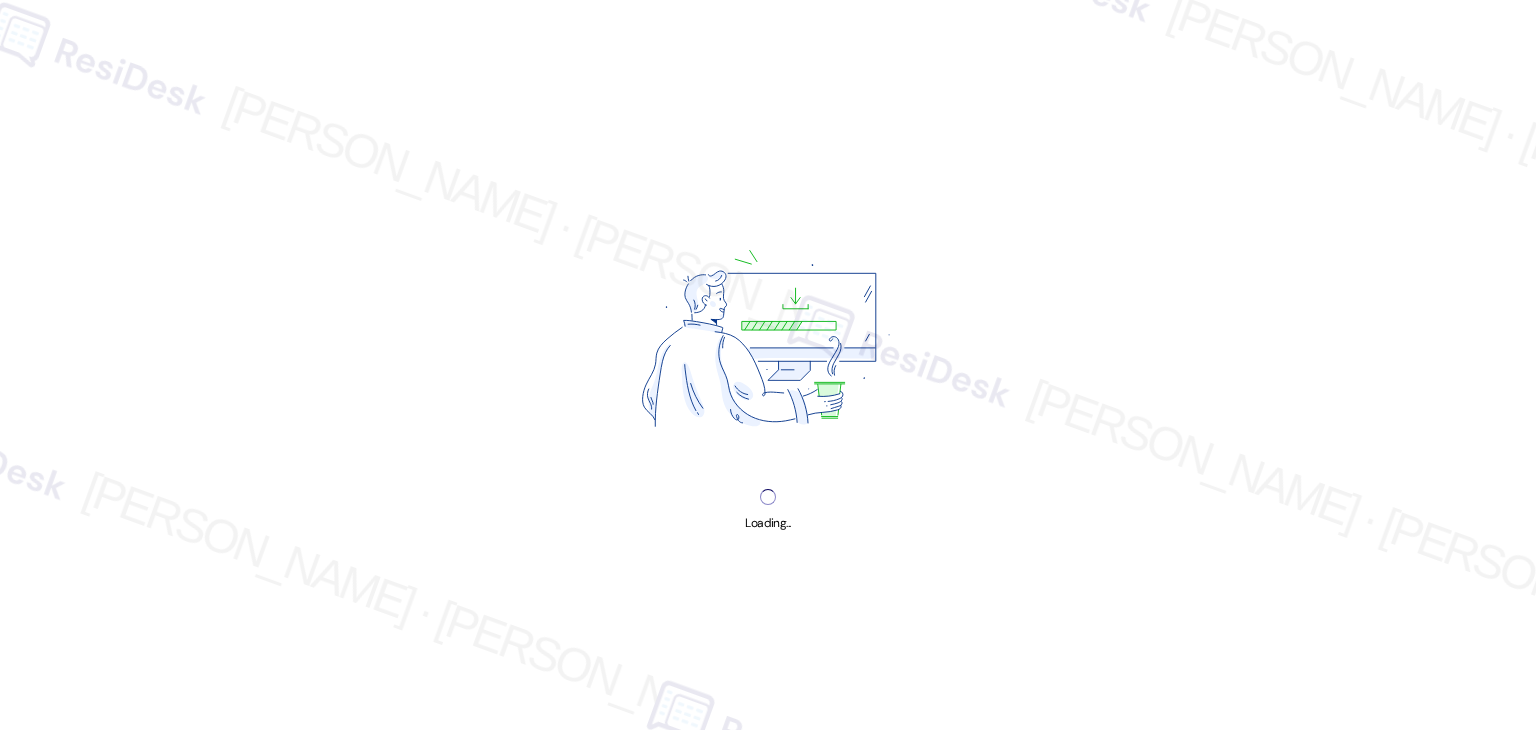 scroll, scrollTop: 0, scrollLeft: 0, axis: both 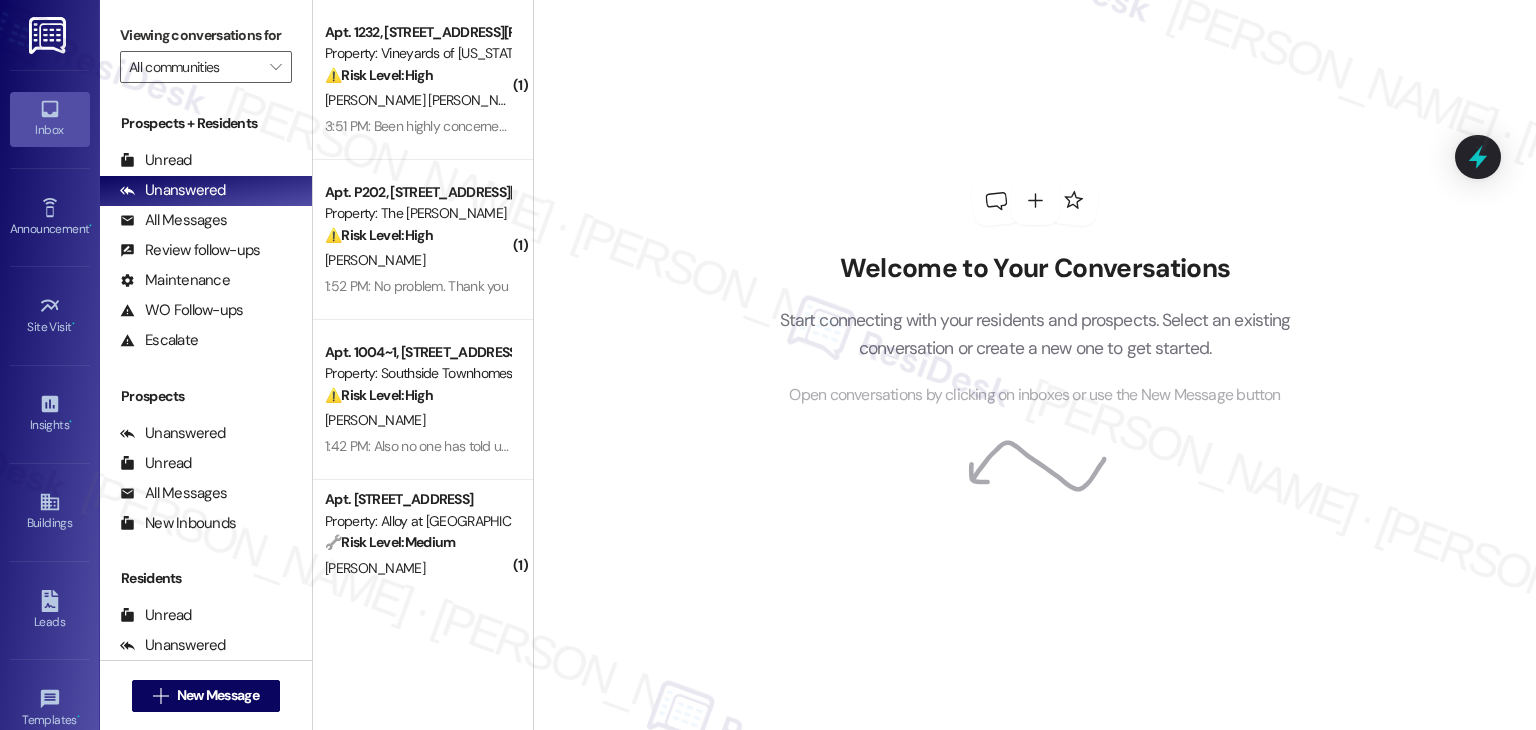 click on "Welcome to Your Conversations Start connecting with your residents and prospects. Select an existing conversation or create a new one to get started. Open conversations by clicking on inboxes or use the New Message button" at bounding box center [1035, 292] 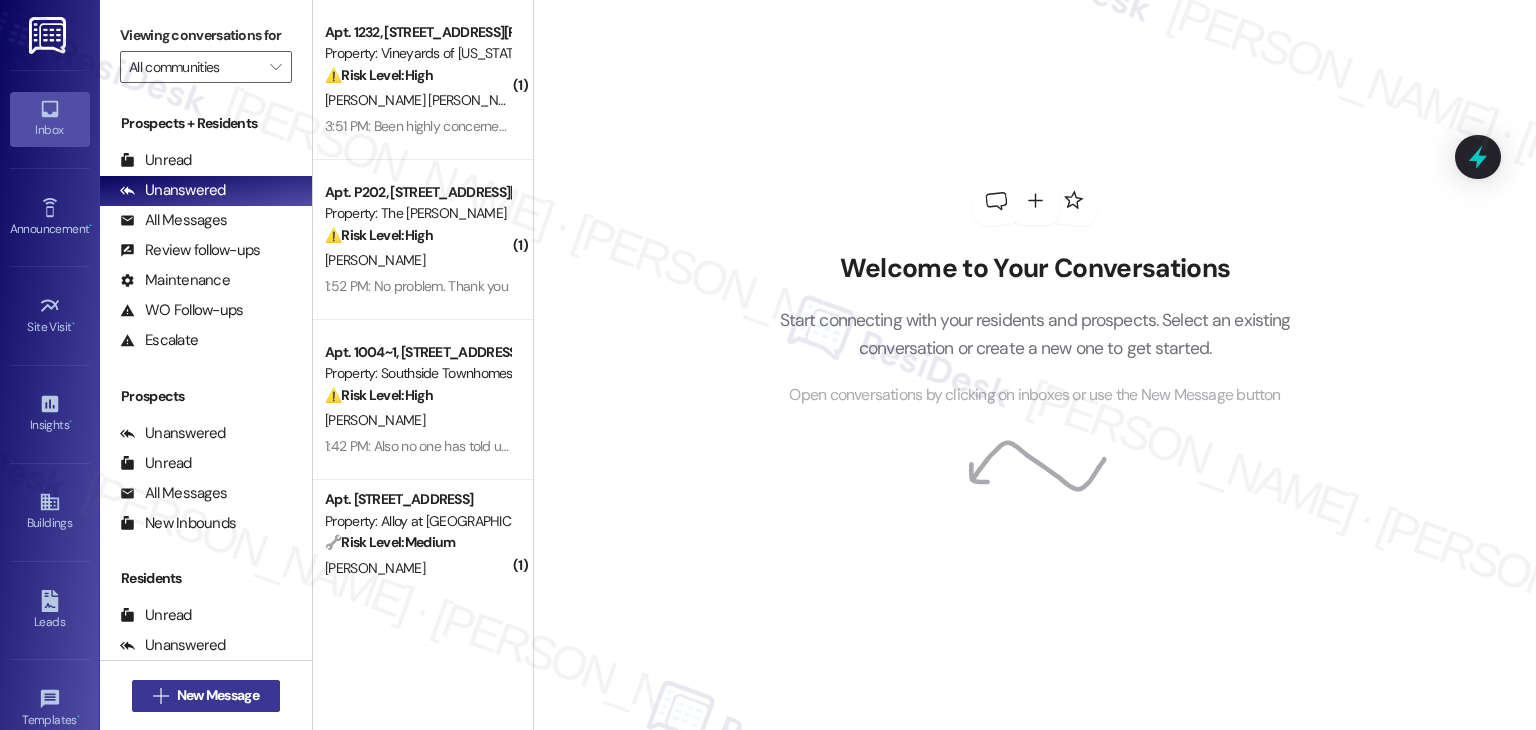click on "New Message" at bounding box center (218, 695) 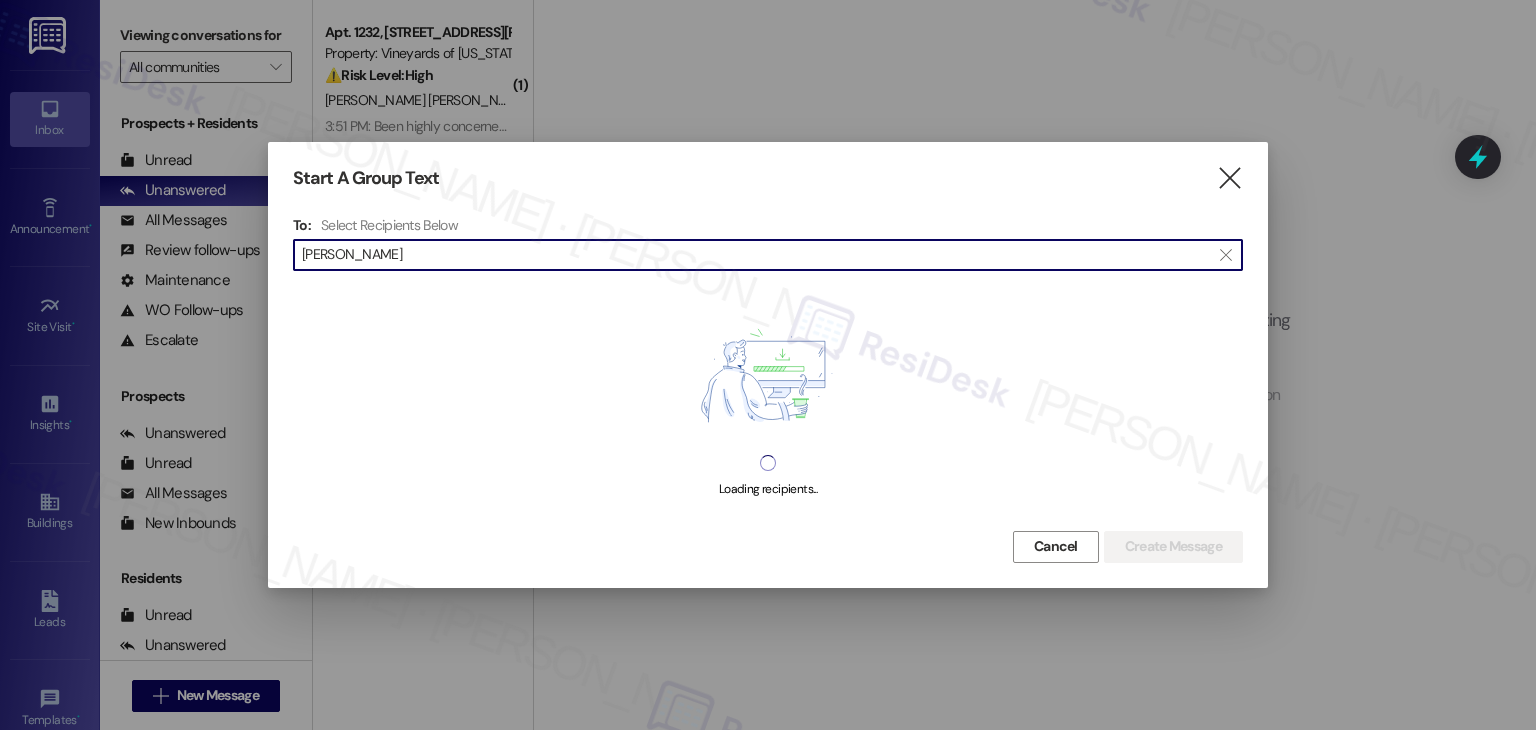 click on "Wan Chen	Chang Chien" at bounding box center [756, 255] 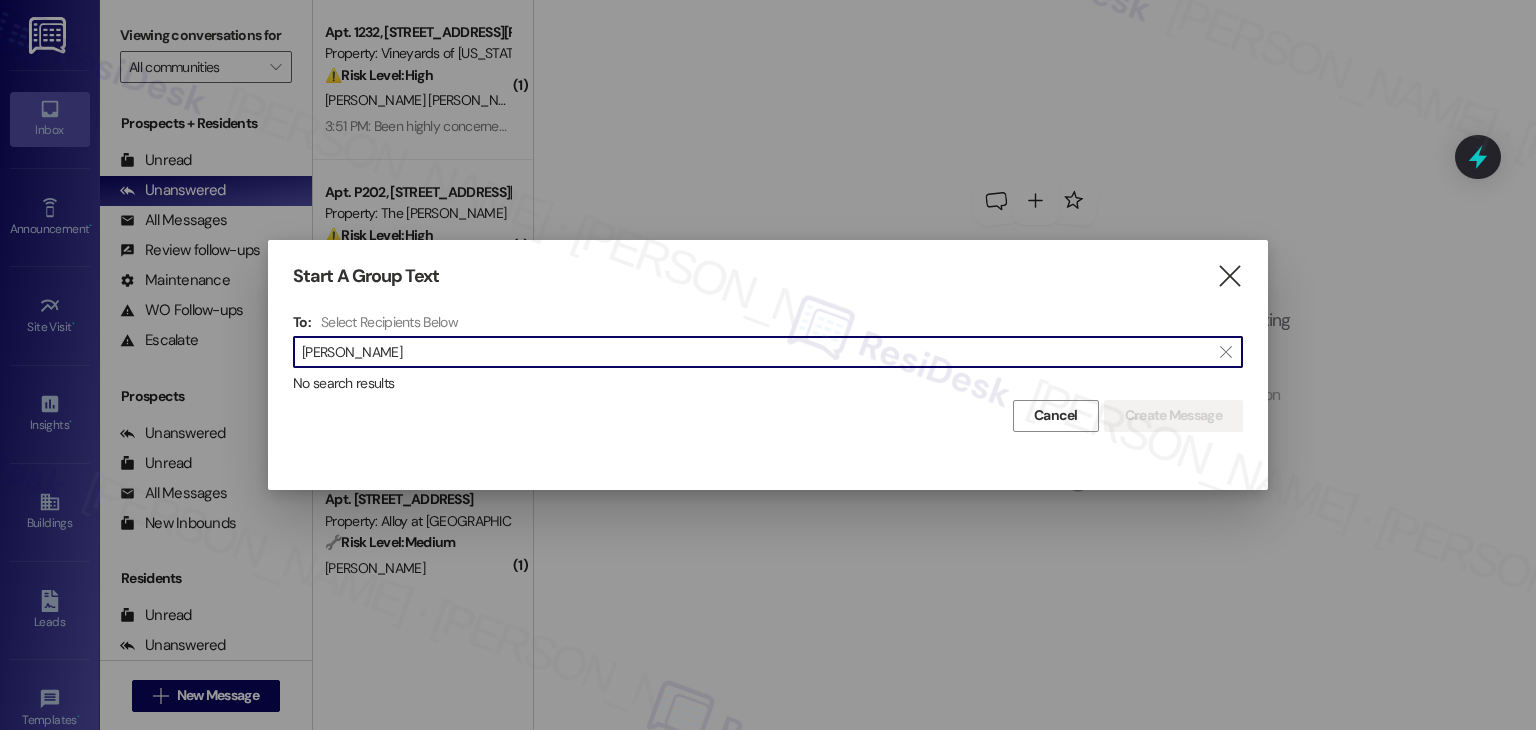click on "Chang Chien" at bounding box center [756, 352] 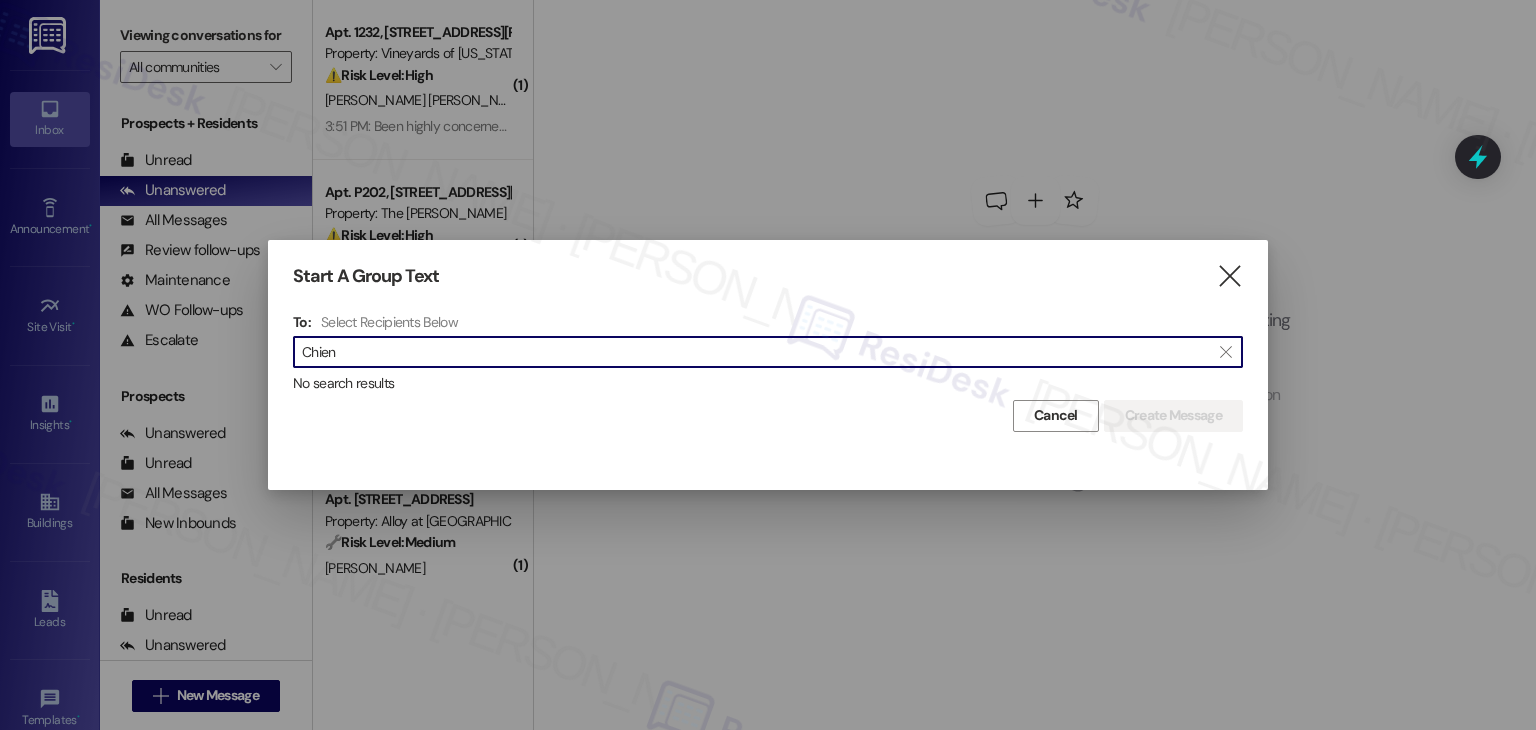 drag, startPoint x: 344, startPoint y: 356, endPoint x: 304, endPoint y: 354, distance: 40.04997 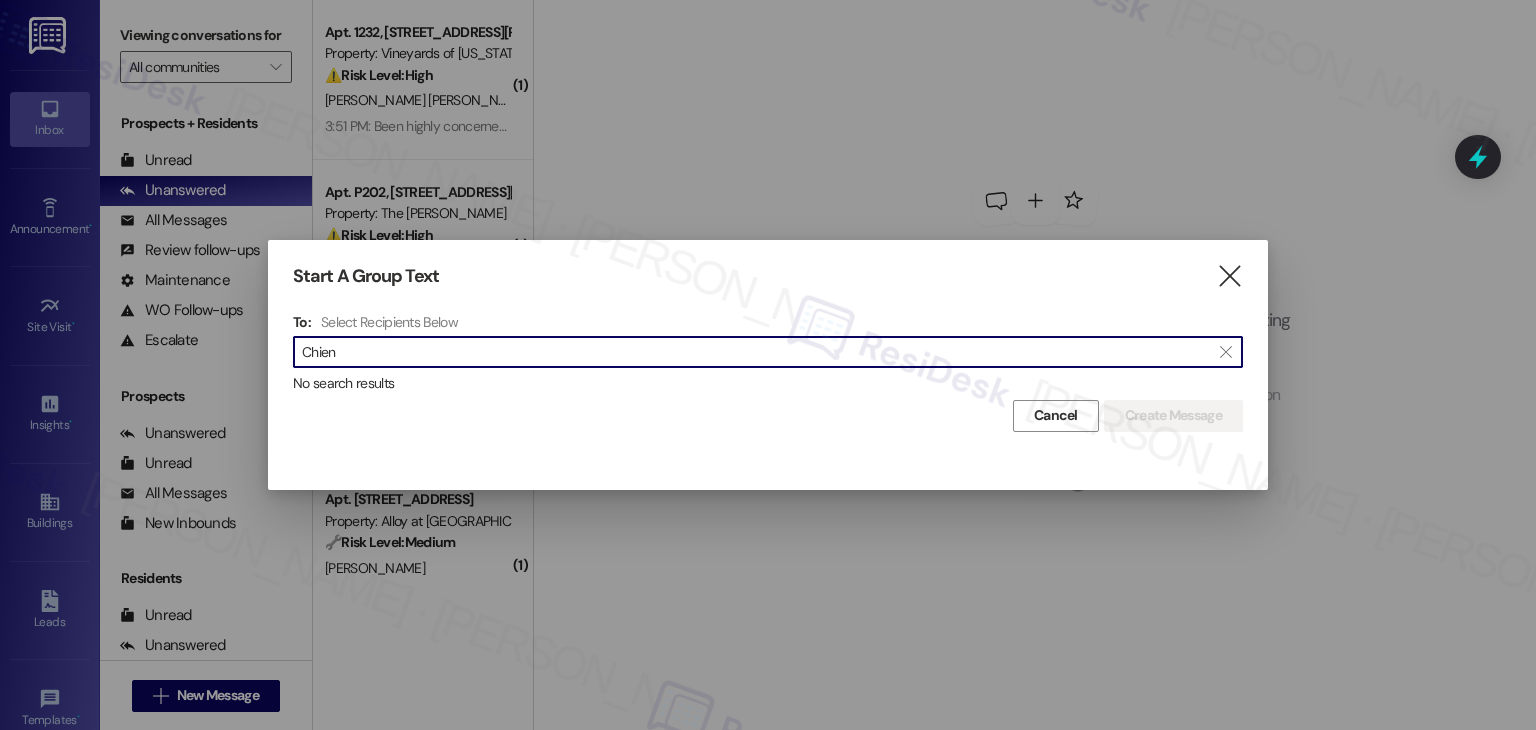 paste on "Lin-En	Huang" 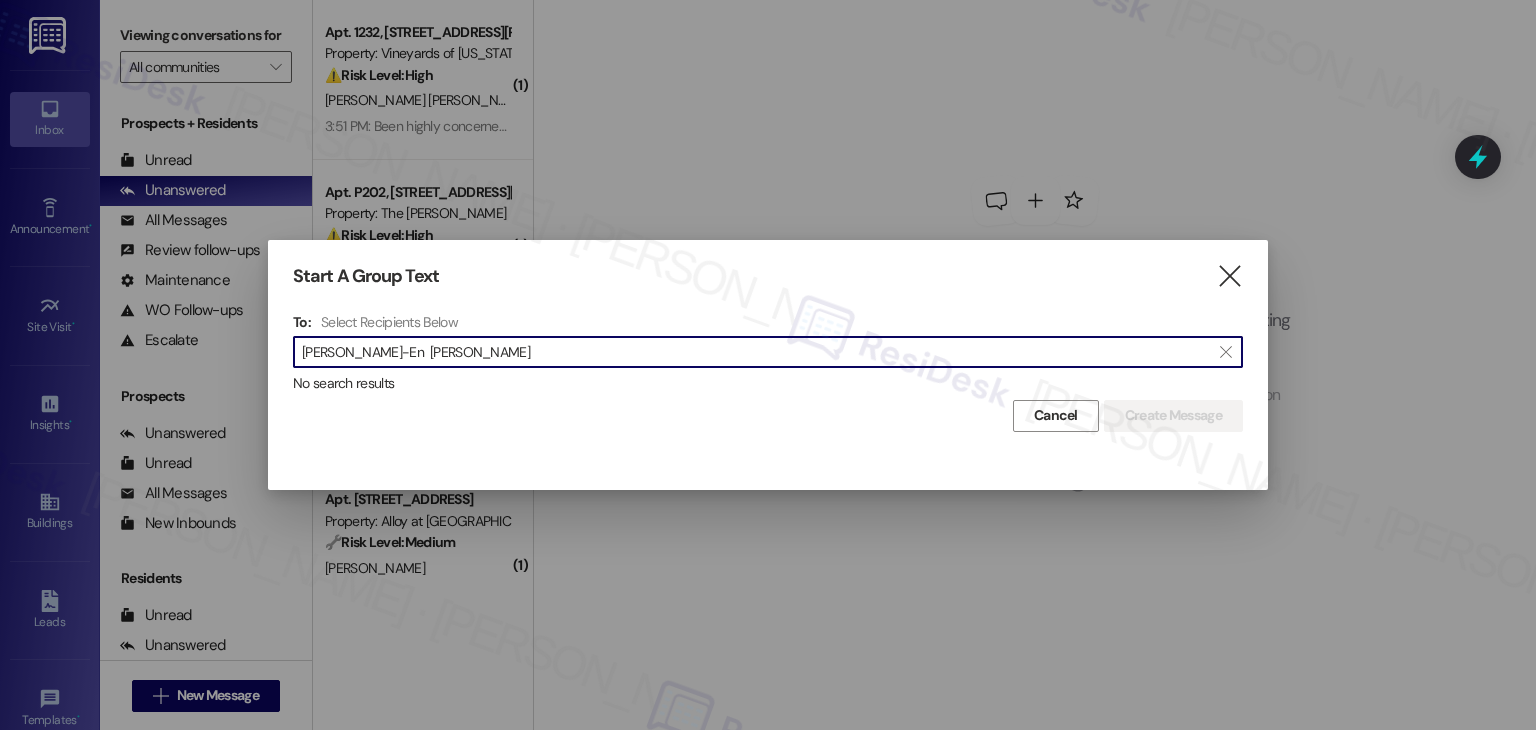 click on "Lin-En	Huang" at bounding box center (756, 352) 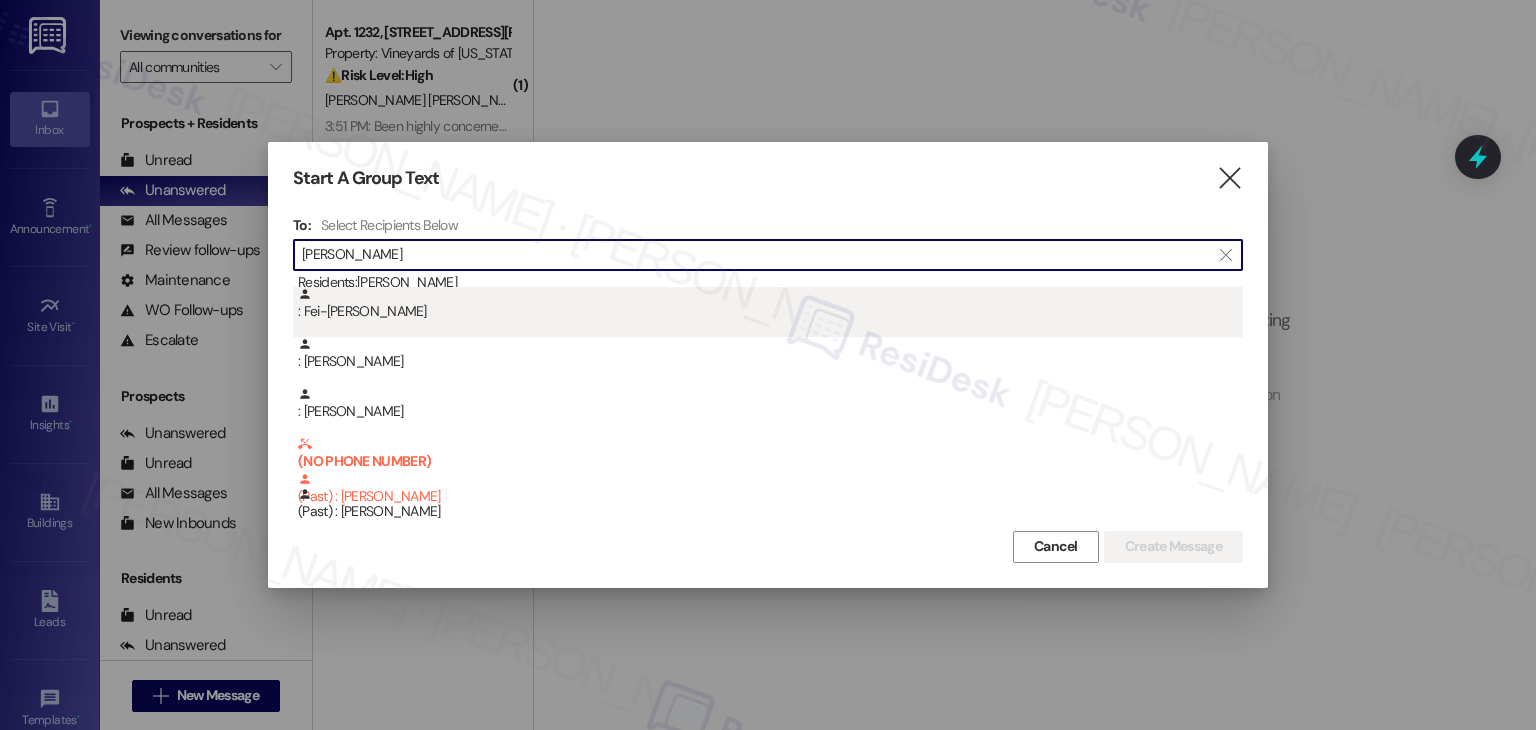 scroll, scrollTop: 149, scrollLeft: 0, axis: vertical 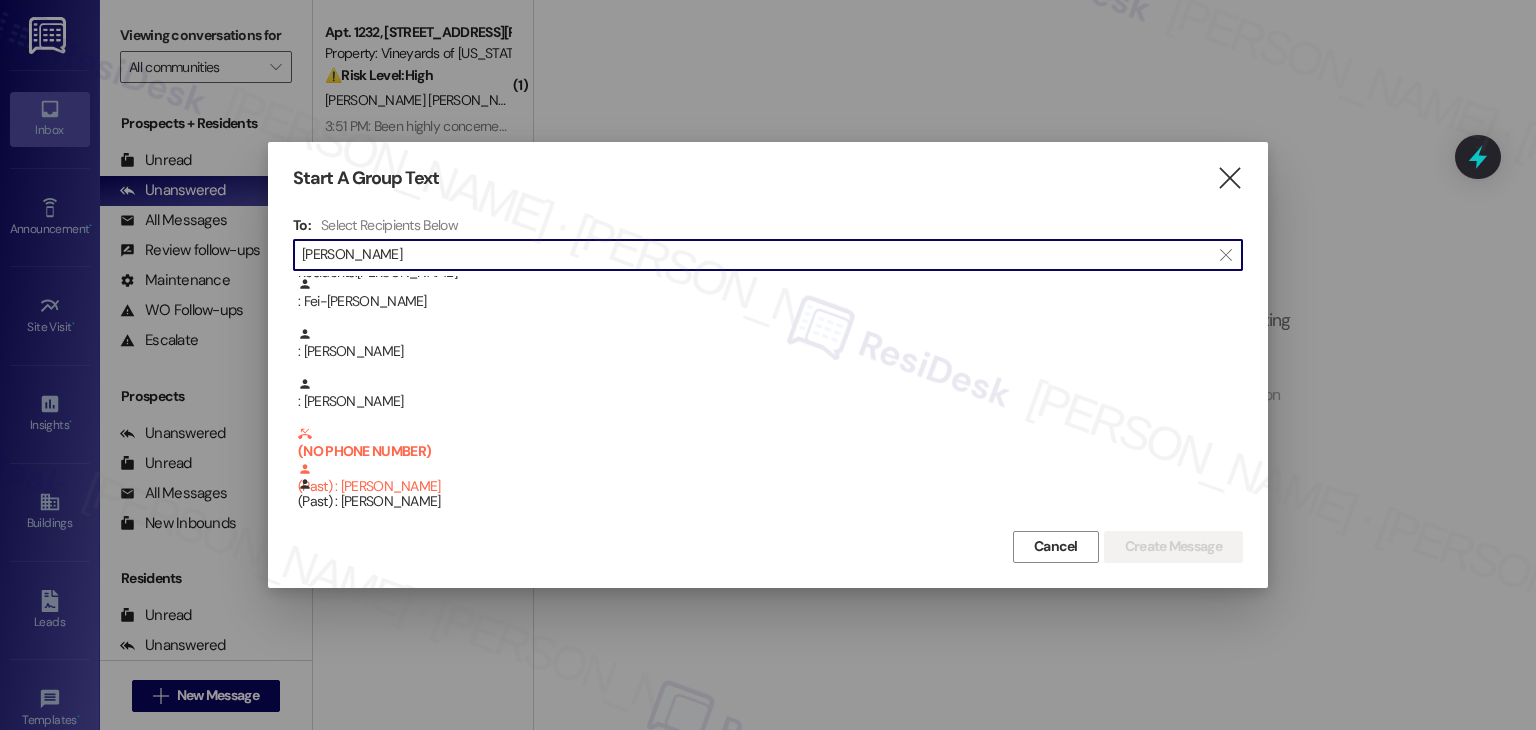 drag, startPoint x: 390, startPoint y: 256, endPoint x: 295, endPoint y: 250, distance: 95.189285 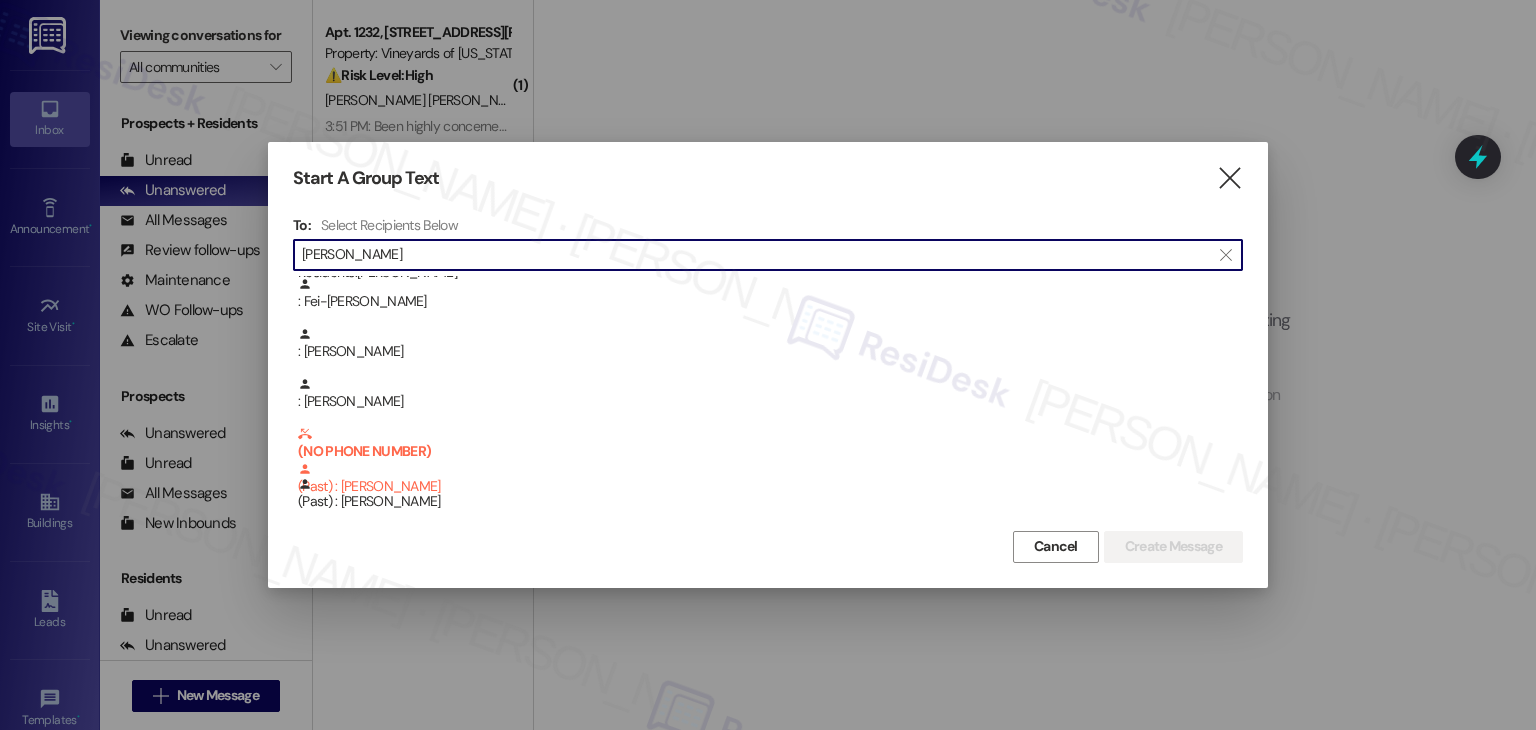 paste on "Marnie	Schmidt" 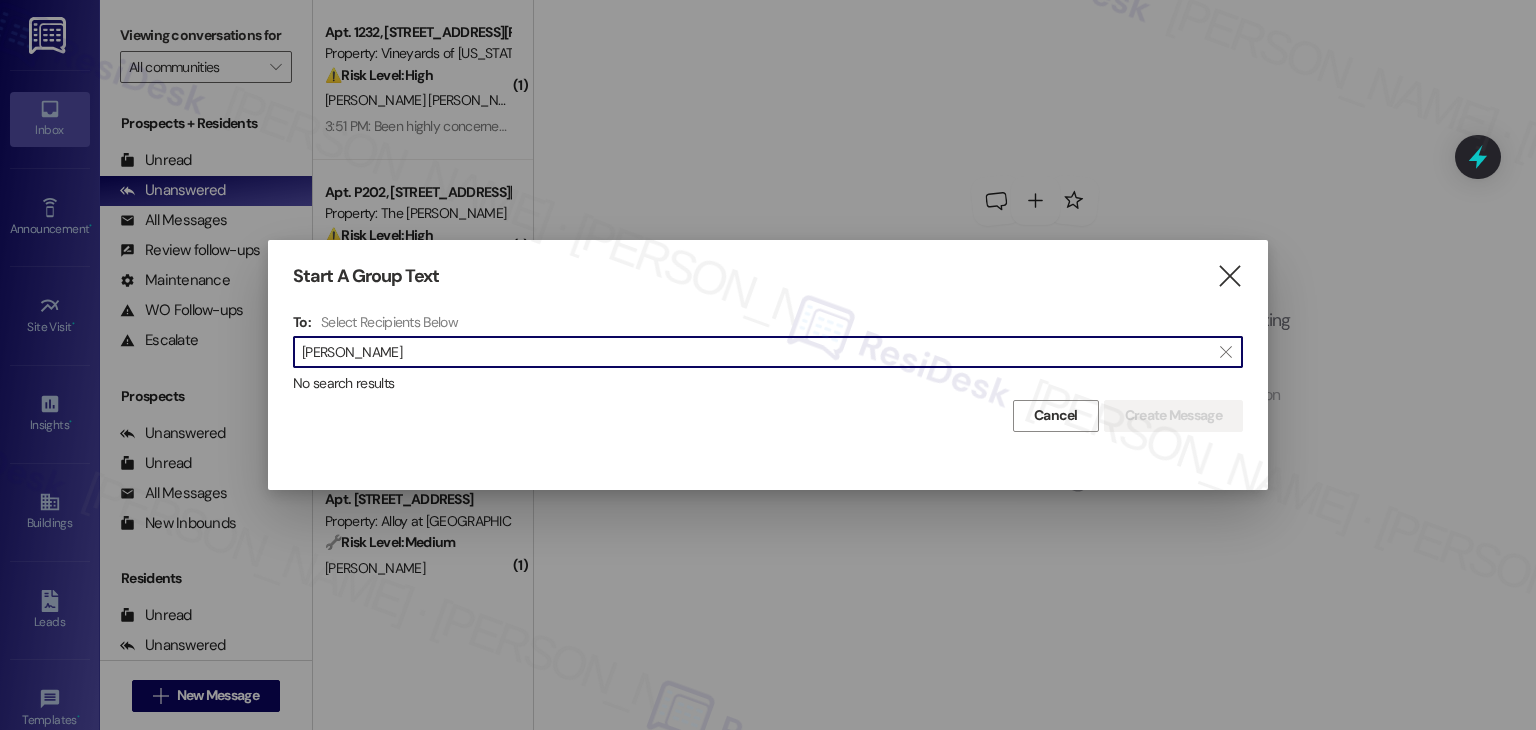 click on "Marnie	Schmidt" at bounding box center [756, 352] 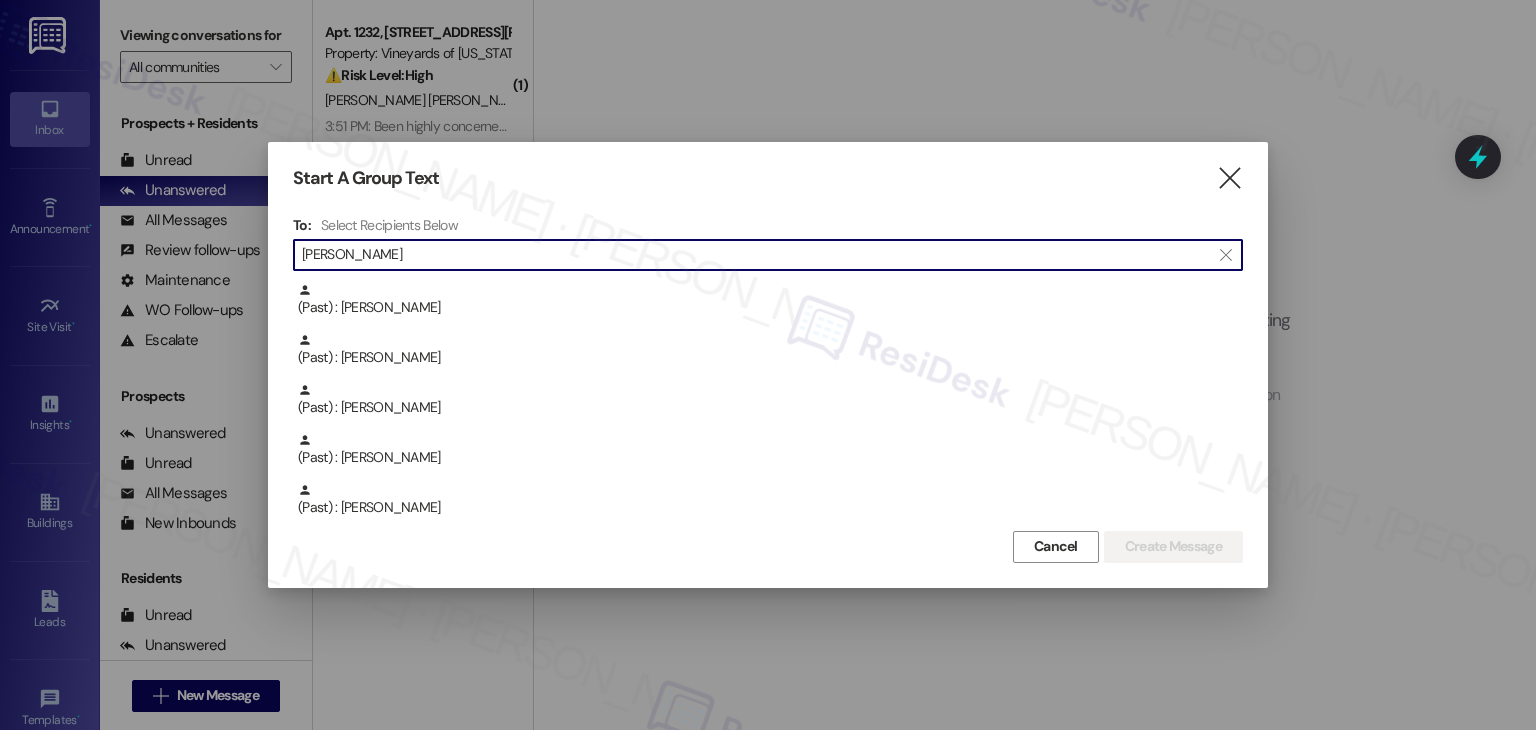 scroll, scrollTop: 800, scrollLeft: 0, axis: vertical 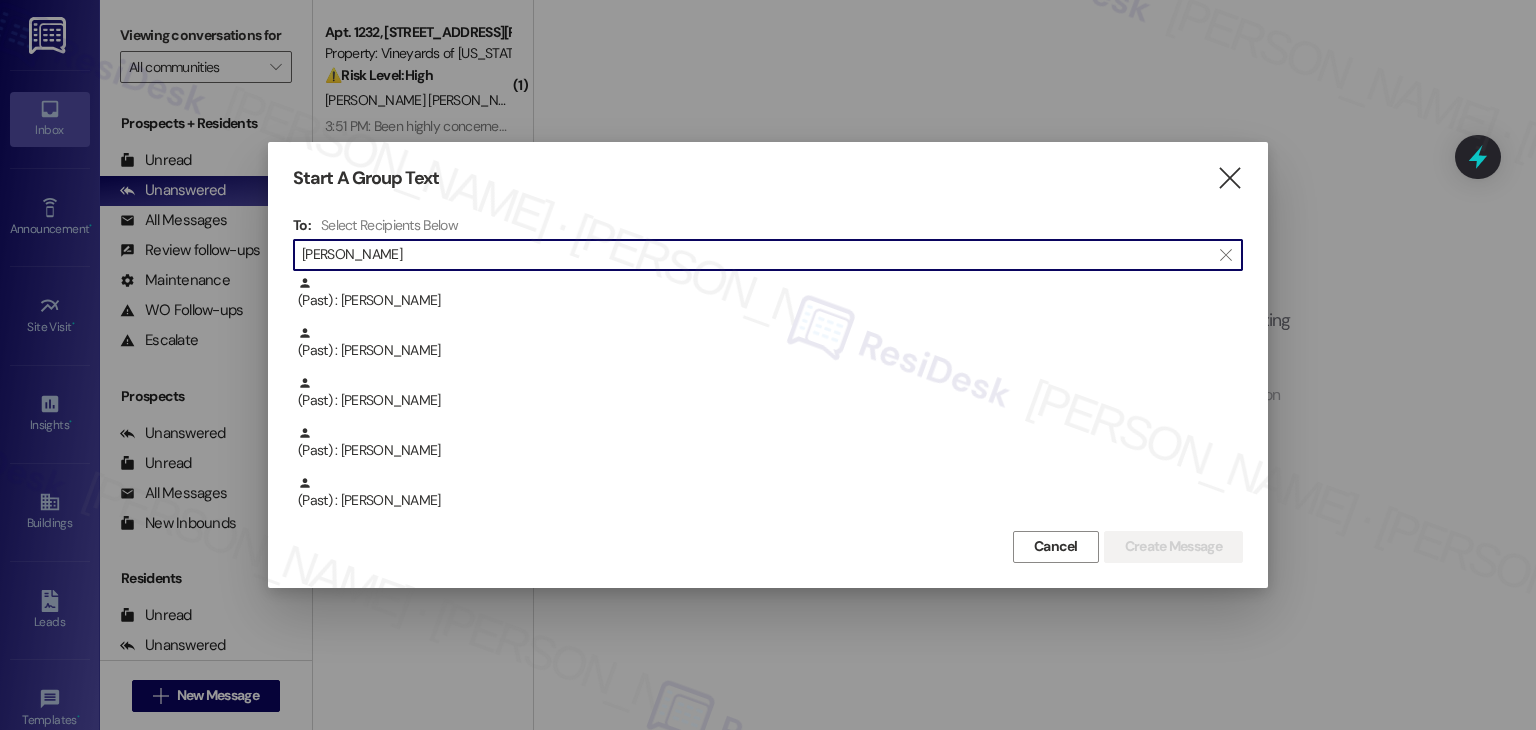 drag, startPoint x: 369, startPoint y: 258, endPoint x: 289, endPoint y: 253, distance: 80.1561 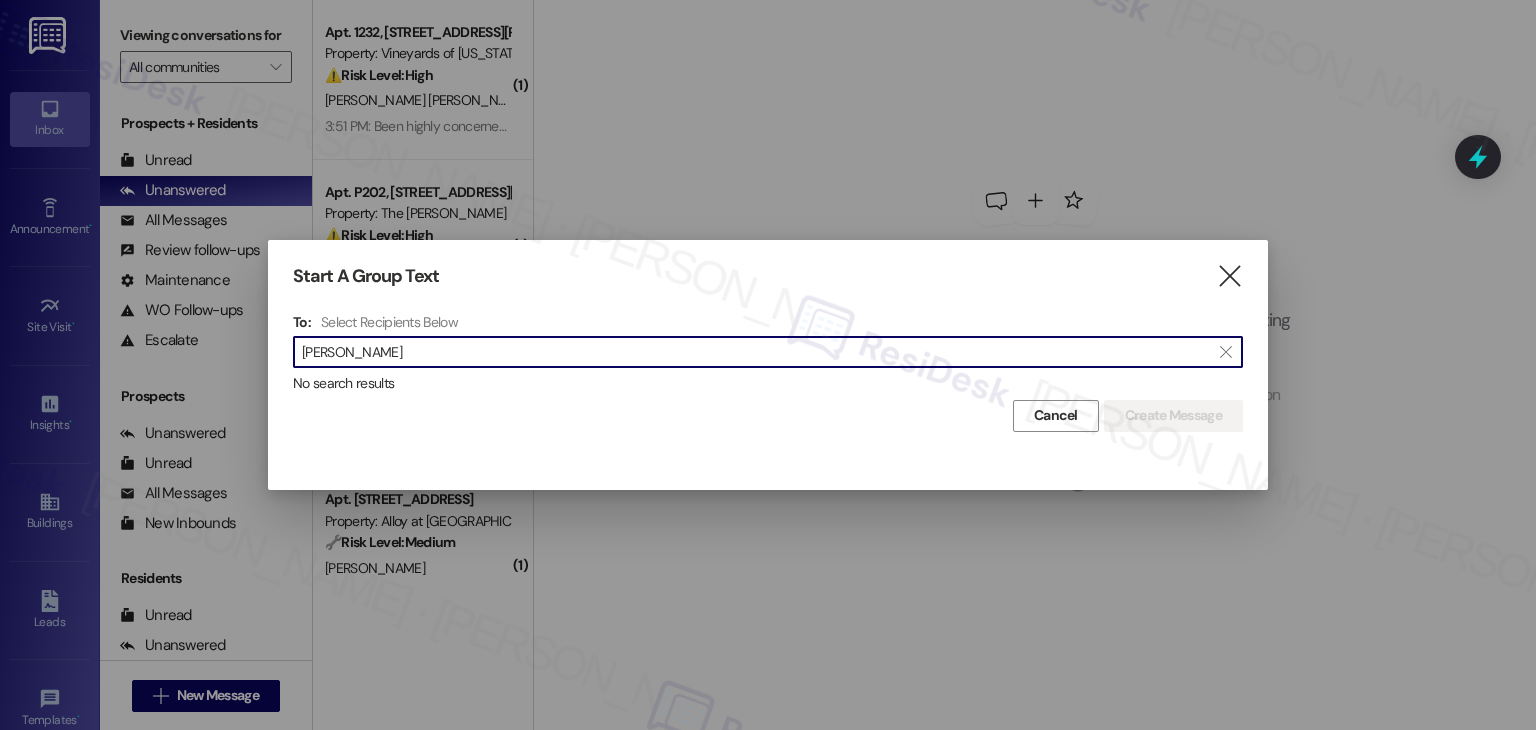 click on "Zaack	Anderson" at bounding box center [756, 352] 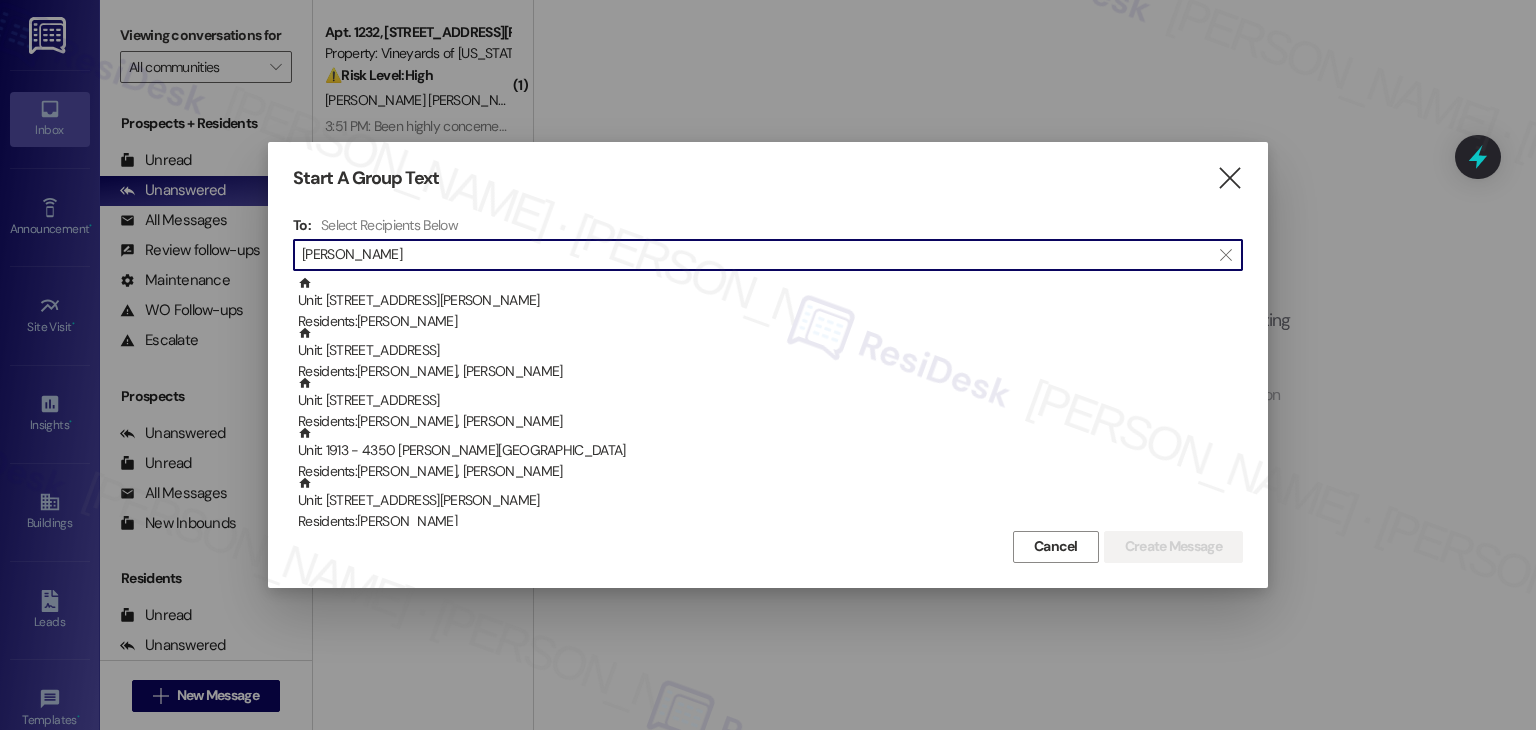 drag, startPoint x: 382, startPoint y: 255, endPoint x: 236, endPoint y: 247, distance: 146.21901 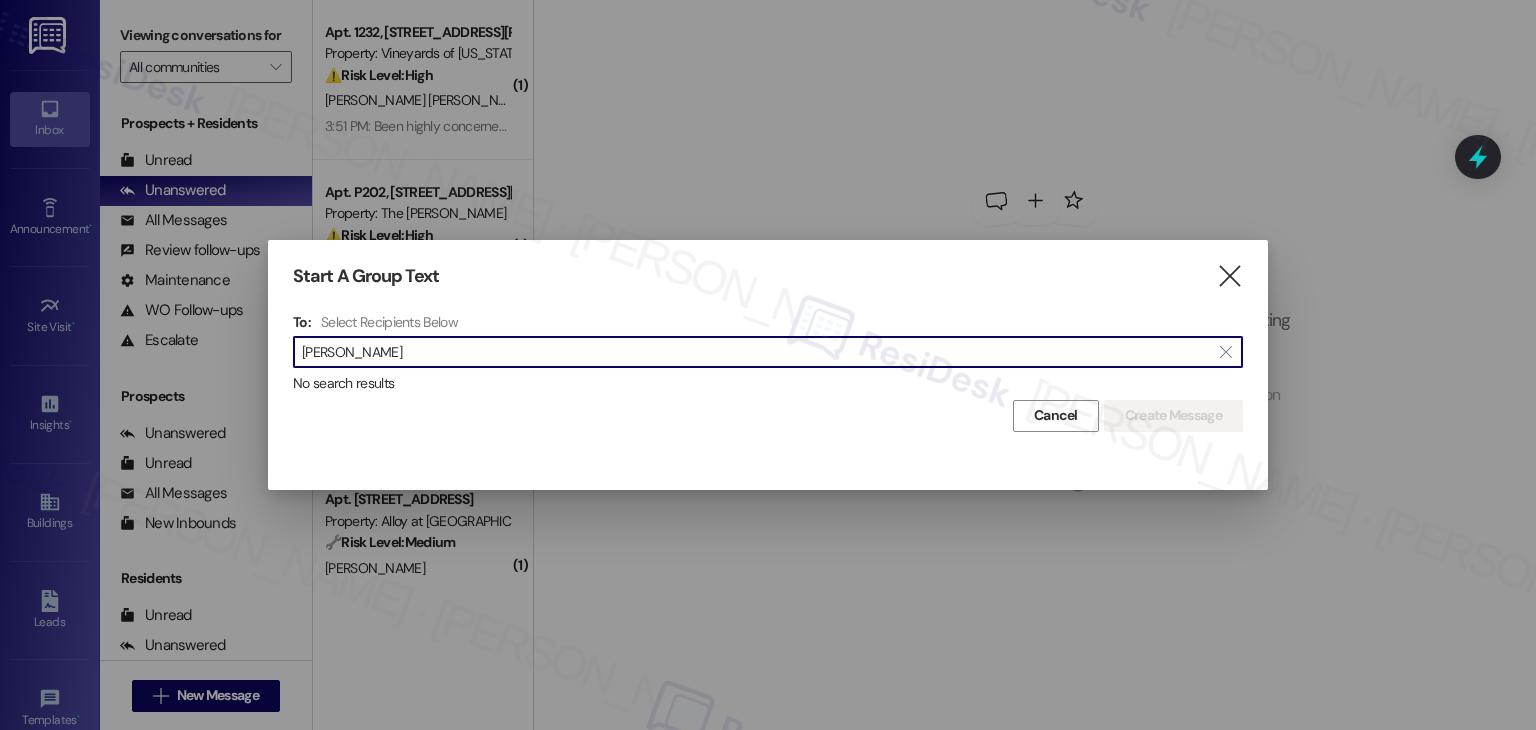 drag, startPoint x: 344, startPoint y: 356, endPoint x: 276, endPoint y: 346, distance: 68.73136 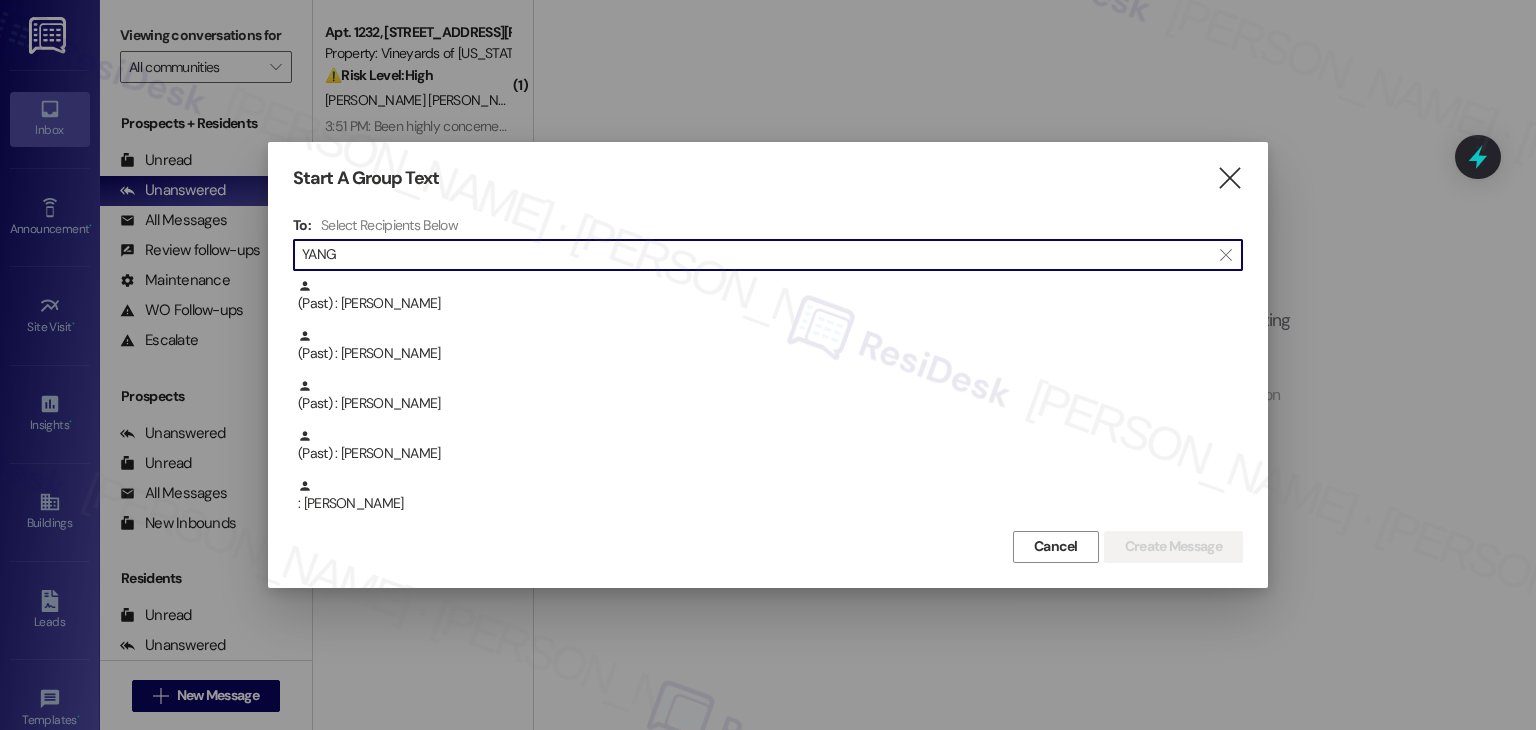 scroll, scrollTop: 649, scrollLeft: 0, axis: vertical 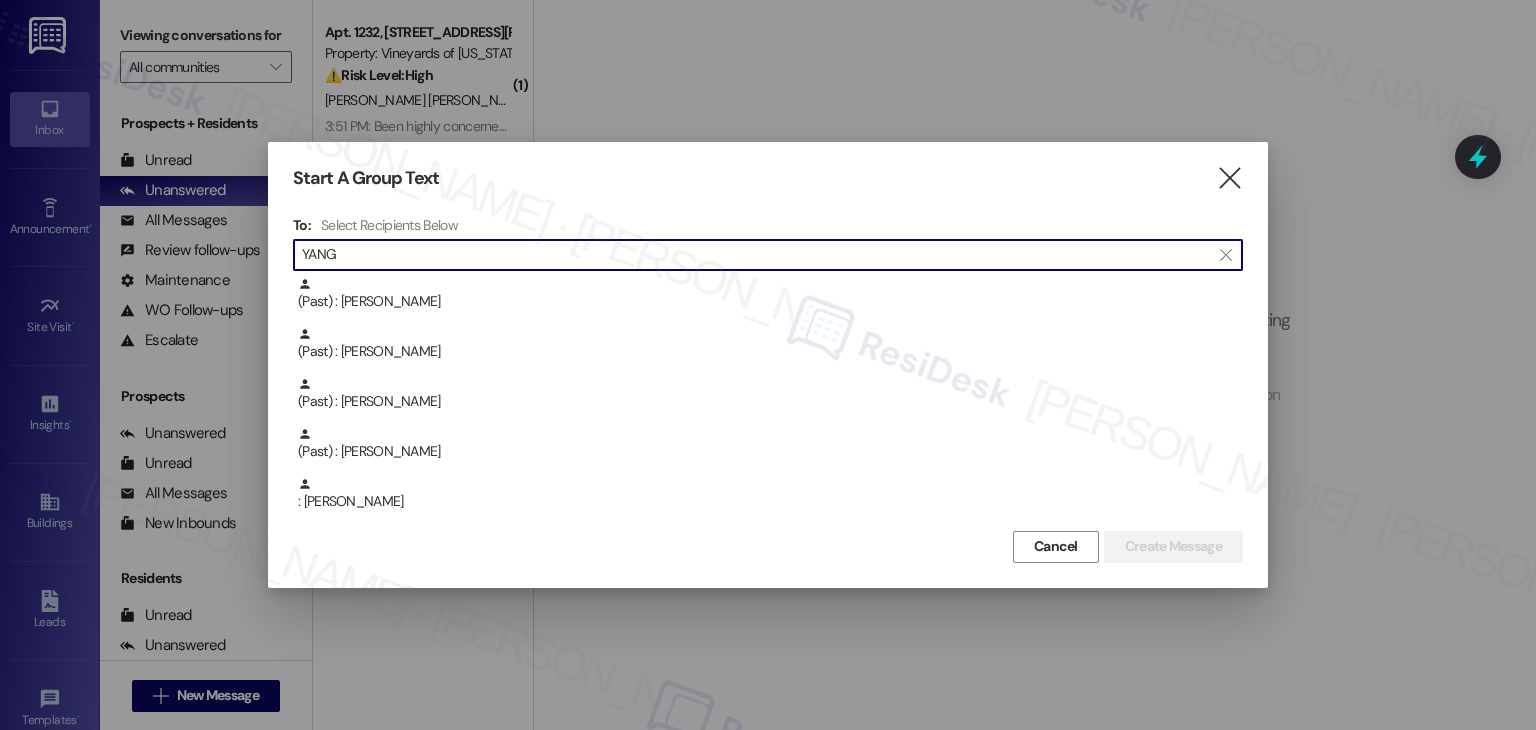 drag, startPoint x: 379, startPoint y: 258, endPoint x: 260, endPoint y: 262, distance: 119.06721 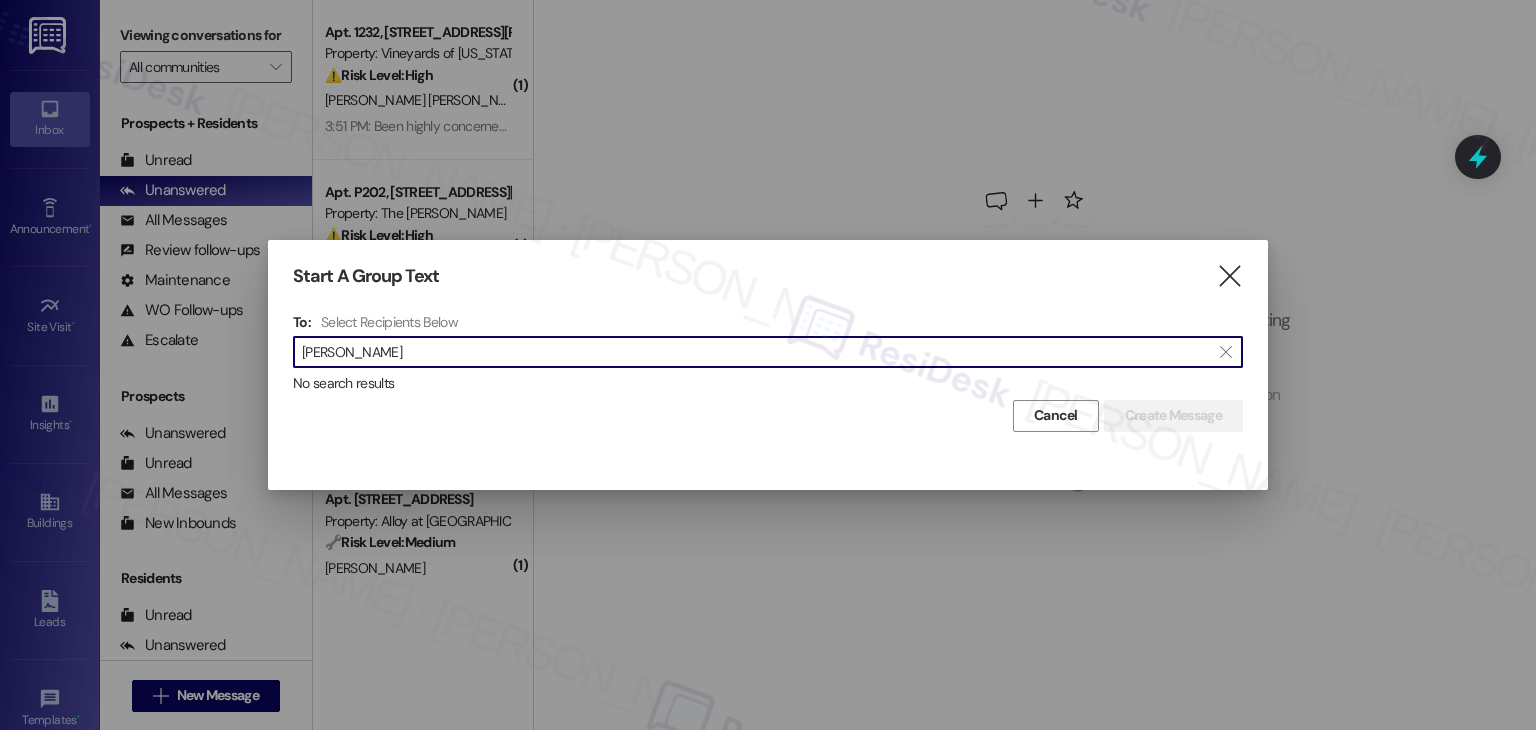 click on "CHIH-YU	LU" at bounding box center [756, 352] 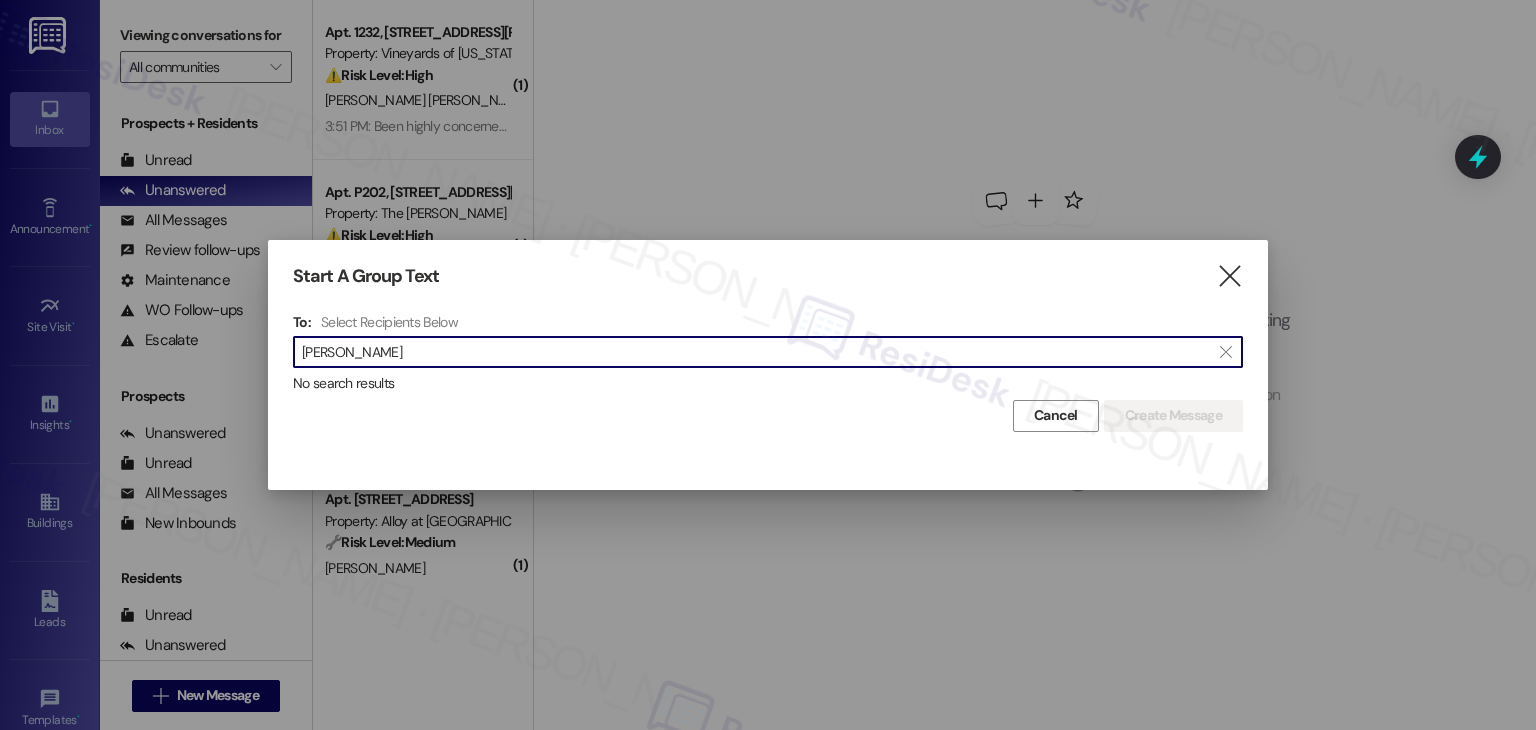 scroll, scrollTop: 0, scrollLeft: 0, axis: both 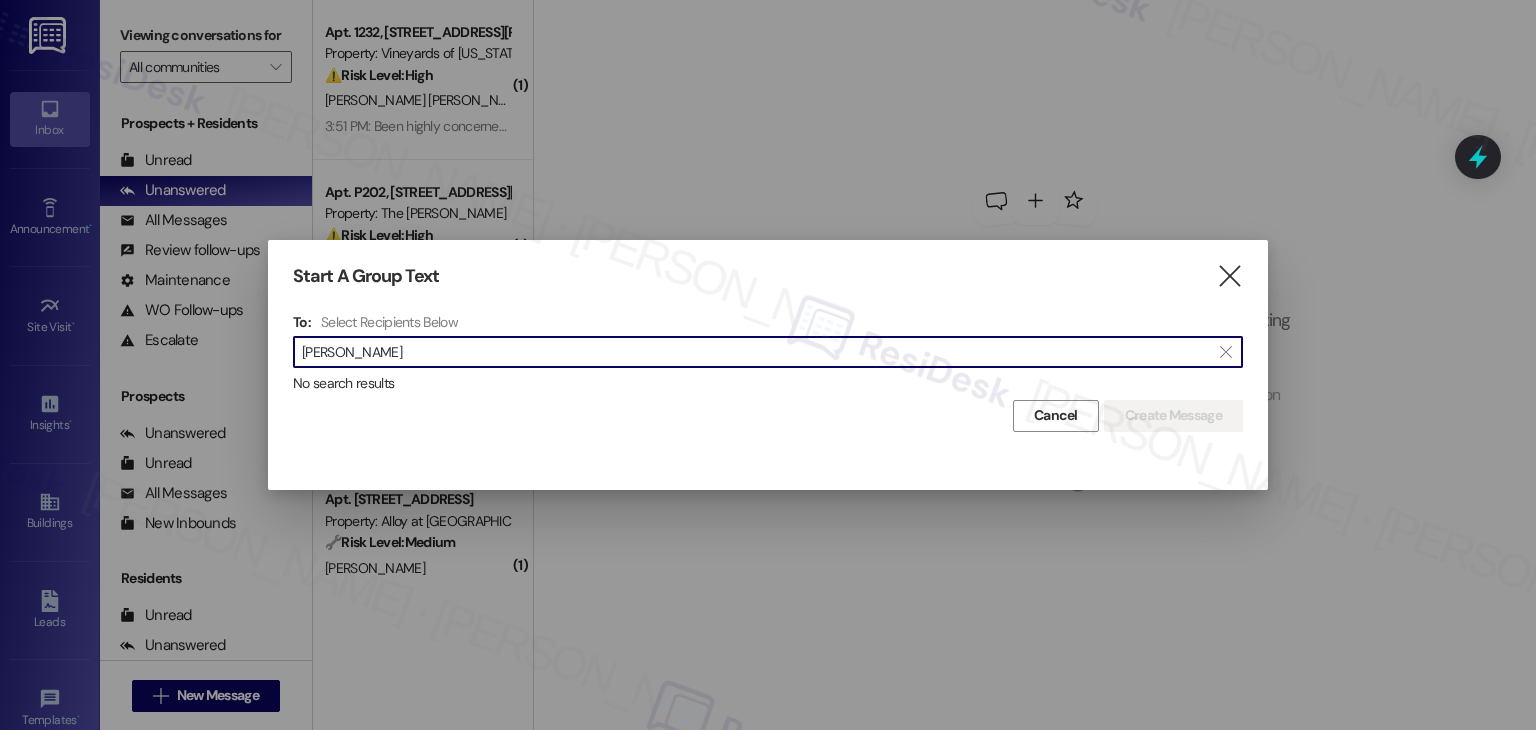 click on "WEN-HUI	LAI" at bounding box center (756, 352) 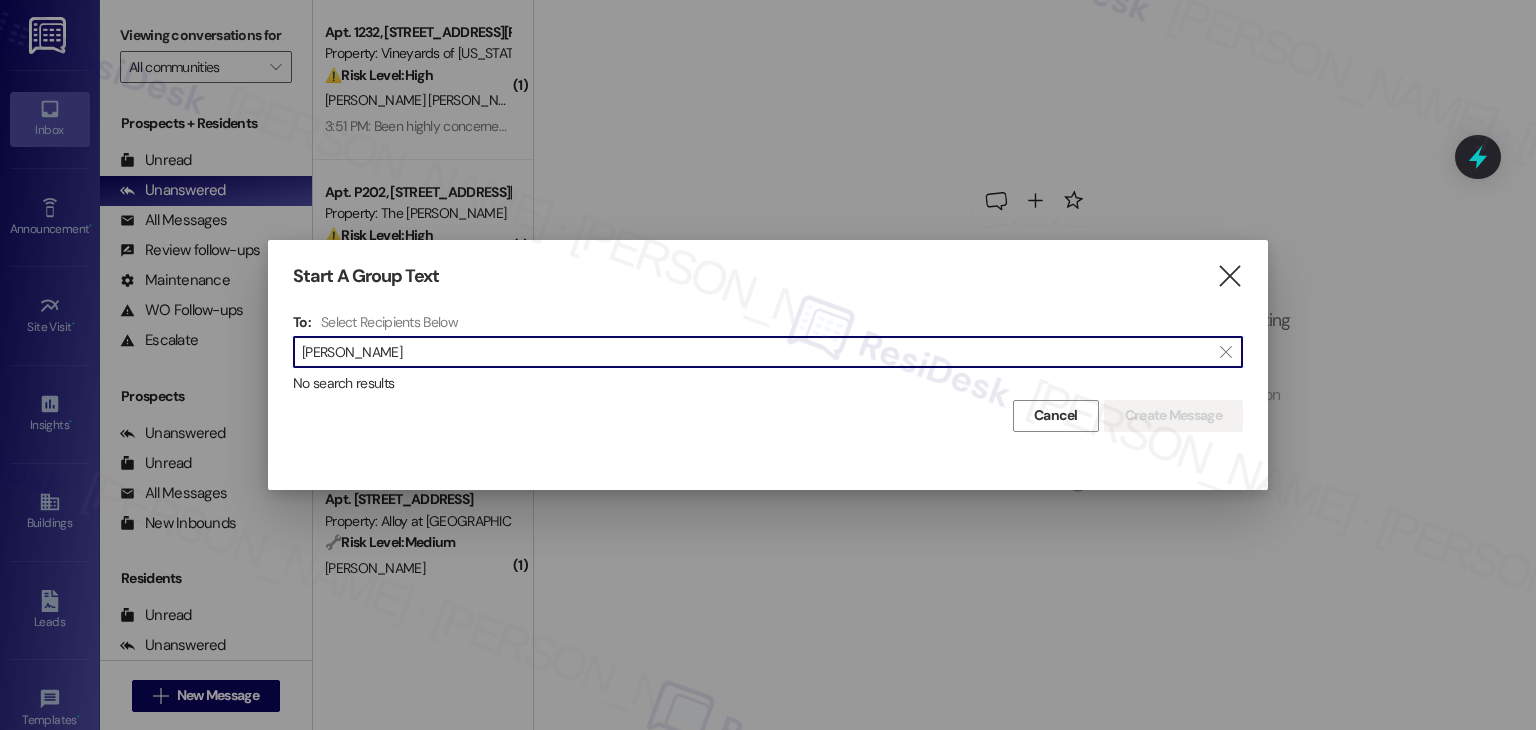 drag, startPoint x: 436, startPoint y: 356, endPoint x: 291, endPoint y: 349, distance: 145.16887 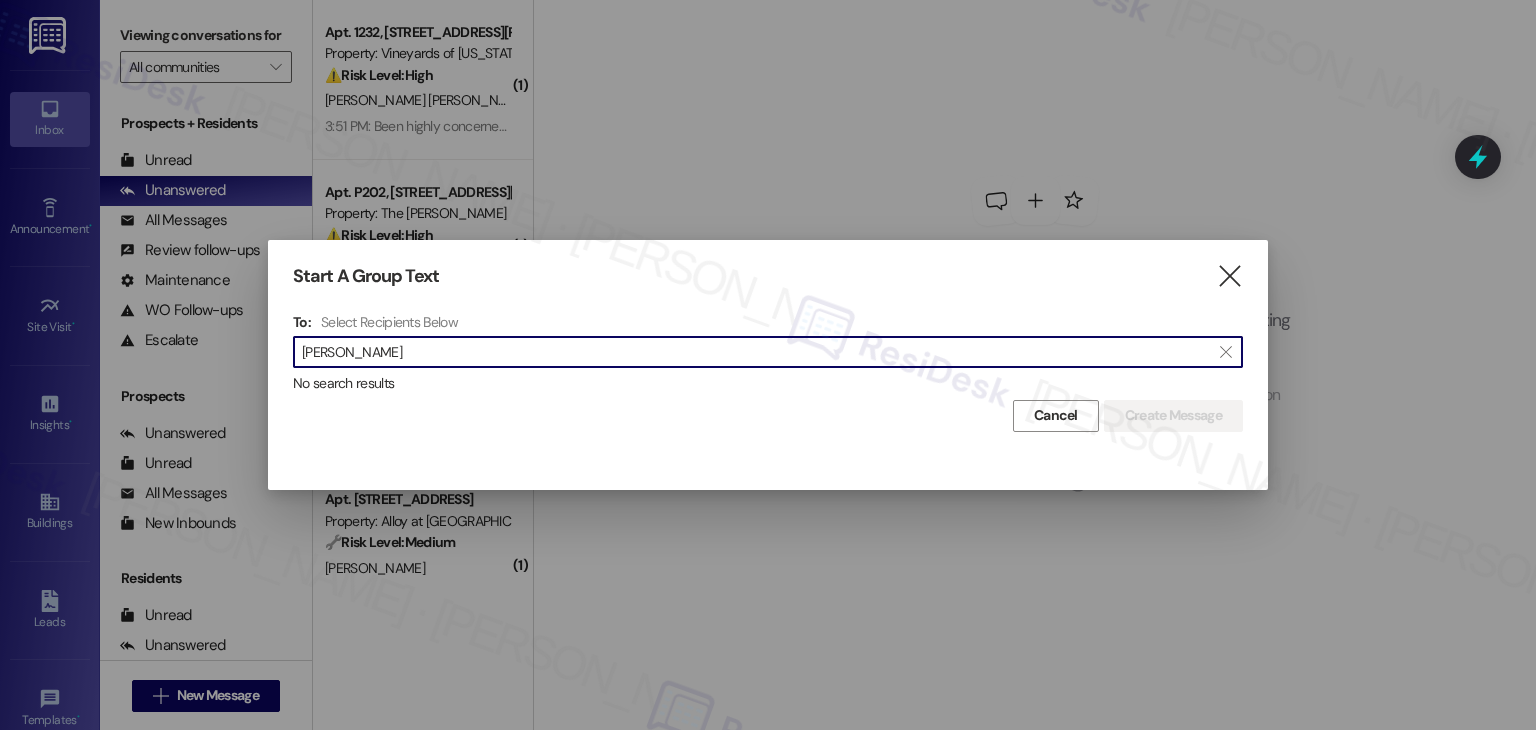 click on "Maya	Cabiri" at bounding box center (756, 352) 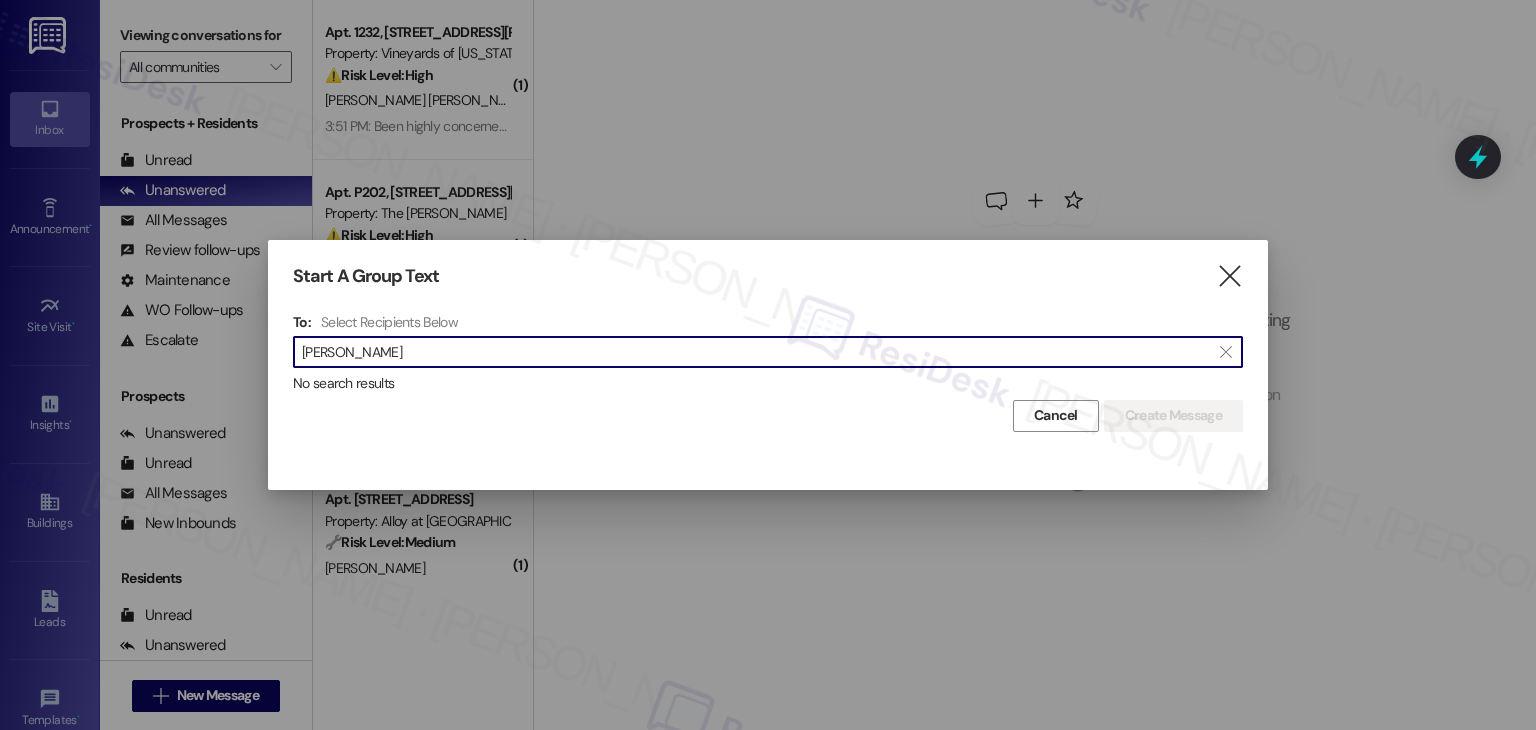 drag, startPoint x: 413, startPoint y: 359, endPoint x: 288, endPoint y: 345, distance: 125.781555 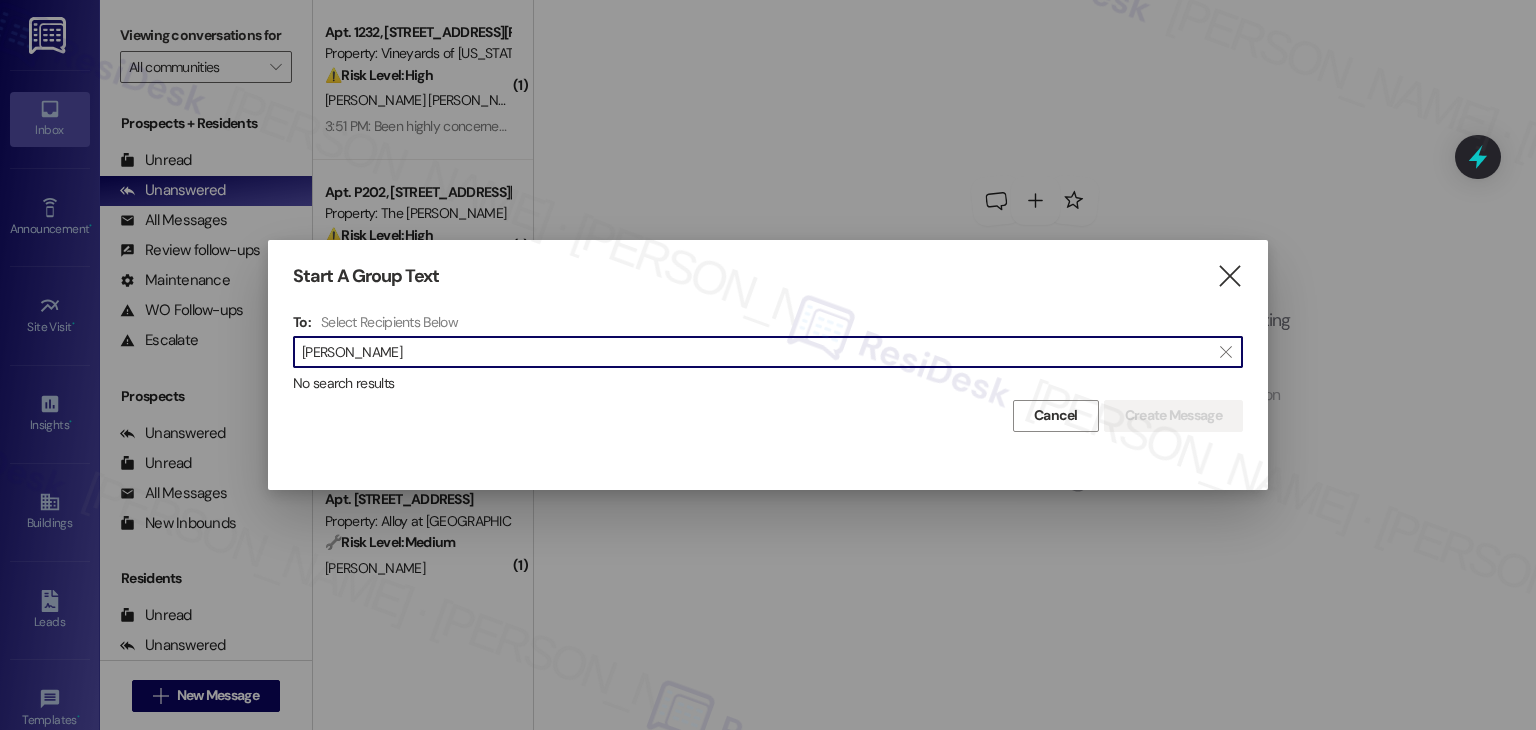 click on "Ashleigh	Bartley" at bounding box center [756, 352] 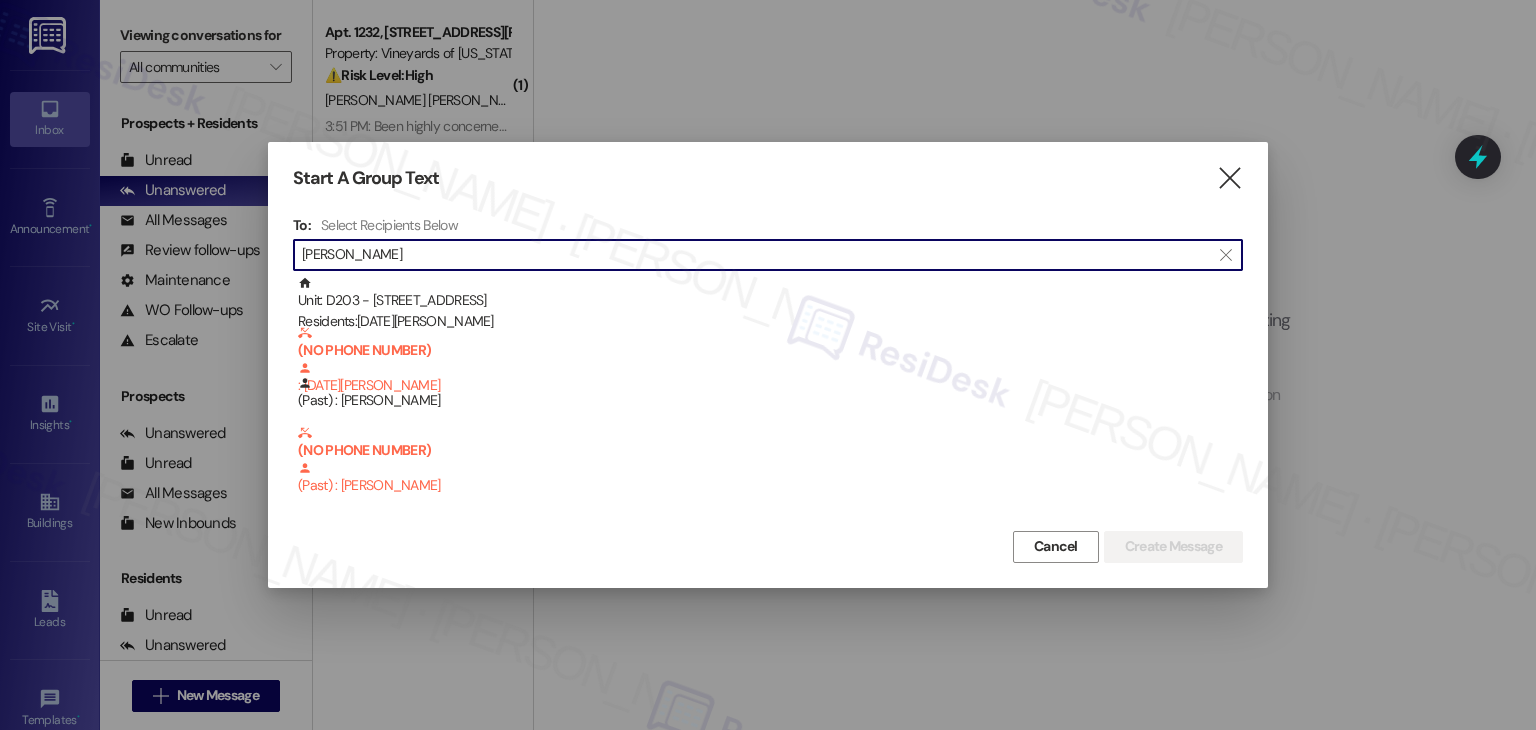 scroll, scrollTop: 0, scrollLeft: 0, axis: both 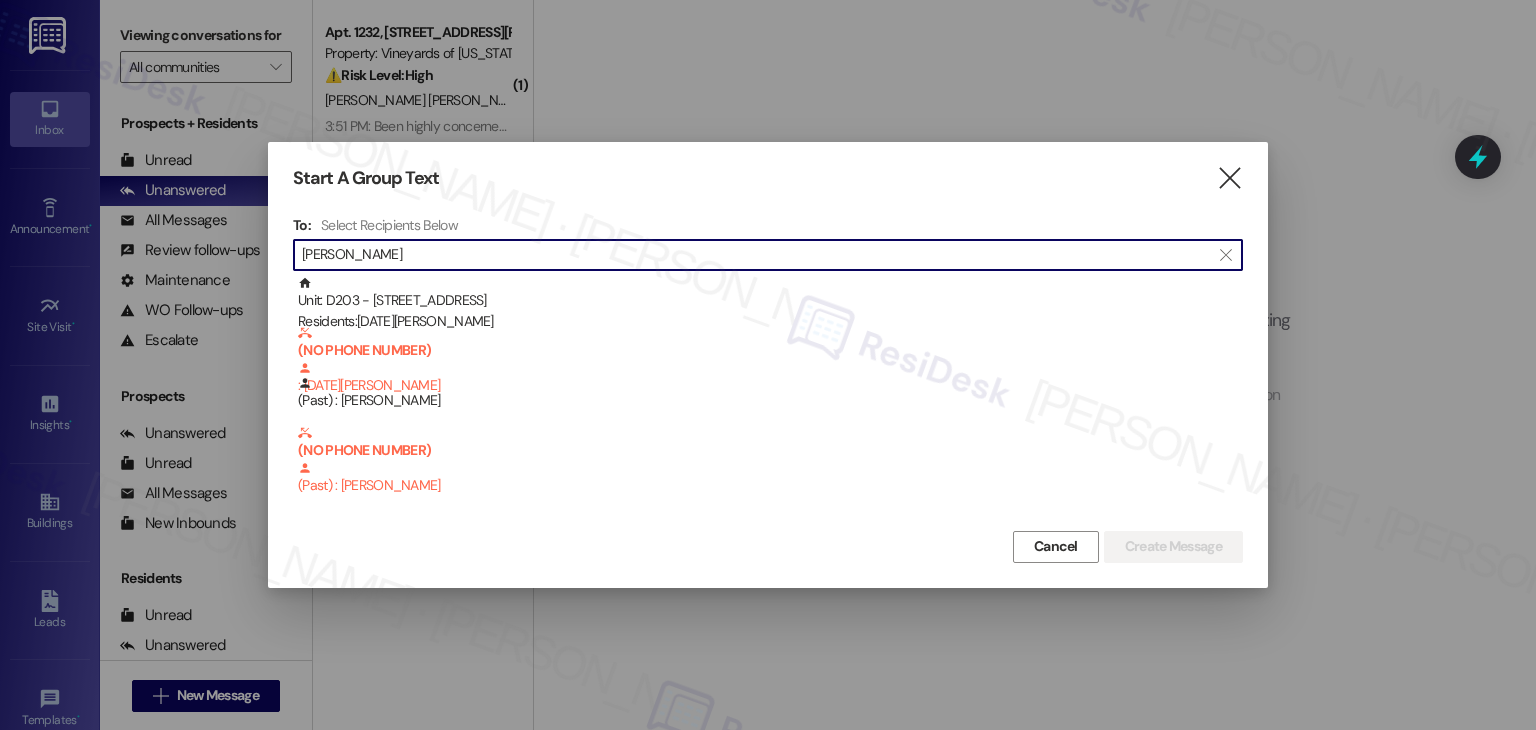 paste on "Einar	DeVore" 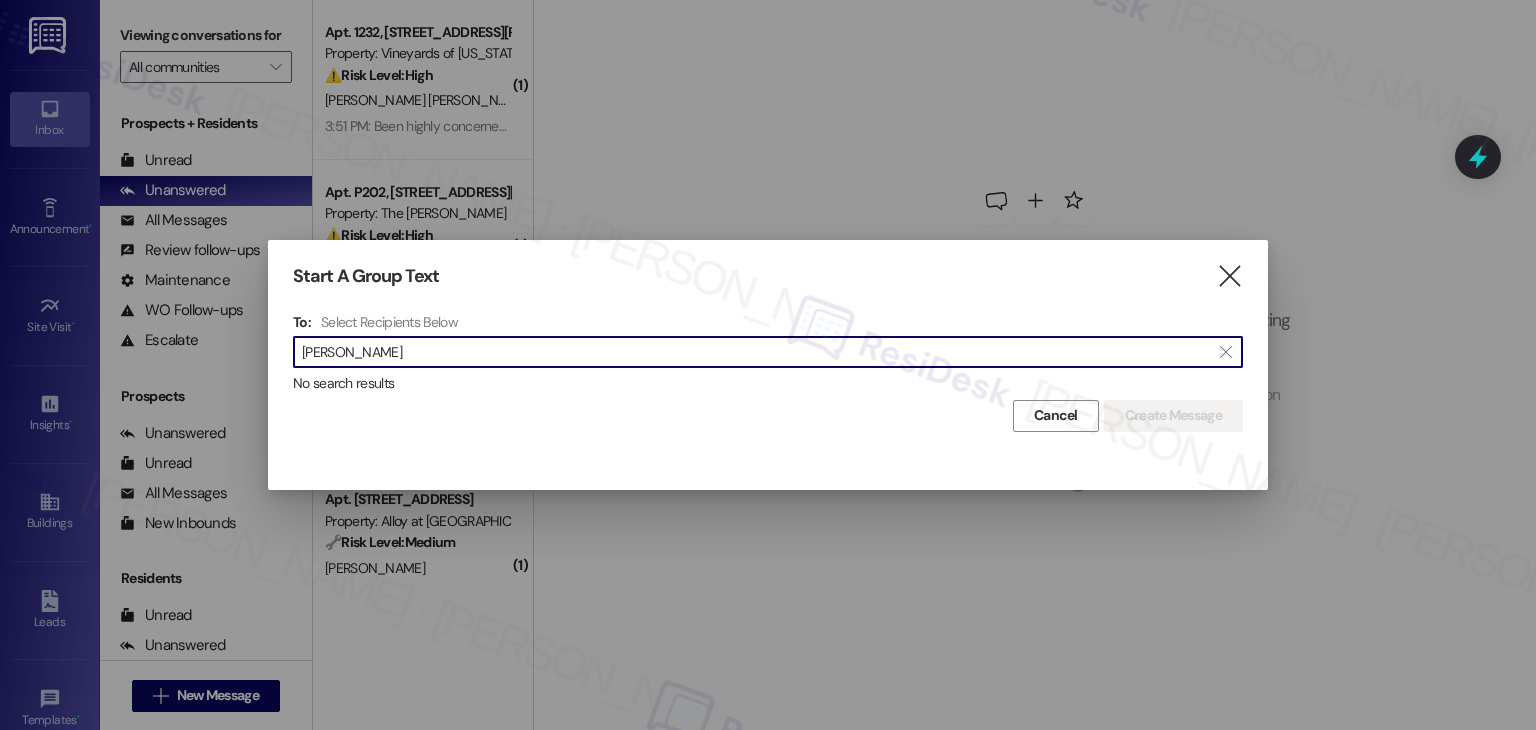 click on "Einar	DeVore" at bounding box center [756, 352] 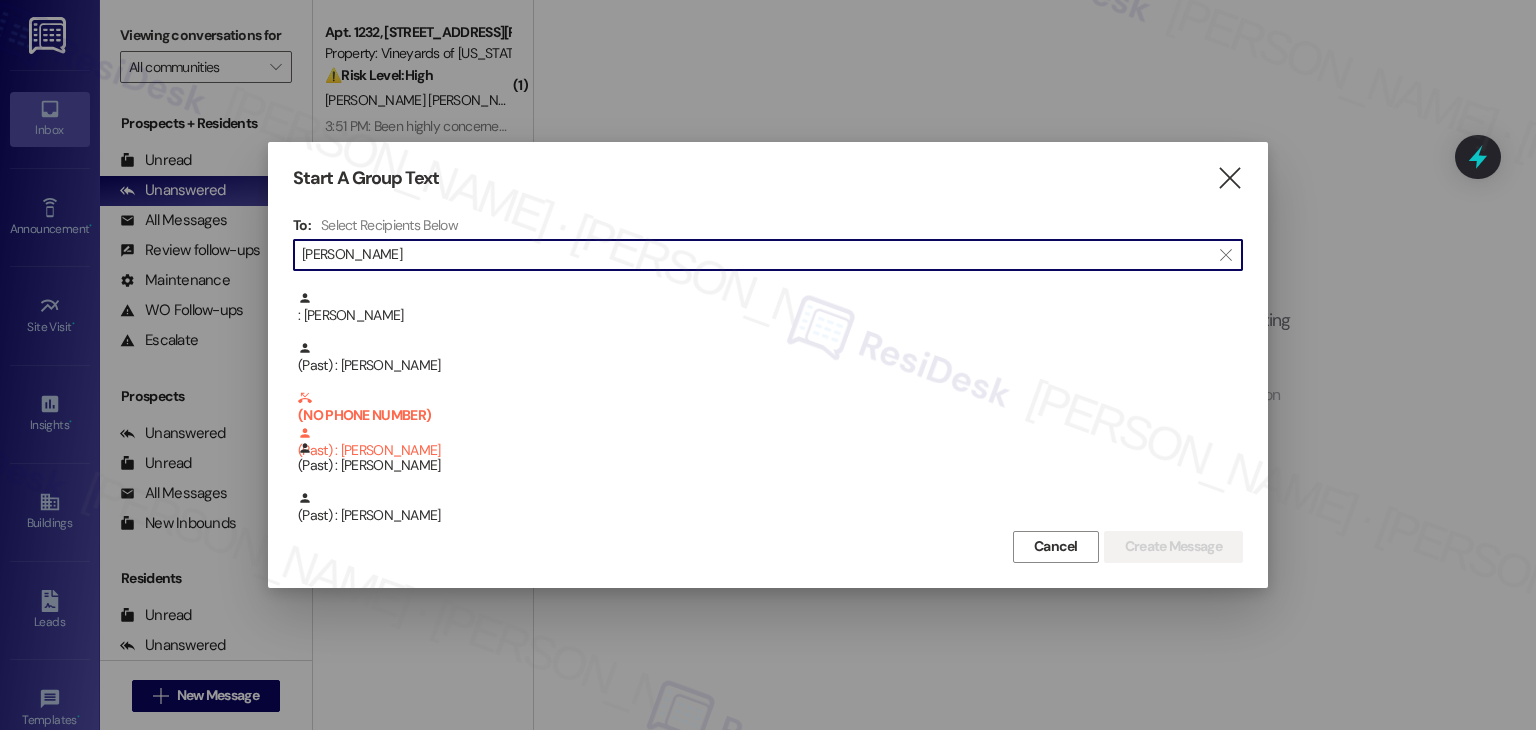 scroll, scrollTop: 249, scrollLeft: 0, axis: vertical 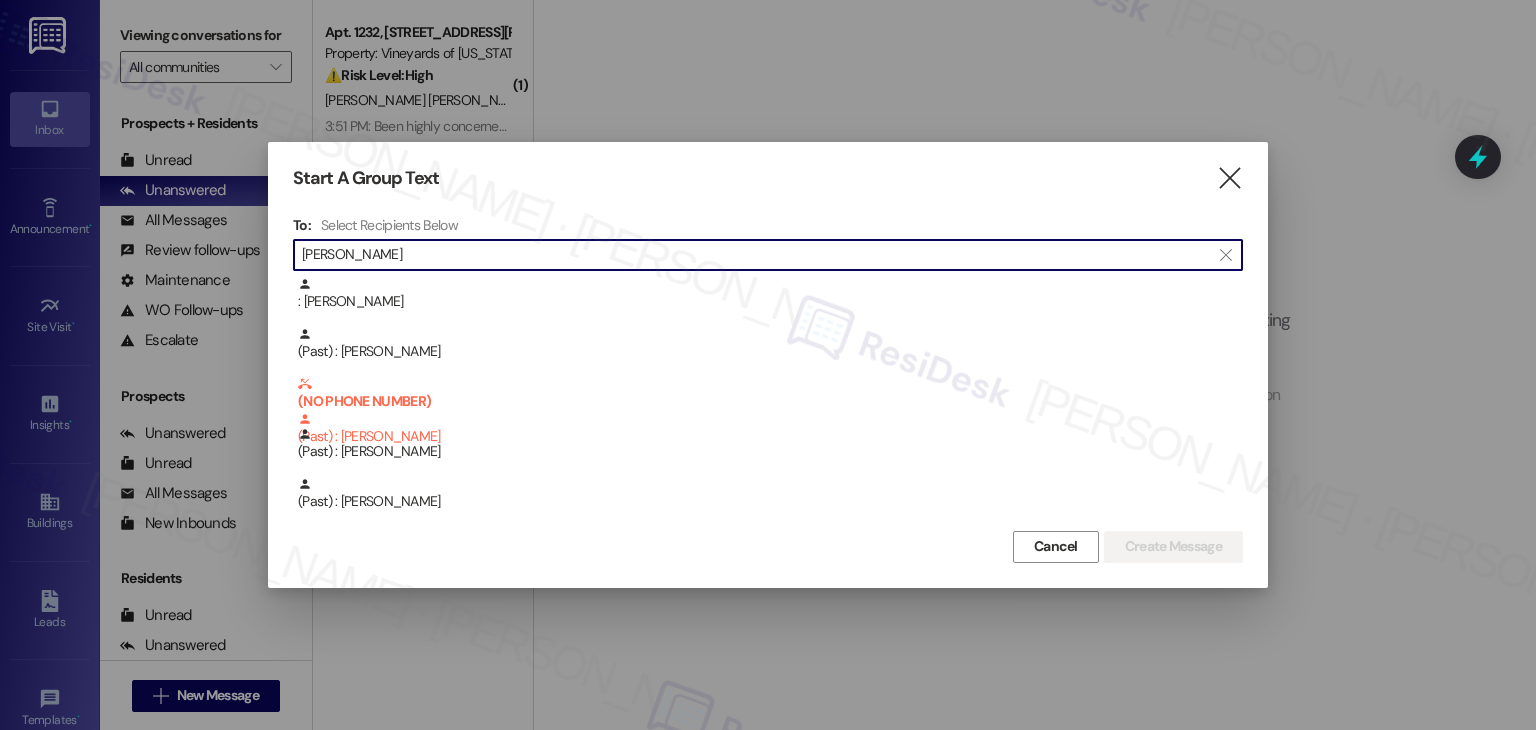 drag, startPoint x: 372, startPoint y: 254, endPoint x: 300, endPoint y: 257, distance: 72.06247 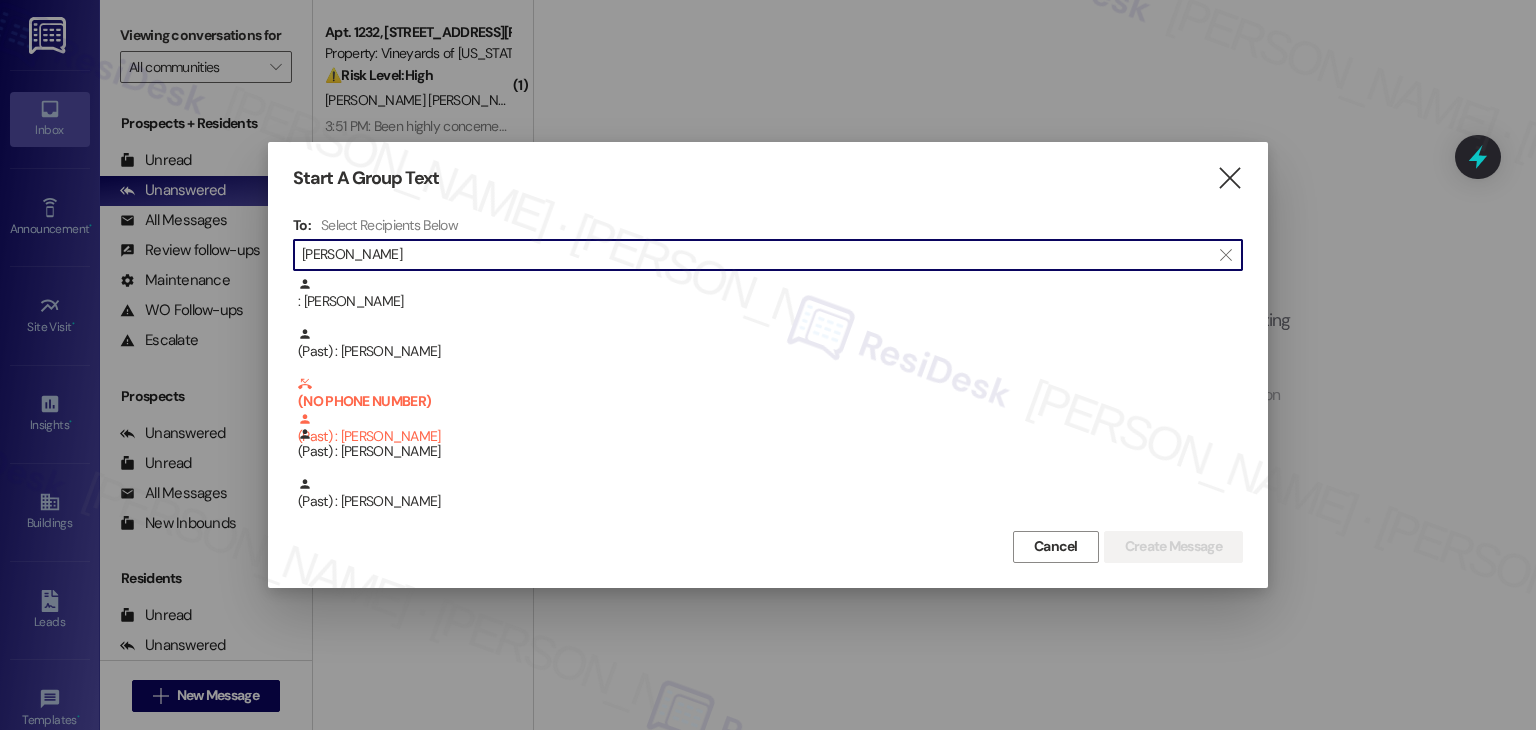 paste on "Aydin	Johnson" 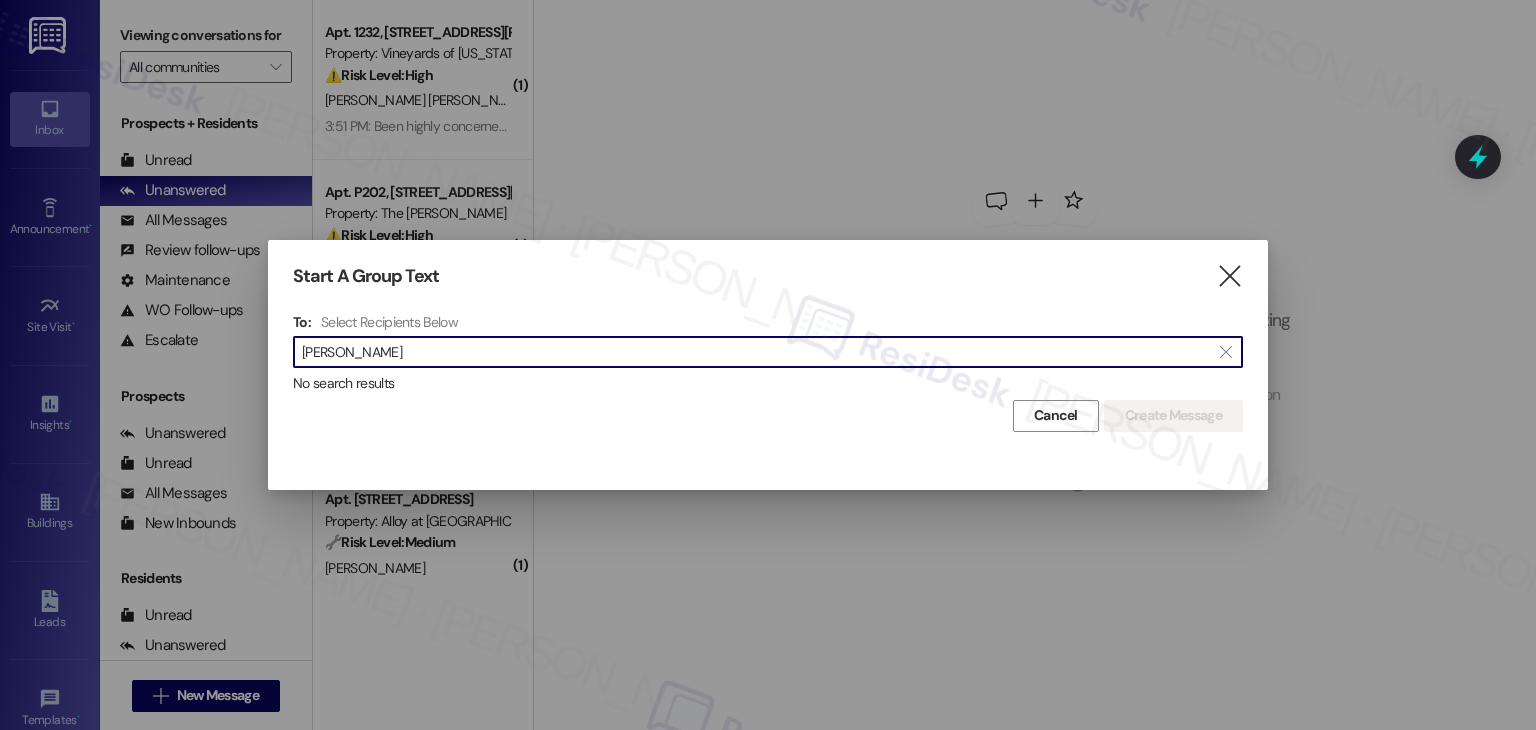 click on "Aydin	Johnson" at bounding box center (756, 352) 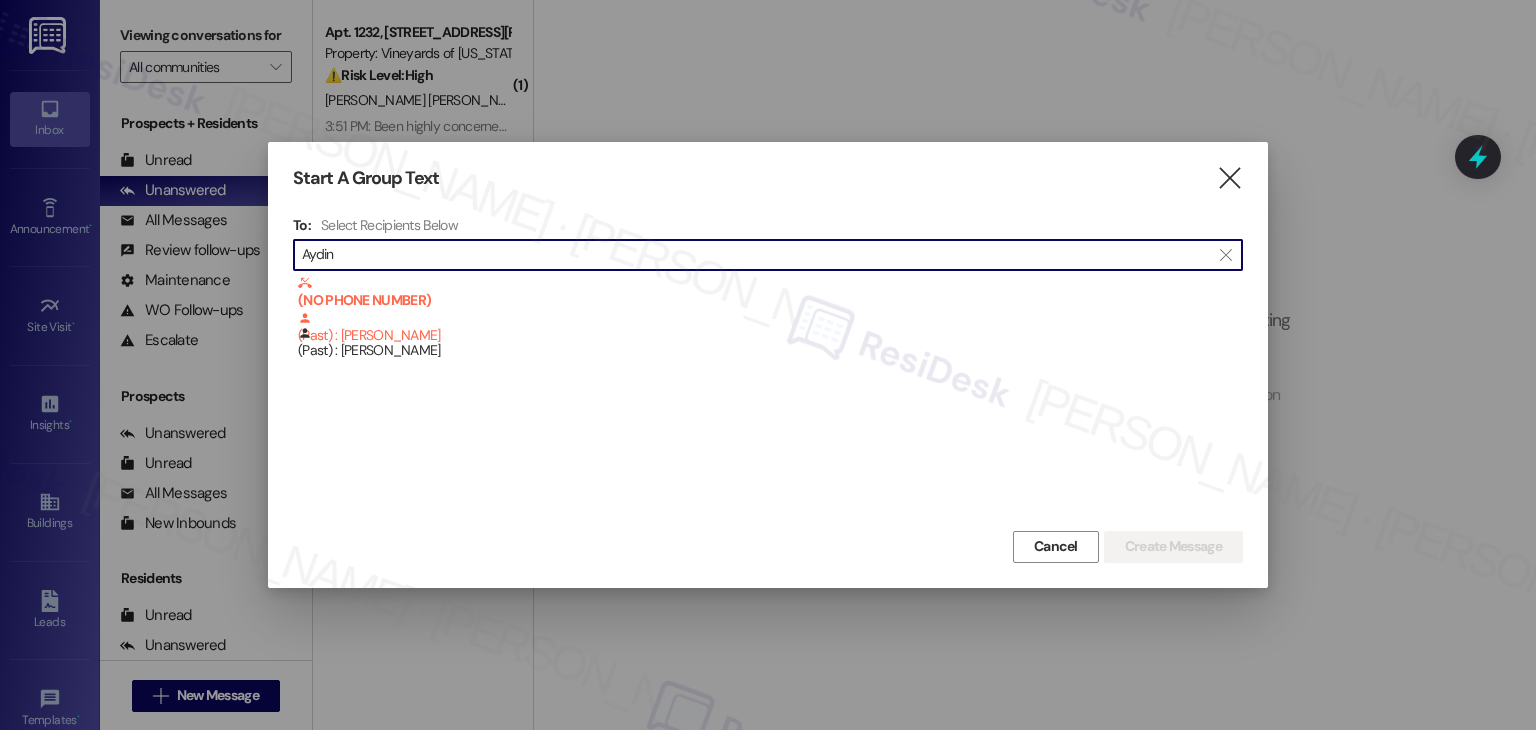 drag, startPoint x: 337, startPoint y: 247, endPoint x: 300, endPoint y: 250, distance: 37.12142 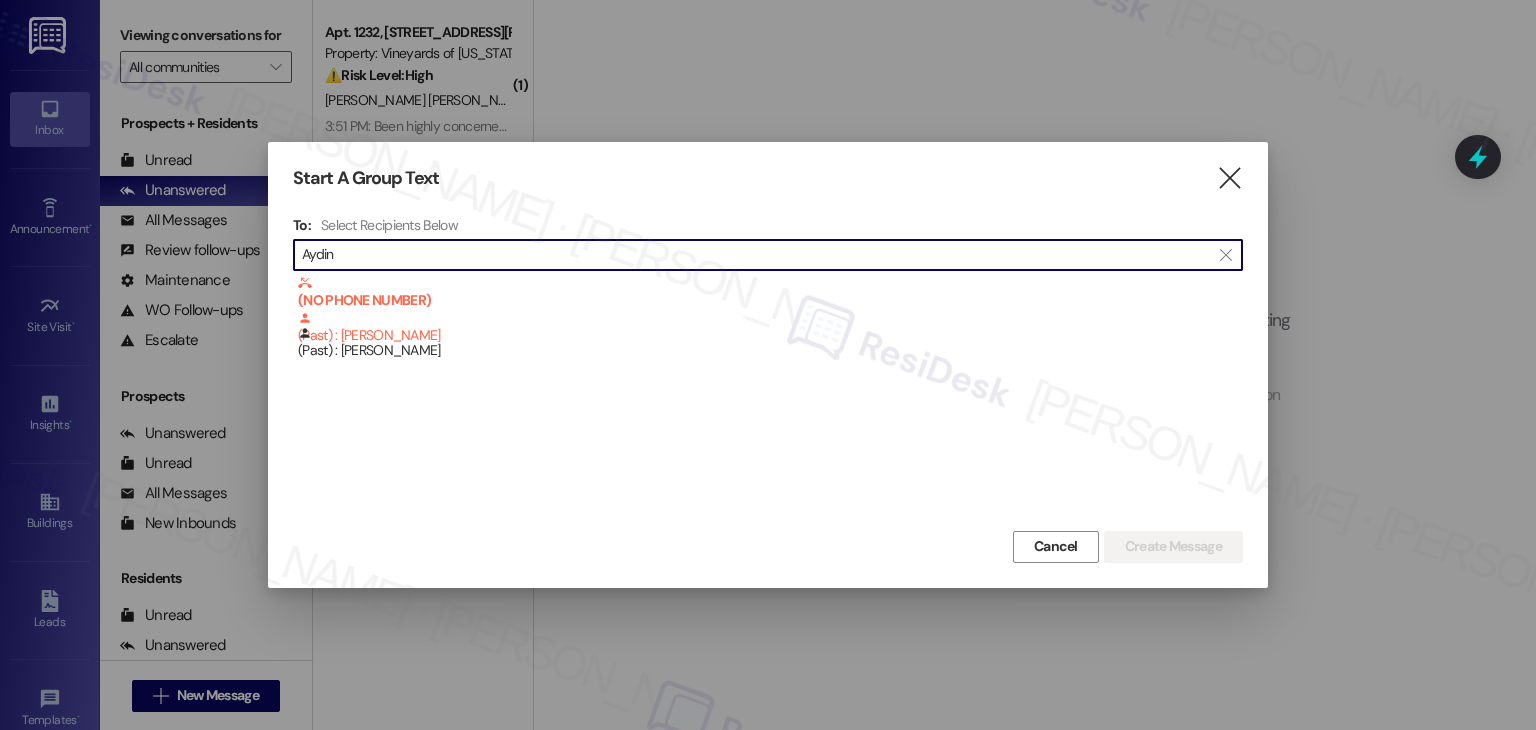 paste on "Samuel	Sanchez" 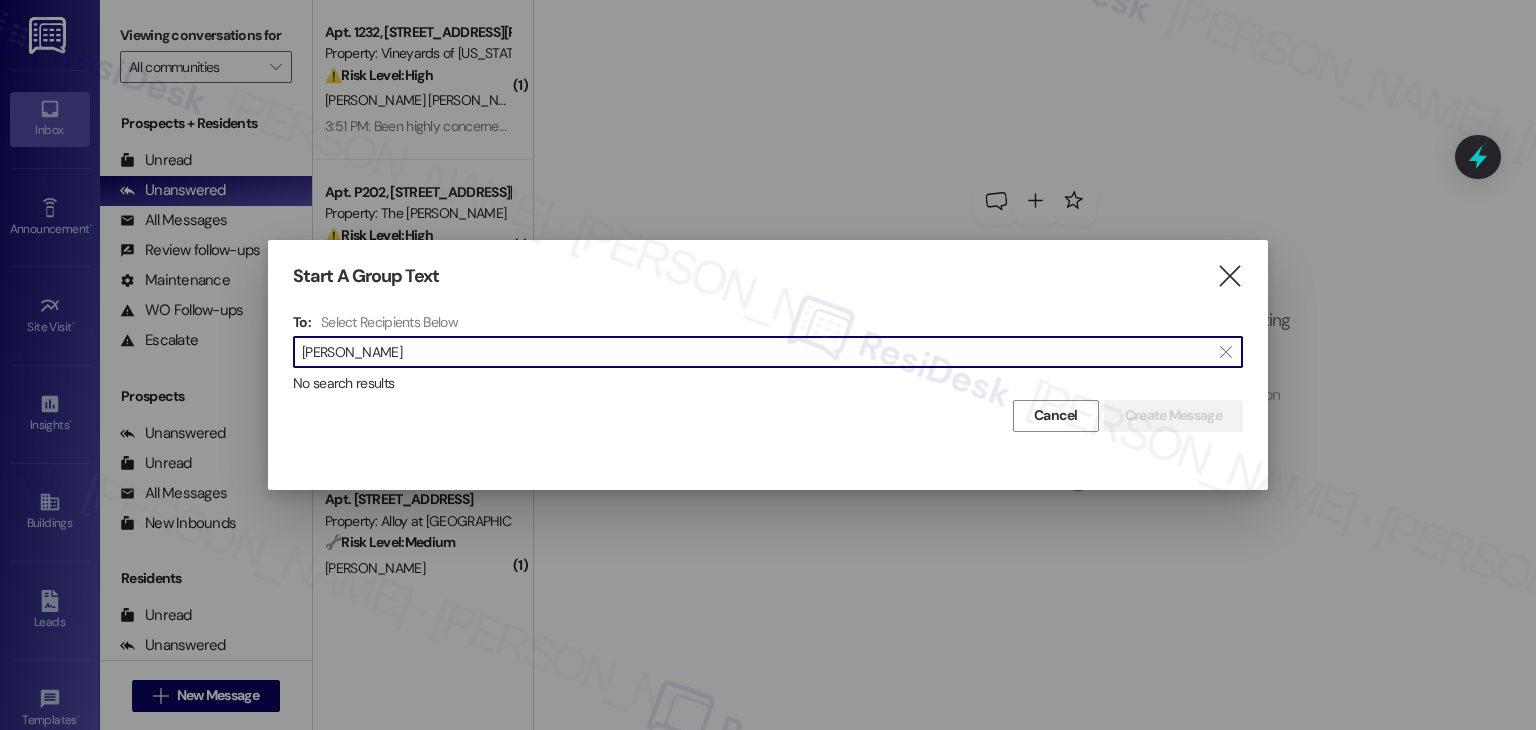 click on "Samuel	Sanchez" at bounding box center [756, 352] 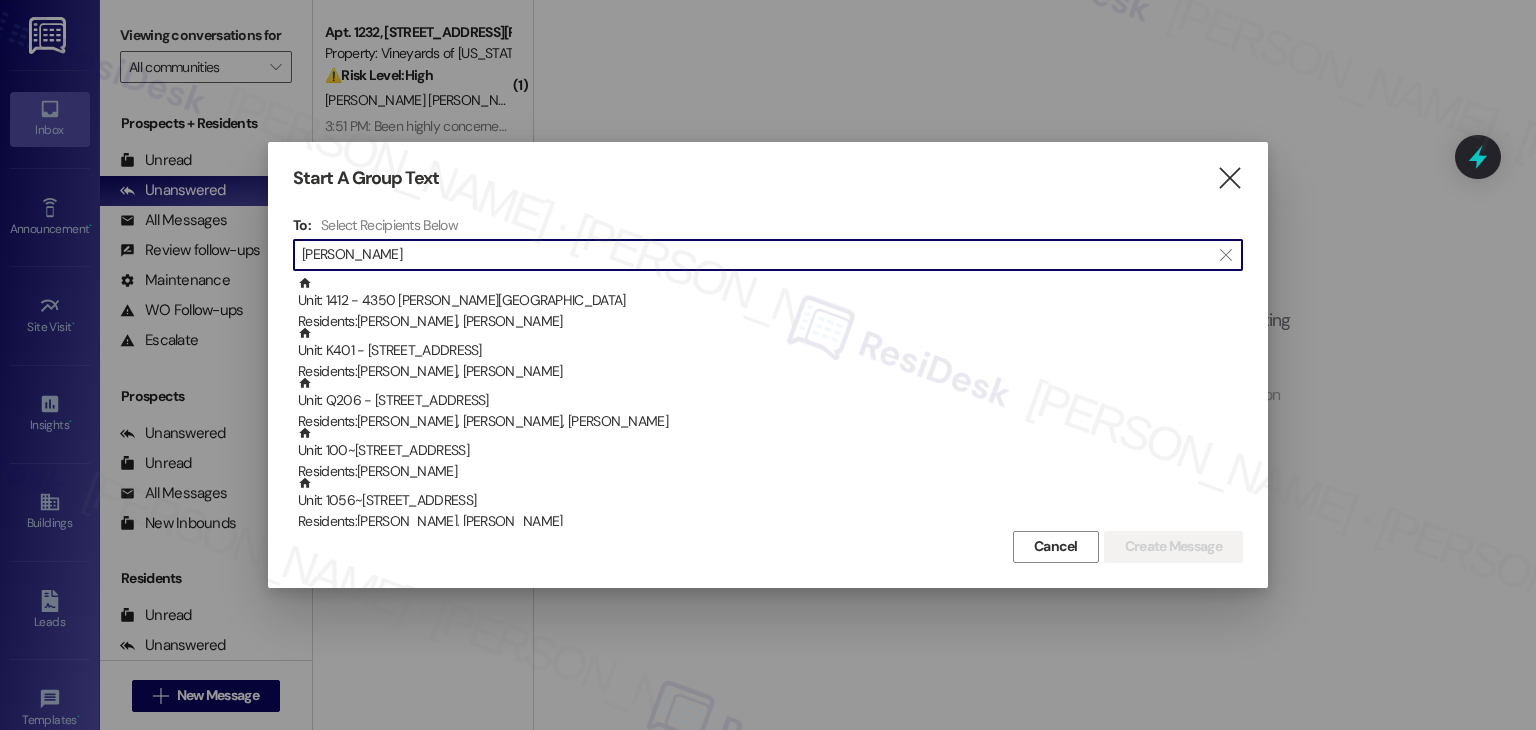 drag, startPoint x: 356, startPoint y: 251, endPoint x: 293, endPoint y: 253, distance: 63.03174 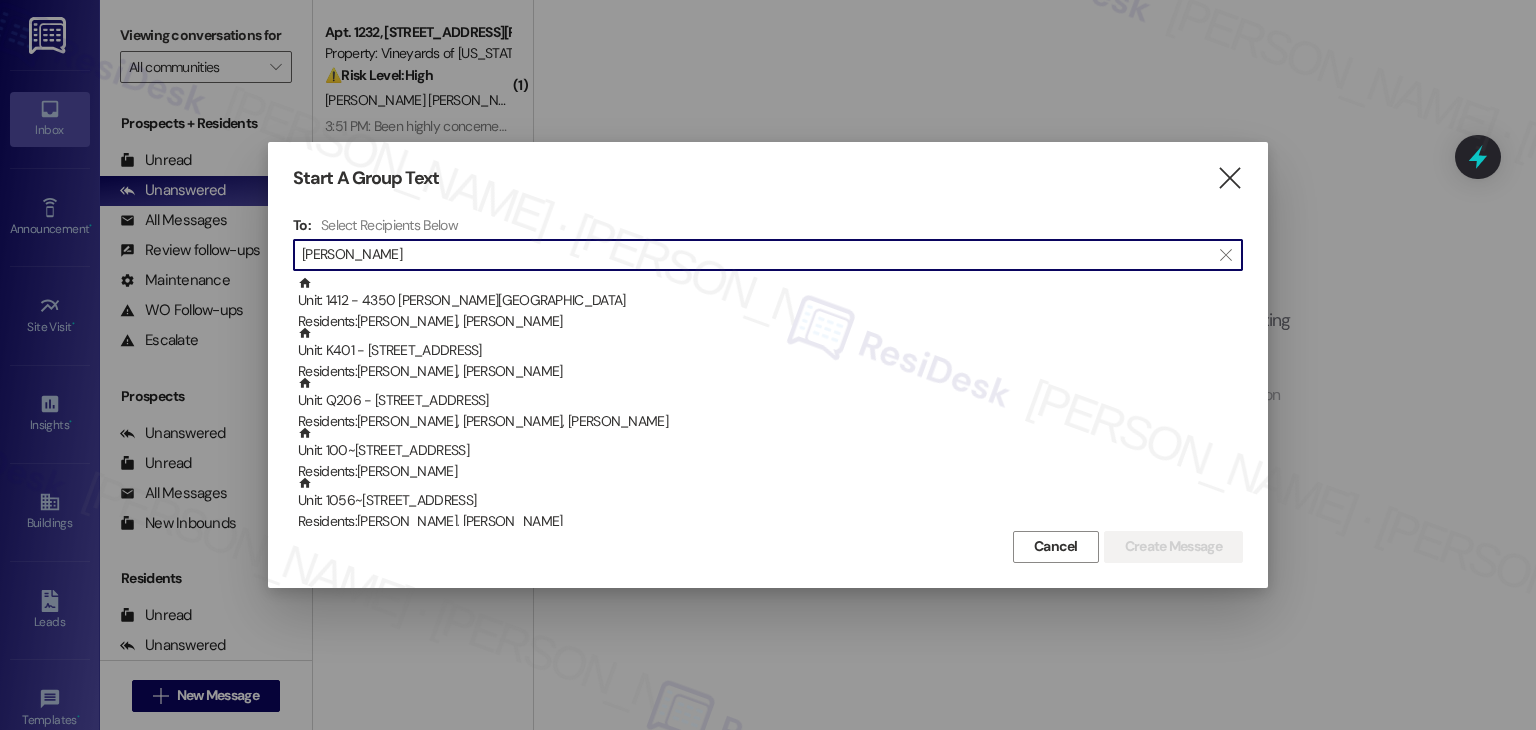 paste on "Chloe	Gaines" 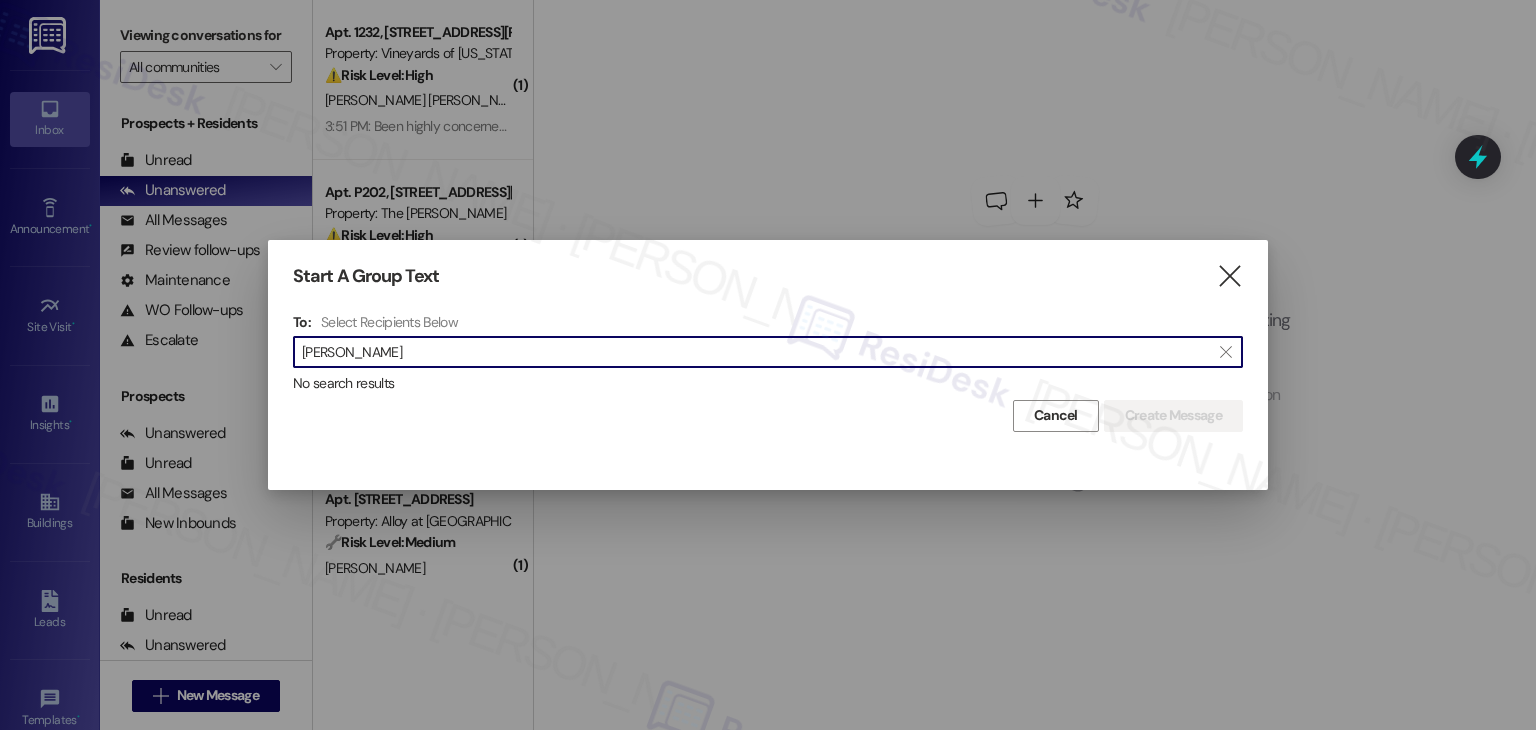click on "Chloe	Gaines" at bounding box center [756, 352] 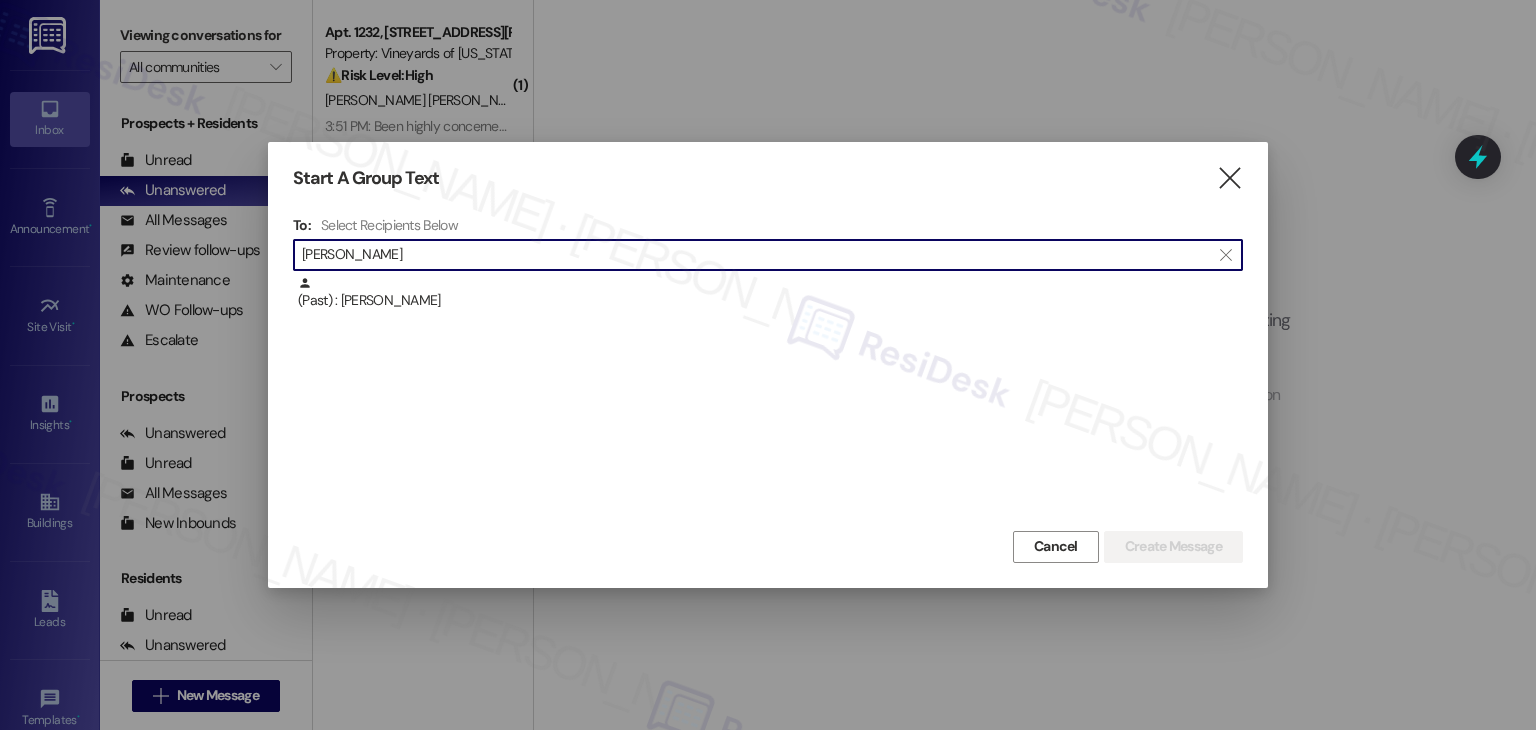 drag, startPoint x: 368, startPoint y: 258, endPoint x: 295, endPoint y: 259, distance: 73.00685 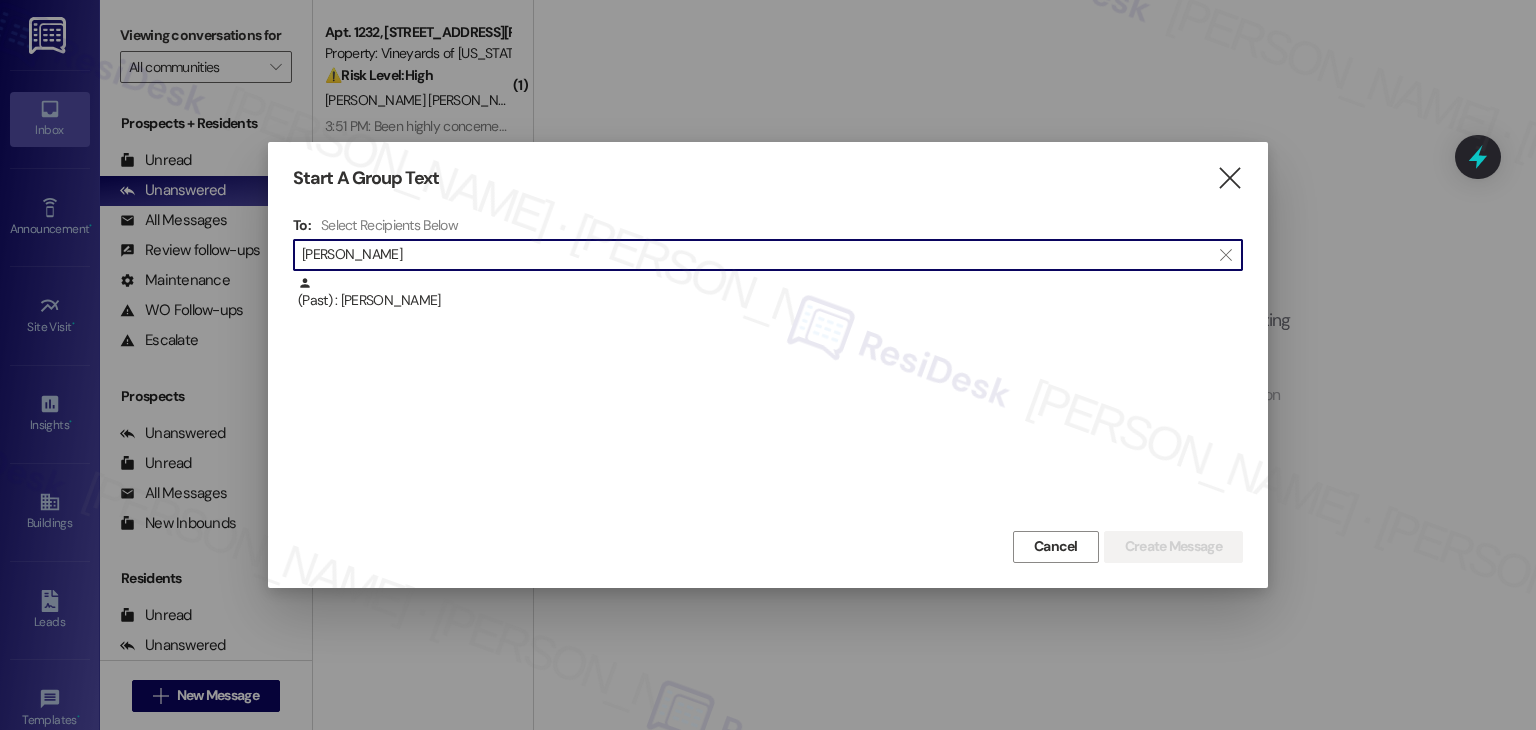 paste on "Nina	Henry" 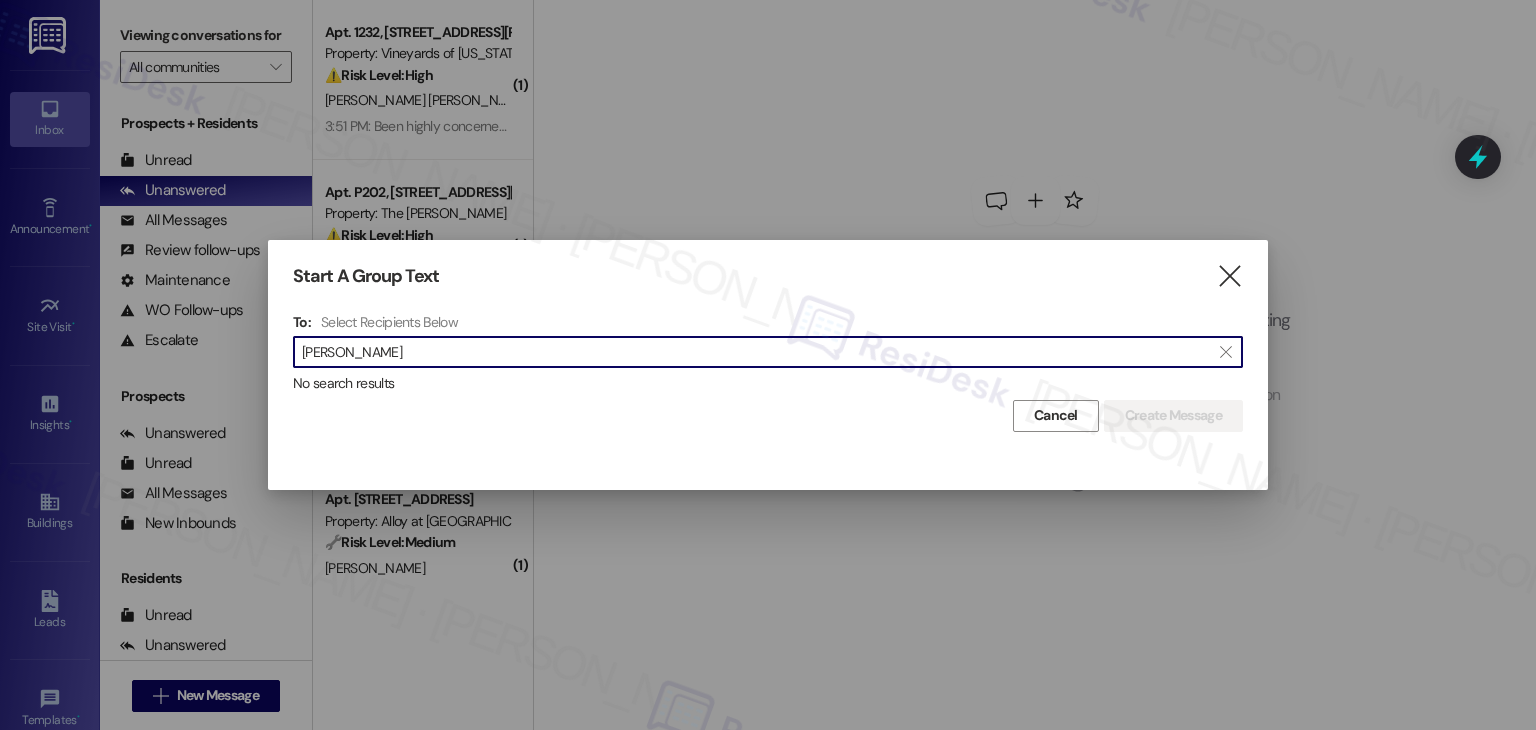 click on "Nina	Henry" at bounding box center (756, 352) 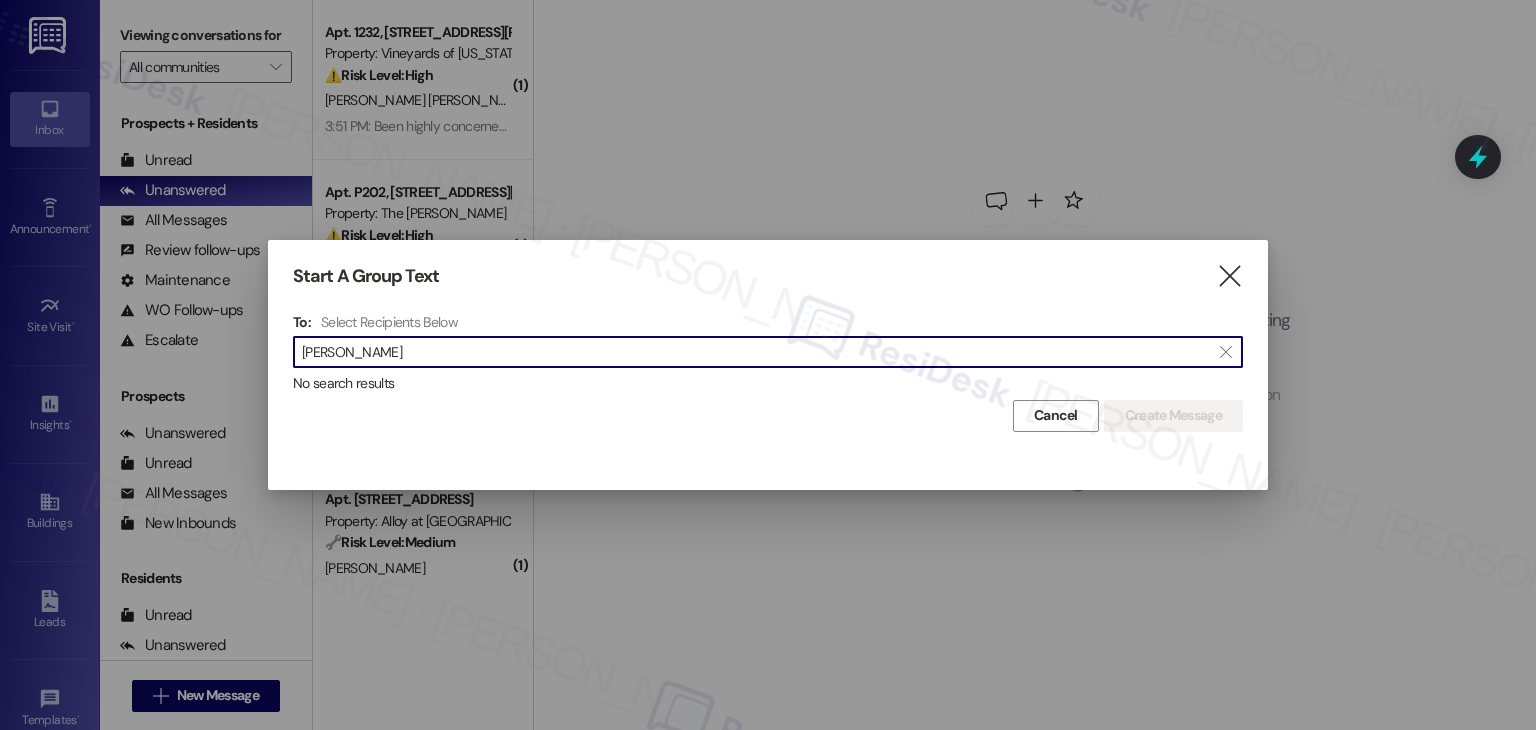 drag, startPoint x: 396, startPoint y: 353, endPoint x: 290, endPoint y: 353, distance: 106 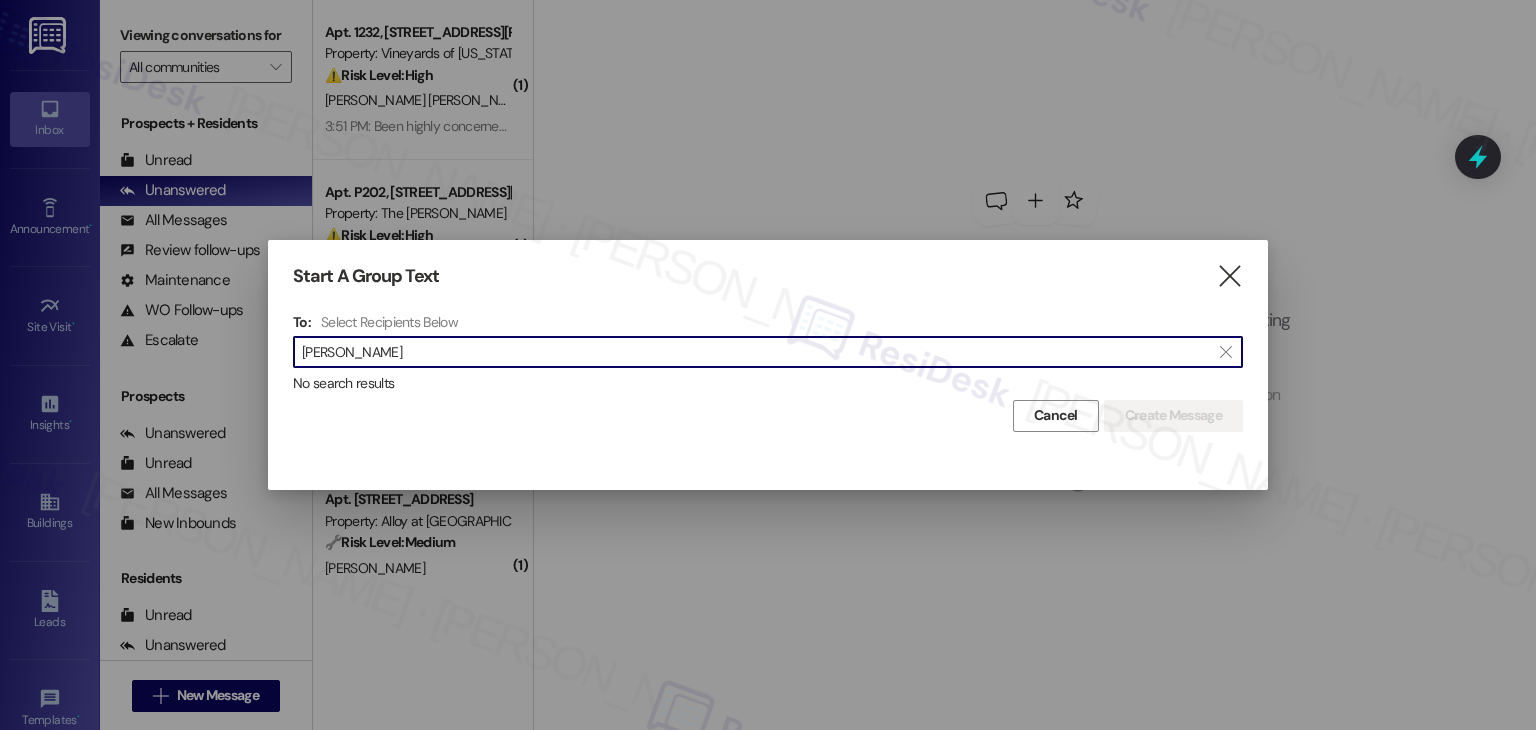 click on "Caitlyn	Richardson" at bounding box center [756, 352] 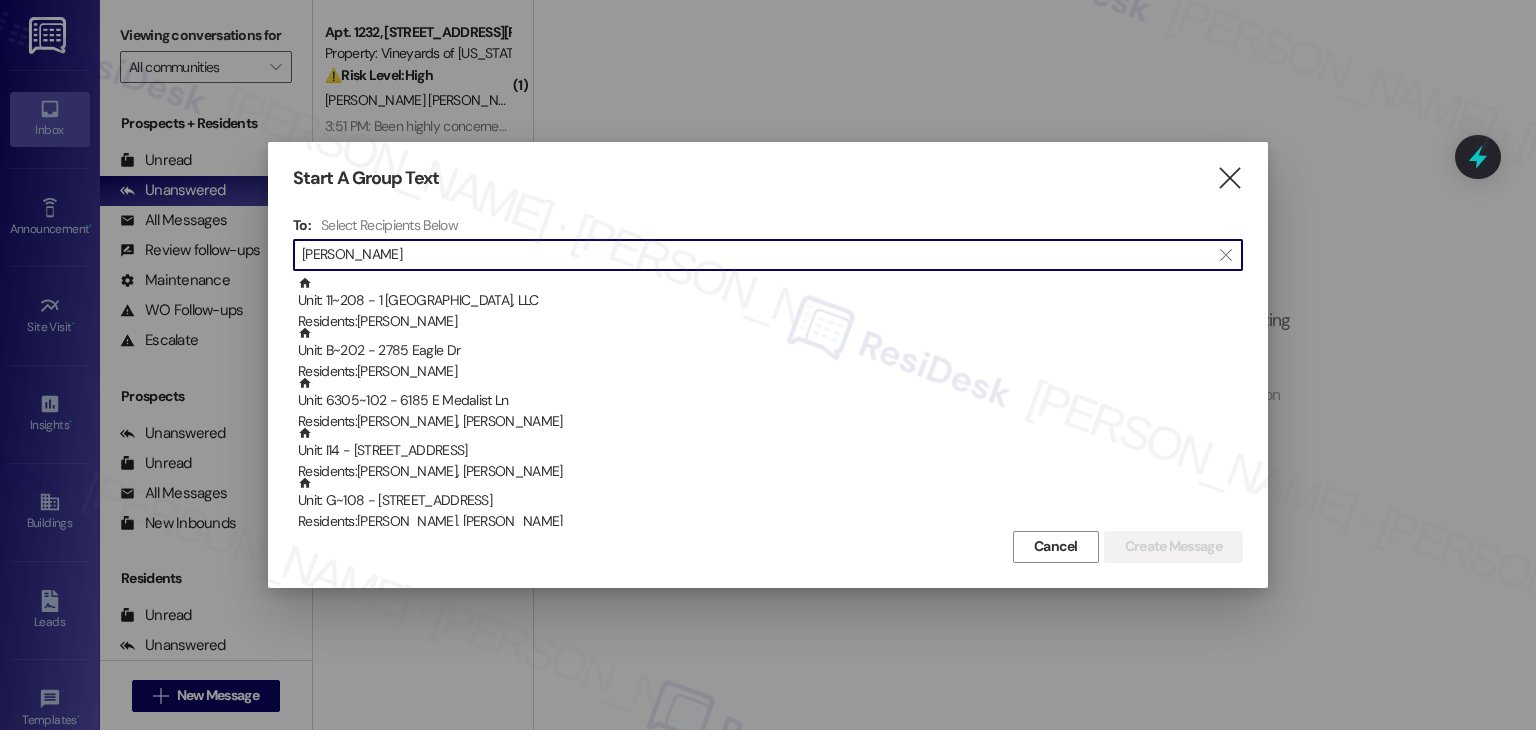 drag, startPoint x: 404, startPoint y: 262, endPoint x: 293, endPoint y: 263, distance: 111.0045 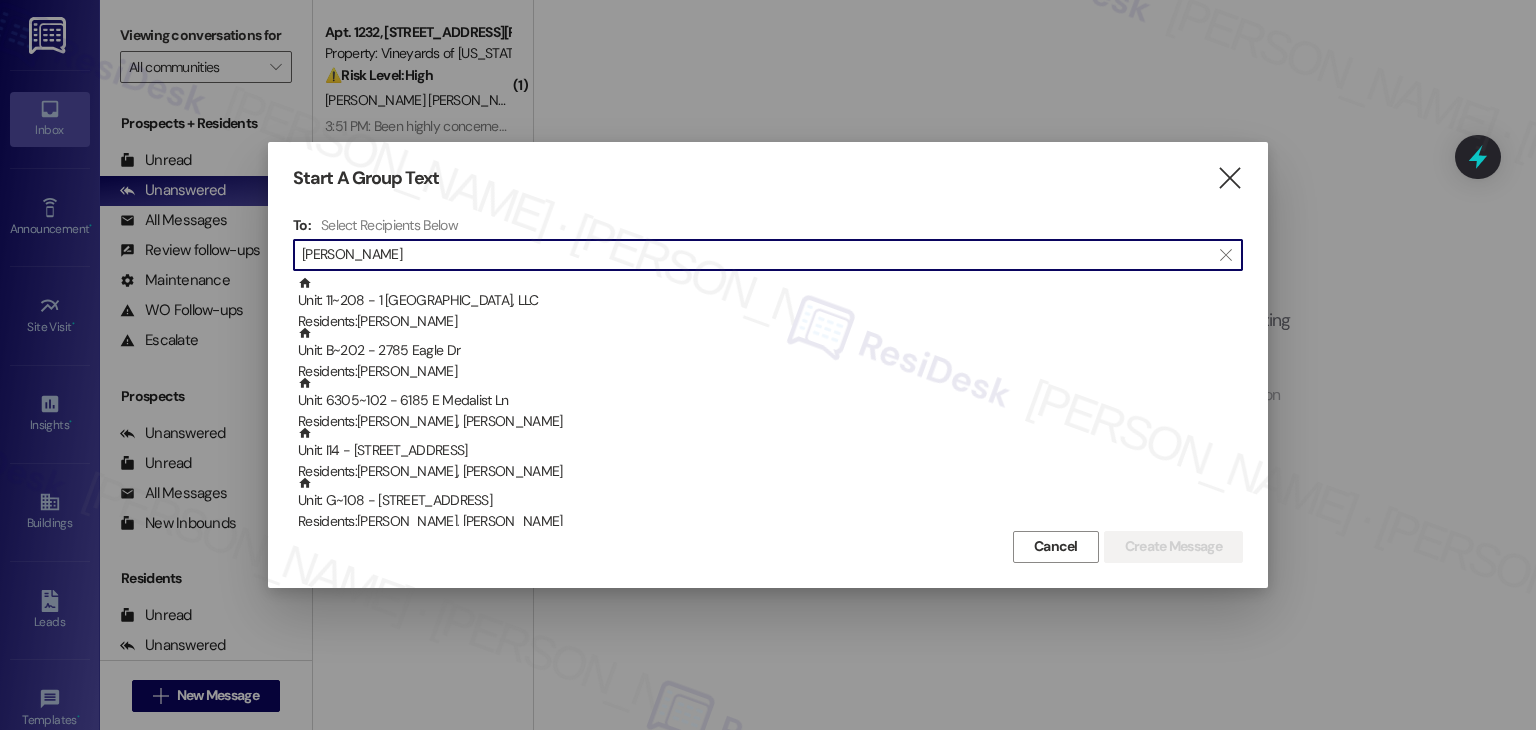paste on "Angelica	Sarmiento Avendano" 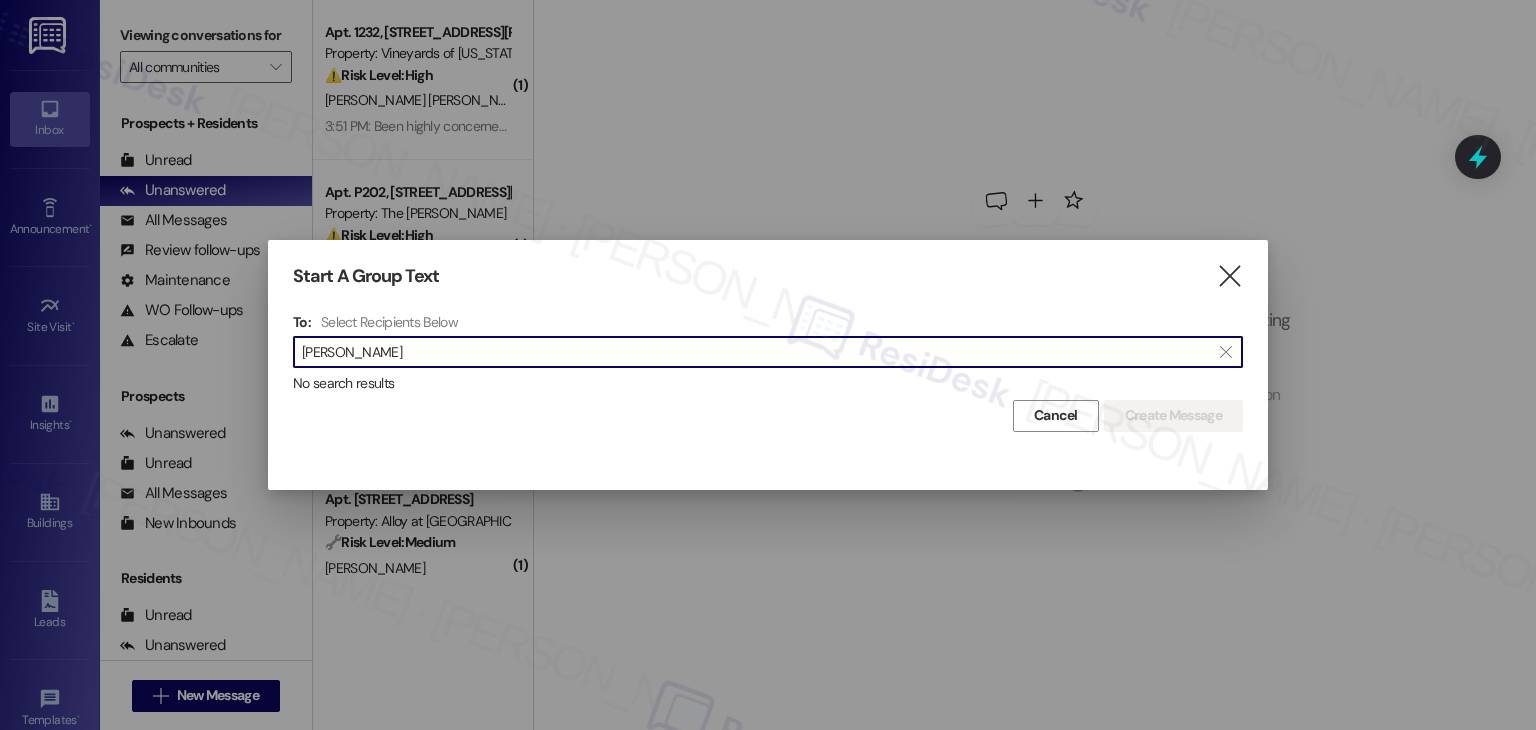 click on "Angelica	Sarmiento Avendano" at bounding box center (756, 352) 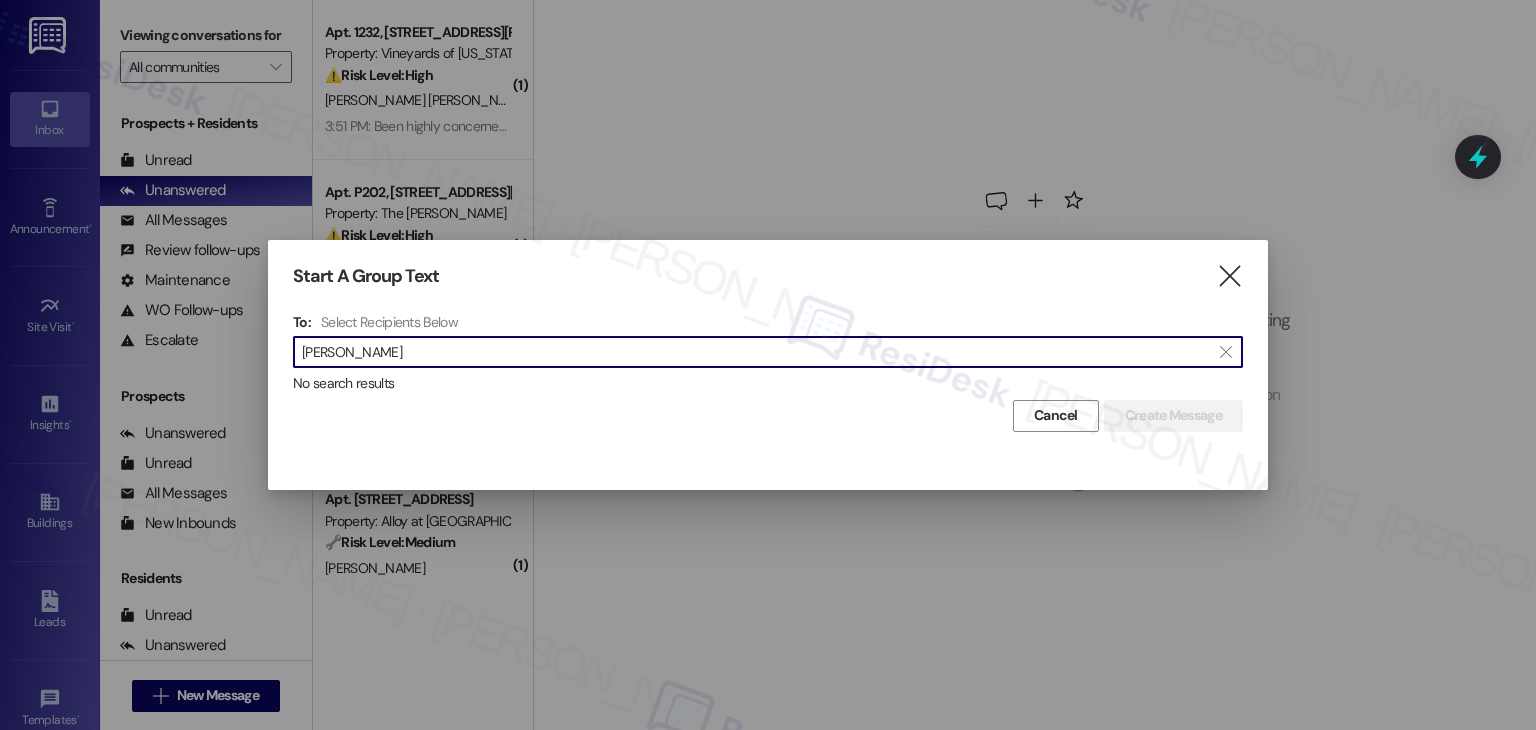 drag, startPoint x: 420, startPoint y: 355, endPoint x: 261, endPoint y: 353, distance: 159.01257 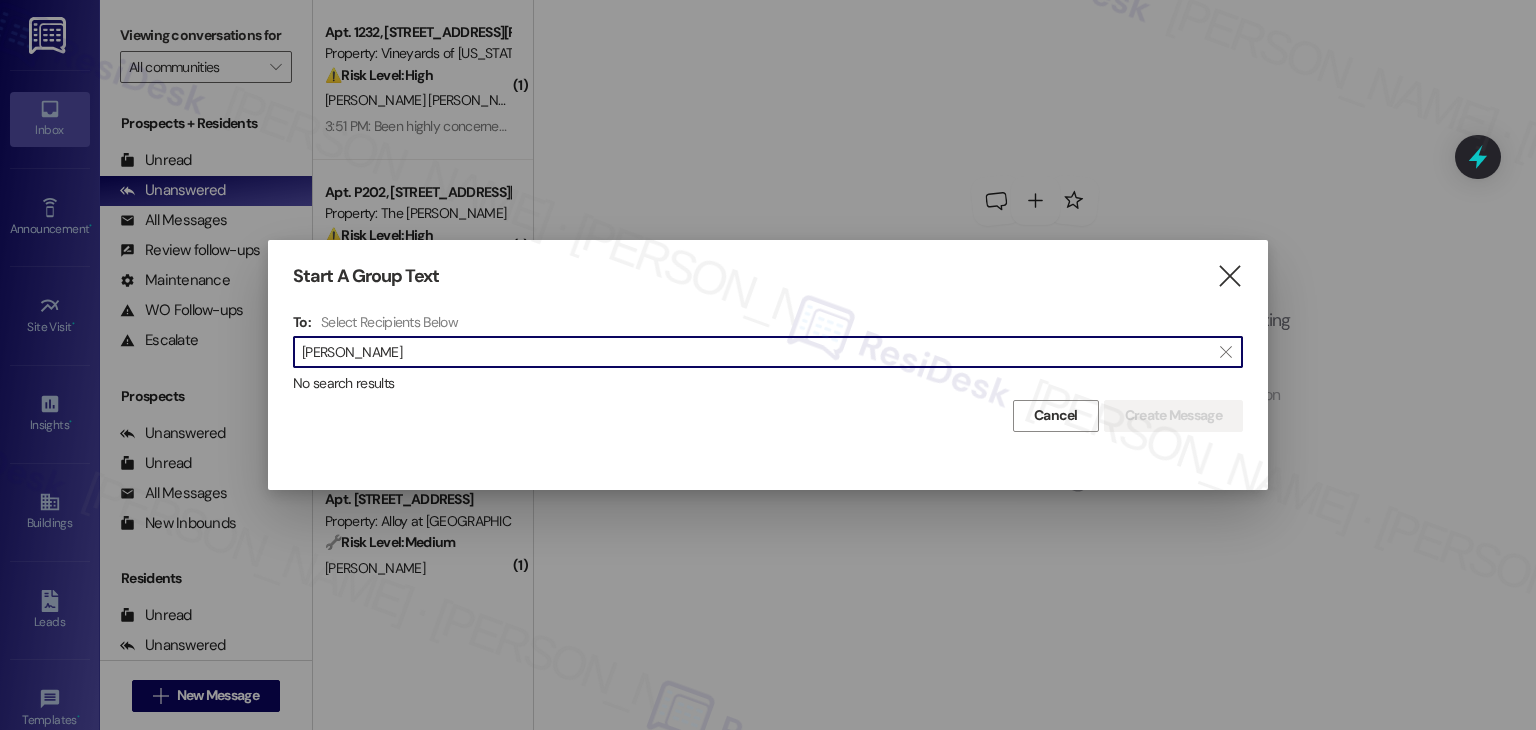 click on "Mirella	Chavez Giron" at bounding box center [756, 352] 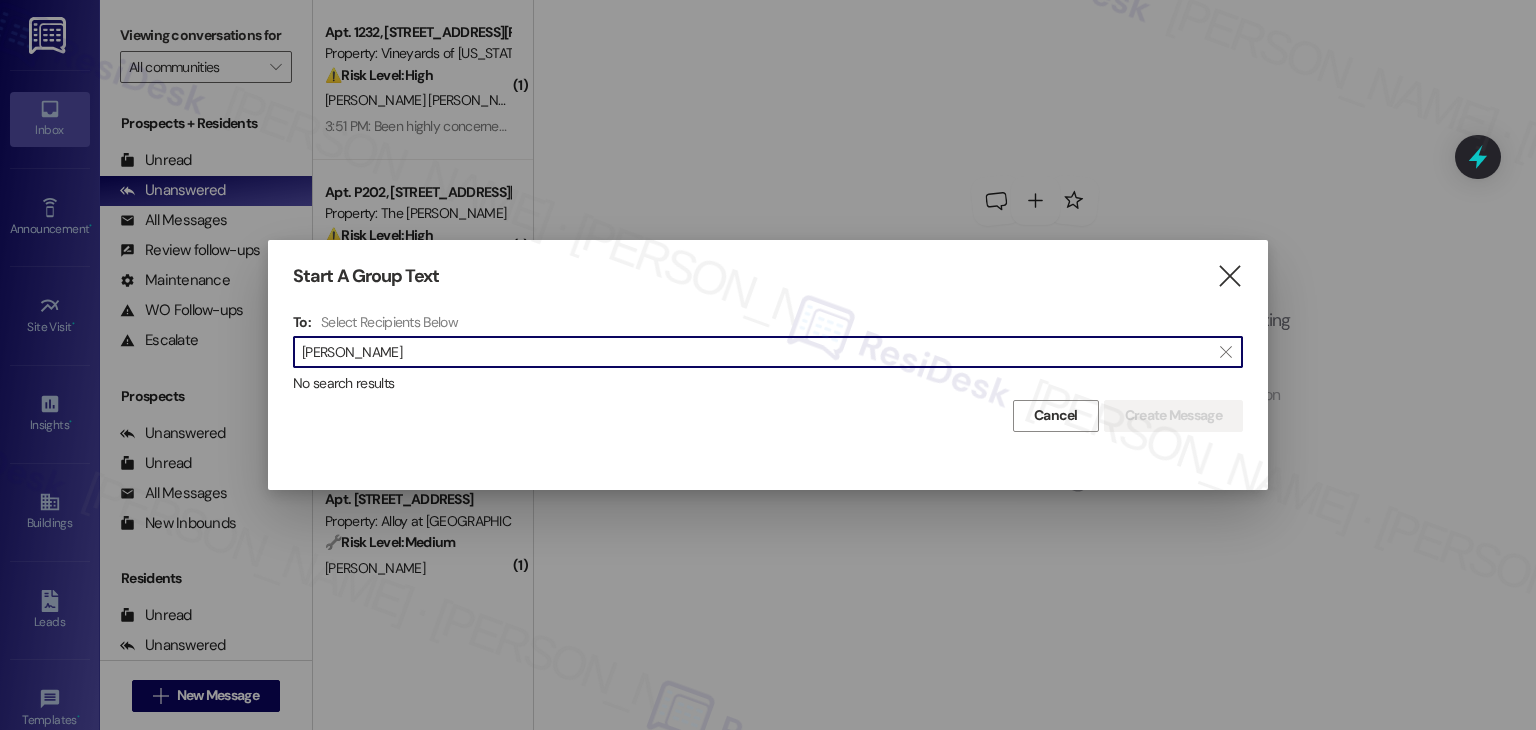 drag, startPoint x: 390, startPoint y: 353, endPoint x: 252, endPoint y: 353, distance: 138 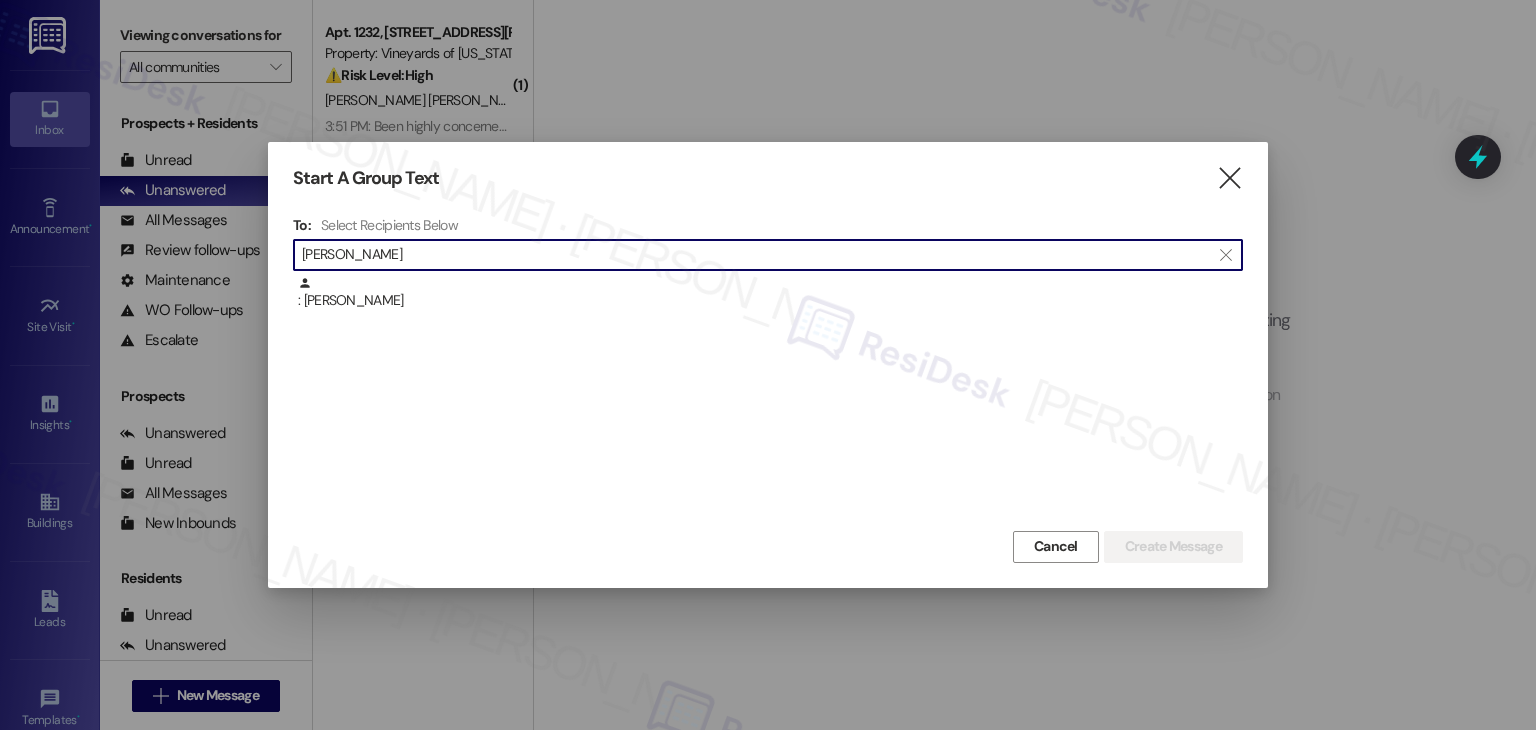 type on "Giron" 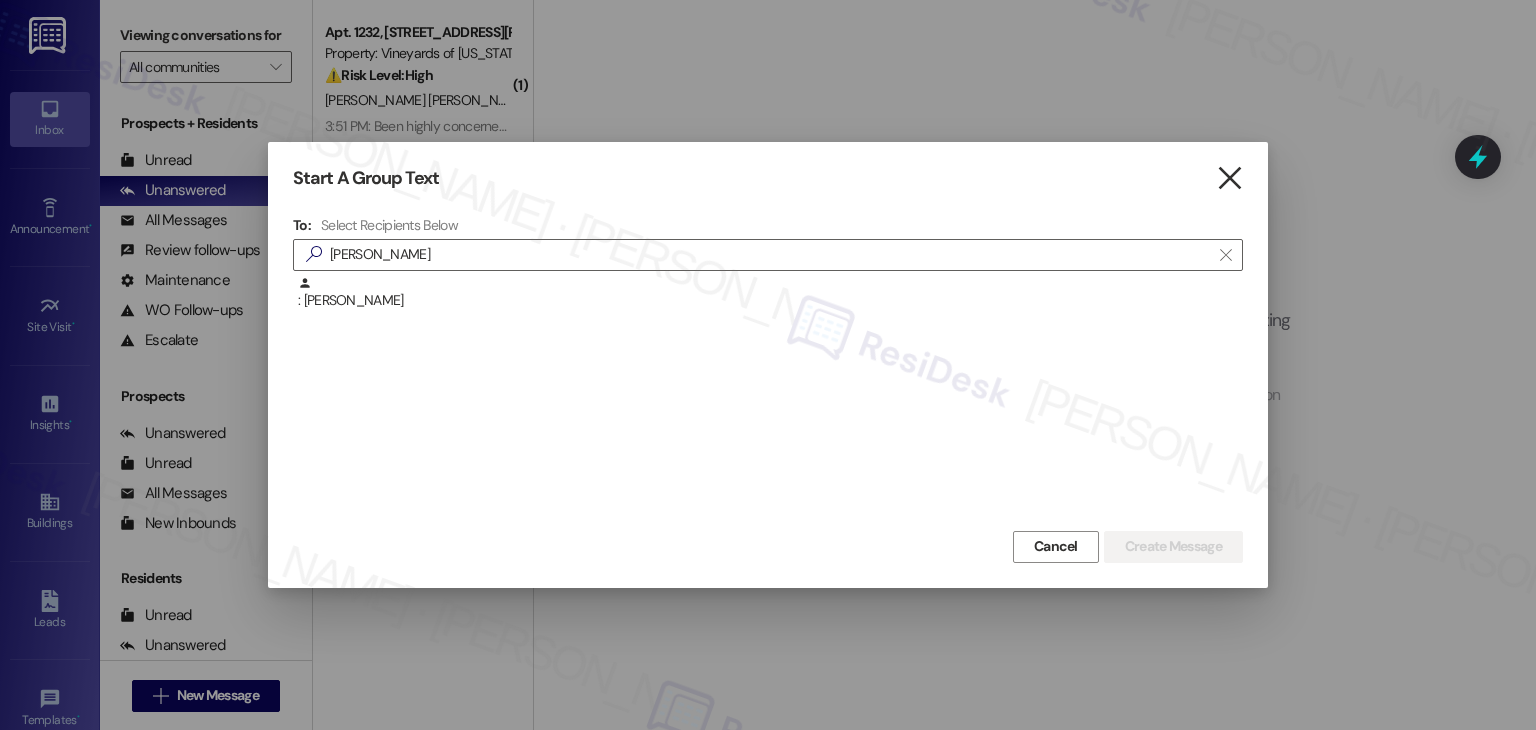 click on "" at bounding box center [1229, 178] 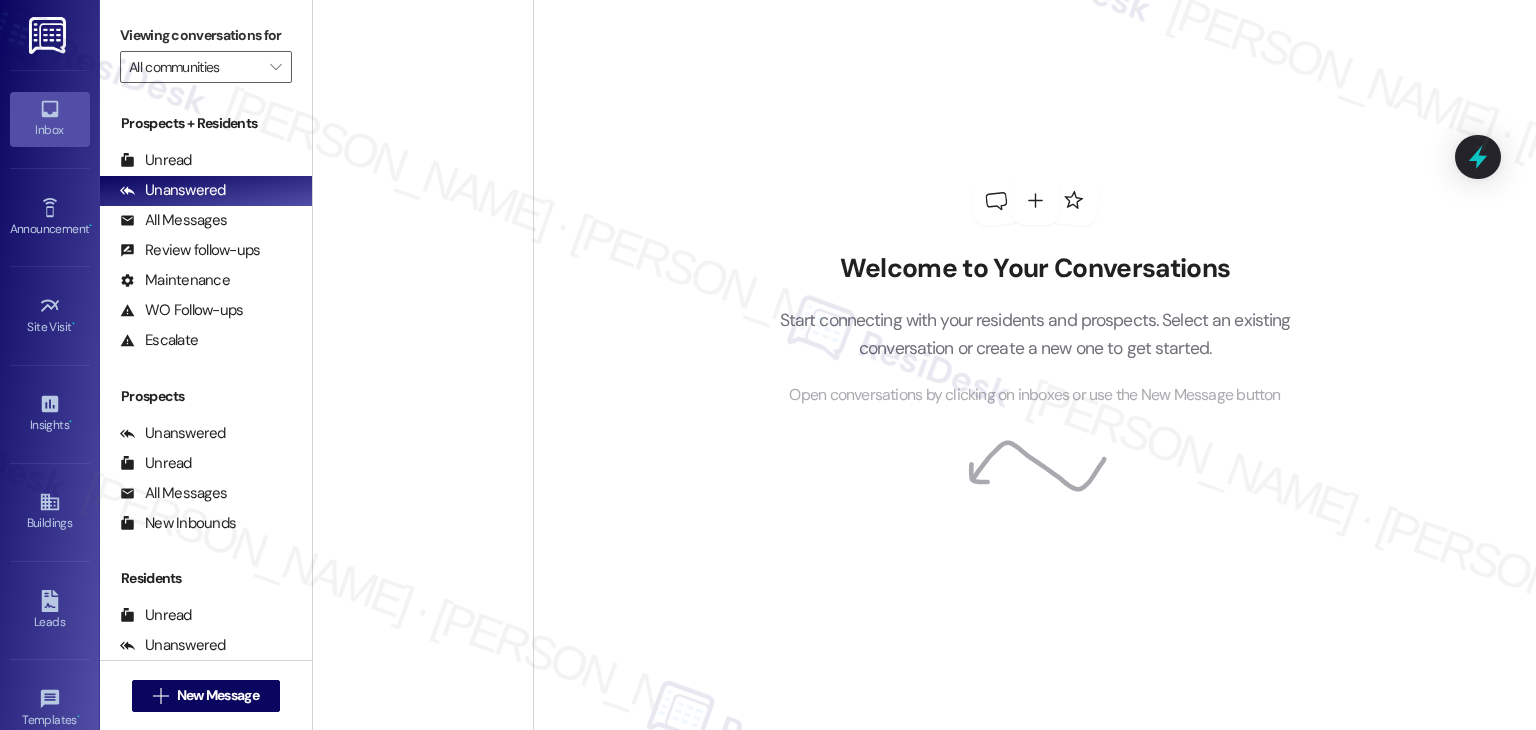 scroll, scrollTop: 1972, scrollLeft: 0, axis: vertical 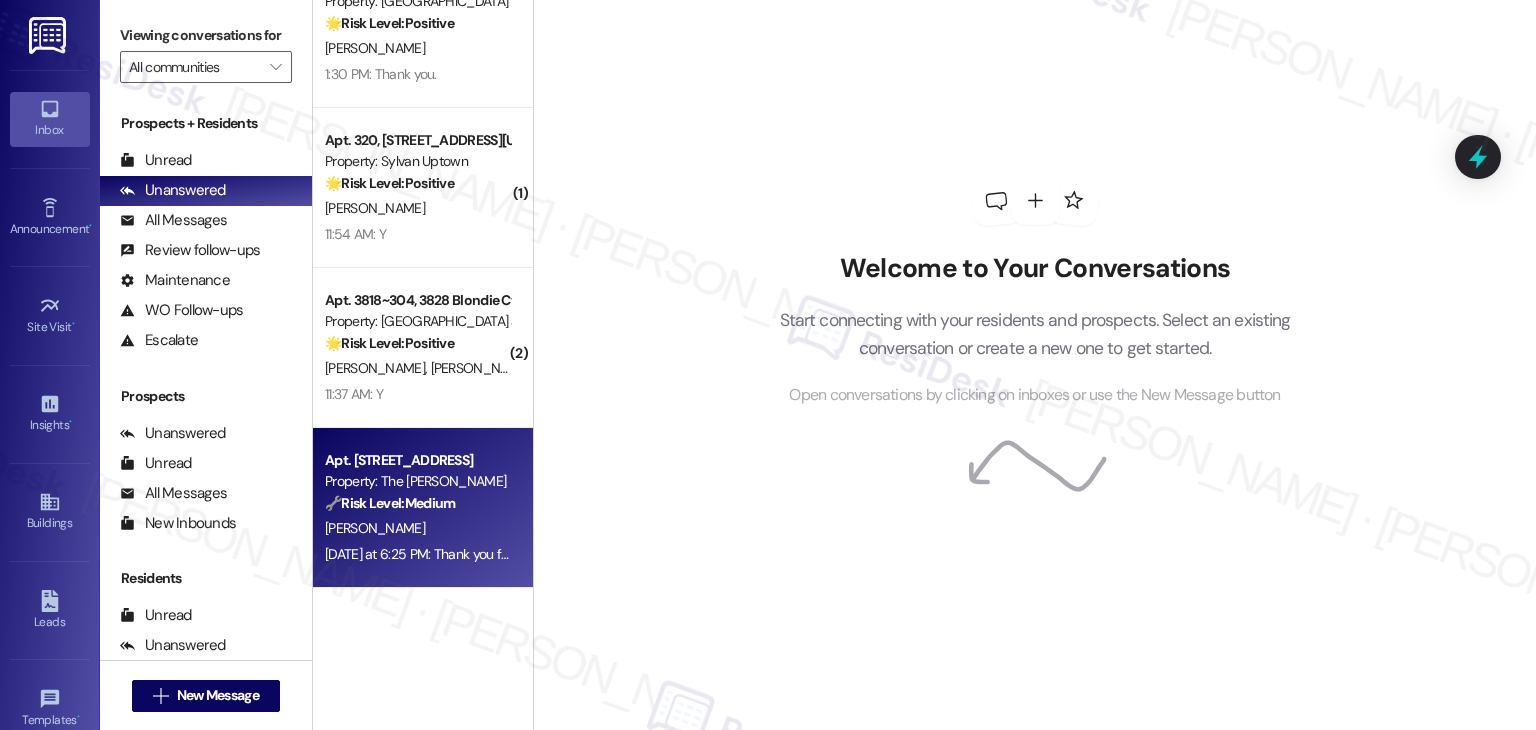 click on "Yesterday at 6:25 PM: Thank you for your message. Our offices are currently closed, but we will contact you when we resume operations. For emergencies, please contact your emergency number 208-345-6073. Yesterday at 6:25 PM: Thank you for your message. Our offices are currently closed, but we will contact you when we resume operations. For emergencies, please contact your emergency number 208-345-6073." at bounding box center [938, 554] 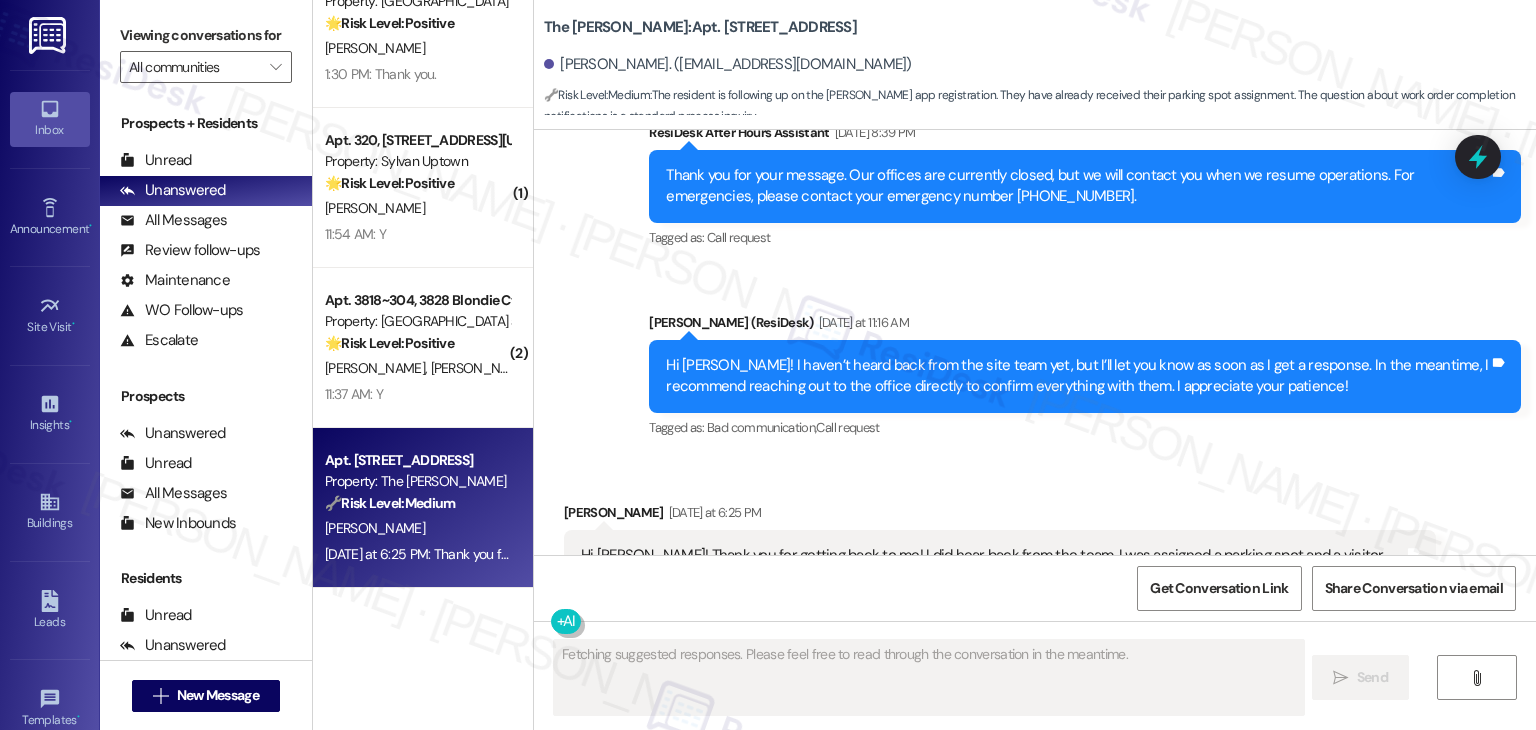 scroll, scrollTop: 2956, scrollLeft: 0, axis: vertical 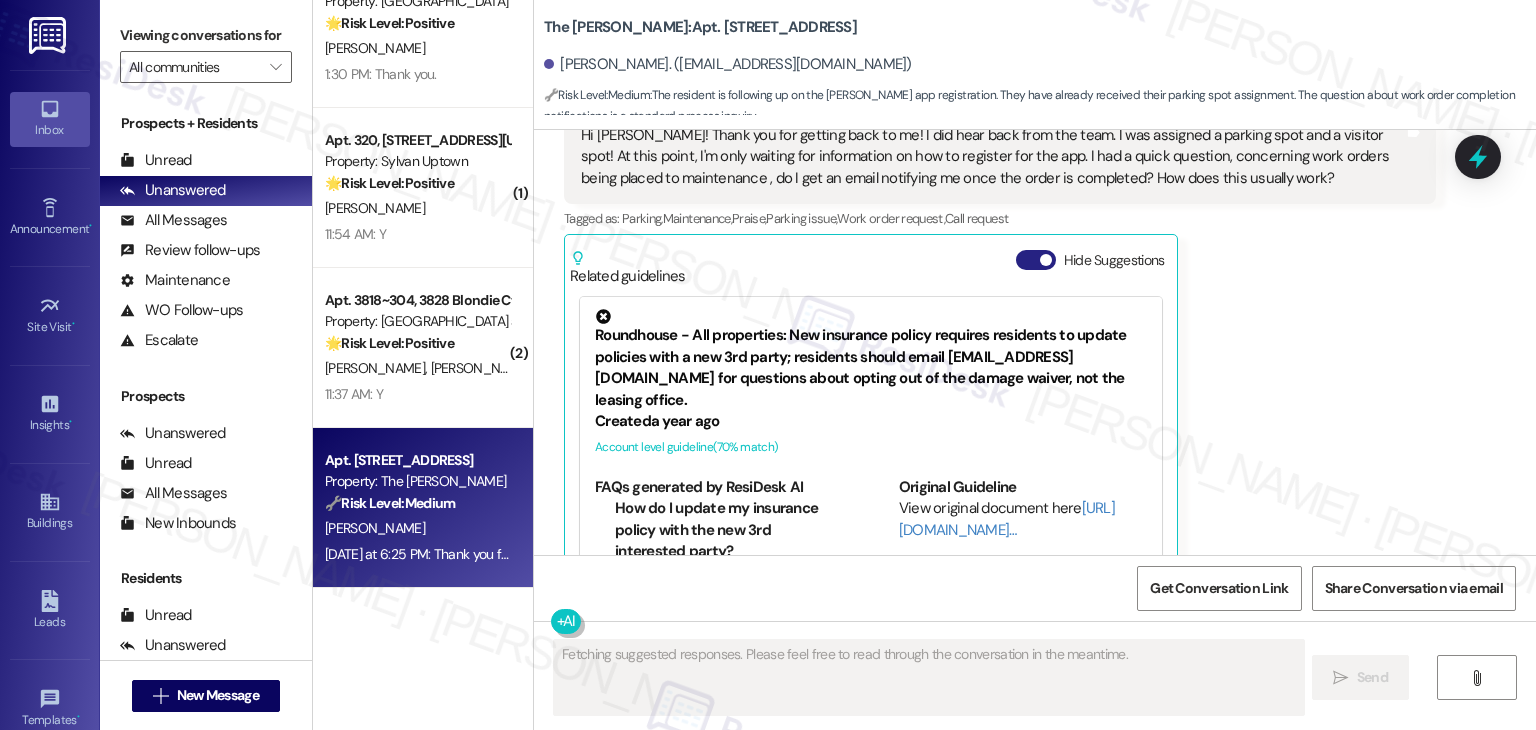 click on "Hide Suggestions" at bounding box center (1036, 260) 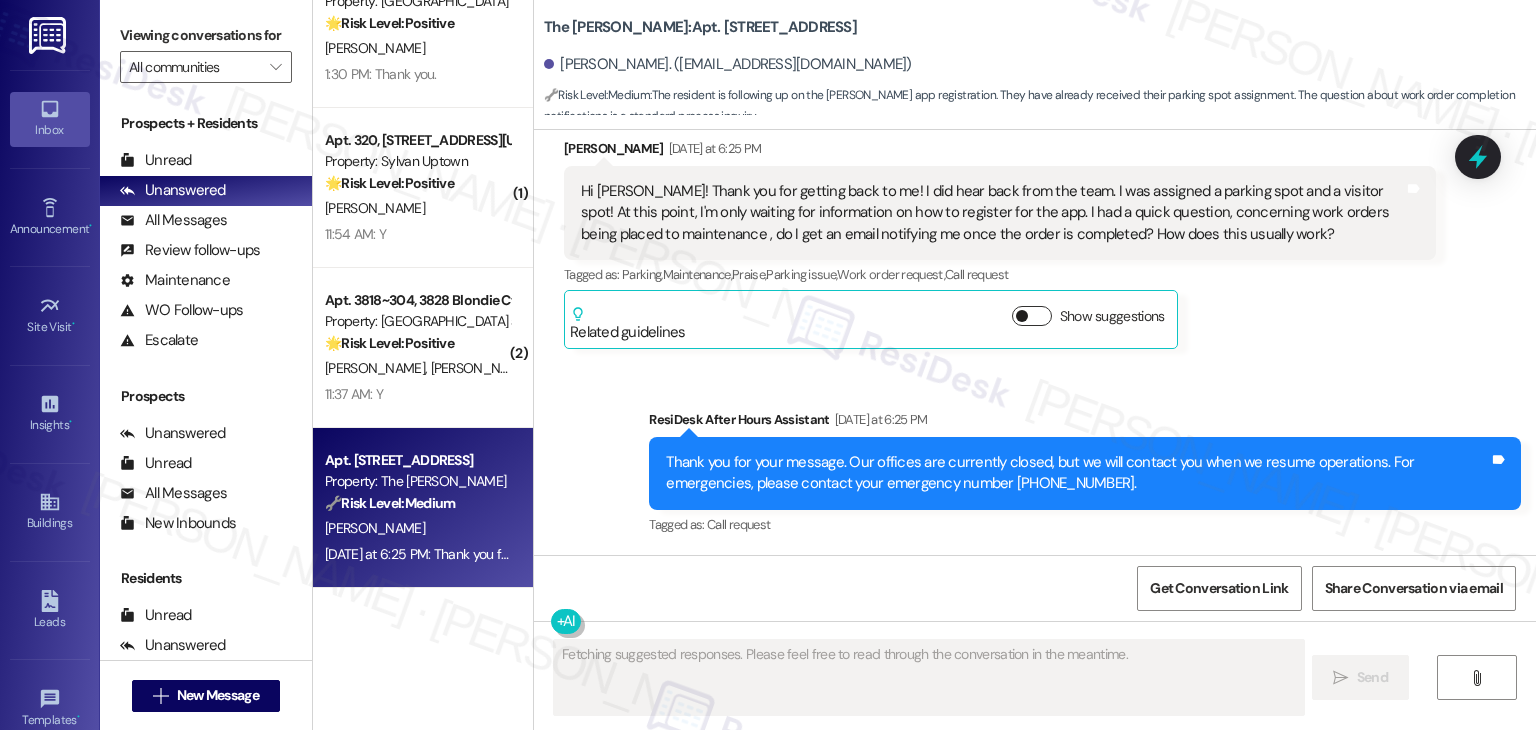 scroll, scrollTop: 2856, scrollLeft: 0, axis: vertical 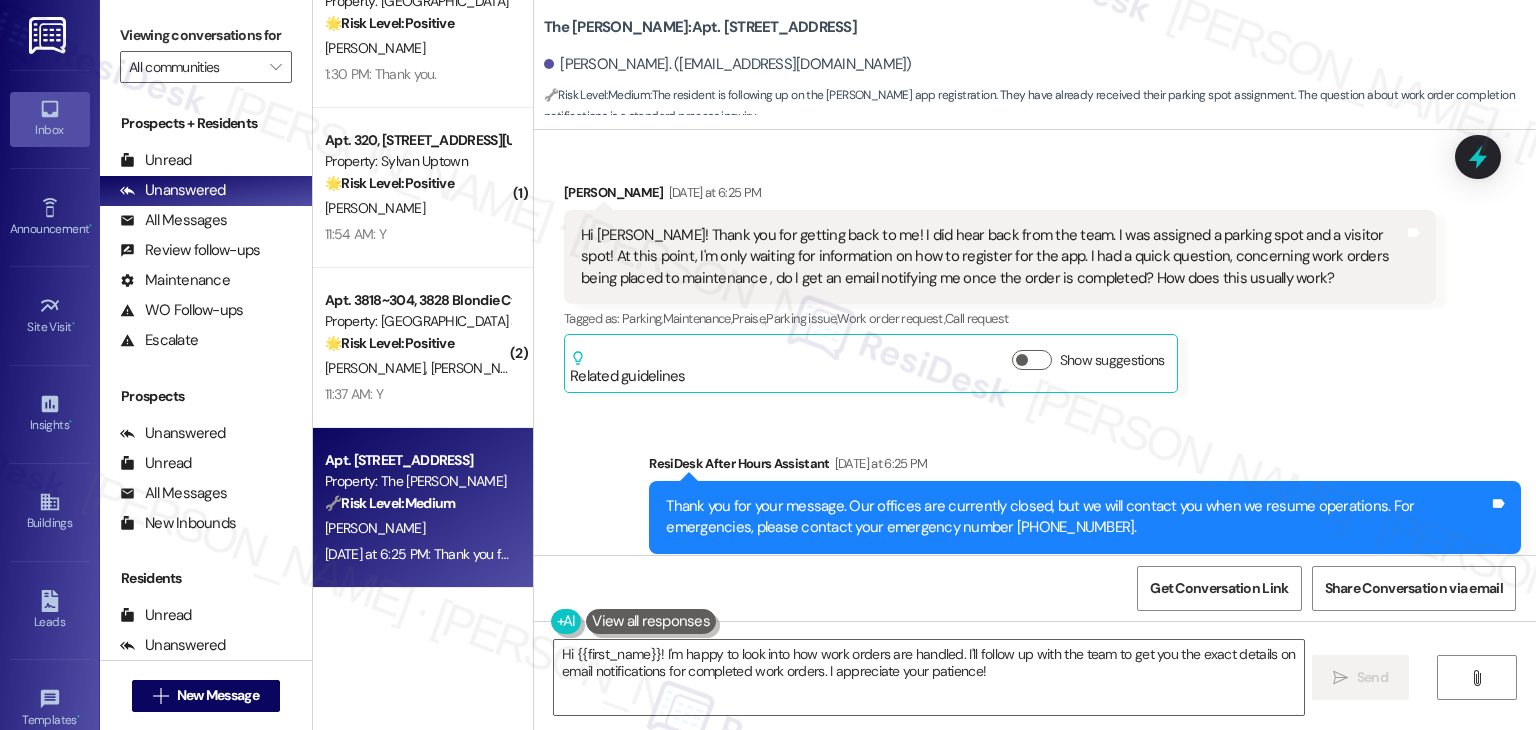 click on "Emily Francis Yesterday at 6:25 PM Hi Dottie! Thank you for getting back to me! I did hear back from the team. I was assigned a parking spot and a visitor spot! At this point, I'm only waiting for information on how to register for the app.  I had a quick question, concerning work orders being placed to maintenance , do I get an email notifying me once the order is completed? How does this usually work?  Tags and notes Tagged as:   Parking ,  Click to highlight conversations about Parking Maintenance ,  Click to highlight conversations about Maintenance Praise ,  Click to highlight conversations about Praise Parking issue ,  Click to highlight conversations about Parking issue Work order request ,  Click to highlight conversations about Work order request Call request Click to highlight conversations about Call request  Related guidelines Show suggestions" at bounding box center (1000, 287) 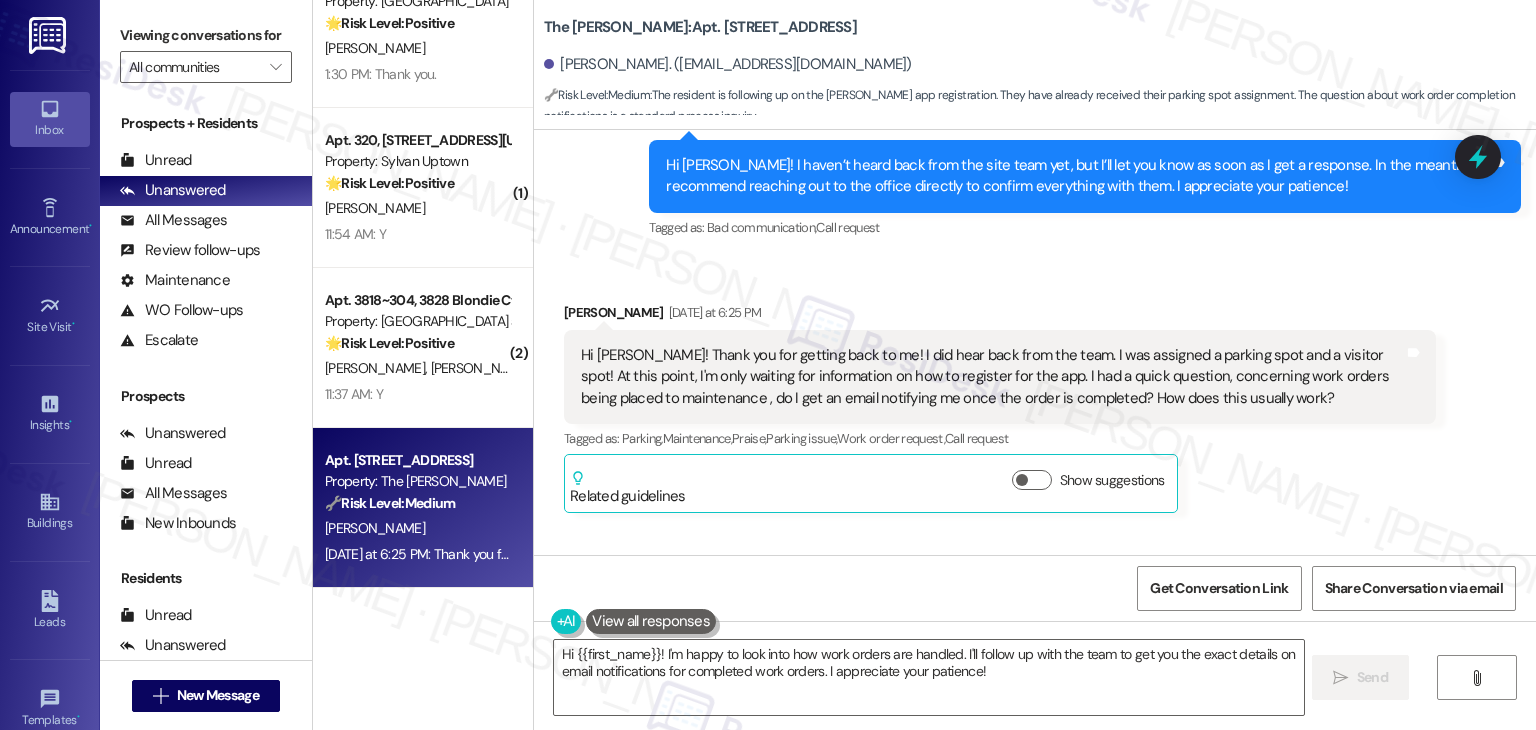 scroll, scrollTop: 2656, scrollLeft: 0, axis: vertical 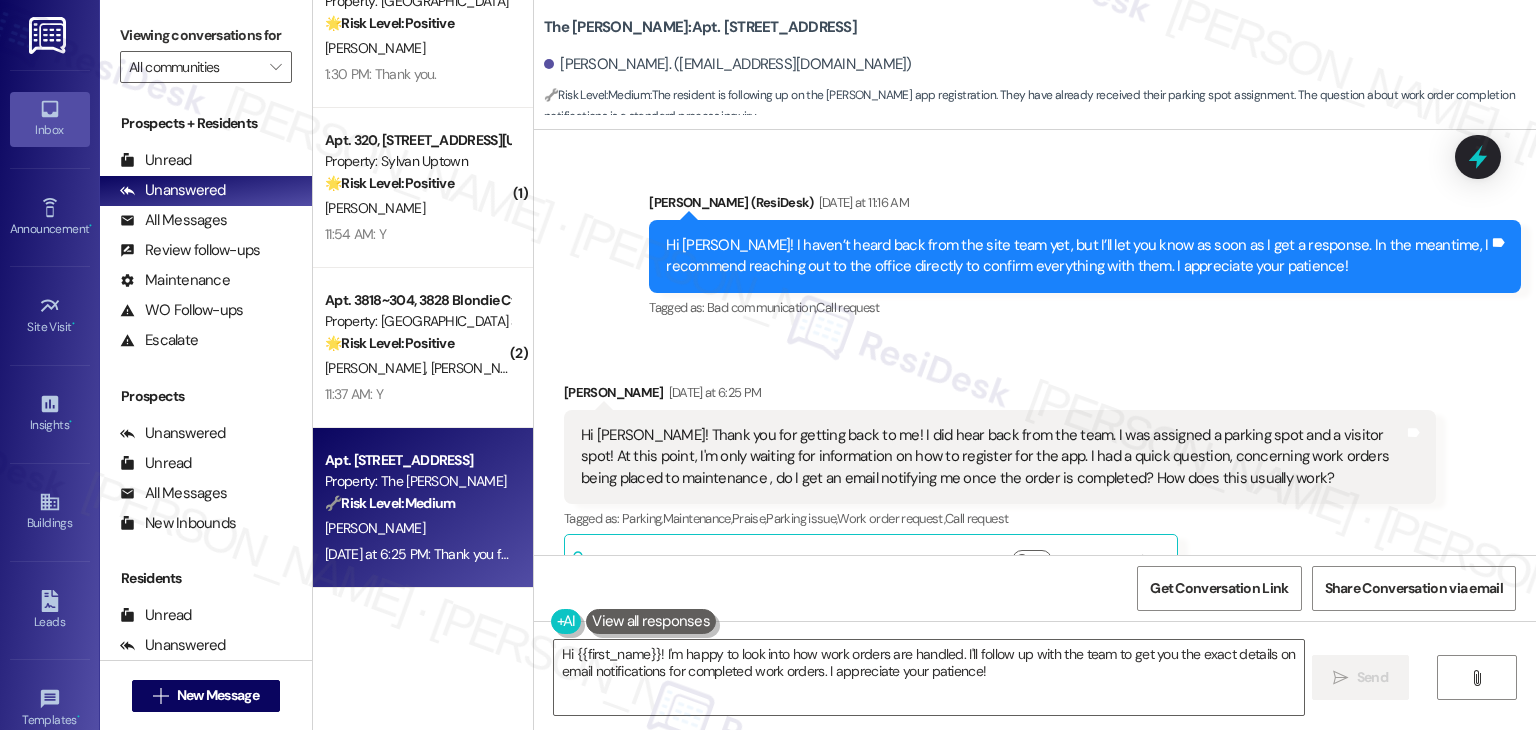 click on "Received via SMS Emily Francis Yesterday at 6:25 PM Hi Dottie! Thank you for getting back to me! I did hear back from the team. I was assigned a parking spot and a visitor spot! At this point, I'm only waiting for information on how to register for the app.  I had a quick question, concerning work orders being placed to maintenance , do I get an email notifying me once the order is completed? How does this usually work?  Tags and notes Tagged as:   Parking ,  Click to highlight conversations about Parking Maintenance ,  Click to highlight conversations about Maintenance Praise ,  Click to highlight conversations about Praise Parking issue ,  Click to highlight conversations about Parking issue Work order request ,  Click to highlight conversations about Work order request Call request Click to highlight conversations about Call request  Related guidelines Show suggestions" at bounding box center (1035, 472) 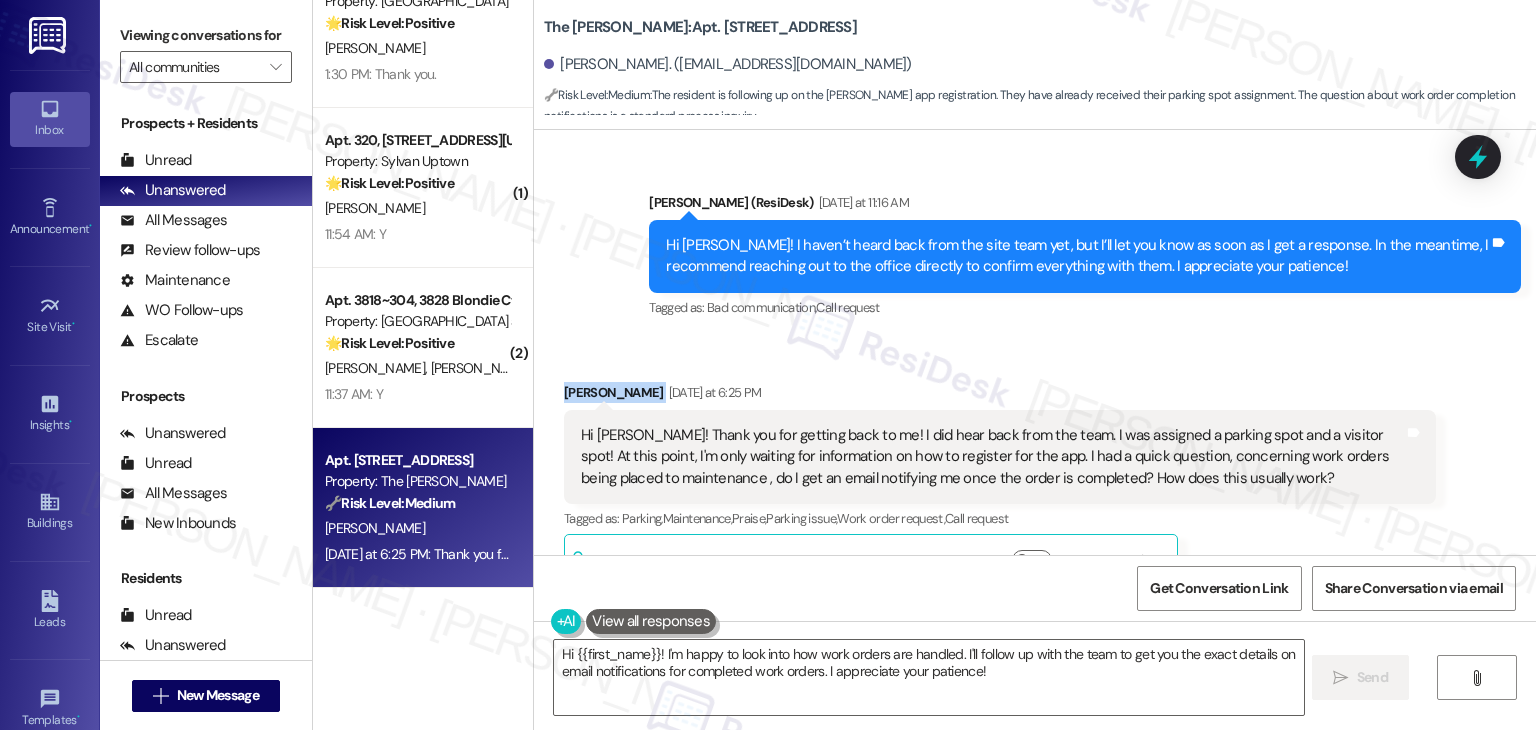 click on "Received via SMS Emily Francis Yesterday at 6:25 PM Hi Dottie! Thank you for getting back to me! I did hear back from the team. I was assigned a parking spot and a visitor spot! At this point, I'm only waiting for information on how to register for the app.  I had a quick question, concerning work orders being placed to maintenance , do I get an email notifying me once the order is completed? How does this usually work?  Tags and notes Tagged as:   Parking ,  Click to highlight conversations about Parking Maintenance ,  Click to highlight conversations about Maintenance Praise ,  Click to highlight conversations about Praise Parking issue ,  Click to highlight conversations about Parking issue Work order request ,  Click to highlight conversations about Work order request Call request Click to highlight conversations about Call request  Related guidelines Show suggestions" at bounding box center [1035, 472] 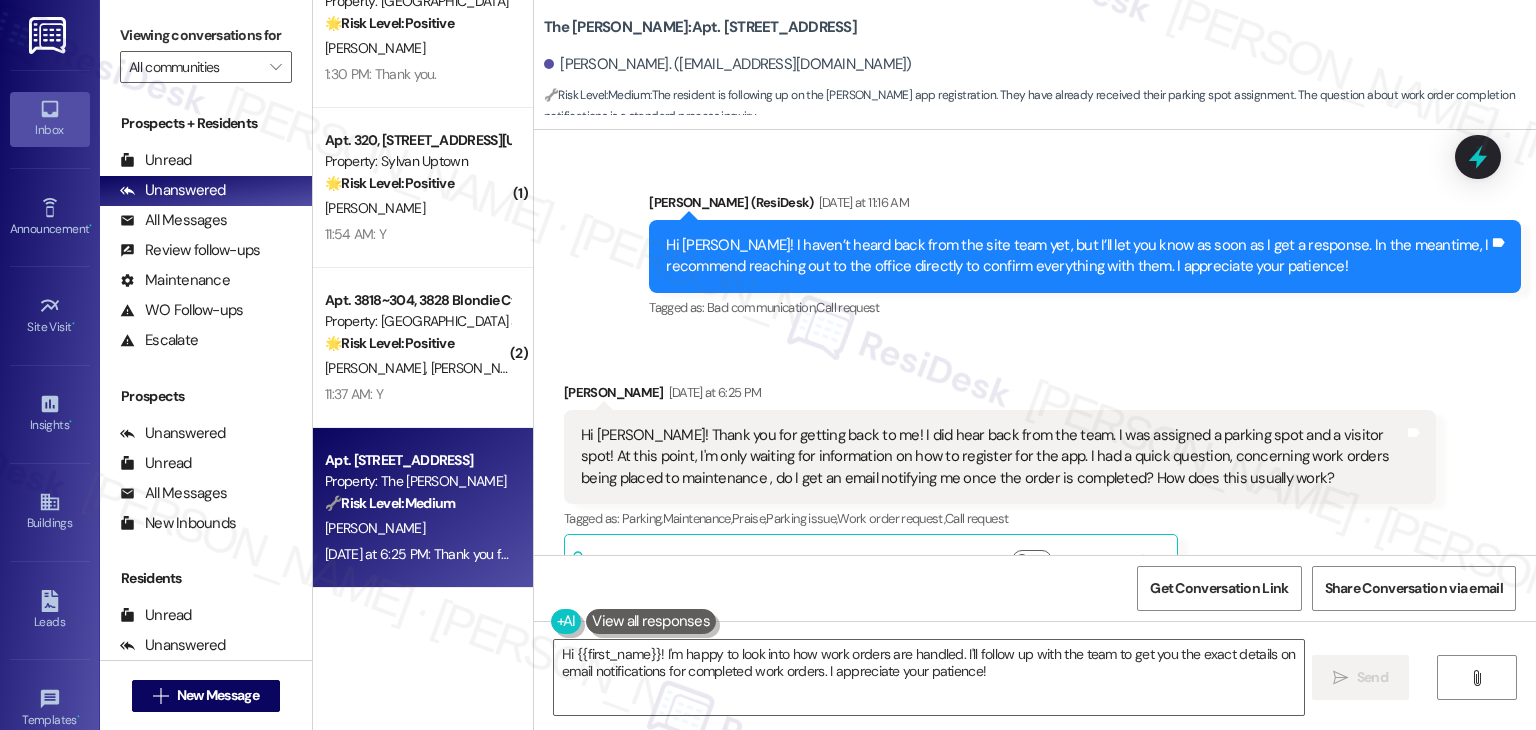 click on "Received via SMS Emily Francis Yesterday at 6:25 PM Hi Dottie! Thank you for getting back to me! I did hear back from the team. I was assigned a parking spot and a visitor spot! At this point, I'm only waiting for information on how to register for the app.  I had a quick question, concerning work orders being placed to maintenance , do I get an email notifying me once the order is completed? How does this usually work?  Tags and notes Tagged as:   Parking ,  Click to highlight conversations about Parking Maintenance ,  Click to highlight conversations about Maintenance Praise ,  Click to highlight conversations about Praise Parking issue ,  Click to highlight conversations about Parking issue Work order request ,  Click to highlight conversations about Work order request Call request Click to highlight conversations about Call request  Related guidelines Show suggestions" at bounding box center [1035, 472] 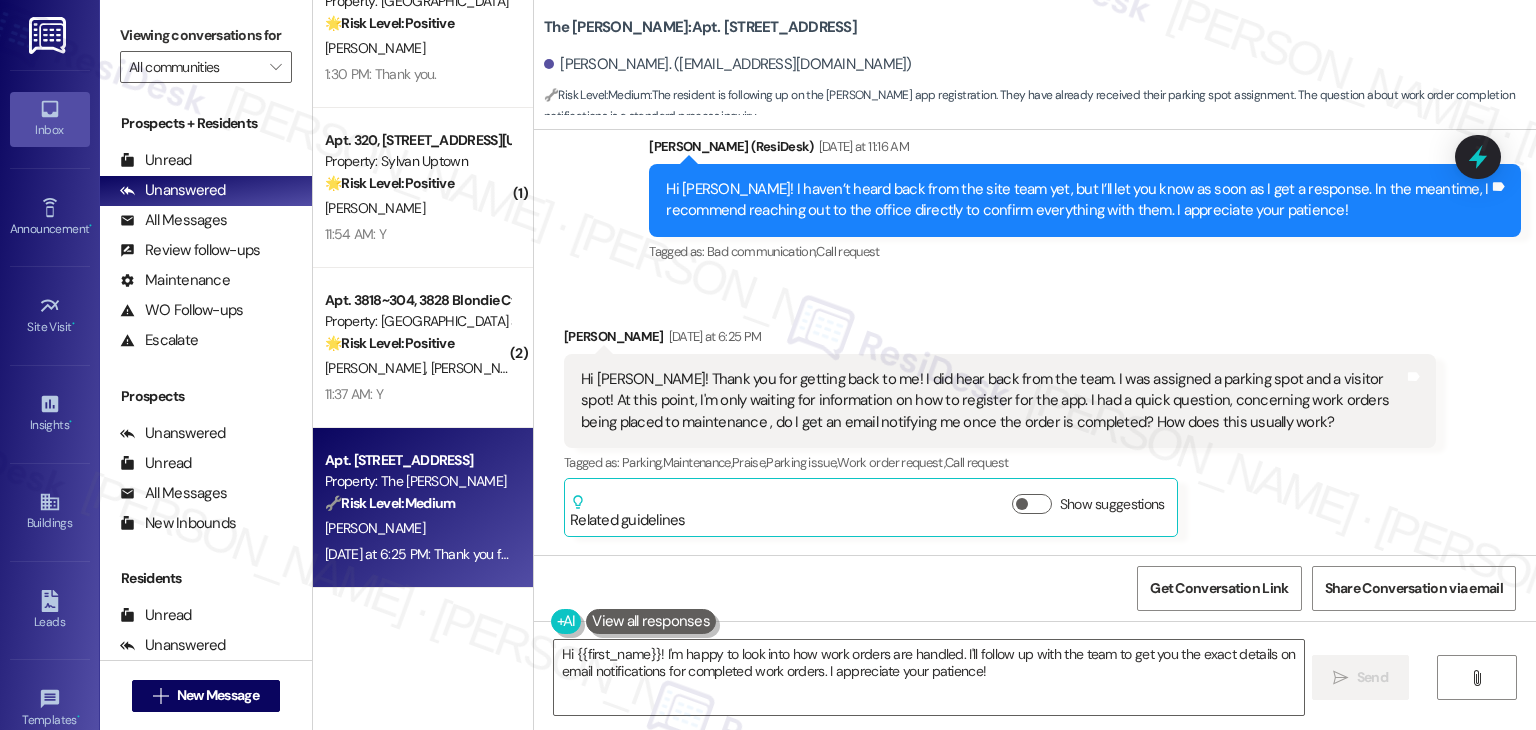 scroll, scrollTop: 2656, scrollLeft: 0, axis: vertical 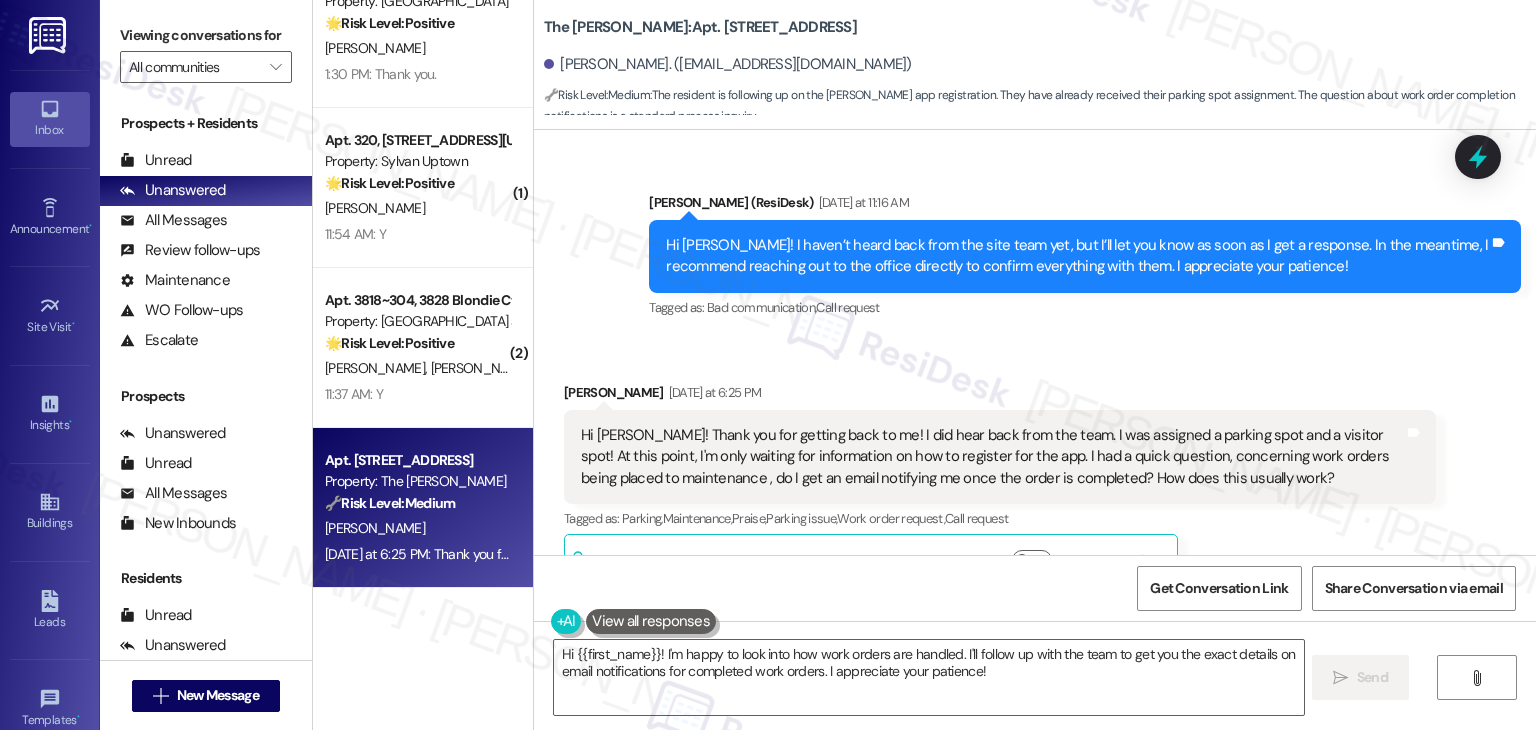 click on "Sent via SMS Dottie  (ResiDesk) Yesterday at 11:16 AM Hi Emily! I haven’t heard back from the site team yet, but I’ll let you know as soon as I get a response. In the meantime, I recommend reaching out to the office directly to confirm everything with them. I appreciate your patience! Tags and notes Tagged as:   Bad communication ,  Click to highlight conversations about Bad communication Call request Click to highlight conversations about Call request" at bounding box center (1085, 257) 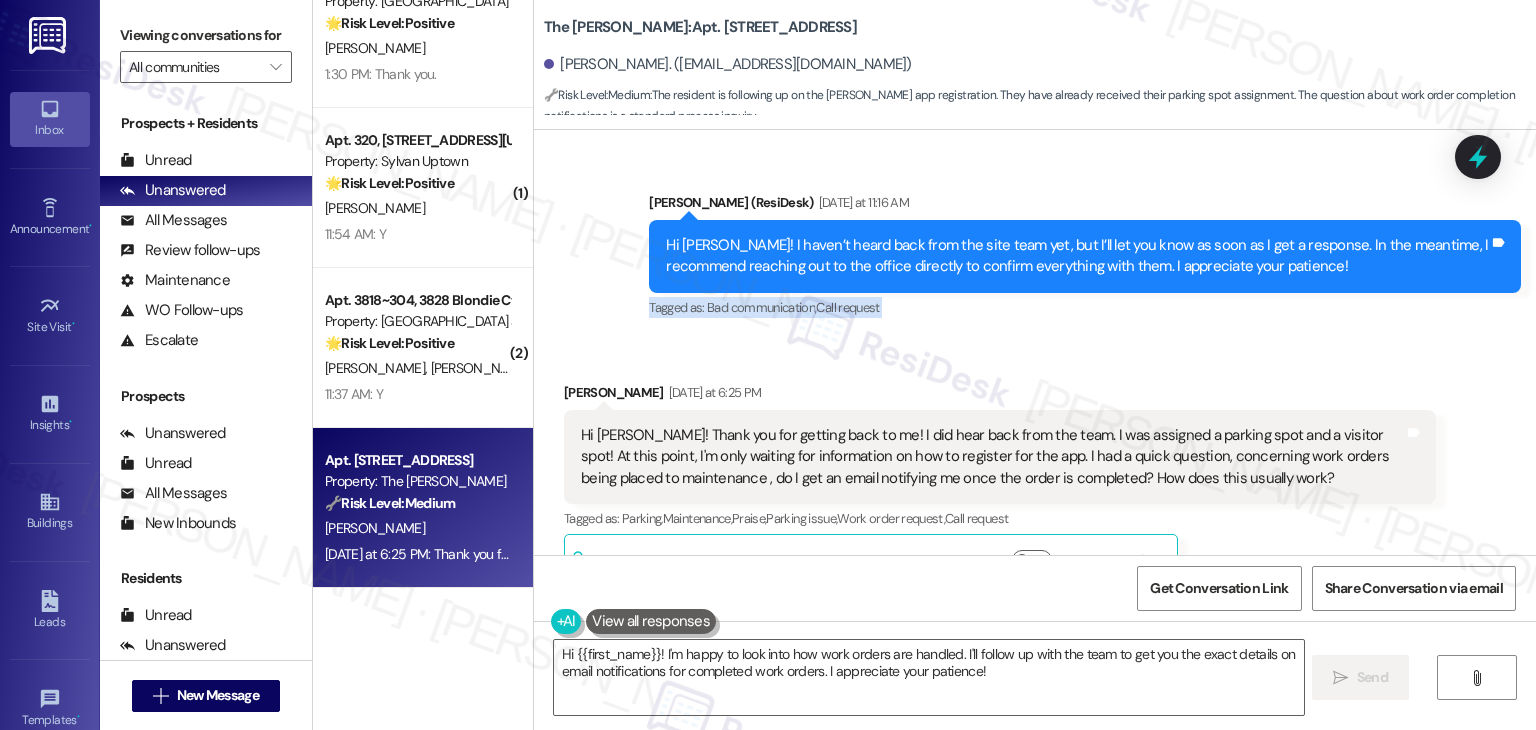 click on "Sent via SMS Dottie  (ResiDesk) Yesterday at 11:16 AM Hi Emily! I haven’t heard back from the site team yet, but I’ll let you know as soon as I get a response. In the meantime, I recommend reaching out to the office directly to confirm everything with them. I appreciate your patience! Tags and notes Tagged as:   Bad communication ,  Click to highlight conversations about Bad communication Call request Click to highlight conversations about Call request" at bounding box center [1085, 257] 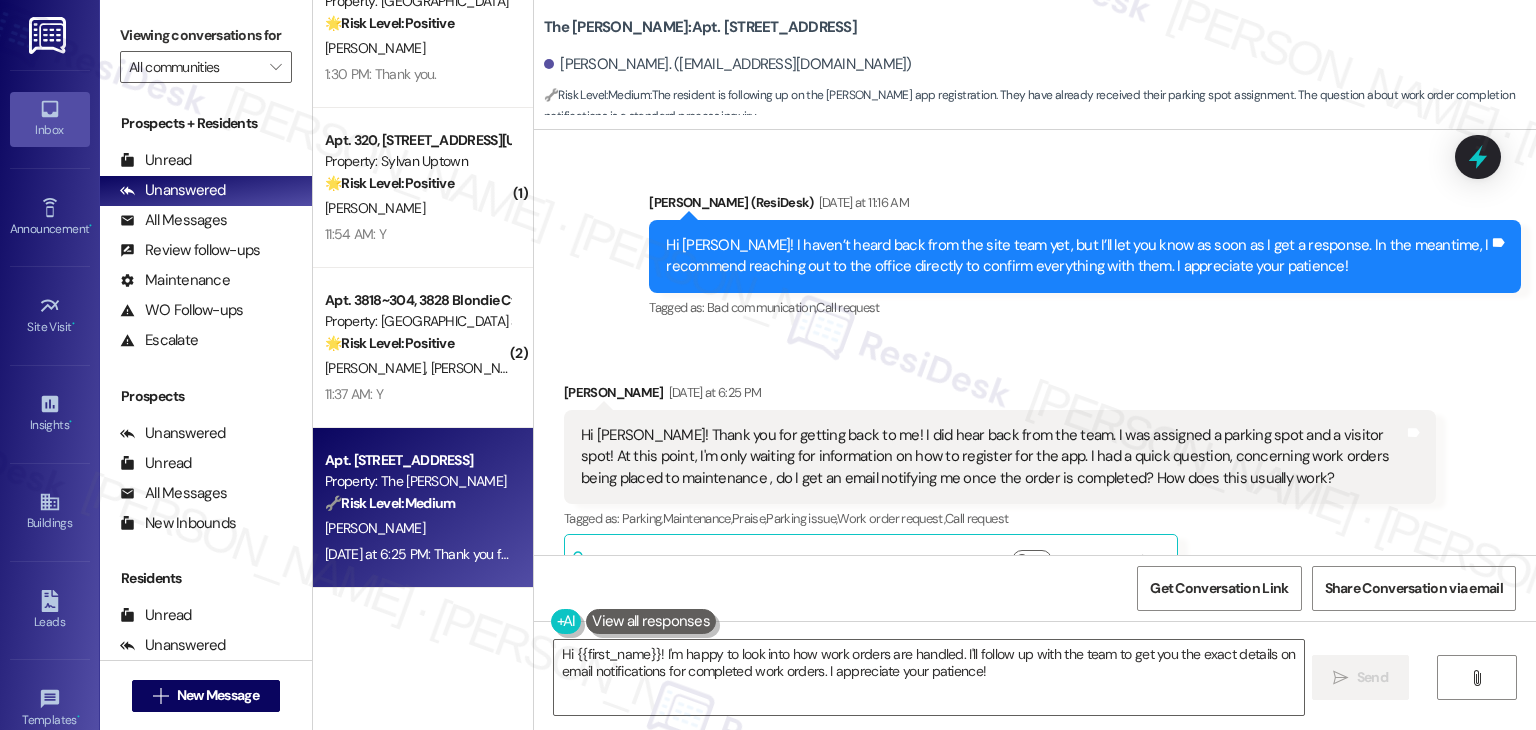click on "Sent via SMS Dottie  (ResiDesk) Yesterday at 11:16 AM Hi Emily! I haven’t heard back from the site team yet, but I’ll let you know as soon as I get a response. In the meantime, I recommend reaching out to the office directly to confirm everything with them. I appreciate your patience! Tags and notes Tagged as:   Bad communication ,  Click to highlight conversations about Bad communication Call request Click to highlight conversations about Call request" at bounding box center [1085, 257] 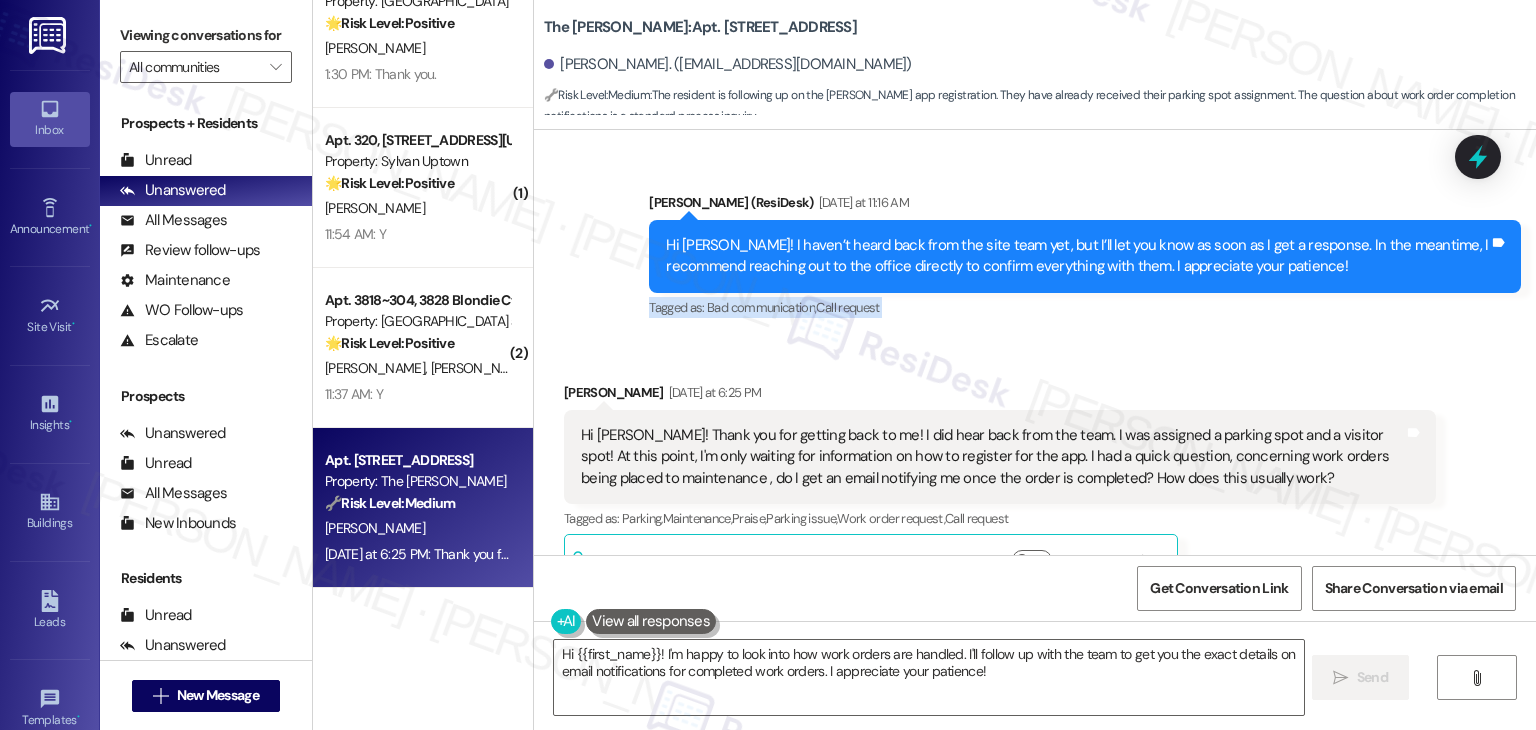 click on "Sent via SMS Dottie  (ResiDesk) Yesterday at 11:16 AM Hi Emily! I haven’t heard back from the site team yet, but I’ll let you know as soon as I get a response. In the meantime, I recommend reaching out to the office directly to confirm everything with them. I appreciate your patience! Tags and notes Tagged as:   Bad communication ,  Click to highlight conversations about Bad communication Call request Click to highlight conversations about Call request" at bounding box center (1085, 257) 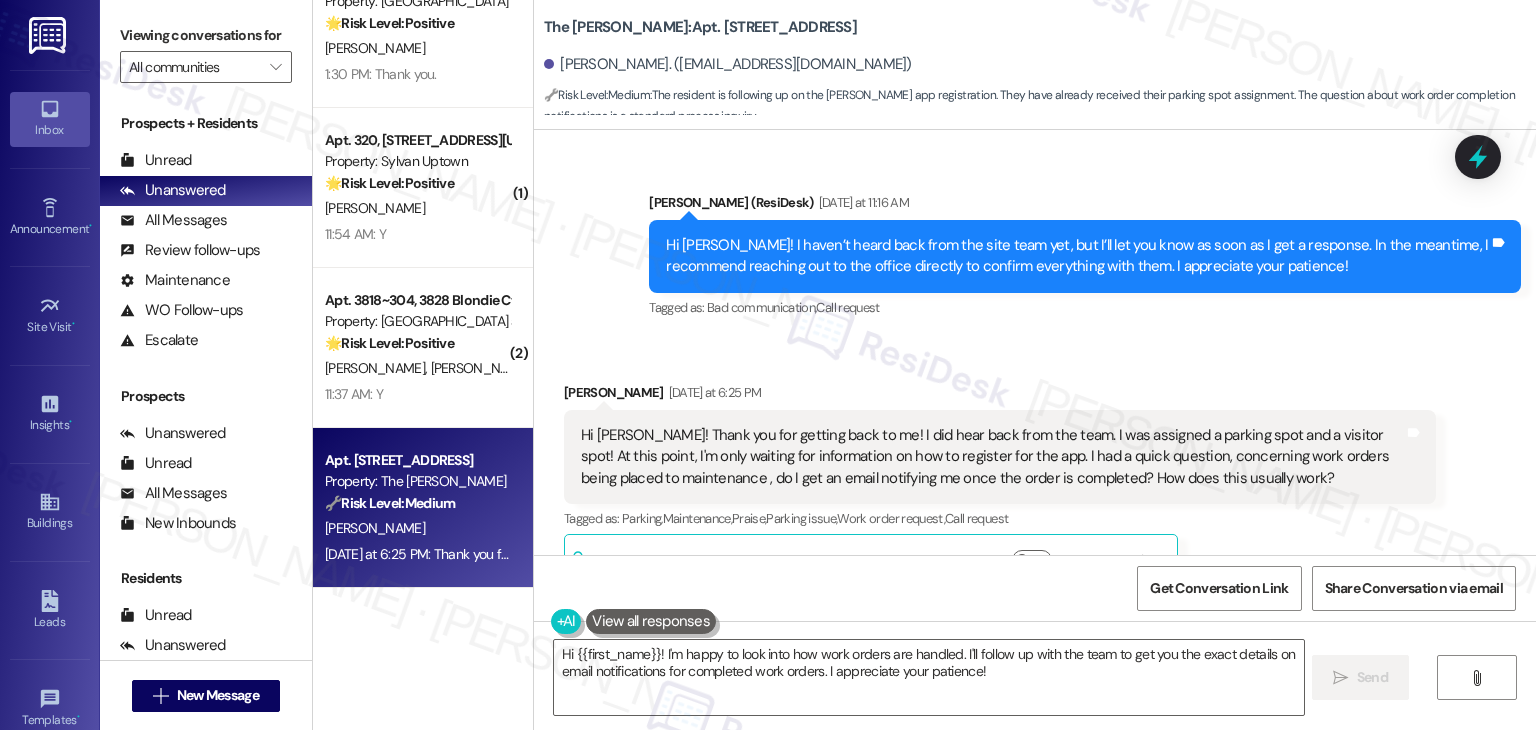 click on "Sent via SMS Dottie  (ResiDesk) Yesterday at 11:16 AM Hi Emily! I haven’t heard back from the site team yet, but I’ll let you know as soon as I get a response. In the meantime, I recommend reaching out to the office directly to confirm everything with them. I appreciate your patience! Tags and notes Tagged as:   Bad communication ,  Click to highlight conversations about Bad communication Call request Click to highlight conversations about Call request" at bounding box center (1085, 257) 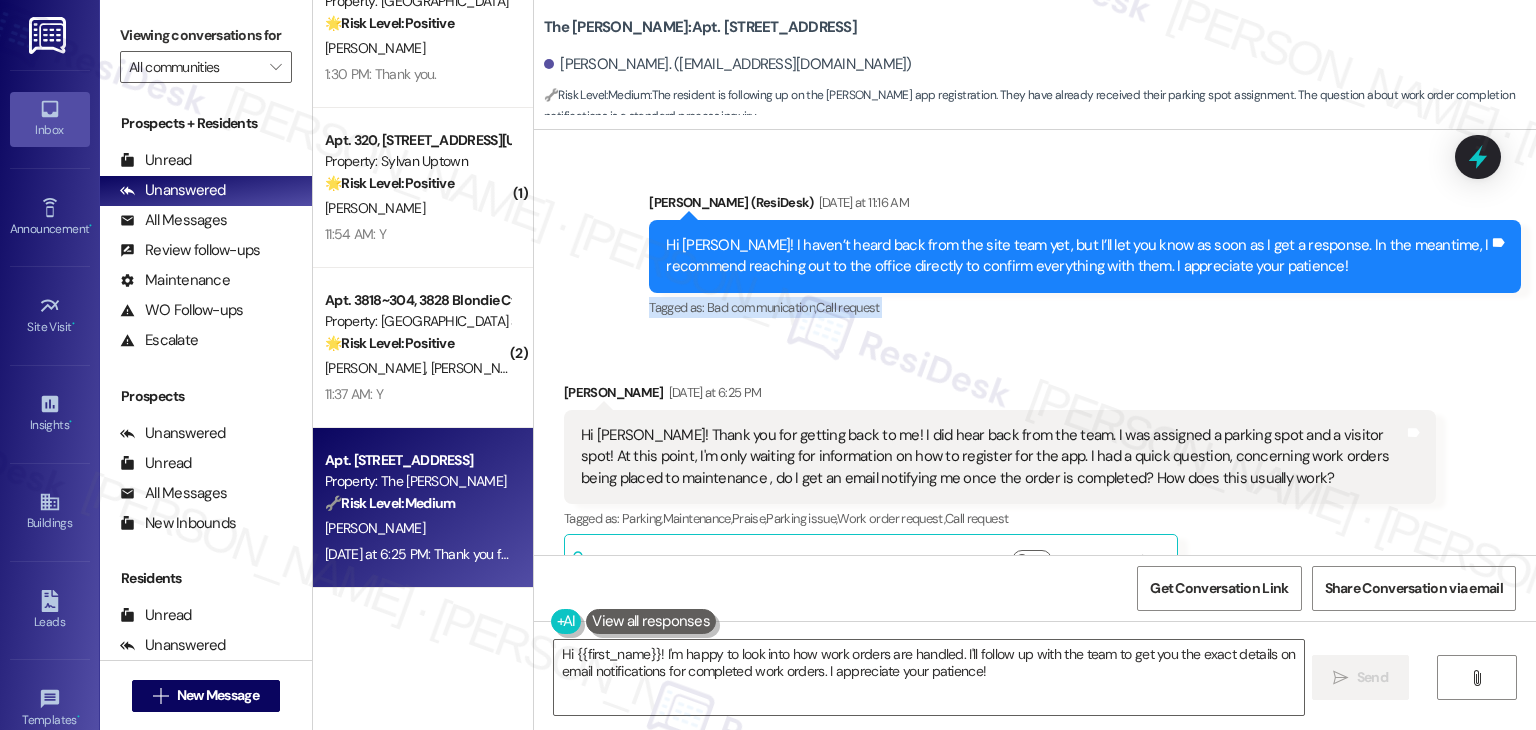 click on "Sent via SMS Dottie  (ResiDesk) Yesterday at 11:16 AM Hi Emily! I haven’t heard back from the site team yet, but I’ll let you know as soon as I get a response. In the meantime, I recommend reaching out to the office directly to confirm everything with them. I appreciate your patience! Tags and notes Tagged as:   Bad communication ,  Click to highlight conversations about Bad communication Call request Click to highlight conversations about Call request" at bounding box center (1085, 257) 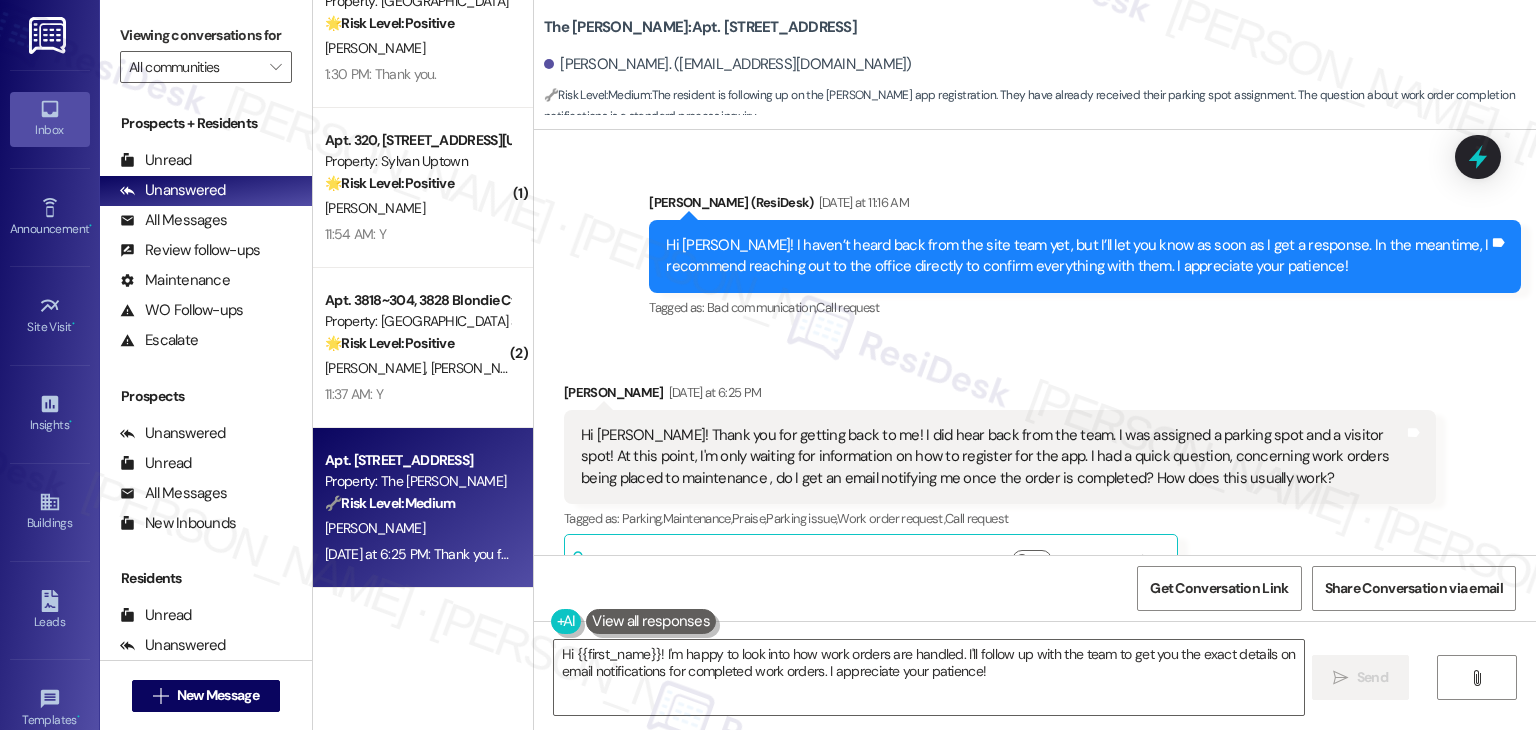 click on "Sent via SMS Dottie  (ResiDesk) Yesterday at 11:16 AM Hi Emily! I haven’t heard back from the site team yet, but I’ll let you know as soon as I get a response. In the meantime, I recommend reaching out to the office directly to confirm everything with them. I appreciate your patience! Tags and notes Tagged as:   Bad communication ,  Click to highlight conversations about Bad communication Call request Click to highlight conversations about Call request" at bounding box center (1085, 257) 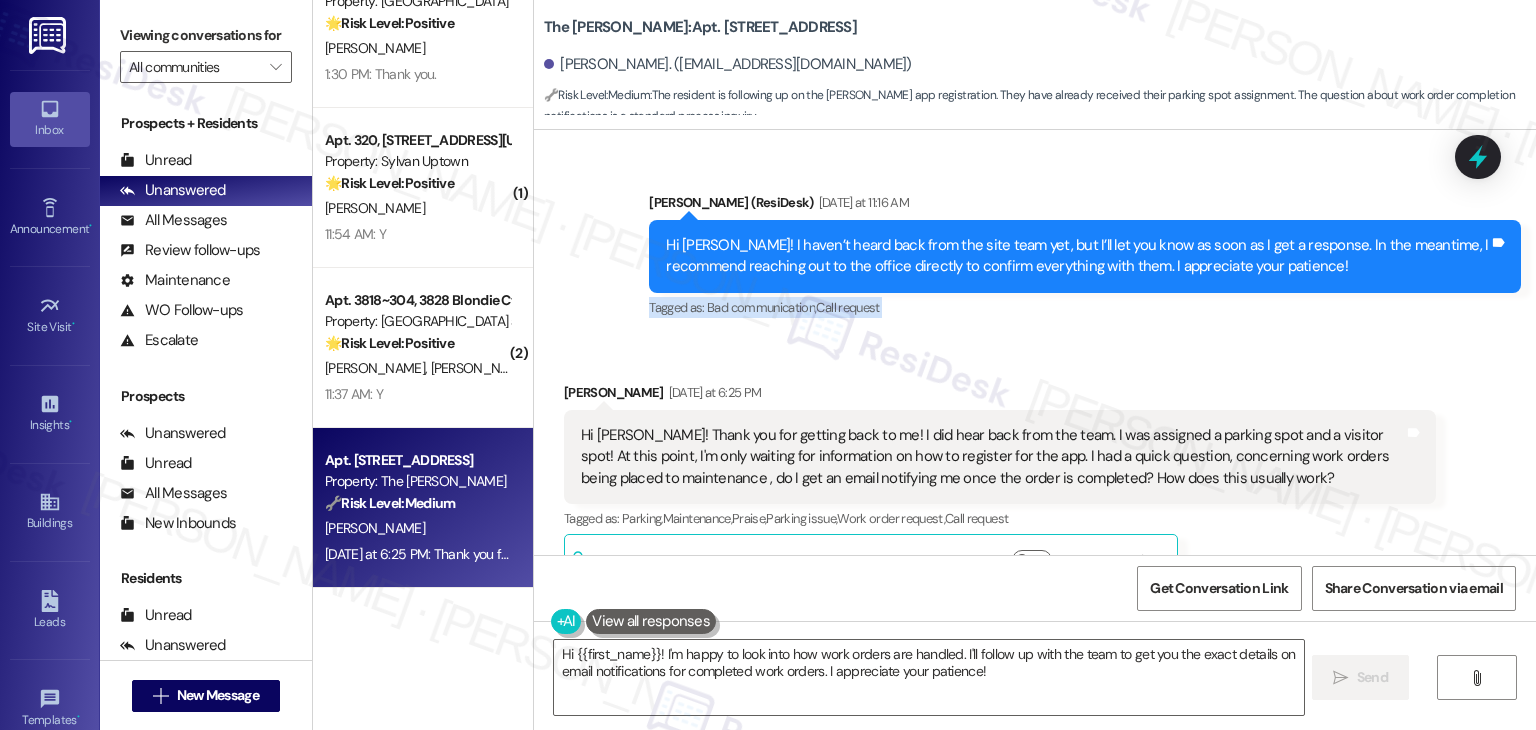 click on "Sent via SMS Dottie  (ResiDesk) Yesterday at 11:16 AM Hi Emily! I haven’t heard back from the site team yet, but I’ll let you know as soon as I get a response. In the meantime, I recommend reaching out to the office directly to confirm everything with them. I appreciate your patience! Tags and notes Tagged as:   Bad communication ,  Click to highlight conversations about Bad communication Call request Click to highlight conversations about Call request" at bounding box center (1085, 257) 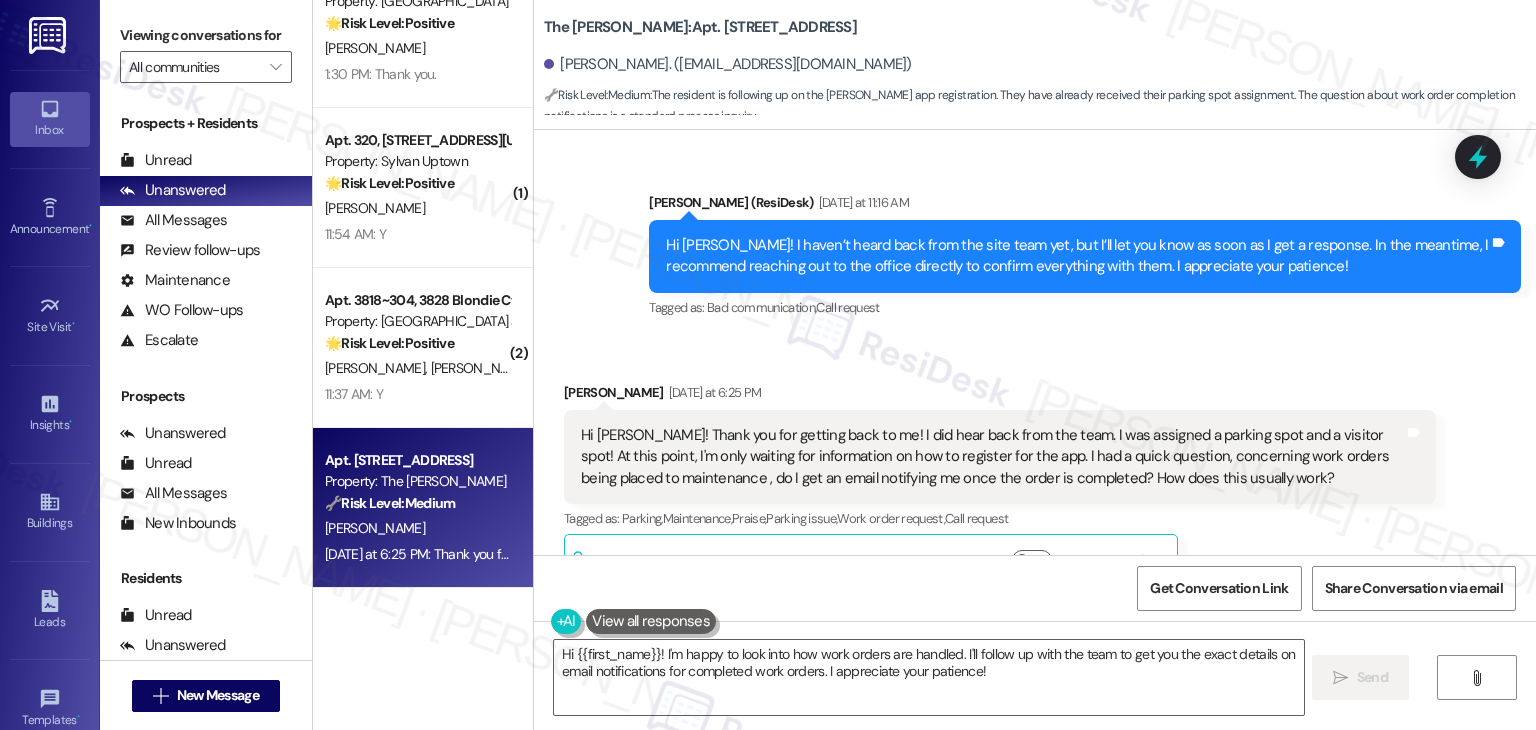 click on "Dottie  (ResiDesk) Yesterday at 11:16 AM" at bounding box center [1085, 206] 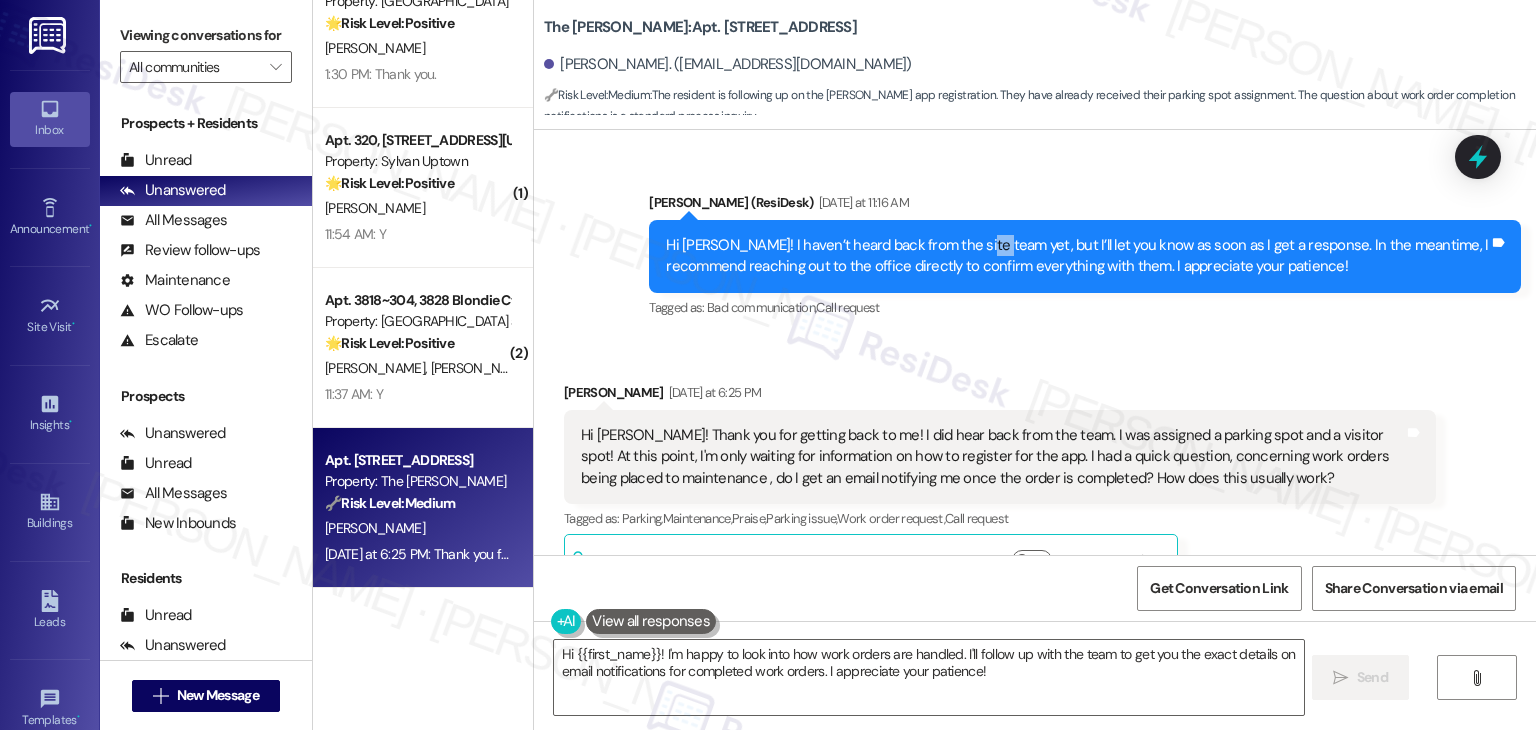 click on "Hi Emily! I haven’t heard back from the site team yet, but I’ll let you know as soon as I get a response. In the meantime, I recommend reaching out to the office directly to confirm everything with them. I appreciate your patience!" at bounding box center (1077, 256) 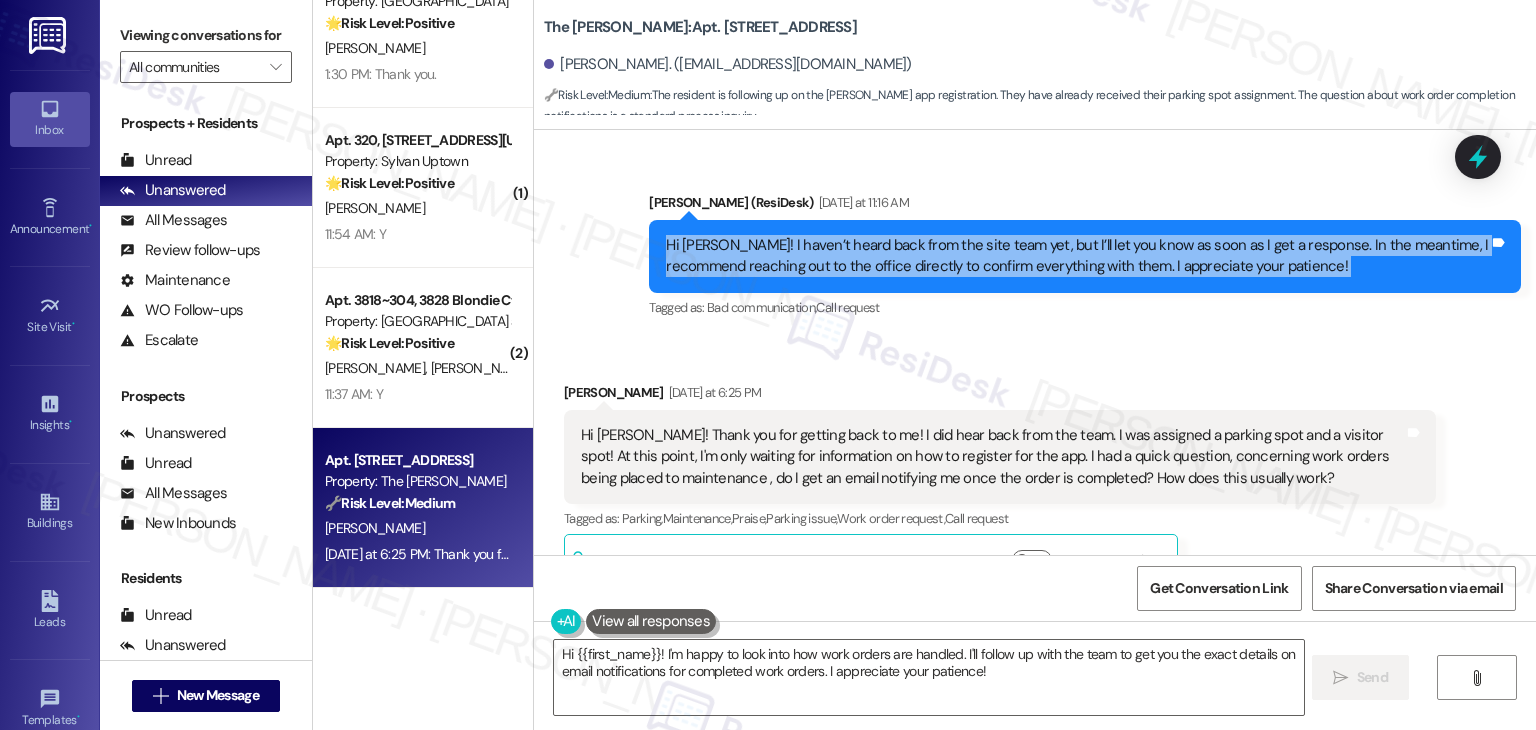 click on "Hi Emily! I haven’t heard back from the site team yet, but I’ll let you know as soon as I get a response. In the meantime, I recommend reaching out to the office directly to confirm everything with them. I appreciate your patience!" at bounding box center (1077, 256) 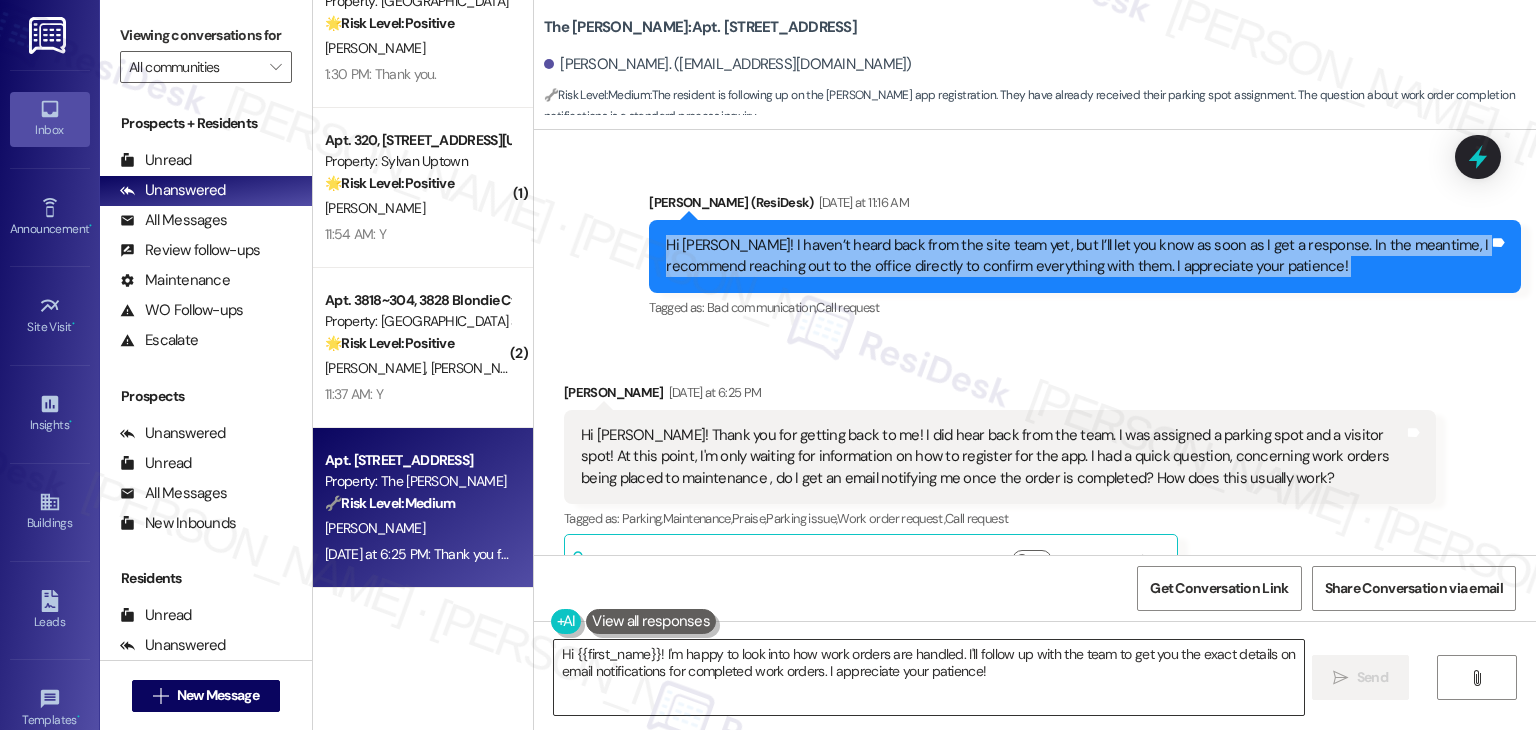 click on "Hi {{first_name}}! I'm happy to look into how work orders are handled. I'll follow up with the team to get you the exact details on email notifications for completed work orders. I appreciate your patience!" at bounding box center [928, 677] 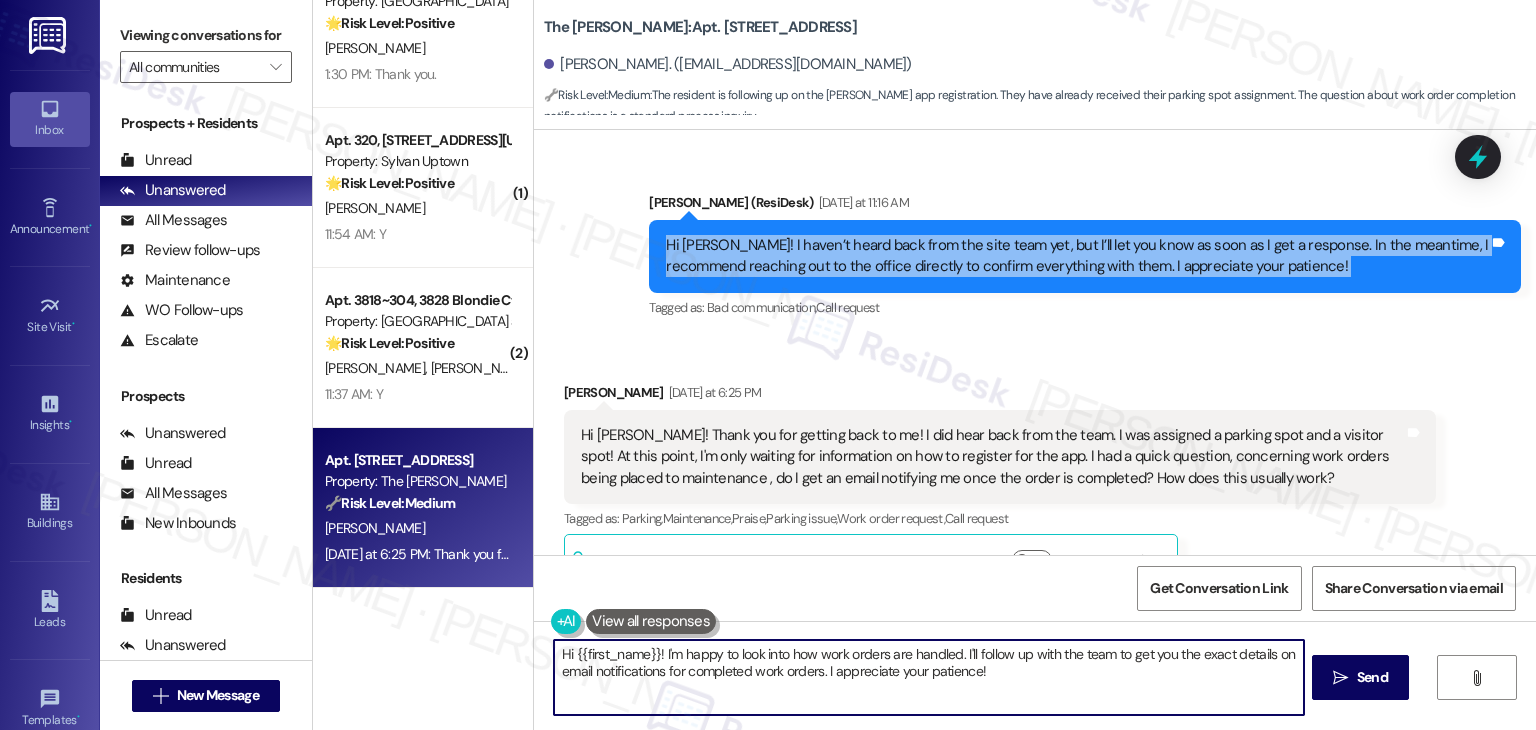 click on "Hi {{first_name}}! I'm happy to look into how work orders are handled. I'll follow up with the team to get you the exact details on email notifications for completed work orders. I appreciate your patience!" at bounding box center [928, 677] 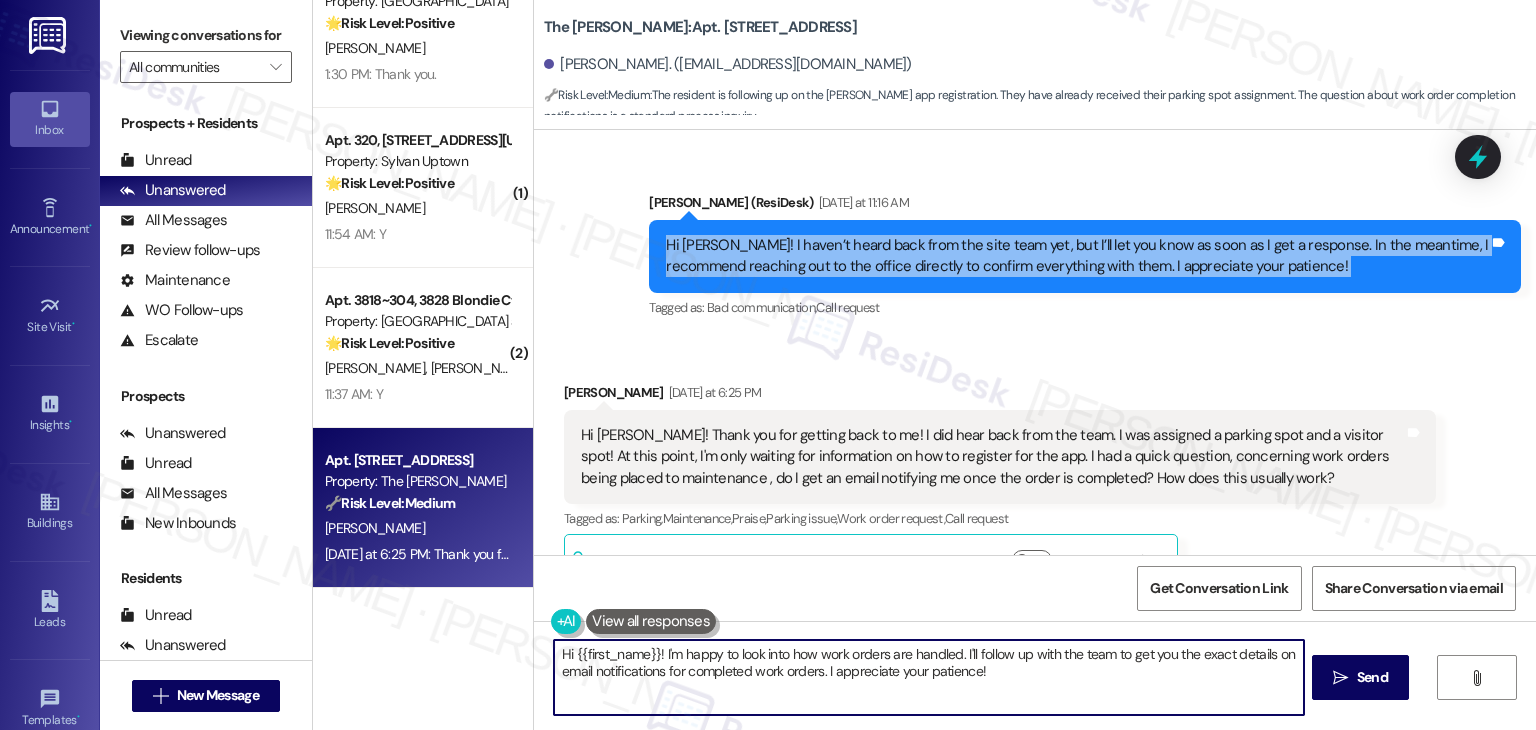 click on "Hi {{first_name}}! I'm happy to look into how work orders are handled. I'll follow up with the team to get you the exact details on email notifications for completed work orders. I appreciate your patience!" at bounding box center [928, 677] 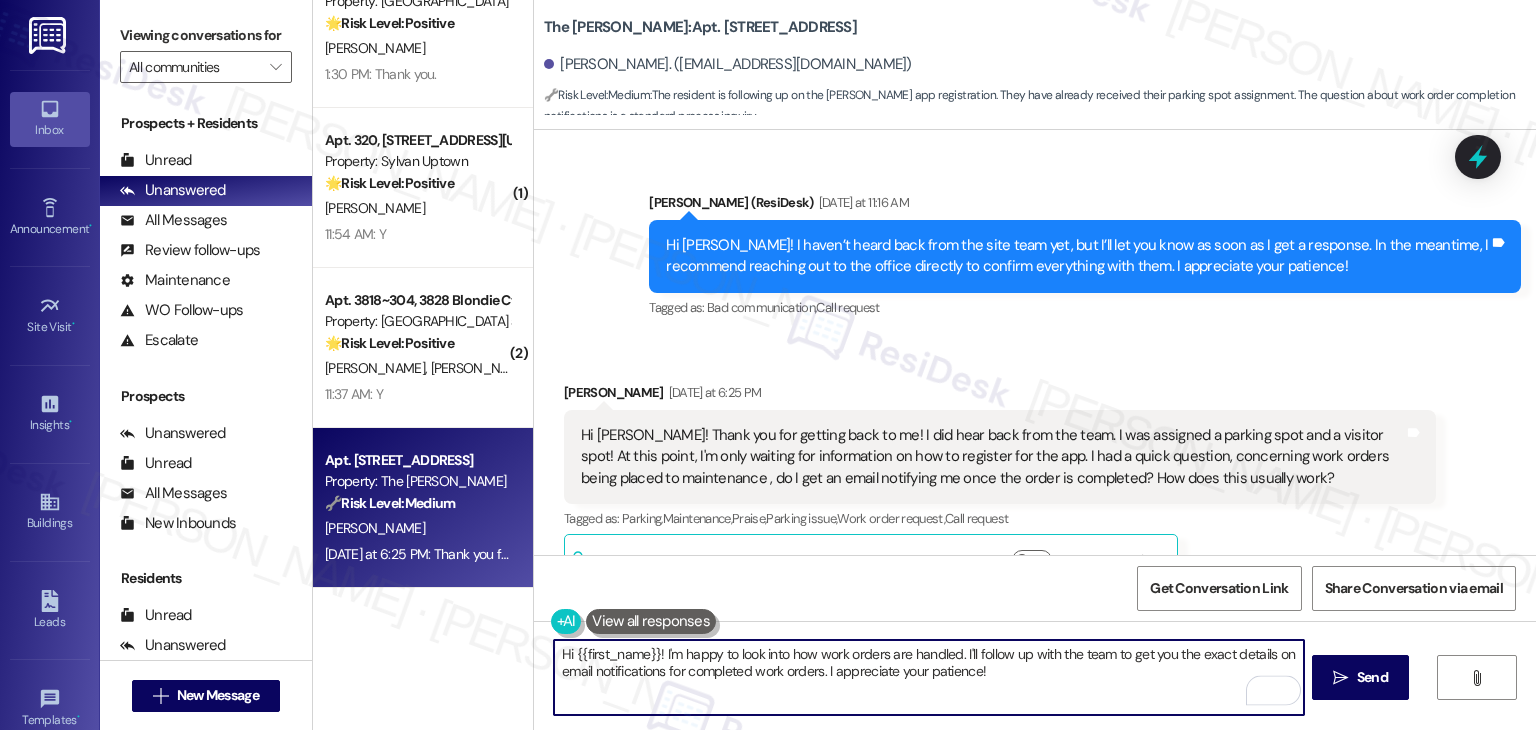 click on "Hi Emily! I haven’t heard back from the site team yet, but I’ll let you know as soon as I get a response. In the meantime, I recommend reaching out to the office directly to confirm everything with them. I appreciate your patience!" at bounding box center [1077, 256] 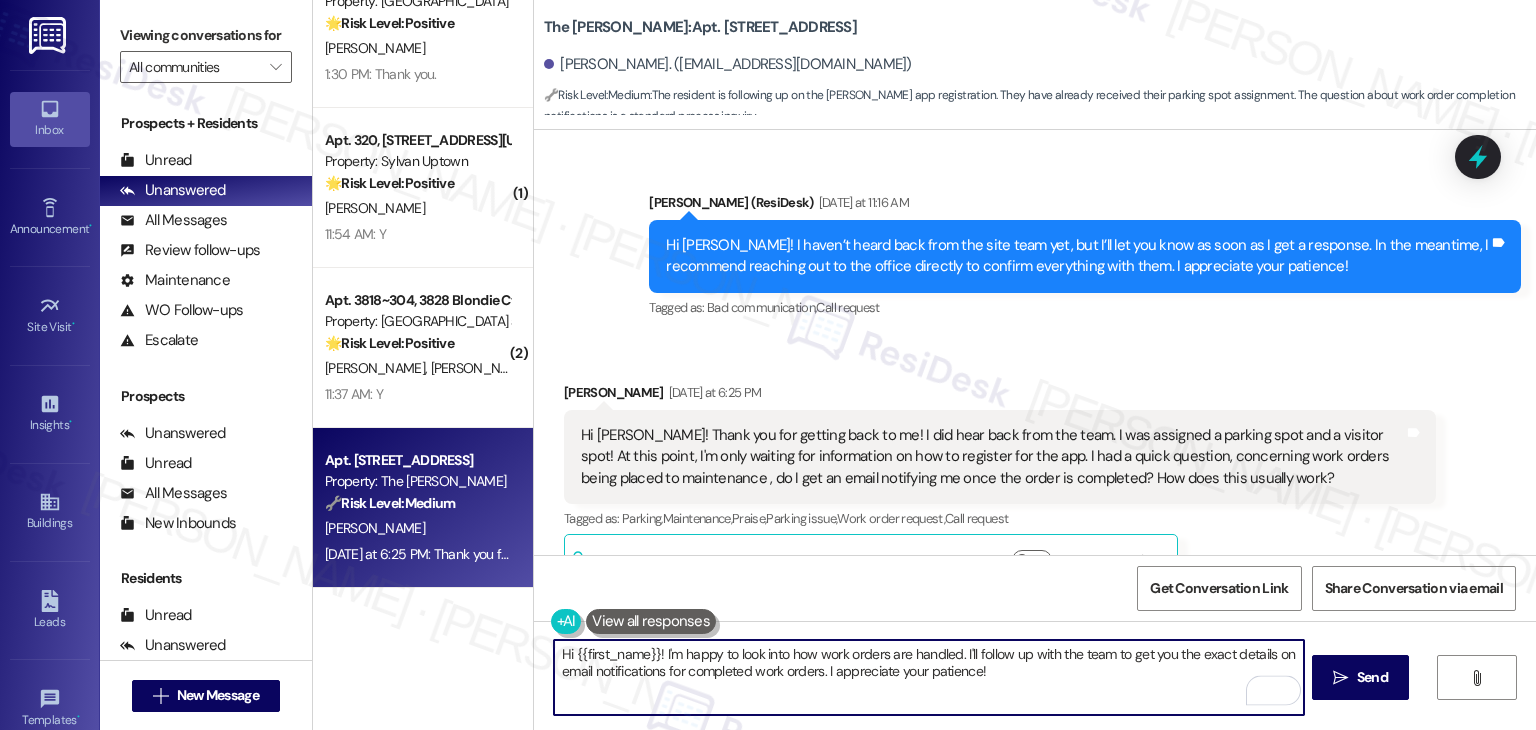 click on "Hi Emily! I haven’t heard back from the site team yet, but I’ll let you know as soon as I get a response. In the meantime, I recommend reaching out to the office directly to confirm everything with them. I appreciate your patience!" at bounding box center [1077, 256] 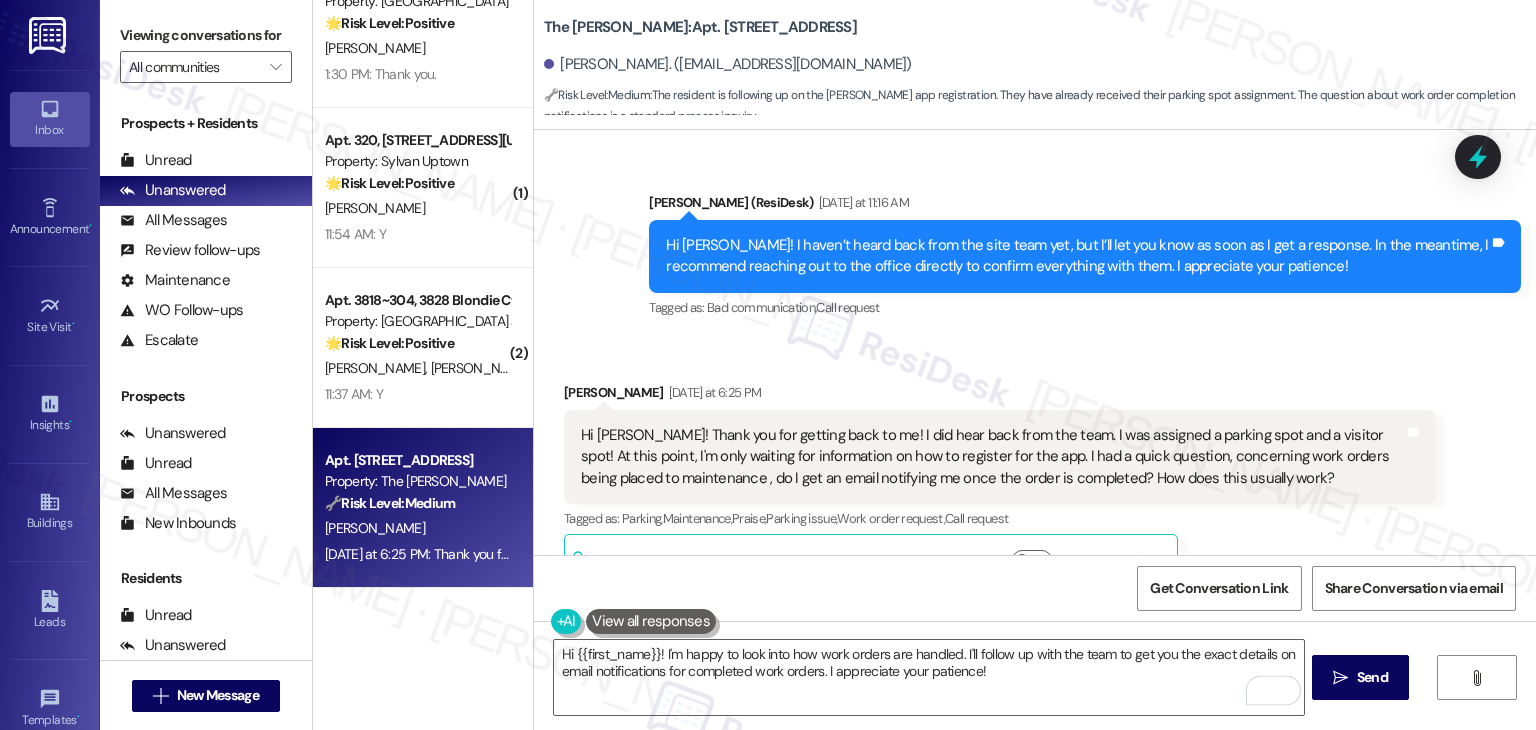 click on "Hi Emily! I haven’t heard back from the site team yet, but I’ll let you know as soon as I get a response. In the meantime, I recommend reaching out to the office directly to confirm everything with them. I appreciate your patience!" at bounding box center (1077, 256) 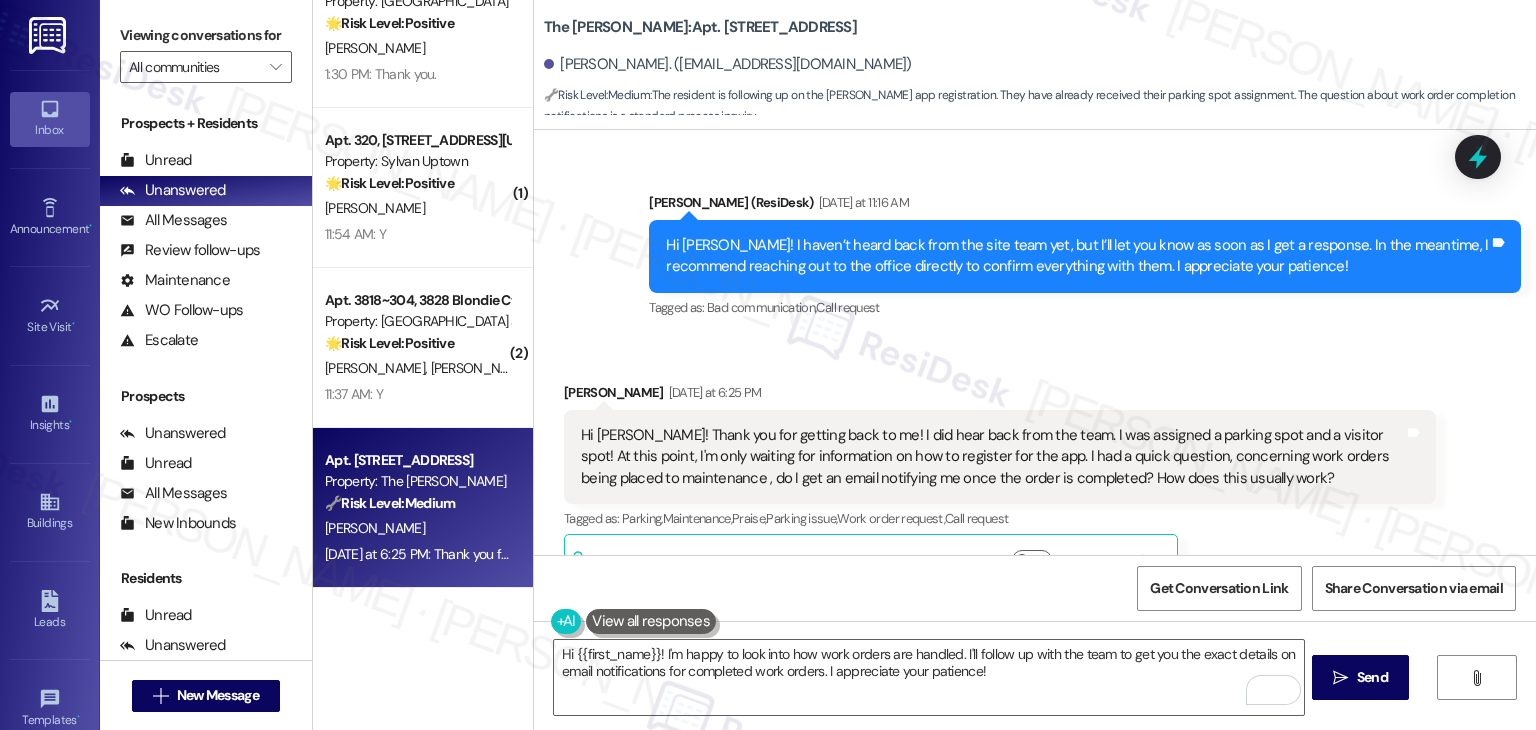 click on "Hi Dottie! Thank you for getting back to me! I did hear back from the team. I was assigned a parking spot and a visitor spot! At this point, I'm only waiting for information on how to register for the app.  I had a quick question, concerning work orders being placed to maintenance , do I get an email notifying me once the order is completed? How does this usually work?" at bounding box center [992, 457] 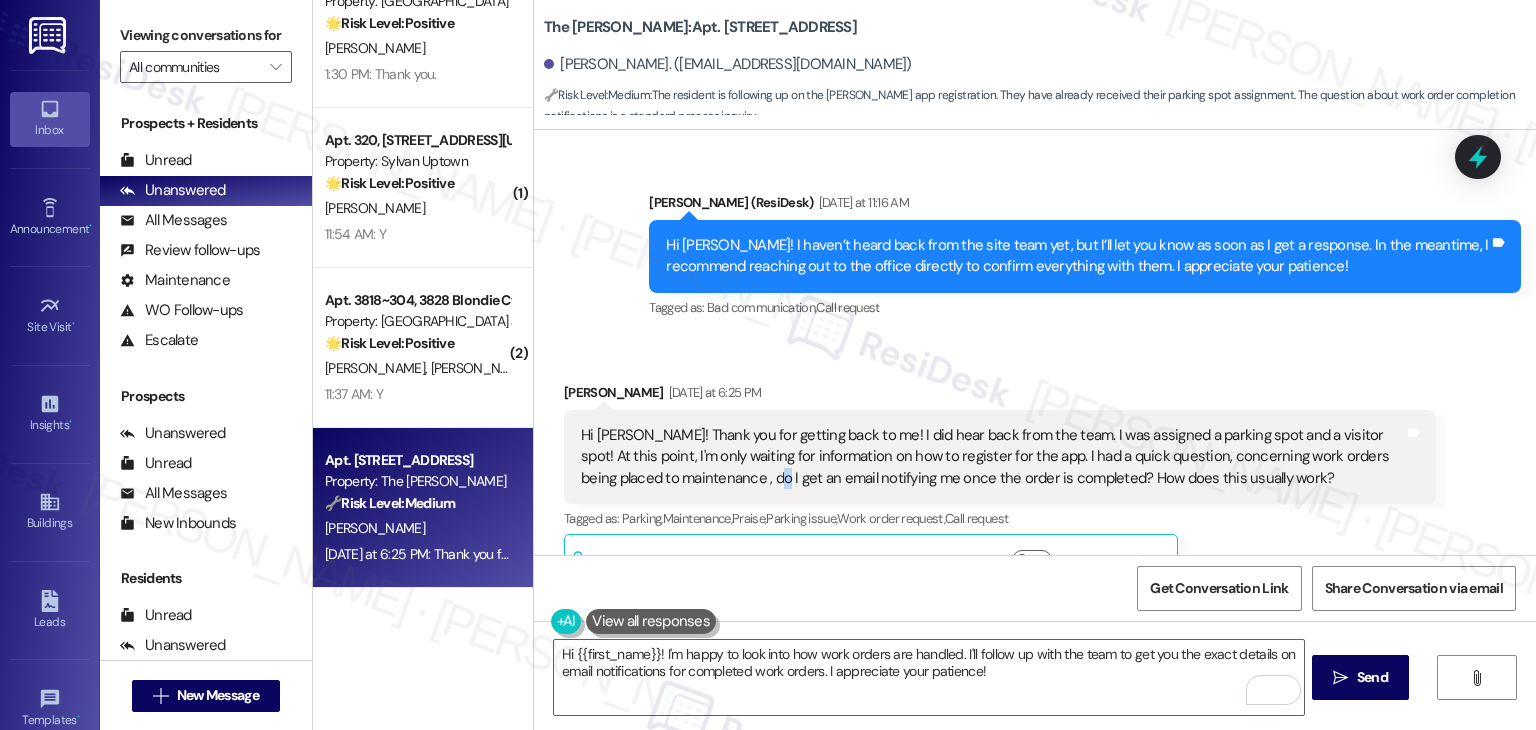 click on "Hi Dottie! Thank you for getting back to me! I did hear back from the team. I was assigned a parking spot and a visitor spot! At this point, I'm only waiting for information on how to register for the app.  I had a quick question, concerning work orders being placed to maintenance , do I get an email notifying me once the order is completed? How does this usually work?" at bounding box center (992, 457) 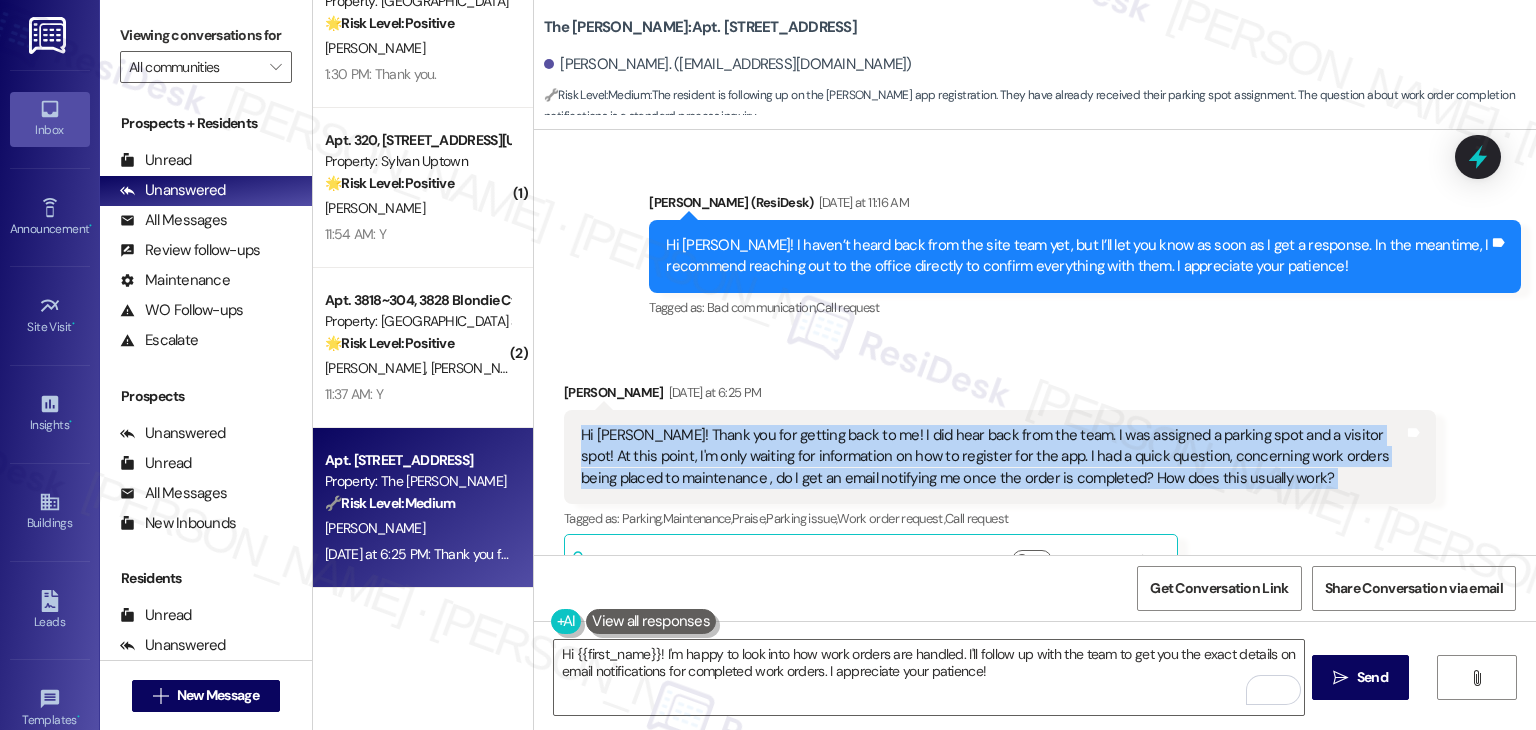 click on "Hi Dottie! Thank you for getting back to me! I did hear back from the team. I was assigned a parking spot and a visitor spot! At this point, I'm only waiting for information on how to register for the app.  I had a quick question, concerning work orders being placed to maintenance , do I get an email notifying me once the order is completed? How does this usually work?" at bounding box center (992, 457) 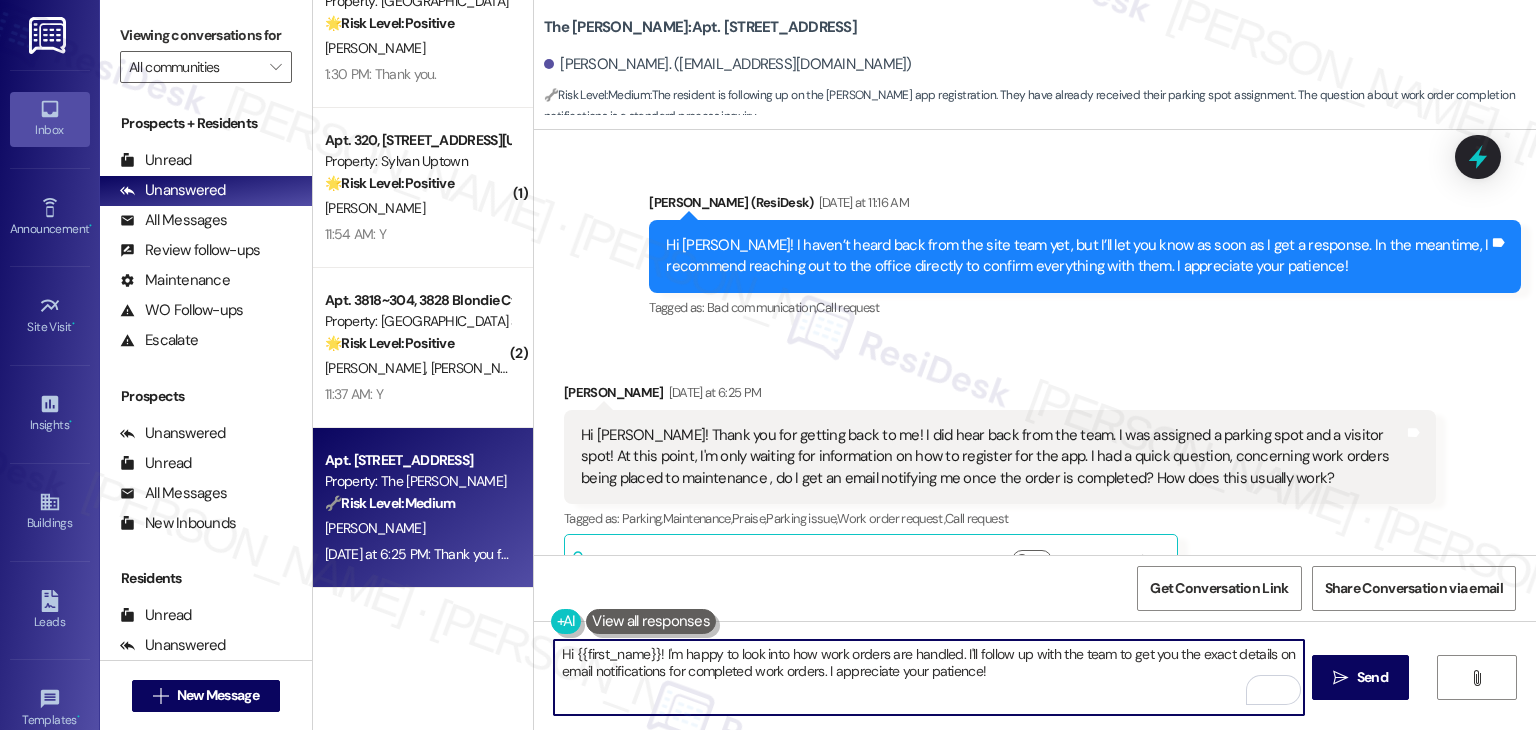 click on "Hi {{first_name}}! I'm happy to look into how work orders are handled. I'll follow up with the team to get you the exact details on email notifications for completed work orders. I appreciate your patience!" at bounding box center (928, 677) 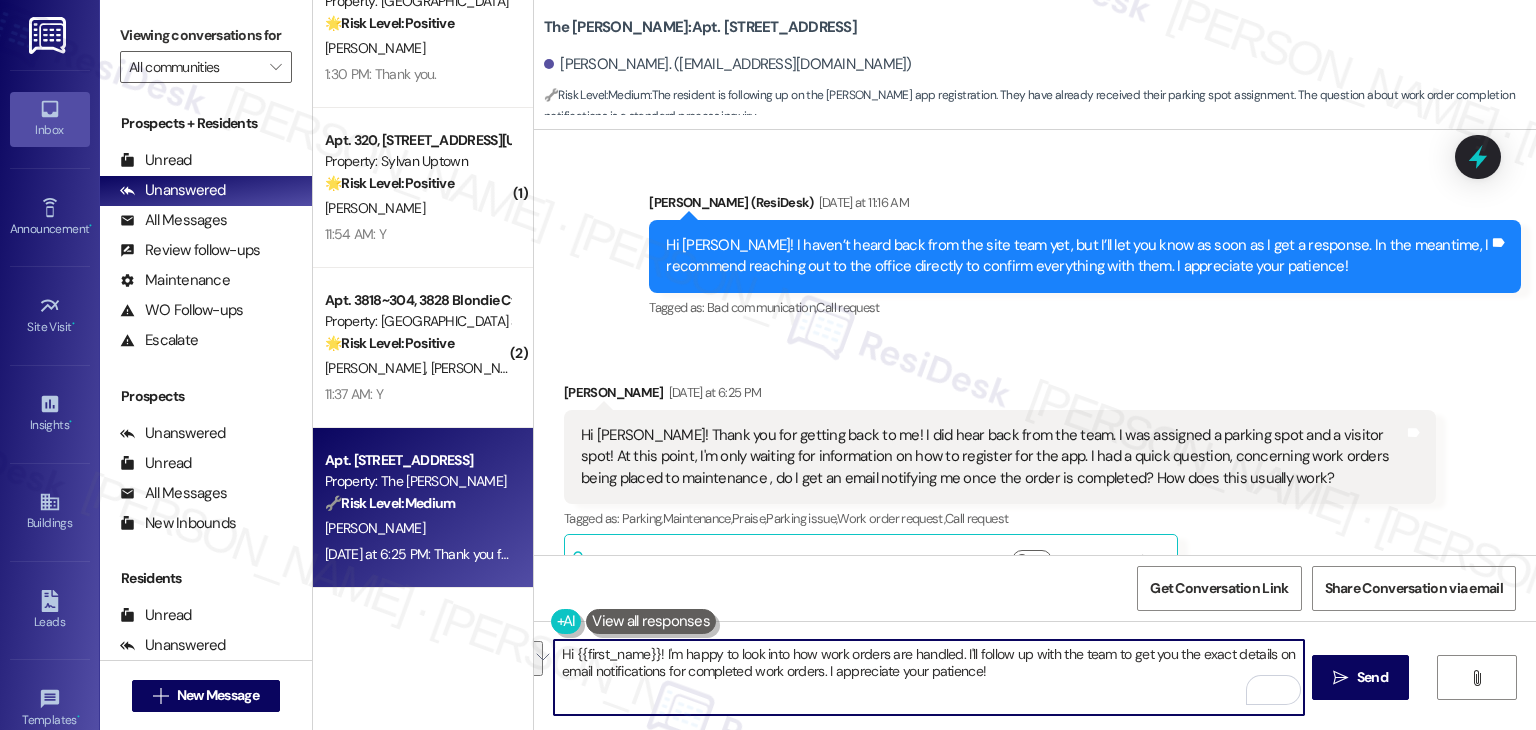 paste on "Emily! That’s great to hear you got your parking spots sorted out! Yes, you should receive a notification usually by email once a work order is marked complete. Let us know if there's anything else we can assist you with!" 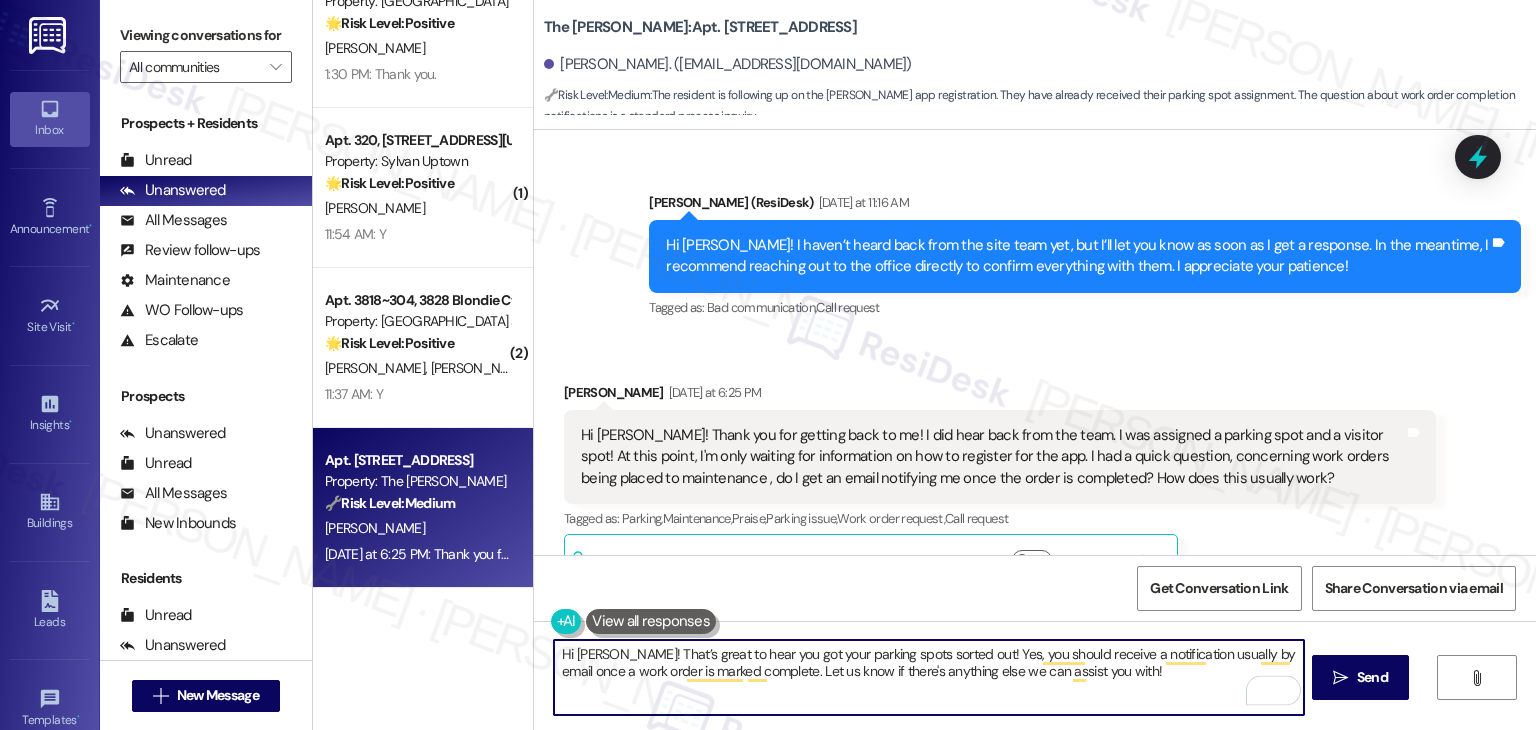 scroll, scrollTop: 2856, scrollLeft: 0, axis: vertical 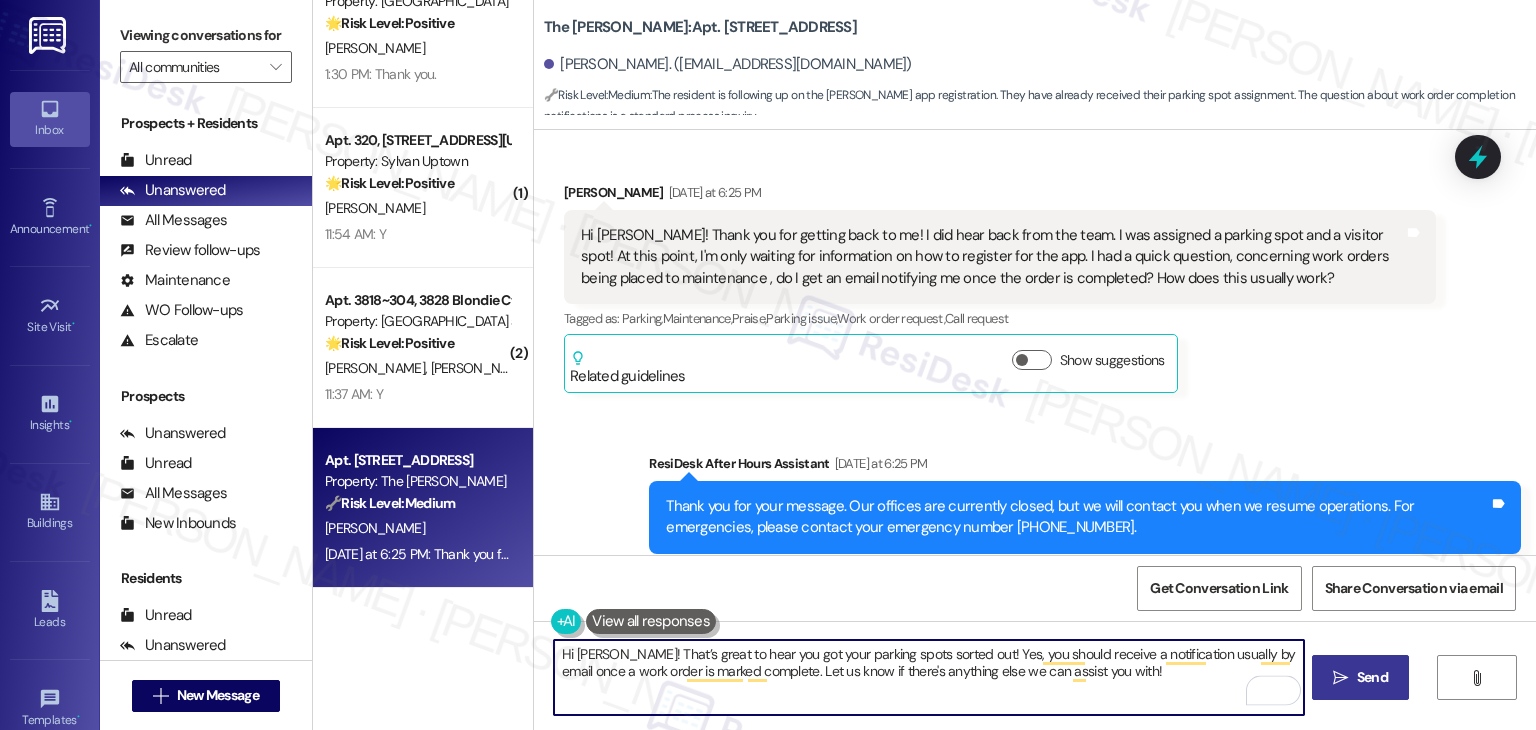 type on "Hi Emily! That’s great to hear you got your parking spots sorted out! Yes, you should receive a notification usually by email once a work order is marked complete. Let us know if there's anything else we can assist you with!" 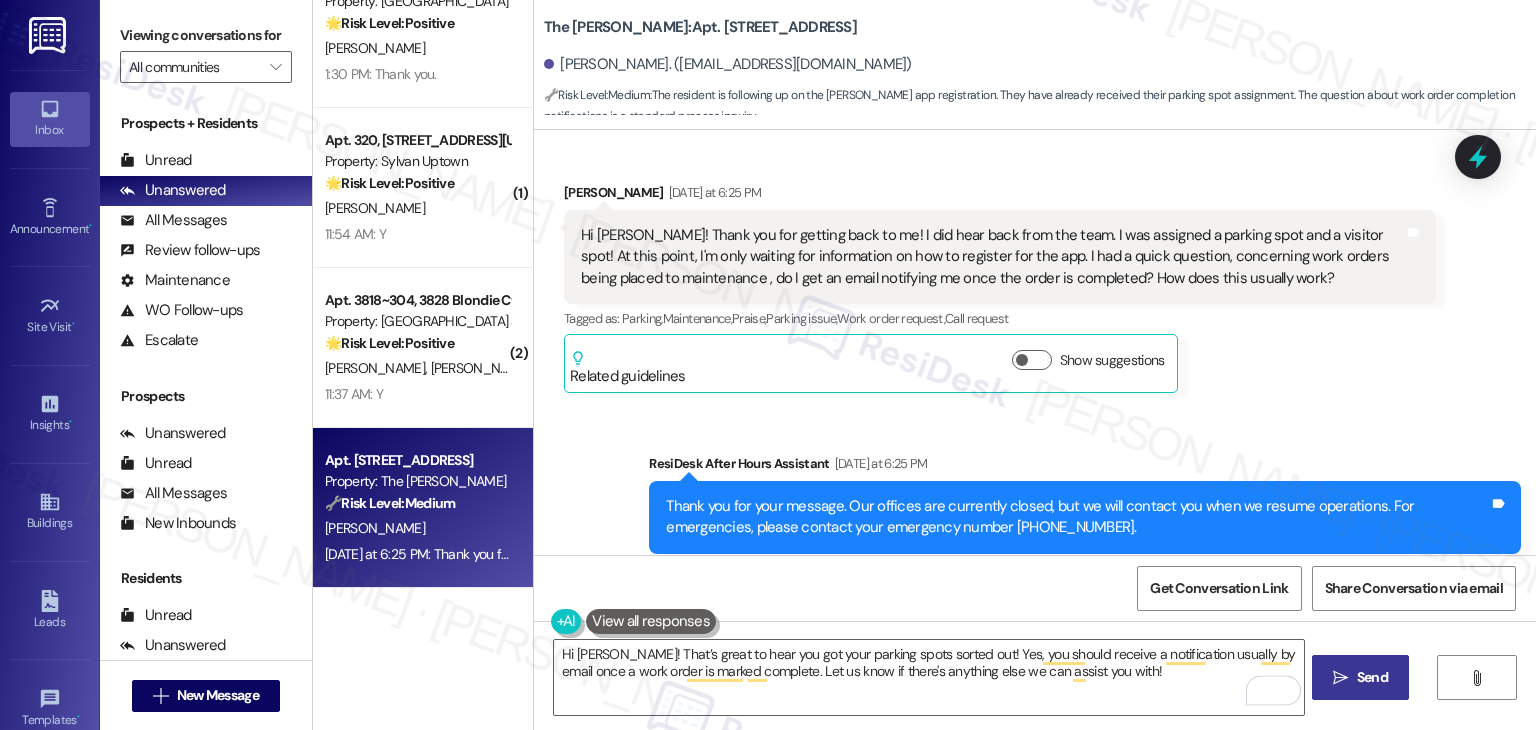 click on "Send" at bounding box center [1372, 677] 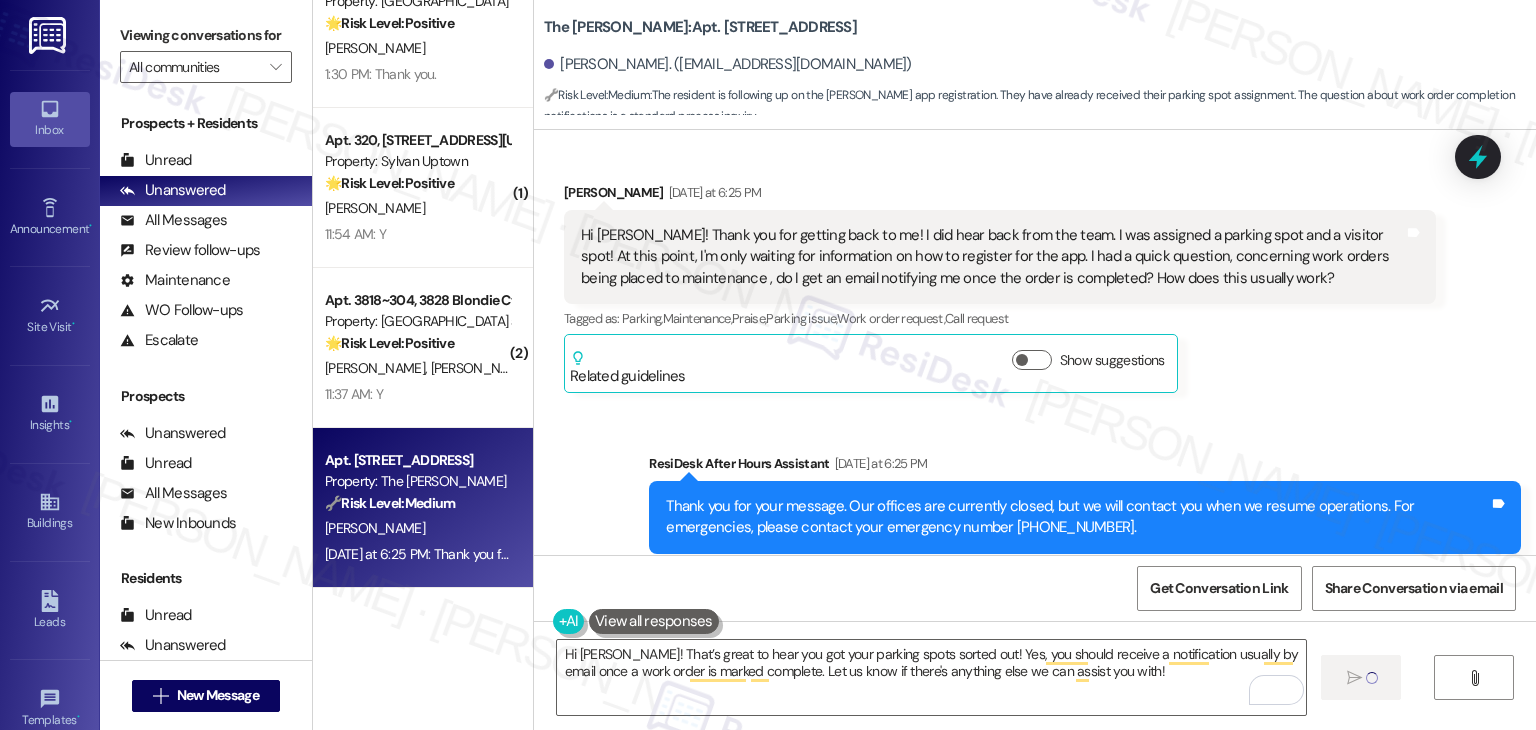 type 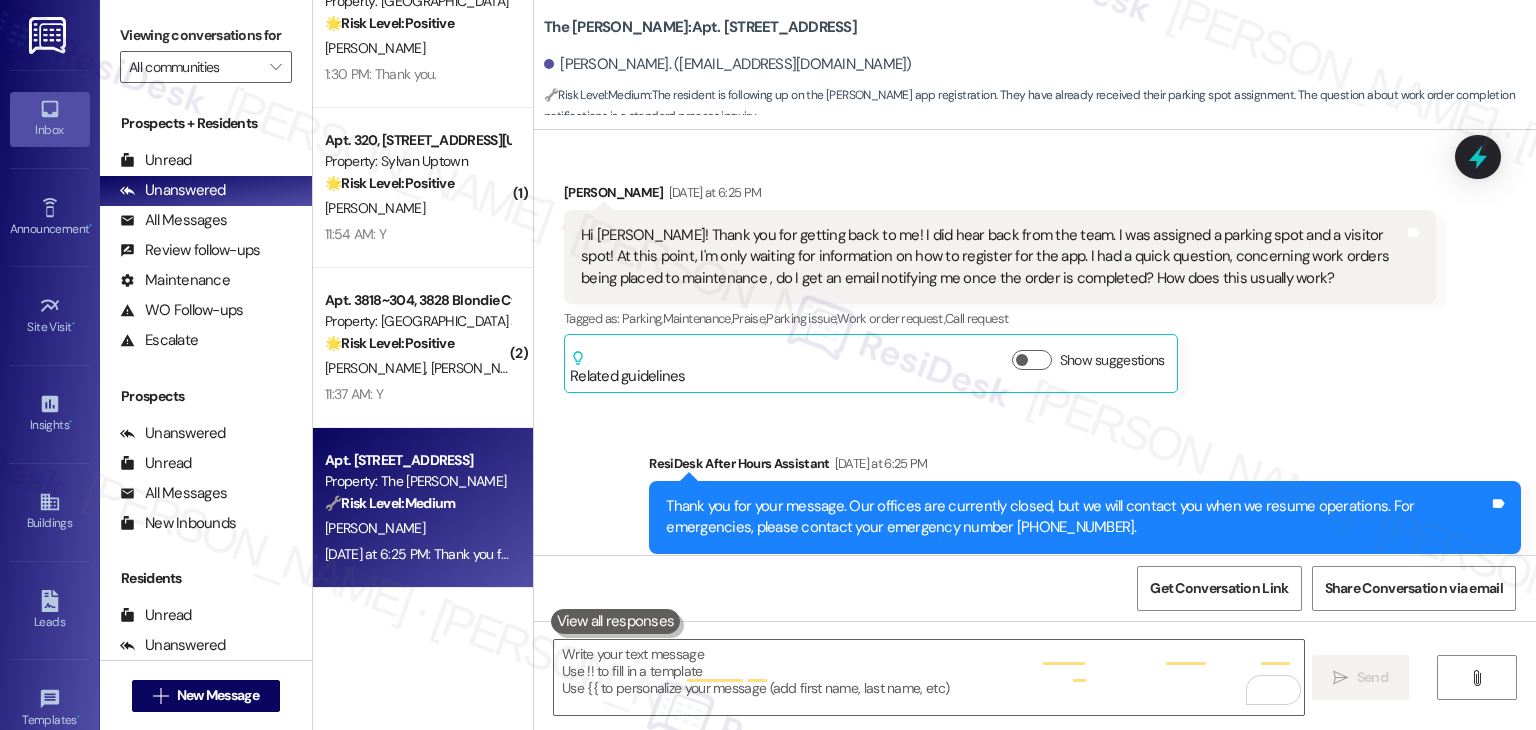 scroll, scrollTop: 2665, scrollLeft: 0, axis: vertical 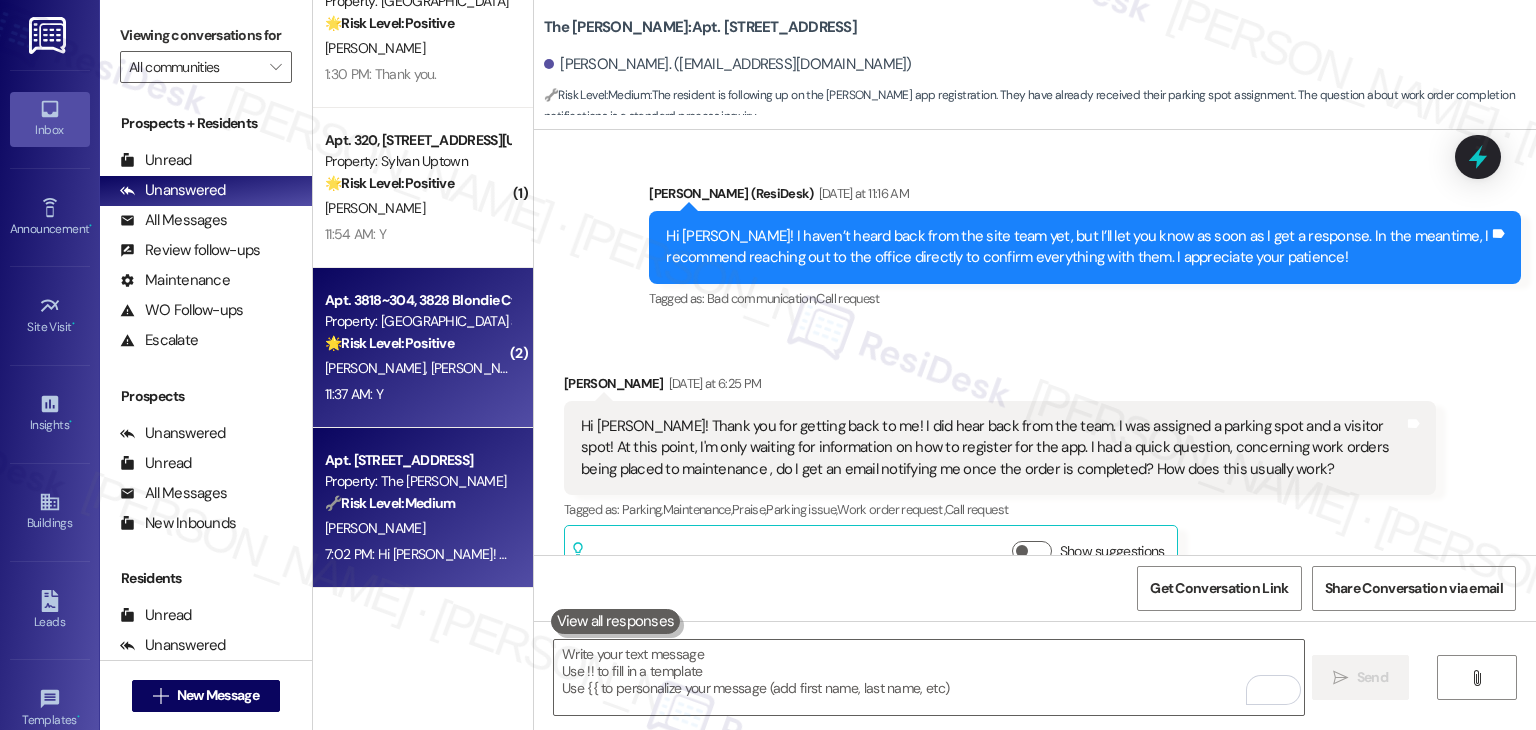 click on "Apt. 3818~304, 3828 Blondie Ct Property: West Village at Four Points 🌟  Risk Level:  Positive The message thread shows a completed work order and positive confirmation from the resident. This indicates customer satisfaction and positive engagement. A. Buenz A. Reichner 11:37 AM: Y 11:37 AM: Y" at bounding box center [423, 348] 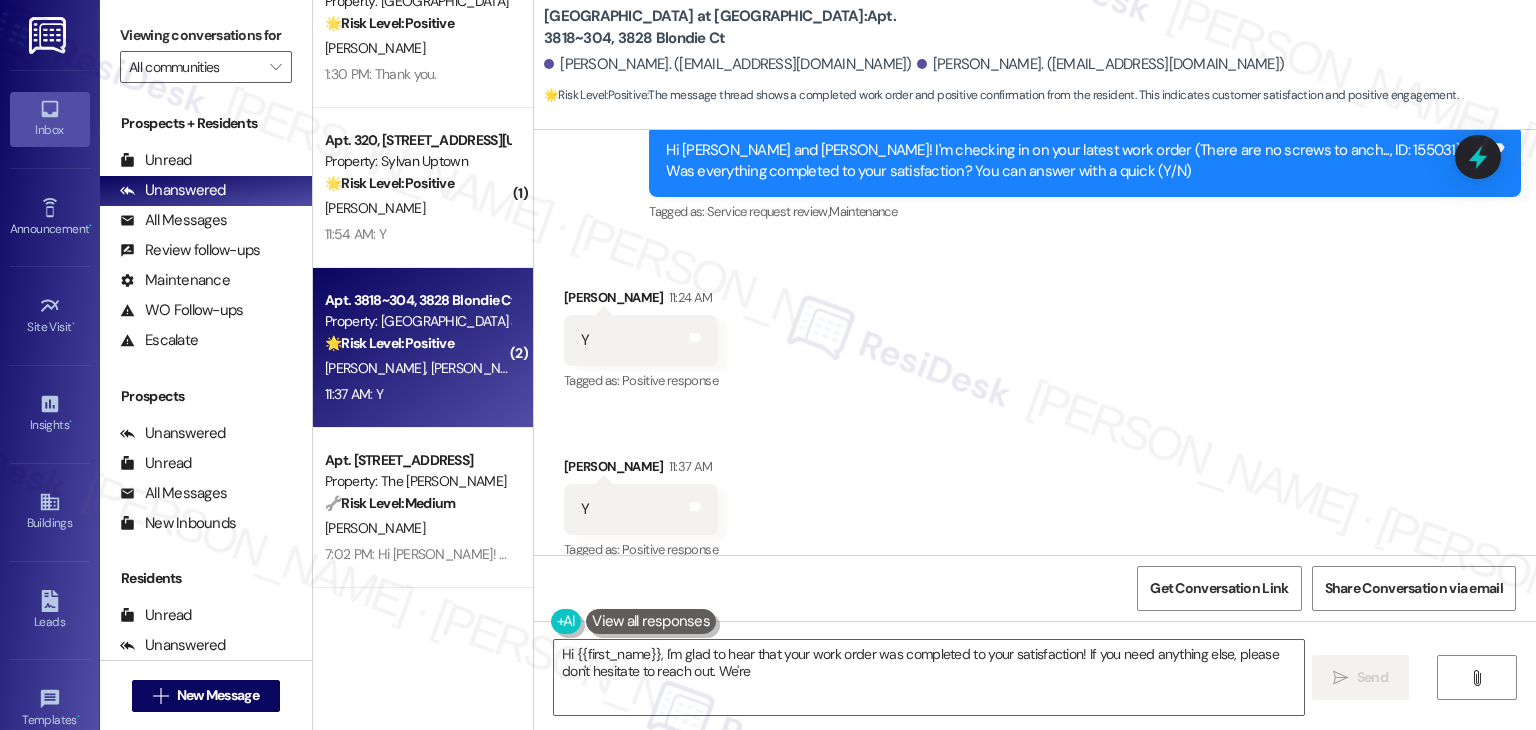 scroll, scrollTop: 1307, scrollLeft: 0, axis: vertical 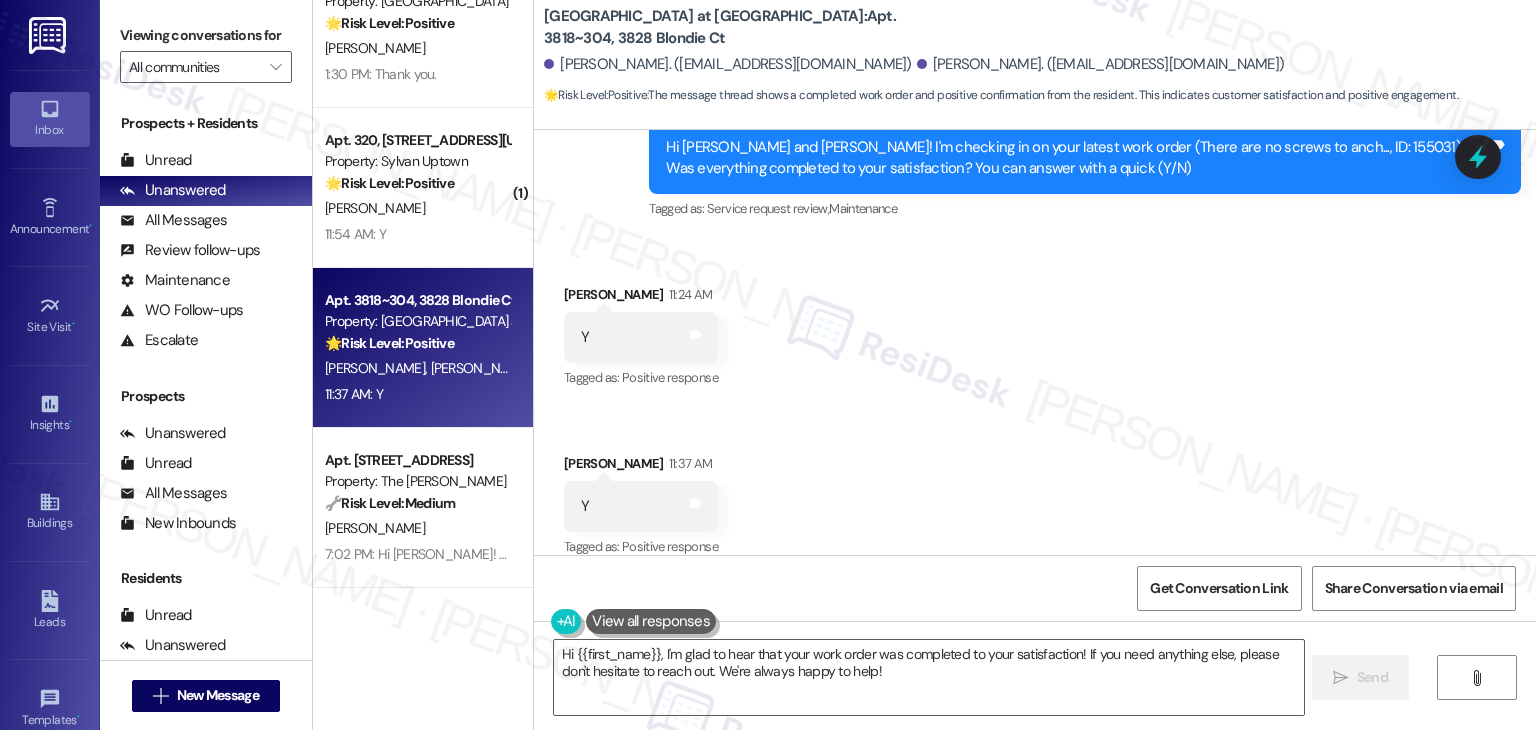 click on "Received via SMS Audrey Buenz 11:24 AM Y Tags and notes Tagged as:   Positive response Click to highlight conversations about Positive response Received via SMS Allie Reichner 11:37 AM Y Tags and notes Tagged as:   Positive response Click to highlight conversations about Positive response" at bounding box center (1035, 408) 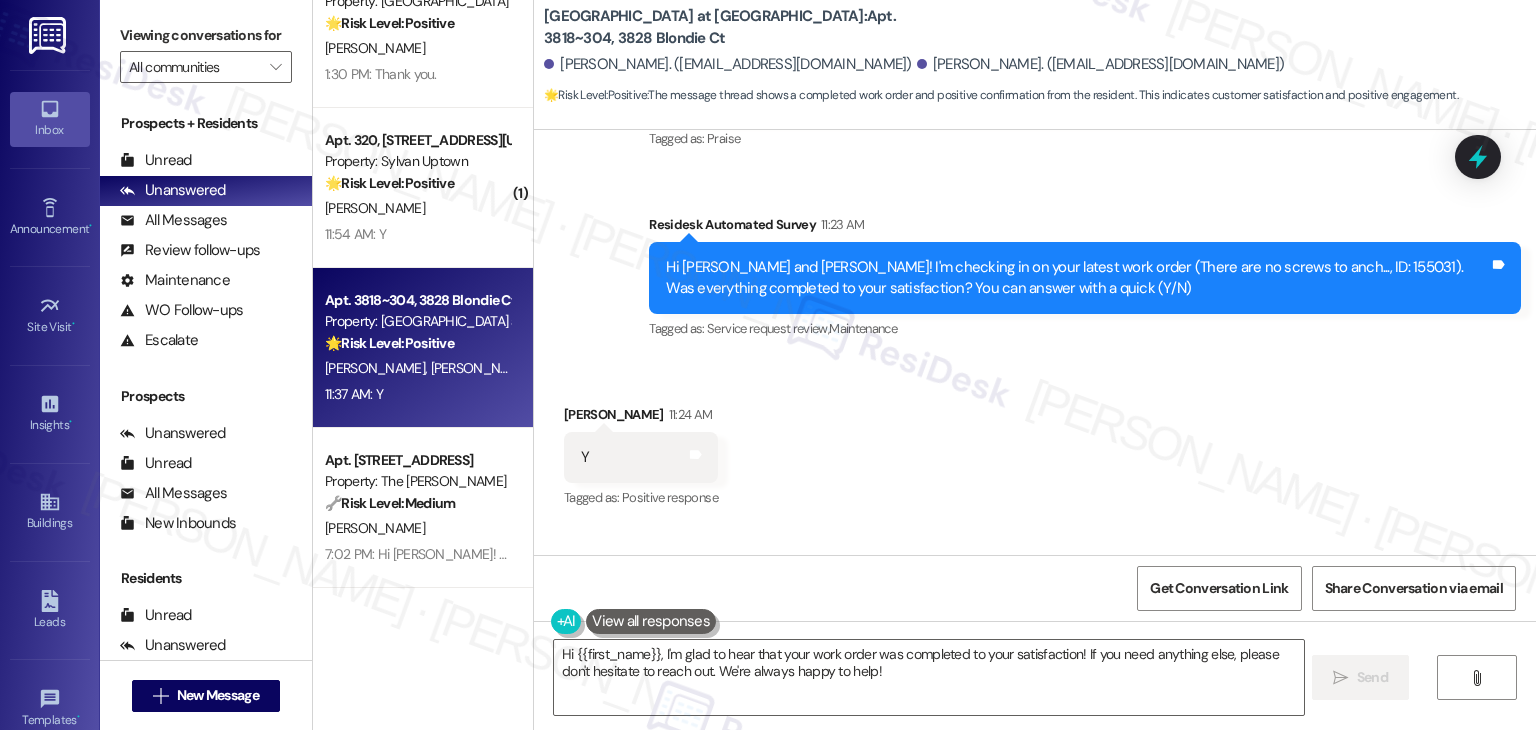 scroll, scrollTop: 1107, scrollLeft: 0, axis: vertical 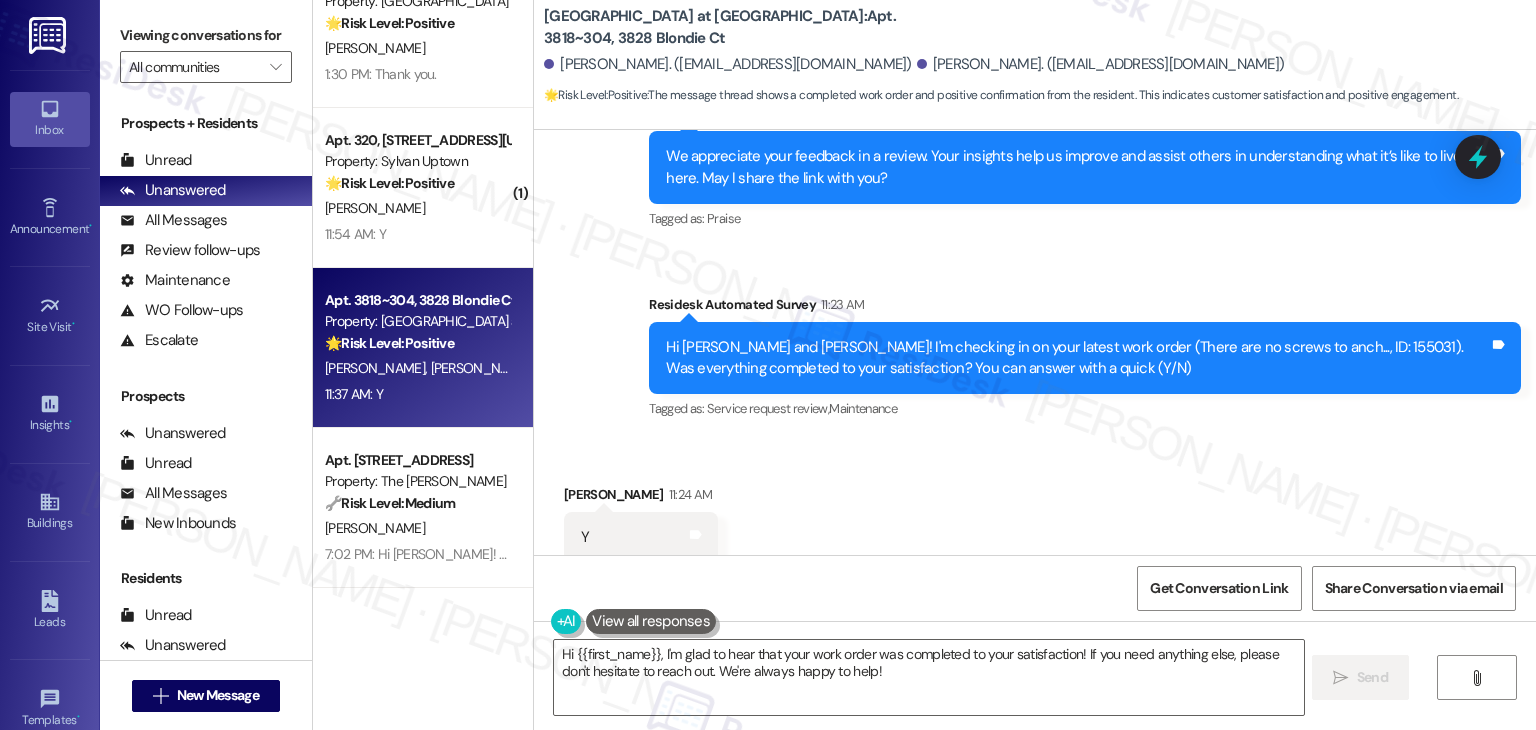 click on "Received via SMS Audrey Buenz 11:24 AM Y Tags and notes Tagged as:   Positive response Click to highlight conversations about Positive response Received via SMS Allie Reichner 11:37 AM Y Tags and notes Tagged as:   Positive response Click to highlight conversations about Positive response" at bounding box center (1035, 608) 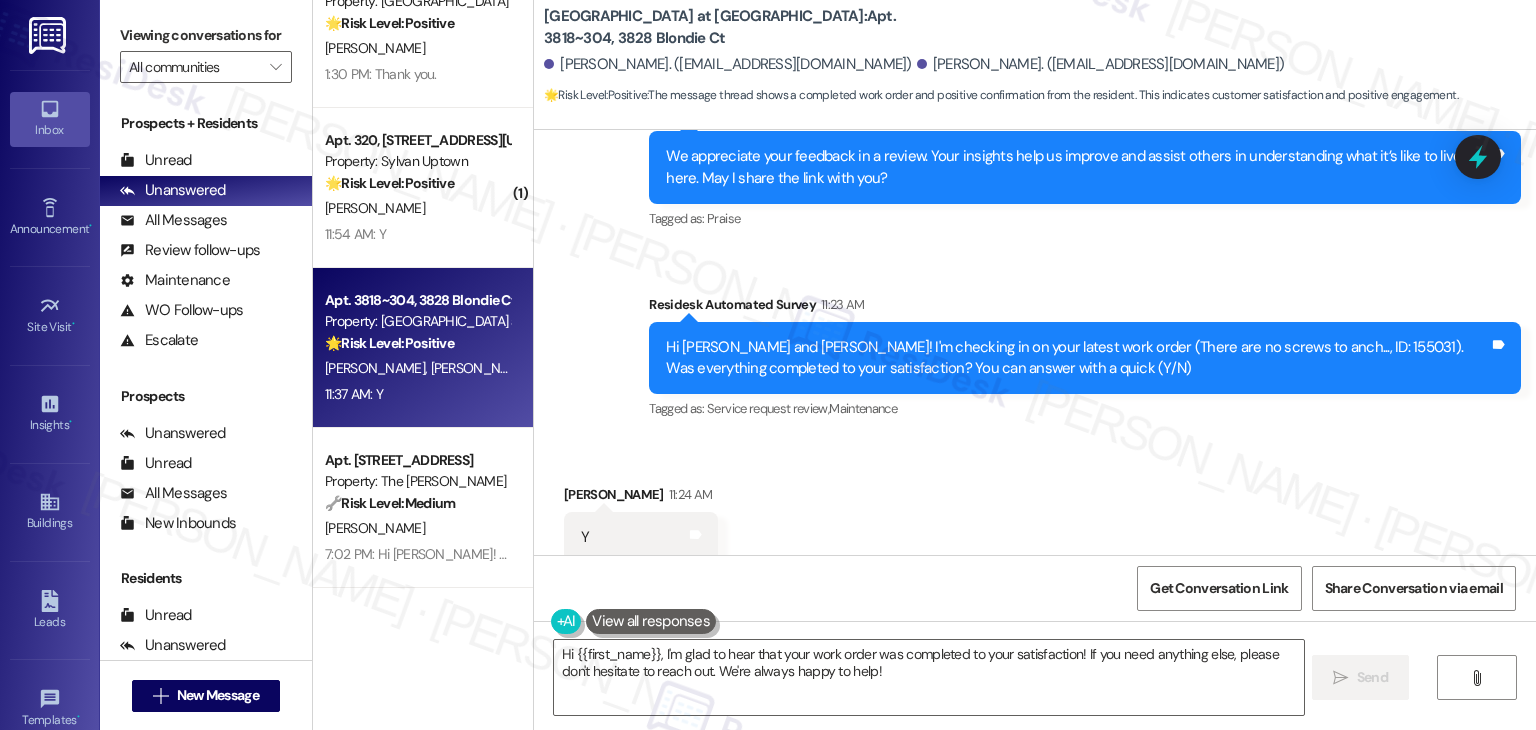 click on "Received via SMS Audrey Buenz 11:24 AM Y Tags and notes Tagged as:   Positive response Click to highlight conversations about Positive response Received via SMS Allie Reichner 11:37 AM Y Tags and notes Tagged as:   Positive response Click to highlight conversations about Positive response" at bounding box center (1035, 608) 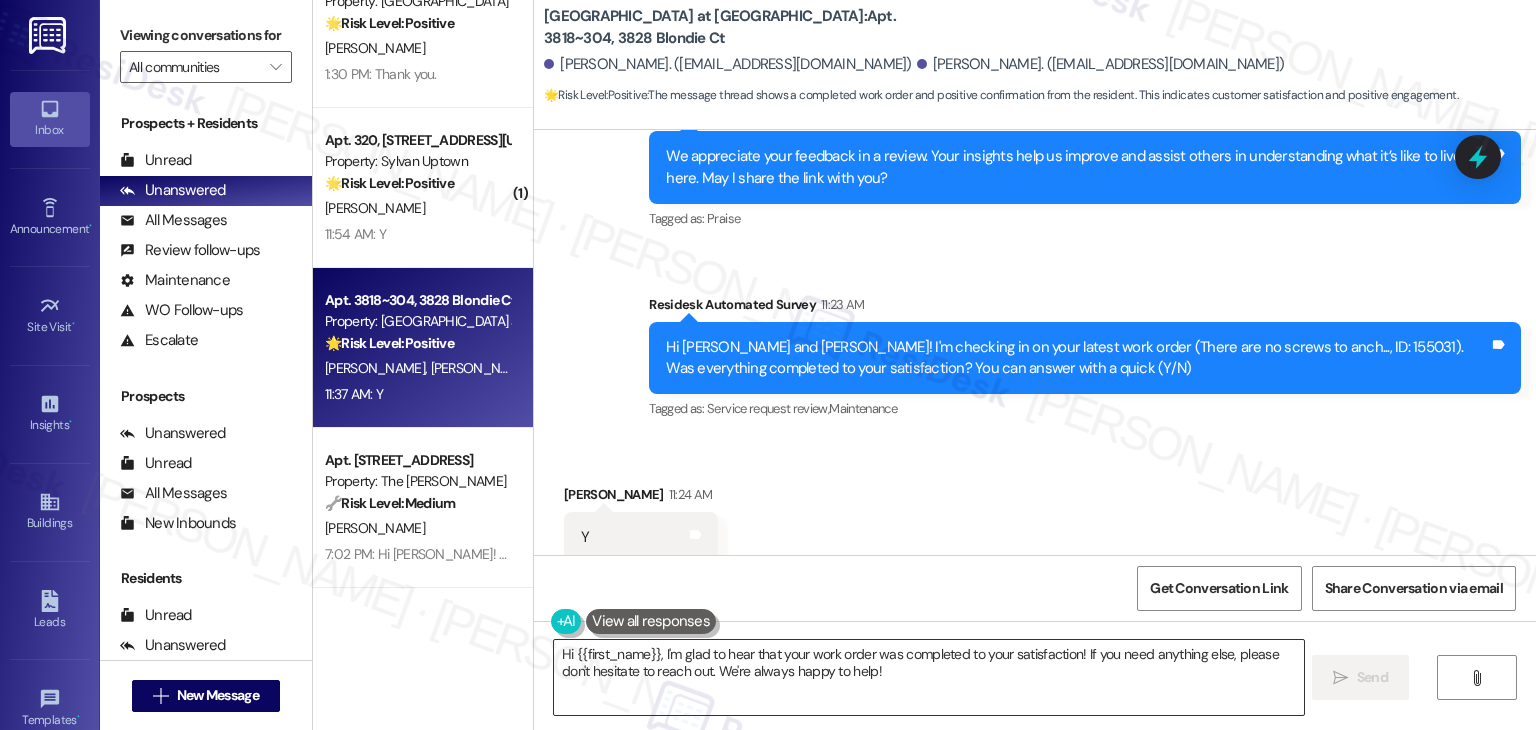 click on "Hi {{first_name}}, I'm glad to hear that your work order was completed to your satisfaction! If you need anything else, please don't hesitate to reach out. We're always happy to help!" at bounding box center [928, 677] 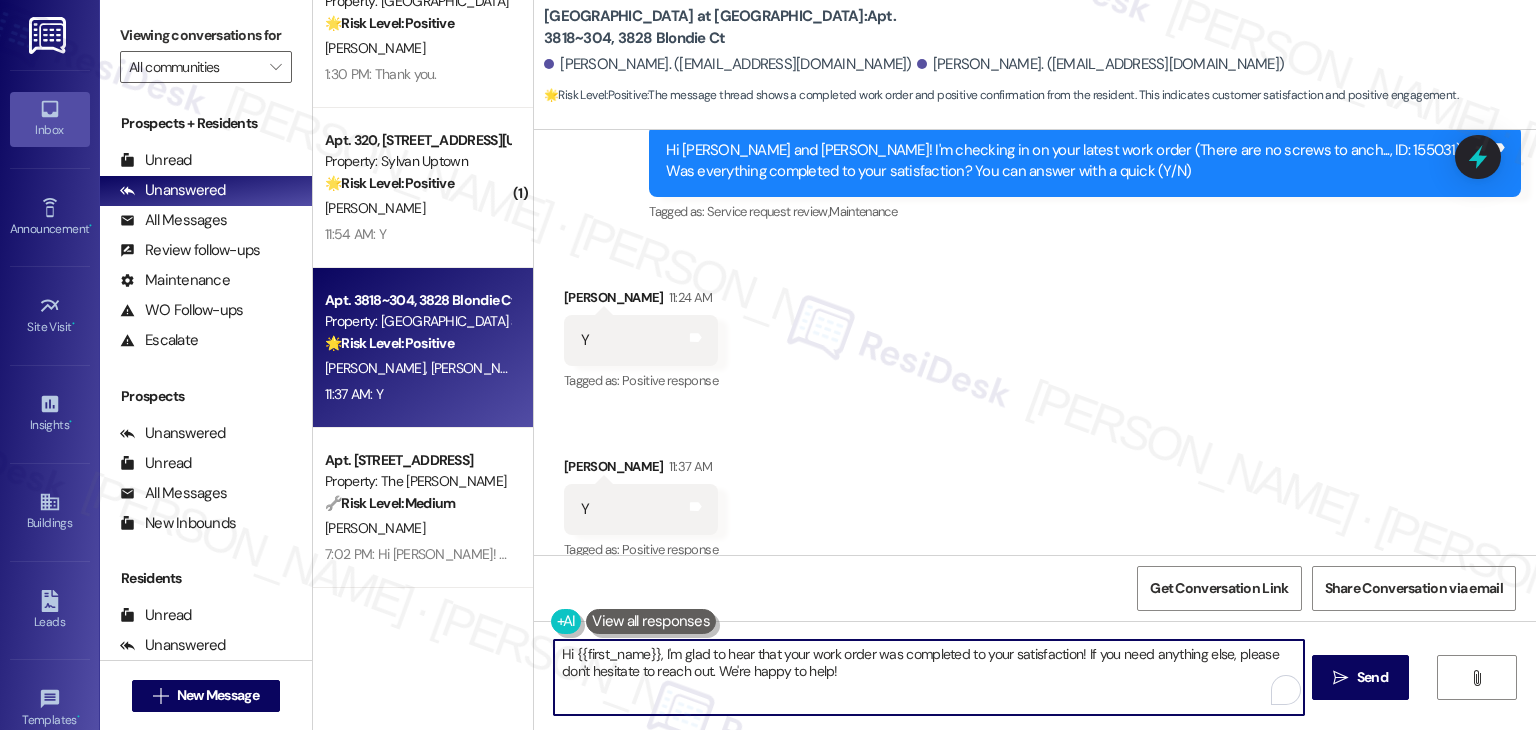 scroll, scrollTop: 1308, scrollLeft: 0, axis: vertical 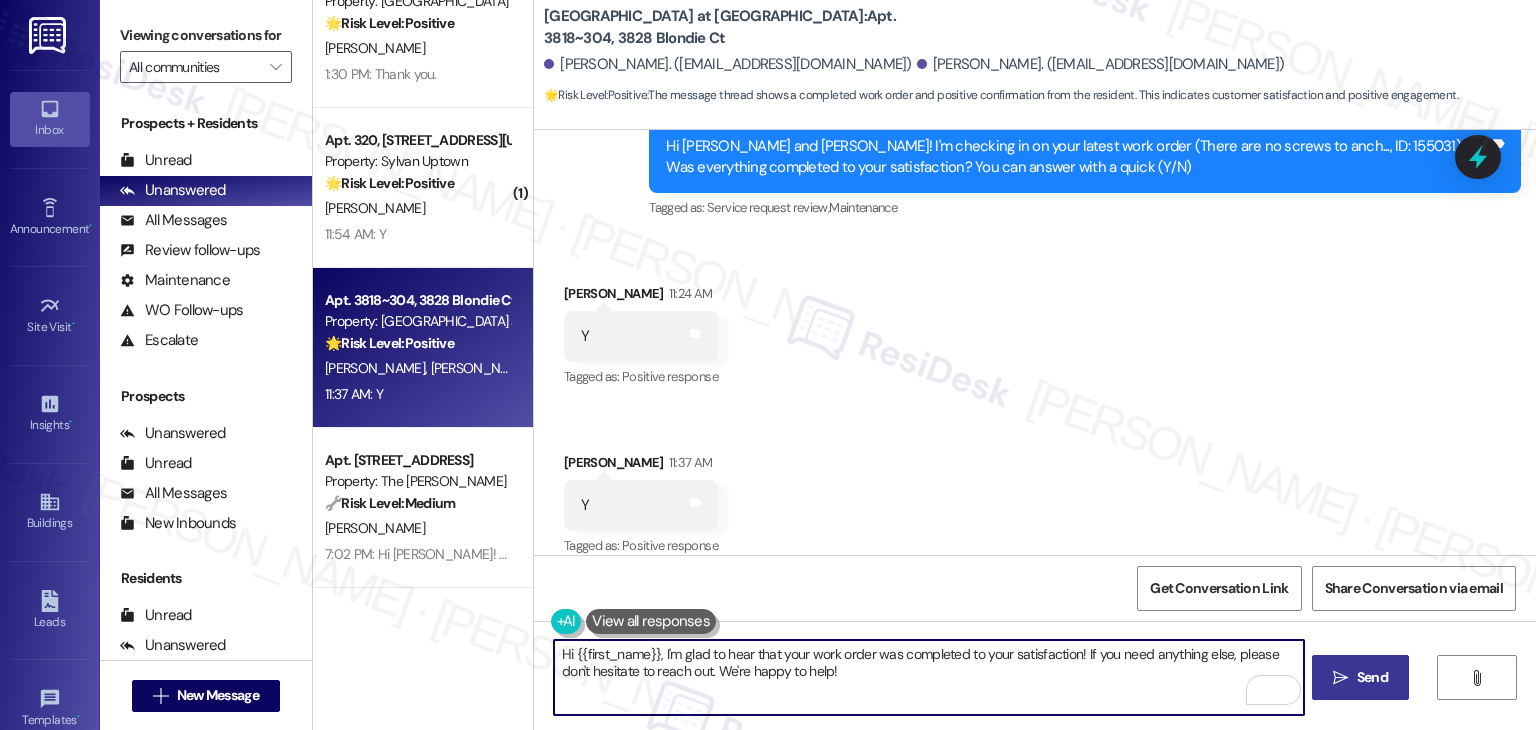type on "Hi {{first_name}}, I'm glad to hear that your work order was completed to your satisfaction! If you need anything else, please don't hesitate to reach out. We're happy to help!" 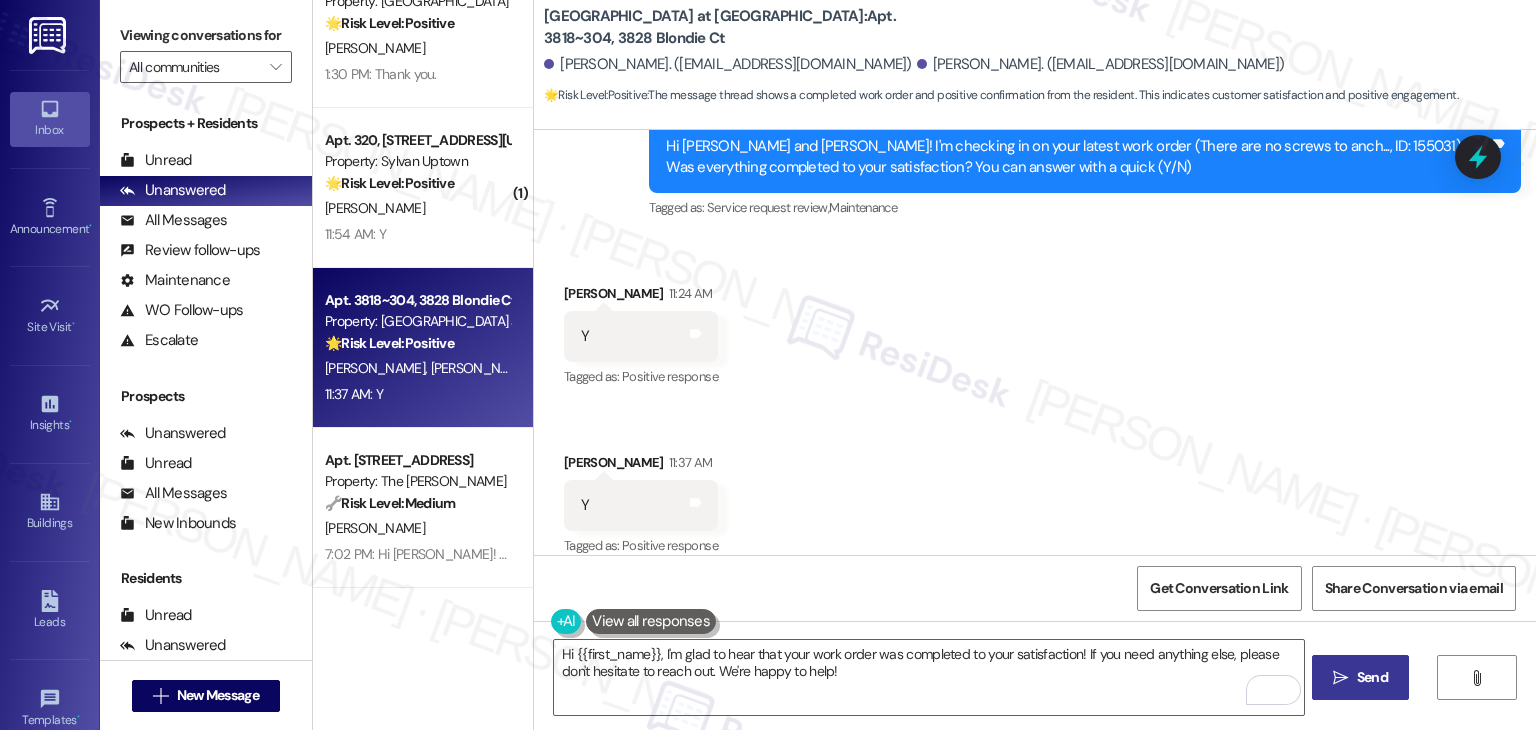 click on "Send" at bounding box center (1372, 677) 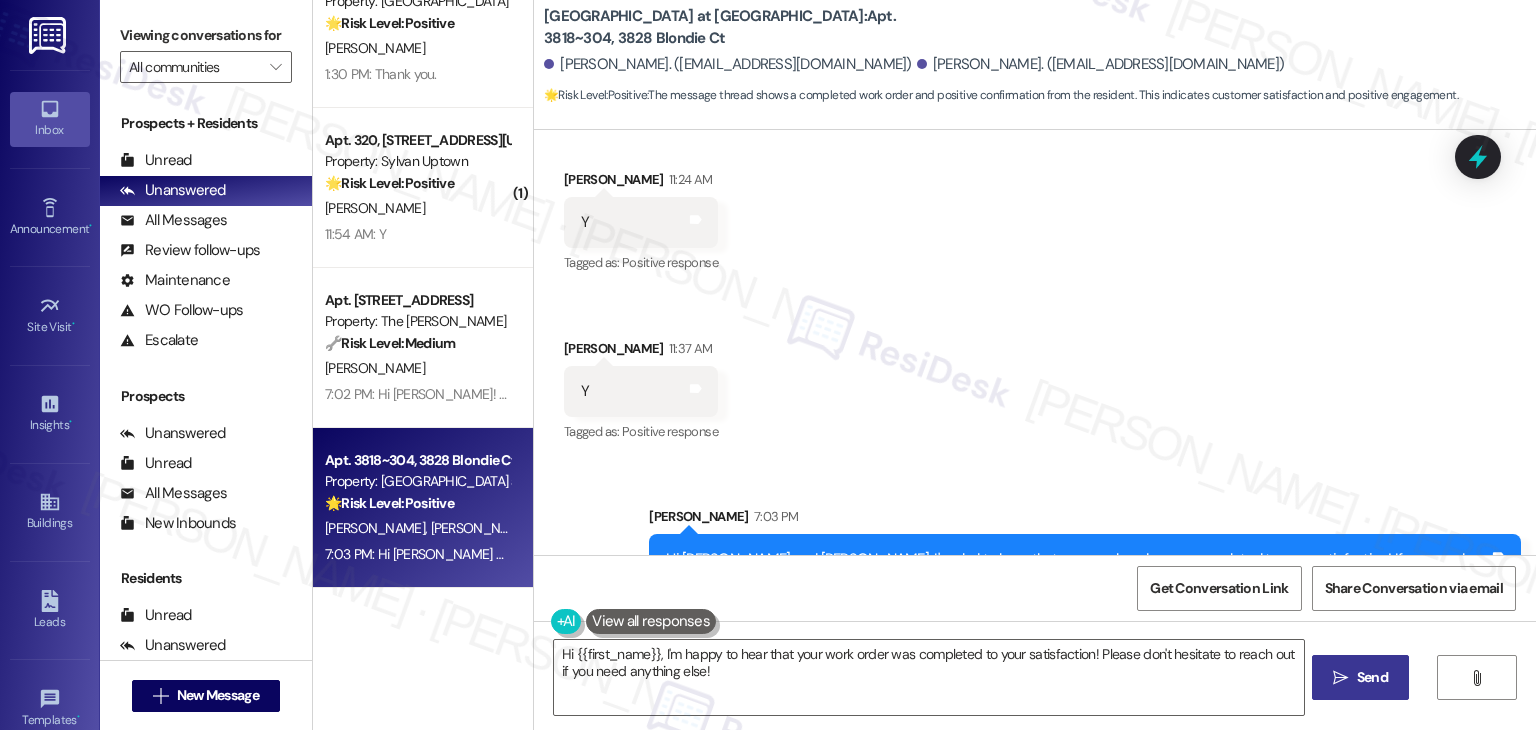 scroll, scrollTop: 1468, scrollLeft: 0, axis: vertical 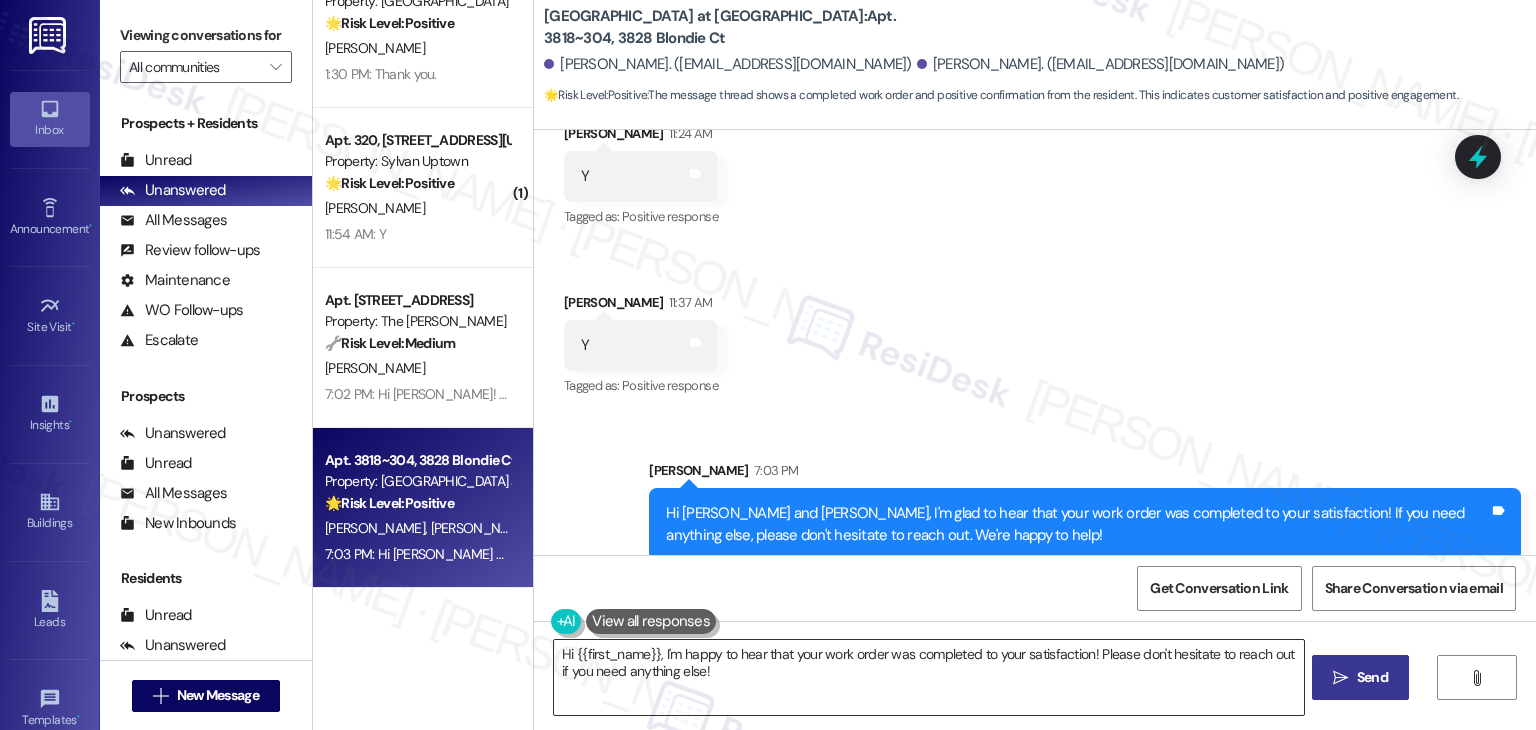 click on "Hi {{first_name}}, I'm happy to hear that your work order was completed to your satisfaction! Please don't hesitate to reach out if you need anything else!" at bounding box center (928, 677) 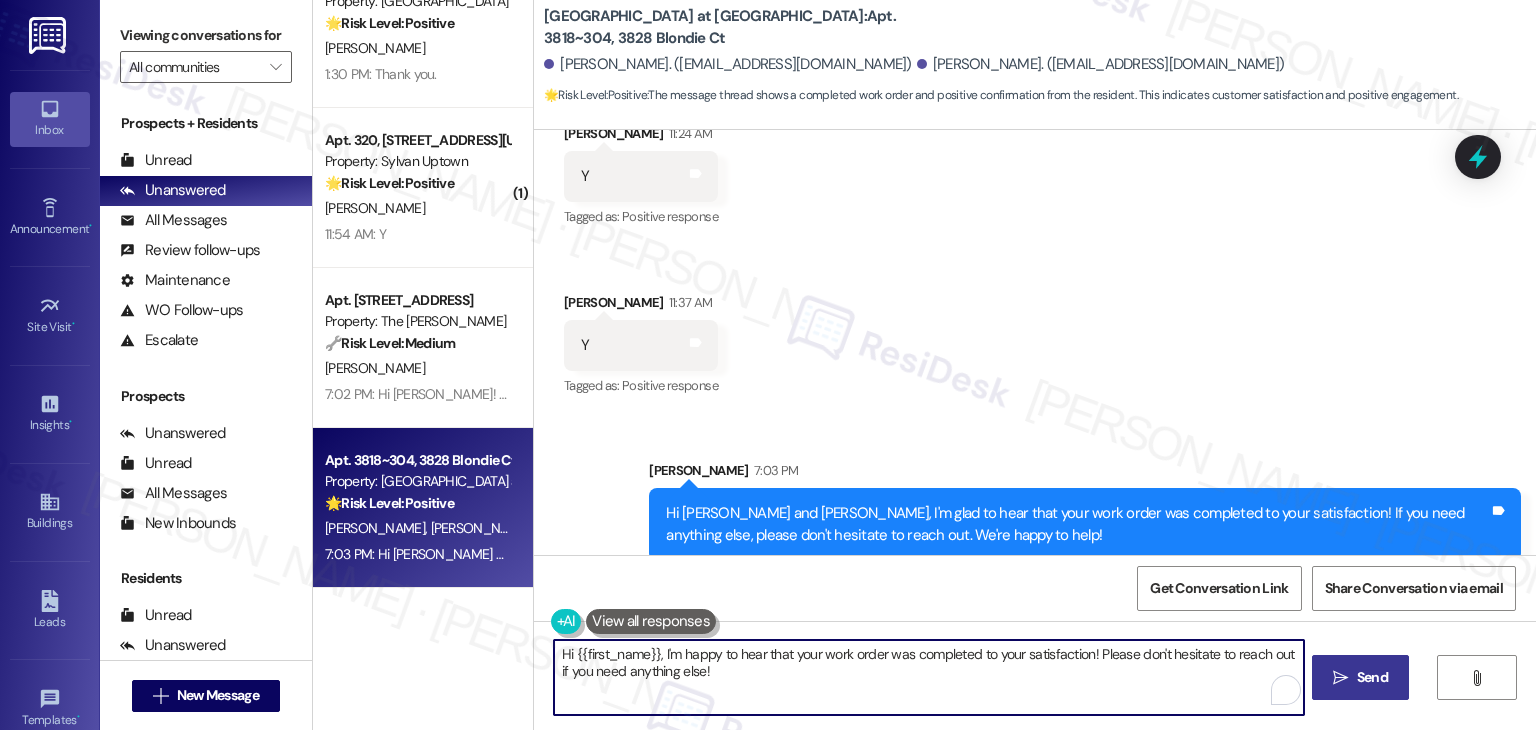click on "Hi {{first_name}}, I'm happy to hear that your work order was completed to your satisfaction! Please don't hesitate to reach out if you need anything else!" at bounding box center [928, 677] 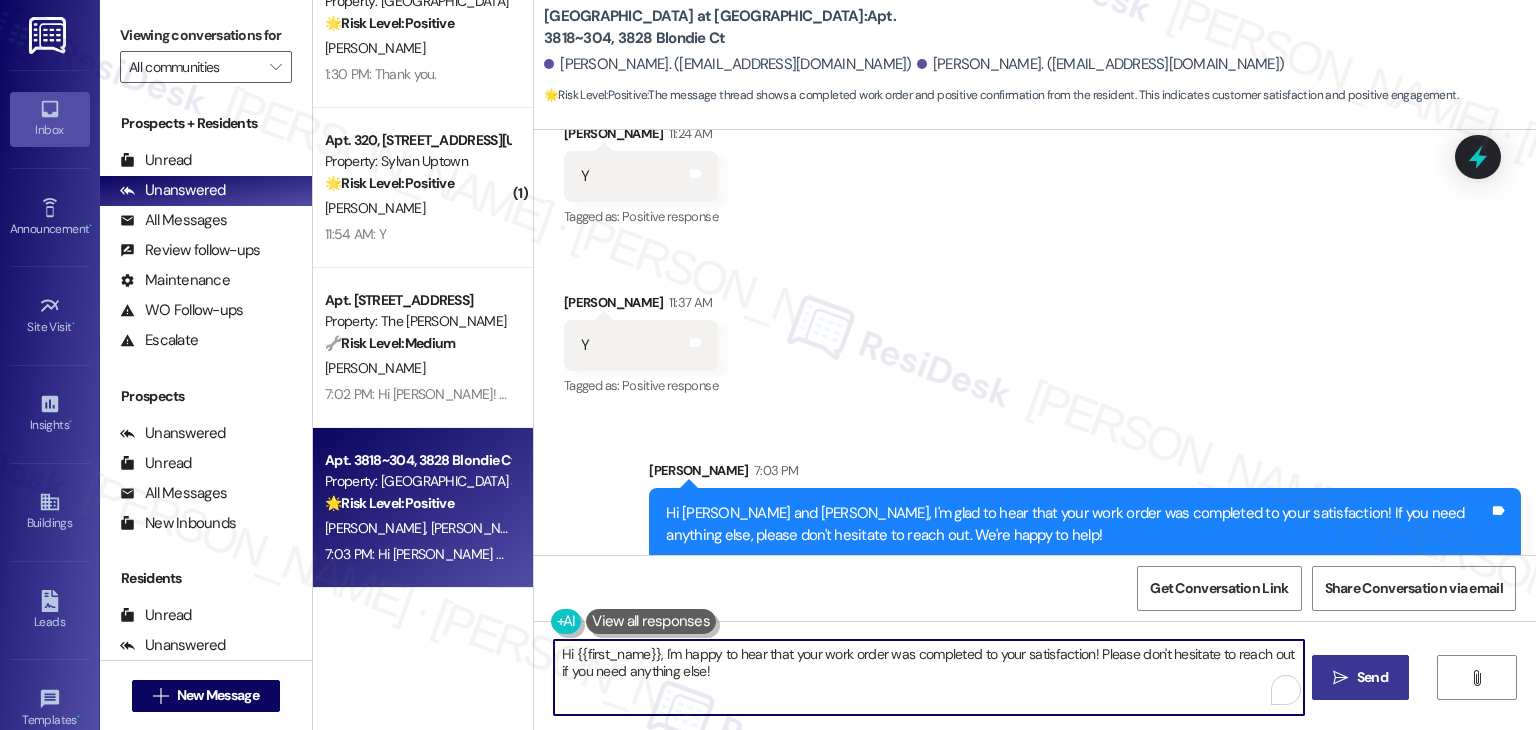 paste on "If you don’t mind sharing, has {{property}} lived up to your expectations so far? We truly value your feedback and would love to hear about your experience. Thanks, and hope you have a great rest of your day! 😊" 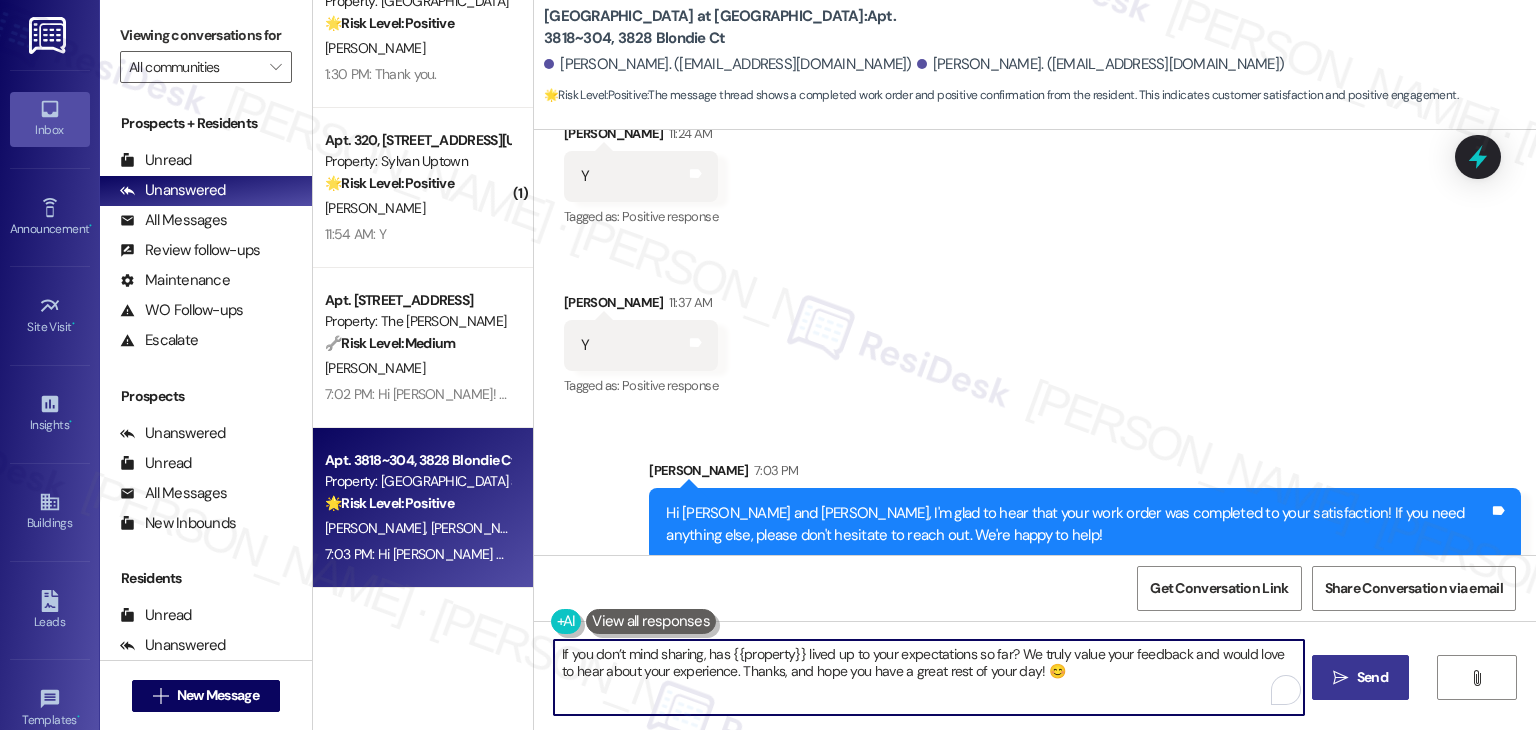 type on "If you don’t mind sharing, has {{property}} lived up to your expectations so far? We truly value your feedback and would love to hear about your experience. Thanks, and hope you have a great rest of your day! 😊" 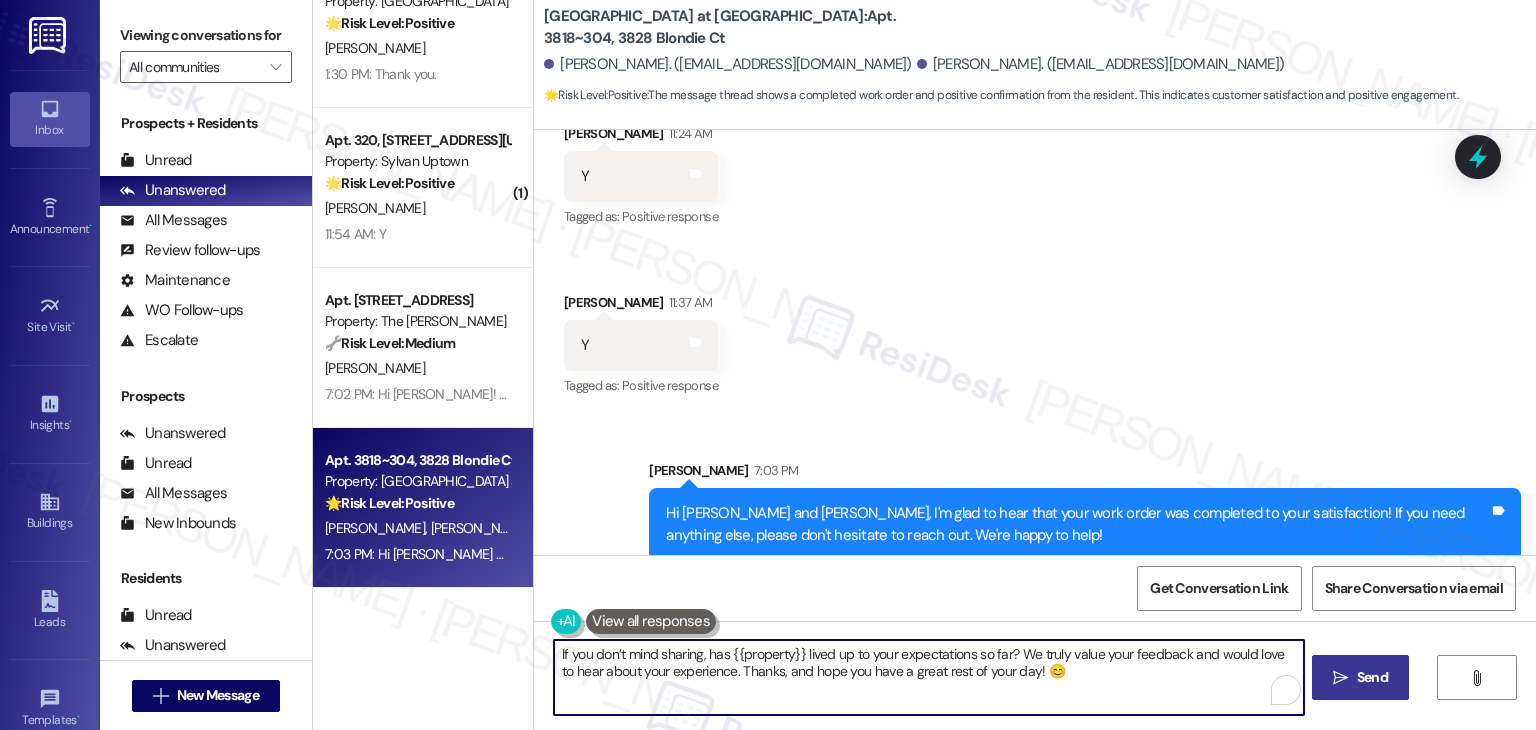 click on "If you don’t mind sharing, has {{property}} lived up to your expectations so far? We truly value your feedback and would love to hear about your experience. Thanks, and hope you have a great rest of your day! 😊" at bounding box center (928, 677) 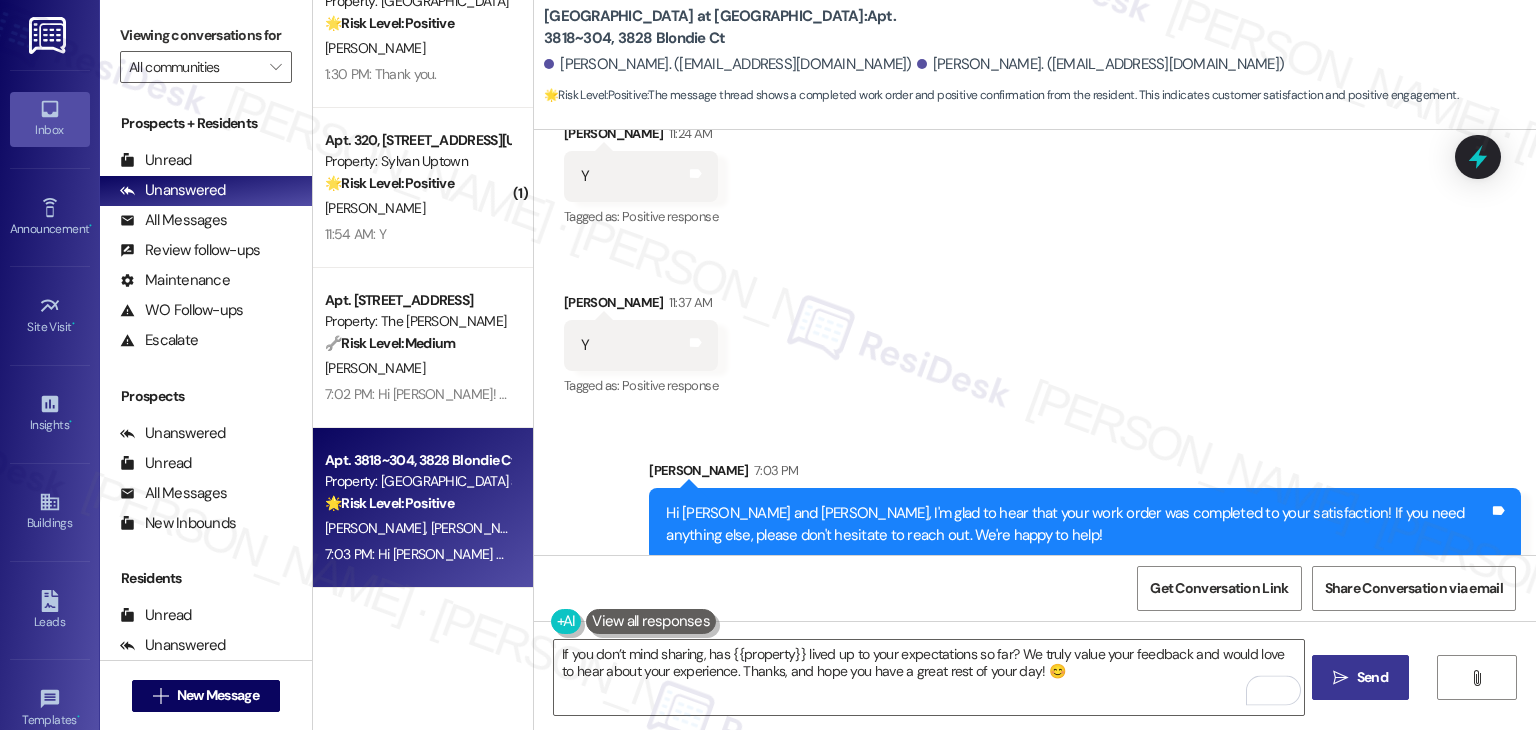 click on "Send" at bounding box center [1372, 677] 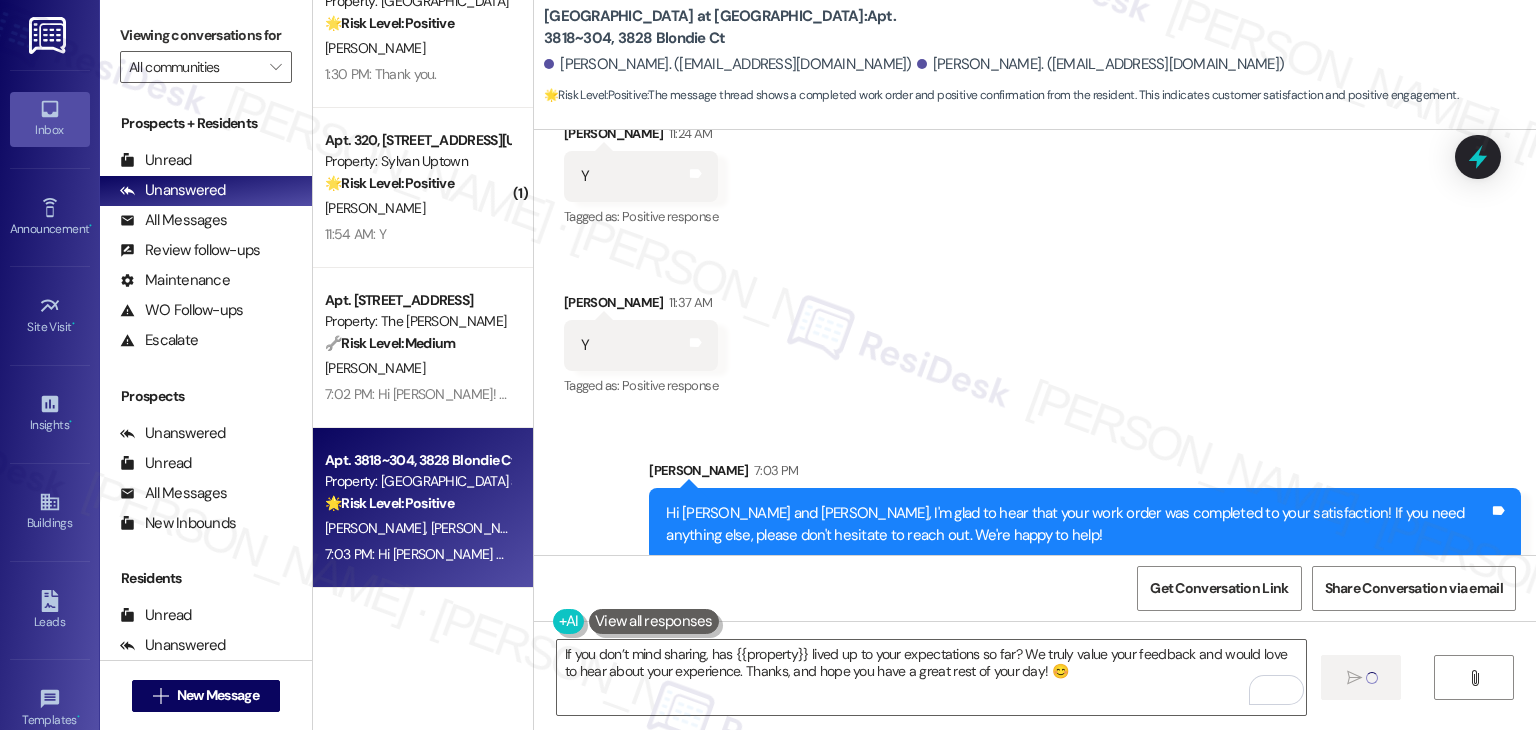 type 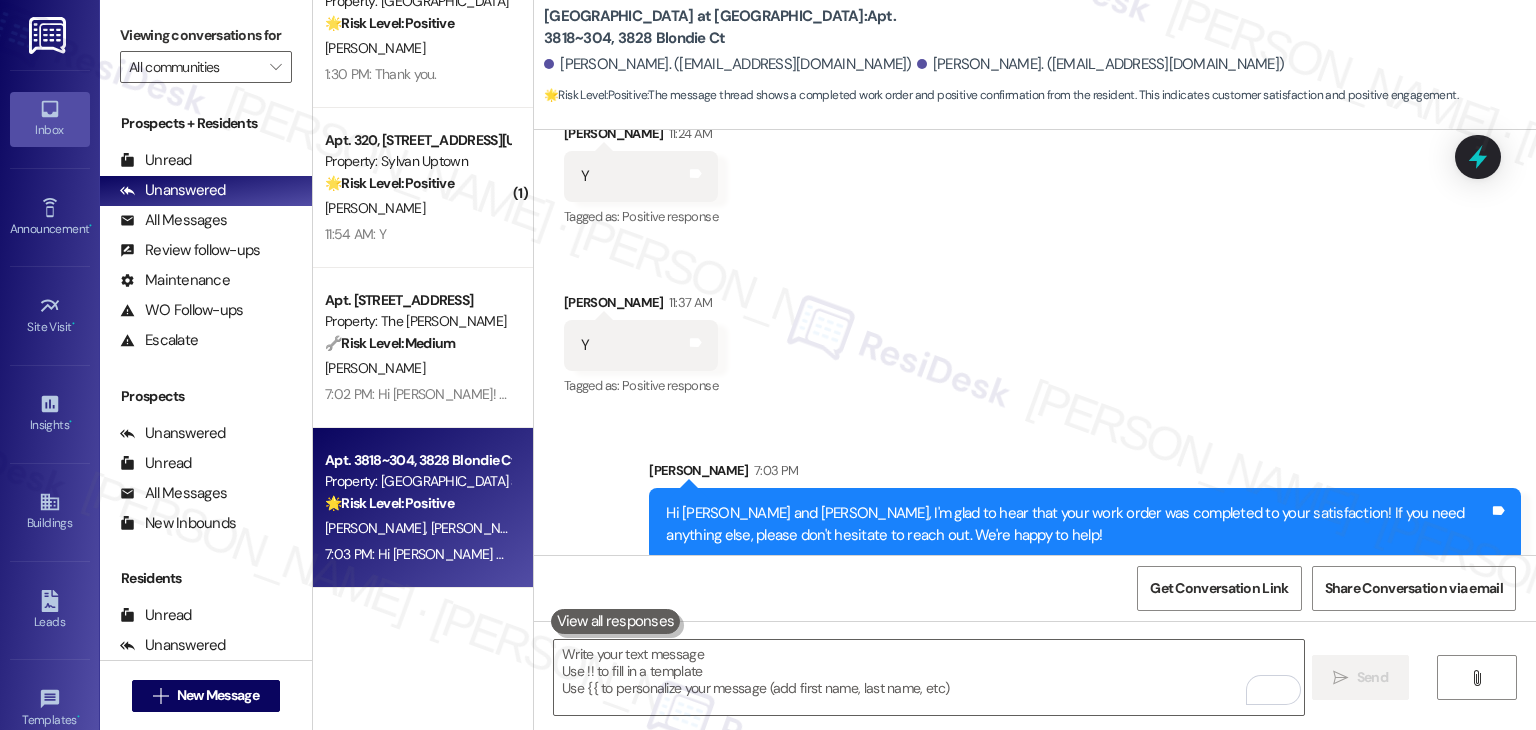 scroll, scrollTop: 1307, scrollLeft: 0, axis: vertical 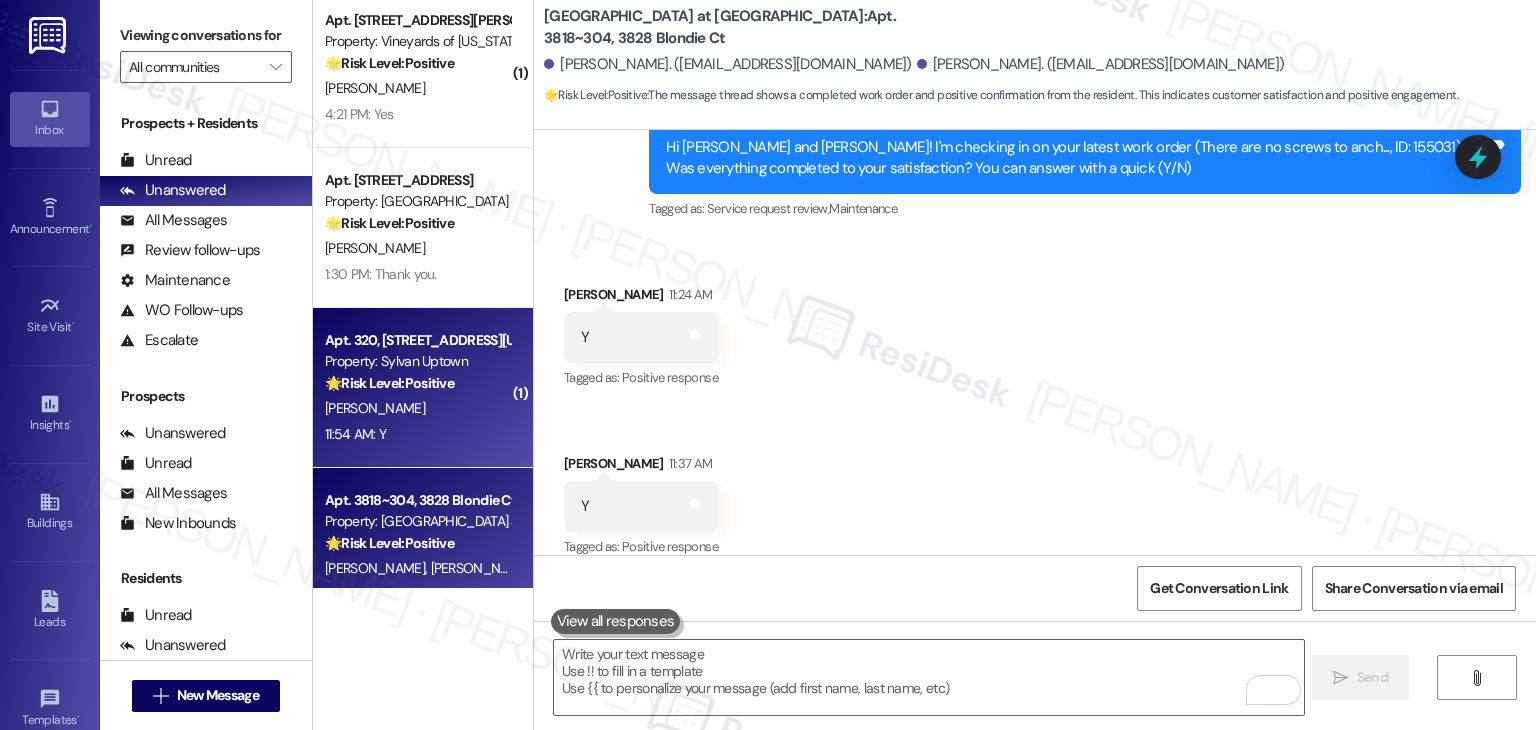 click on "11:54 AM: Y 11:54 AM: Y" at bounding box center (417, 434) 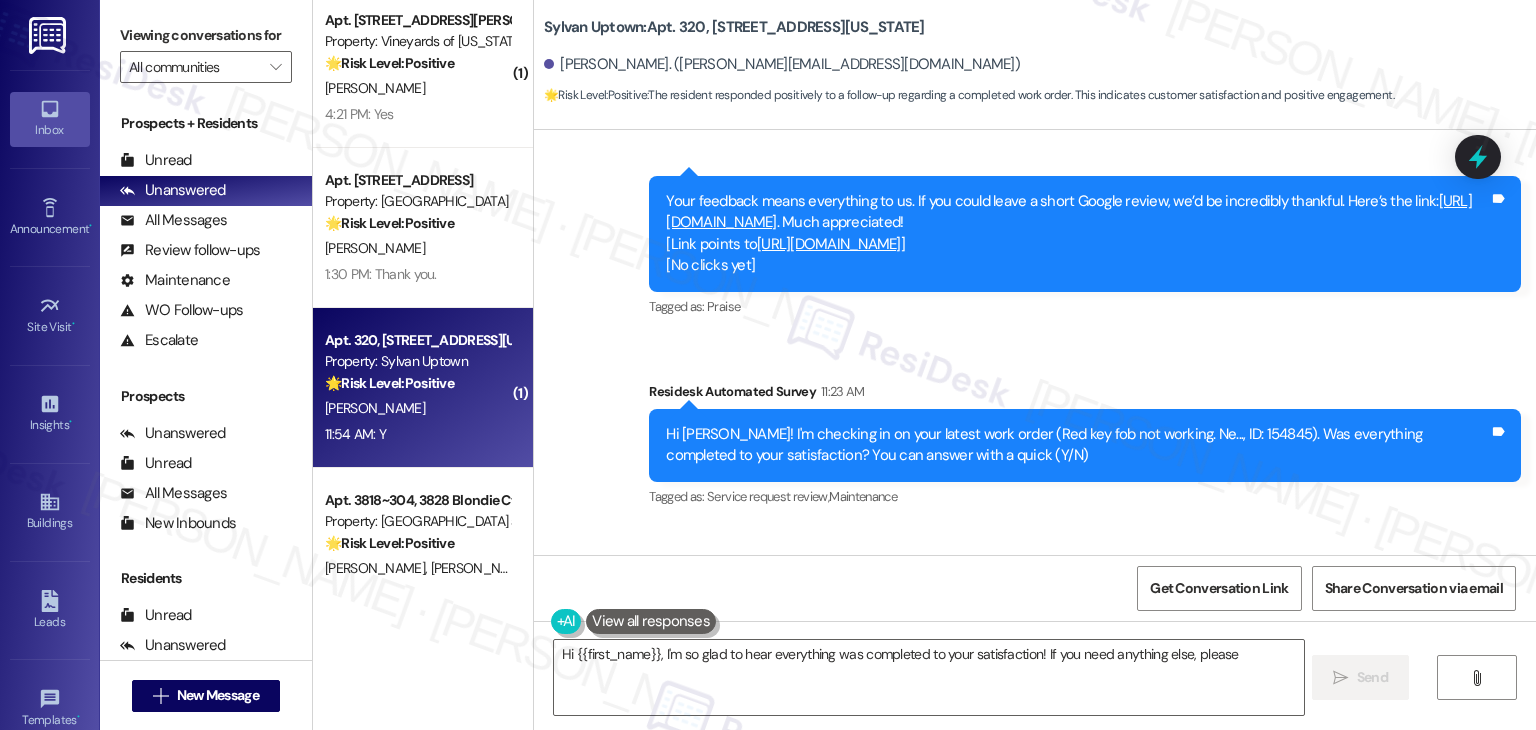 scroll, scrollTop: 991, scrollLeft: 0, axis: vertical 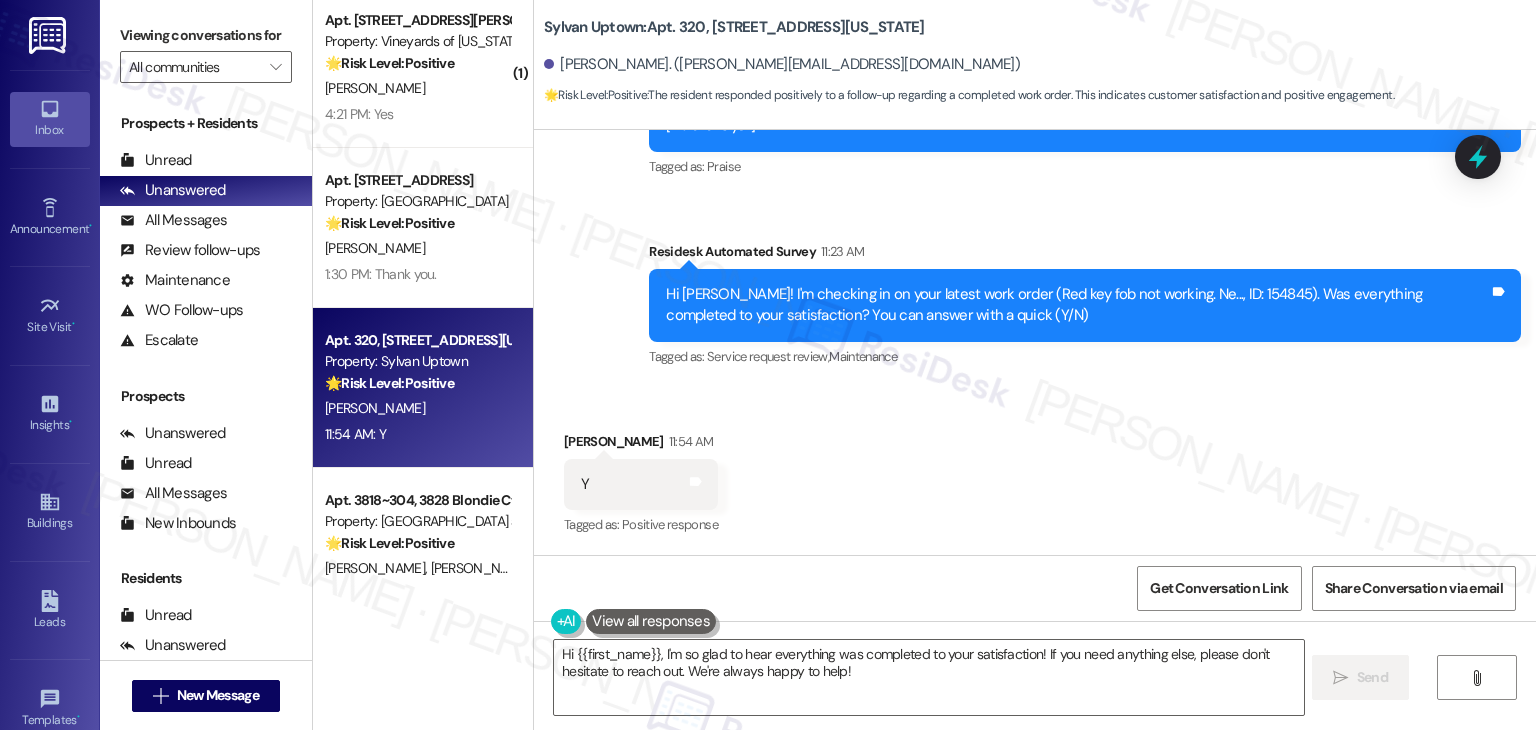 click on "Received via SMS Lisa Crowley 11:54 AM Y Tags and notes Tagged as:   Positive response Click to highlight conversations about Positive response" at bounding box center (1035, 470) 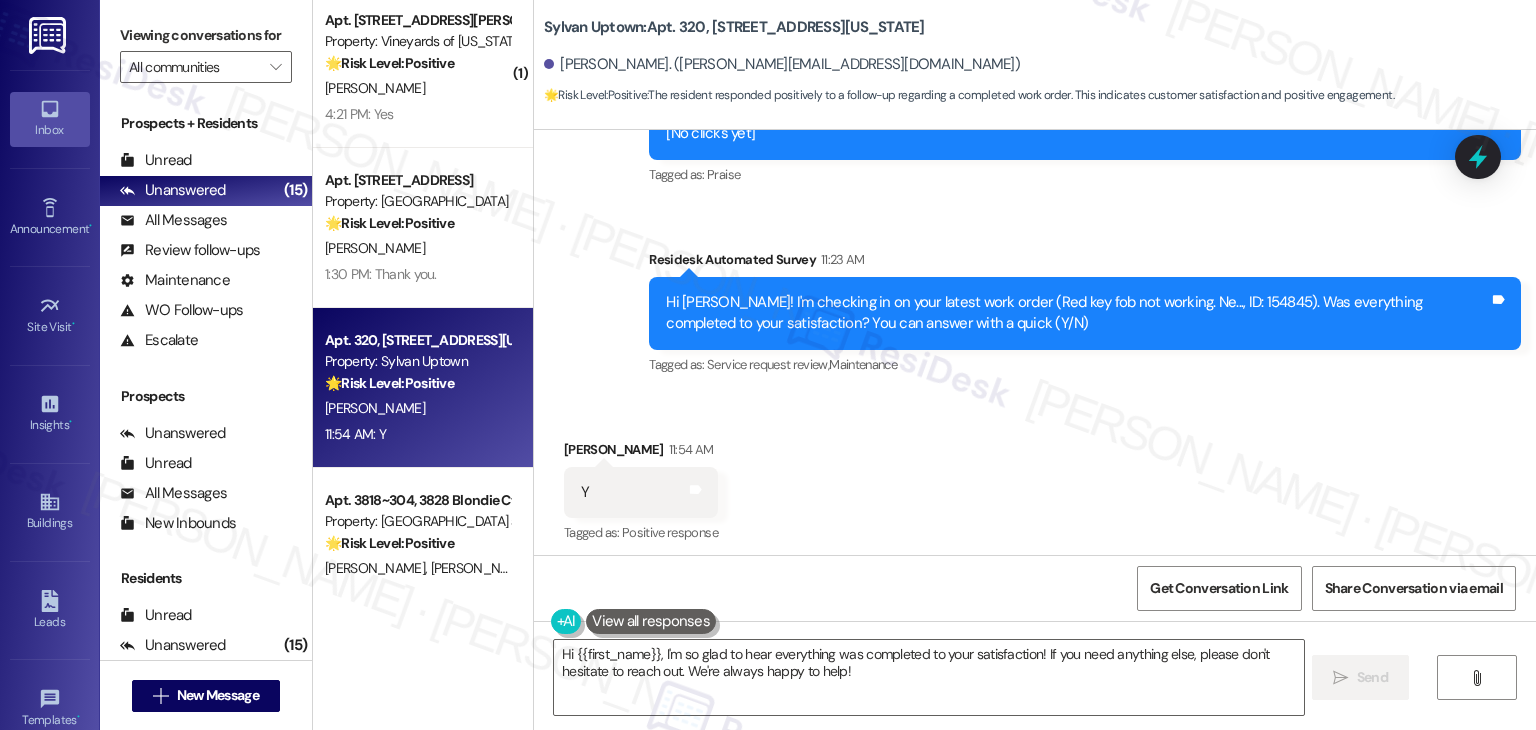 scroll, scrollTop: 992, scrollLeft: 0, axis: vertical 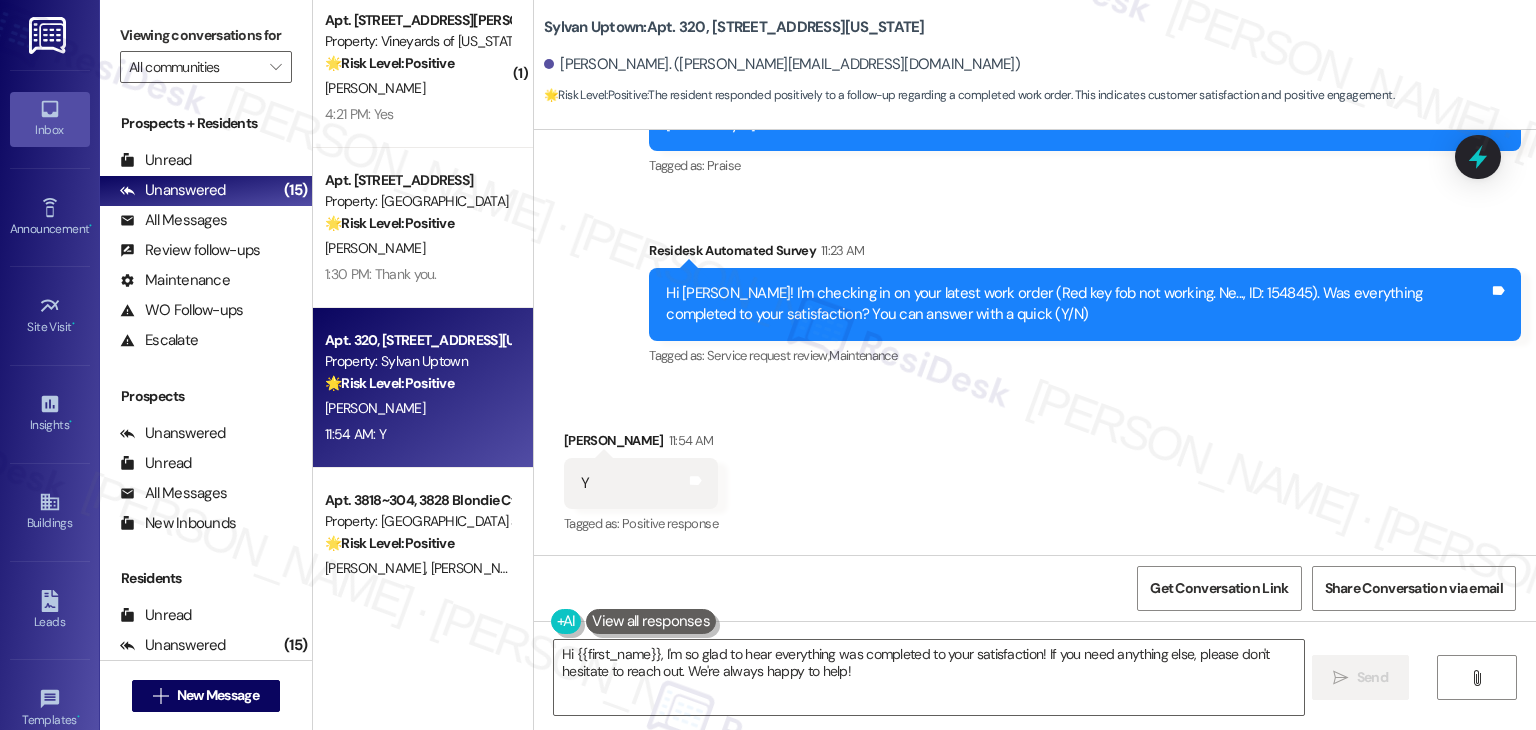 click on "Received via SMS Lisa Crowley 11:54 AM Y Tags and notes Tagged as:   Positive response Click to highlight conversations about Positive response" at bounding box center [1035, 469] 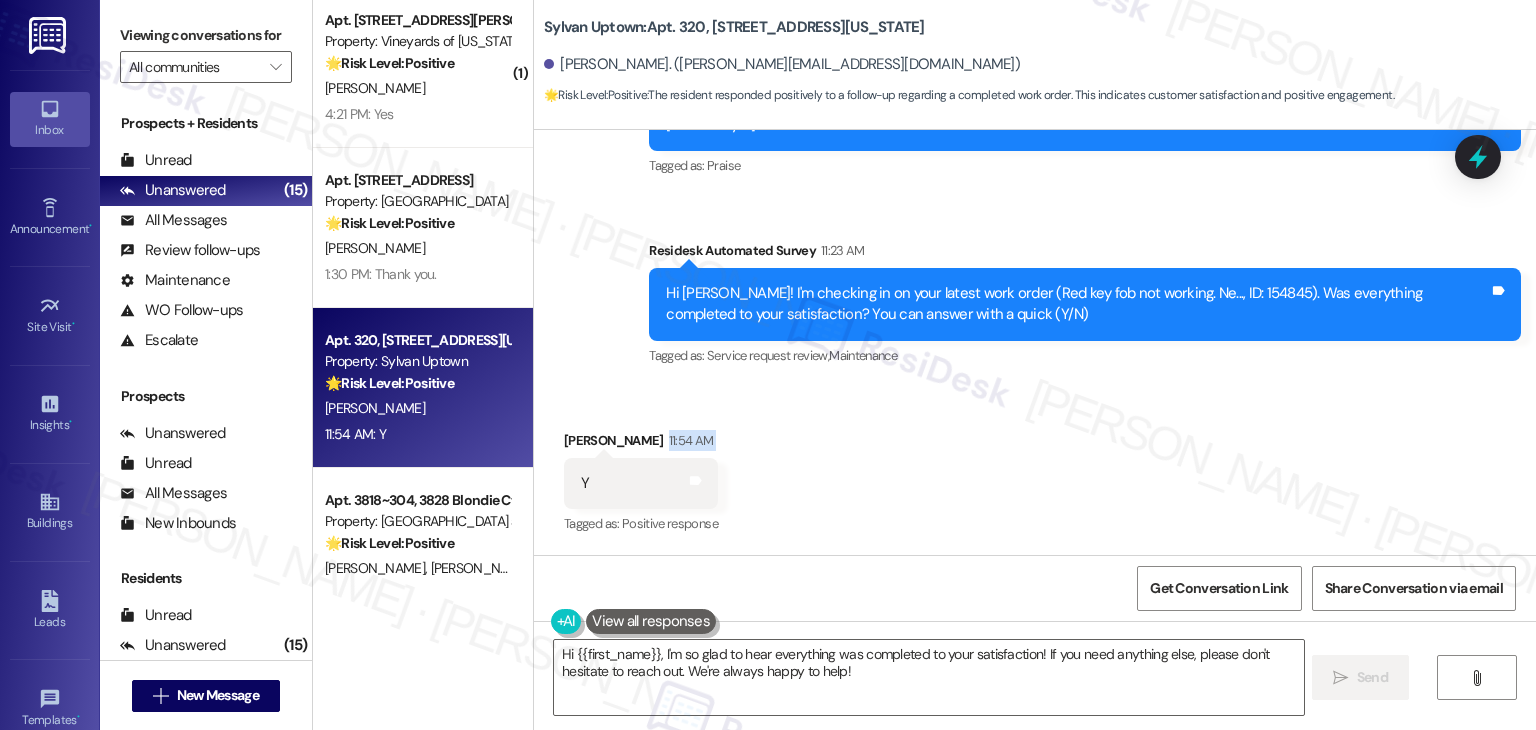 click on "Received via SMS Lisa Crowley 11:54 AM Y Tags and notes Tagged as:   Positive response Click to highlight conversations about Positive response" at bounding box center [1035, 469] 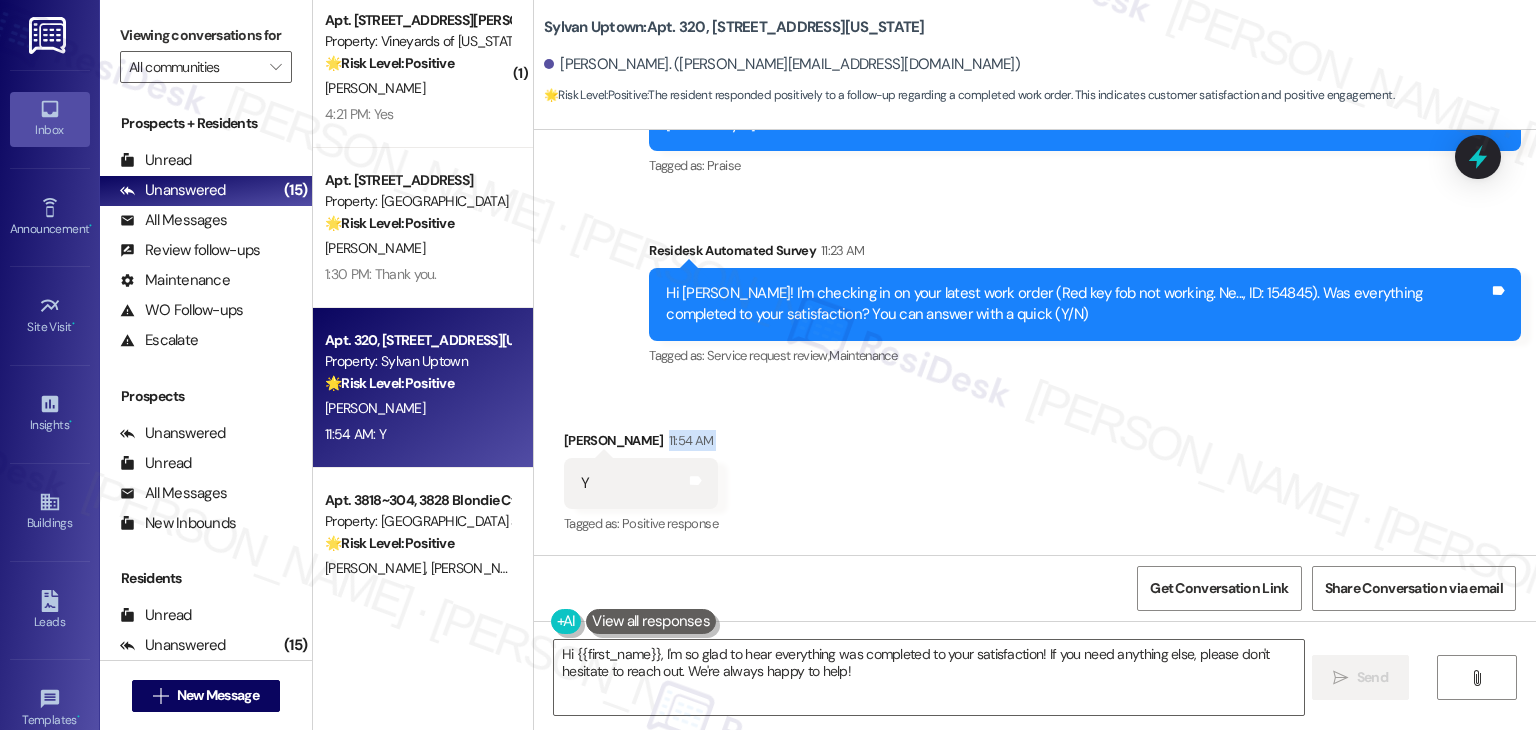click on "Received via SMS Lisa Crowley 11:54 AM Y Tags and notes Tagged as:   Positive response Click to highlight conversations about Positive response" at bounding box center (1035, 469) 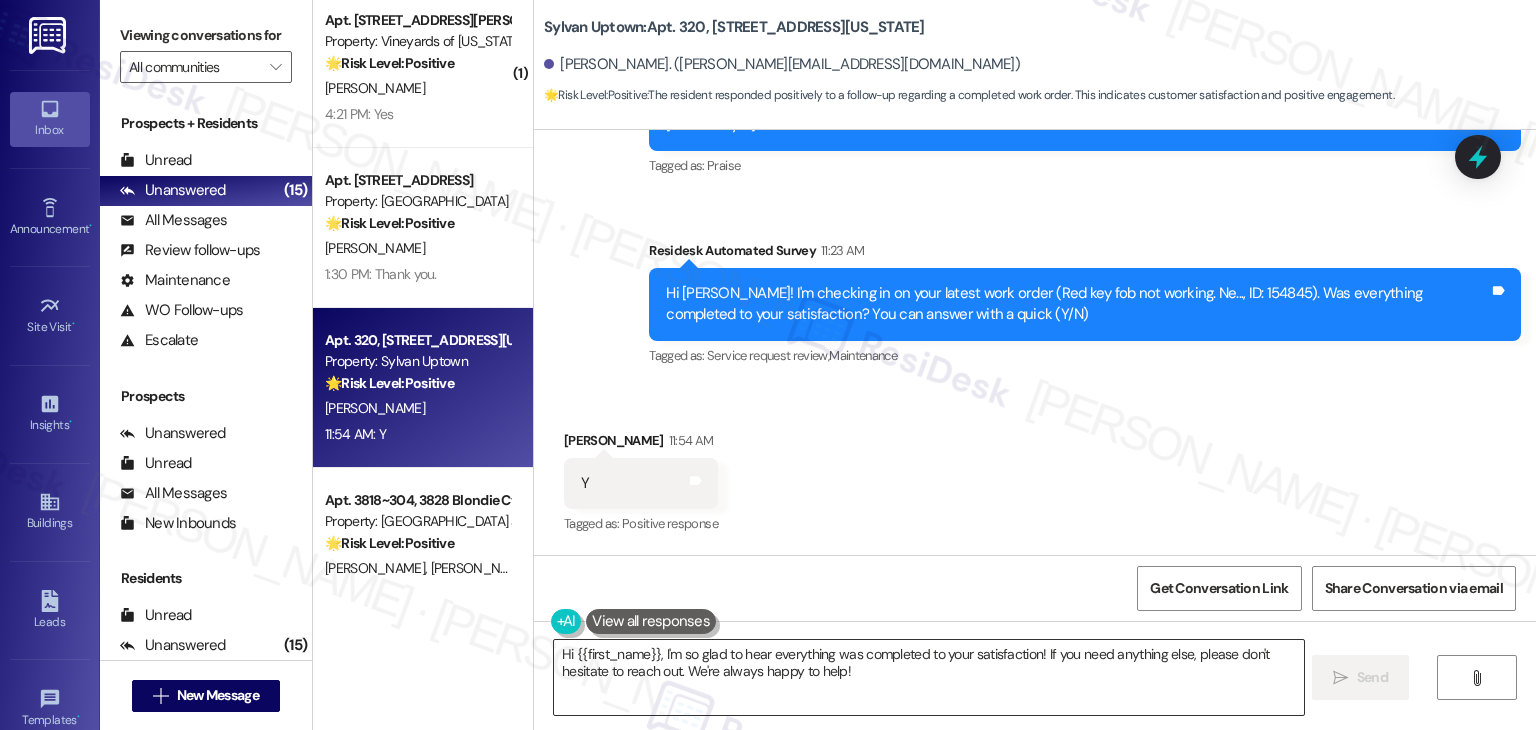 click on "Hi {{first_name}}, I'm so glad to hear everything was completed to your satisfaction! If you need anything else, please don't hesitate to reach out. We're always happy to help!" at bounding box center [928, 677] 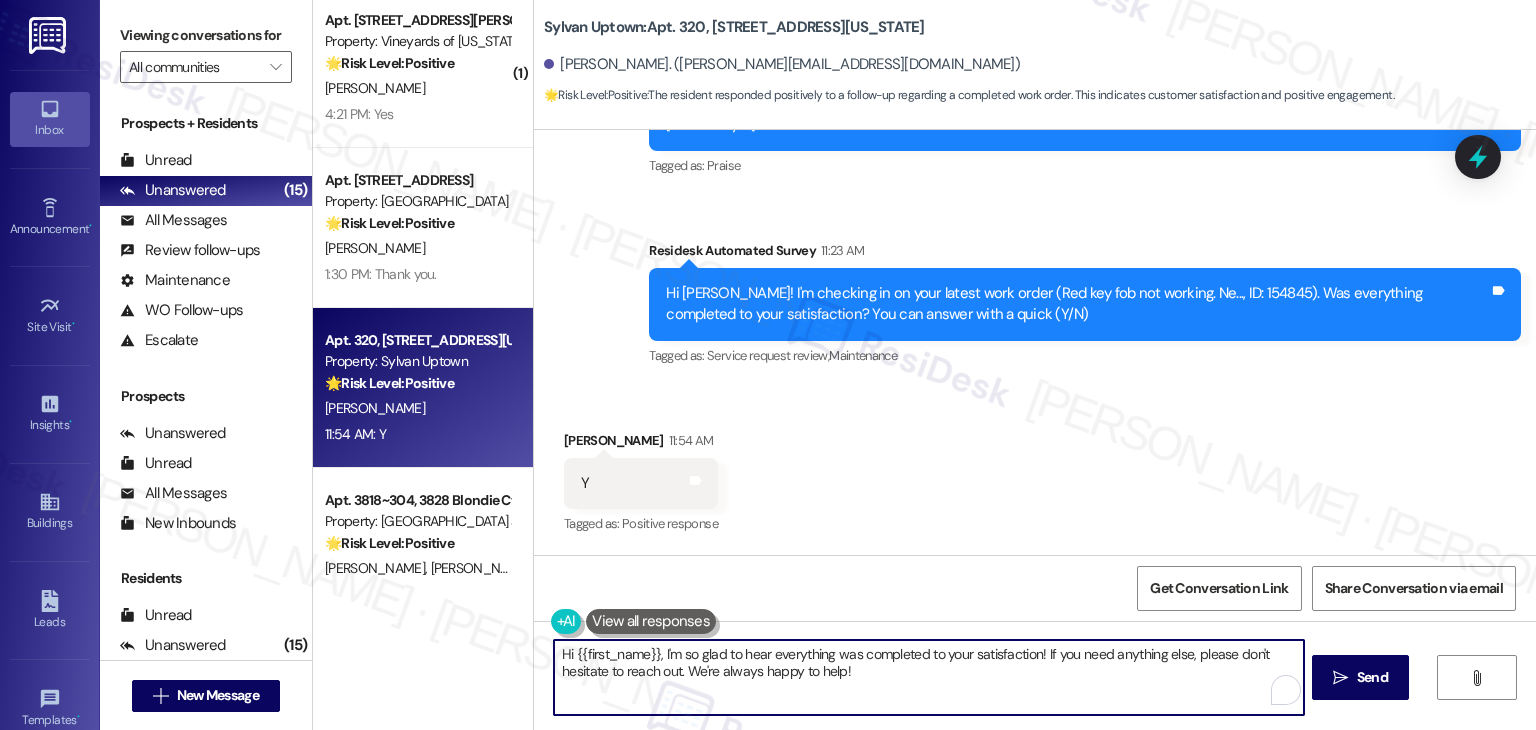 click on "Hi {{first_name}}, I'm so glad to hear everything was completed to your satisfaction! If you need anything else, please don't hesitate to reach out. We're always happy to help!" at bounding box center (928, 677) 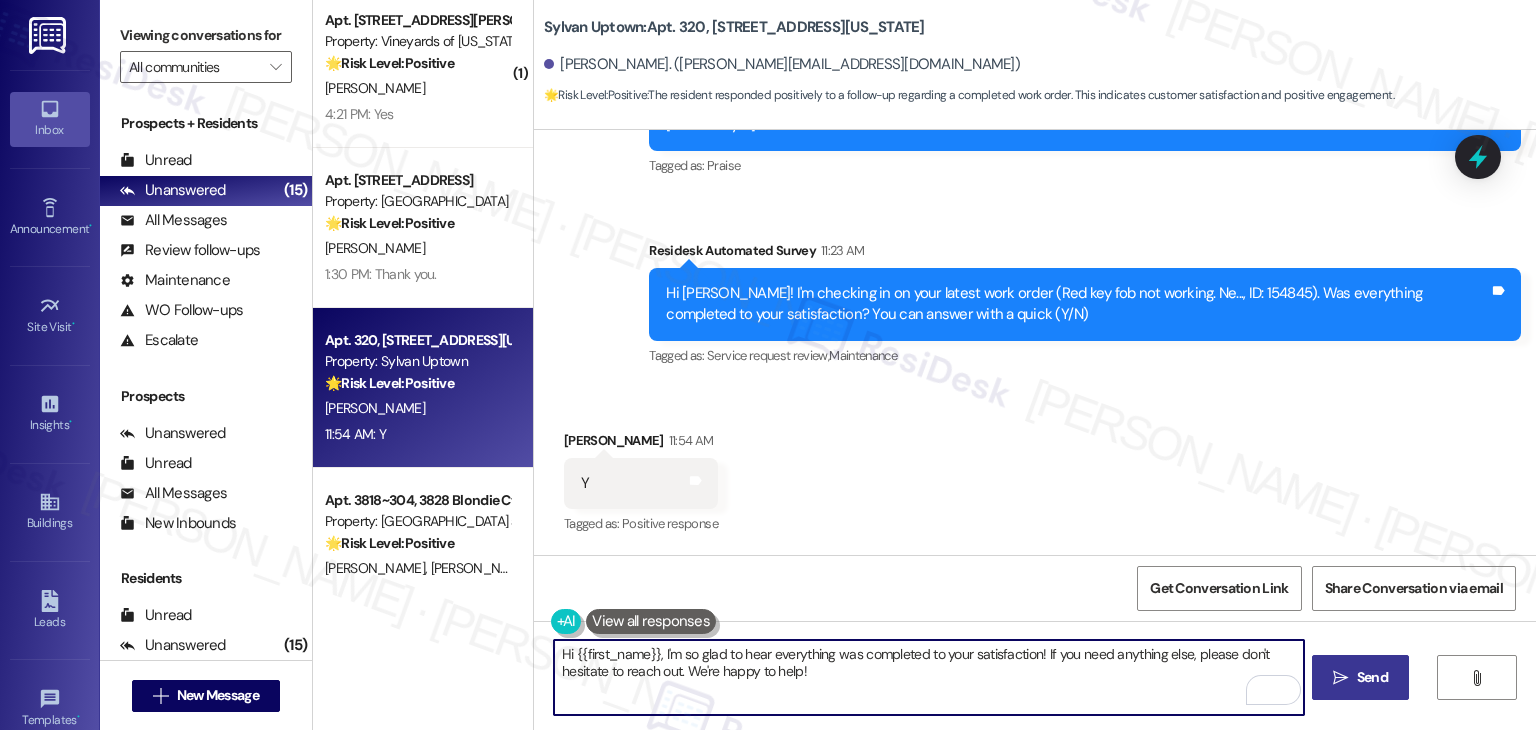 type on "Hi {{first_name}}, I'm so glad to hear everything was completed to your satisfaction! If you need anything else, please don't hesitate to reach out. We're happy to help!" 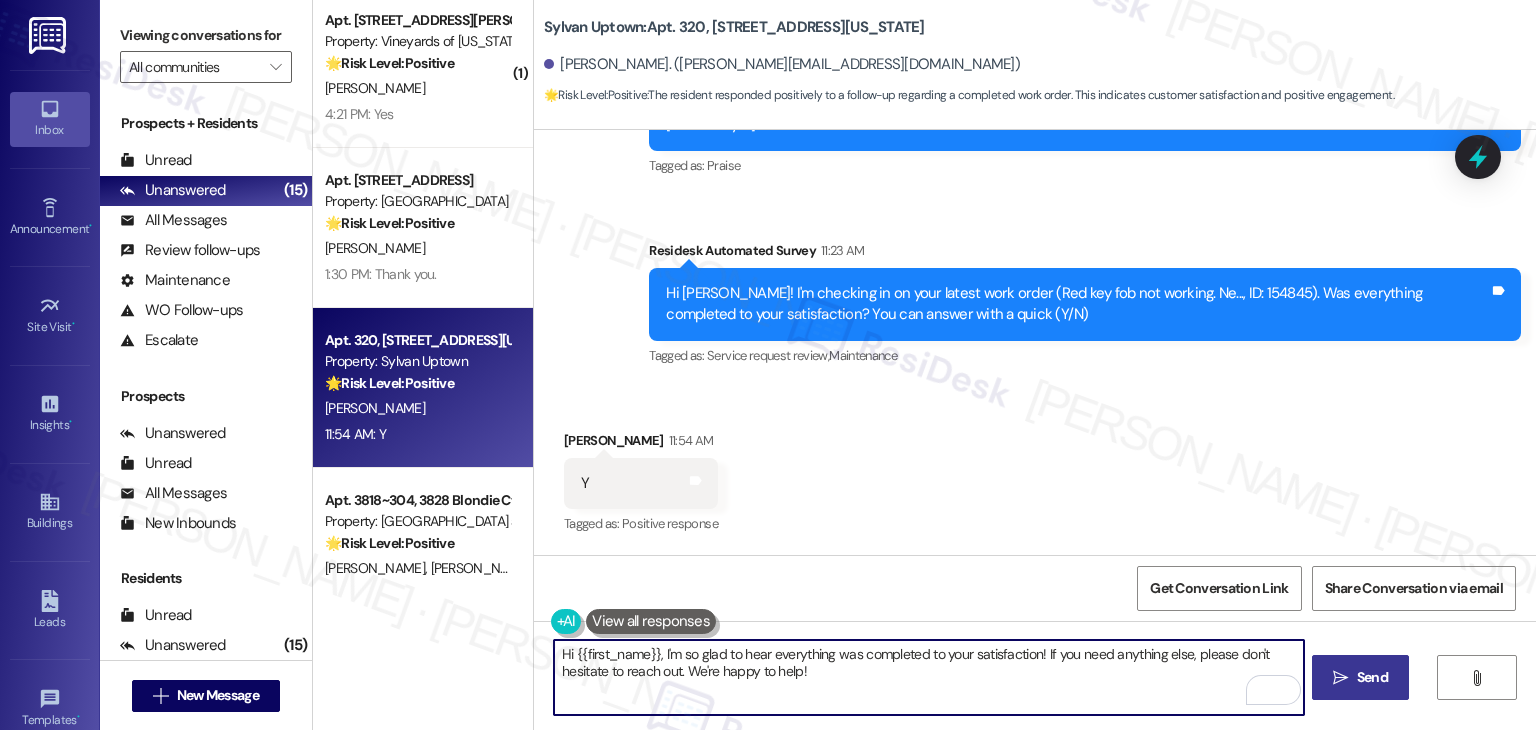 click on "Send" at bounding box center [1372, 677] 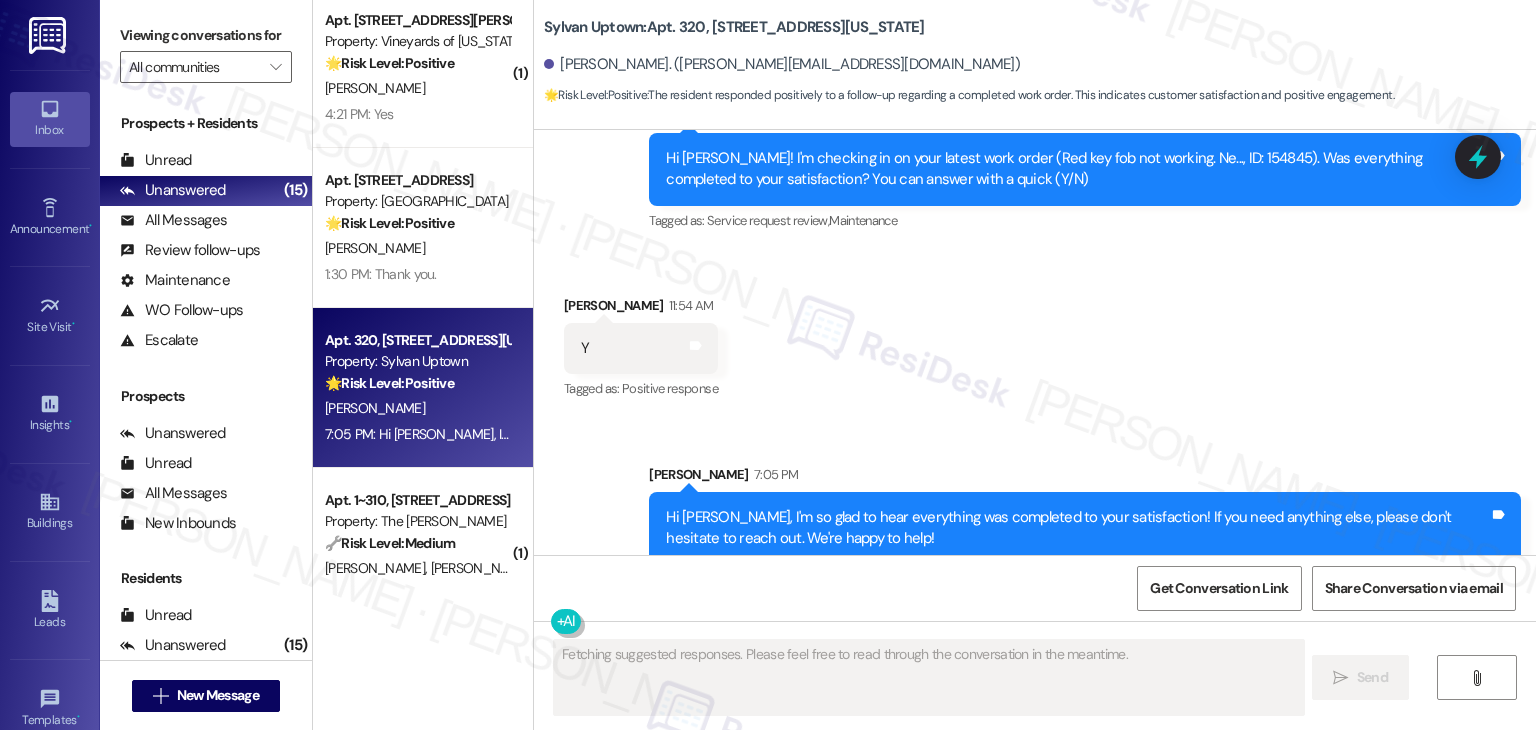 scroll, scrollTop: 1152, scrollLeft: 0, axis: vertical 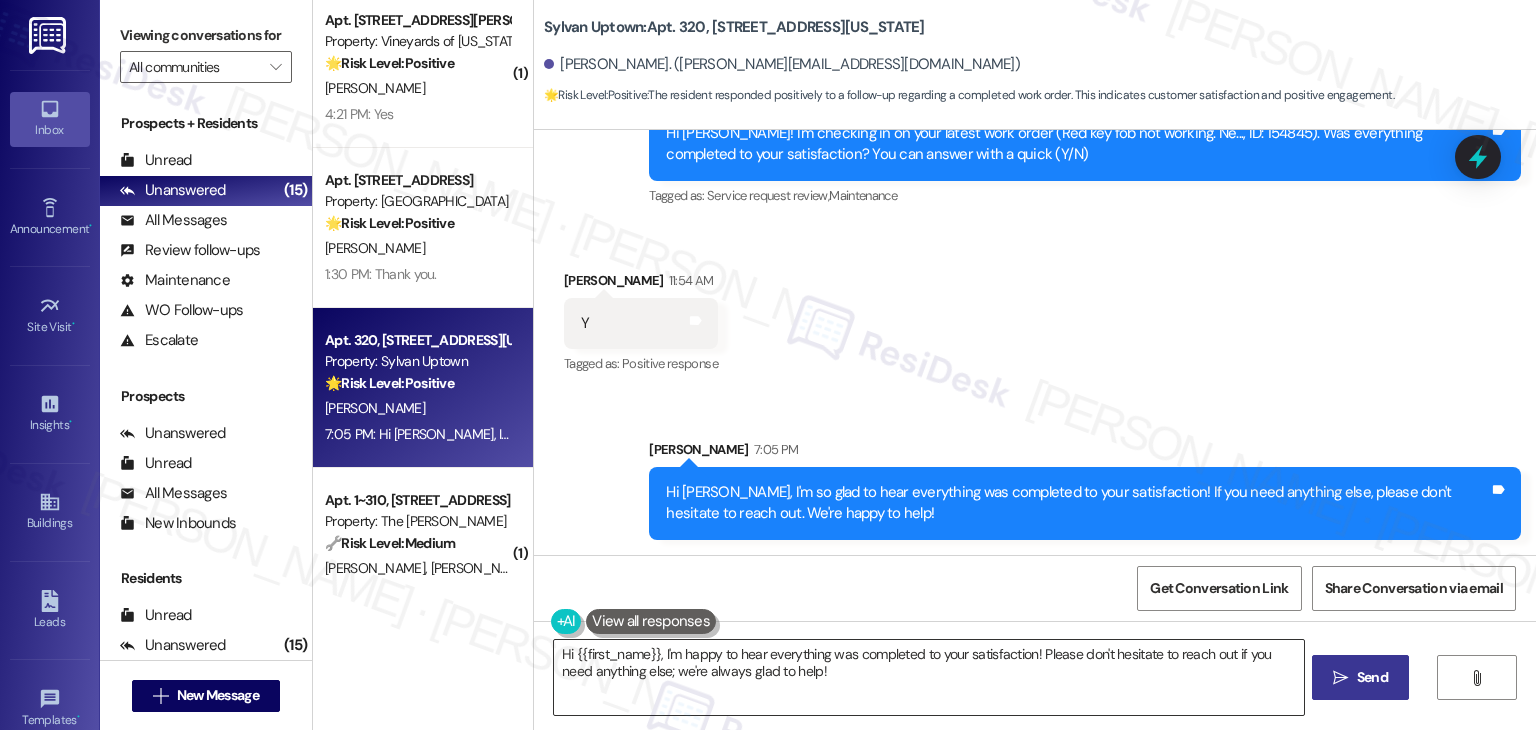 click on "Hi {{first_name}}, I'm happy to hear everything was completed to your satisfaction! Please don't hesitate to reach out if you need anything else; we're always glad to help!" at bounding box center (928, 677) 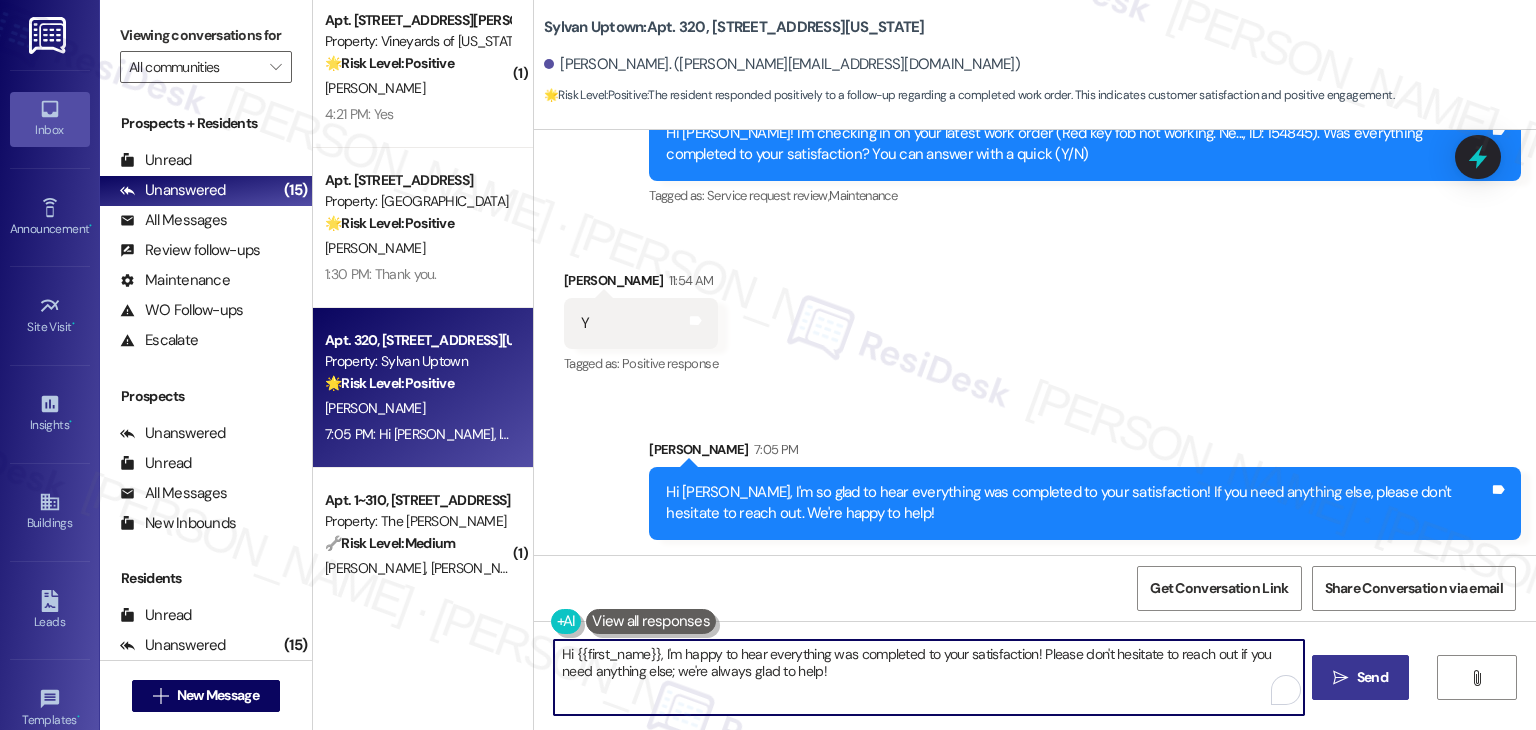 click on "Hi {{first_name}}, I'm happy to hear everything was completed to your satisfaction! Please don't hesitate to reach out if you need anything else; we're always glad to help!" at bounding box center (928, 677) 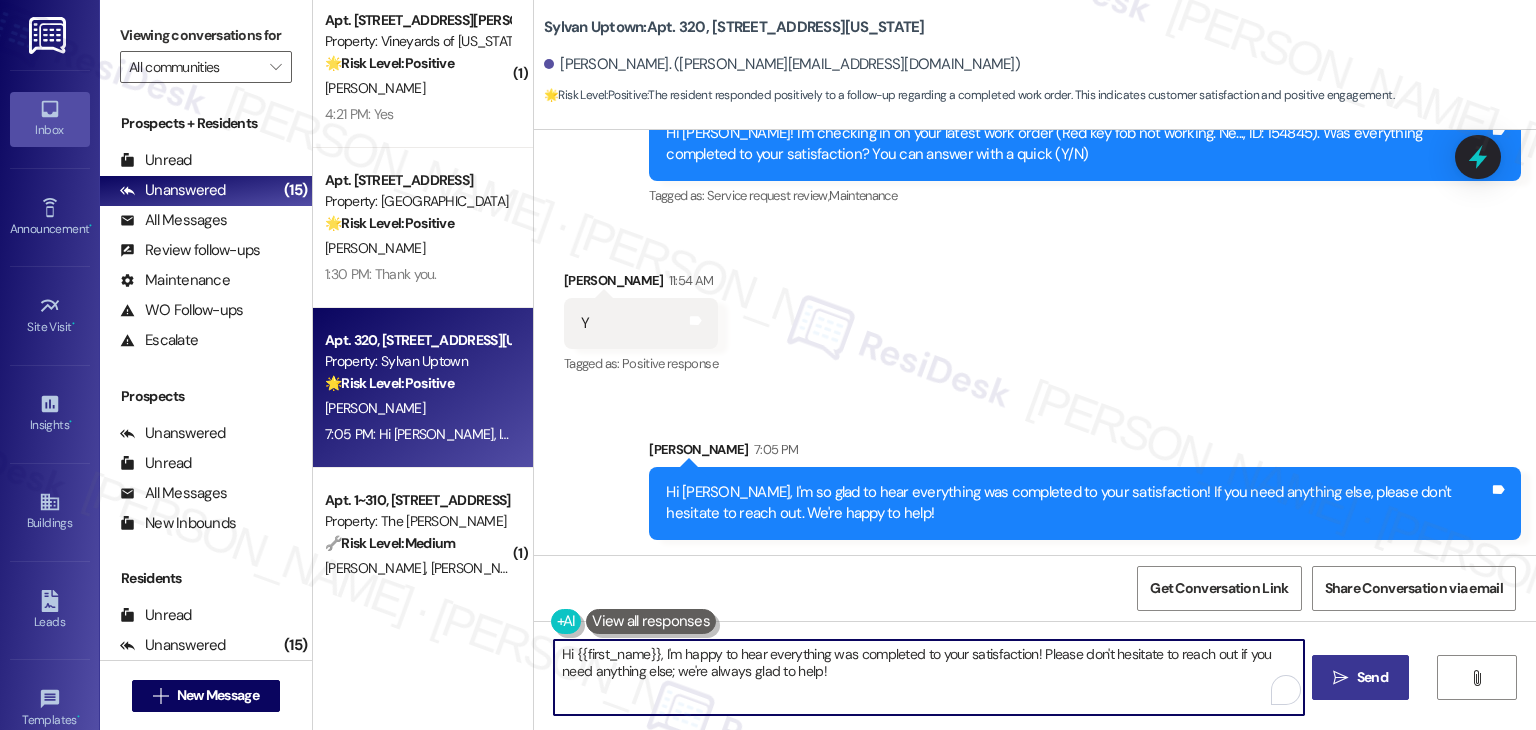 click on "Hi {{first_name}}, I'm happy to hear everything was completed to your satisfaction! Please don't hesitate to reach out if you need anything else; we're always glad to help!" at bounding box center (928, 677) 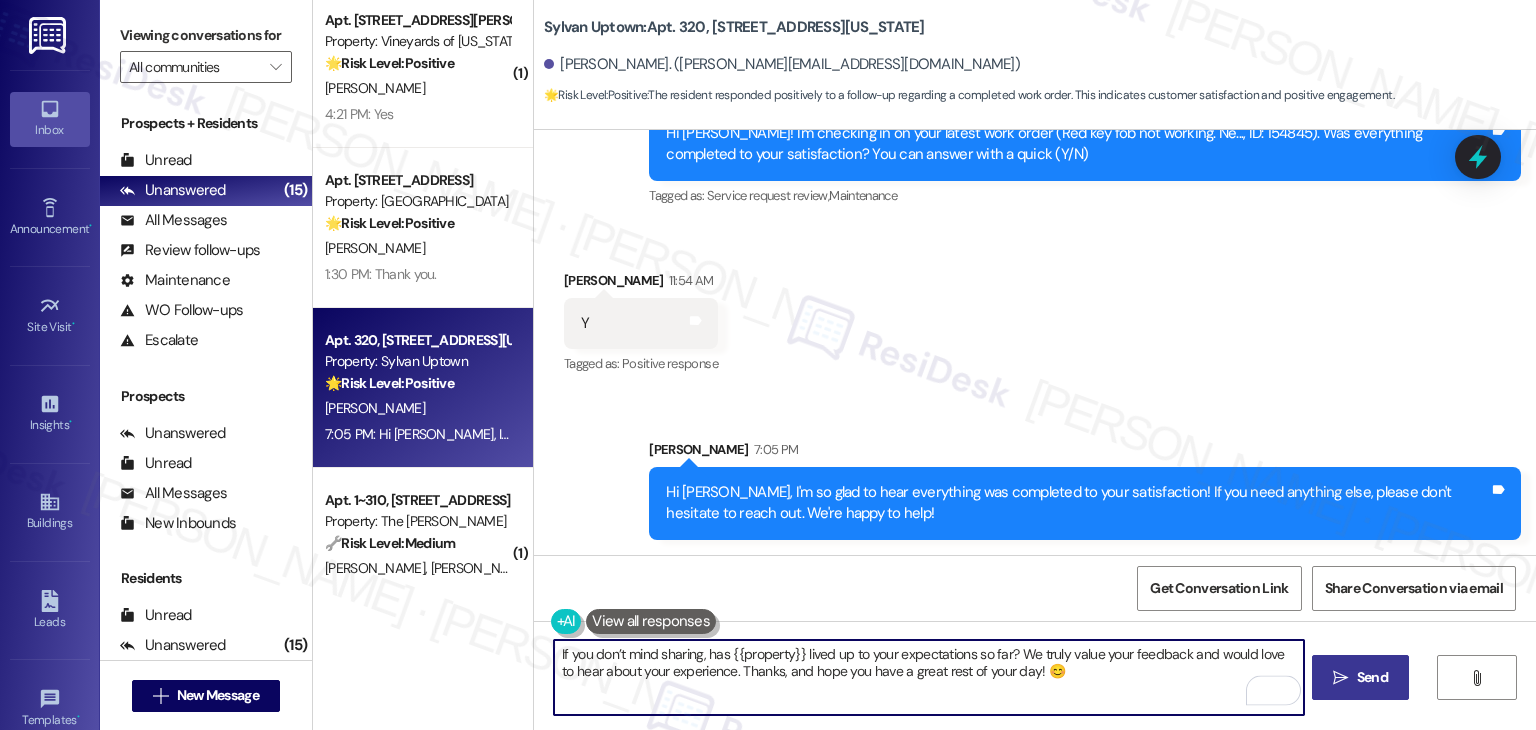 type on "If you don’t mind sharing, has {{property}} lived up to your expectations so far? We truly value your feedback and would love to hear about your experience. Thanks, and hope you have a great rest of your day! 😊" 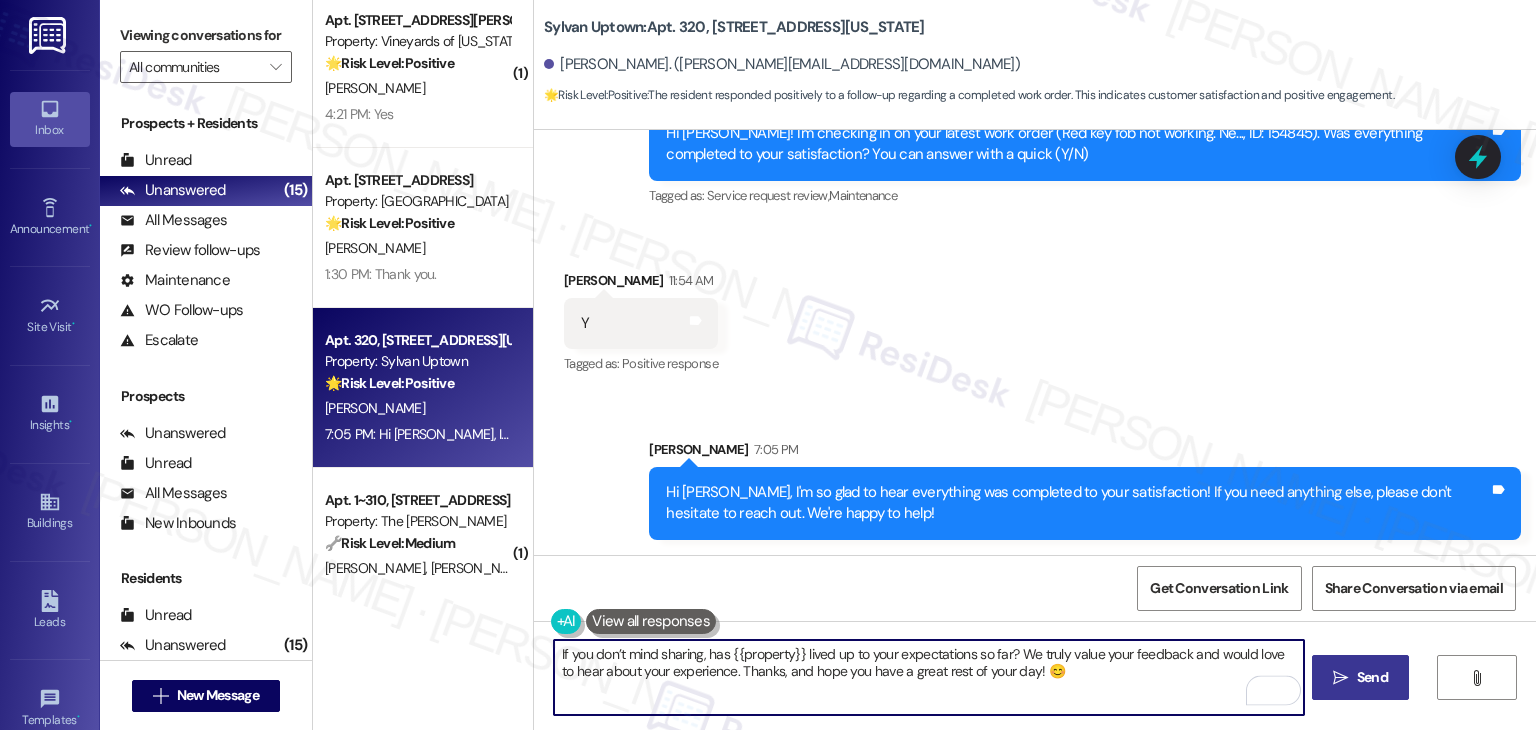 click on "Get Conversation Link Share Conversation via email" at bounding box center [1035, 588] 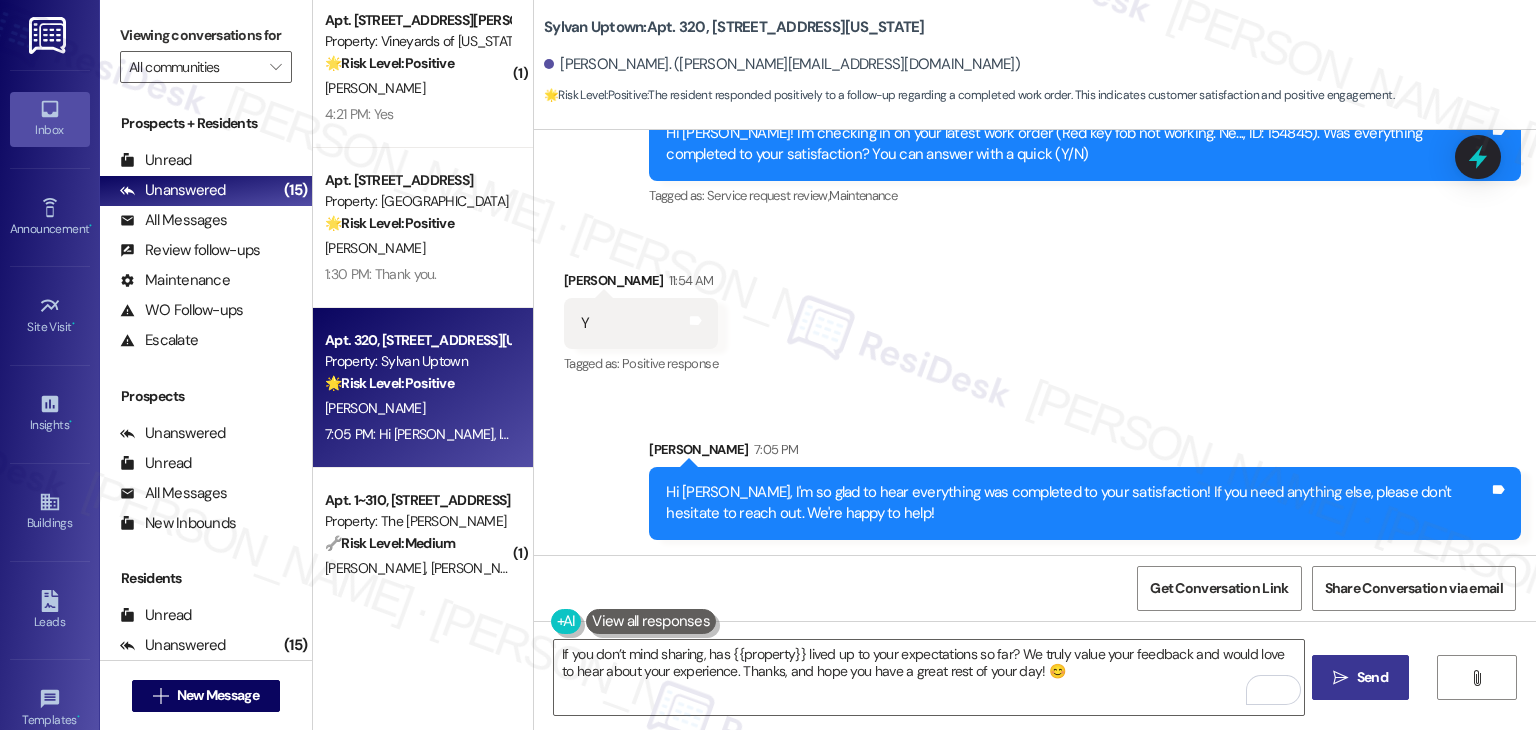 click on "Send" at bounding box center (1372, 677) 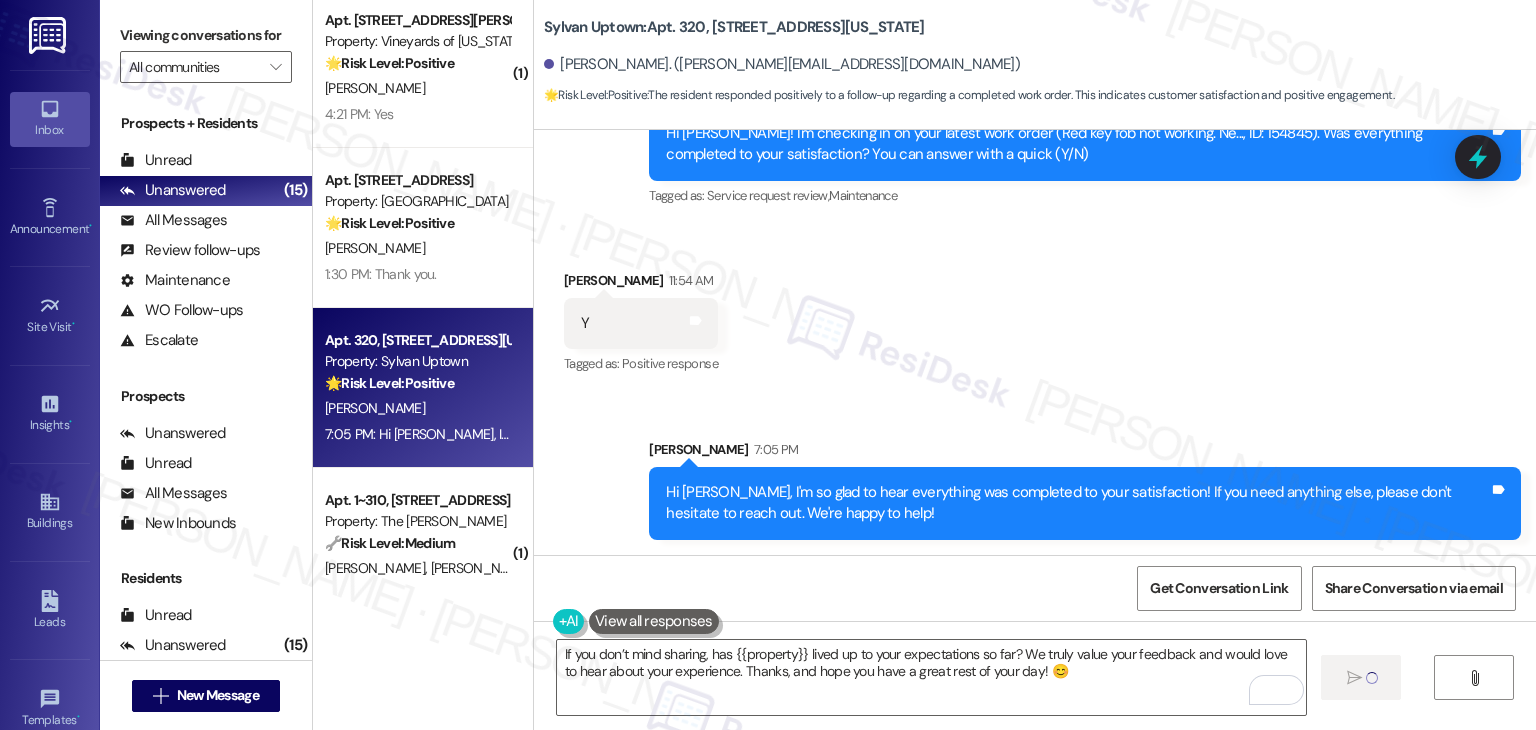 type 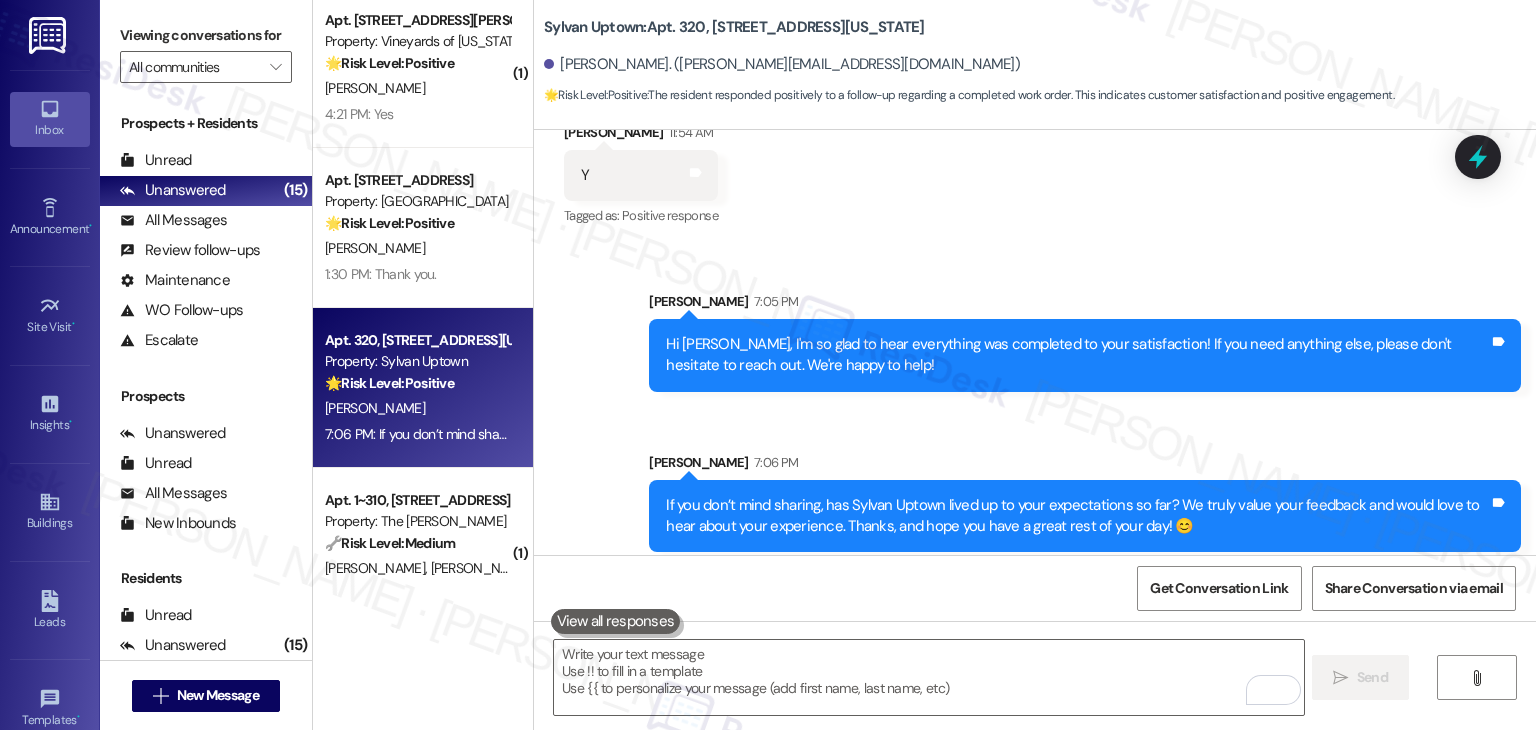 scroll, scrollTop: 1313, scrollLeft: 0, axis: vertical 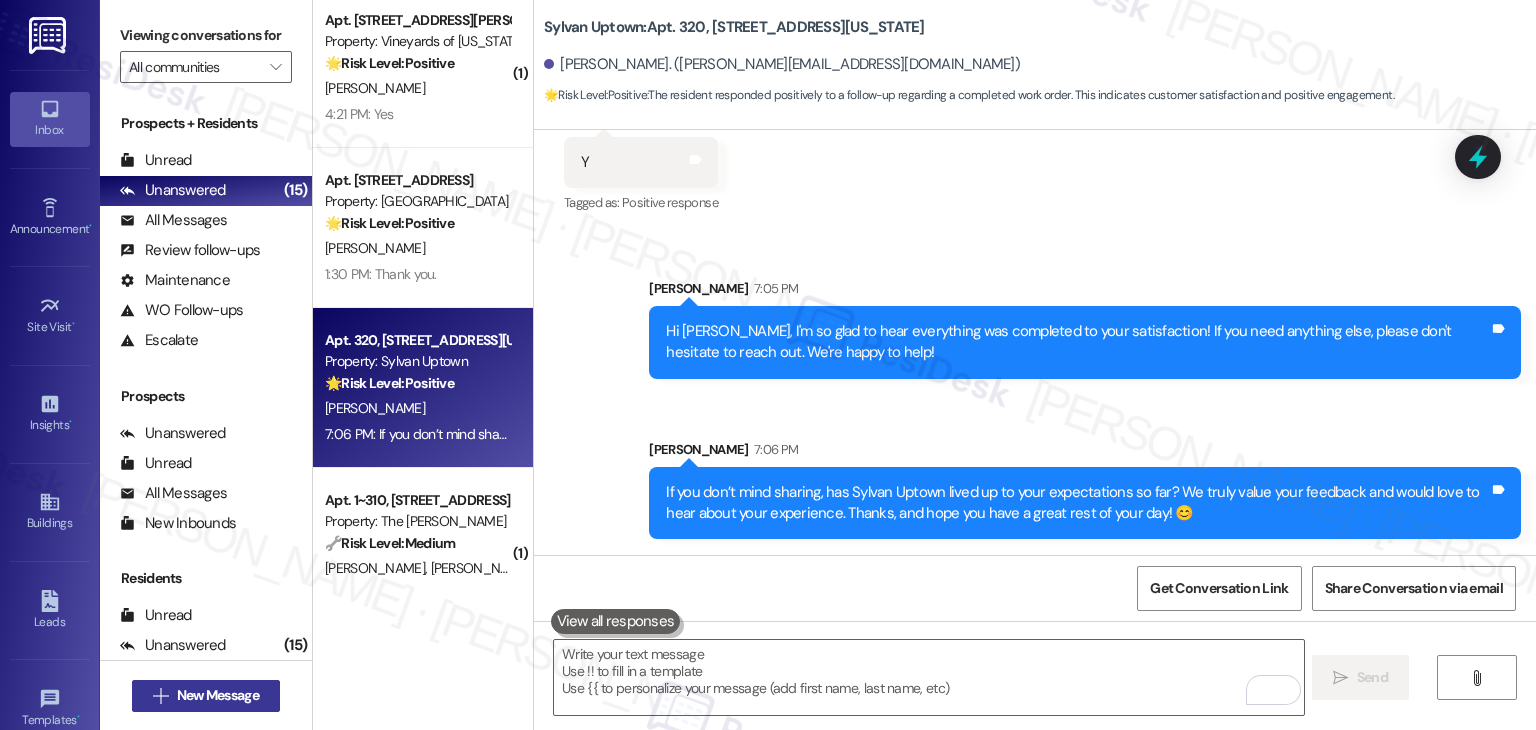 click on "New Message" at bounding box center (218, 695) 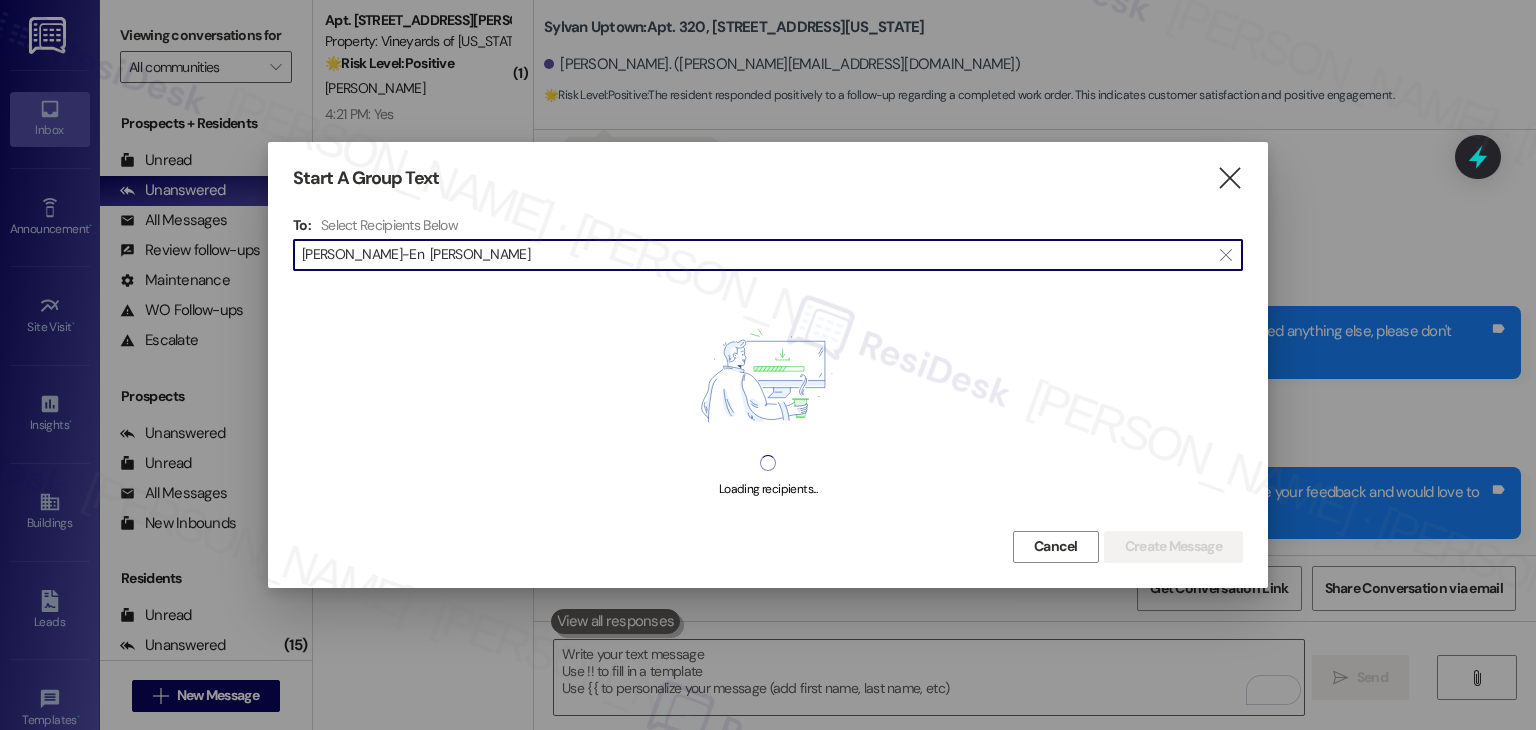 click on "Lin-En	Huang" at bounding box center [756, 255] 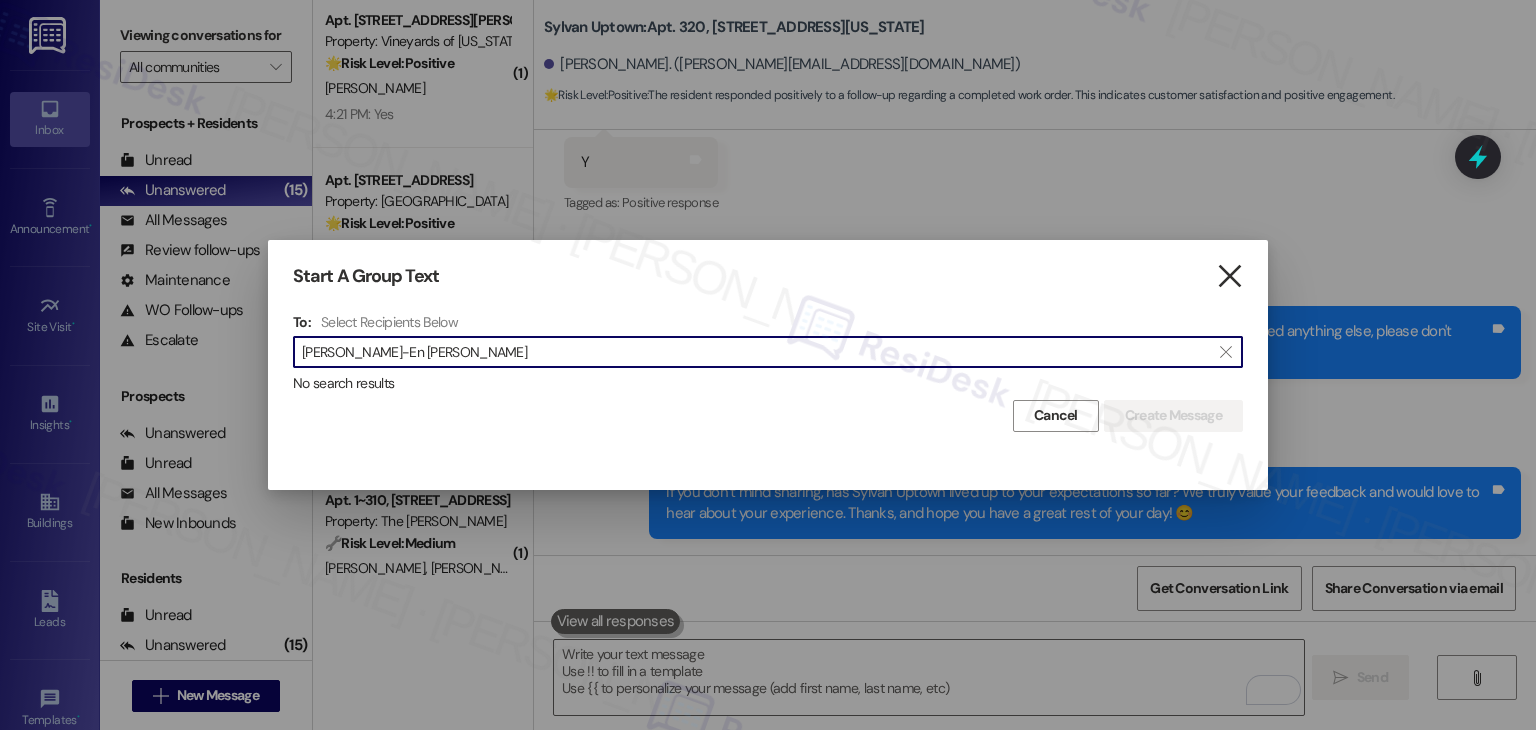 type on "Lin-En Huang" 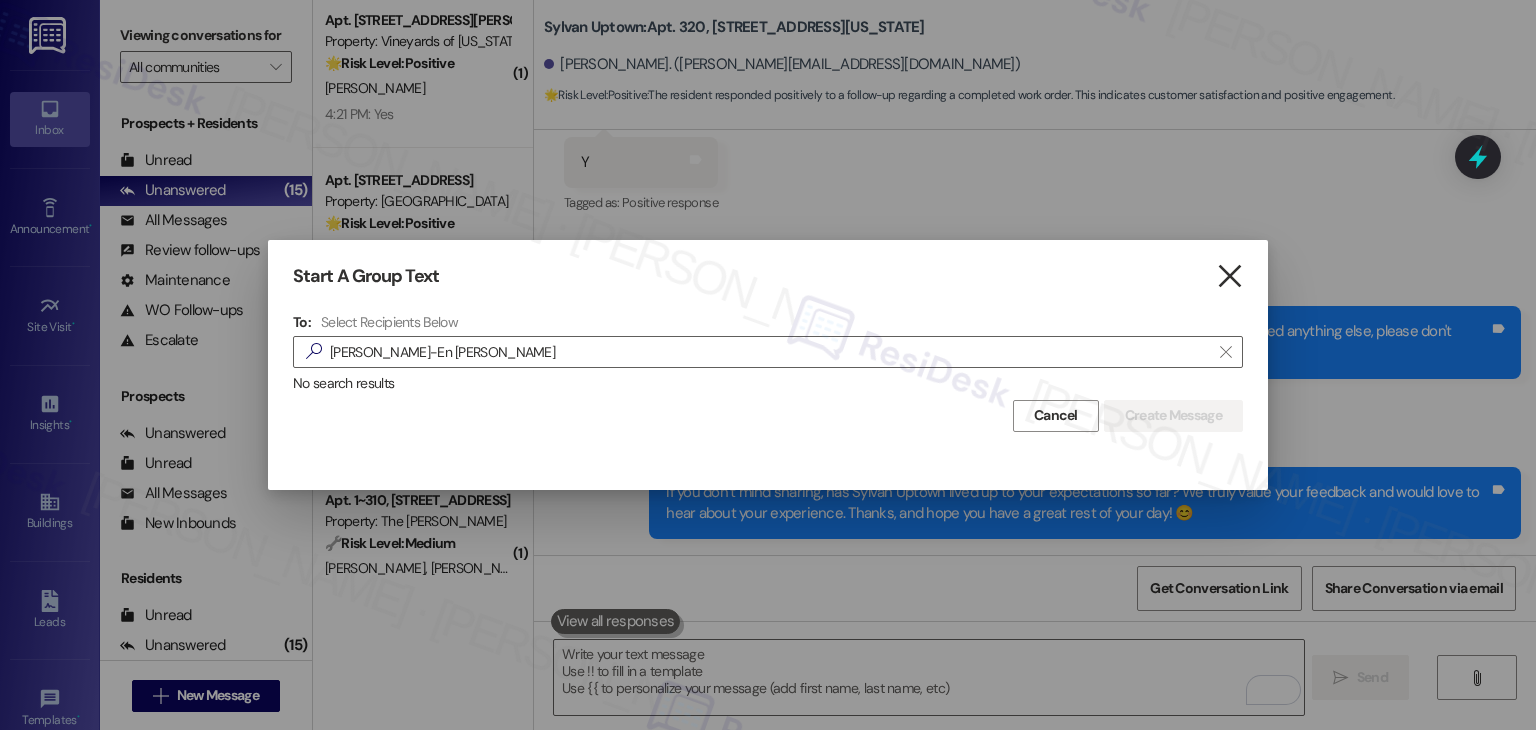 click on "" at bounding box center (1229, 276) 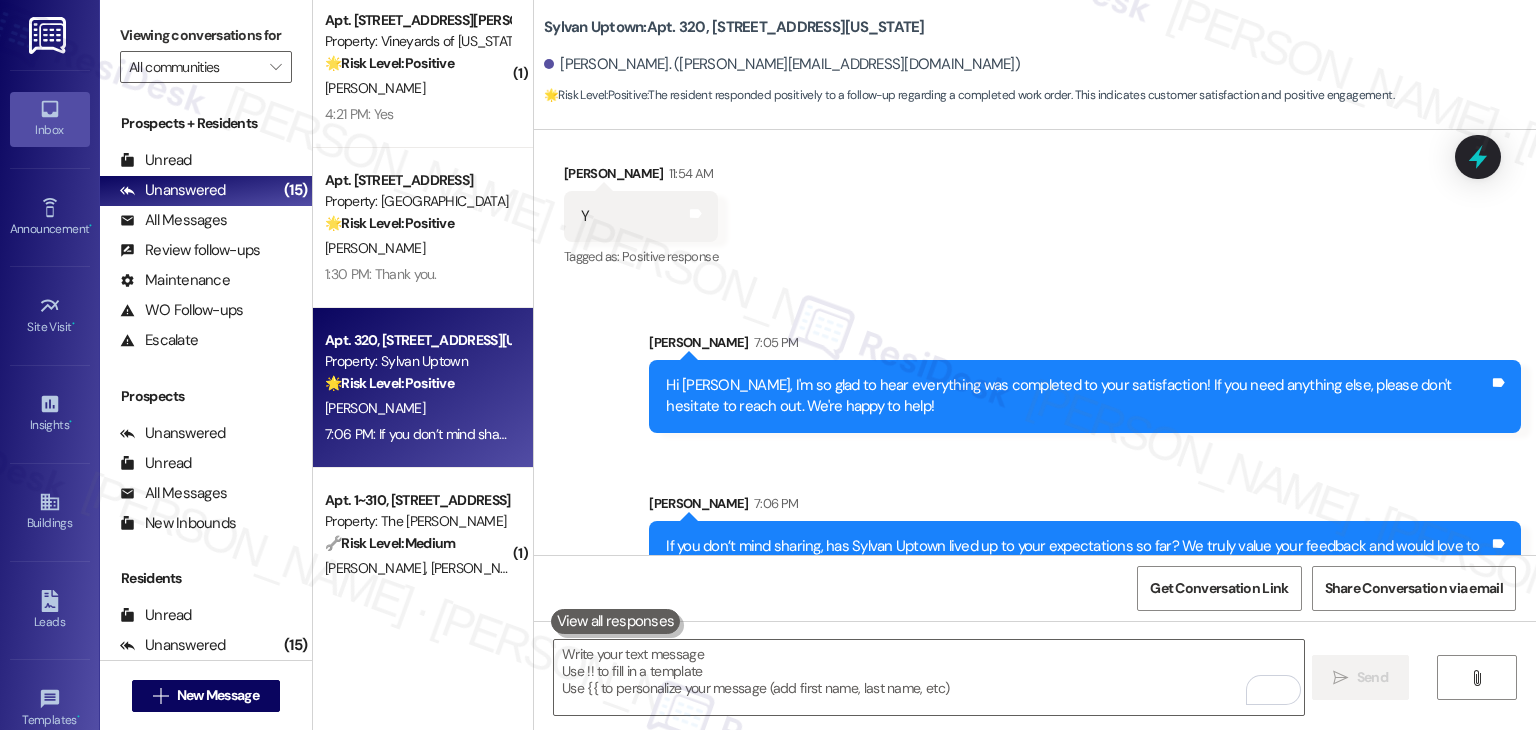 scroll, scrollTop: 1214, scrollLeft: 0, axis: vertical 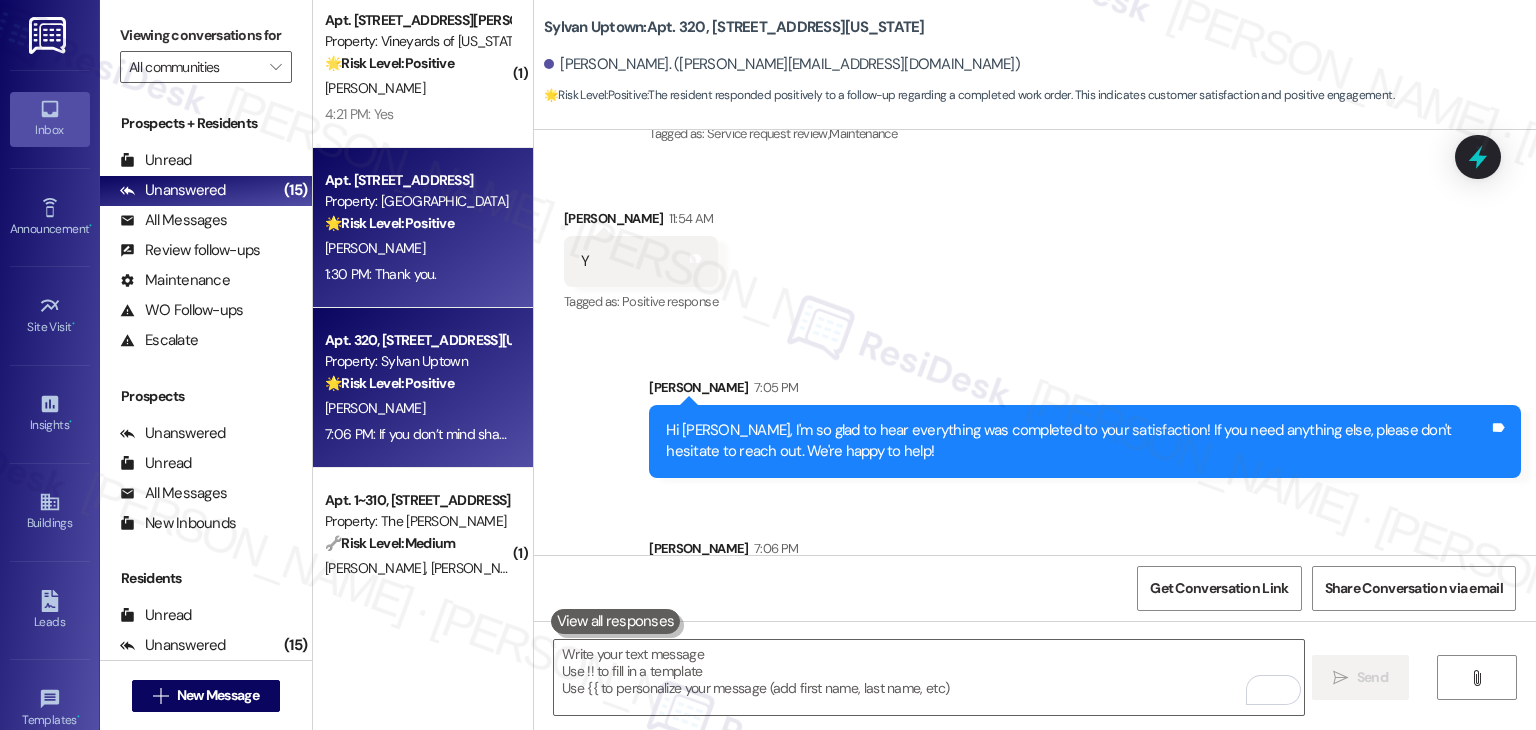 click on "1:30 PM: Thank you.  1:30 PM: Thank you." at bounding box center [381, 274] 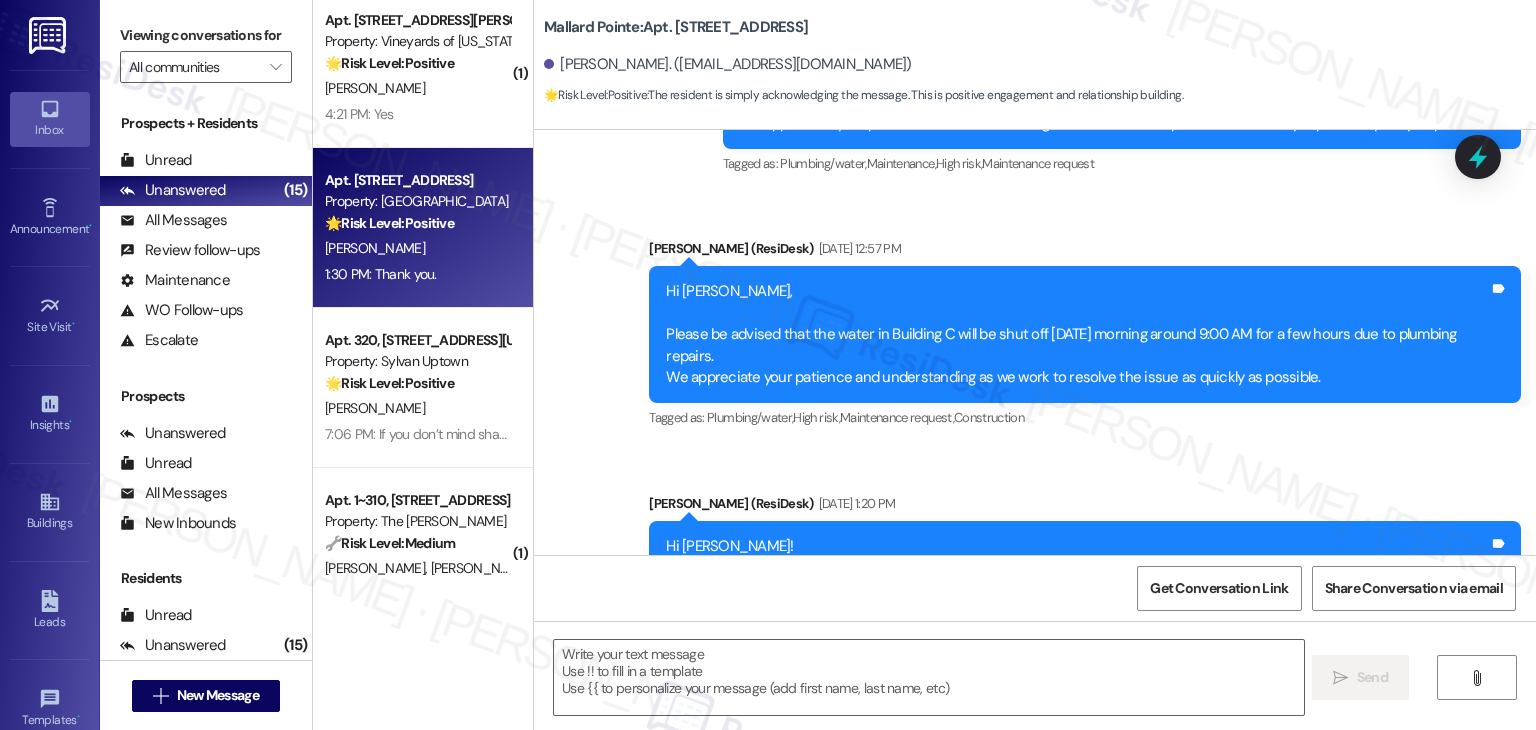 type on "Fetching suggested responses. Please feel free to read through the conversation in the meantime." 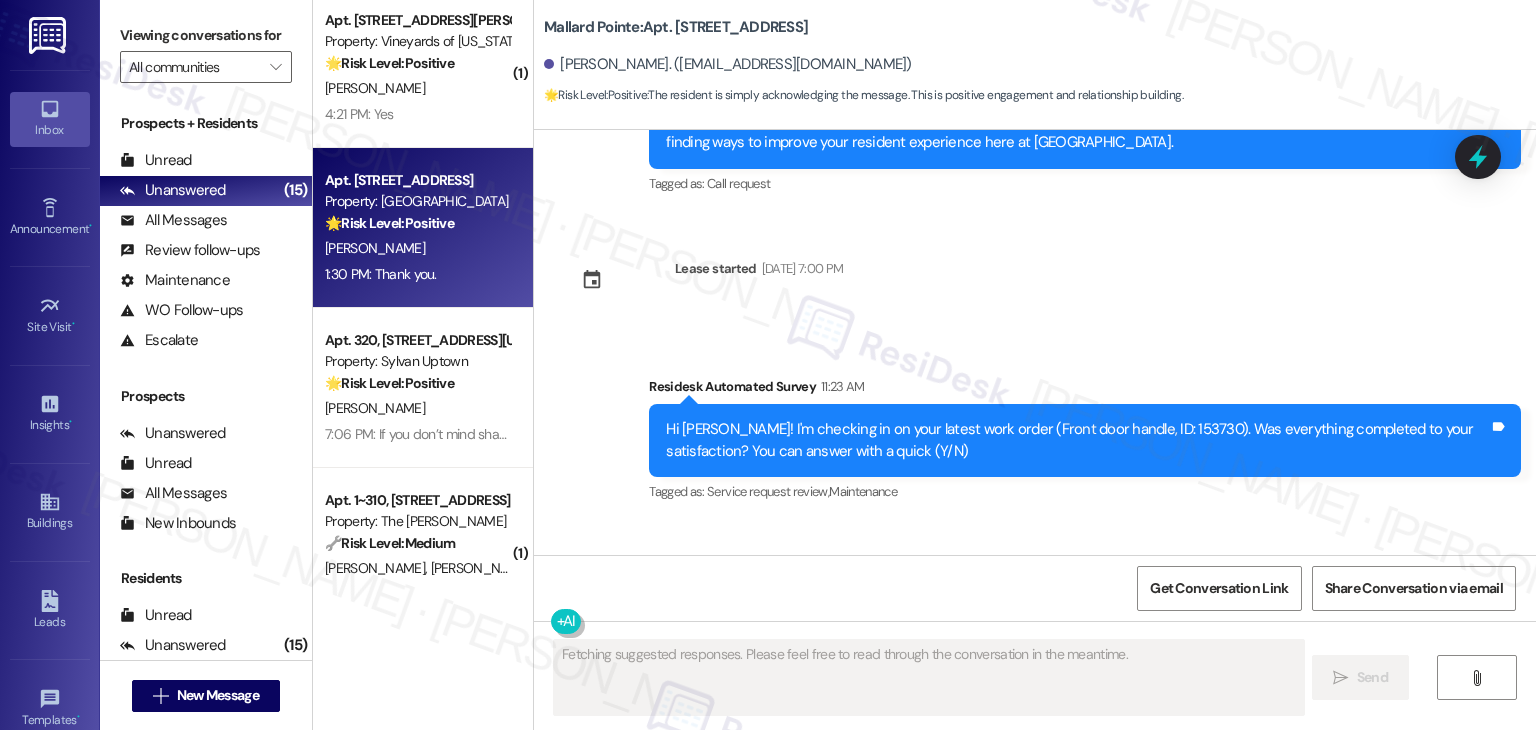 scroll, scrollTop: 2644, scrollLeft: 0, axis: vertical 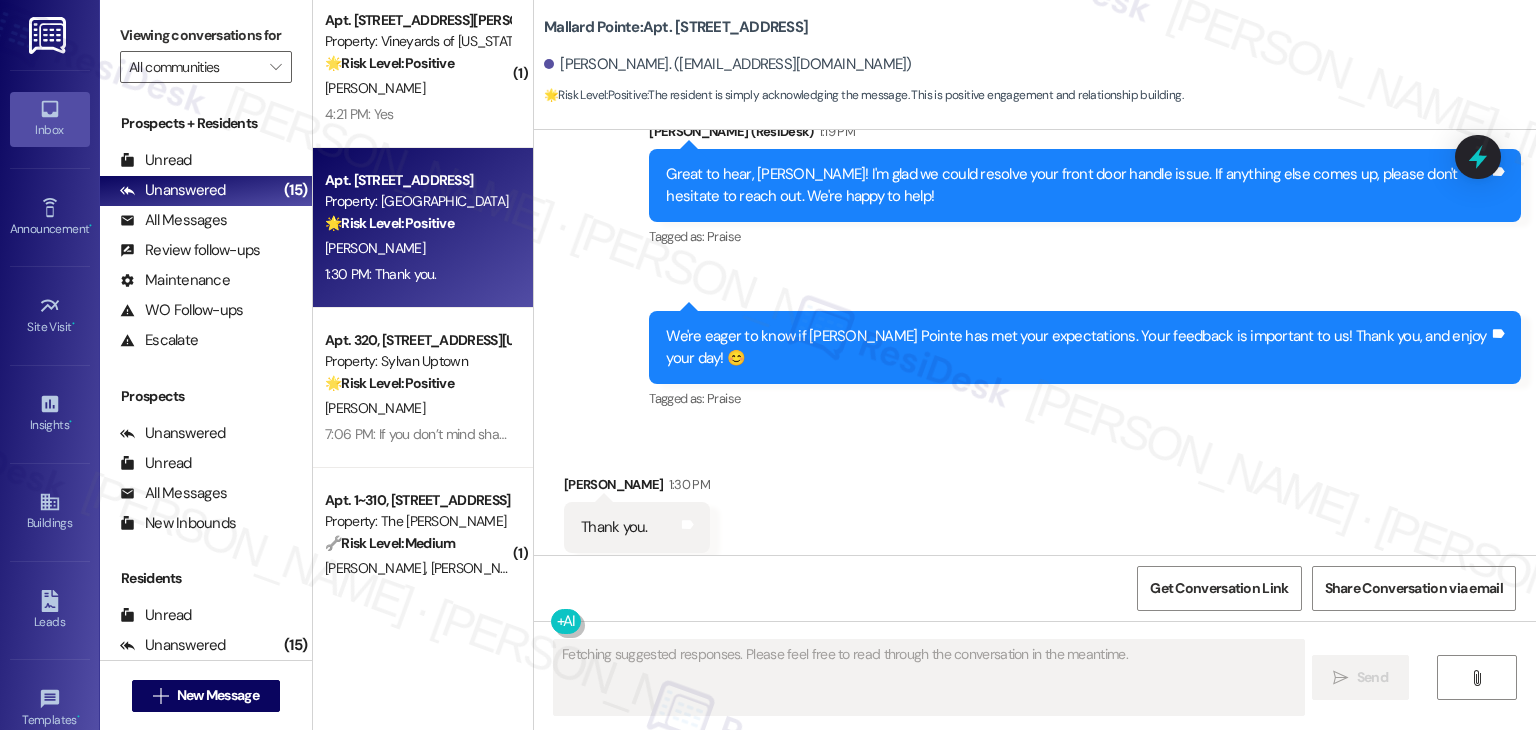 click on "Received via SMS Brent Posey 1:30 PM Thank you.  Tags and notes Tagged as:   Praise Click to highlight conversations about Praise" at bounding box center [1035, 513] 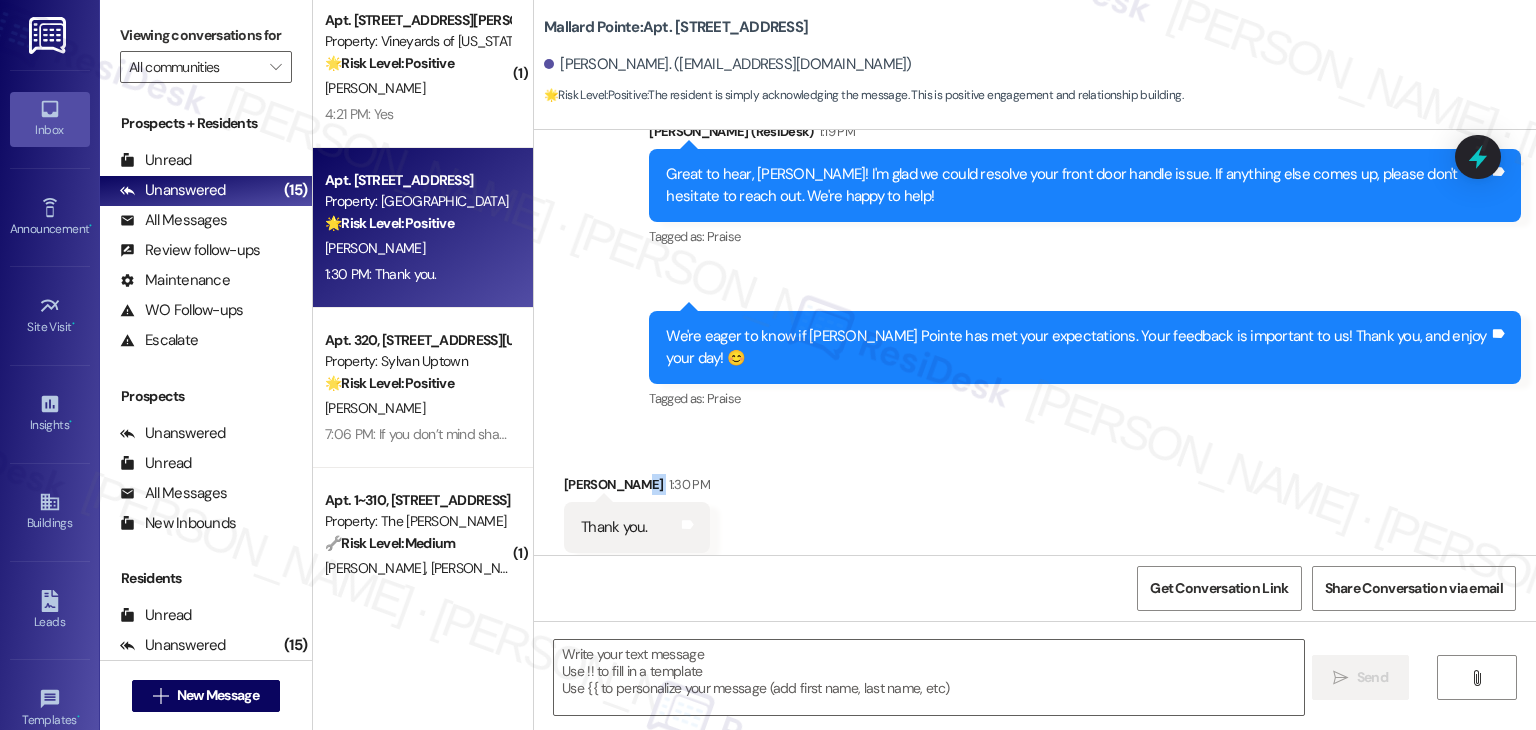 click on "Received via SMS Brent Posey 1:30 PM Thank you.  Tags and notes Tagged as:   Praise Click to highlight conversations about Praise" at bounding box center (1035, 513) 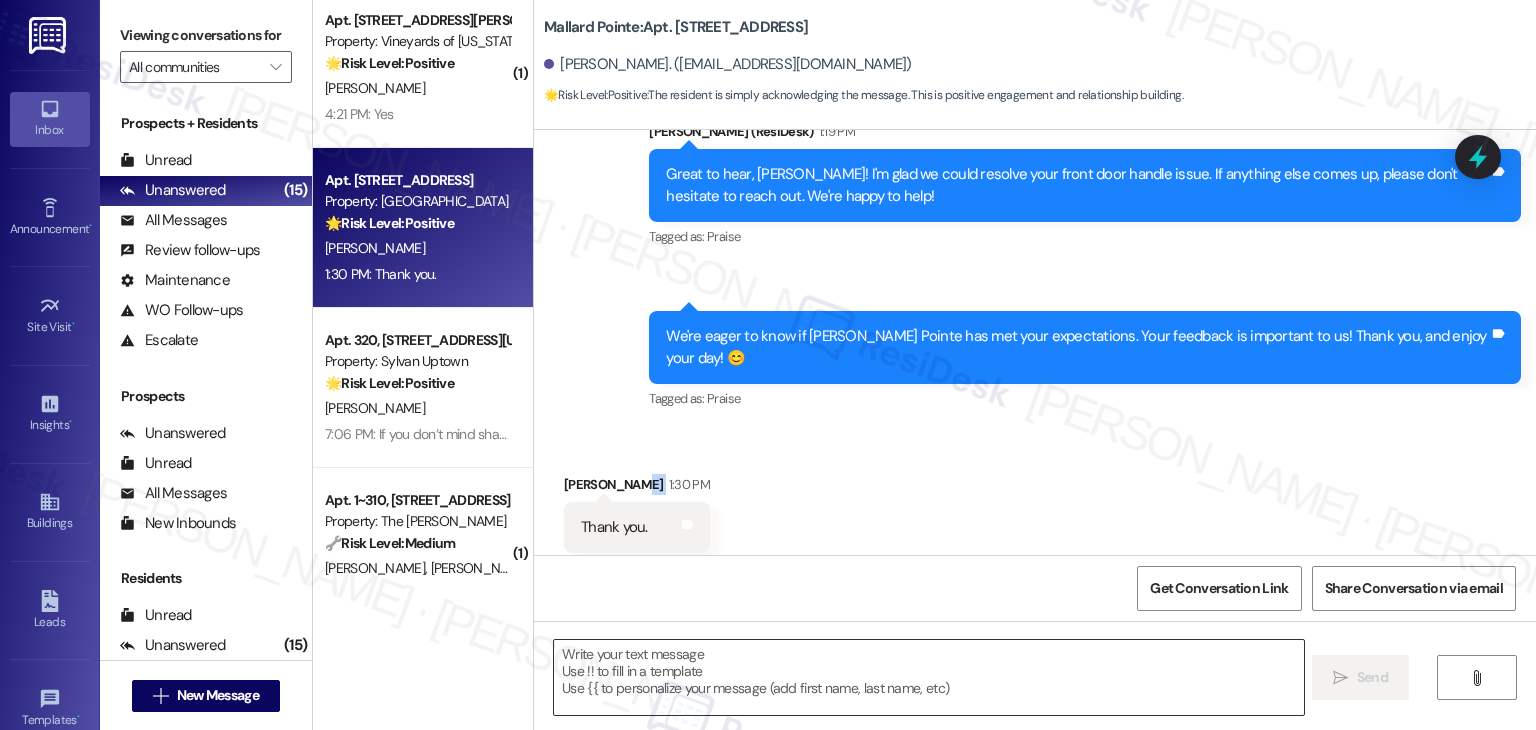 click at bounding box center (928, 677) 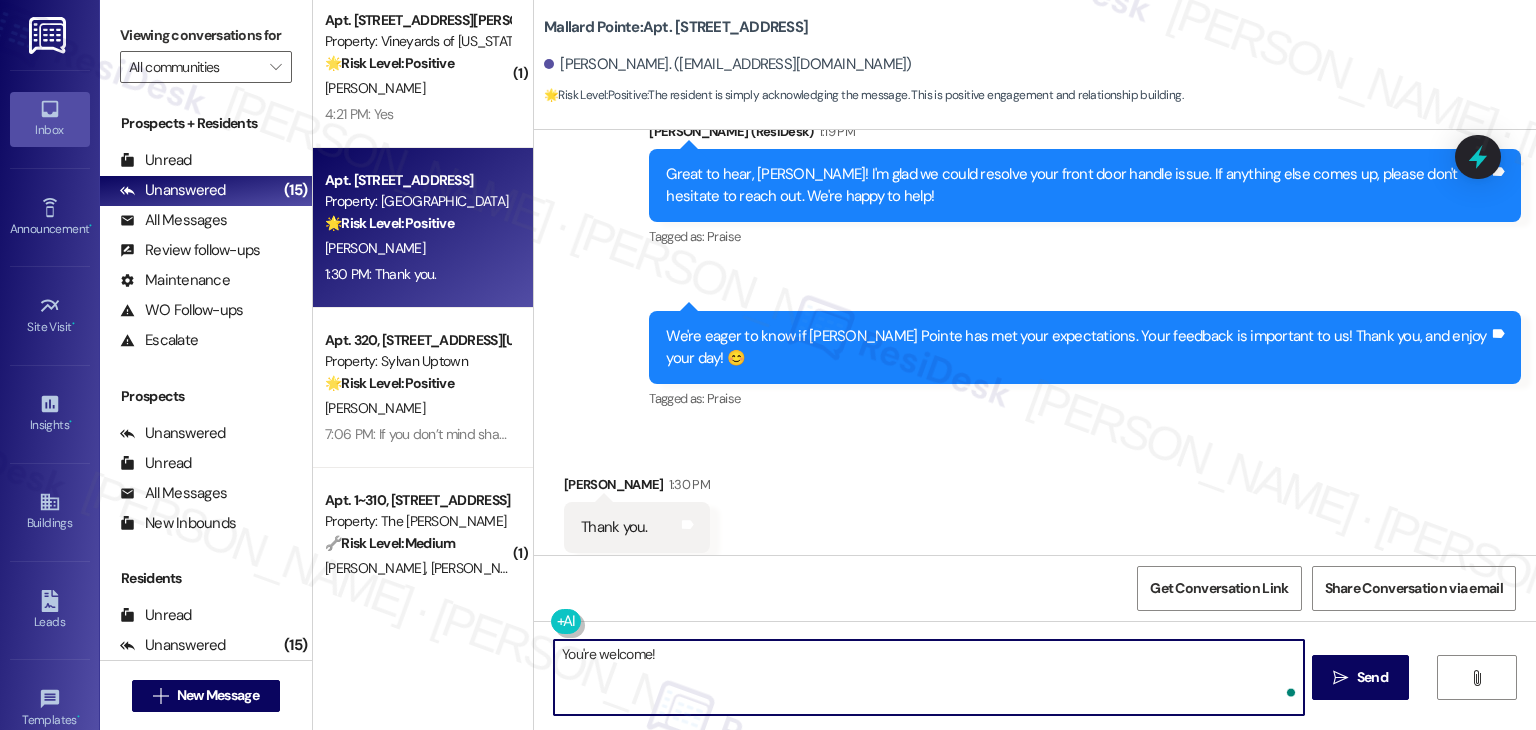 paste on "Should you have any questions or need help with anything else, please don't hesitate to contact us." 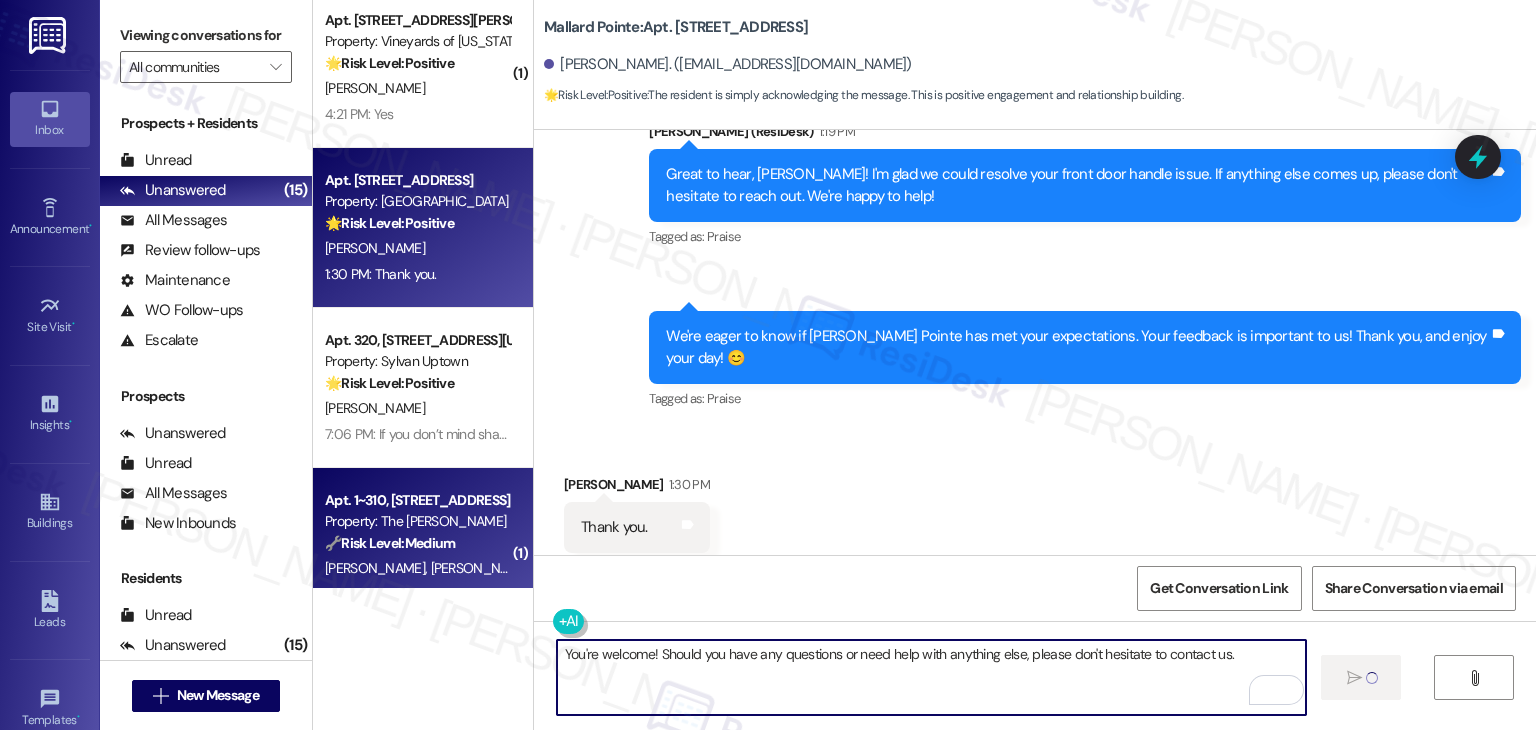 type 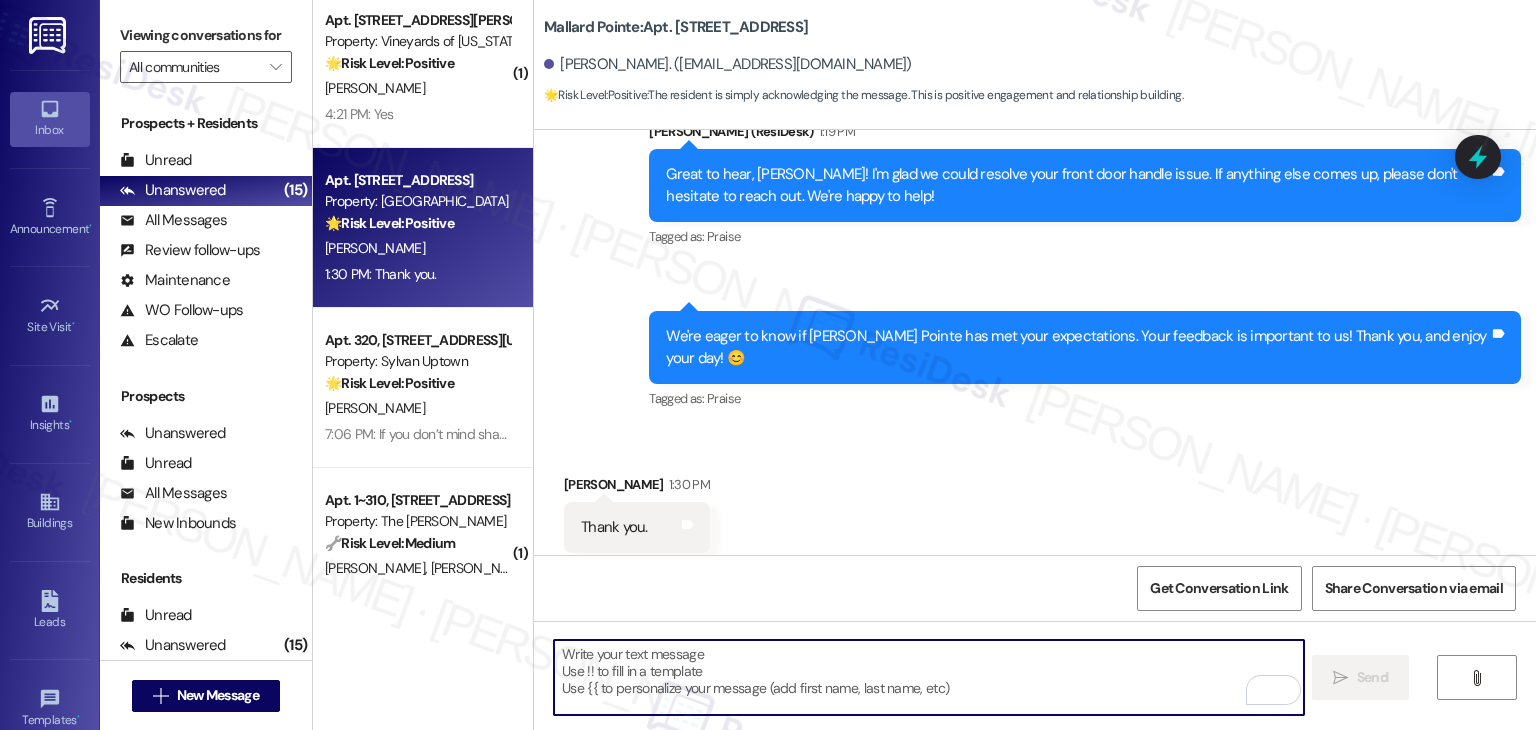 scroll, scrollTop: 2644, scrollLeft: 0, axis: vertical 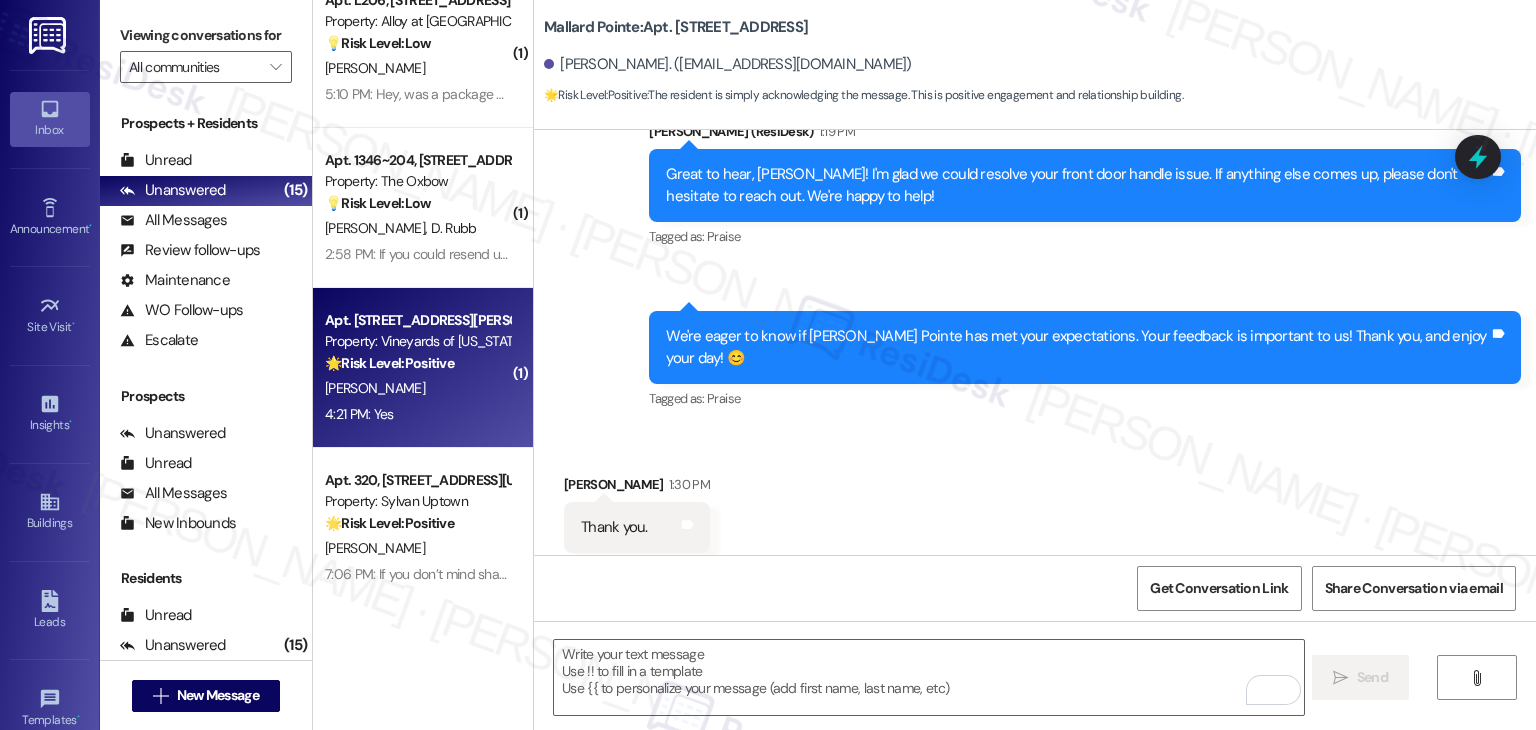 click on "4:21 PM: Yes 4:21 PM: Yes" at bounding box center [417, 414] 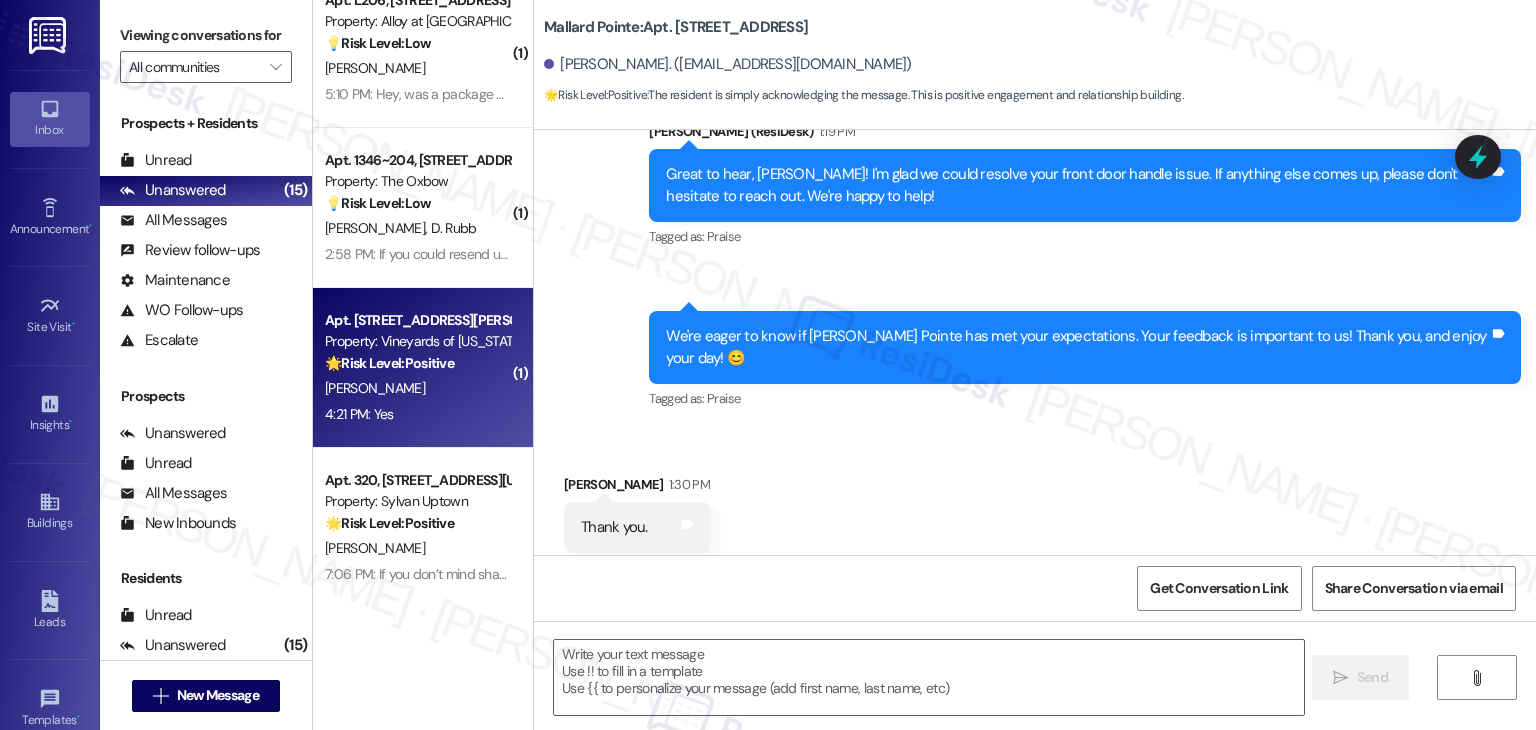 type on "Fetching suggested responses. Please feel free to read through the conversation in the meantime." 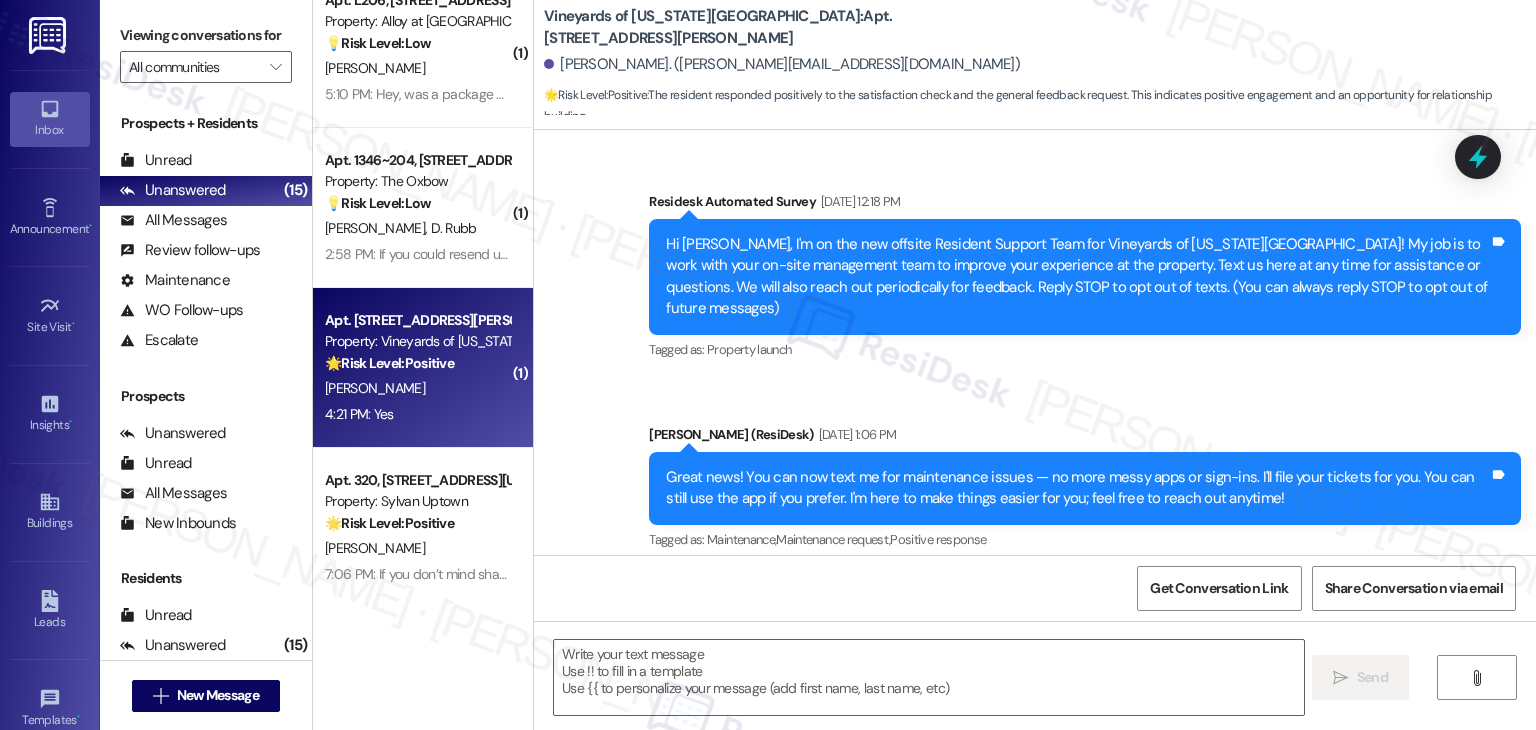scroll, scrollTop: 8604, scrollLeft: 0, axis: vertical 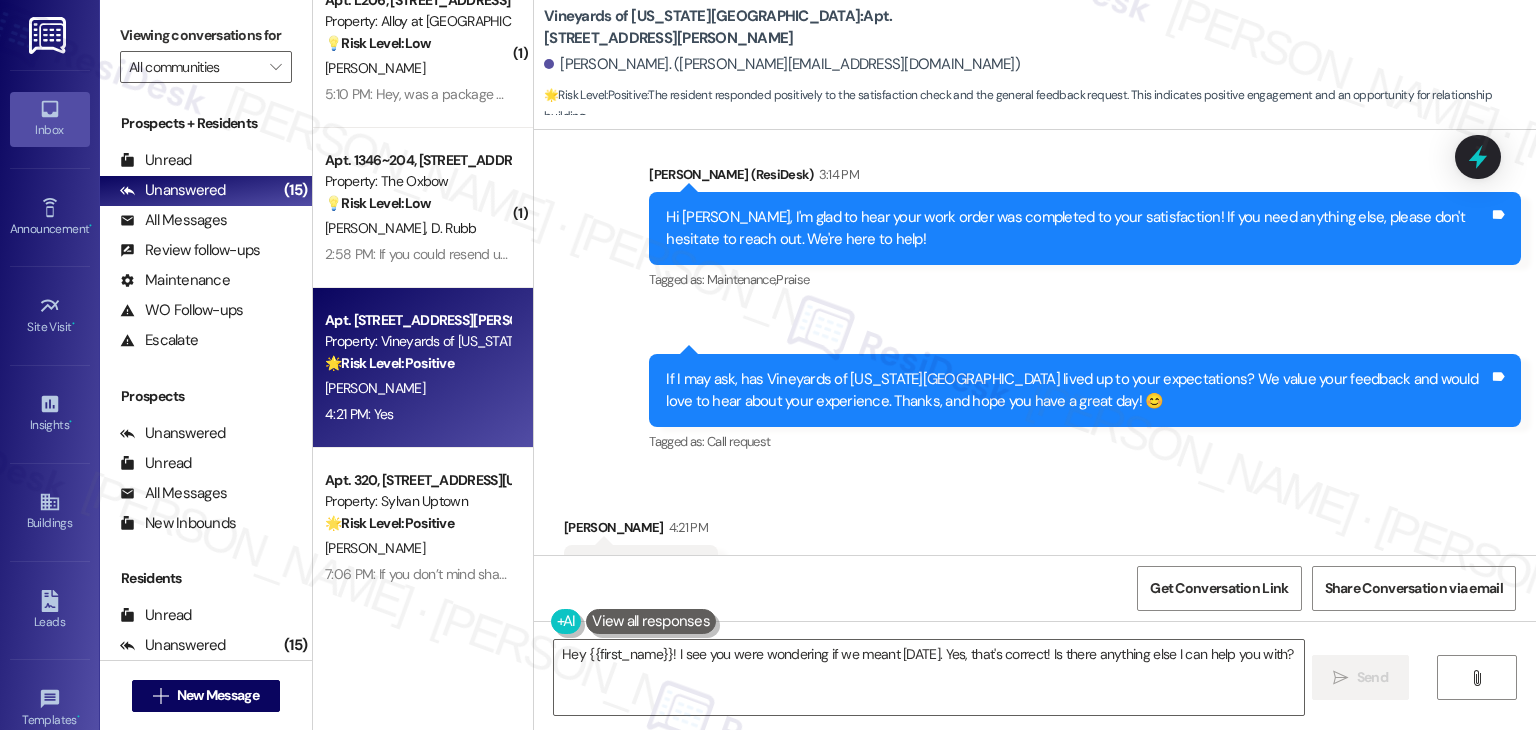 click on "Received via SMS Alan Matsuzaki 4:21 PM Yes Tags and notes Tagged as:   Positive response Click to highlight conversations about Positive response" at bounding box center [1035, 556] 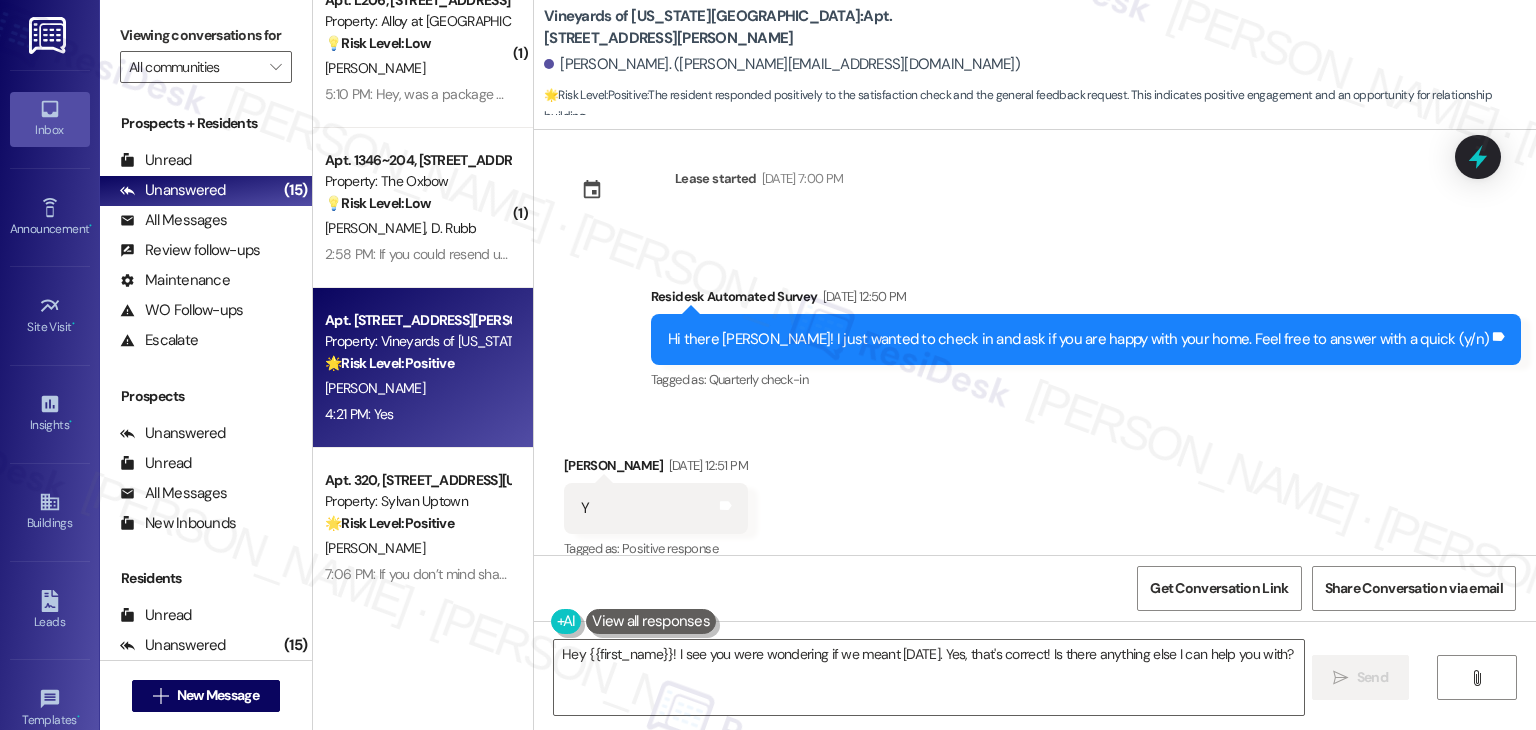 scroll, scrollTop: 5281, scrollLeft: 0, axis: vertical 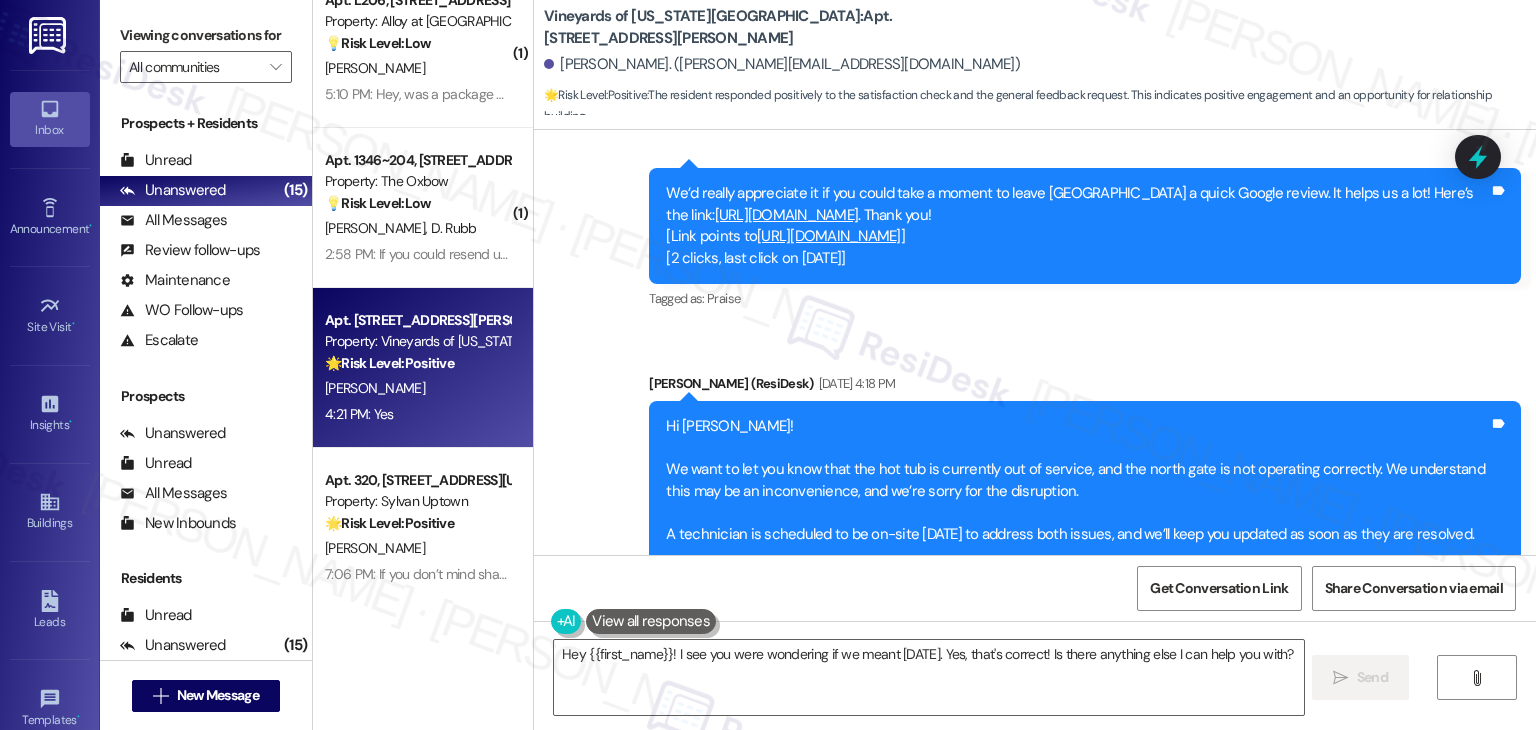 click on "Announcement, sent via SMS Dottie  (ResiDesk) Jun 10, 2025 at 4:18 PM Hi Alan!
We want to let you know that the hot tub is currently out of service, and the north gate is not operating correctly. We understand this may be an inconvenience, and we’re sorry for the disruption.
A technician is scheduled to be on-site tomorrow to address both issues, and we’ll keep you updated as soon as they are resolved.
Thank you for your patience and understanding!
Warm regards,
The Vineyards Management Team Tags and notes Tagged as:   Amenities ,  Click to highlight conversations about Amenities Maintenance request ,  Click to highlight conversations about Maintenance request Praise Click to highlight conversations about Praise" at bounding box center (1085, 534) 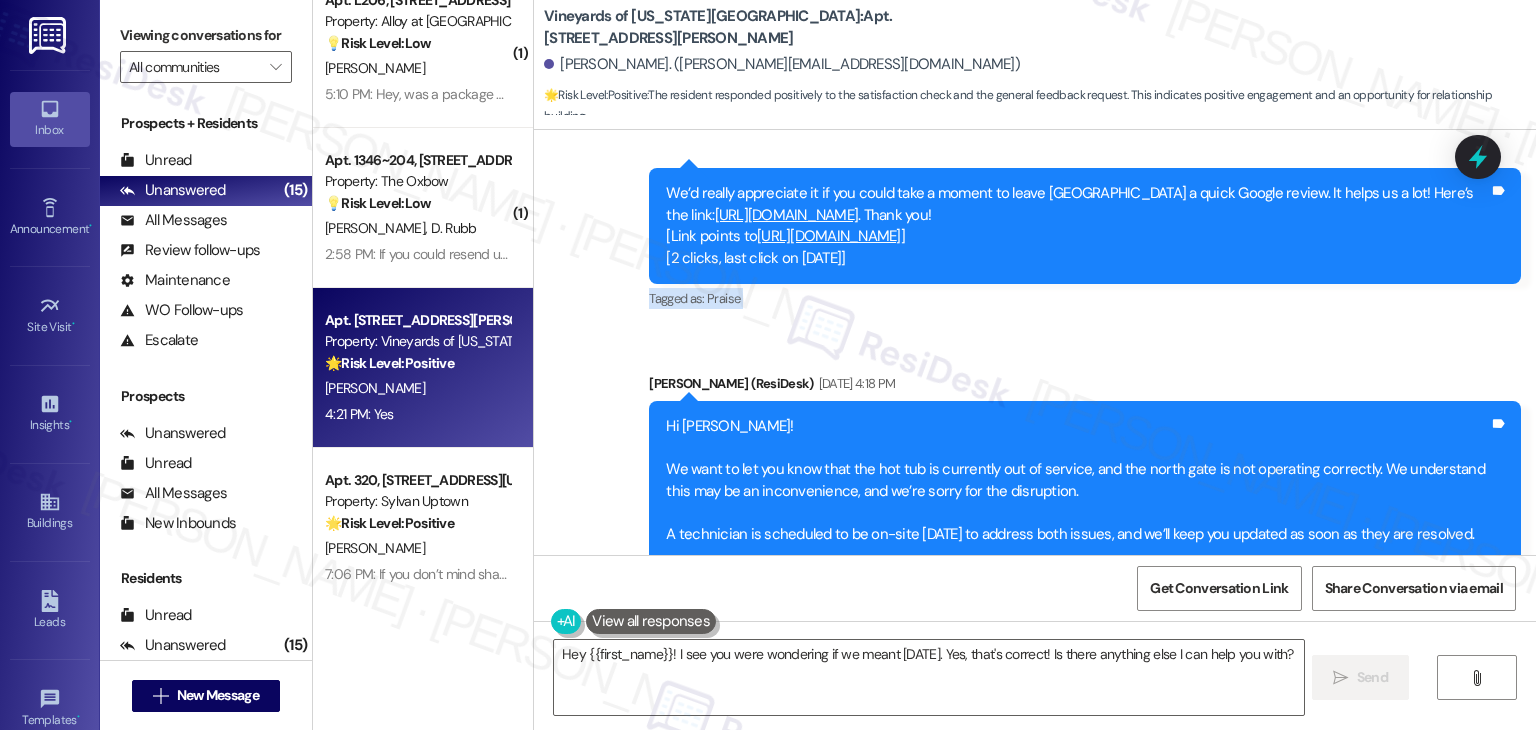 click on "Sent via SMS Dottie  (ResiDesk) Jun 01, 2025 at 8:44 AM That makes our day! We’re always here if there’s anything we can do for you, so feel free to reach out anytime. Tags and notes Tagged as:   Praise Click to highlight conversations about Praise Sent via SMS 8:44 AM Dottie  (ResiDesk) Jun 01, 2025 at 8:44 AM We’d really appreciate it if you could take a moment to leave us a quick Google review. It helps us a lot! Here’s the link:  https://www.theresidesk.com/links/review-HtKm0tU7a . Thank you!
[Link points to  https://search.google.com/local/writereview?placeid=ChIJC0S6YbROE4cRDQjCDuIDbg4 ]
[2 clicks, last click on 06/01/2025] Tags and notes Tagged as:   Praise Click to highlight conversations about Praise Announcement, sent via SMS Dottie  (ResiDesk) Jun 10, 2025 at 4:18 PM Hi Alan!
We want to let you know that the hot tub is currently out of service, and the north gate is not operating correctly. We understand this may be an inconvenience, and we’re sorry for the disruption." at bounding box center (1035, 747) 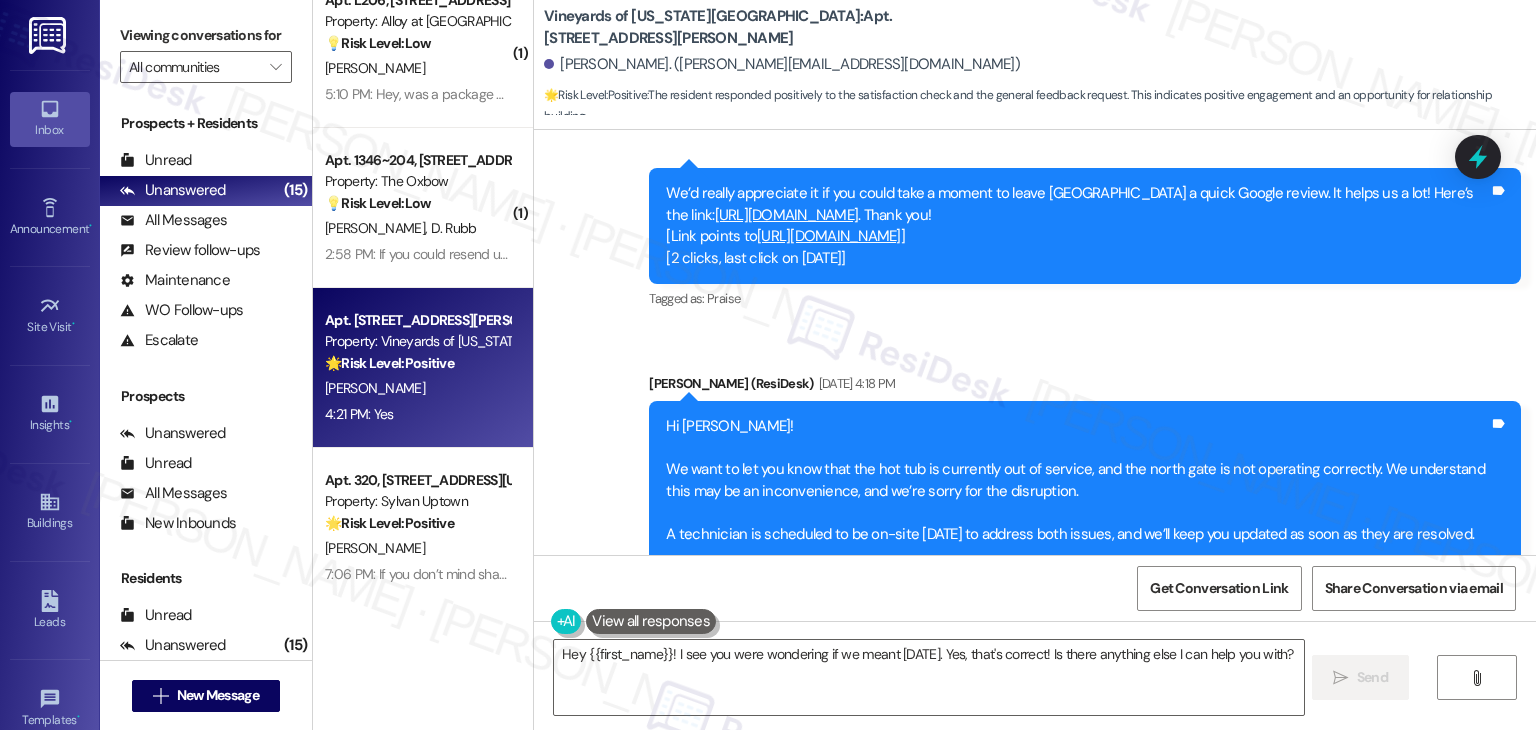 click on "Sent via SMS Dottie  (ResiDesk) Jun 01, 2025 at 8:44 AM That makes our day! We’re always here if there’s anything we can do for you, so feel free to reach out anytime. Tags and notes Tagged as:   Praise Click to highlight conversations about Praise Sent via SMS 8:44 AM Dottie  (ResiDesk) Jun 01, 2025 at 8:44 AM We’d really appreciate it if you could take a moment to leave us a quick Google review. It helps us a lot! Here’s the link:  https://www.theresidesk.com/links/review-HtKm0tU7a . Thank you!
[Link points to  https://search.google.com/local/writereview?placeid=ChIJC0S6YbROE4cRDQjCDuIDbg4 ]
[2 clicks, last click on 06/01/2025] Tags and notes Tagged as:   Praise Click to highlight conversations about Praise Announcement, sent via SMS Dottie  (ResiDesk) Jun 10, 2025 at 4:18 PM Hi Alan!
We want to let you know that the hot tub is currently out of service, and the north gate is not operating correctly. We understand this may be an inconvenience, and we’re sorry for the disruption." at bounding box center [1035, 747] 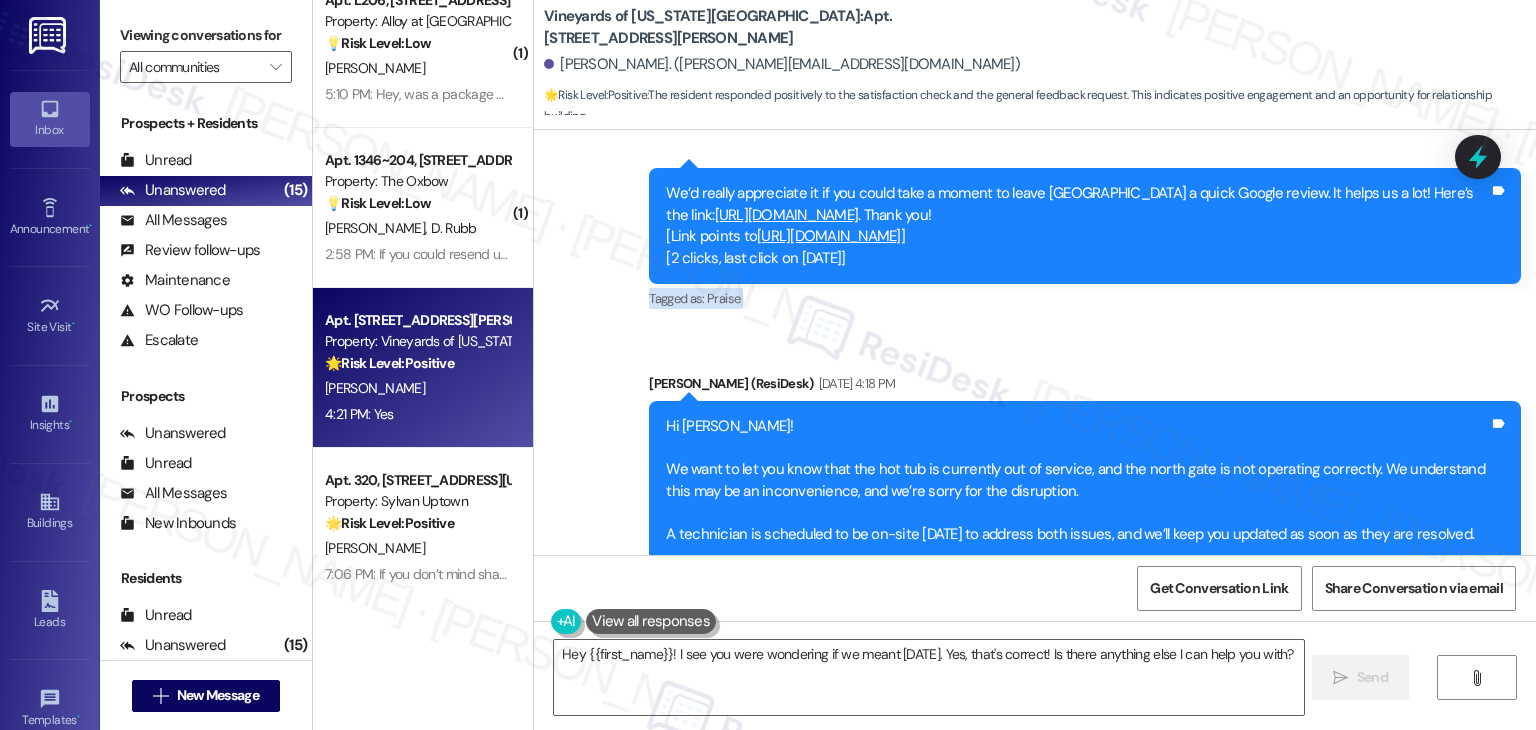 click on "Sent via SMS Dottie  (ResiDesk) Jun 01, 2025 at 8:44 AM That makes our day! We’re always here if there’s anything we can do for you, so feel free to reach out anytime. Tags and notes Tagged as:   Praise Click to highlight conversations about Praise Sent via SMS 8:44 AM Dottie  (ResiDesk) Jun 01, 2025 at 8:44 AM We’d really appreciate it if you could take a moment to leave us a quick Google review. It helps us a lot! Here’s the link:  https://www.theresidesk.com/links/review-HtKm0tU7a . Thank you!
[Link points to  https://search.google.com/local/writereview?placeid=ChIJC0S6YbROE4cRDQjCDuIDbg4 ]
[2 clicks, last click on 06/01/2025] Tags and notes Tagged as:   Praise Click to highlight conversations about Praise Announcement, sent via SMS Dottie  (ResiDesk) Jun 10, 2025 at 4:18 PM Hi Alan!
We want to let you know that the hot tub is currently out of service, and the north gate is not operating correctly. We understand this may be an inconvenience, and we’re sorry for the disruption." at bounding box center [1035, 747] 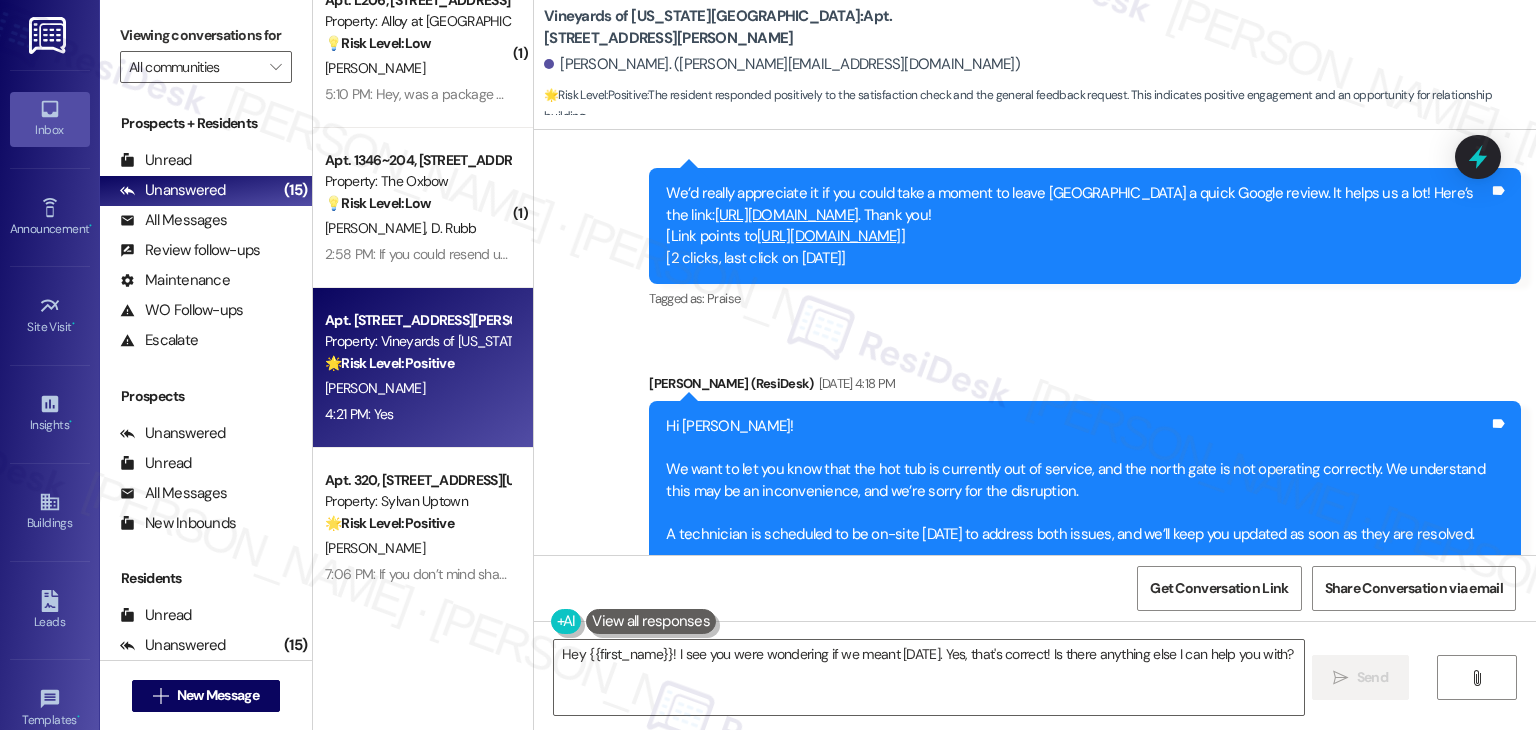 click on "Sent via SMS Dottie  (ResiDesk) Jun 01, 2025 at 8:44 AM That makes our day! We’re always here if there’s anything we can do for you, so feel free to reach out anytime. Tags and notes Tagged as:   Praise Click to highlight conversations about Praise Sent via SMS 8:44 AM Dottie  (ResiDesk) Jun 01, 2025 at 8:44 AM We’d really appreciate it if you could take a moment to leave us a quick Google review. It helps us a lot! Here’s the link:  https://www.theresidesk.com/links/review-HtKm0tU7a . Thank you!
[Link points to  https://search.google.com/local/writereview?placeid=ChIJC0S6YbROE4cRDQjCDuIDbg4 ]
[2 clicks, last click on 06/01/2025] Tags and notes Tagged as:   Praise Click to highlight conversations about Praise Announcement, sent via SMS Dottie  (ResiDesk) Jun 10, 2025 at 4:18 PM Hi Alan!
We want to let you know that the hot tub is currently out of service, and the north gate is not operating correctly. We understand this may be an inconvenience, and we’re sorry for the disruption." at bounding box center [1035, 747] 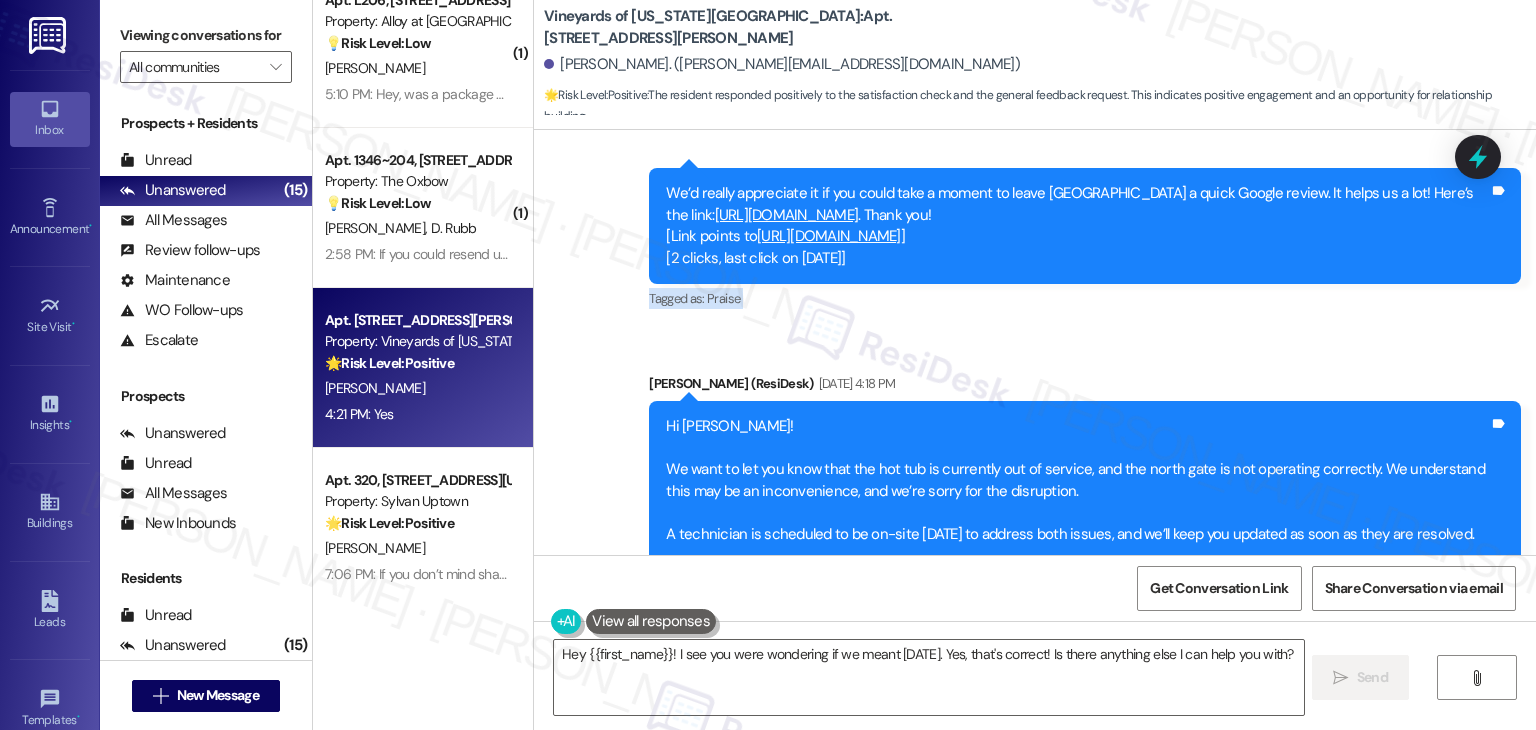 click on "Sent via SMS Dottie  (ResiDesk) Jun 01, 2025 at 8:44 AM That makes our day! We’re always here if there’s anything we can do for you, so feel free to reach out anytime. Tags and notes Tagged as:   Praise Click to highlight conversations about Praise Sent via SMS 8:44 AM Dottie  (ResiDesk) Jun 01, 2025 at 8:44 AM We’d really appreciate it if you could take a moment to leave us a quick Google review. It helps us a lot! Here’s the link:  https://www.theresidesk.com/links/review-HtKm0tU7a . Thank you!
[Link points to  https://search.google.com/local/writereview?placeid=ChIJC0S6YbROE4cRDQjCDuIDbg4 ]
[2 clicks, last click on 06/01/2025] Tags and notes Tagged as:   Praise Click to highlight conversations about Praise Announcement, sent via SMS Dottie  (ResiDesk) Jun 10, 2025 at 4:18 PM Hi Alan!
We want to let you know that the hot tub is currently out of service, and the north gate is not operating correctly. We understand this may be an inconvenience, and we’re sorry for the disruption." at bounding box center (1035, 747) 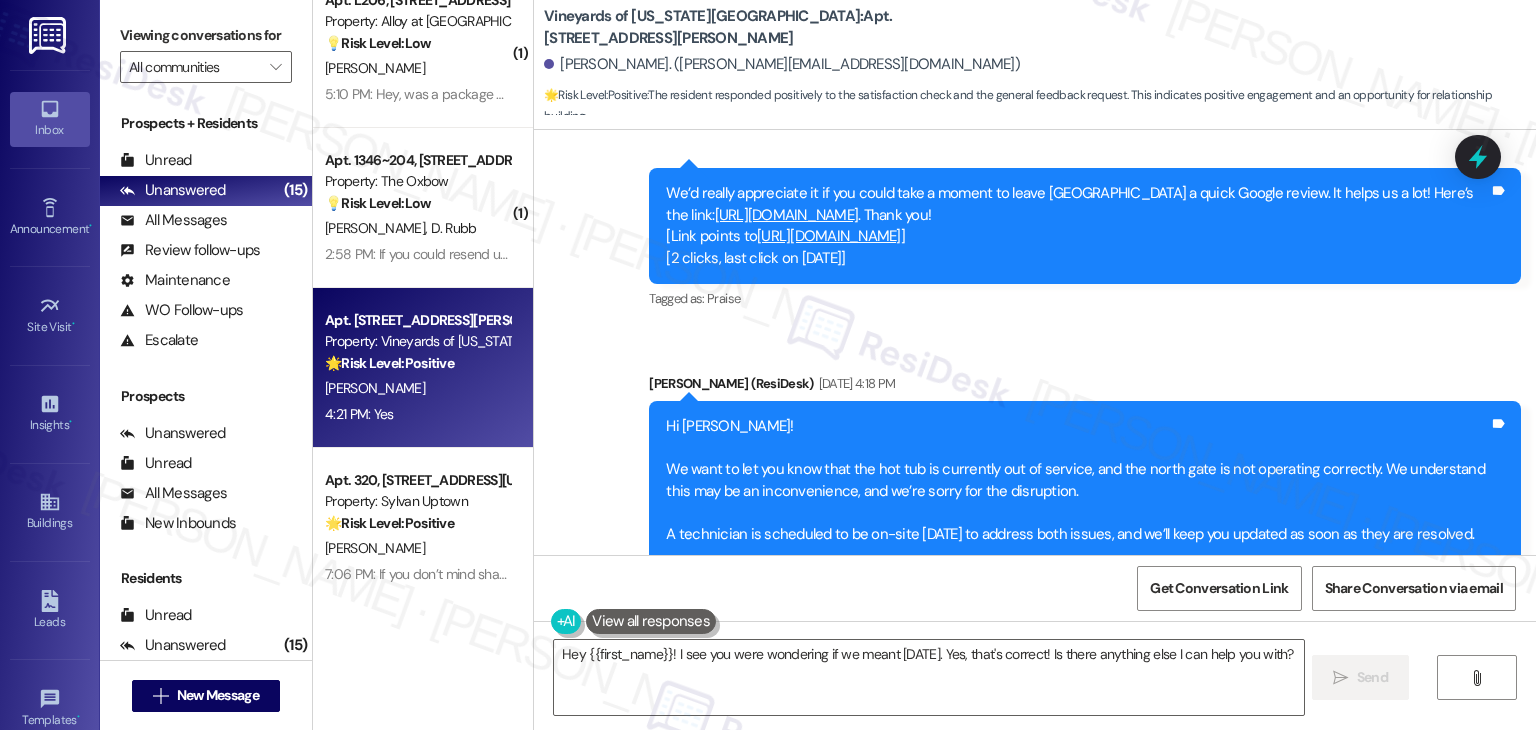 click on "Sent via SMS Dottie  (ResiDesk) Jun 01, 2025 at 8:44 AM That makes our day! We’re always here if there’s anything we can do for you, so feel free to reach out anytime. Tags and notes Tagged as:   Praise Click to highlight conversations about Praise Sent via SMS 8:44 AM Dottie  (ResiDesk) Jun 01, 2025 at 8:44 AM We’d really appreciate it if you could take a moment to leave us a quick Google review. It helps us a lot! Here’s the link:  https://www.theresidesk.com/links/review-HtKm0tU7a . Thank you!
[Link points to  https://search.google.com/local/writereview?placeid=ChIJC0S6YbROE4cRDQjCDuIDbg4 ]
[2 clicks, last click on 06/01/2025] Tags and notes Tagged as:   Praise Click to highlight conversations about Praise Announcement, sent via SMS Dottie  (ResiDesk) Jun 10, 2025 at 4:18 PM Hi Alan!
We want to let you know that the hot tub is currently out of service, and the north gate is not operating correctly. We understand this may be an inconvenience, and we’re sorry for the disruption." at bounding box center [1035, 747] 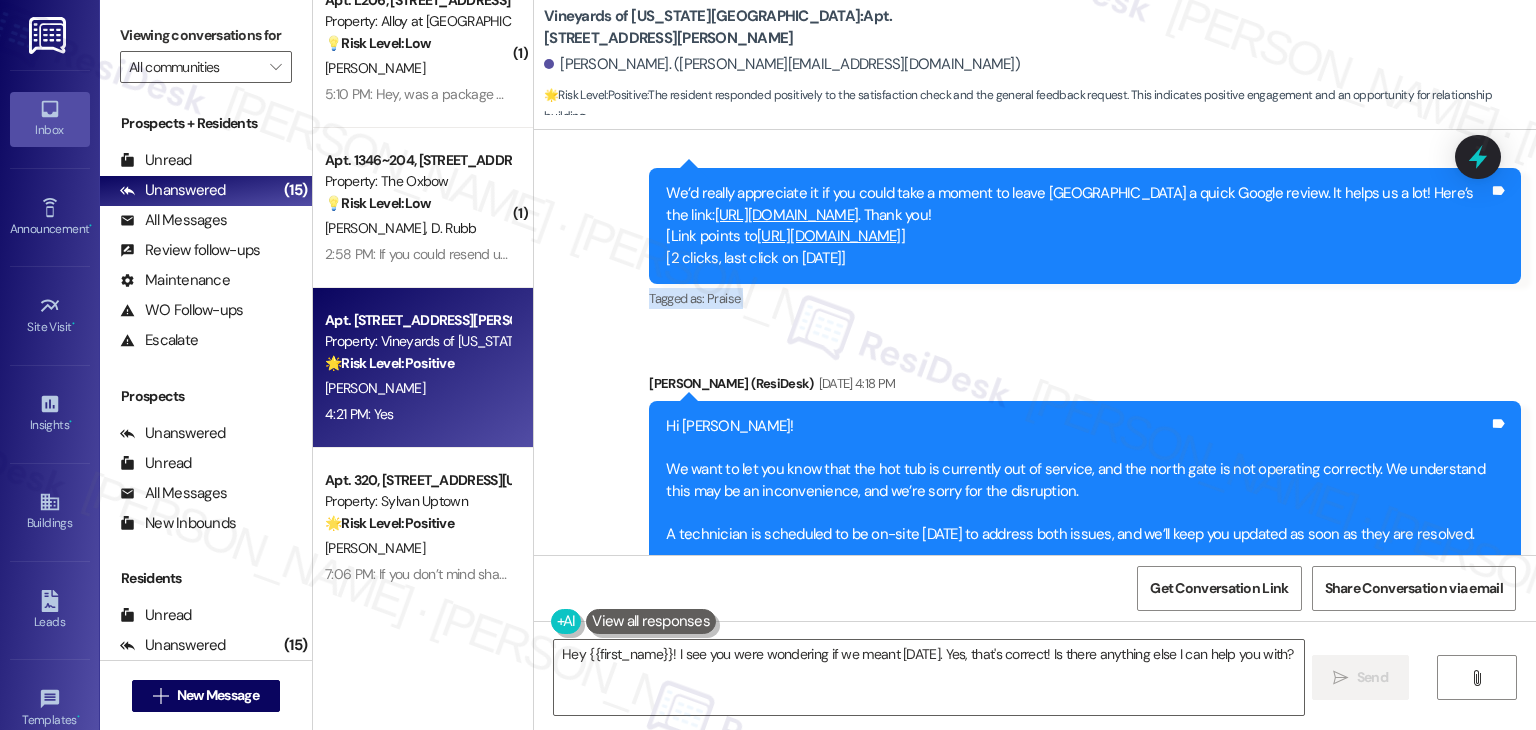 click on "Sent via SMS Dottie  (ResiDesk) Jun 01, 2025 at 8:44 AM That makes our day! We’re always here if there’s anything we can do for you, so feel free to reach out anytime. Tags and notes Tagged as:   Praise Click to highlight conversations about Praise Sent via SMS 8:44 AM Dottie  (ResiDesk) Jun 01, 2025 at 8:44 AM We’d really appreciate it if you could take a moment to leave us a quick Google review. It helps us a lot! Here’s the link:  https://www.theresidesk.com/links/review-HtKm0tU7a . Thank you!
[Link points to  https://search.google.com/local/writereview?placeid=ChIJC0S6YbROE4cRDQjCDuIDbg4 ]
[2 clicks, last click on 06/01/2025] Tags and notes Tagged as:   Praise Click to highlight conversations about Praise Announcement, sent via SMS Dottie  (ResiDesk) Jun 10, 2025 at 4:18 PM Hi Alan!
We want to let you know that the hot tub is currently out of service, and the north gate is not operating correctly. We understand this may be an inconvenience, and we’re sorry for the disruption." at bounding box center [1035, 747] 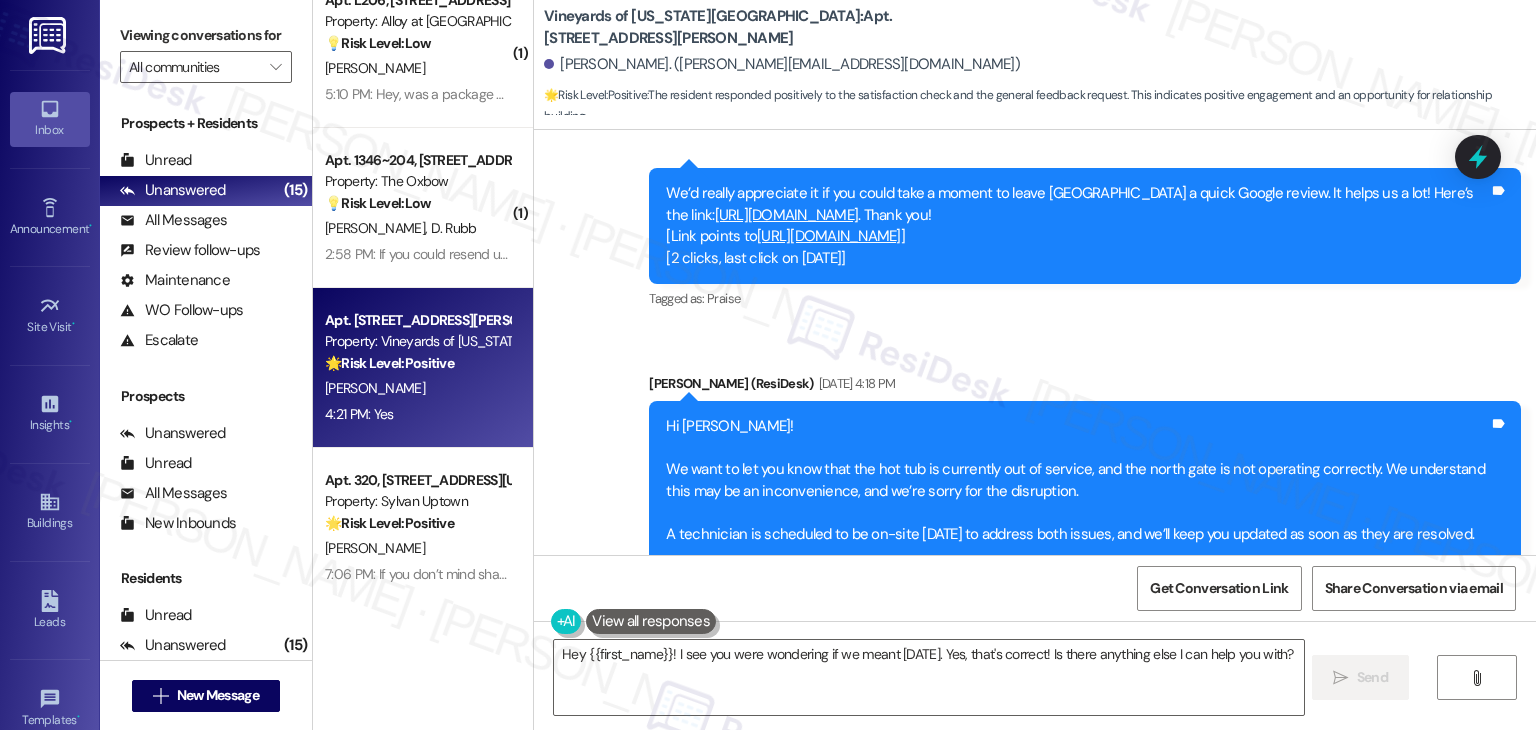 click on "Sent via SMS Dottie  (ResiDesk) Jun 01, 2025 at 8:44 AM That makes our day! We’re always here if there’s anything we can do for you, so feel free to reach out anytime. Tags and notes Tagged as:   Praise Click to highlight conversations about Praise Sent via SMS 8:44 AM Dottie  (ResiDesk) Jun 01, 2025 at 8:44 AM We’d really appreciate it if you could take a moment to leave us a quick Google review. It helps us a lot! Here’s the link:  https://www.theresidesk.com/links/review-HtKm0tU7a . Thank you!
[Link points to  https://search.google.com/local/writereview?placeid=ChIJC0S6YbROE4cRDQjCDuIDbg4 ]
[2 clicks, last click on 06/01/2025] Tags and notes Tagged as:   Praise Click to highlight conversations about Praise Announcement, sent via SMS Dottie  (ResiDesk) Jun 10, 2025 at 4:18 PM Hi Alan!
We want to let you know that the hot tub is currently out of service, and the north gate is not operating correctly. We understand this may be an inconvenience, and we’re sorry for the disruption." at bounding box center (1035, 747) 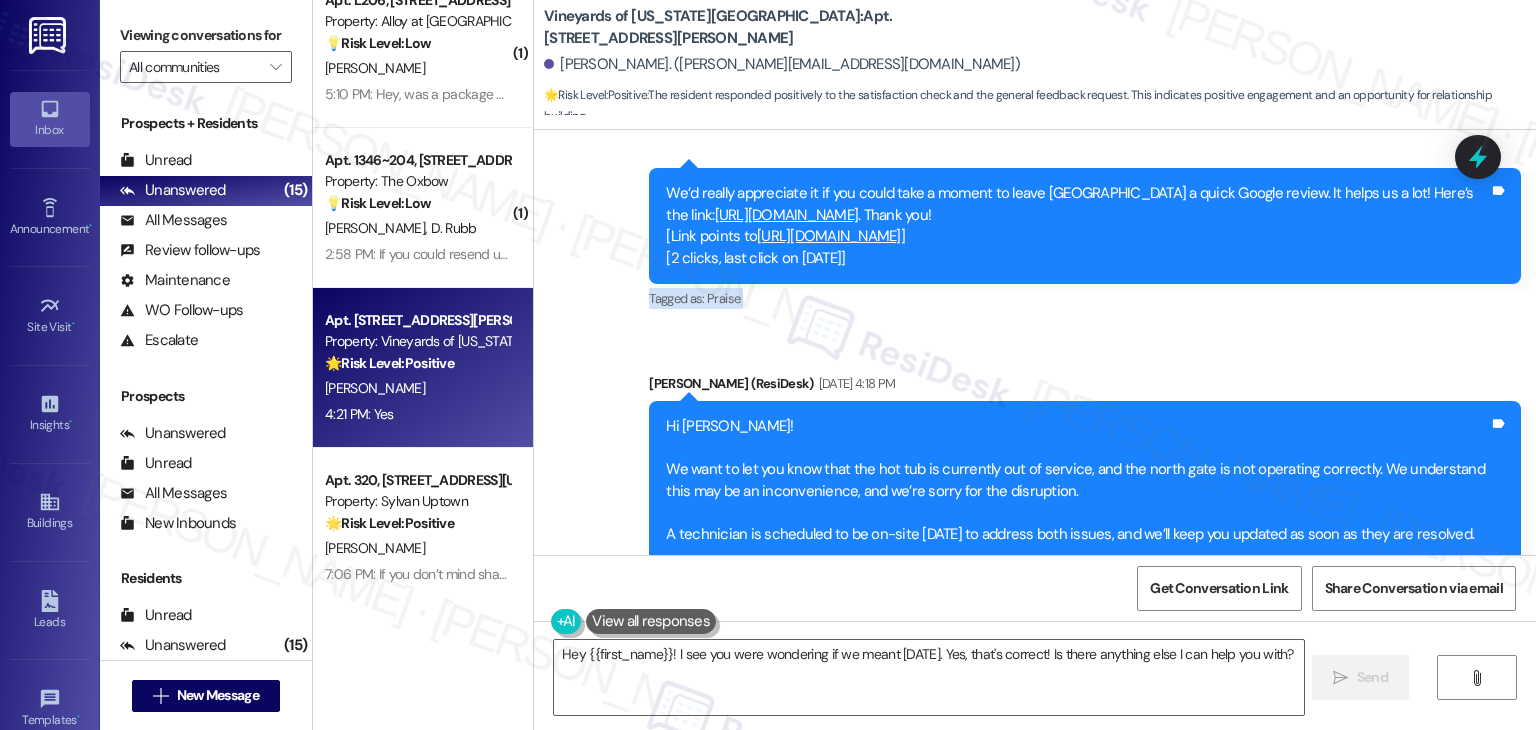 click on "Sent via SMS Dottie  (ResiDesk) Jun 01, 2025 at 8:44 AM That makes our day! We’re always here if there’s anything we can do for you, so feel free to reach out anytime. Tags and notes Tagged as:   Praise Click to highlight conversations about Praise Sent via SMS 8:44 AM Dottie  (ResiDesk) Jun 01, 2025 at 8:44 AM We’d really appreciate it if you could take a moment to leave us a quick Google review. It helps us a lot! Here’s the link:  https://www.theresidesk.com/links/review-HtKm0tU7a . Thank you!
[Link points to  https://search.google.com/local/writereview?placeid=ChIJC0S6YbROE4cRDQjCDuIDbg4 ]
[2 clicks, last click on 06/01/2025] Tags and notes Tagged as:   Praise Click to highlight conversations about Praise Announcement, sent via SMS Dottie  (ResiDesk) Jun 10, 2025 at 4:18 PM Hi Alan!
We want to let you know that the hot tub is currently out of service, and the north gate is not operating correctly. We understand this may be an inconvenience, and we’re sorry for the disruption." at bounding box center (1035, 747) 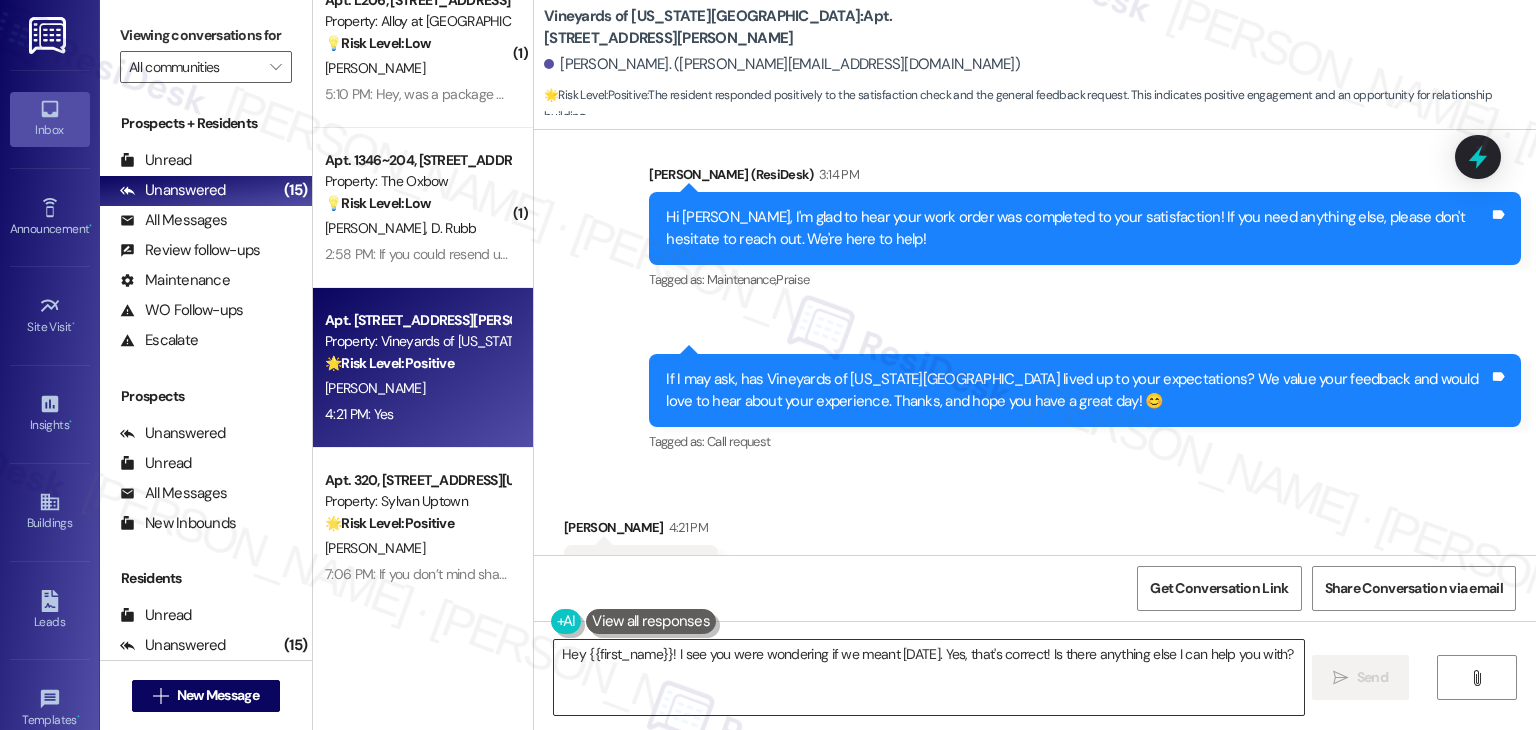 click on "Hey {{first_name}}! I see you were wondering if we meant Friday. Yes, that's correct! Is there anything else I can help you with?" at bounding box center [928, 677] 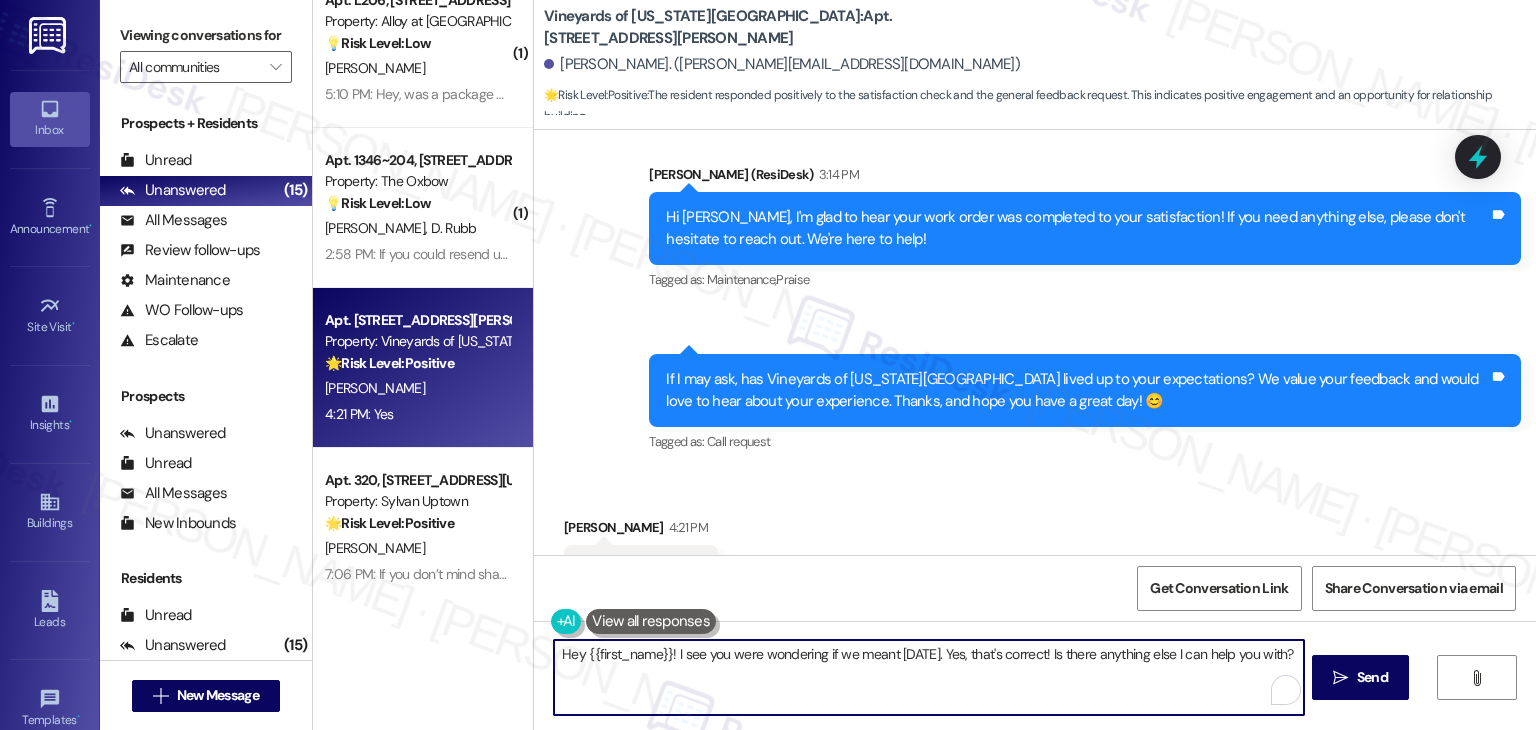 click on "Hey {{first_name}}! I see you were wondering if we meant Friday. Yes, that's correct! Is there anything else I can help you with?" at bounding box center [928, 677] 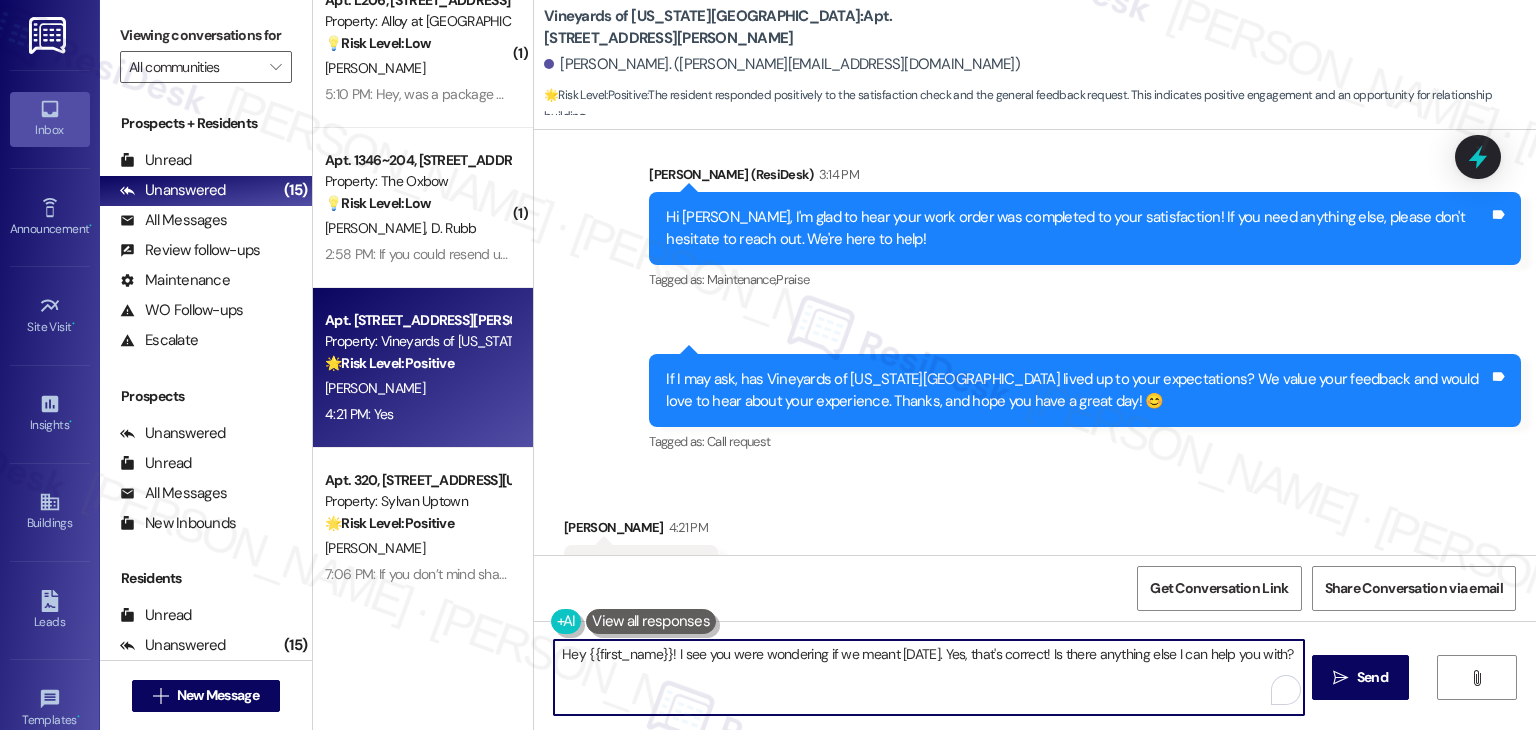 click on "Hey {{first_name}}! I see you were wondering if we meant Friday. Yes, that's correct! Is there anything else I can help you with?" at bounding box center [928, 677] 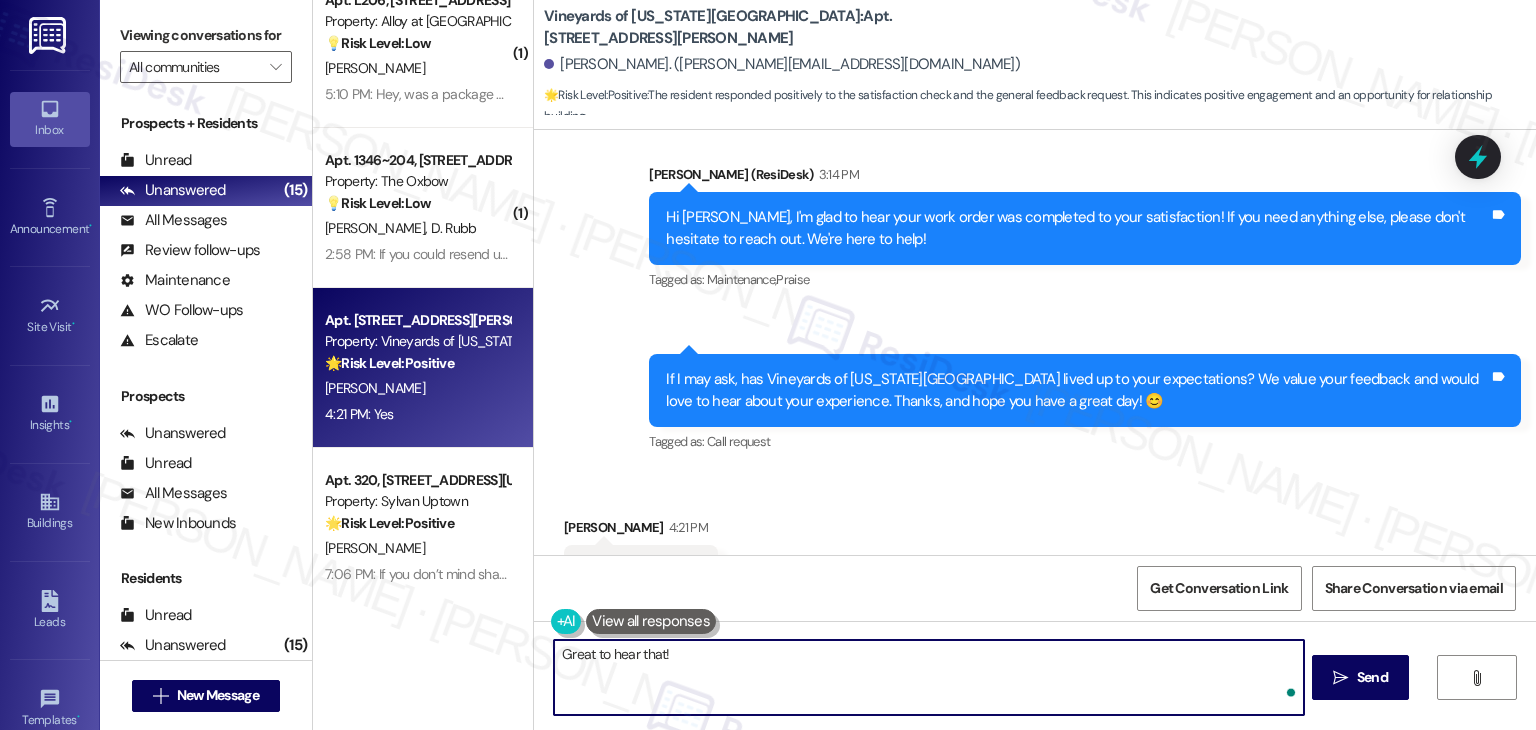 paste on "We would greatly value your feedback in a review. Your insights not only help us enhance our service but also guide others in understanding what it’s like to live here. May I share the link with you?" 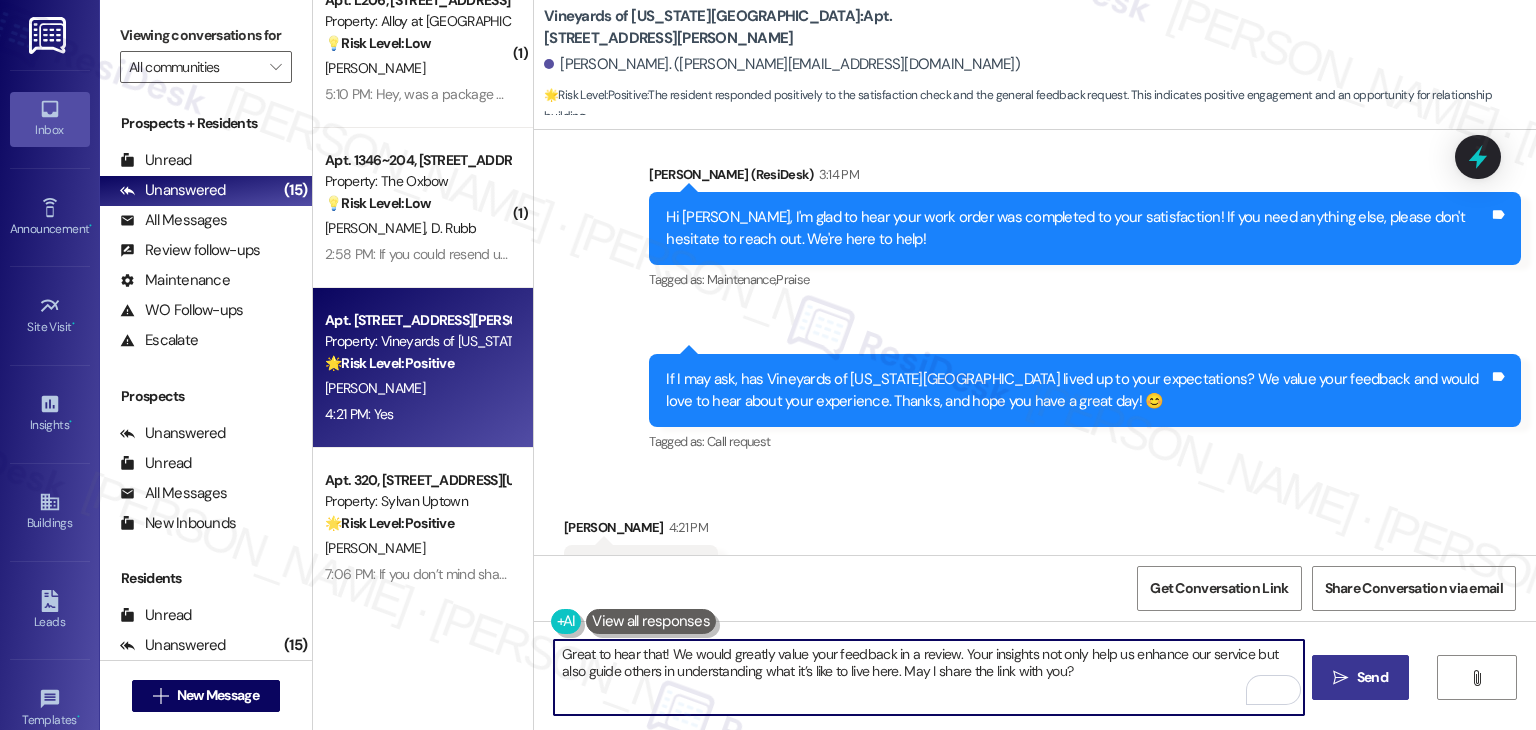 type on "Great to hear that! We would greatly value your feedback in a review. Your insights not only help us enhance our service but also guide others in understanding what it’s like to live here. May I share the link with you?" 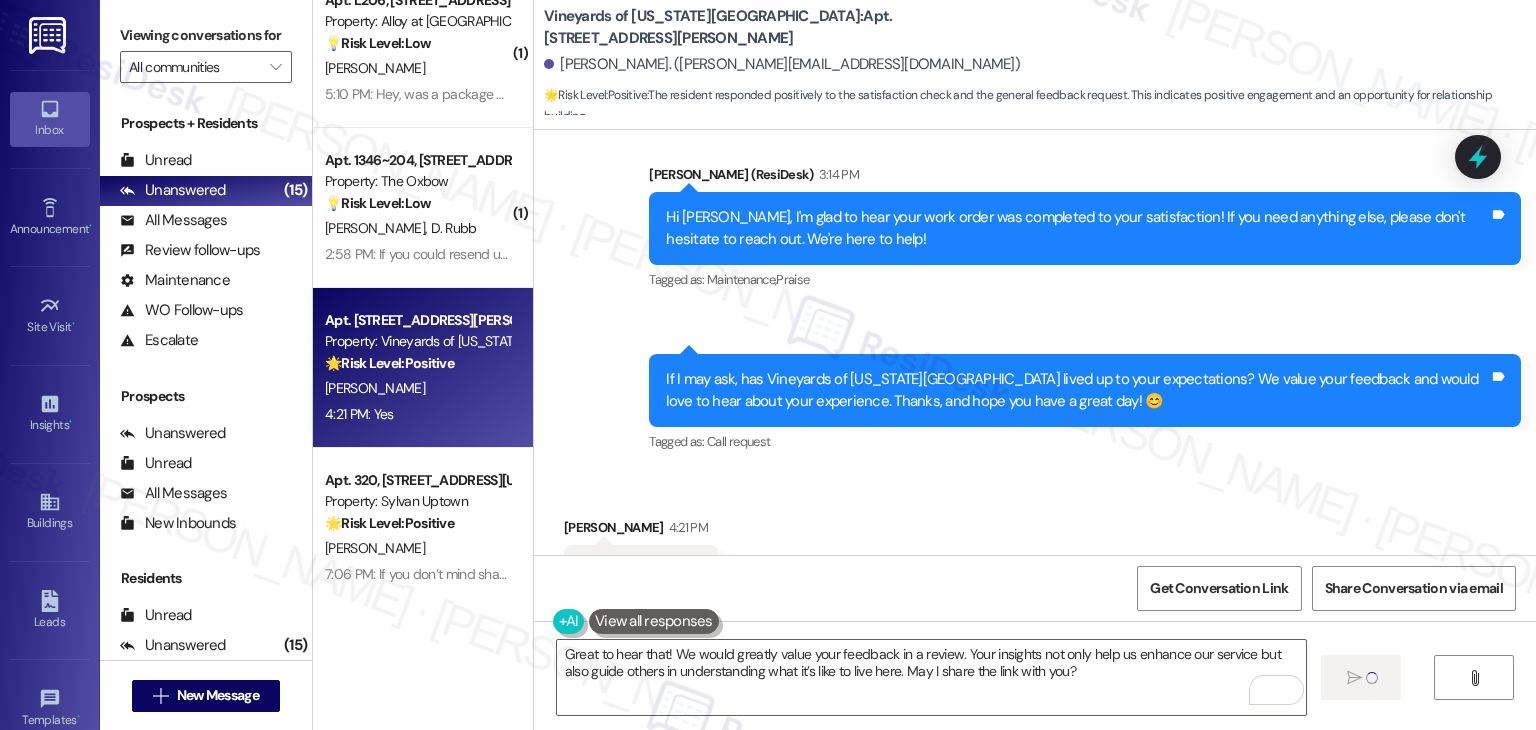 type 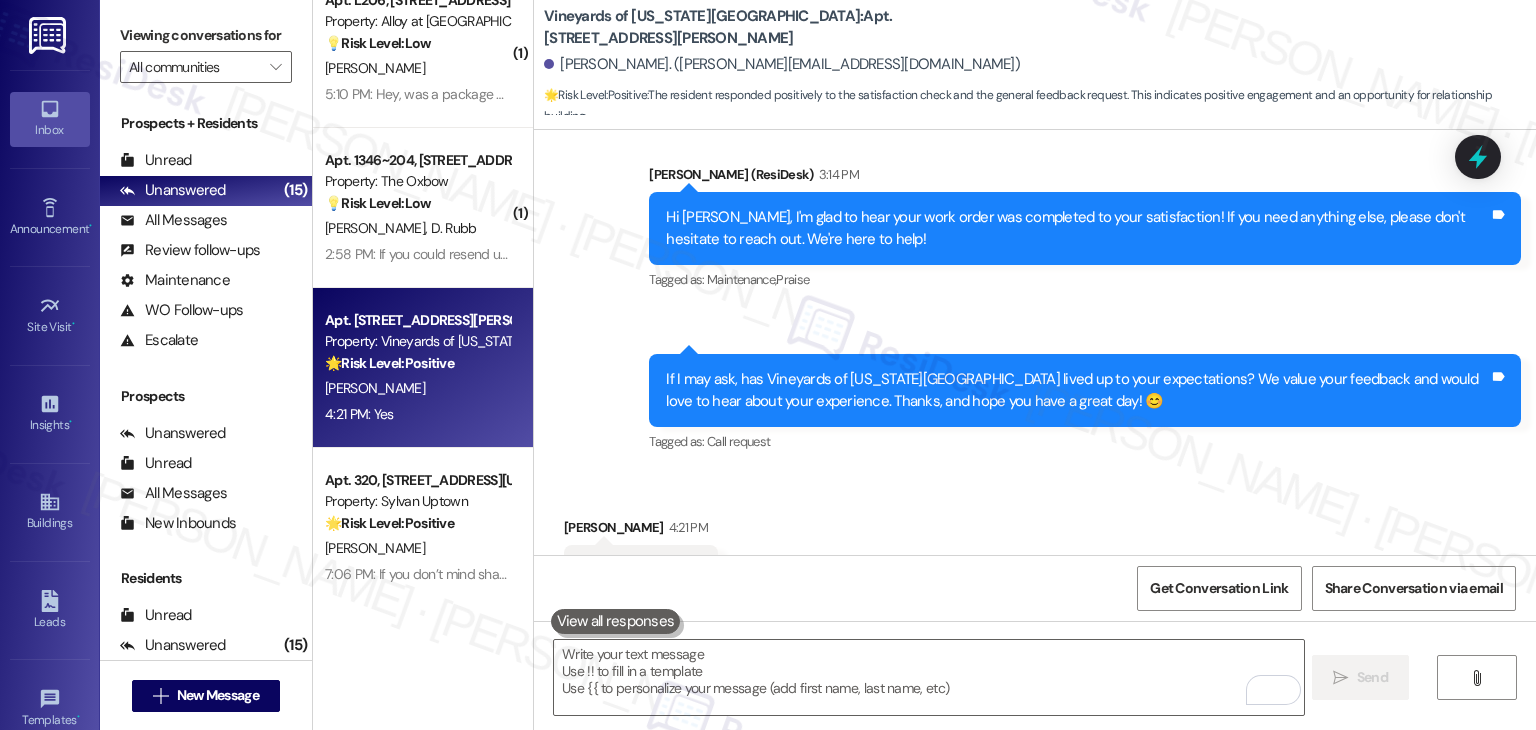 scroll, scrollTop: 8603, scrollLeft: 0, axis: vertical 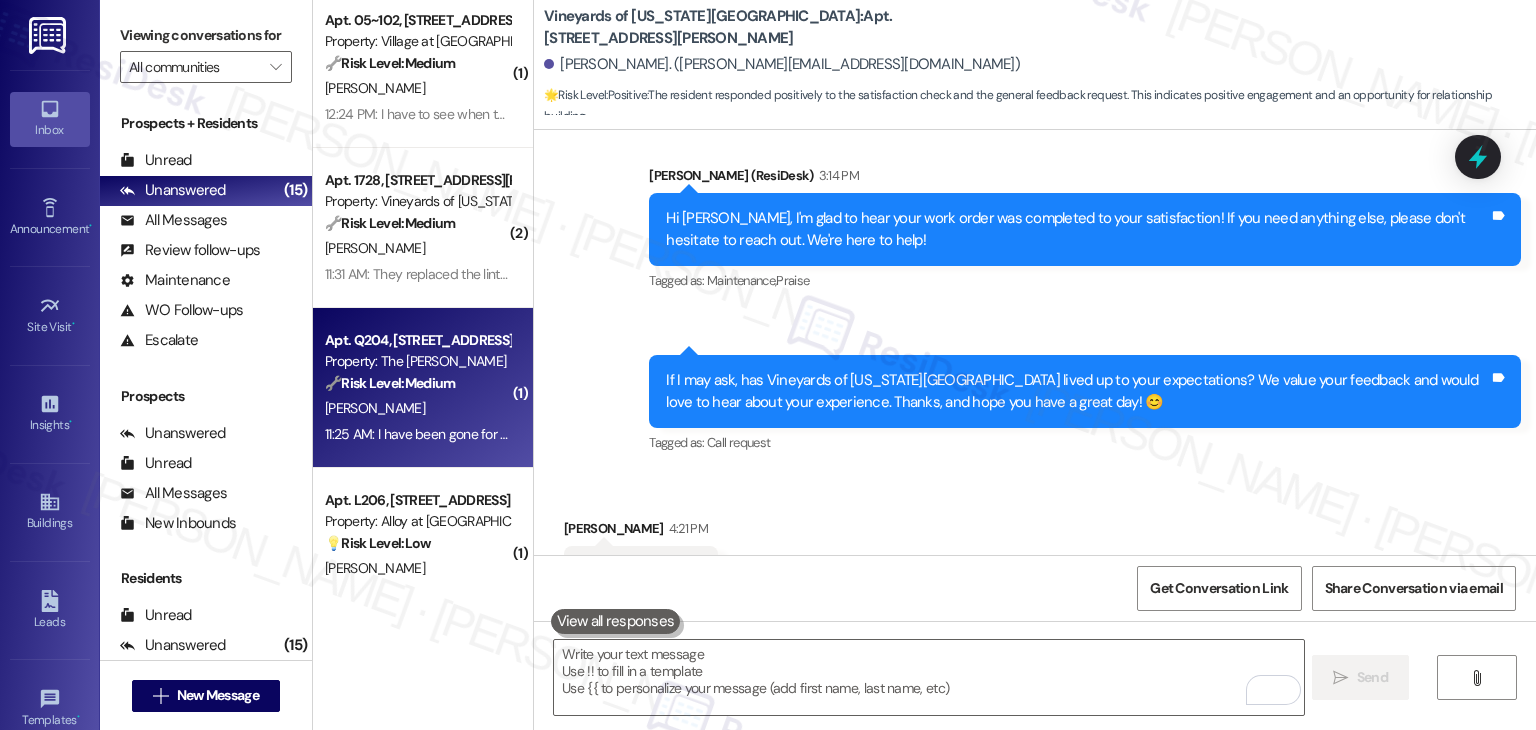 click on "H. Hueckman" at bounding box center [417, 408] 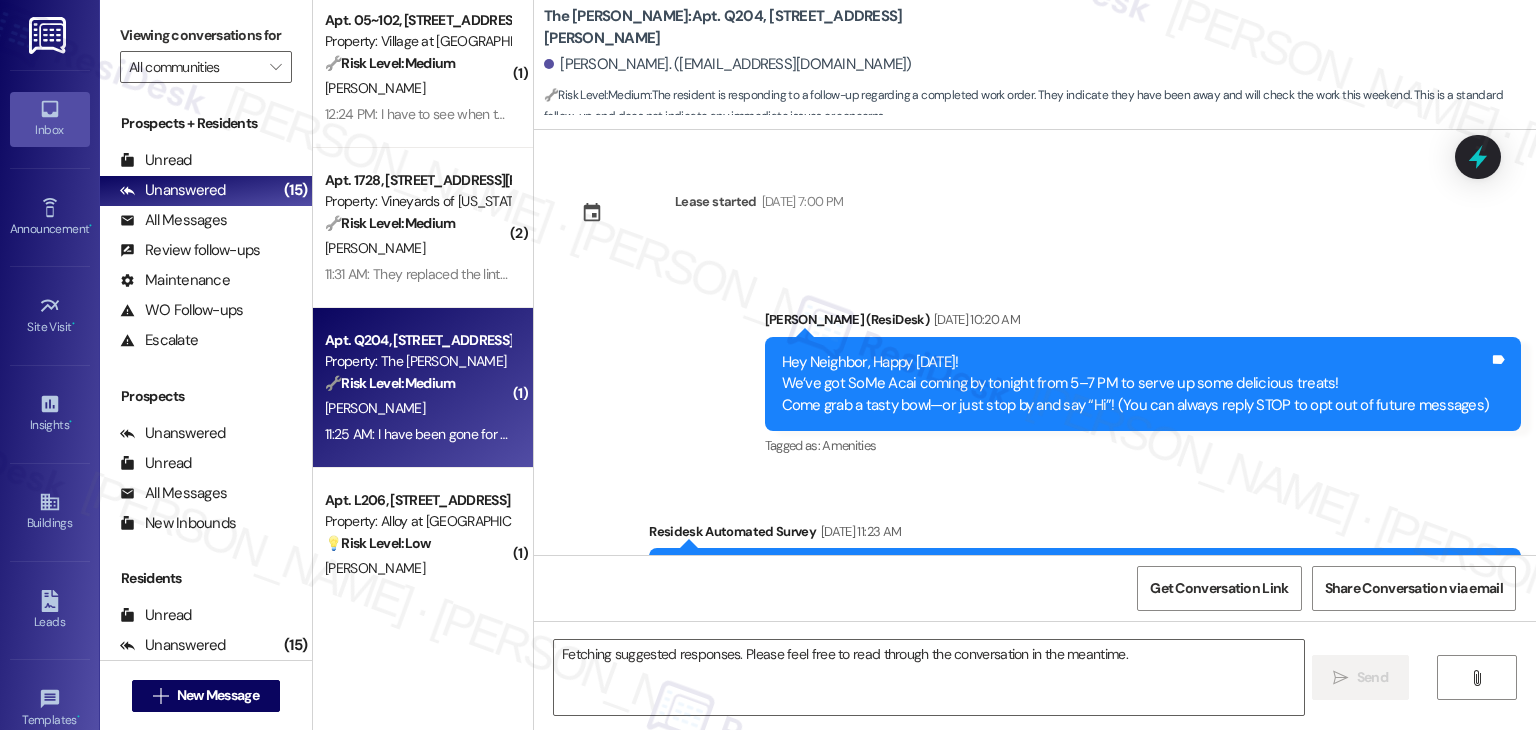 scroll, scrollTop: 7035, scrollLeft: 0, axis: vertical 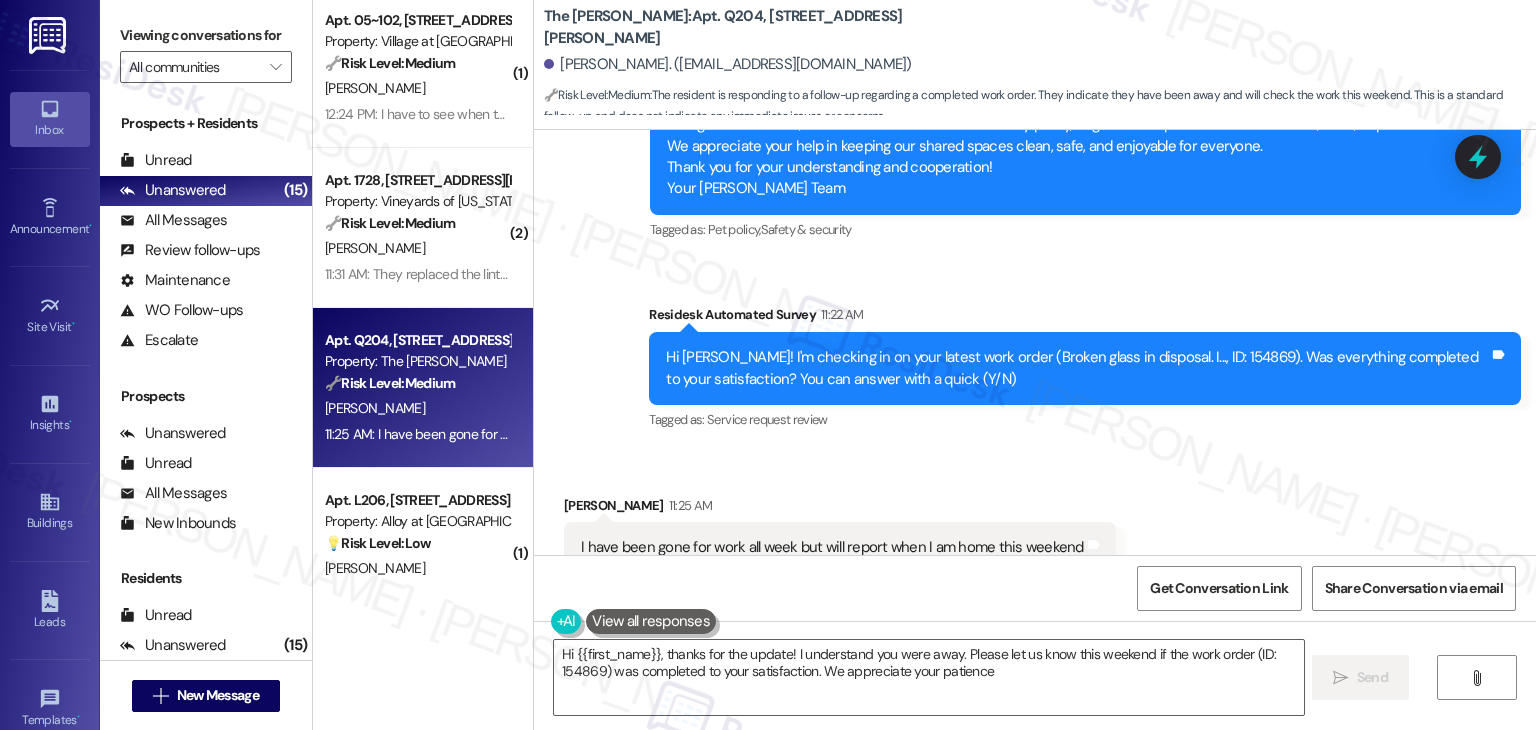 type on "Hi {{first_name}}, thanks for the update! I understand you were away. Please let us know this weekend if the work order (ID: 154869) was completed to your satisfaction. We appreciate your patience!" 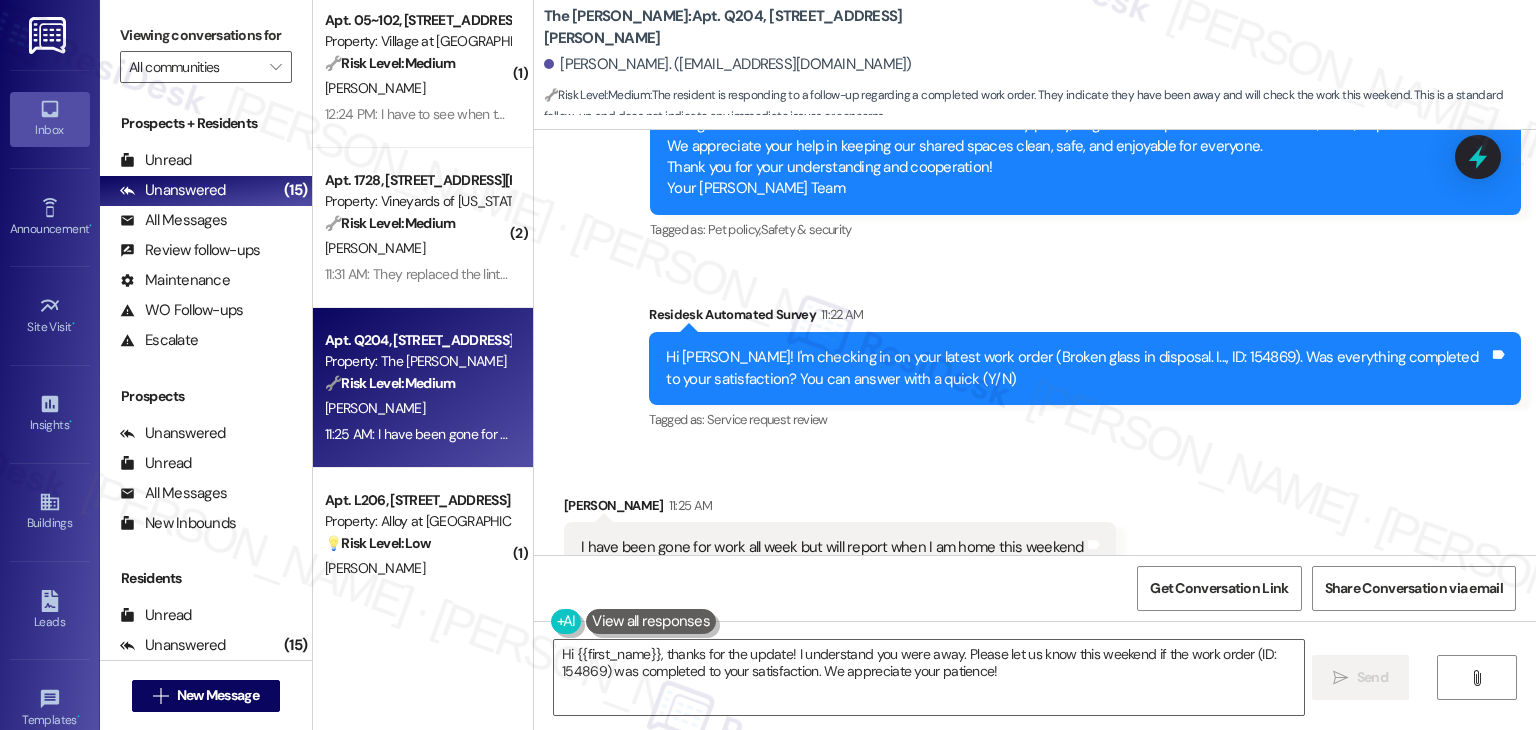 click on "Received via SMS Haley Hueckman 11:25 AM I have been gone for work all week but will report when I am home this weekend  Tags and notes Tagged as:   Call request Click to highlight conversations about Call request" at bounding box center (1035, 534) 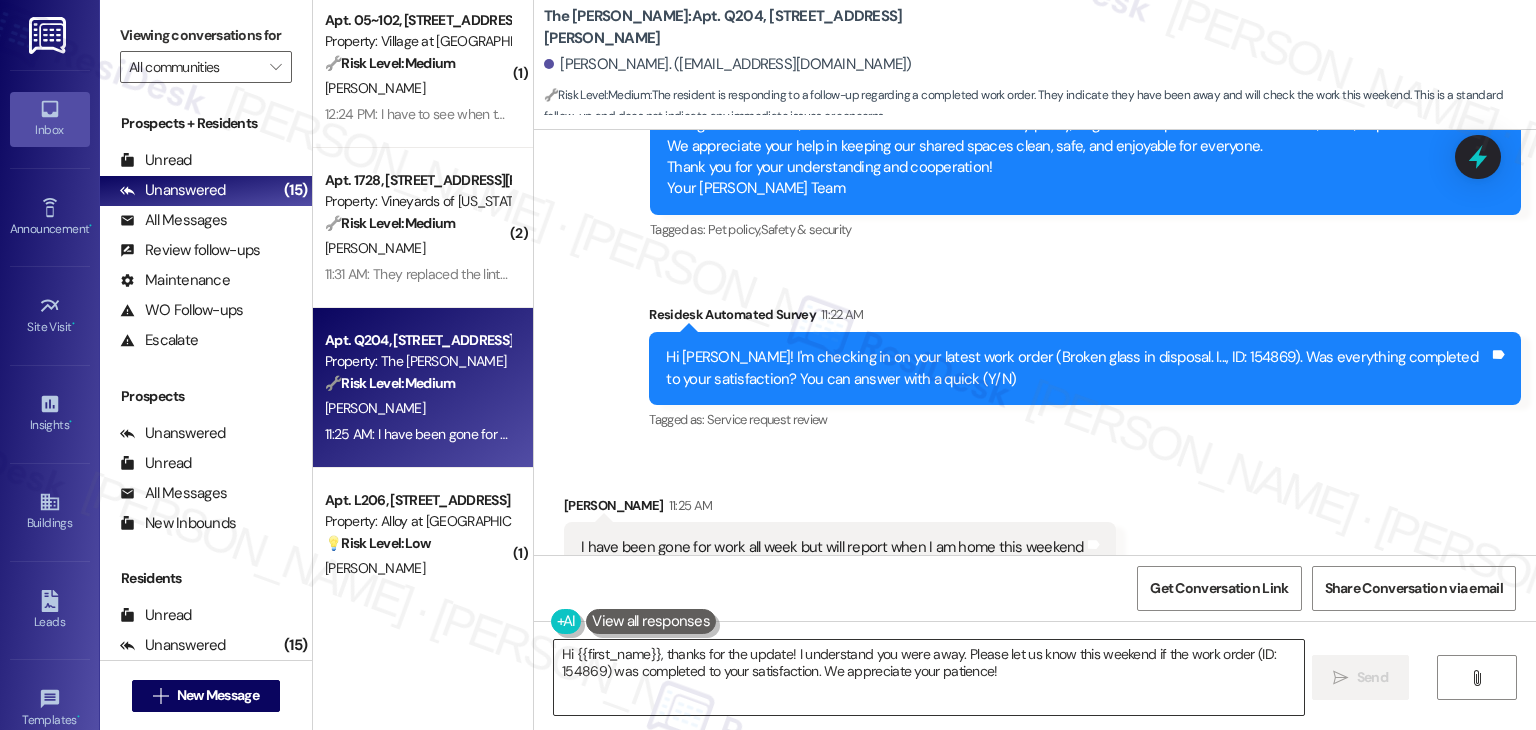 click on "Hi {{first_name}}, thanks for the update! I understand you were away. Please let us know this weekend if the work order (ID: 154869) was completed to your satisfaction. We appreciate your patience!" at bounding box center (928, 677) 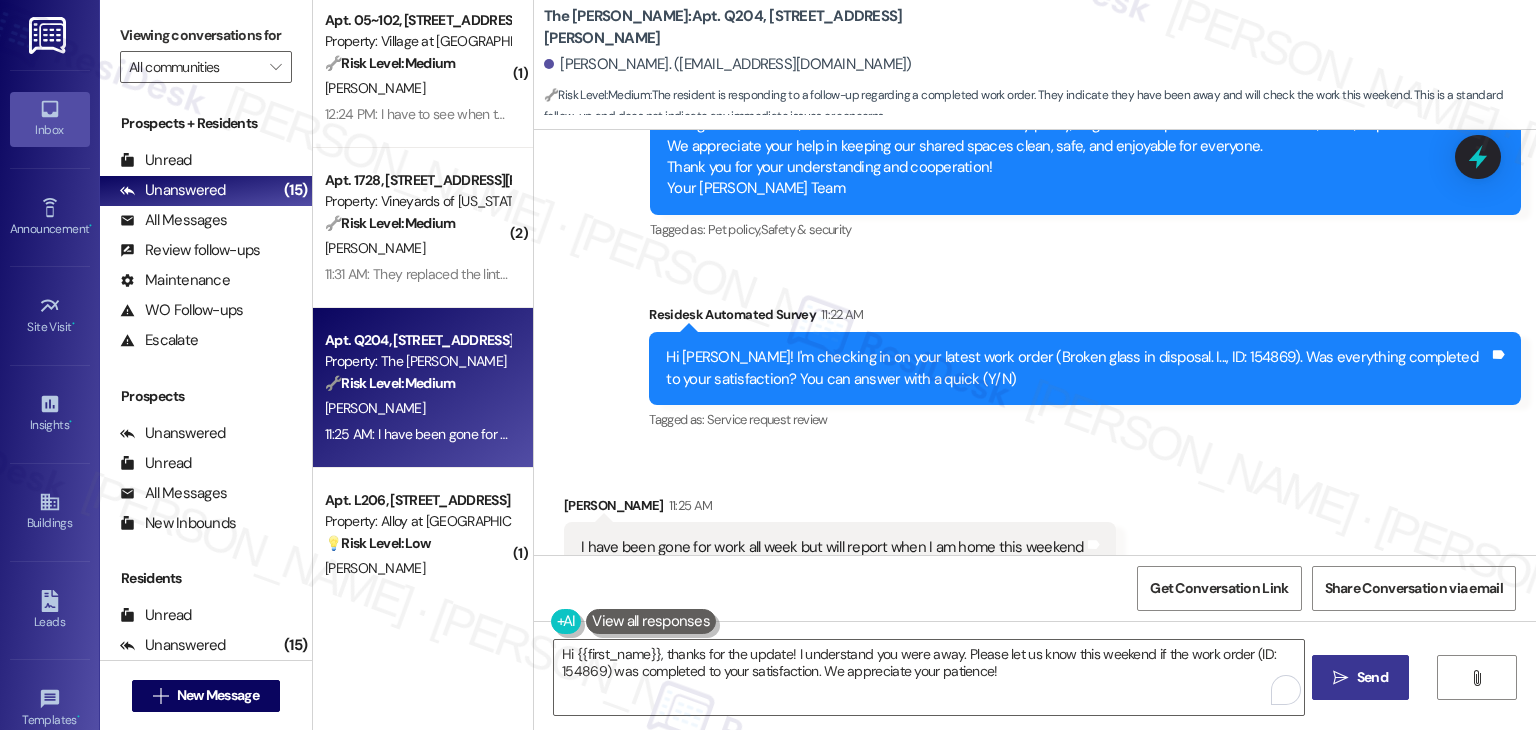 click on "Send" at bounding box center (1372, 677) 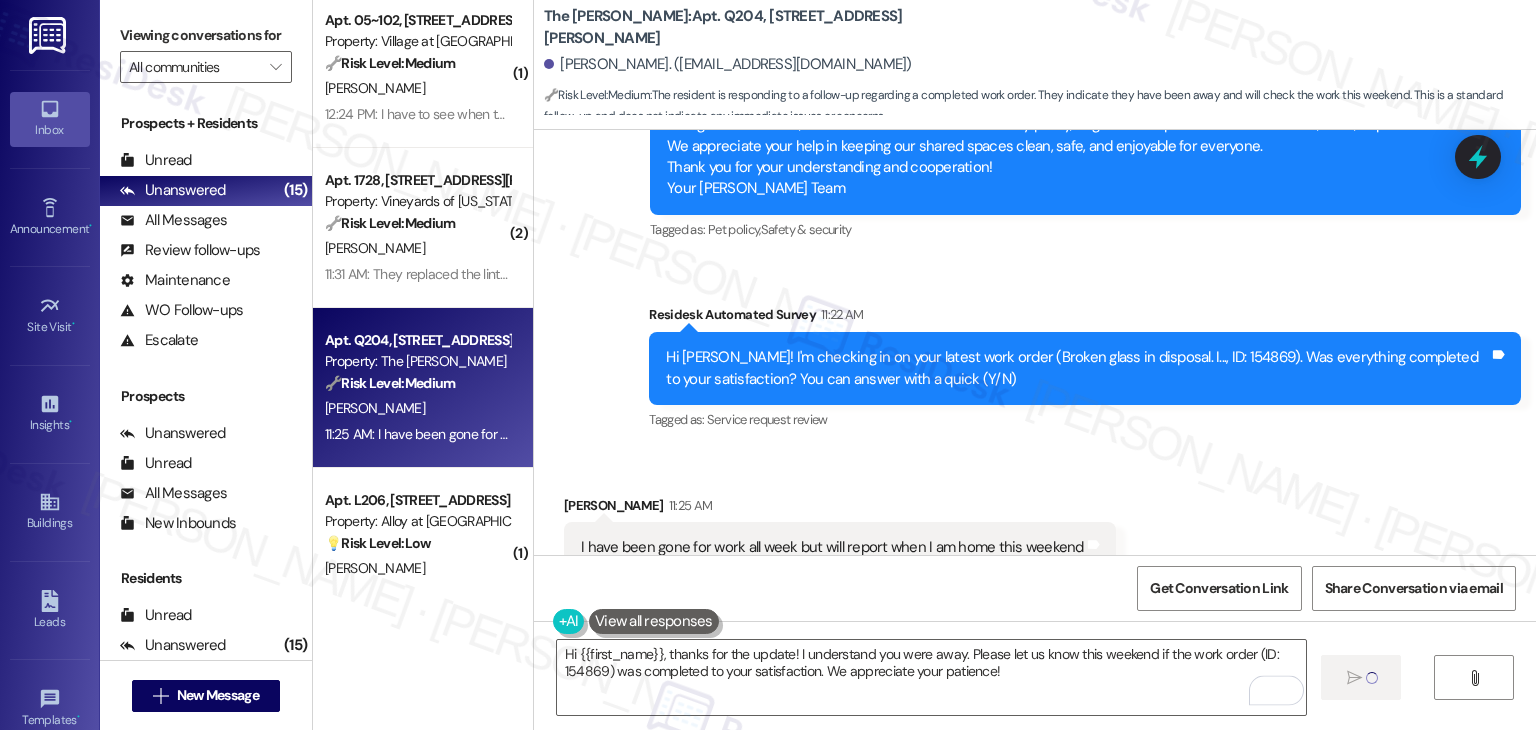 type 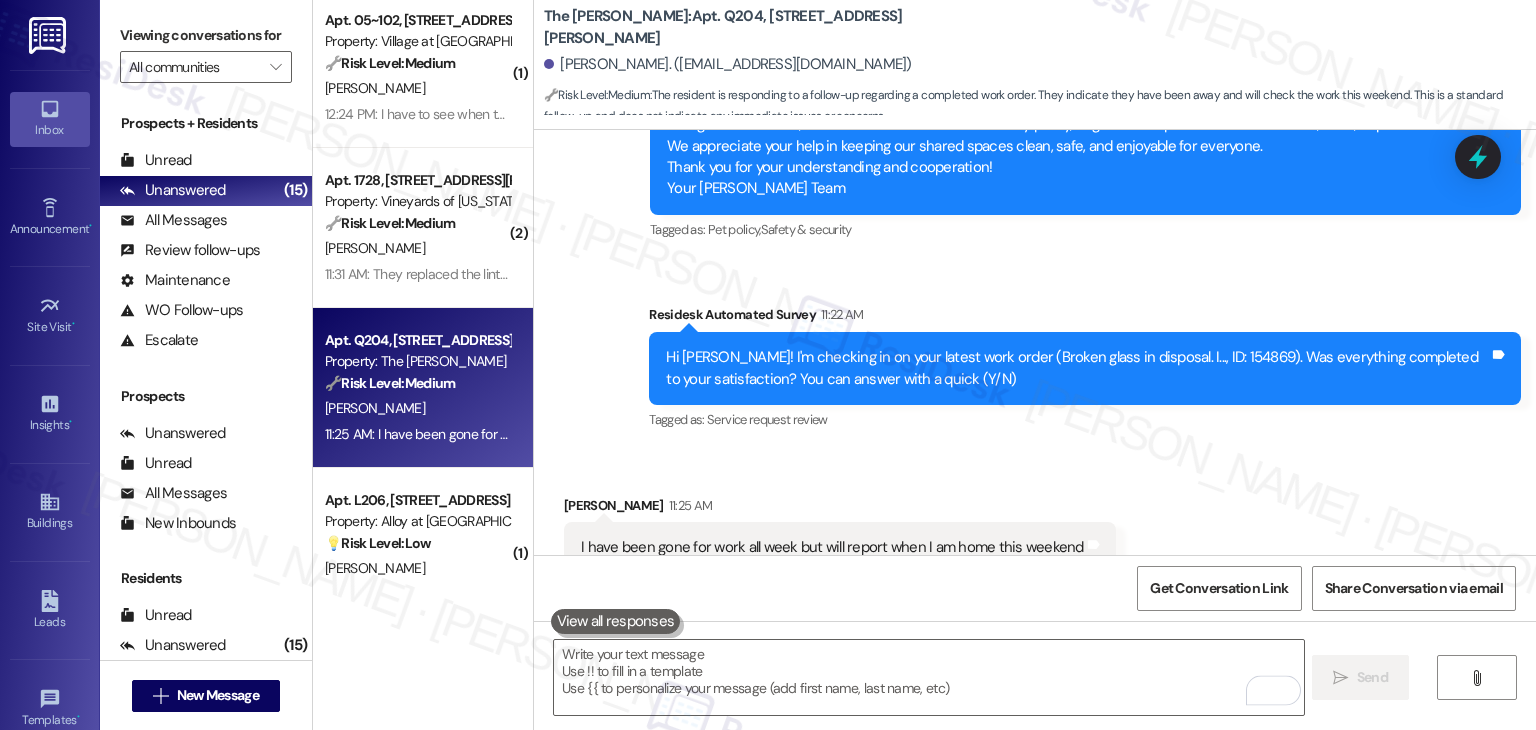 scroll, scrollTop: 7034, scrollLeft: 0, axis: vertical 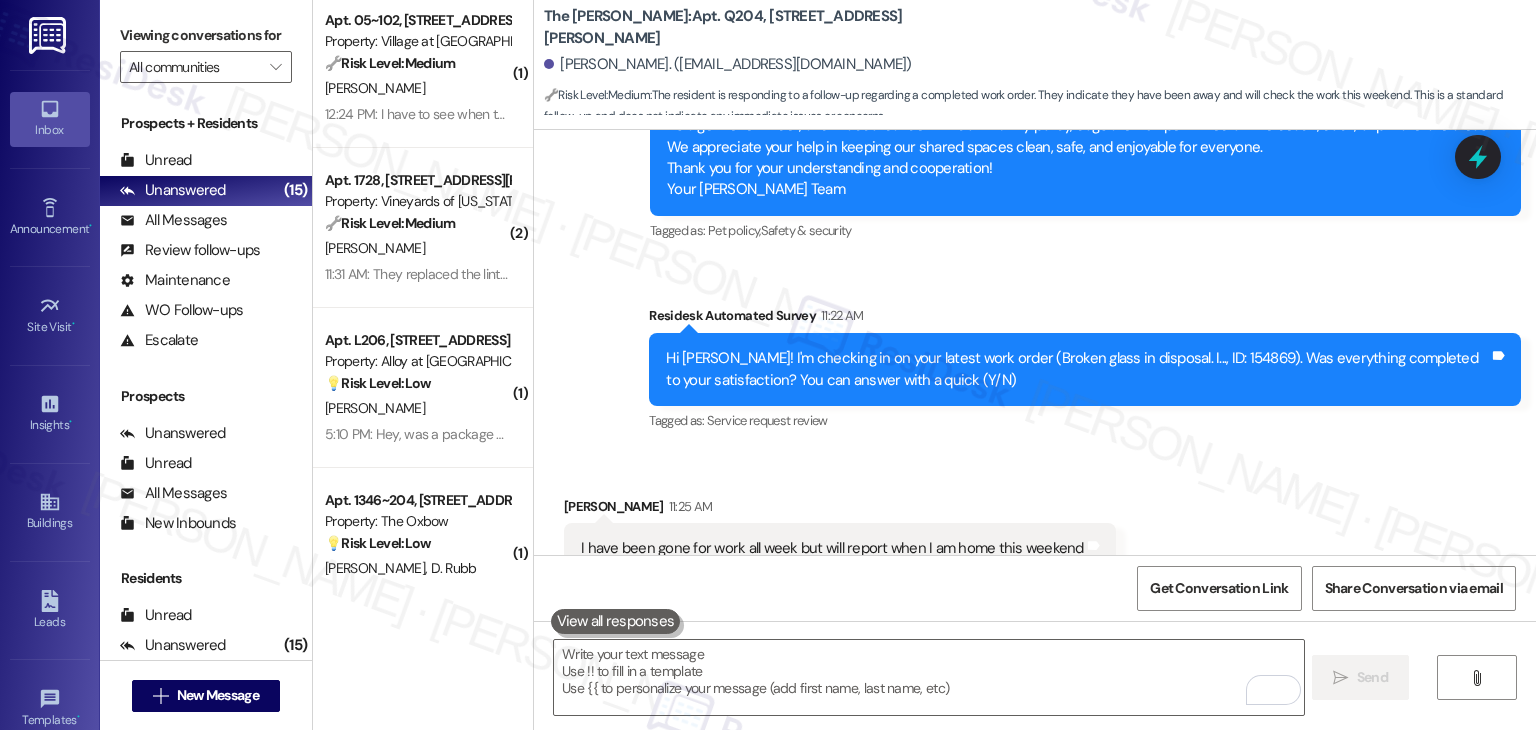 click on "Received via SMS Haley Hueckman 11:25 AM I have been gone for work all week but will report when I am home this weekend  Tags and notes Tagged as:   Call request Click to highlight conversations about Call request" at bounding box center (1035, 535) 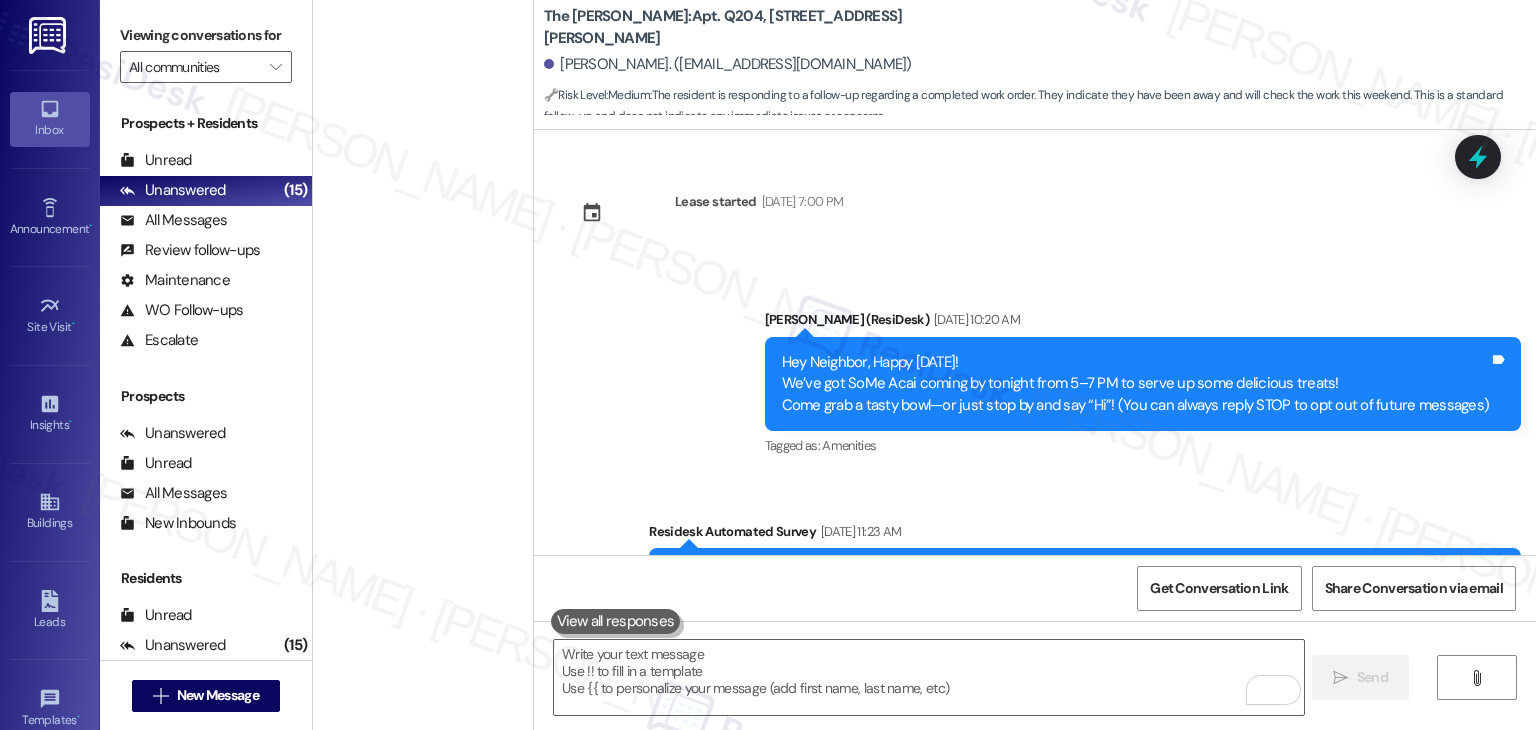 click on "Received via SMS Haley Hueckman 11:25 AM I have been gone for work all week but will report when I am home this weekend  Tags and notes Tagged as:   Call request Click to highlight conversations about Call request" at bounding box center [1035, 7569] 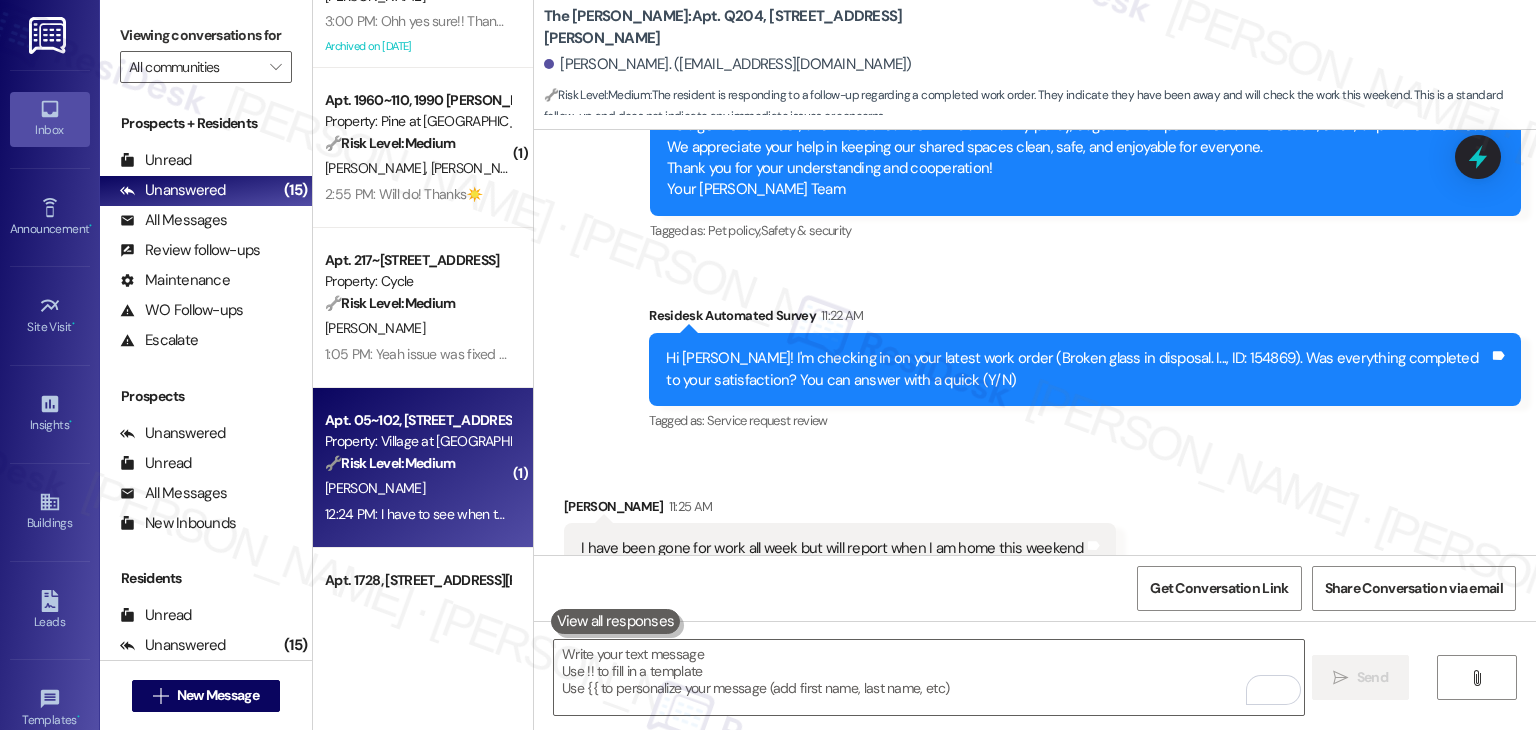 scroll, scrollTop: 372, scrollLeft: 0, axis: vertical 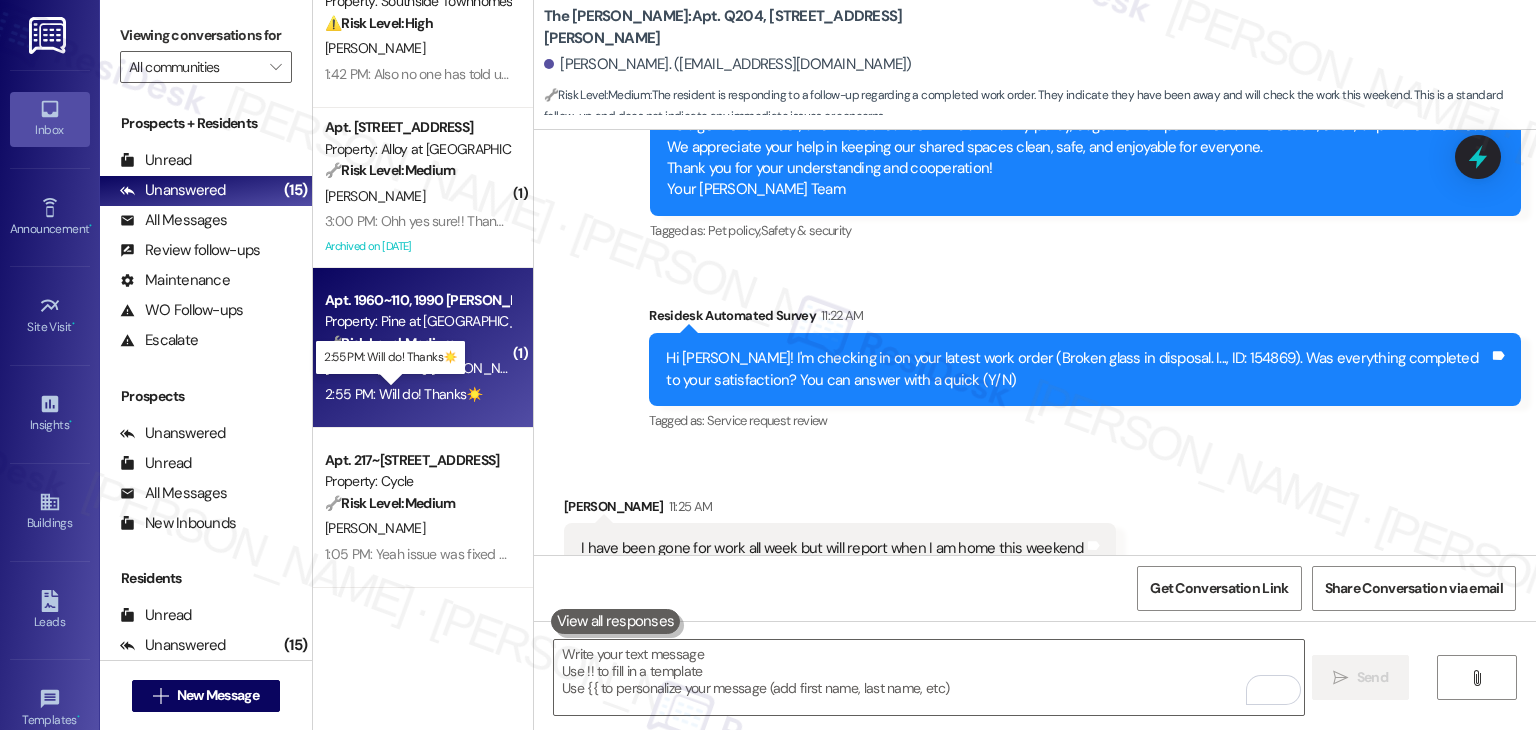 click on "2:55 PM: Will do! Thanks☀️ 2:55 PM: Will do! Thanks☀️" at bounding box center [404, 394] 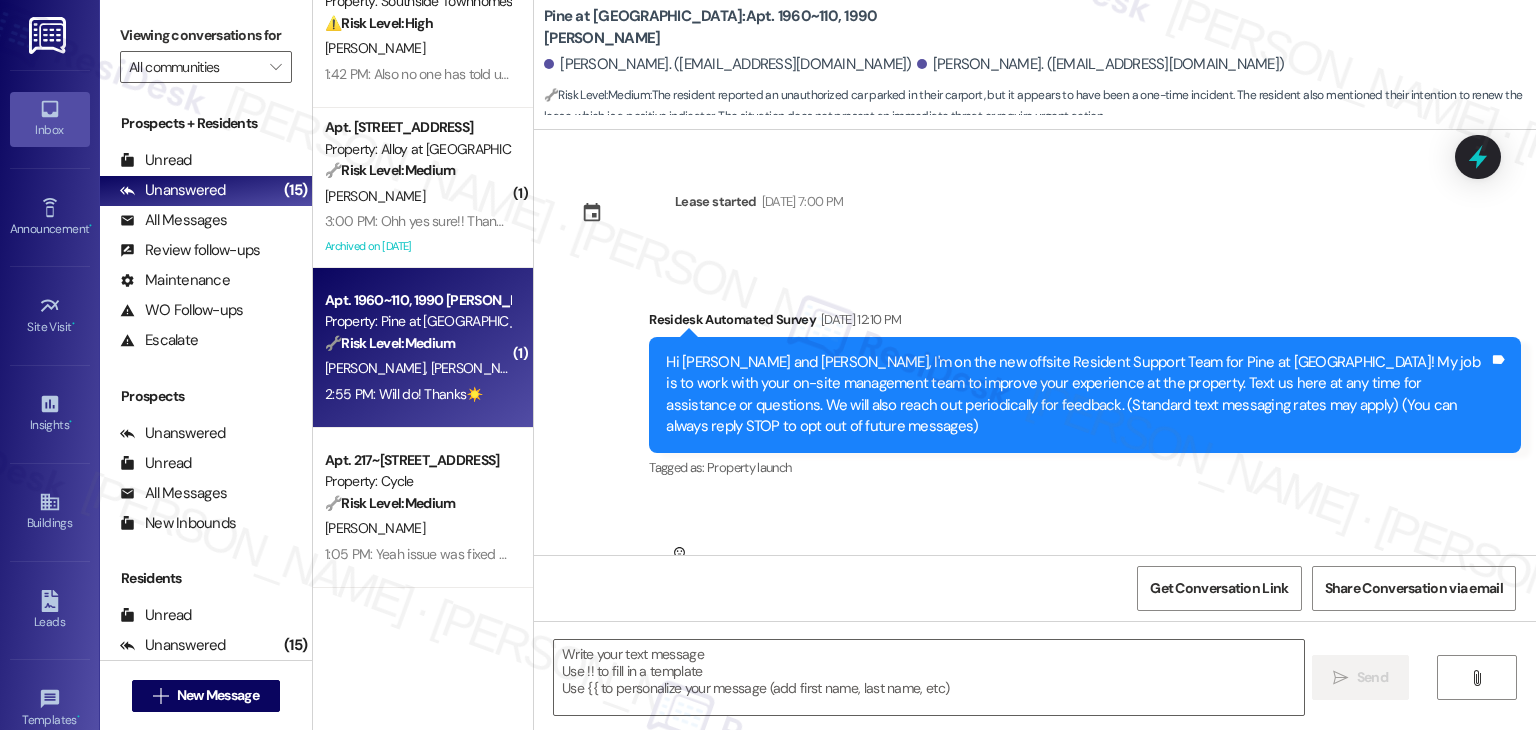 scroll, scrollTop: 11071, scrollLeft: 0, axis: vertical 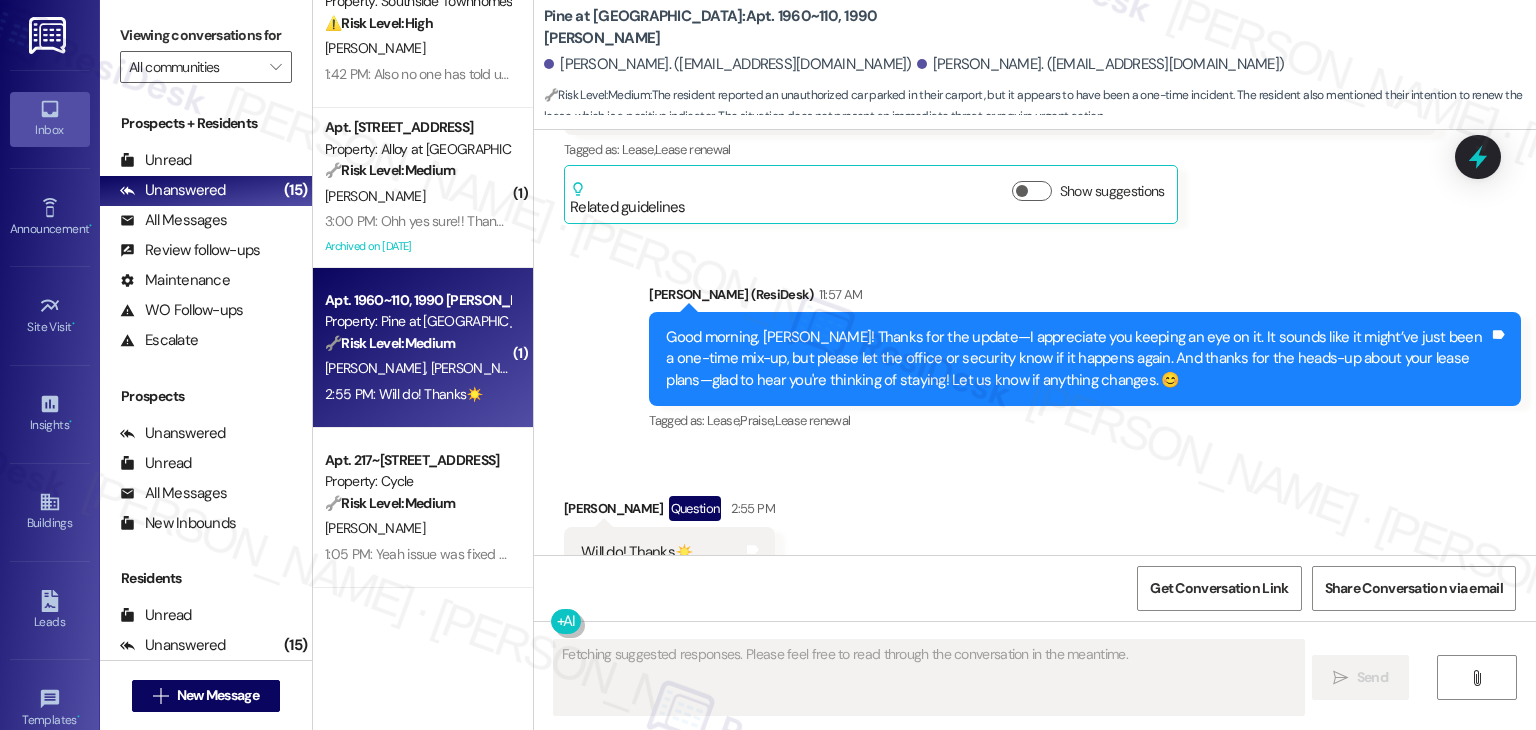 click on "Received via SMS Erin Watkiss Question 2:55 PM Will do! Thanks☀️ Tags and notes Tagged as:   Praise ,  Click to highlight conversations about Praise Positive response Click to highlight conversations about Positive response" at bounding box center (1035, 537) 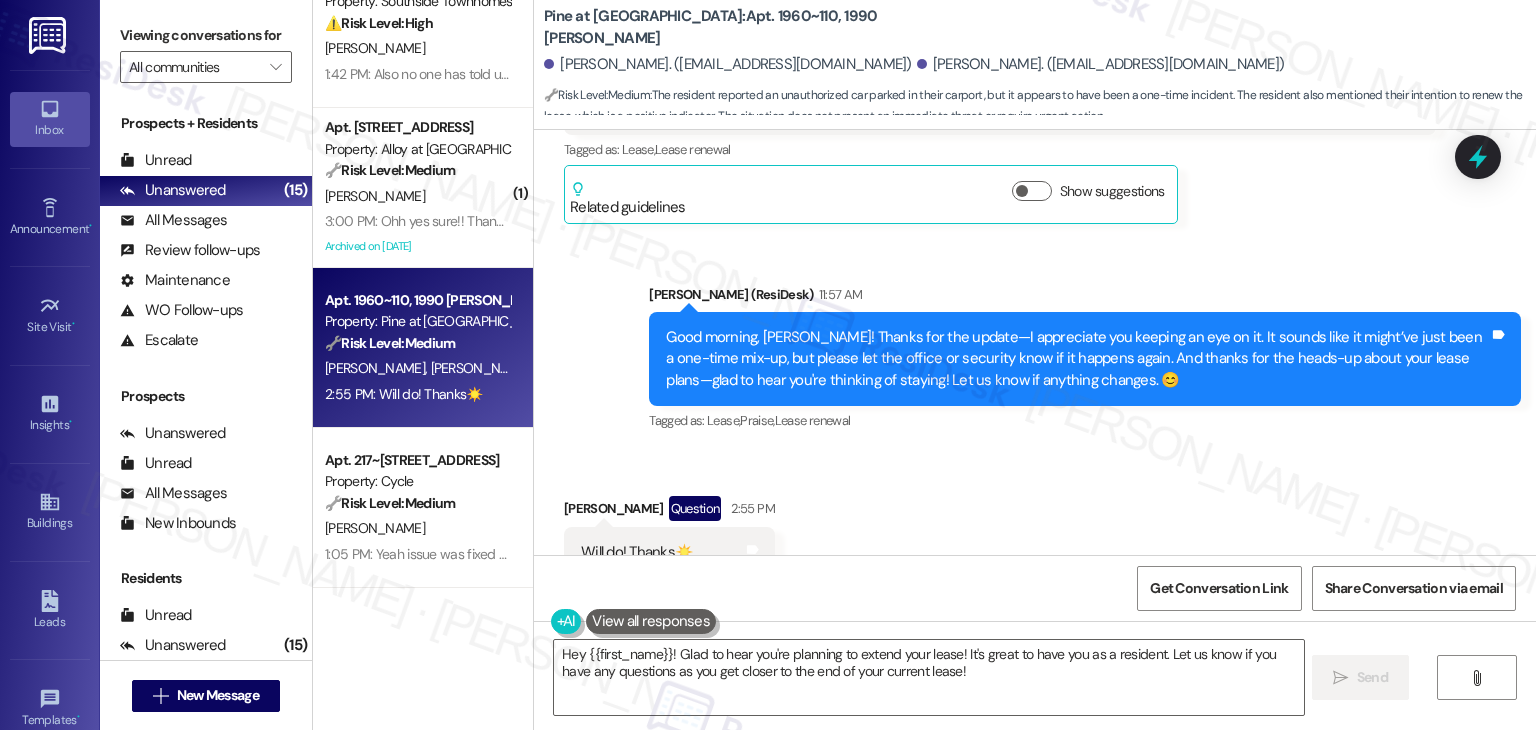 click on "Received via SMS Erin Watkiss Question 2:55 PM Will do! Thanks☀️ Tags and notes Tagged as:   Praise ,  Click to highlight conversations about Praise Positive response Click to highlight conversations about Positive response" at bounding box center (1035, 537) 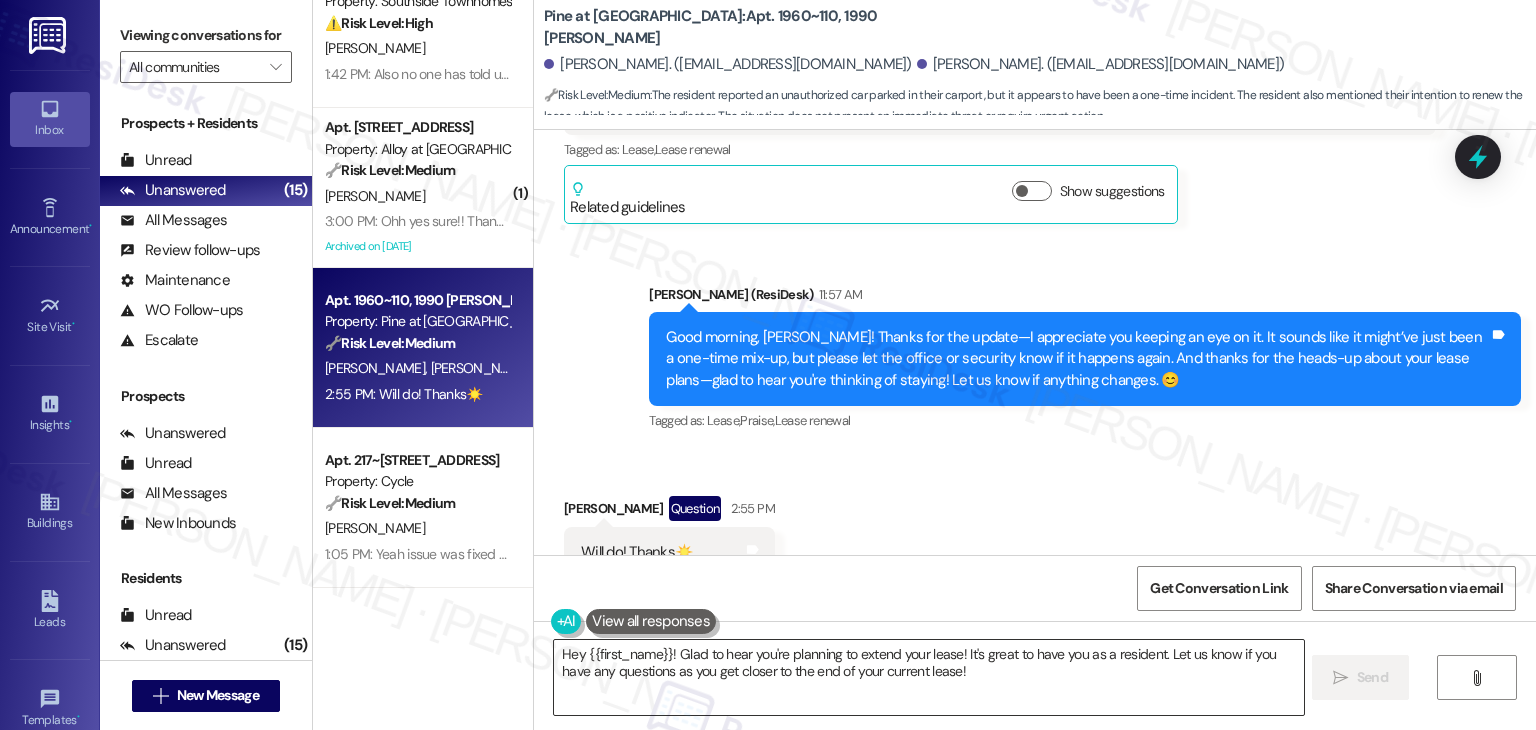 click on "Hey {{first_name}}! Glad to hear you're planning to extend your lease! It's great to have you as a resident. Let us know if you have any questions as you get closer to the end of your current lease!" at bounding box center (928, 677) 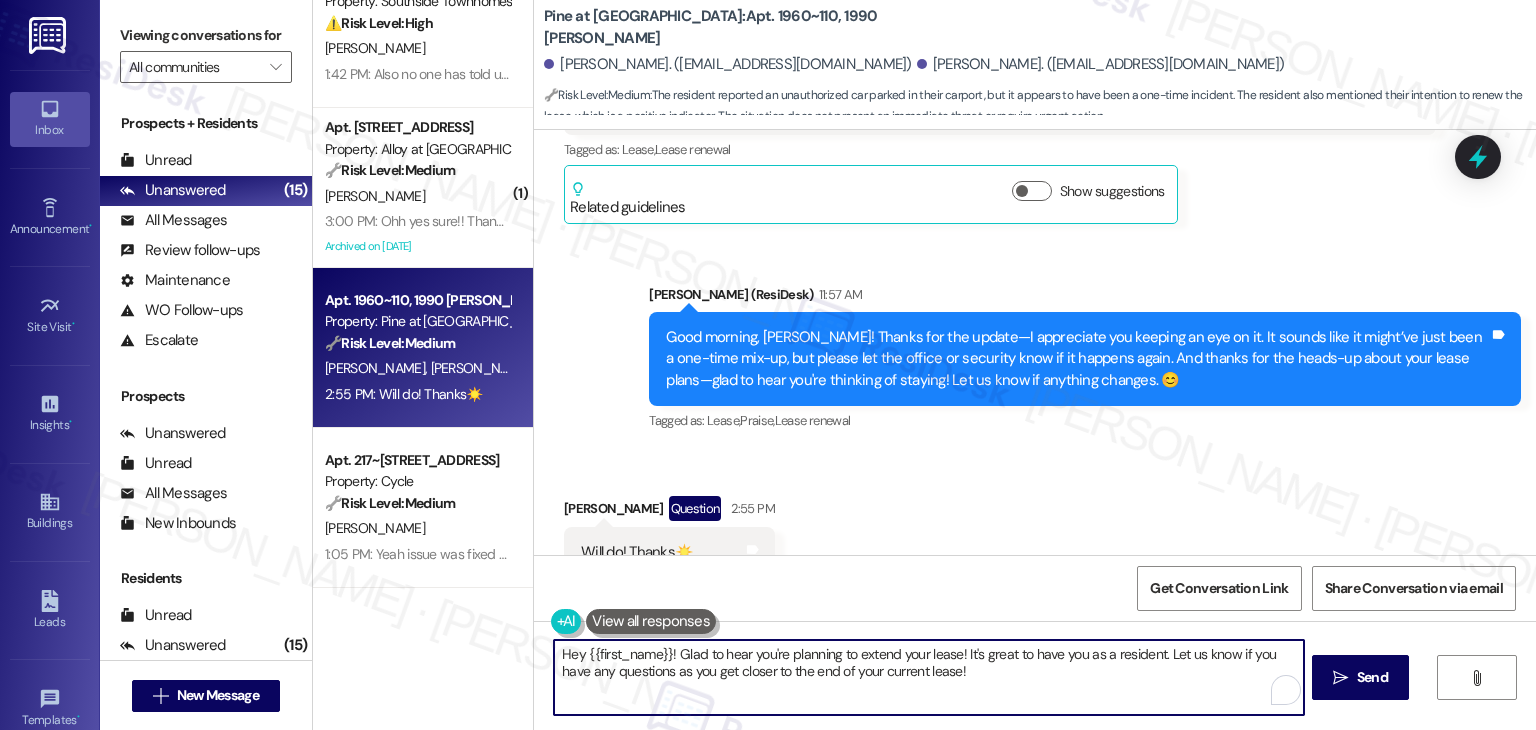 click on "Hey {{first_name}}! Glad to hear you're planning to extend your lease! It's great to have you as a resident. Let us know if you have any questions as you get closer to the end of your current lease!" at bounding box center [928, 677] 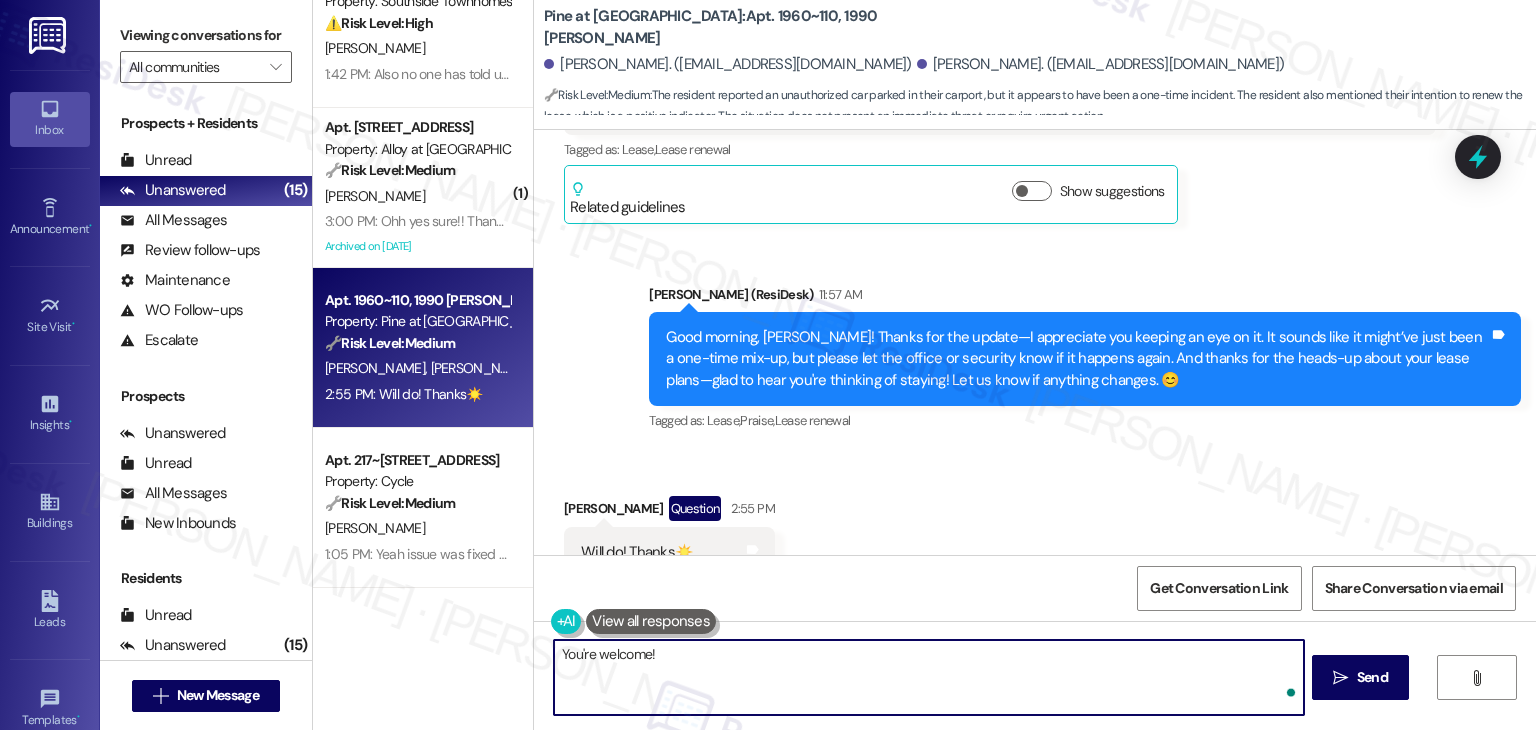 paste on "Should you have any questions or need help with anything else, please don't hesitate to contact us." 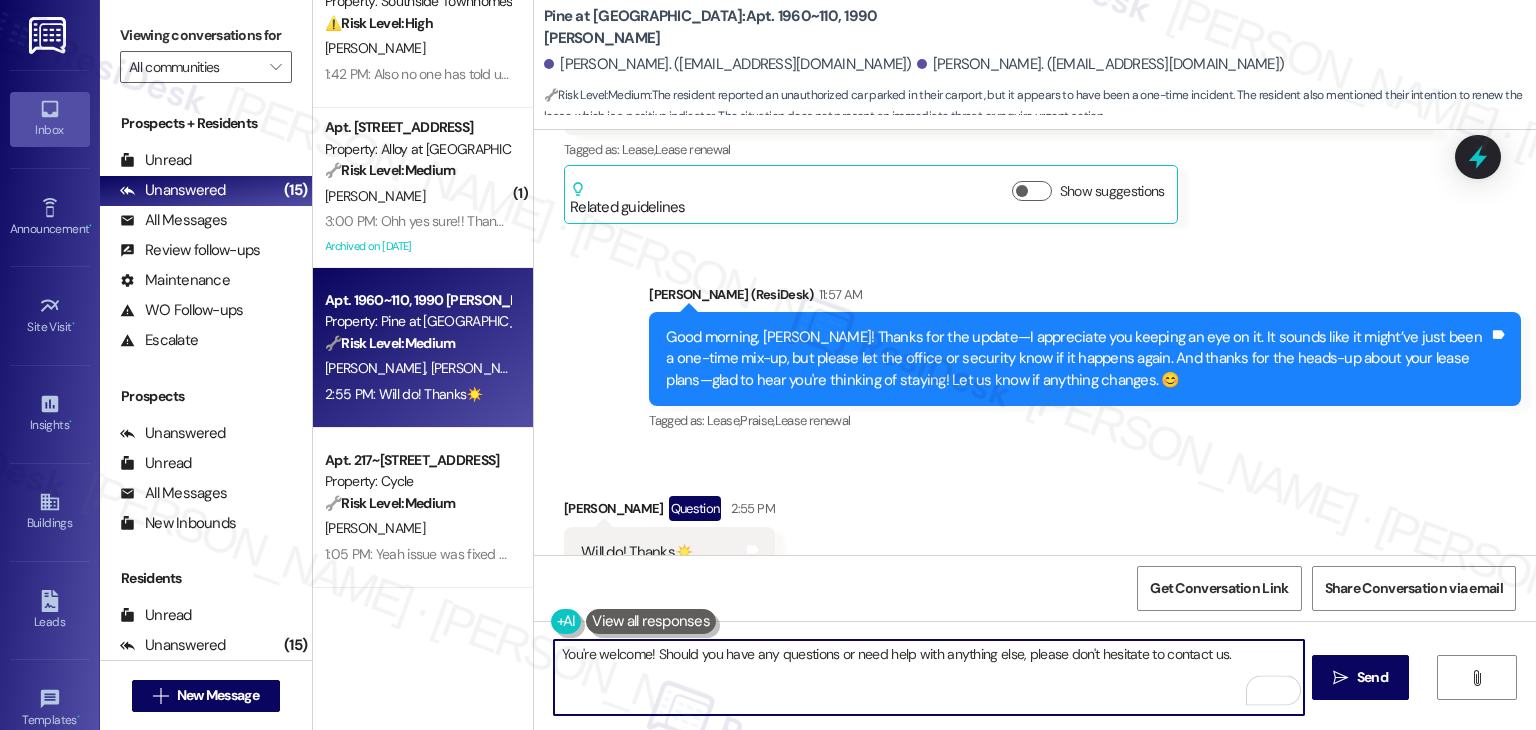 type on "You're welcome! Should you have any questions or need help with anything else, please don't hesitate to contact us." 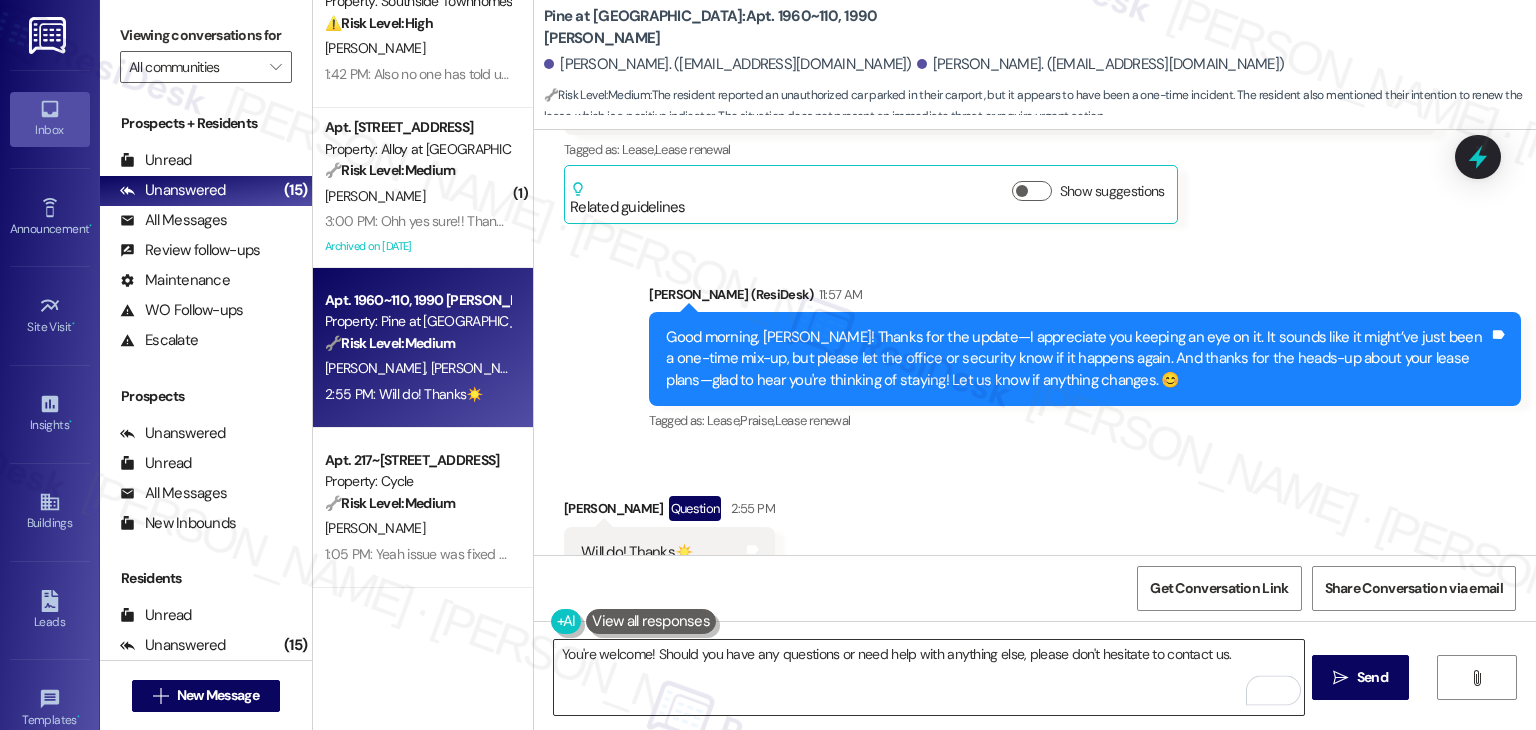 click on "You're welcome! Should you have any questions or need help with anything else, please don't hesitate to contact us." at bounding box center [928, 677] 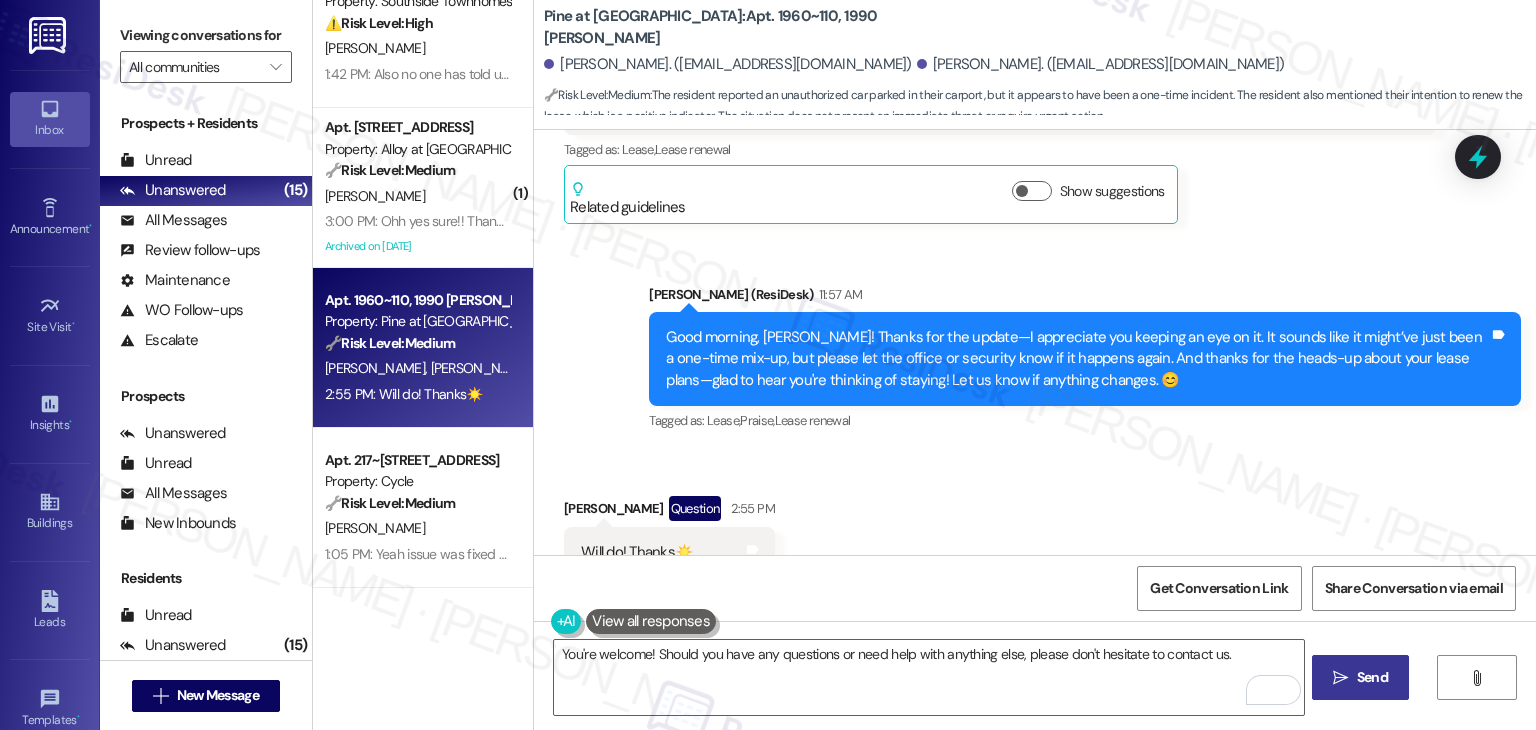click on " Send" at bounding box center (1360, 677) 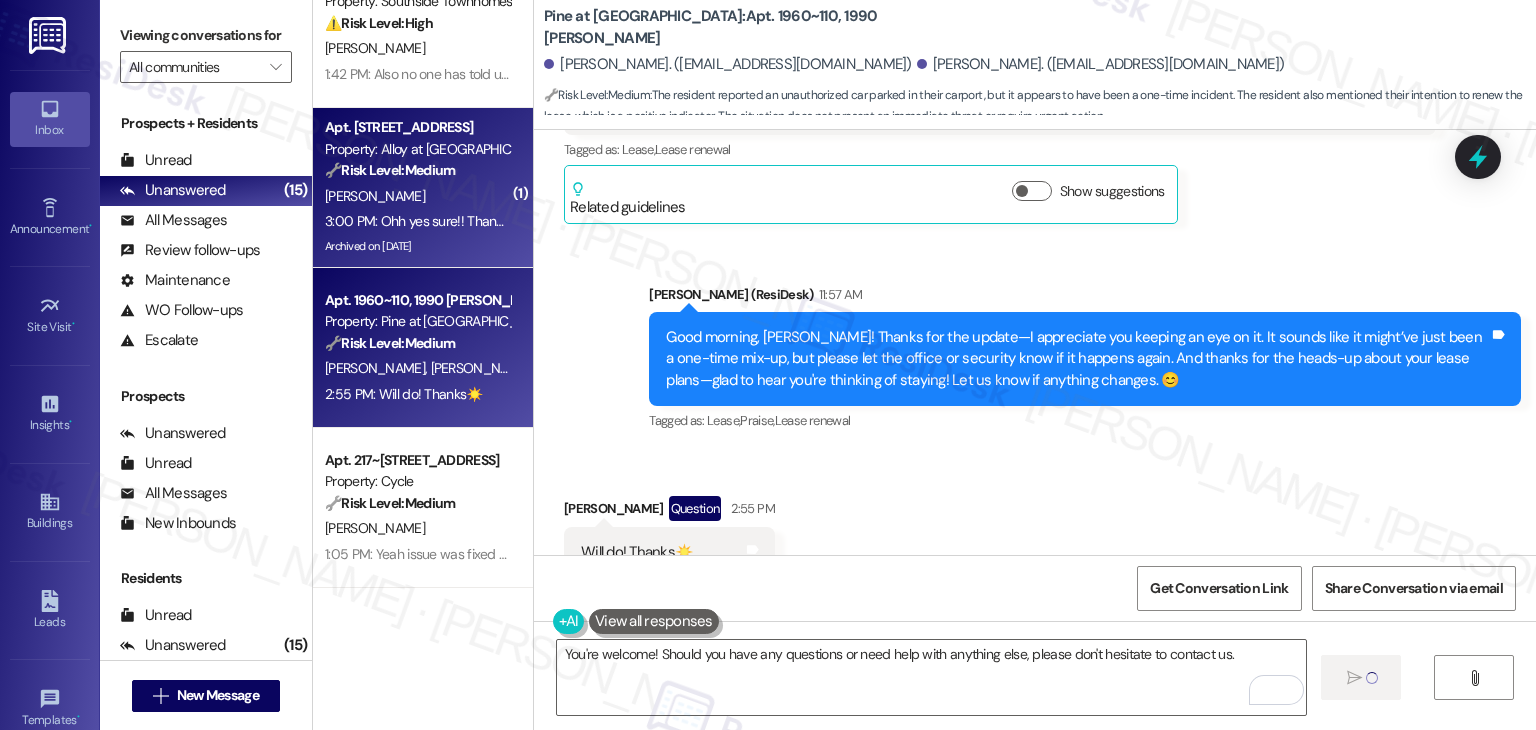 type 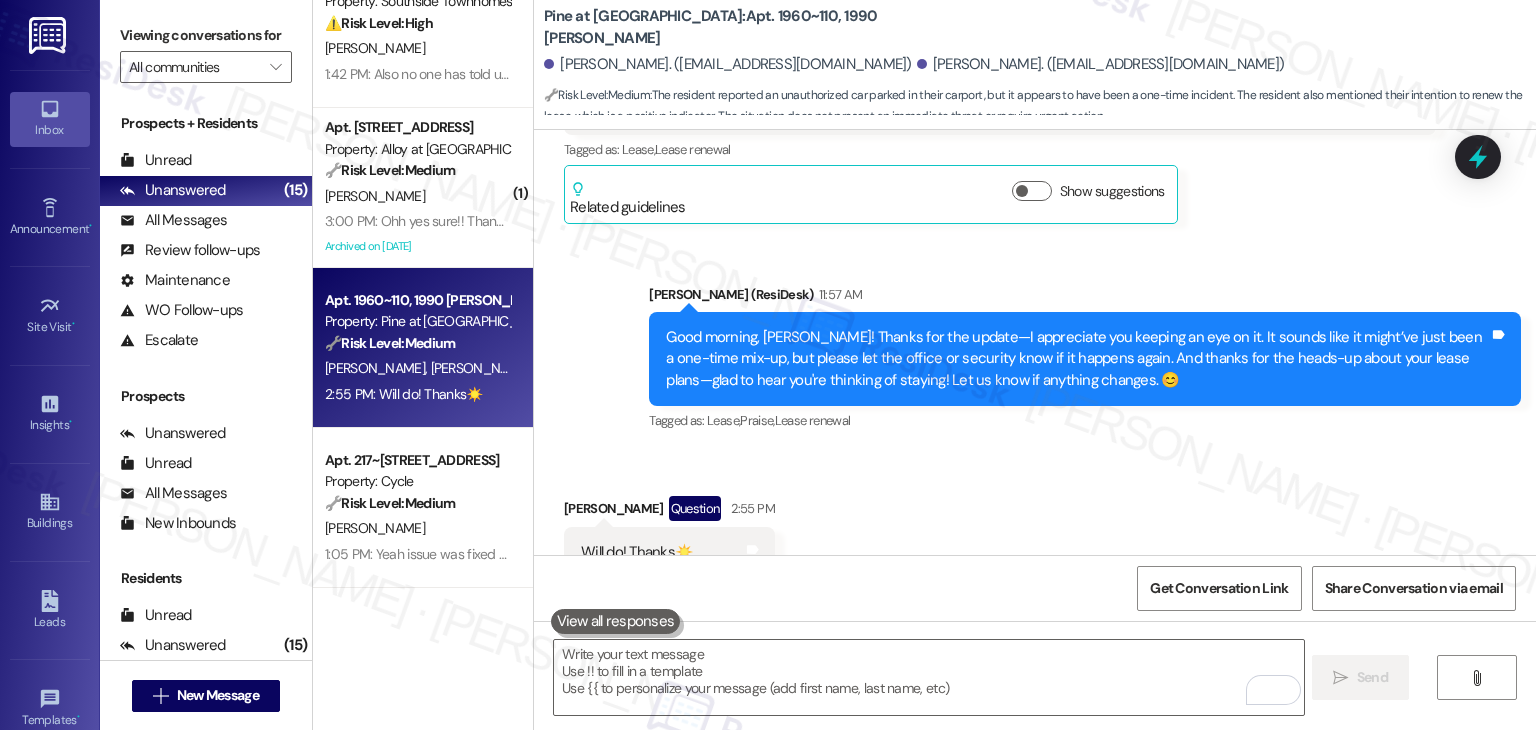 scroll, scrollTop: 11070, scrollLeft: 0, axis: vertical 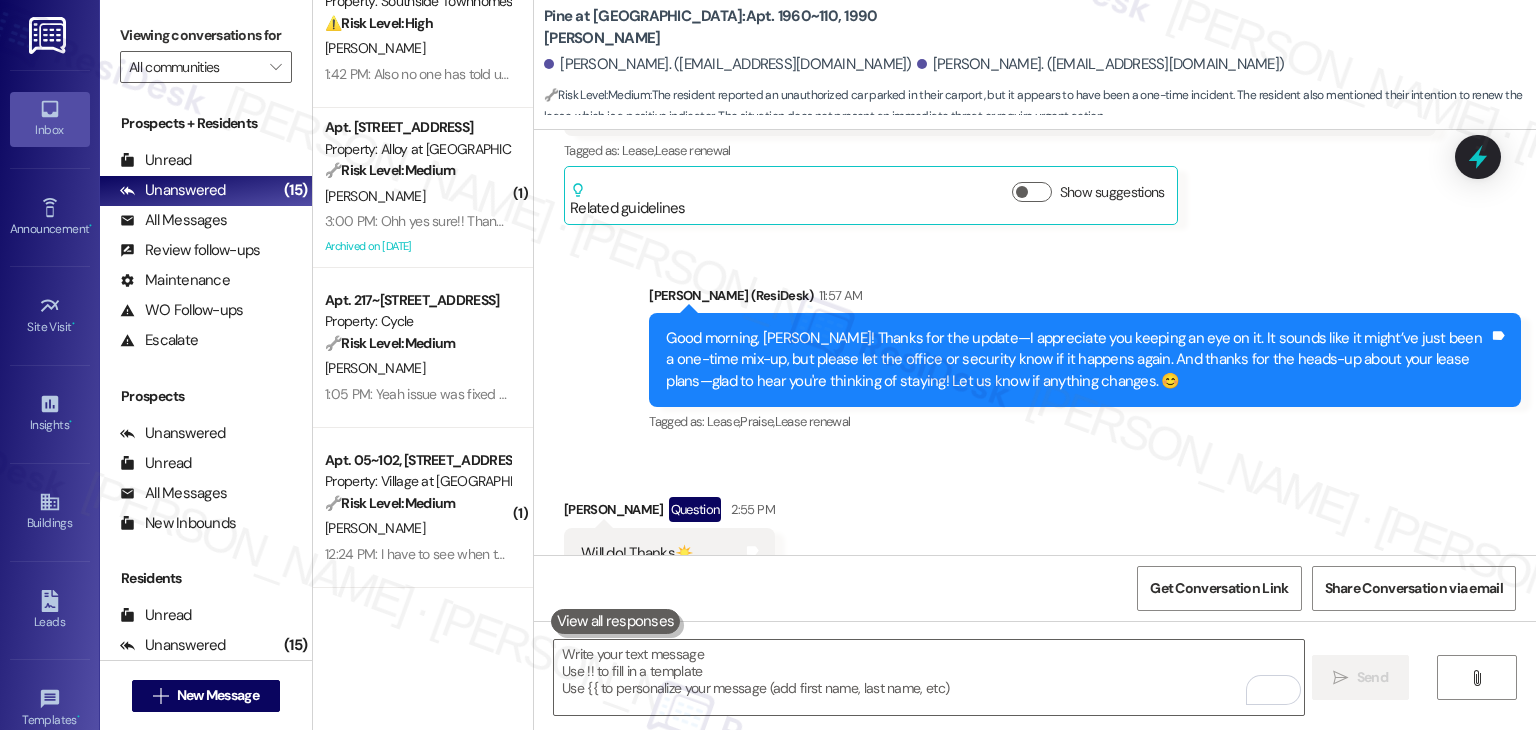 click on "Archived on [DATE]" at bounding box center [417, 246] 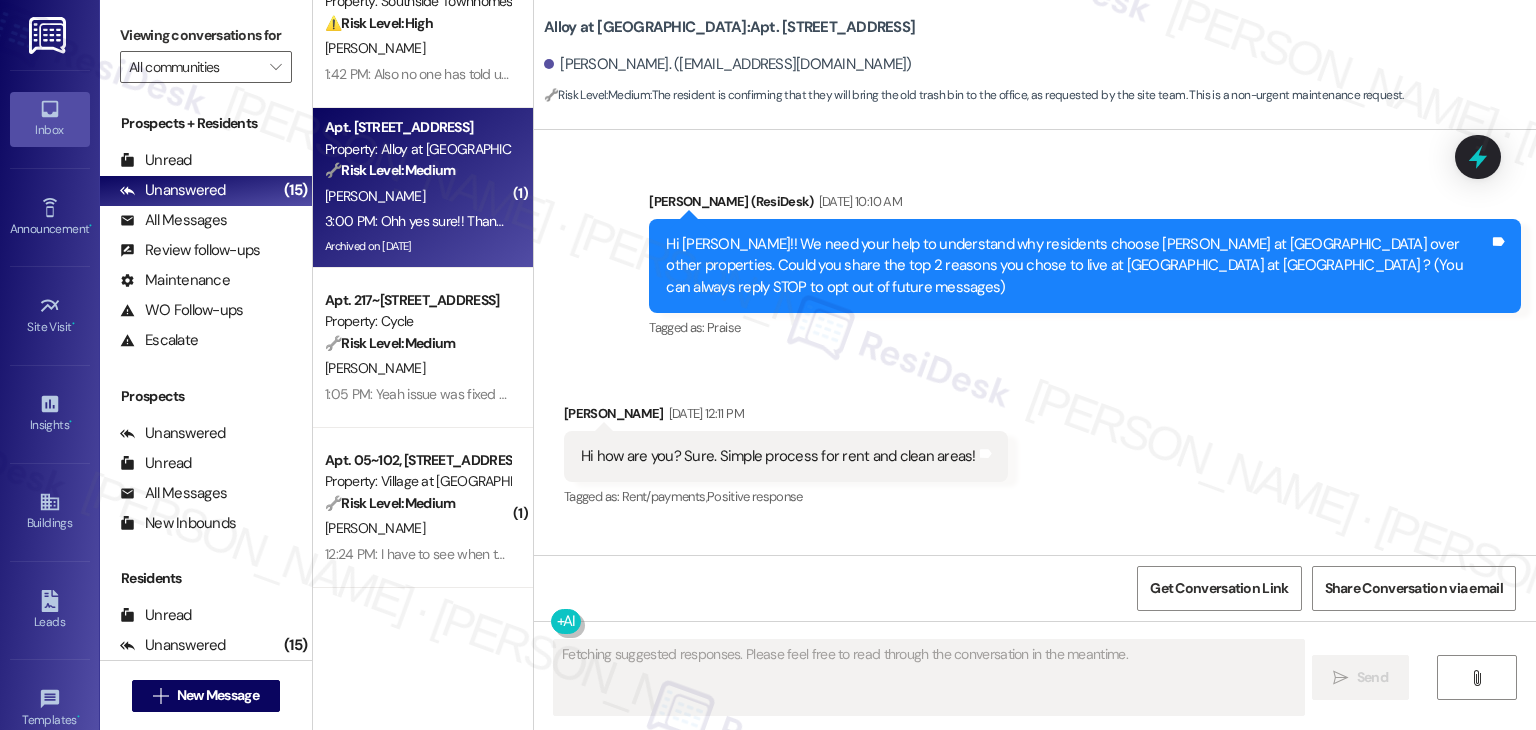 scroll, scrollTop: 41381, scrollLeft: 0, axis: vertical 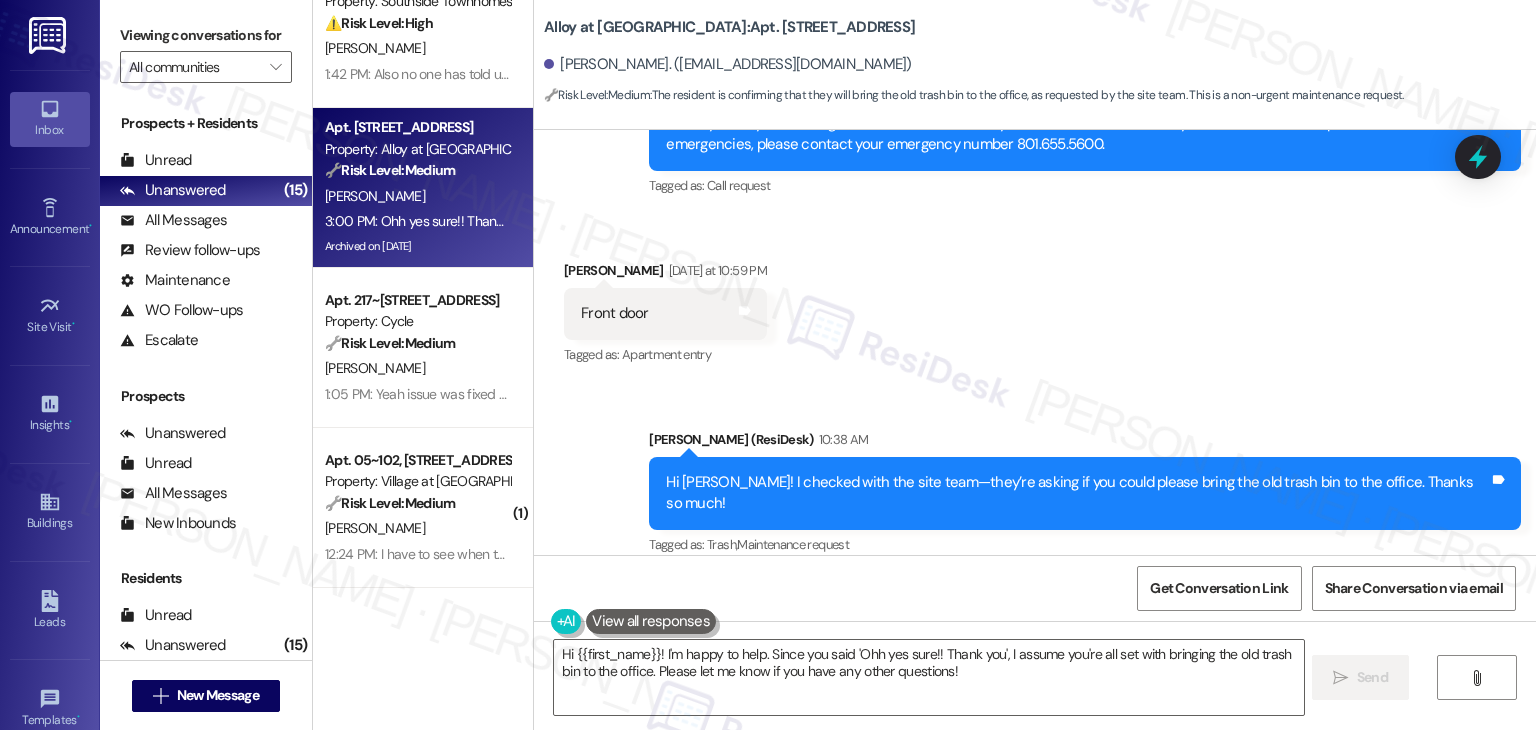 click on "Received via SMS Emmanuel Saade 3:00 PM Ohh yes sure!! Thank you Tags and notes Tagged as:   Positive response Click to highlight conversations about Positive response" at bounding box center [1035, 658] 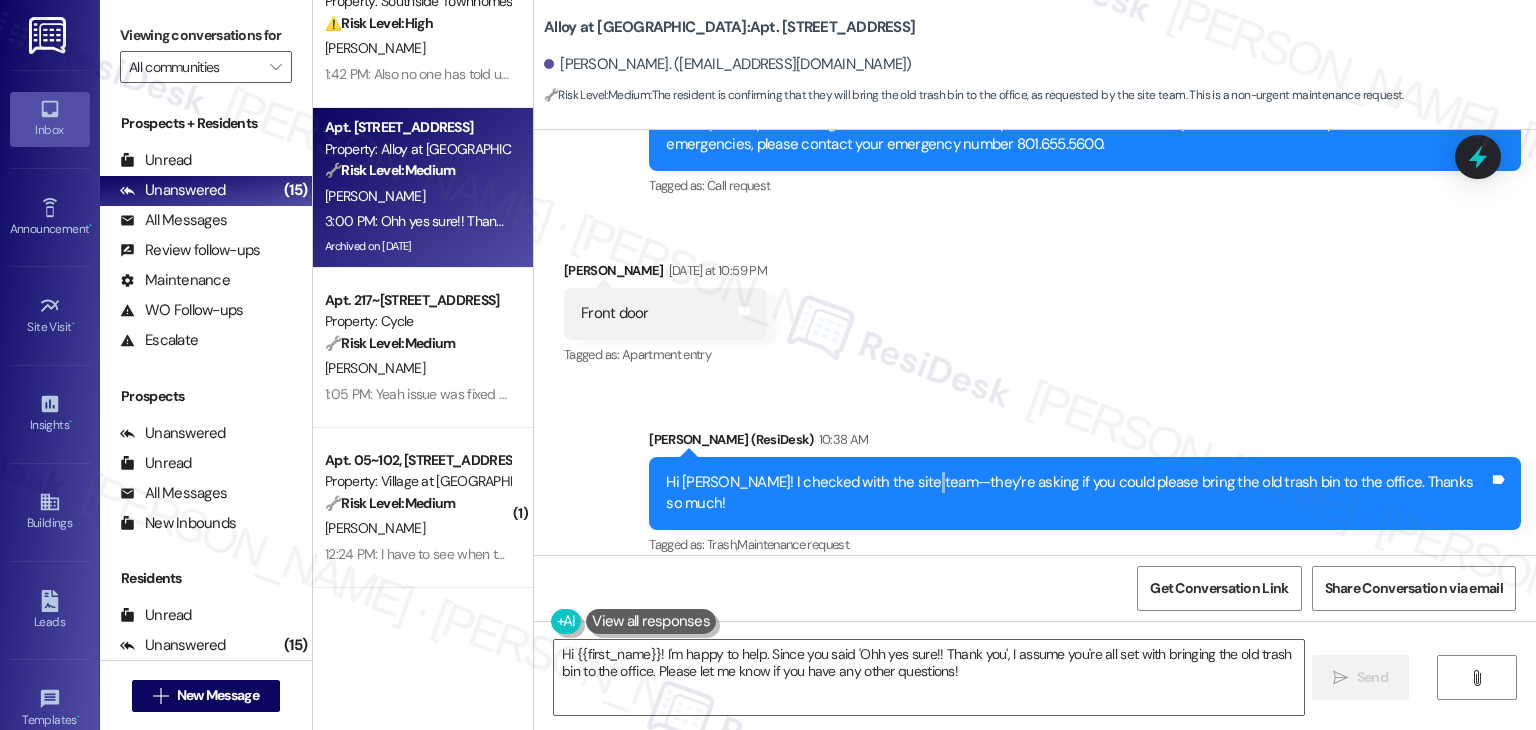 click on "Hi Emmanuel! I checked with the site team—they’re asking if you could please bring the old trash bin to the office. Thanks so much! Tags and notes" at bounding box center [1085, 493] 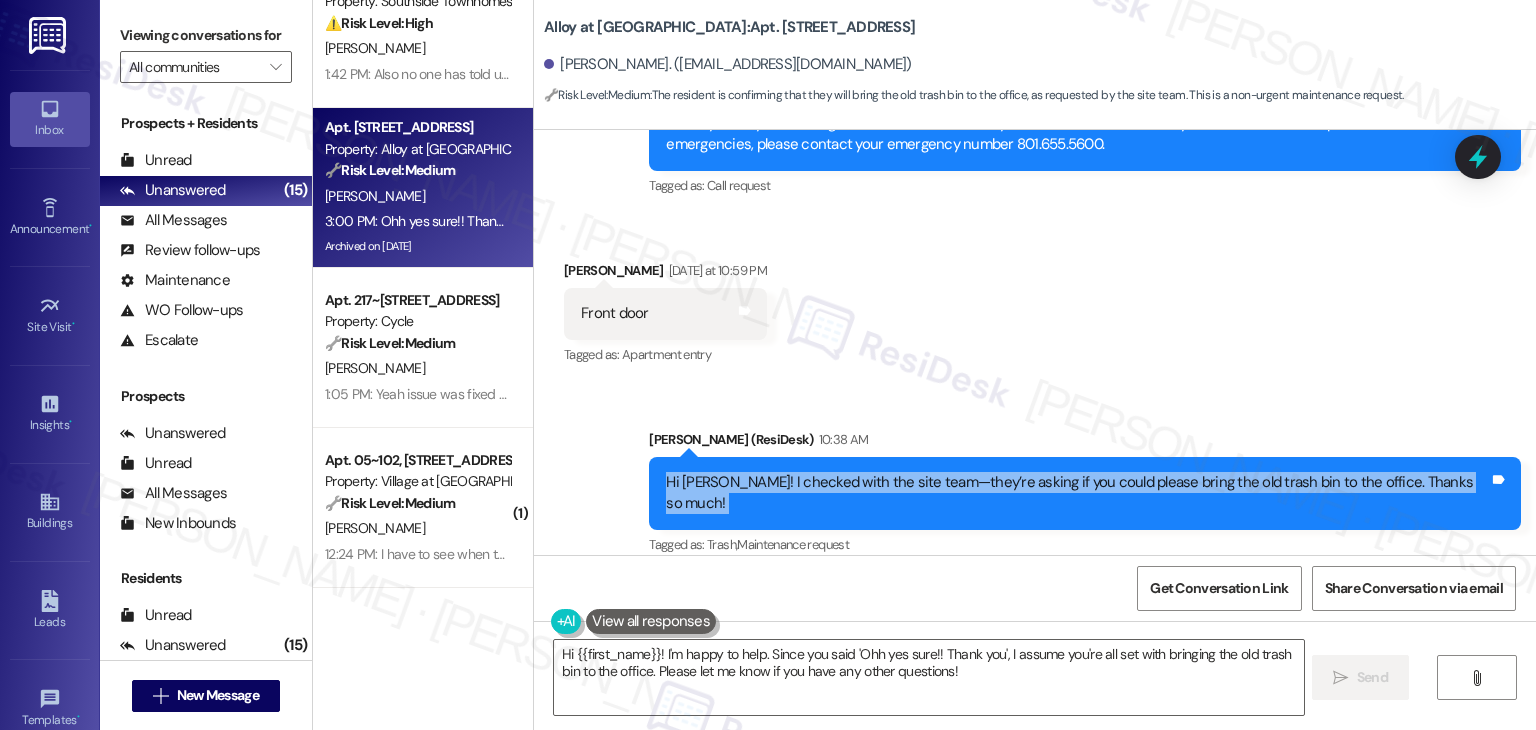 click on "Hi Emmanuel! I checked with the site team—they’re asking if you could please bring the old trash bin to the office. Thanks so much! Tags and notes" at bounding box center [1085, 493] 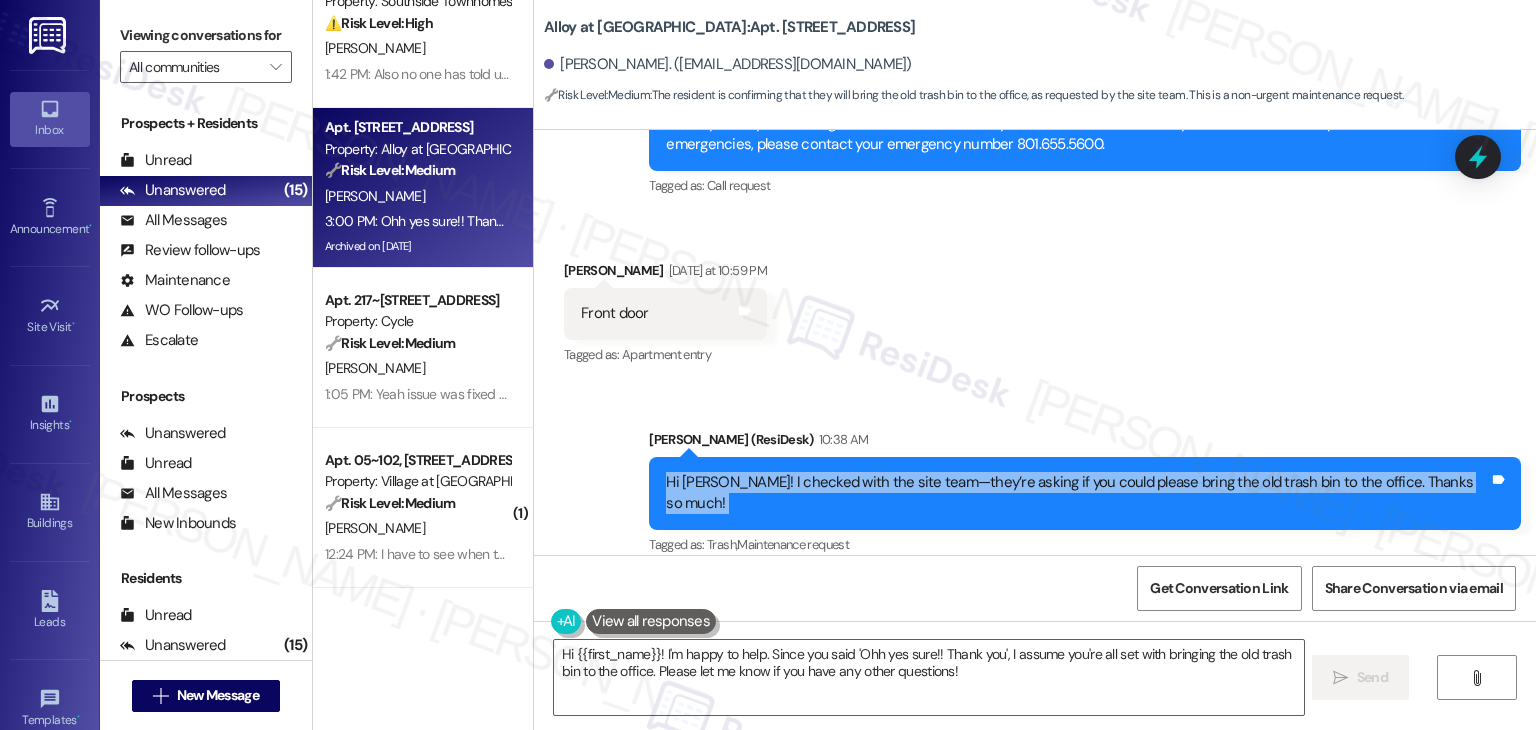 click on "Ohh yes sure!! Thank you Tags and notes" at bounding box center [668, 672] 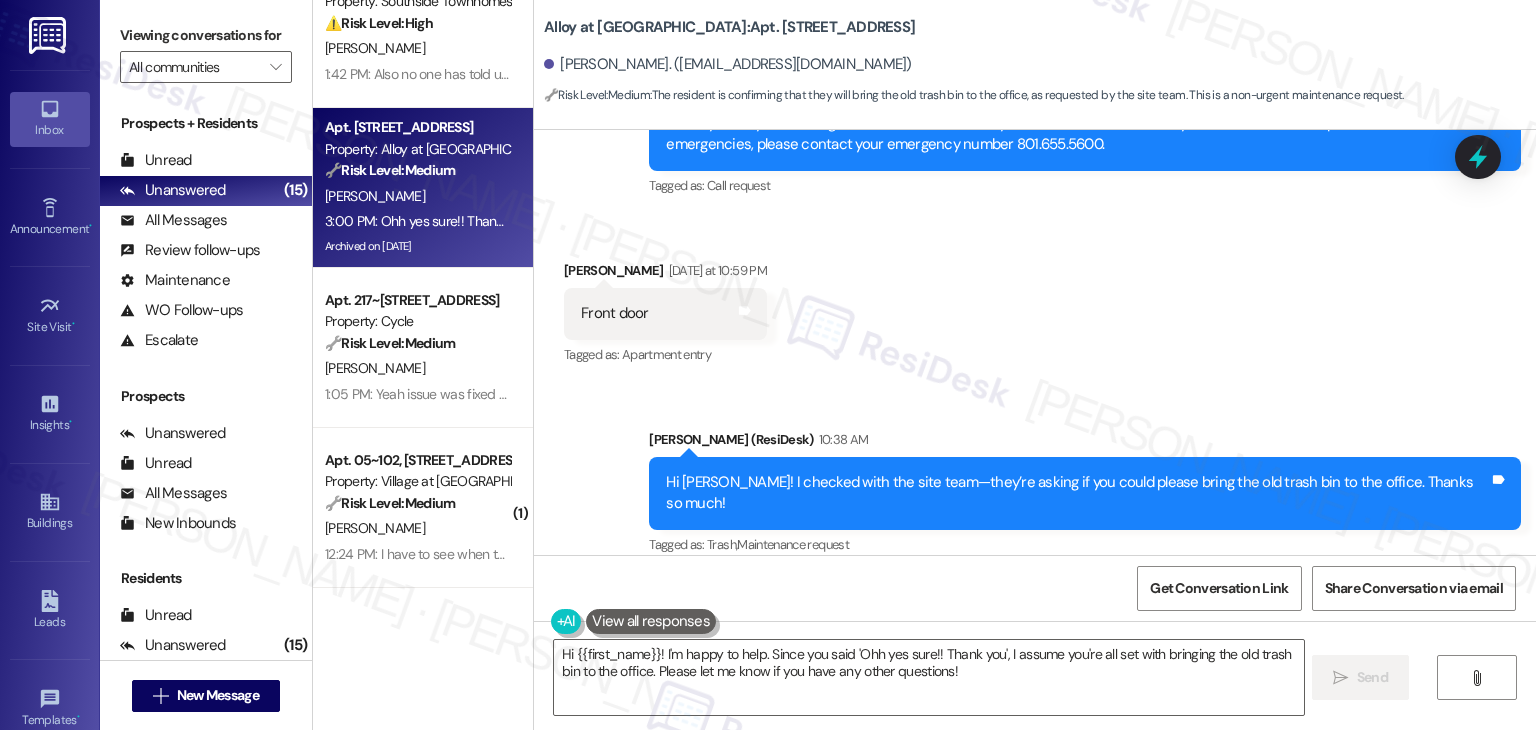 click on "Ohh yes sure!! Thank you Tags and notes" at bounding box center [668, 672] 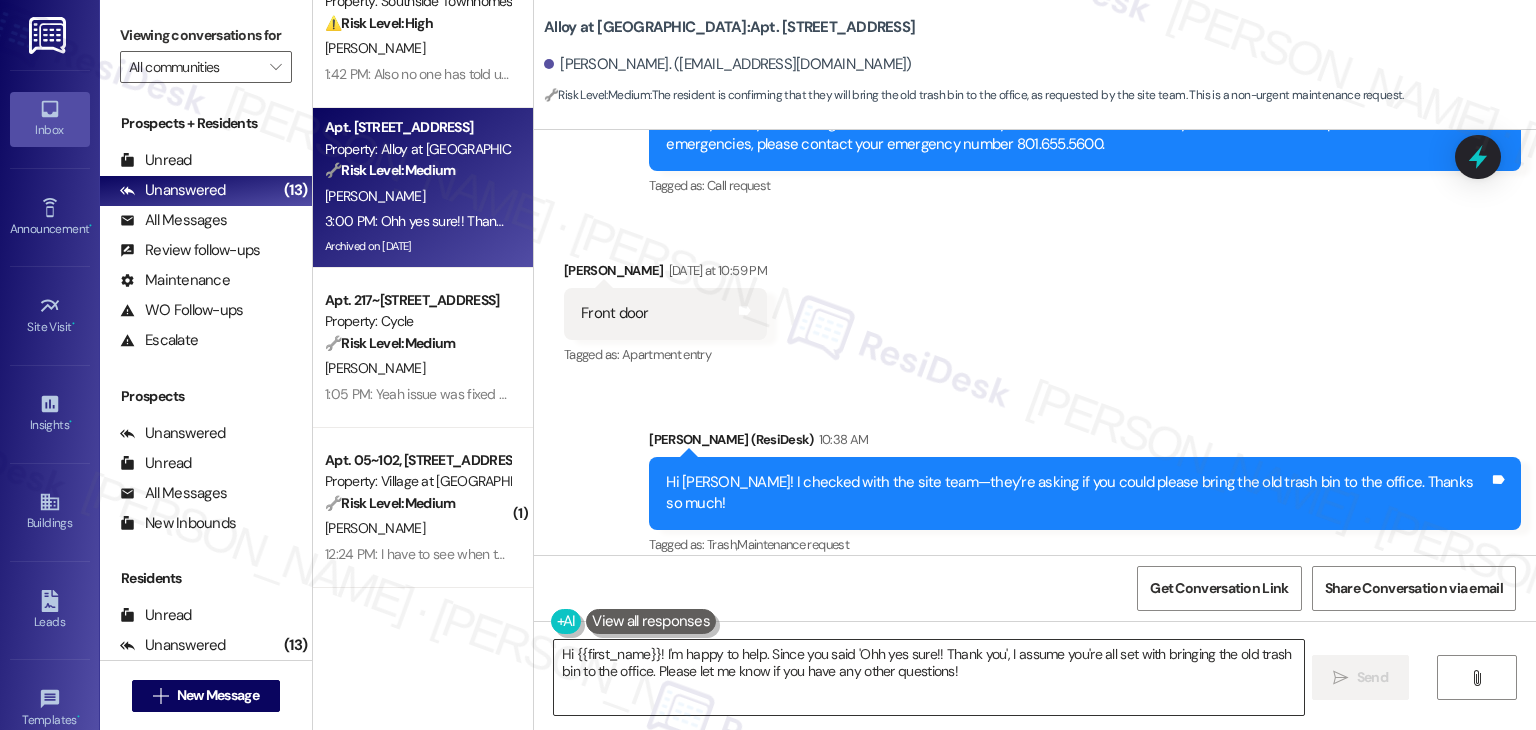click on "Hi {{first_name}}! I'm happy to help. Since you said 'Ohh yes sure!! Thank you', I assume you're all set with bringing the old trash bin to the office. Please let me know if you have any other questions!" at bounding box center (928, 677) 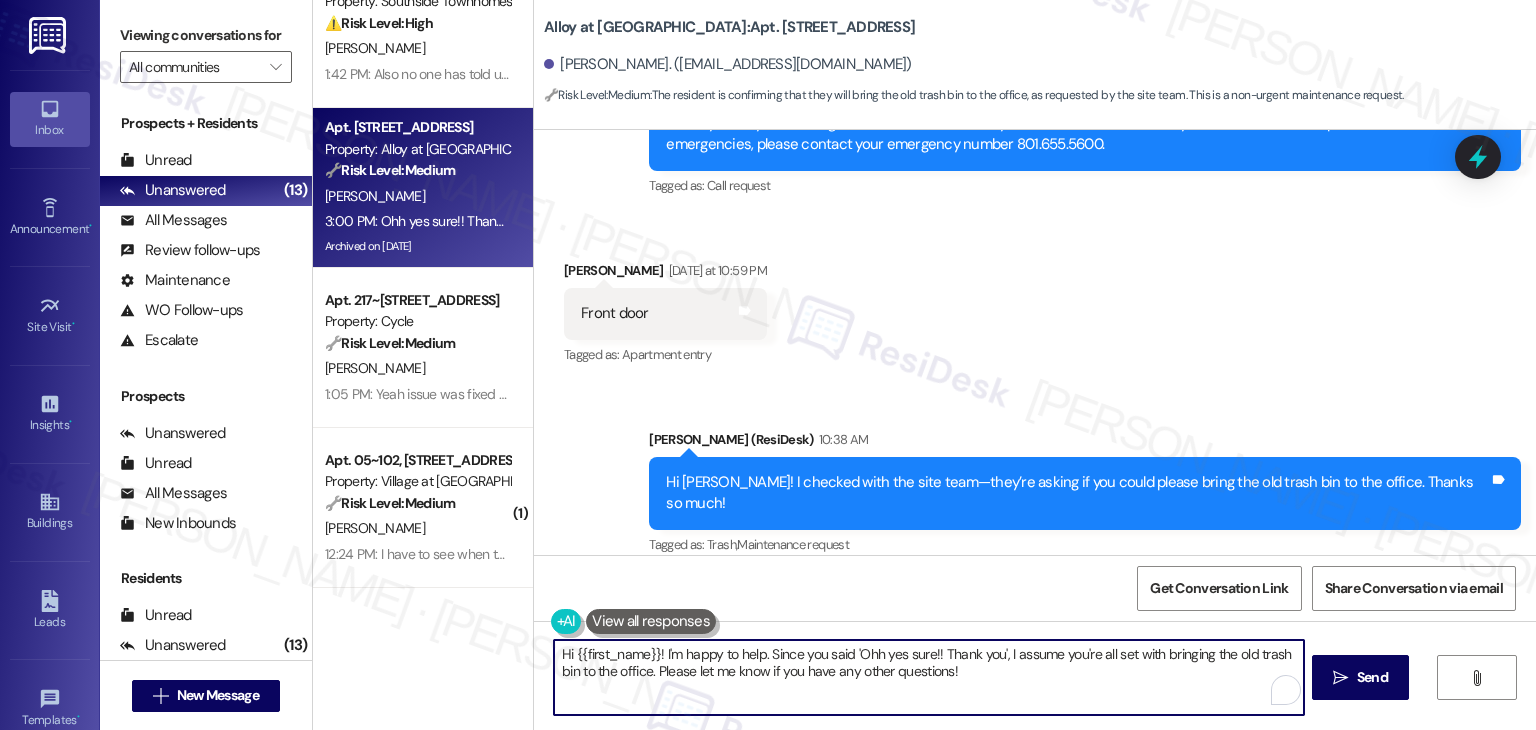 click on "Hi {{first_name}}! I'm happy to help. Since you said 'Ohh yes sure!! Thank you', I assume you're all set with bringing the old trash bin to the office. Please let me know if you have any other questions!" at bounding box center (928, 677) 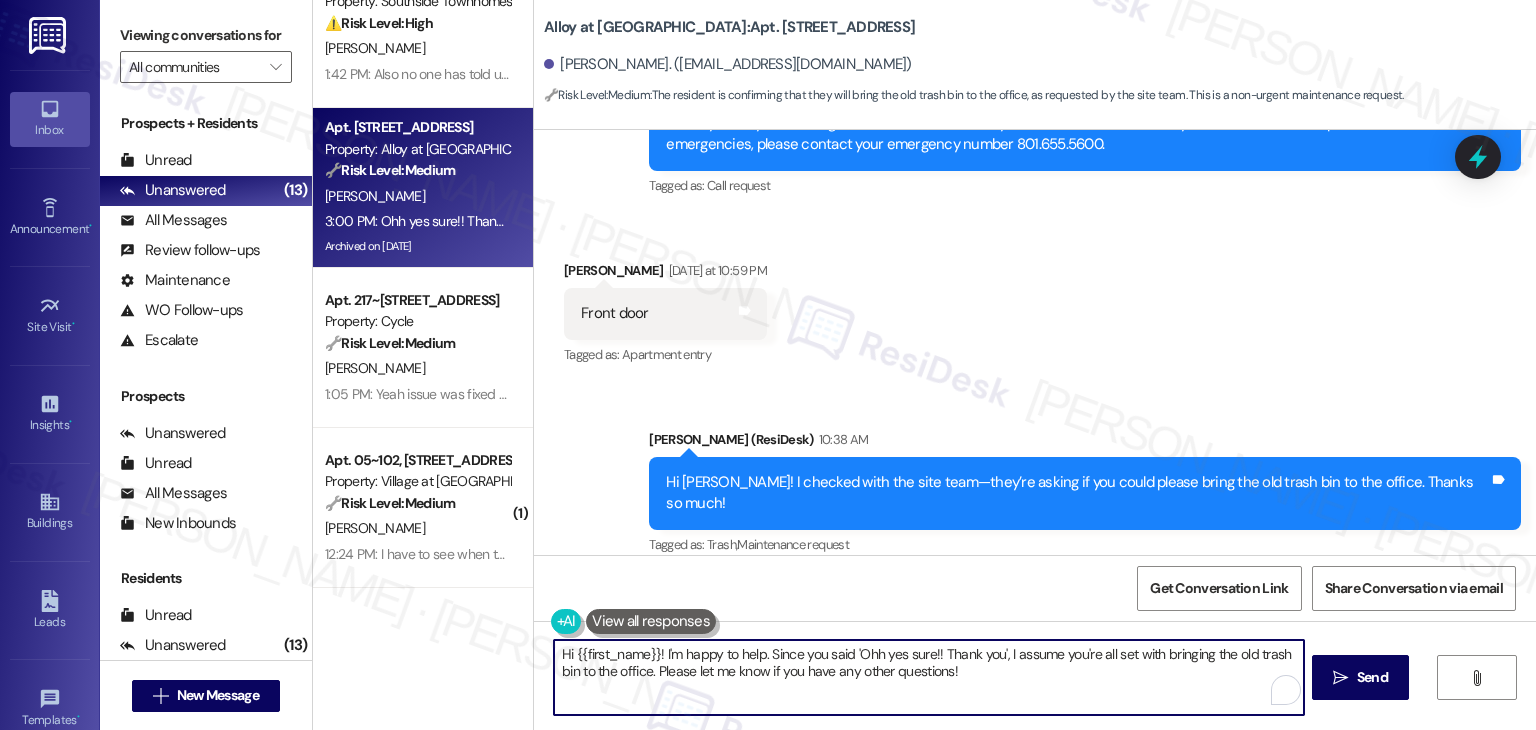 paste on "You're welcome, Emmanuel! 😊 Thanks for confirming—really appreciate it! Let us know if you need anything else." 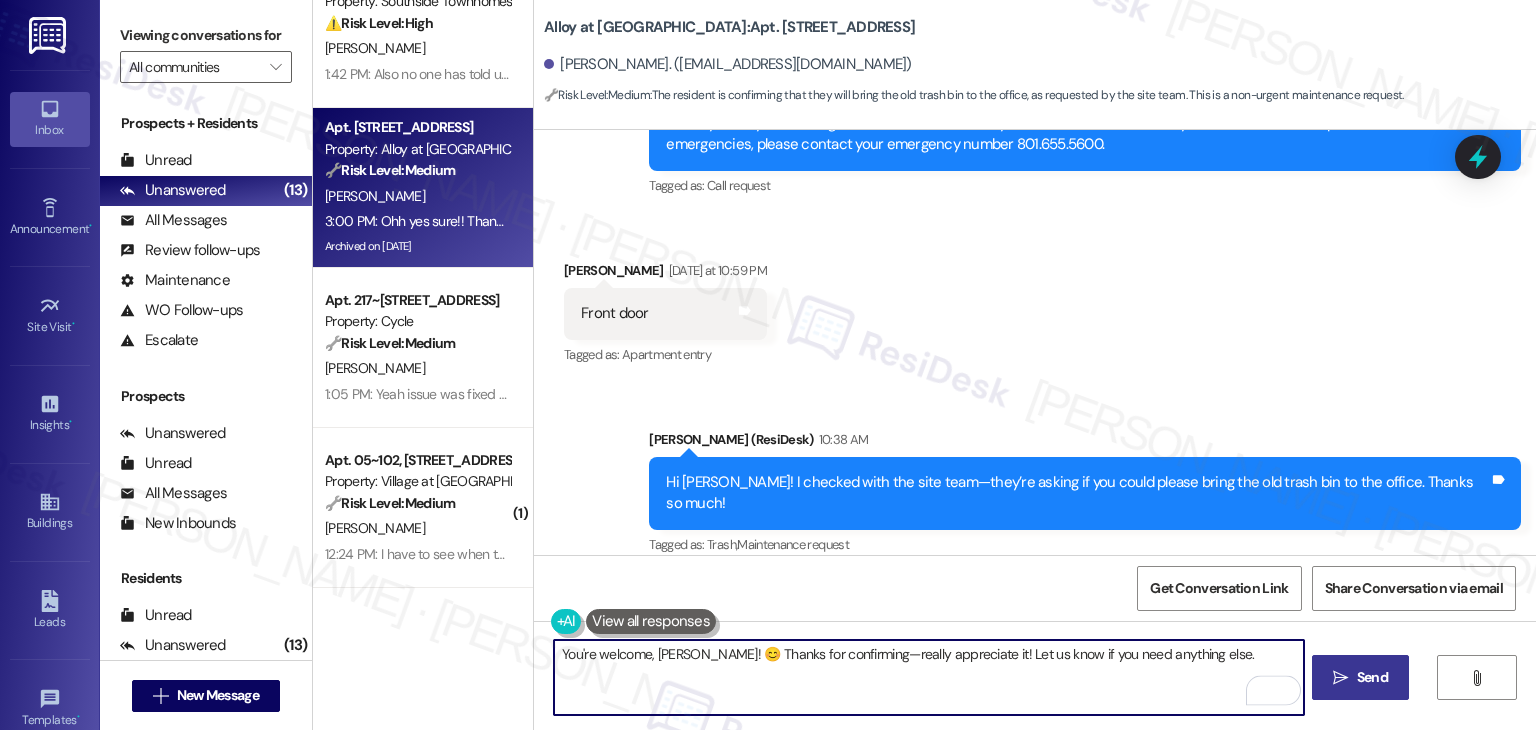 type on "You're welcome, Emmanuel! 😊 Thanks for confirming—really appreciate it! Let us know if you need anything else." 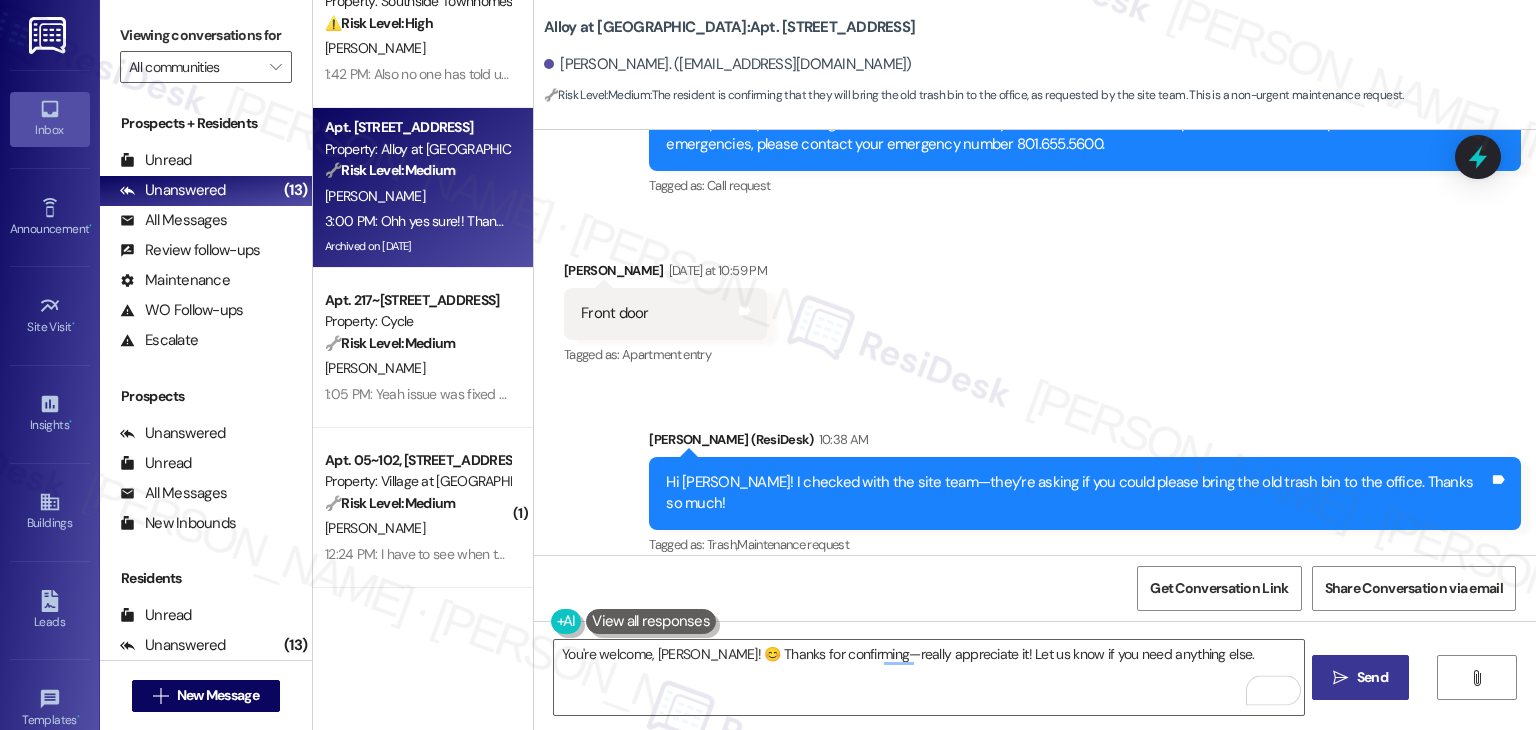 click on "Send" at bounding box center [1372, 677] 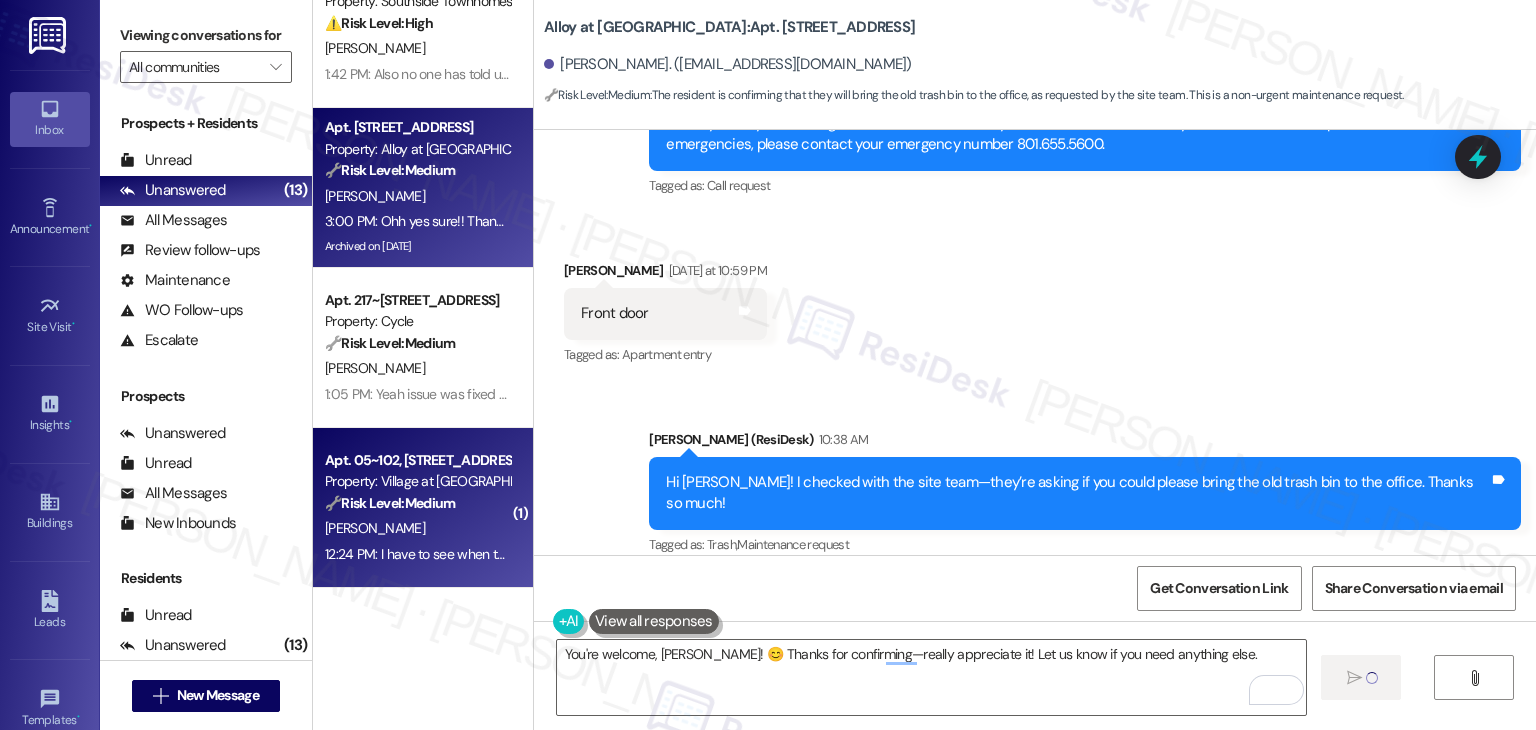 type 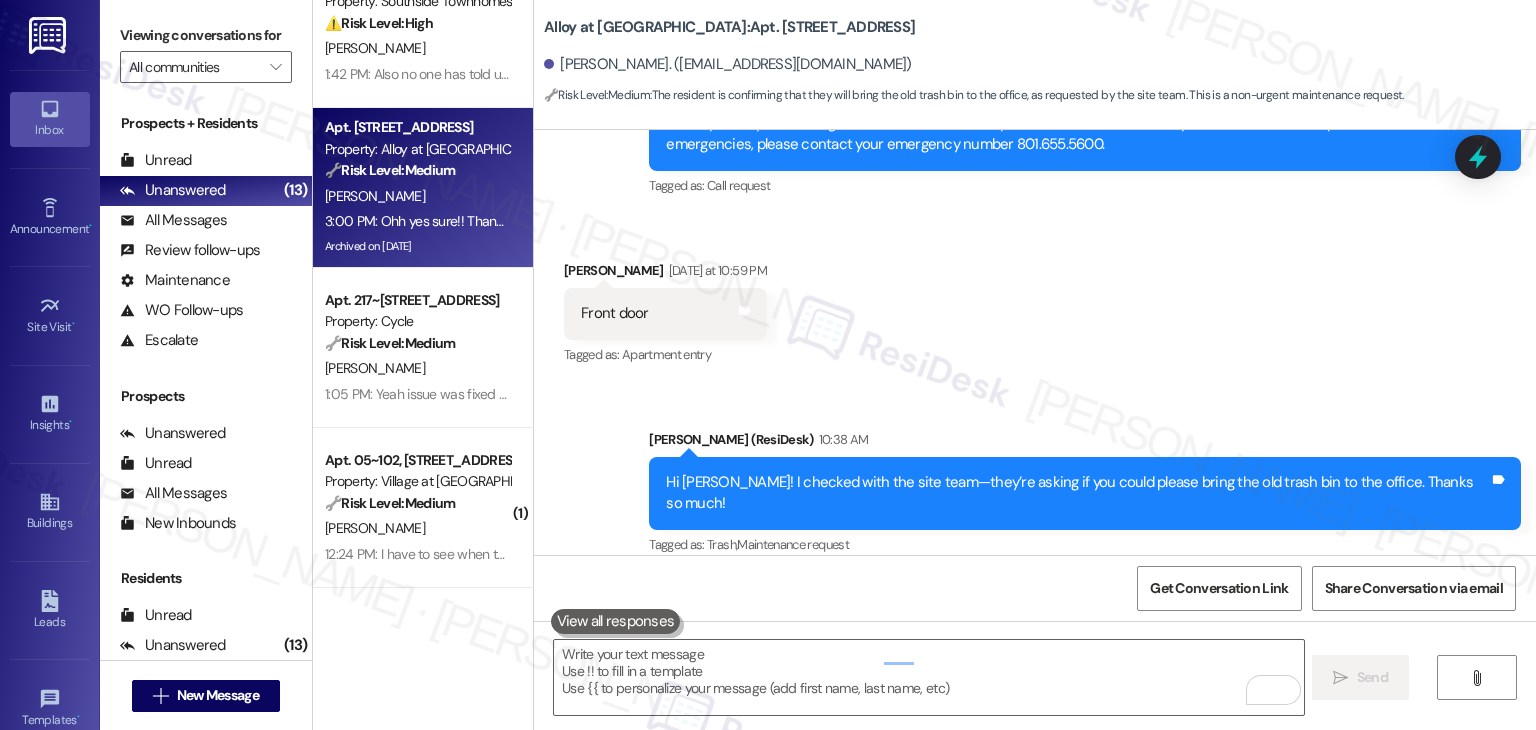 scroll, scrollTop: 41380, scrollLeft: 0, axis: vertical 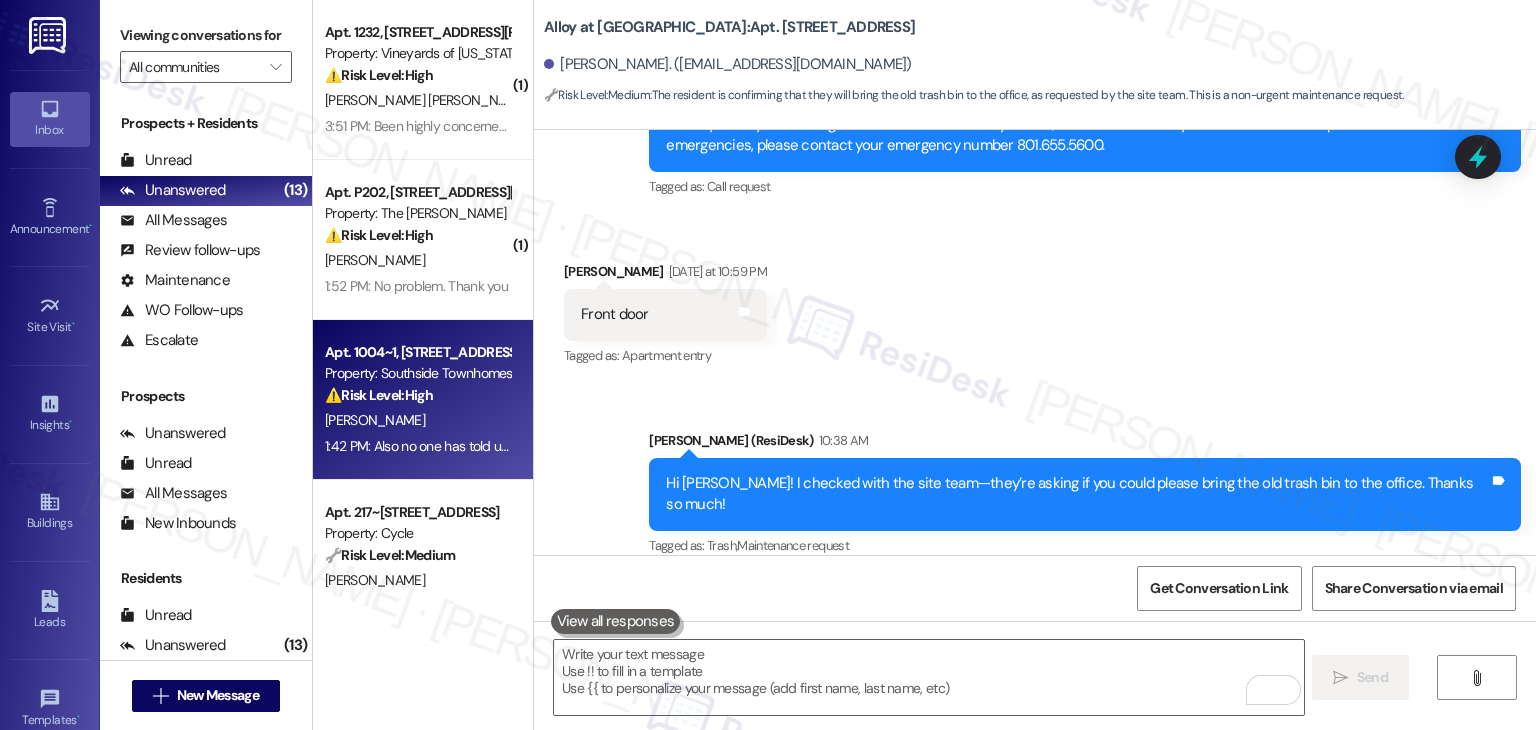 click on "T. Rosman" at bounding box center [417, 420] 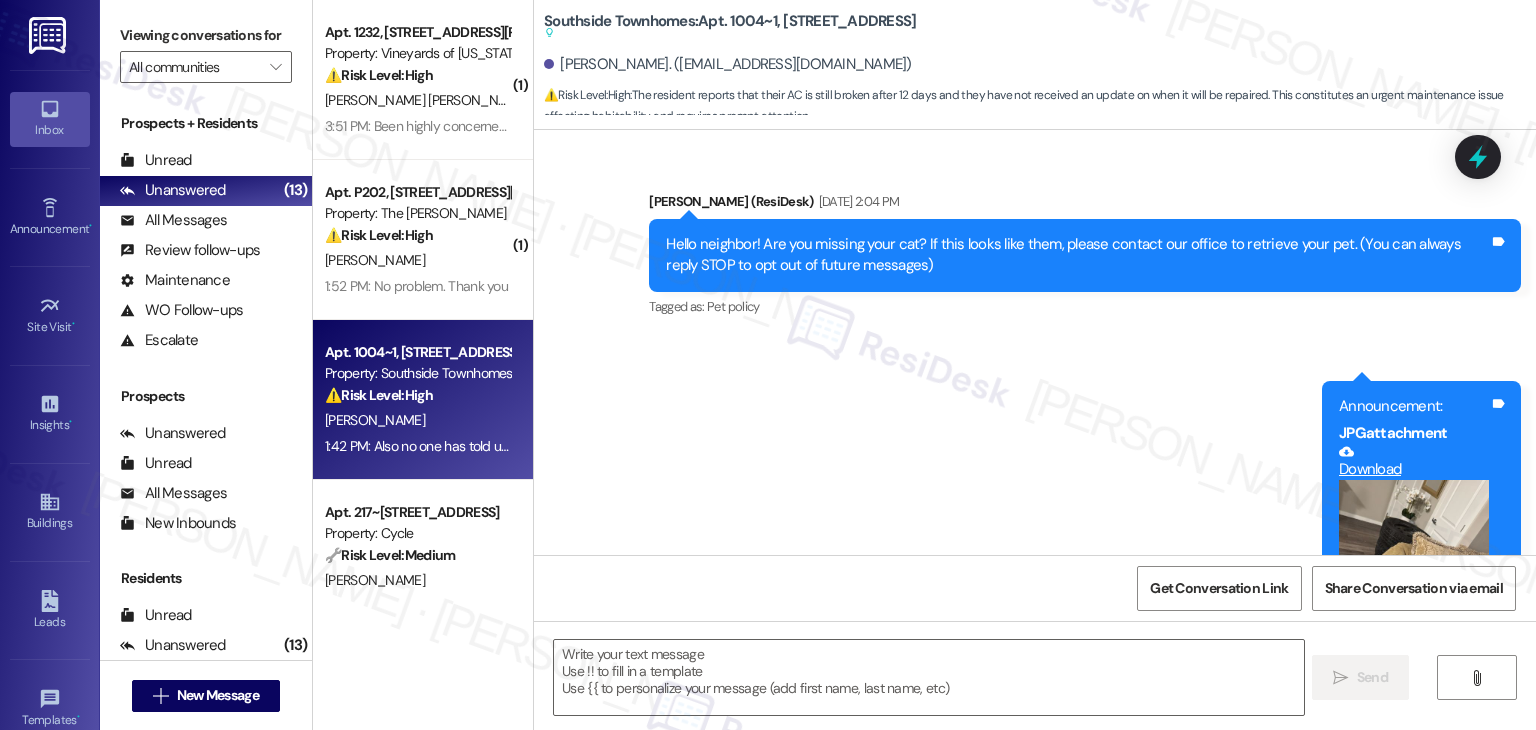 scroll, scrollTop: 1976, scrollLeft: 0, axis: vertical 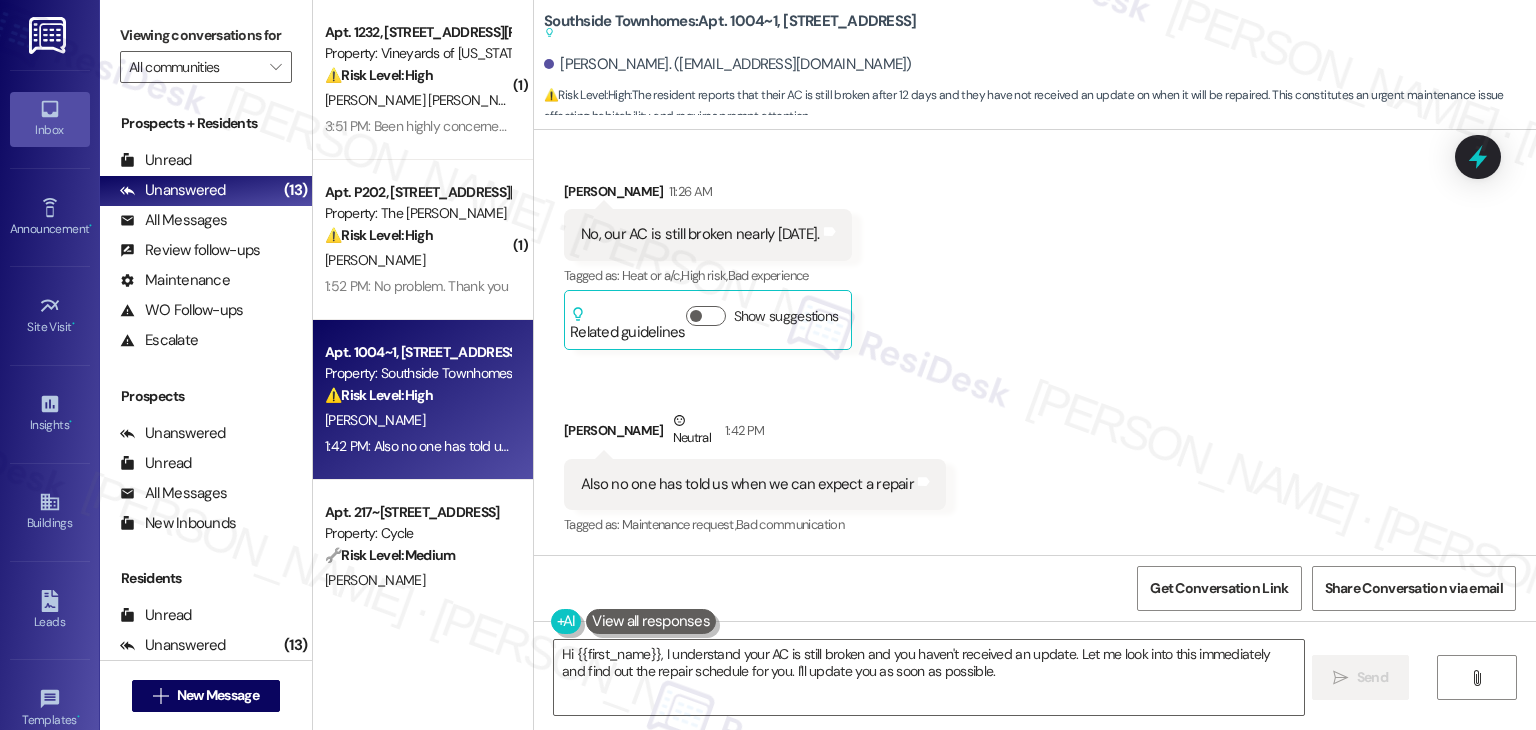 click on "Received via SMS Teira Rosman 11:26 AM No, our AC is still broken  nearly 12 days later.  Tags and notes Tagged as:   Heat or a/c ,  Click to highlight conversations about Heat or a/c High risk ,  Click to highlight conversations about High risk Bad experience Click to highlight conversations about Bad experience  Related guidelines Show suggestions Received via SMS Teira Rosman   Neutral 1:42 PM Also no one has told us when we can expect a repair  Tags and notes Tagged as:   Maintenance request ,  Click to highlight conversations about Maintenance request Bad communication Click to highlight conversations about Bad communication" at bounding box center [1035, 345] 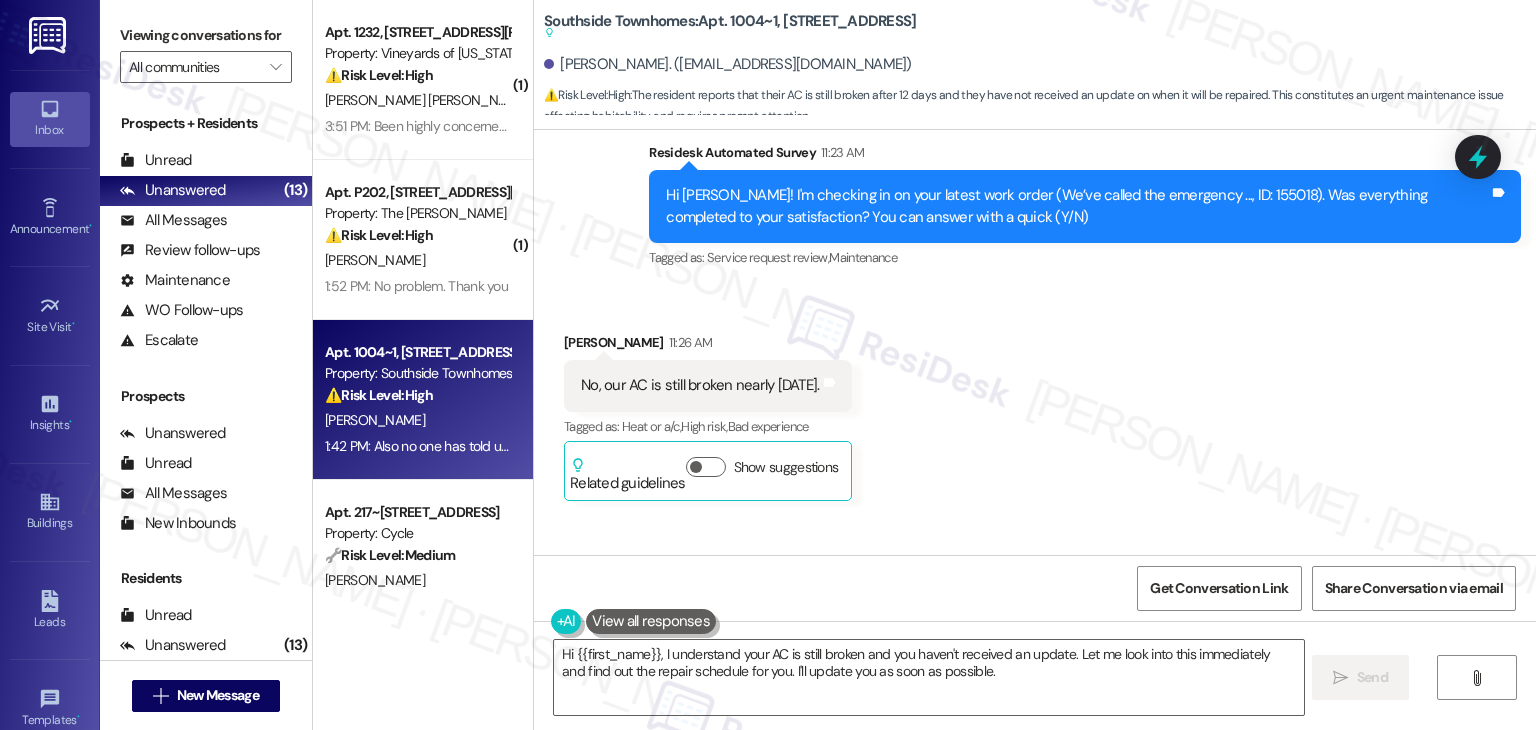 scroll, scrollTop: 1776, scrollLeft: 0, axis: vertical 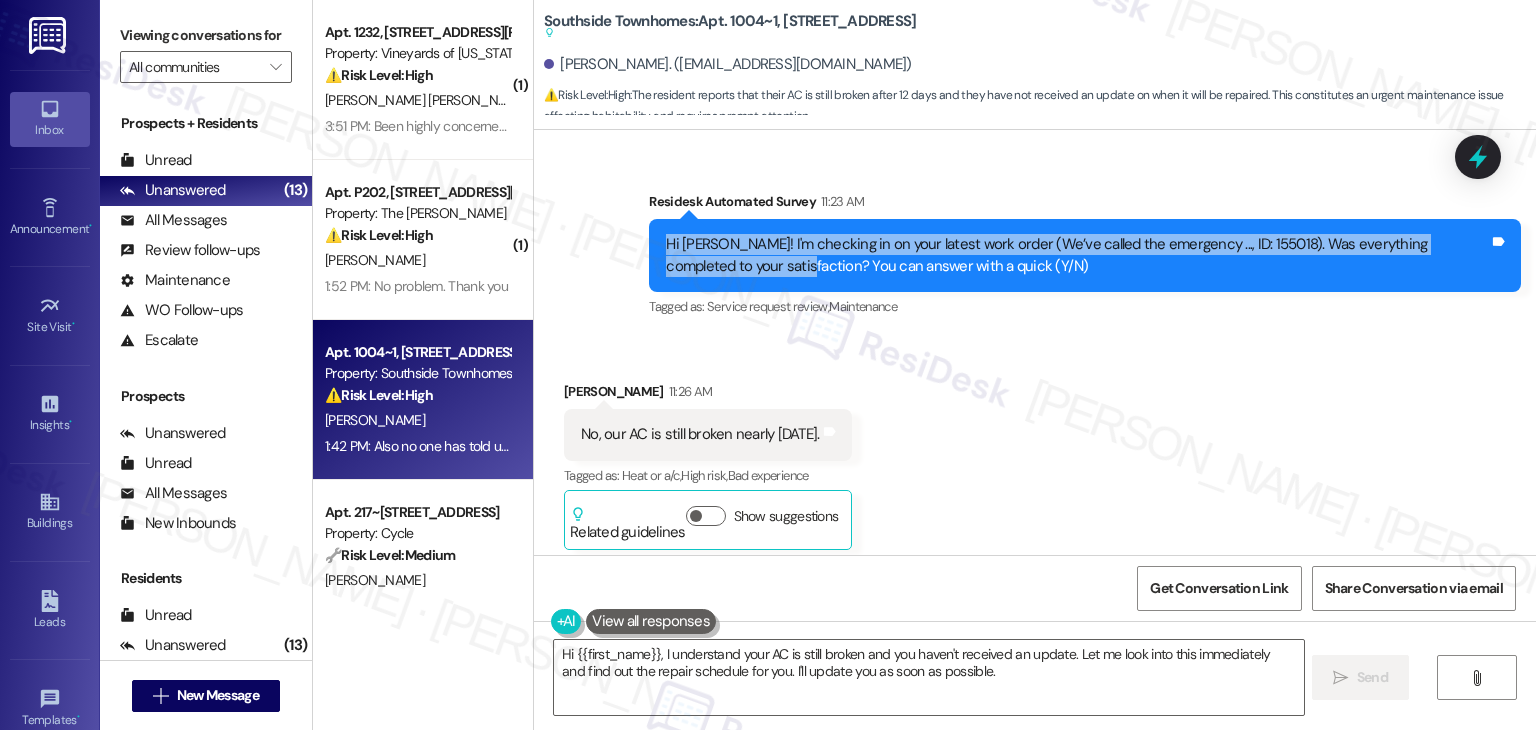 drag, startPoint x: 732, startPoint y: 269, endPoint x: 639, endPoint y: 242, distance: 96.84007 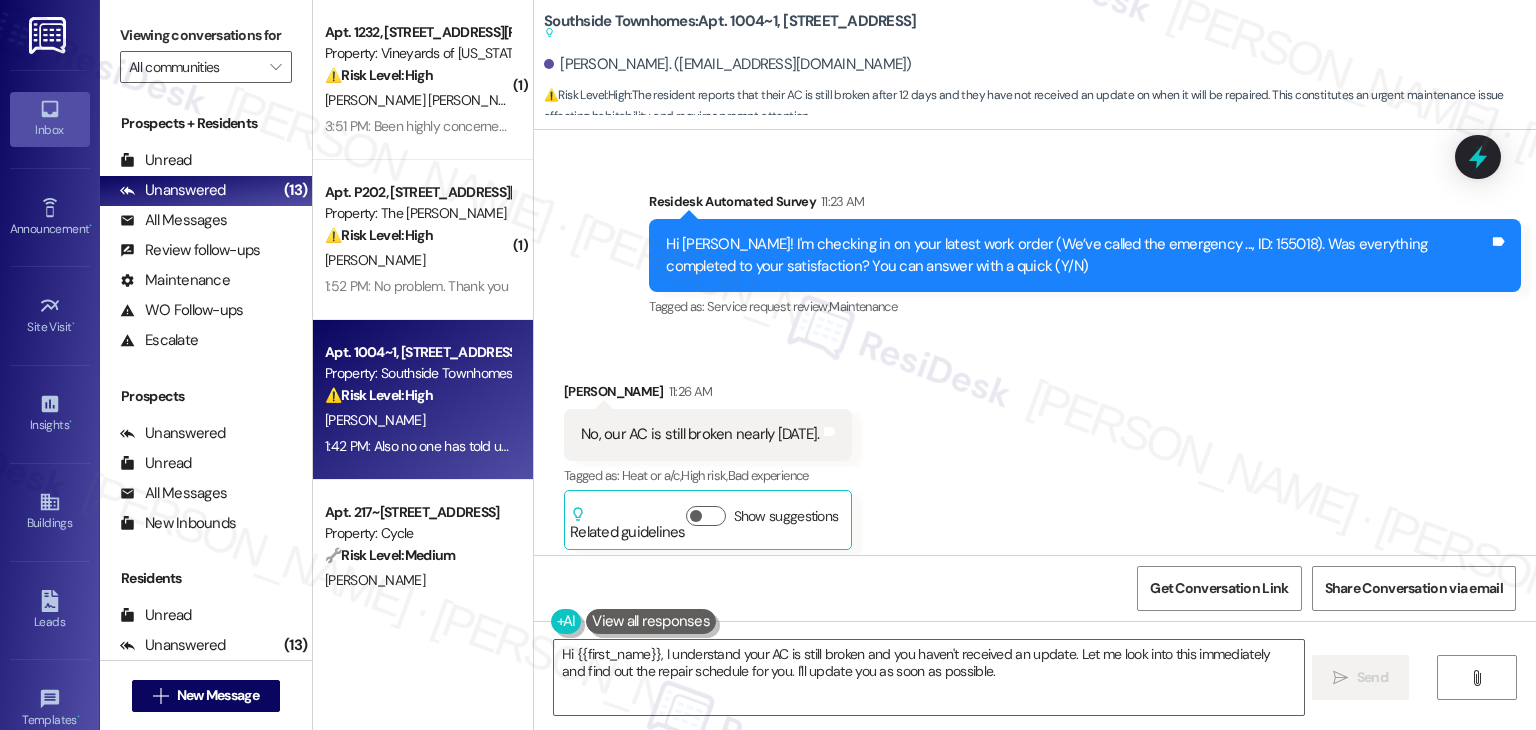 click on "No, our AC is still broken  nearly 12 days later." at bounding box center [700, 434] 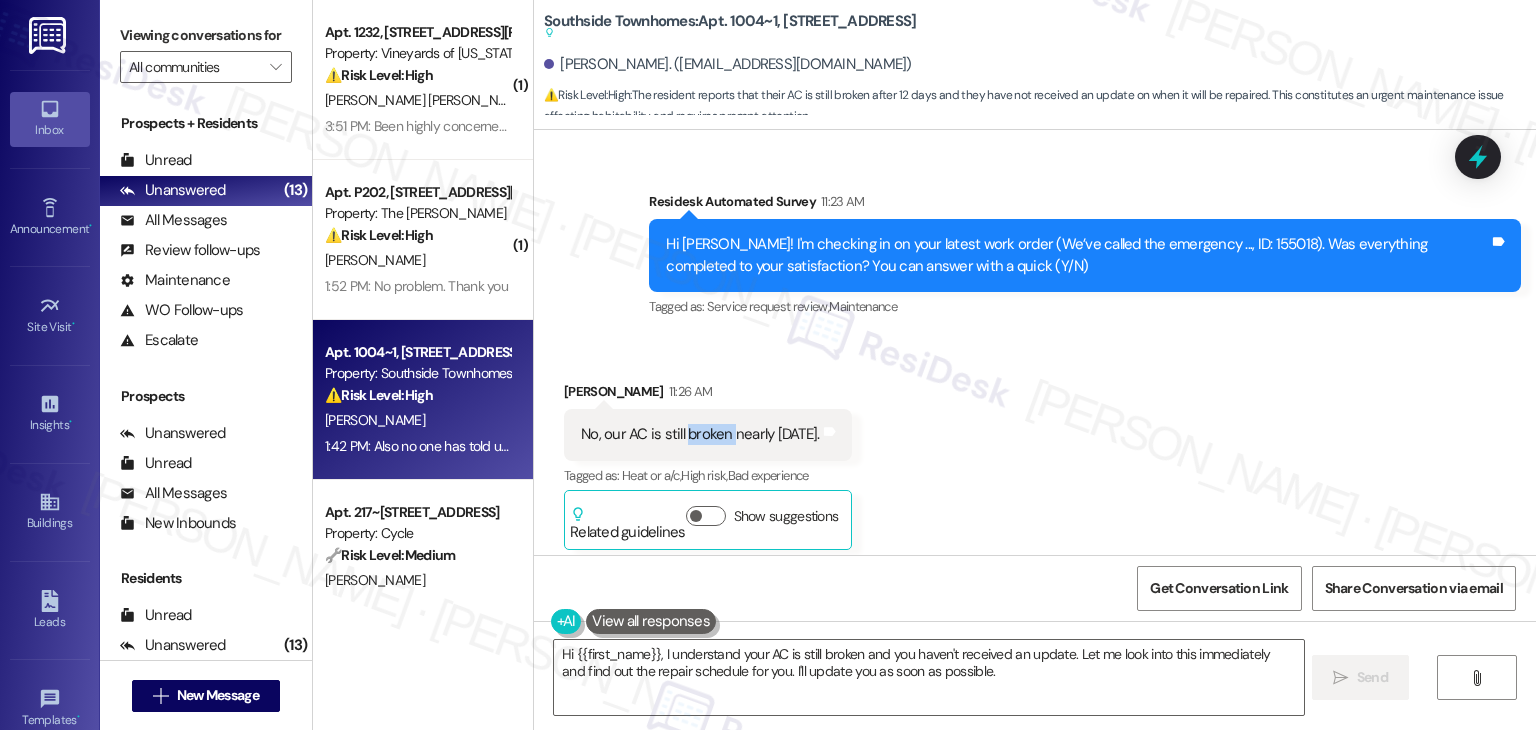 click on "No, our AC is still broken  nearly 12 days later." at bounding box center [700, 434] 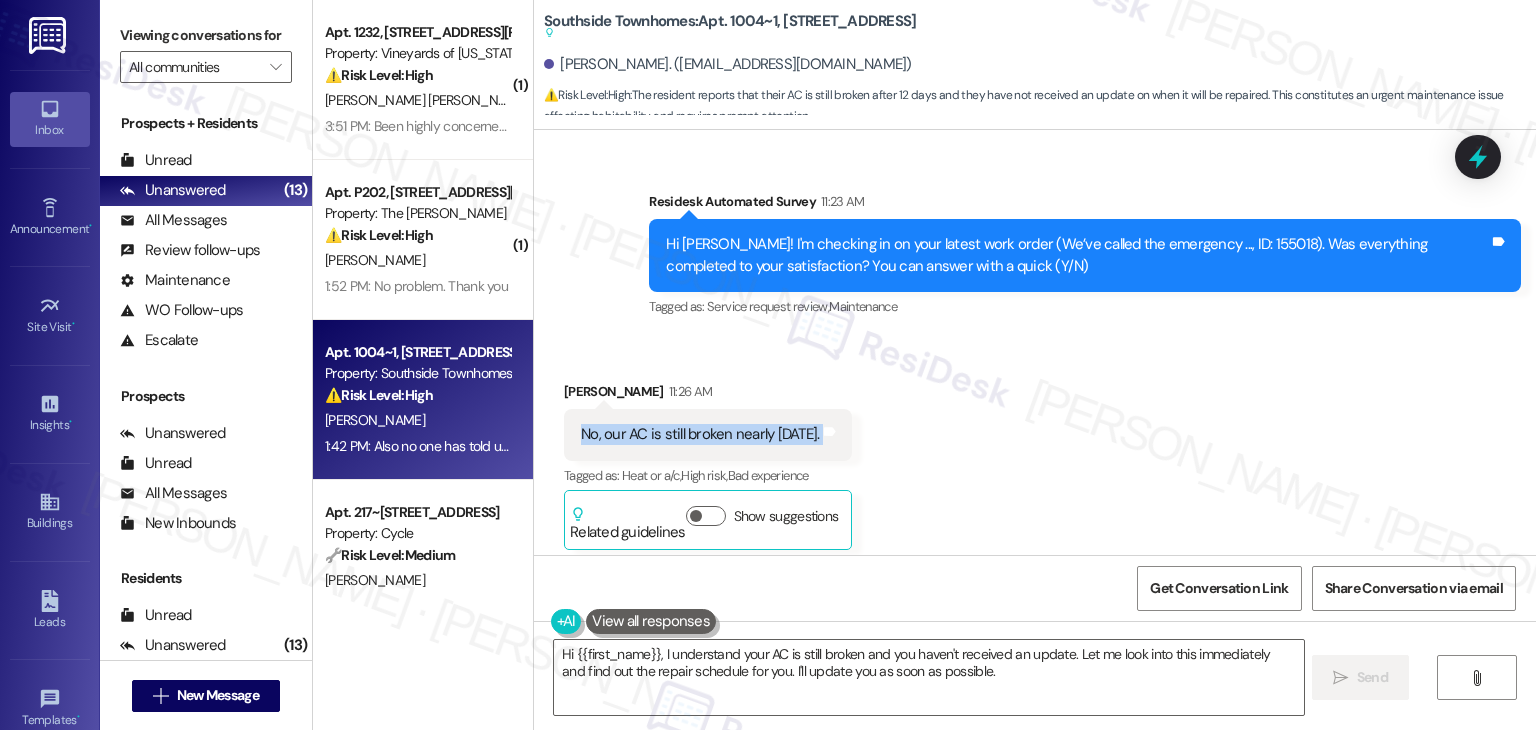 click on "No, our AC is still broken  nearly 12 days later." at bounding box center (700, 434) 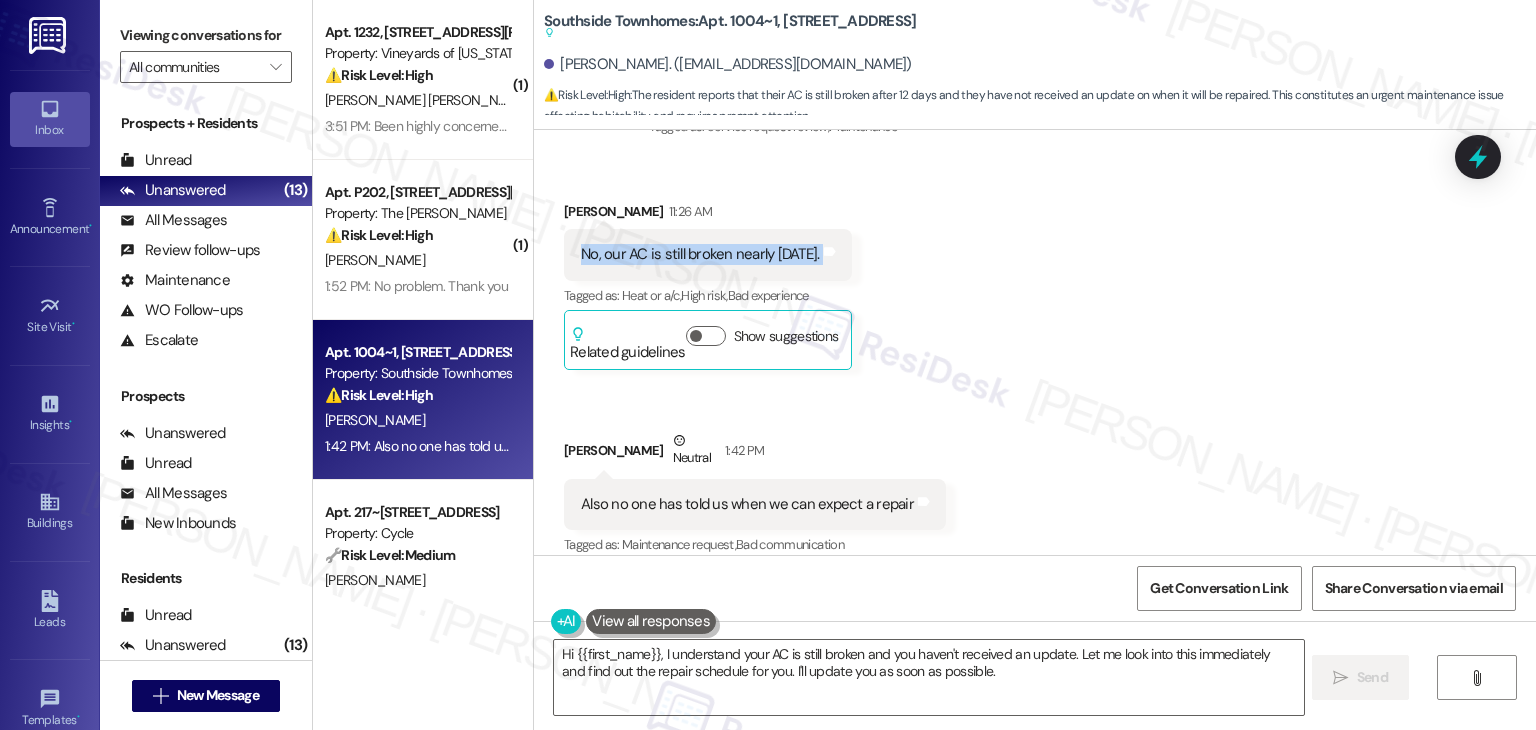 scroll, scrollTop: 1976, scrollLeft: 0, axis: vertical 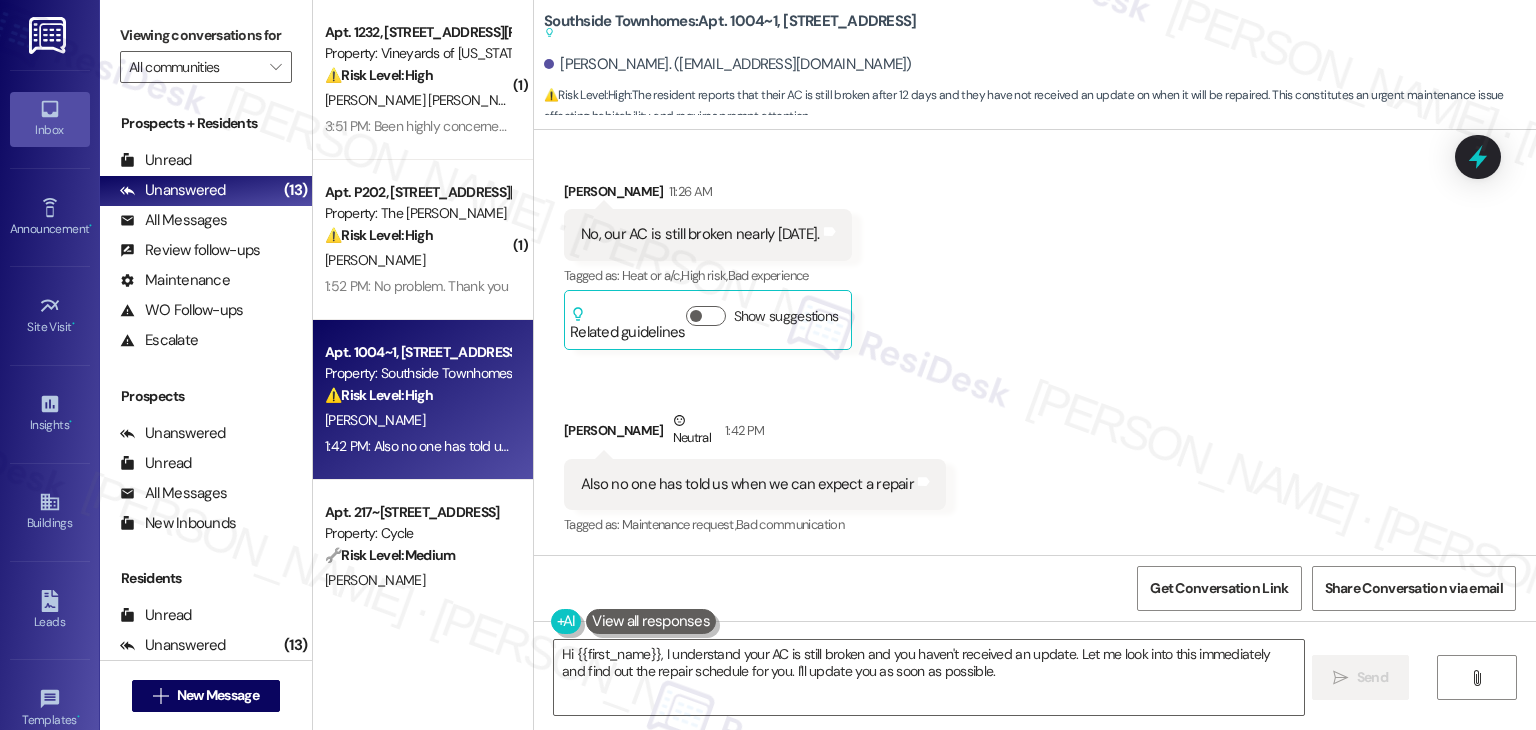 click on "Also no one has told us when we can expect a repair" at bounding box center (747, 484) 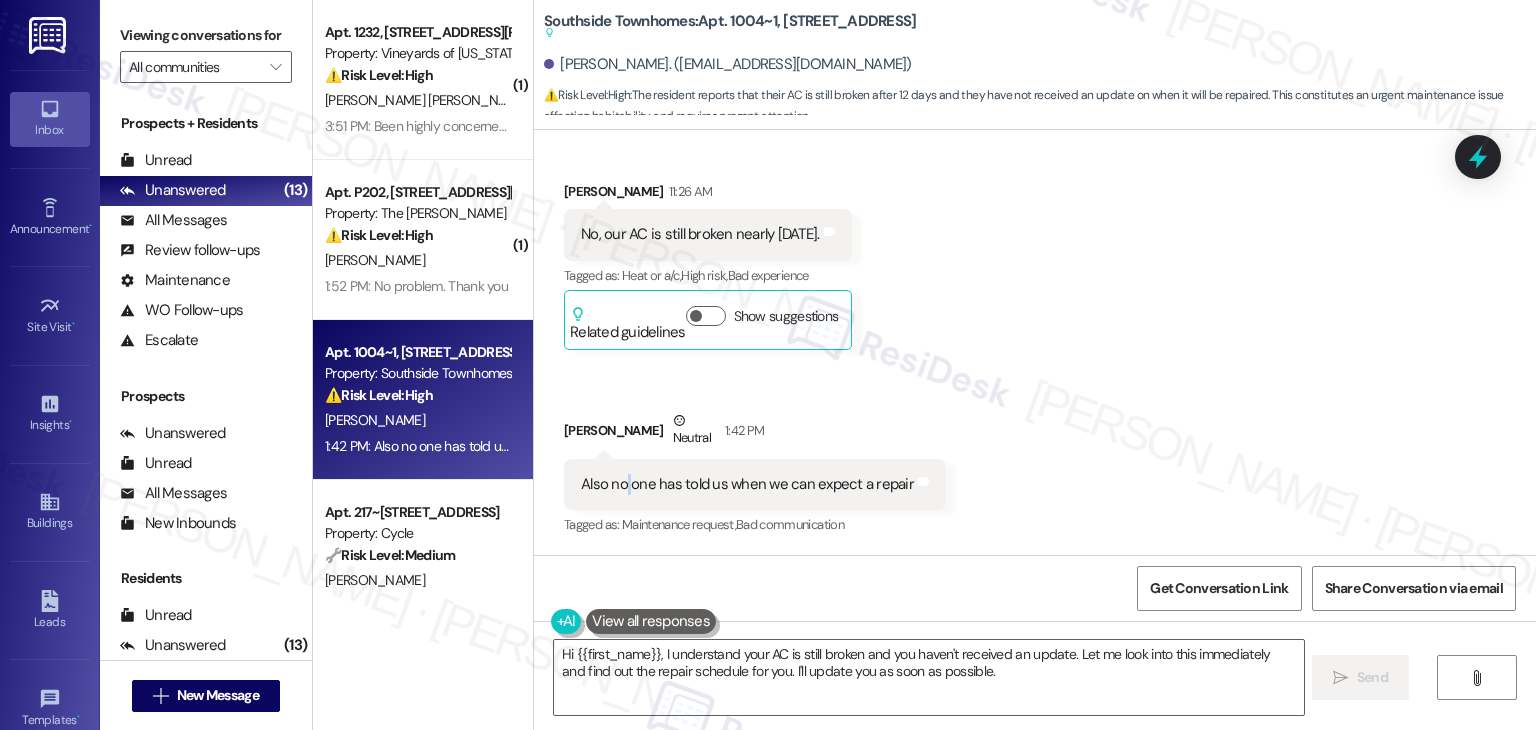 click on "Also no one has told us when we can expect a repair" at bounding box center (747, 484) 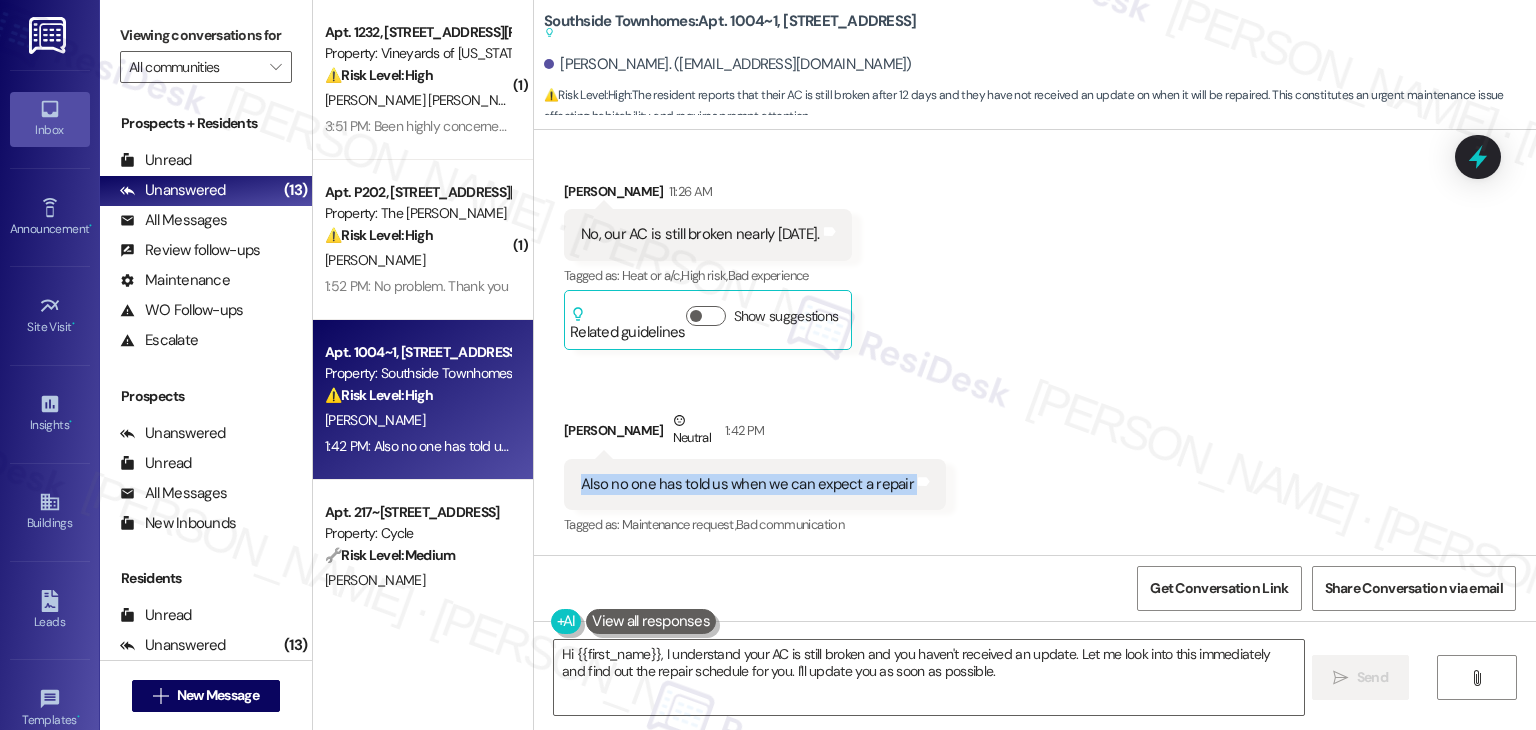 click on "Also no one has told us when we can expect a repair" at bounding box center (747, 484) 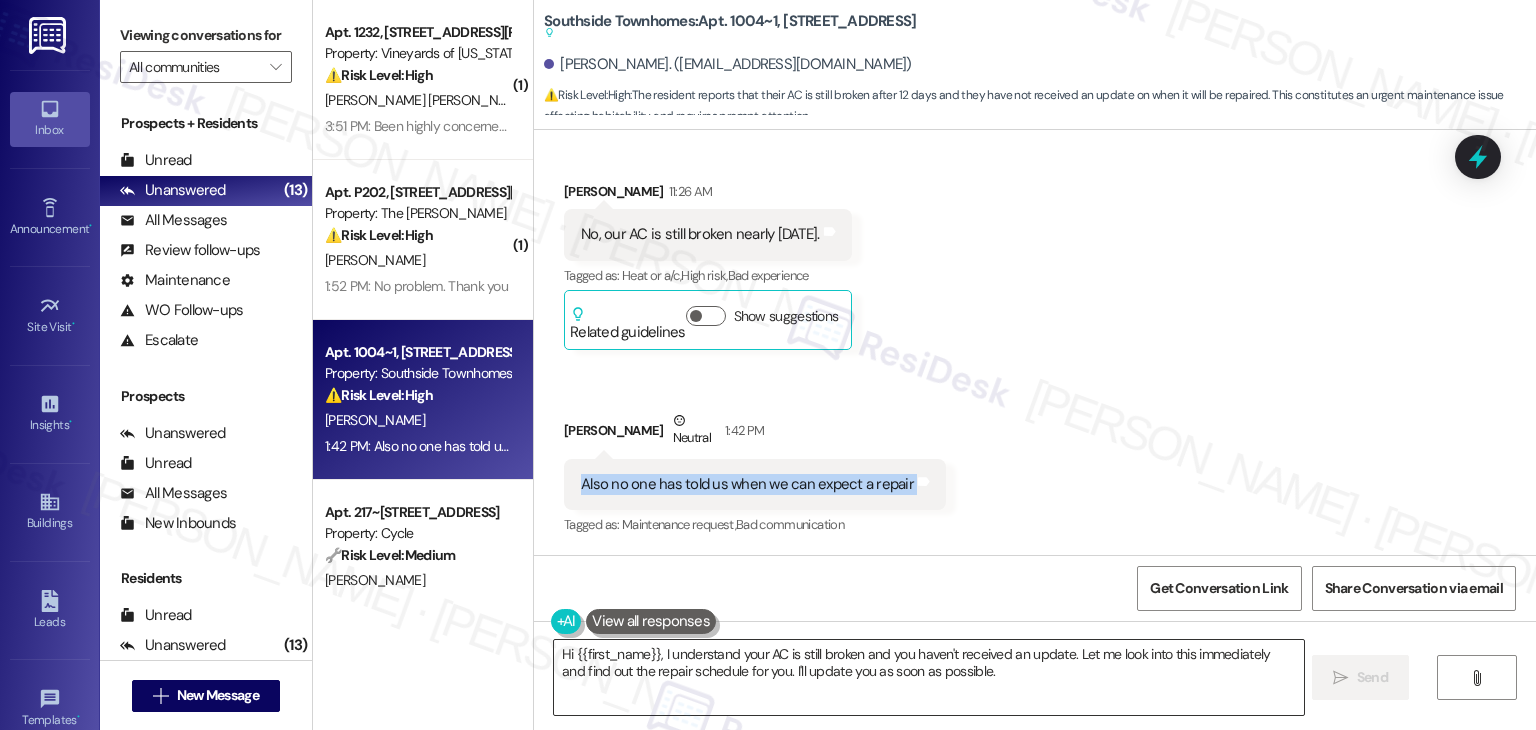 click on "Hi {{first_name}}, I understand your AC is still broken and you haven't received an update. Let me look into this immediately and find out the repair schedule for you. I'll update you as soon as possible." at bounding box center [928, 677] 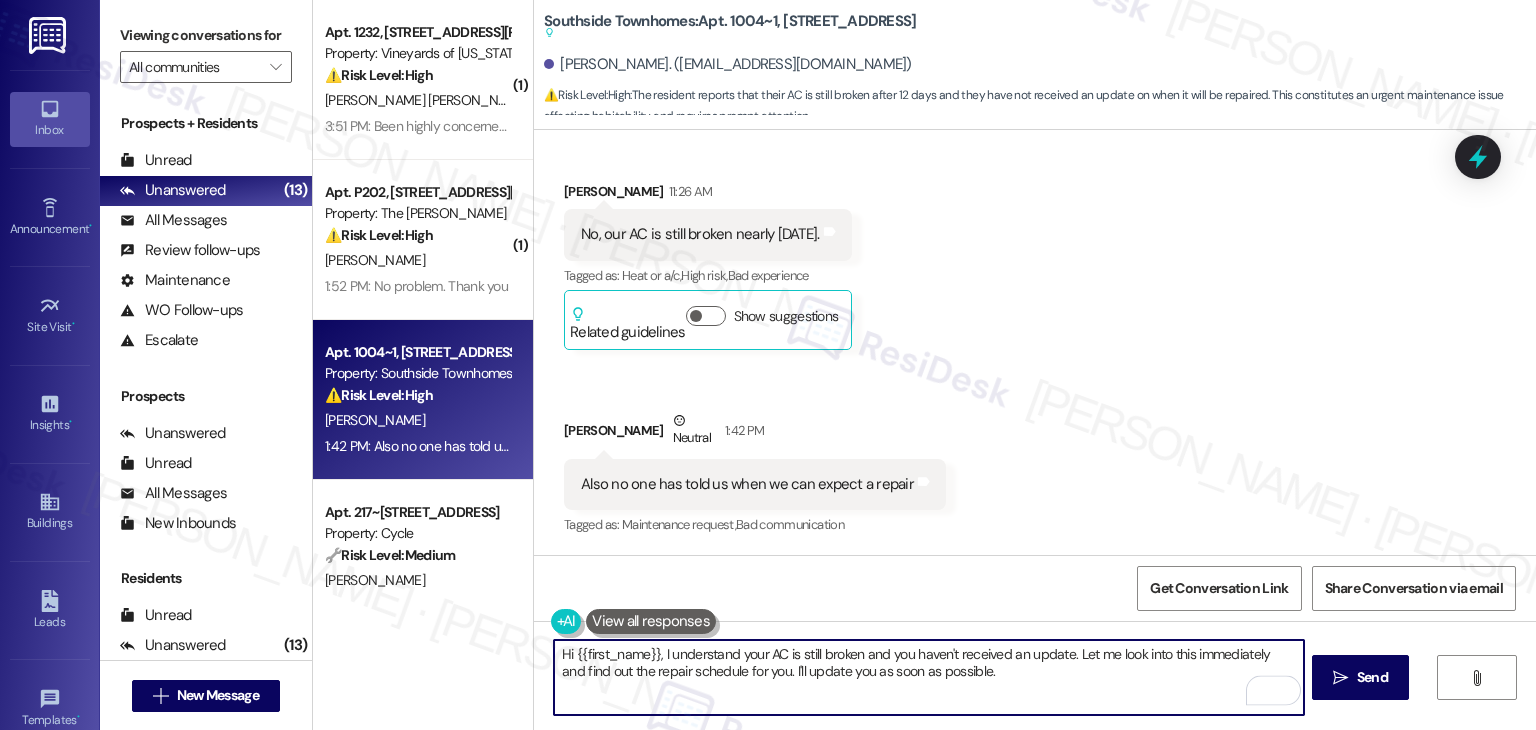 paste on "Teira, I’m so sorry to hear your AC is still not working. I’ll follow up with the site team to get an update and push for a timeline on the repair. I appreciate your patience and will keep you posted as soon as I hear back" 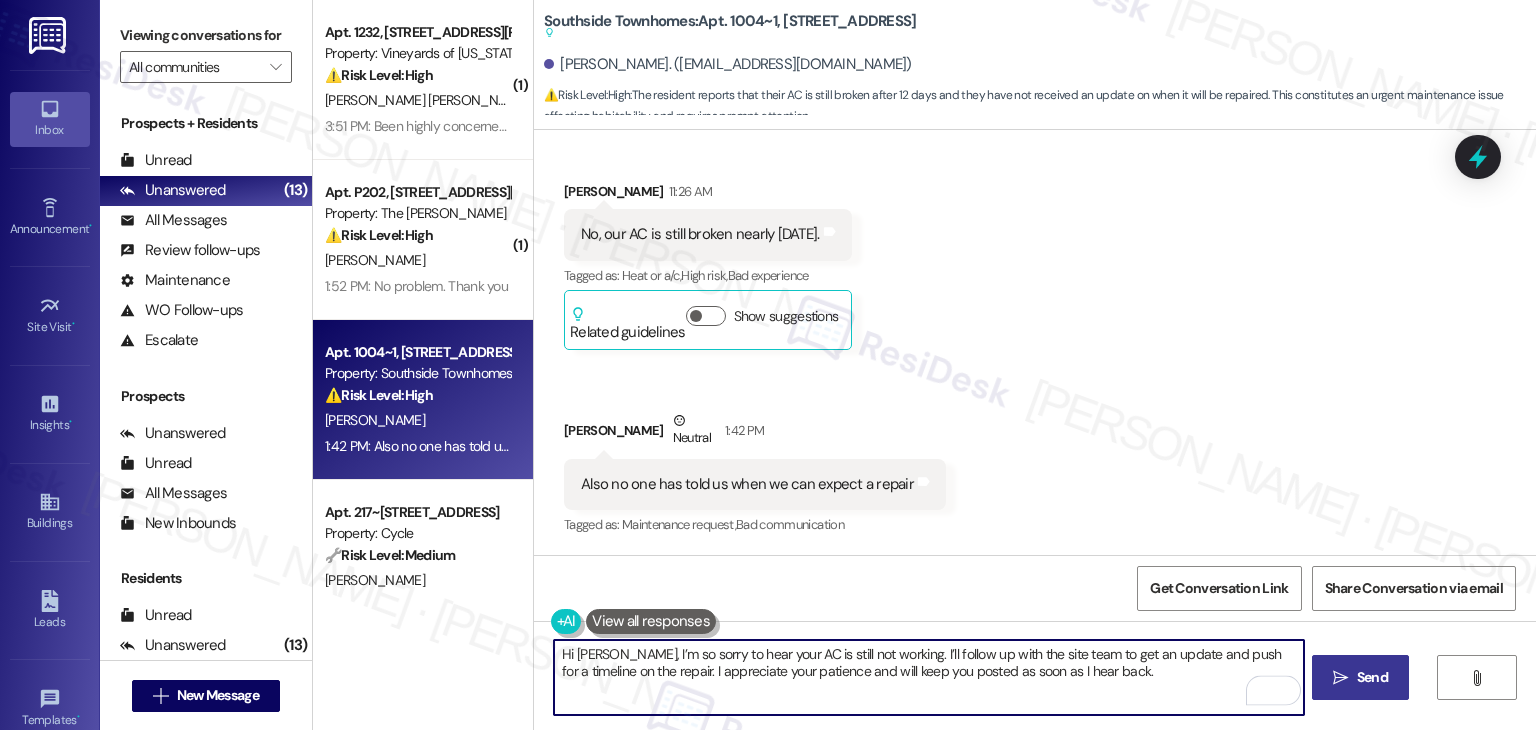 type on "Hi Teira, I’m so sorry to hear your AC is still not working. I’ll follow up with the site team to get an update and push for a timeline on the repair. I appreciate your patience and will keep you posted as soon as I hear back." 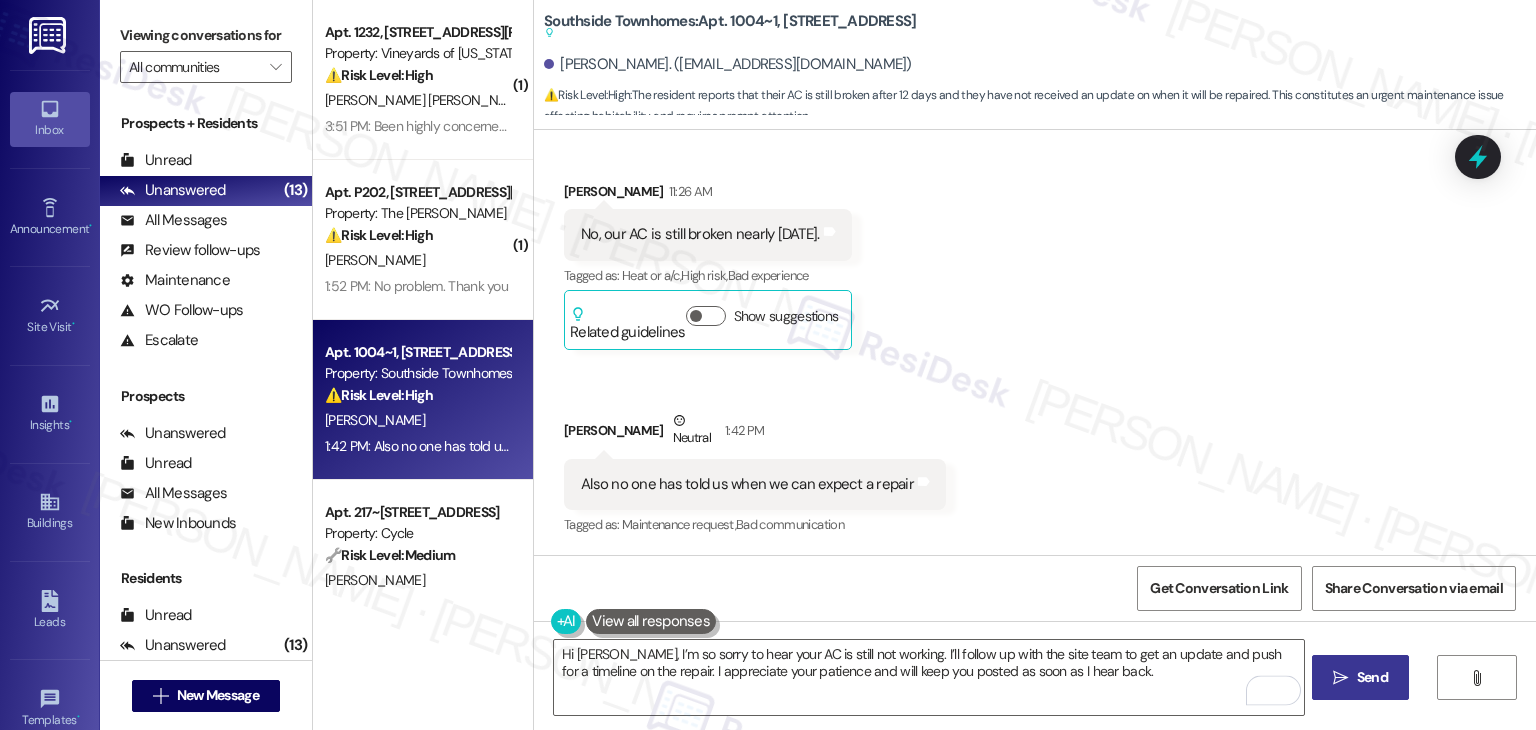 click on "Send" at bounding box center [1372, 677] 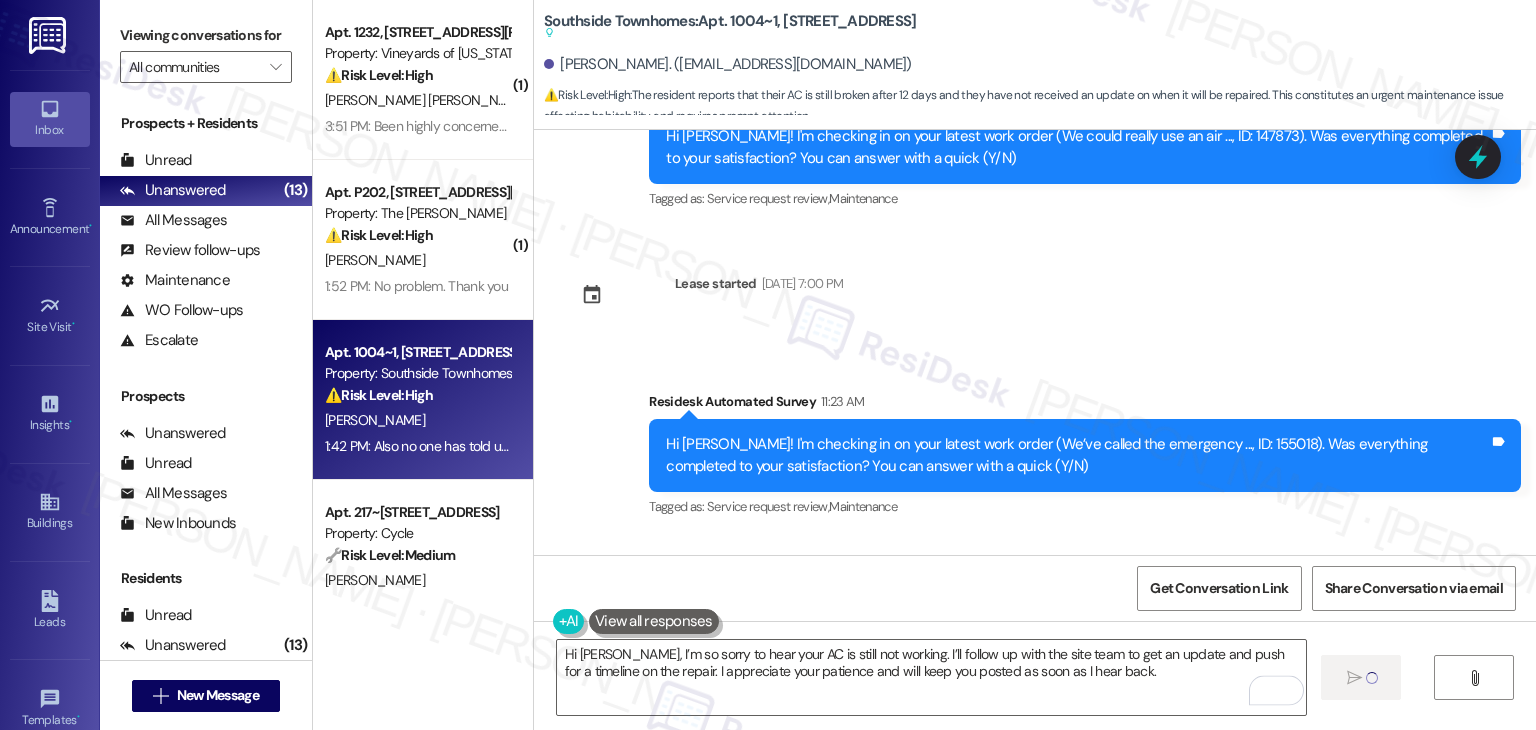 scroll, scrollTop: 1476, scrollLeft: 0, axis: vertical 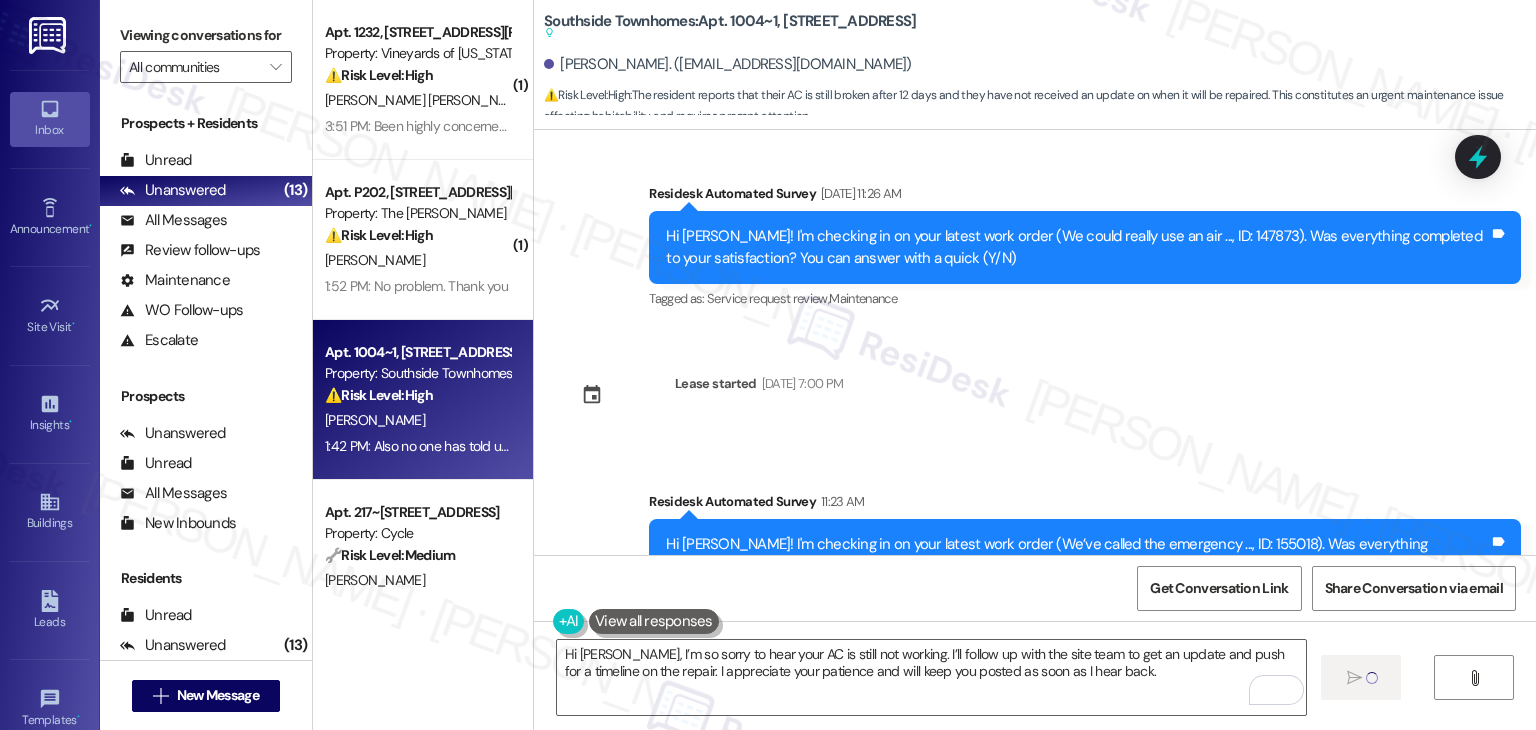 type 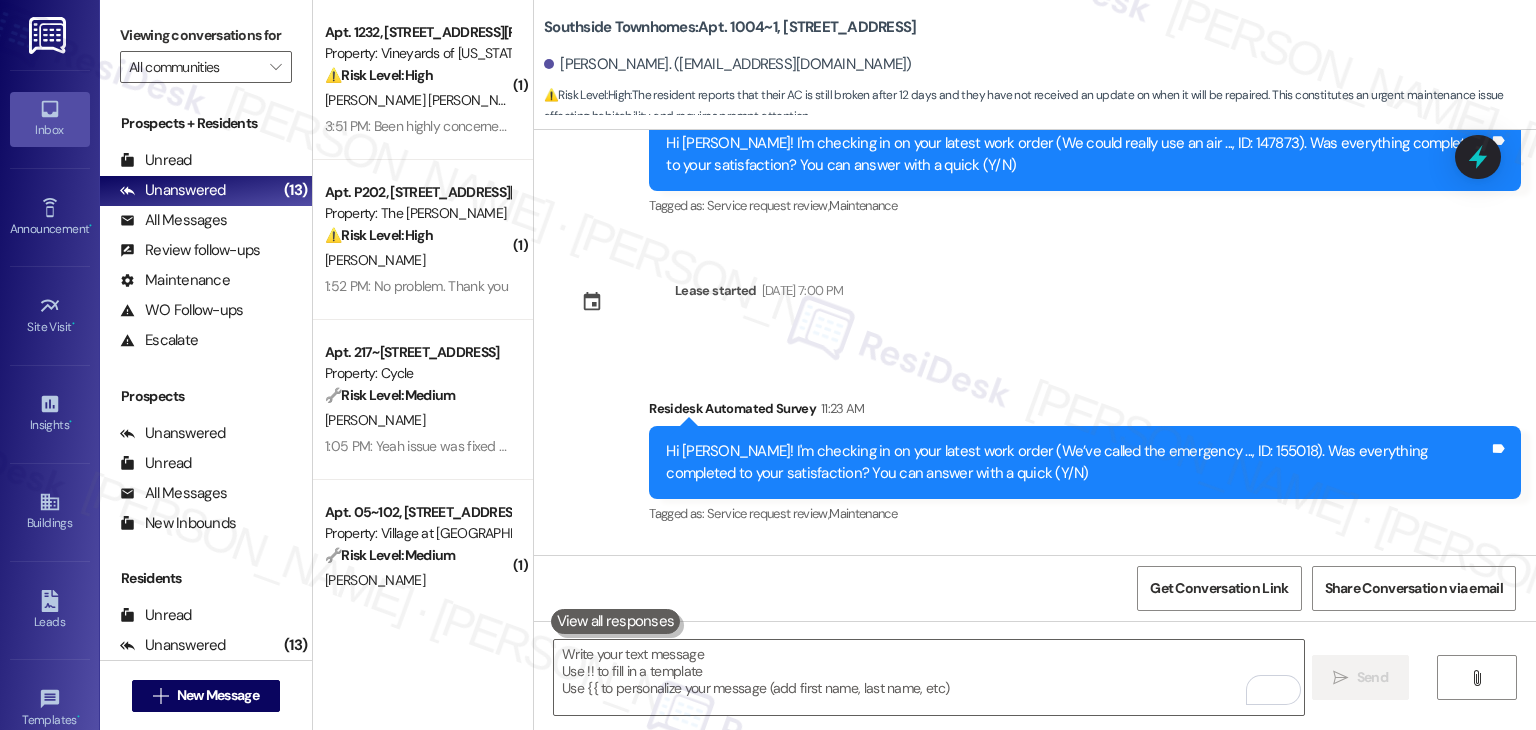 scroll, scrollTop: 1516, scrollLeft: 0, axis: vertical 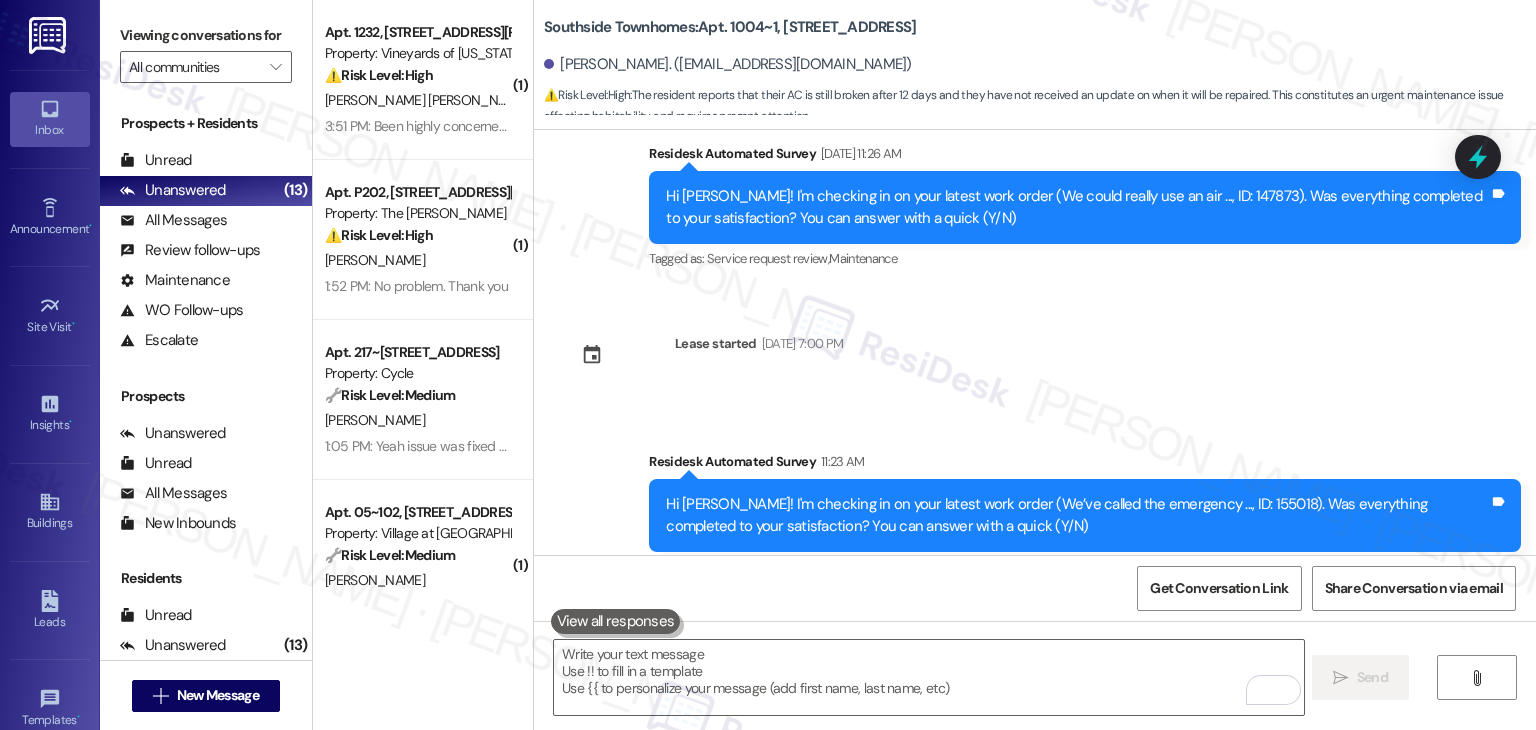 click on "Hi Teira! I'm checking in on your latest work order (We’ve called the emergency ..., ID: 155018). Was everything completed to your satisfaction? You can answer with a quick (Y/N)" at bounding box center [1077, 515] 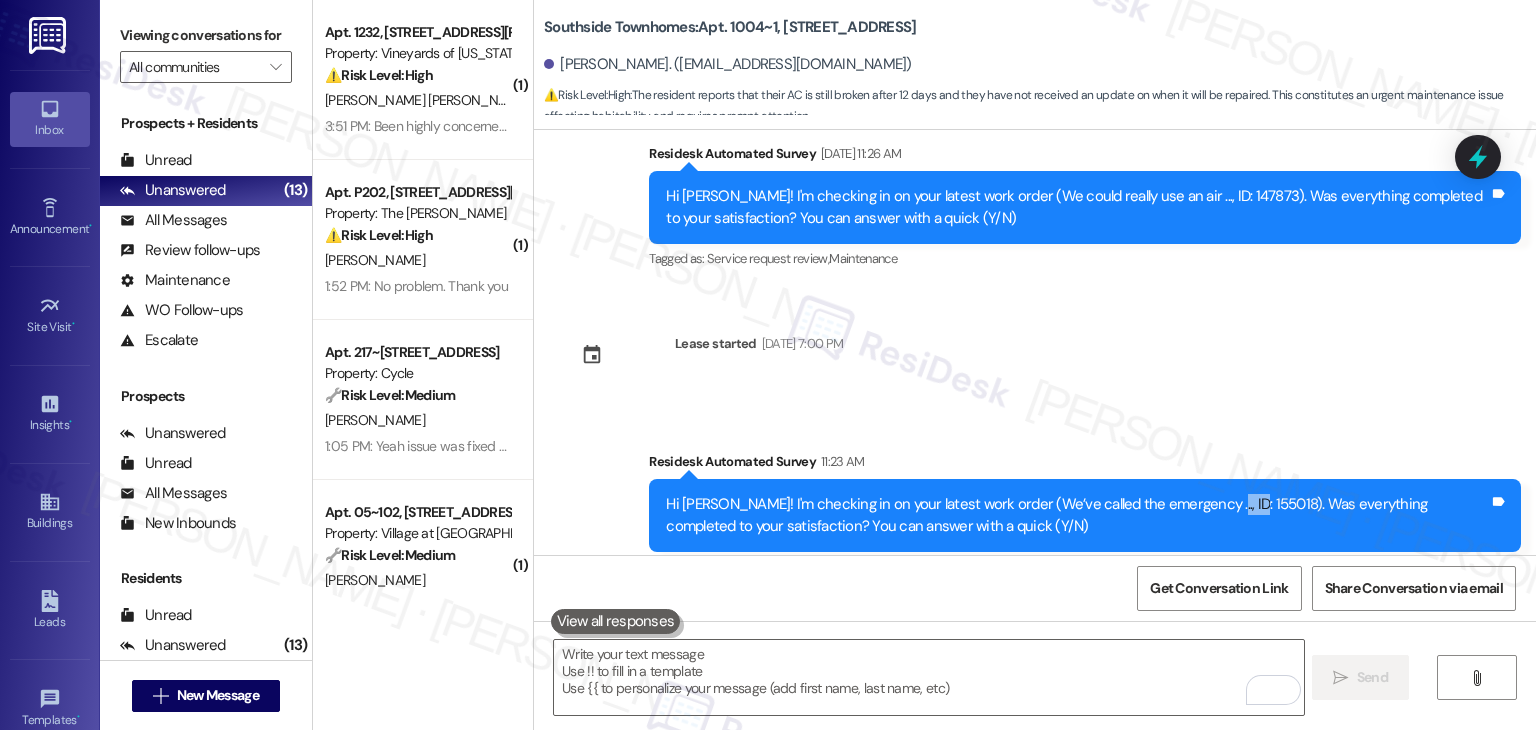 click on "Hi Teira! I'm checking in on your latest work order (We’ve called the emergency ..., ID: 155018). Was everything completed to your satisfaction? You can answer with a quick (Y/N)" at bounding box center [1077, 515] 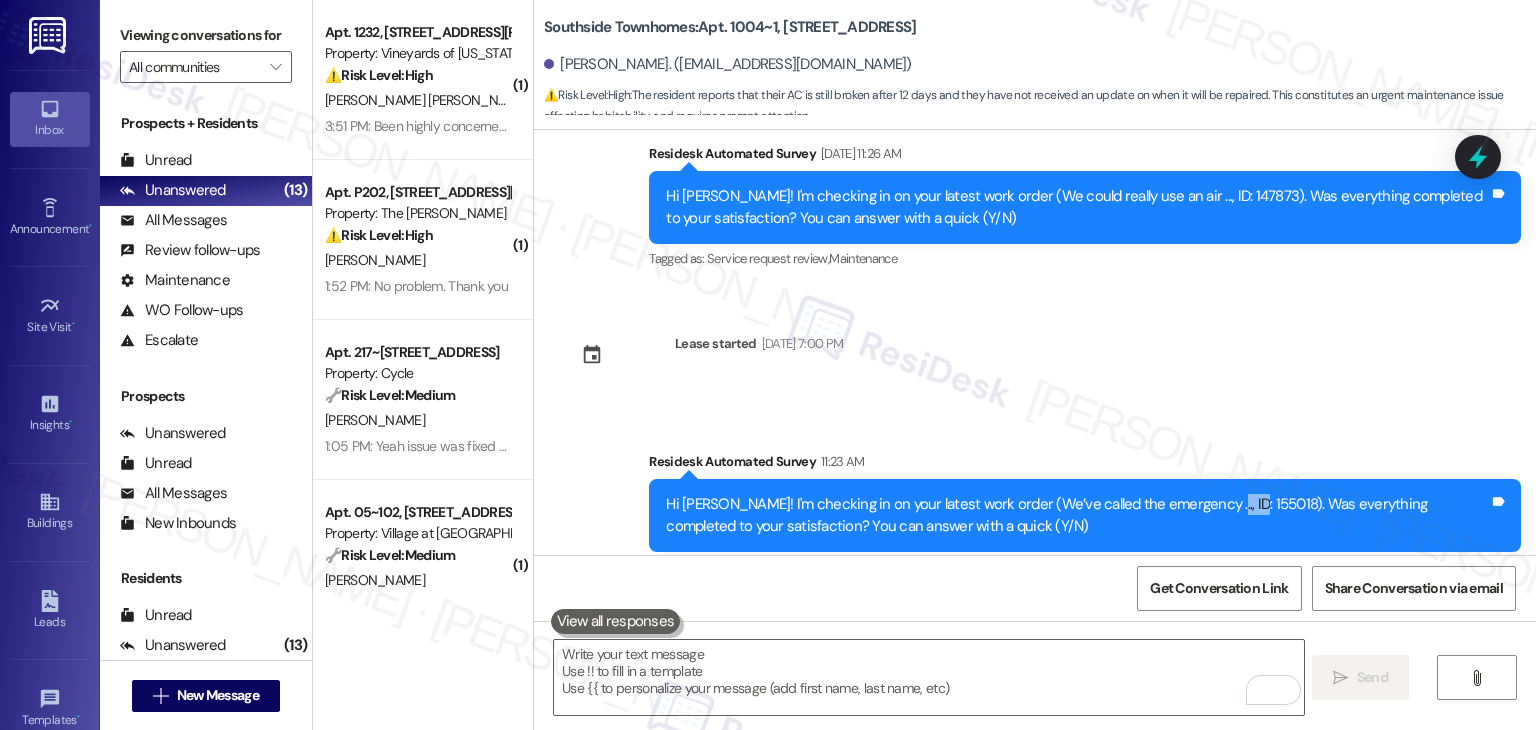 copy on "155018" 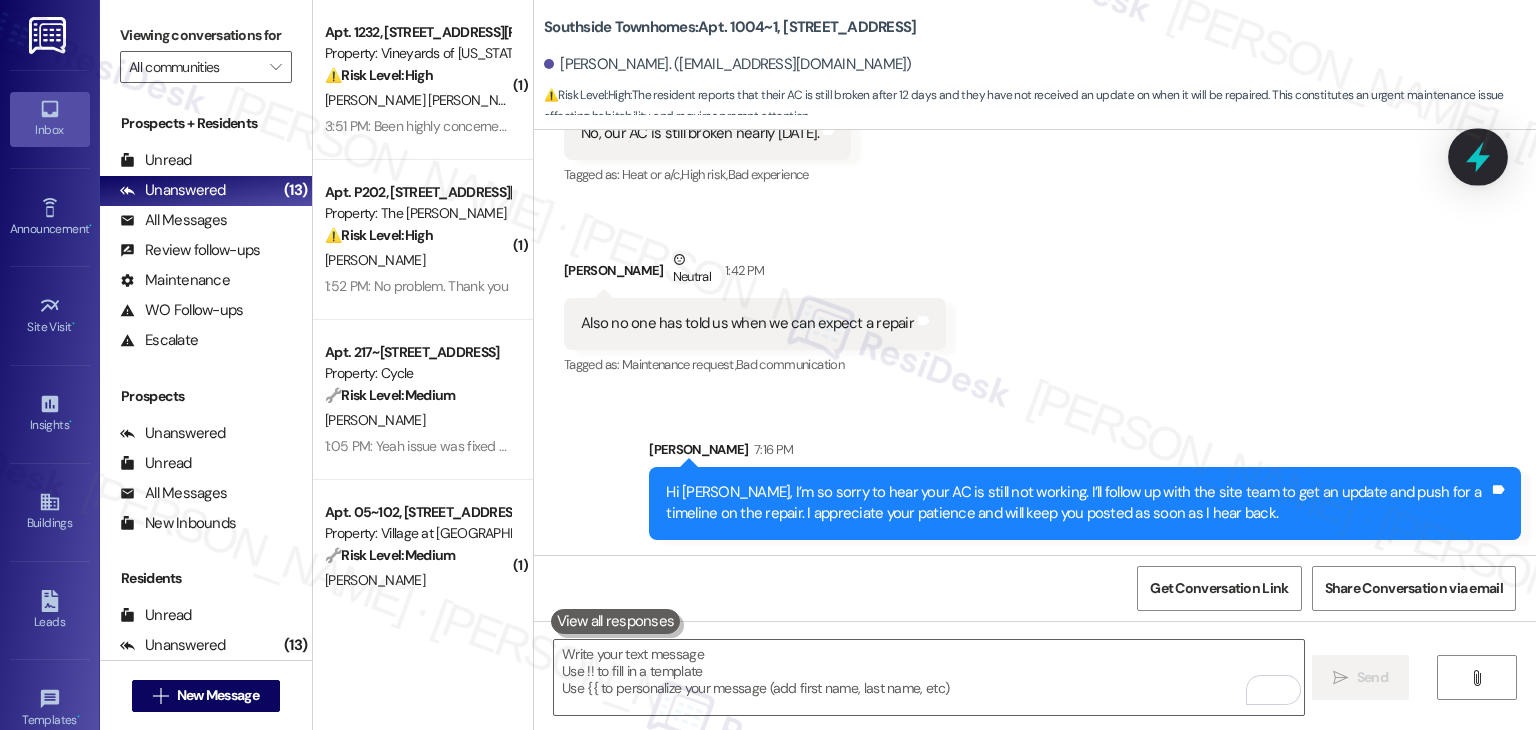click 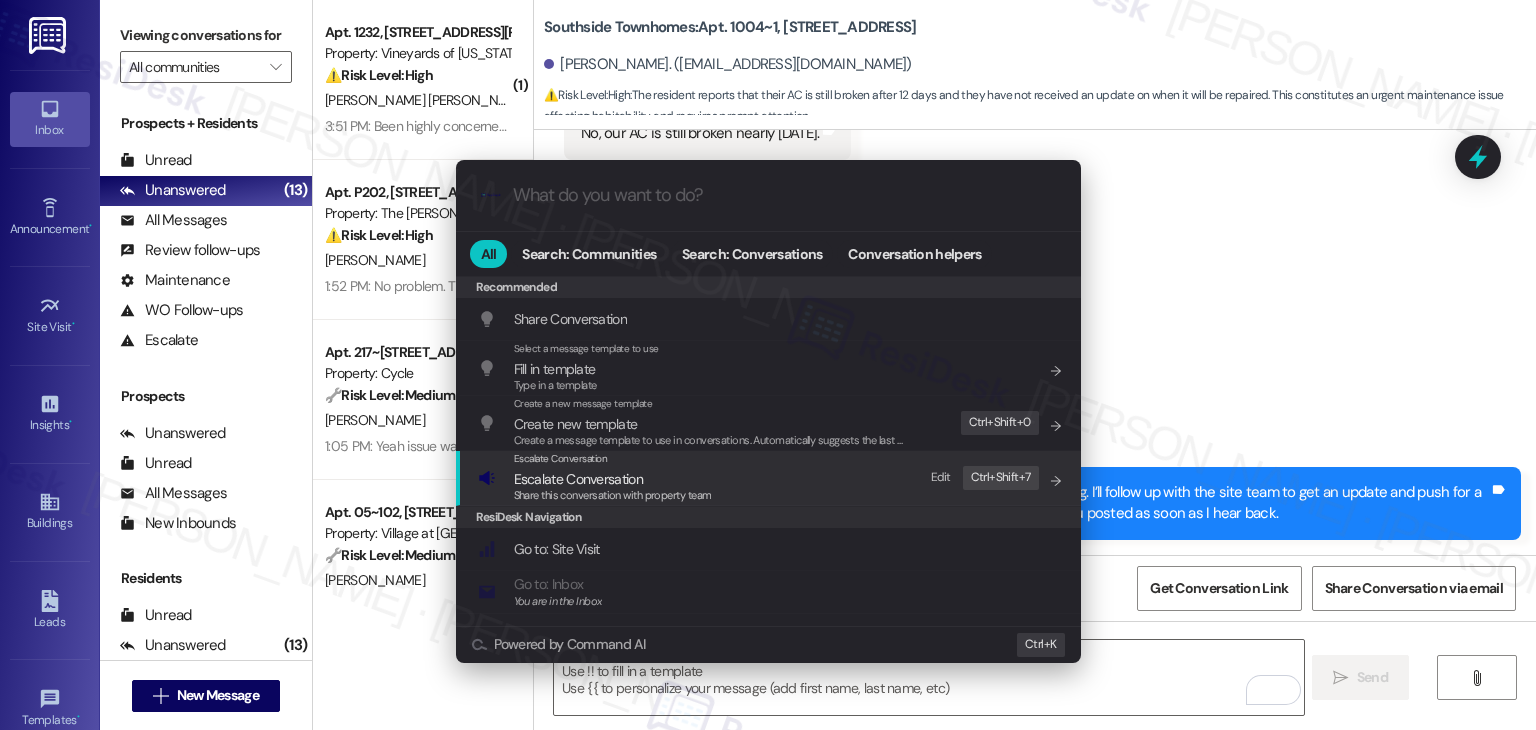 click on "Share this conversation with property team" at bounding box center (613, 495) 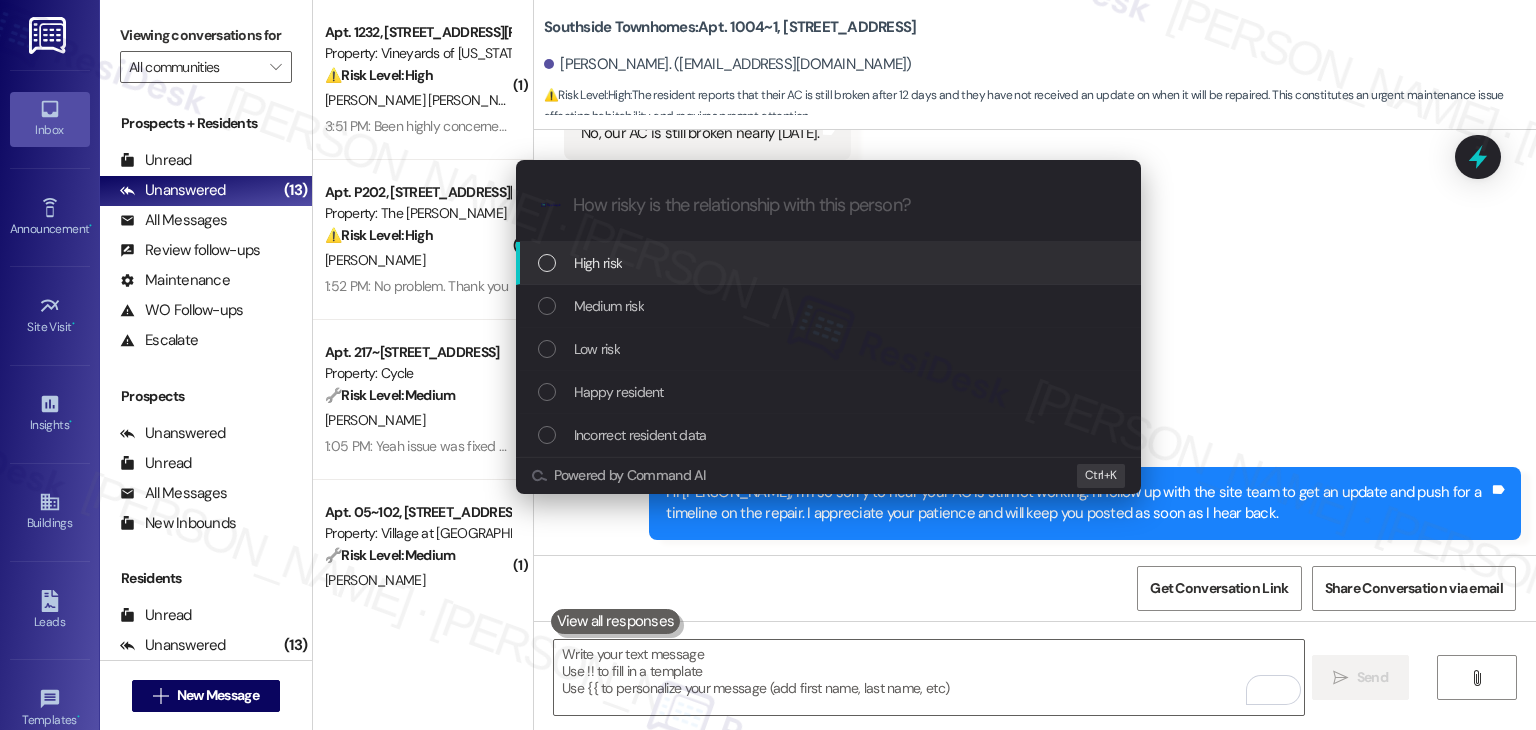 click at bounding box center [547, 263] 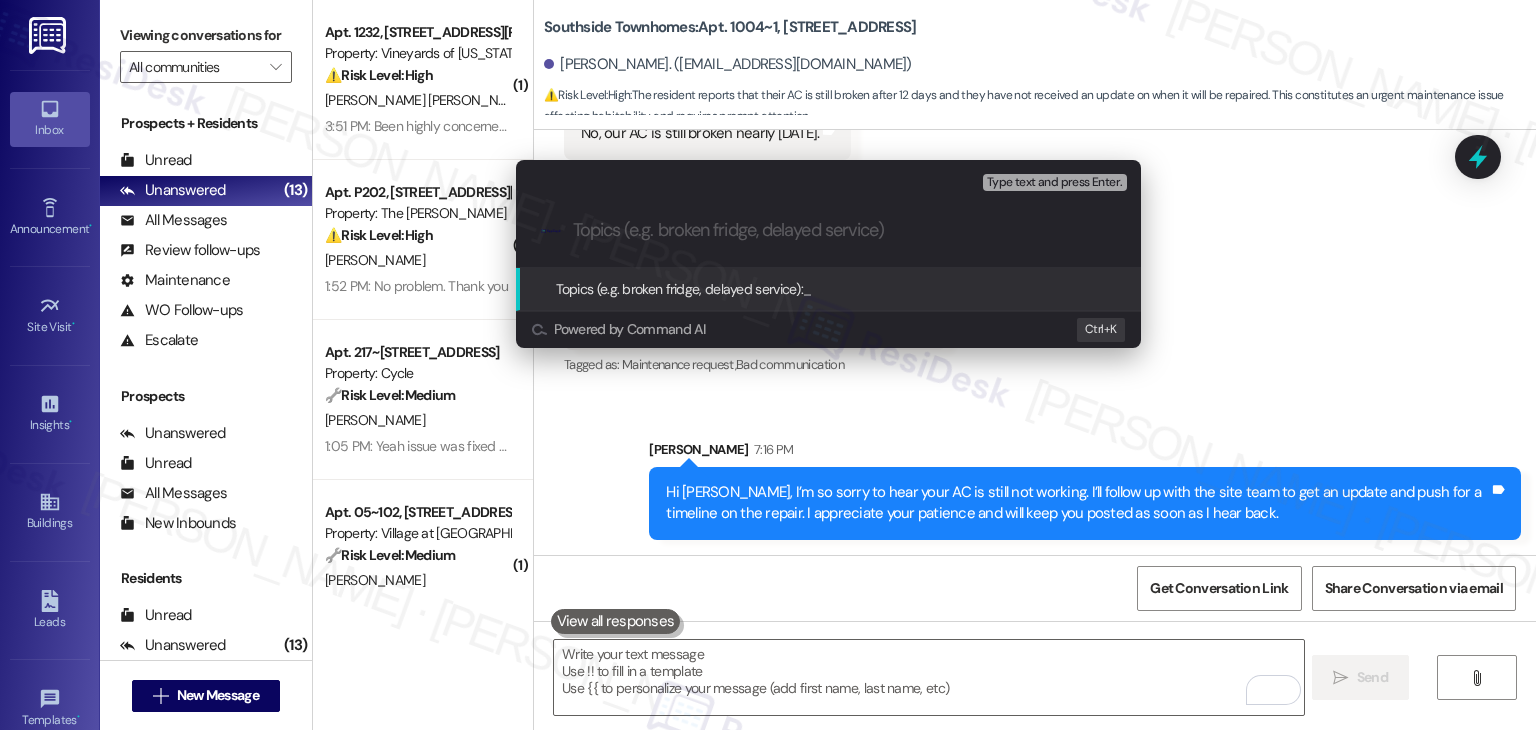 paste on "Follow-Up: AC Still Unrepaired – WO #155018" 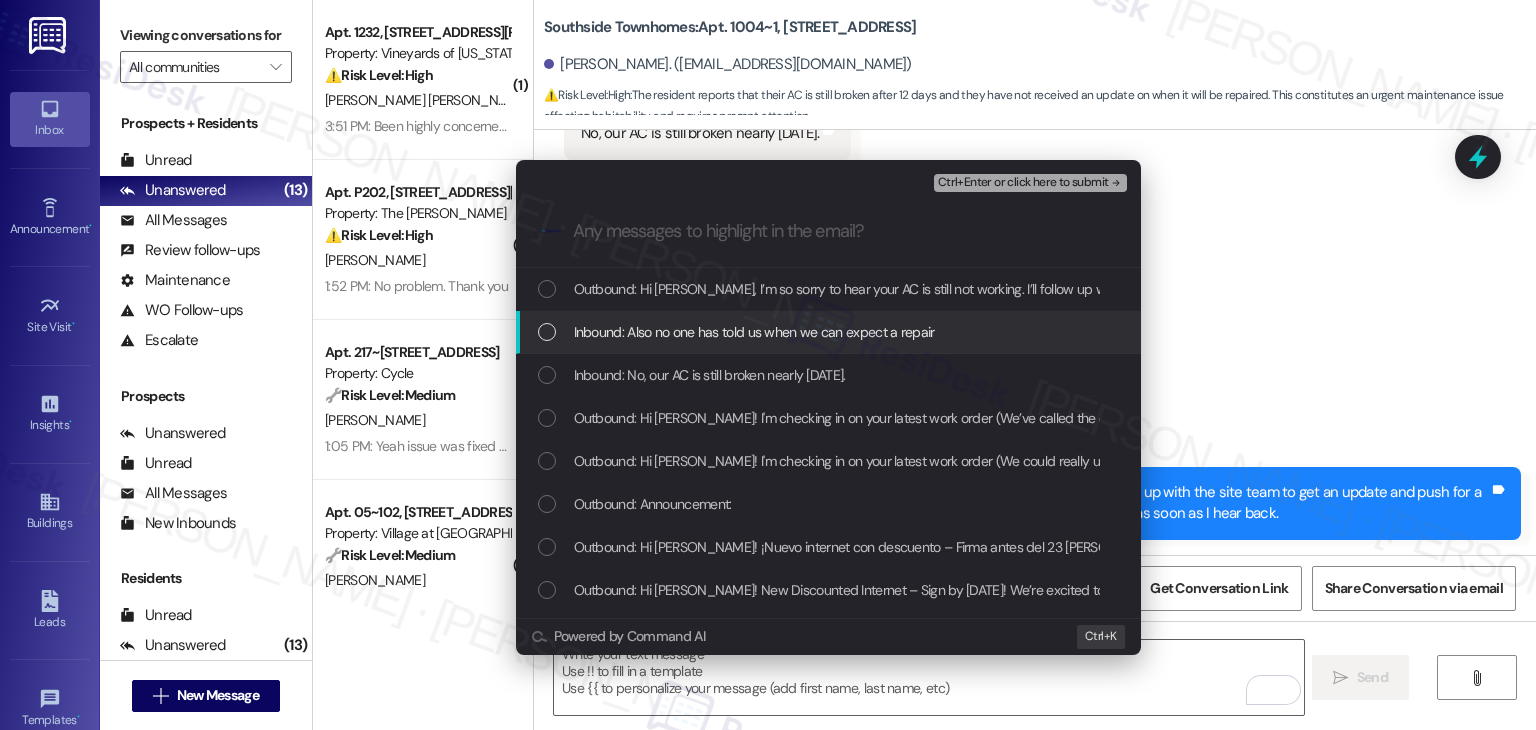 click at bounding box center (547, 332) 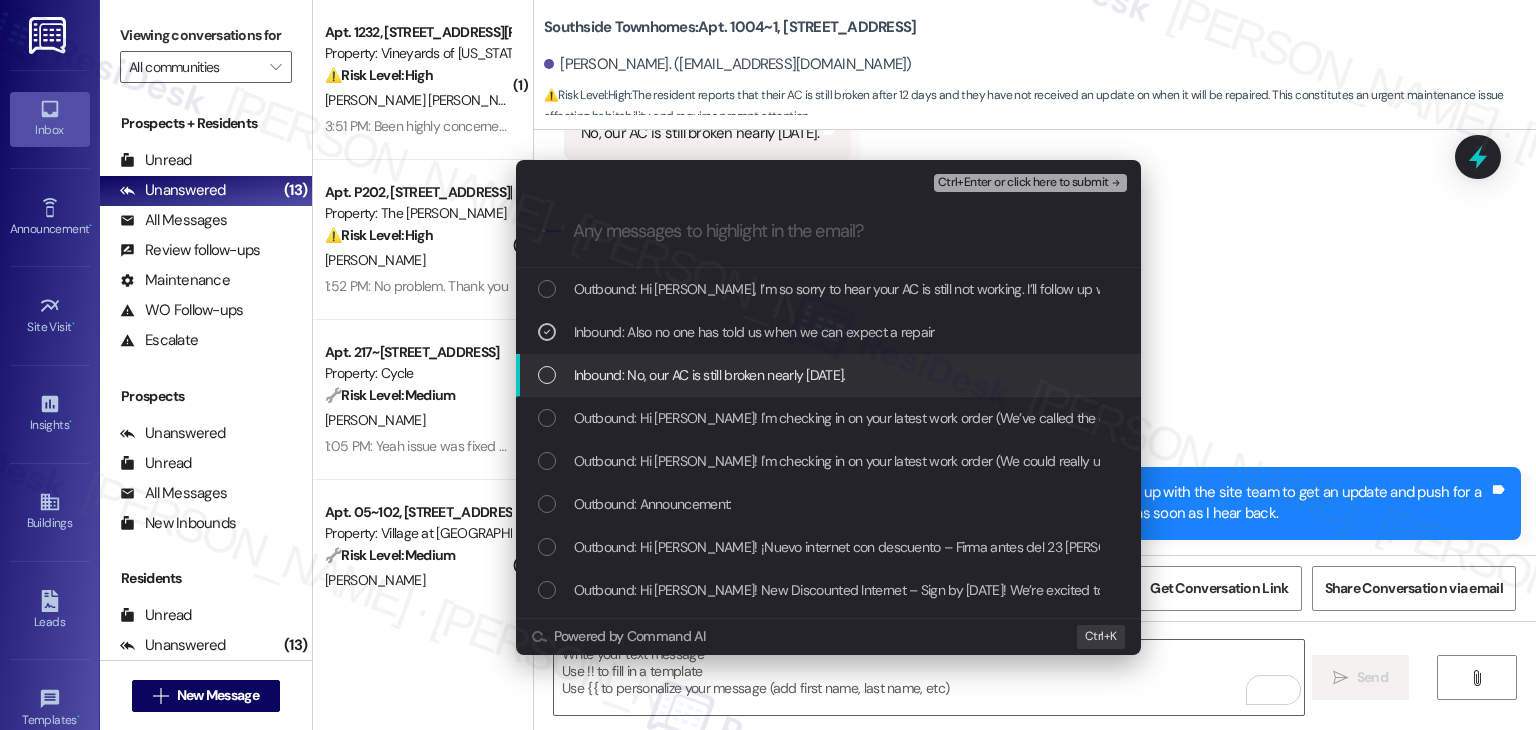 click at bounding box center (547, 375) 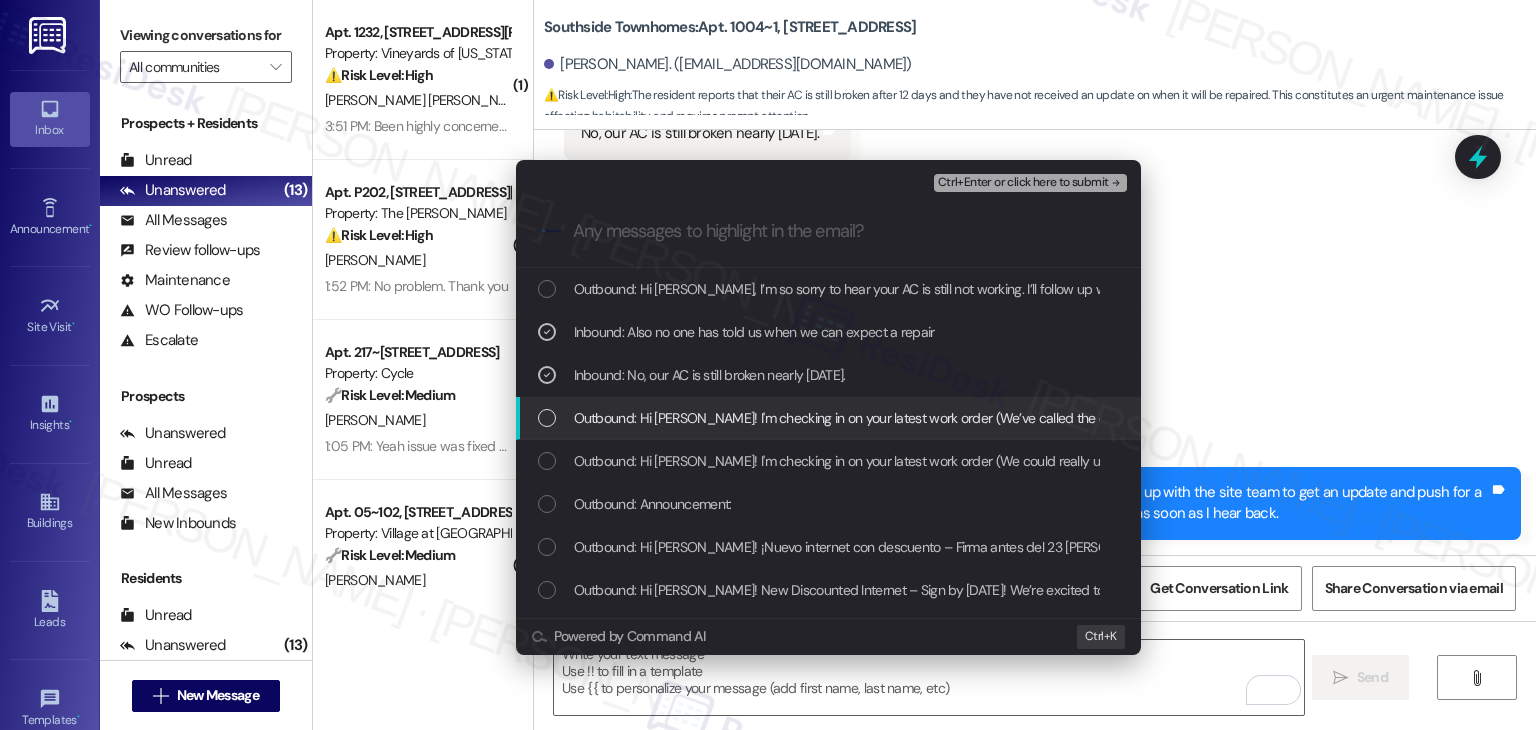 click at bounding box center [547, 418] 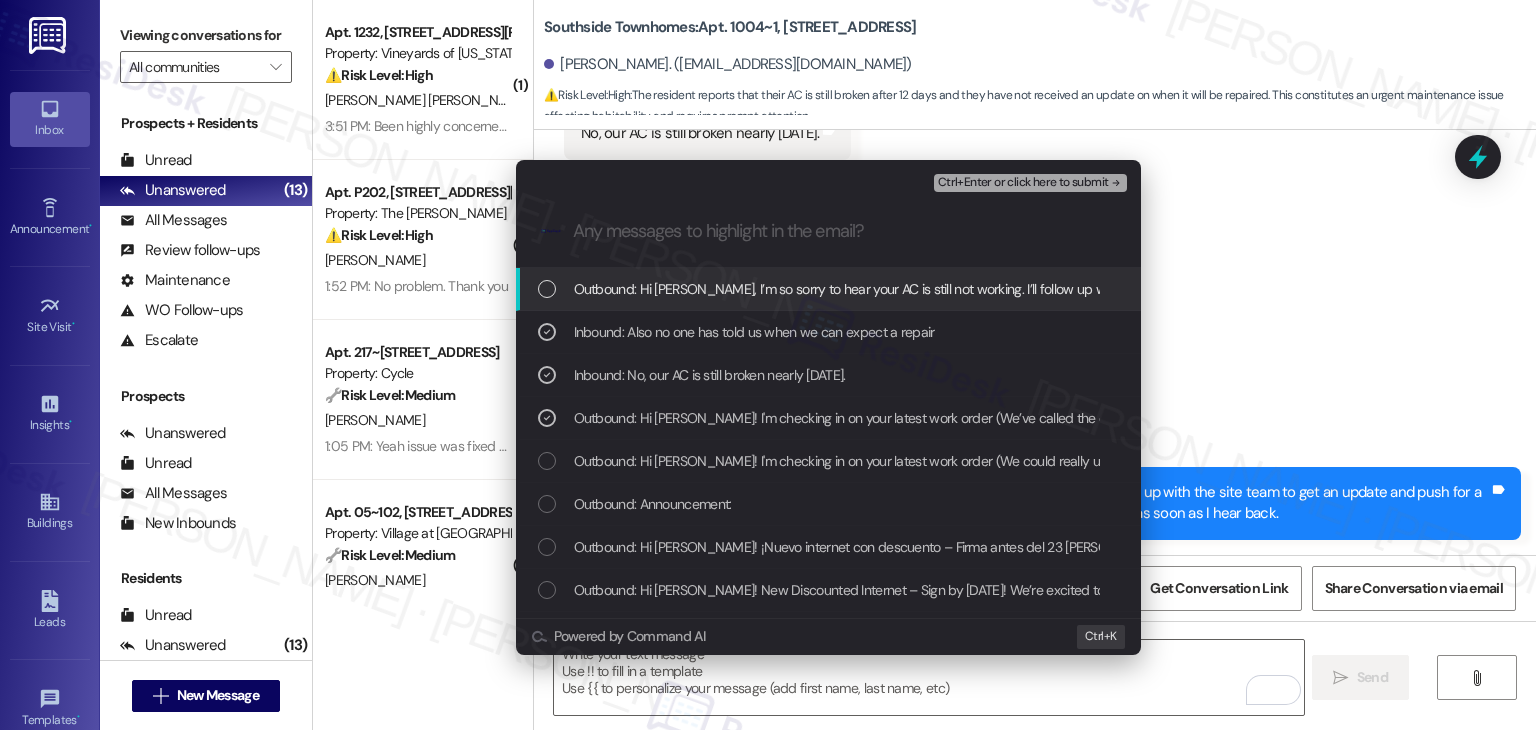 click on ".cls-1{fill:#0a055f;}.cls-2{fill:#0cc4c4;} resideskLogoBlueOrange" at bounding box center [828, 231] 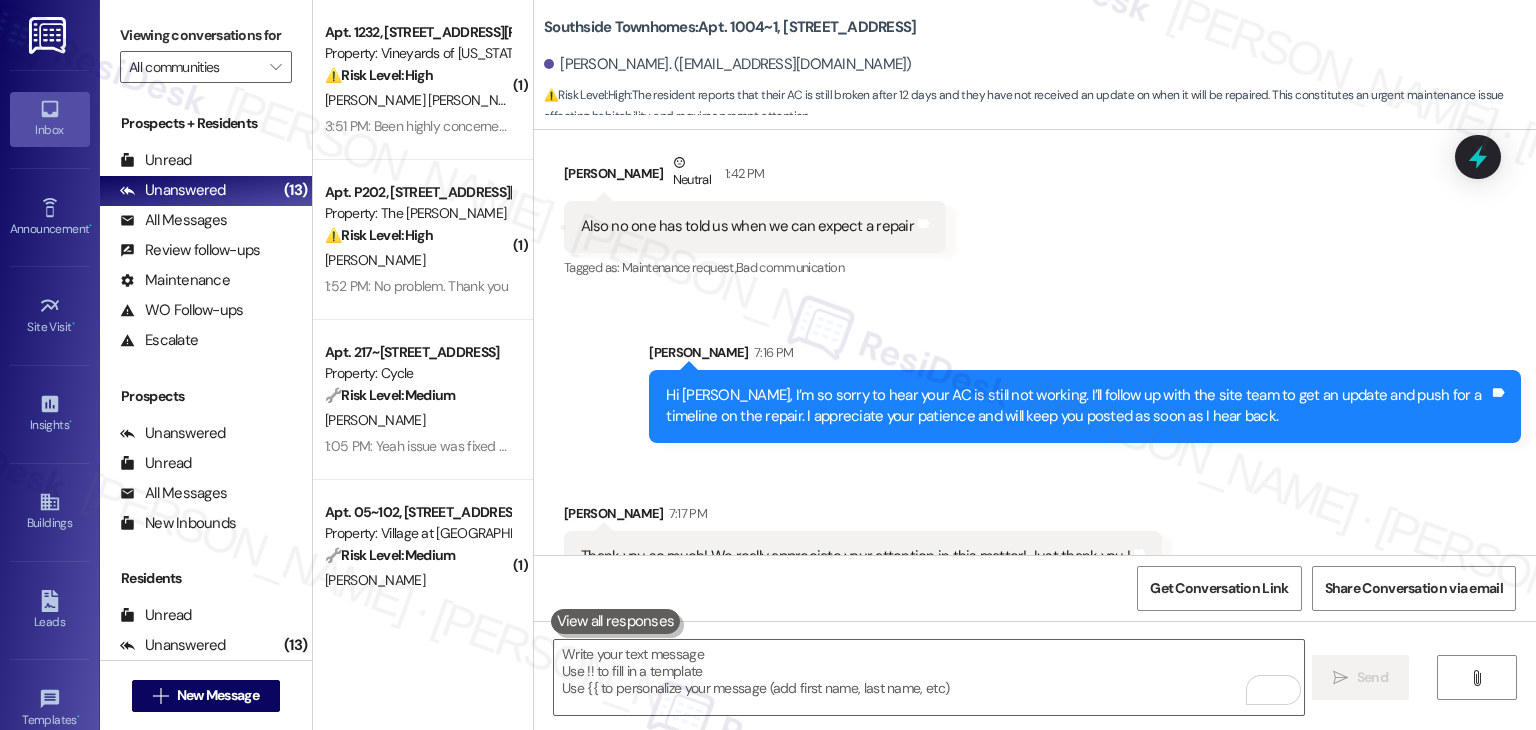scroll, scrollTop: 2216, scrollLeft: 0, axis: vertical 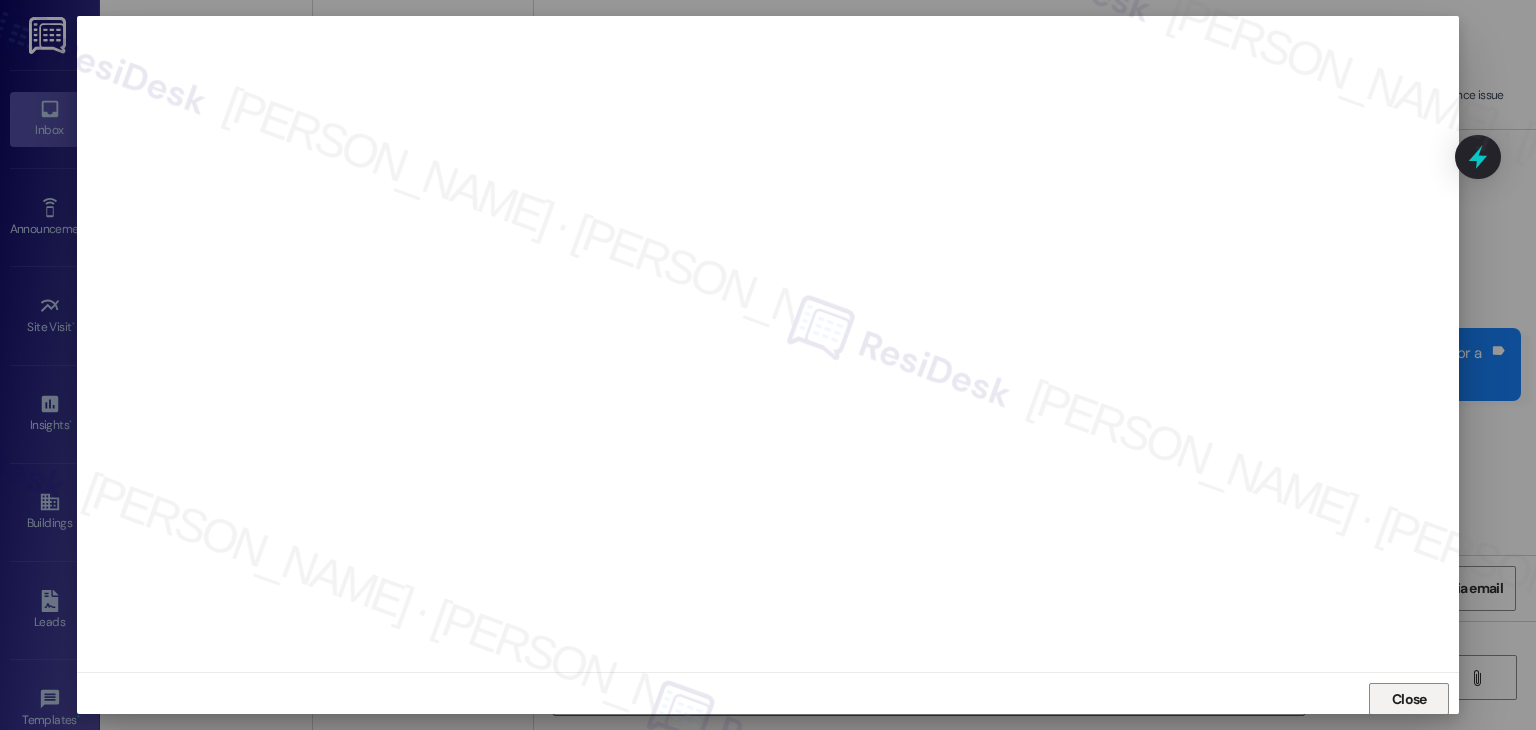 click on "Close" at bounding box center [1409, 699] 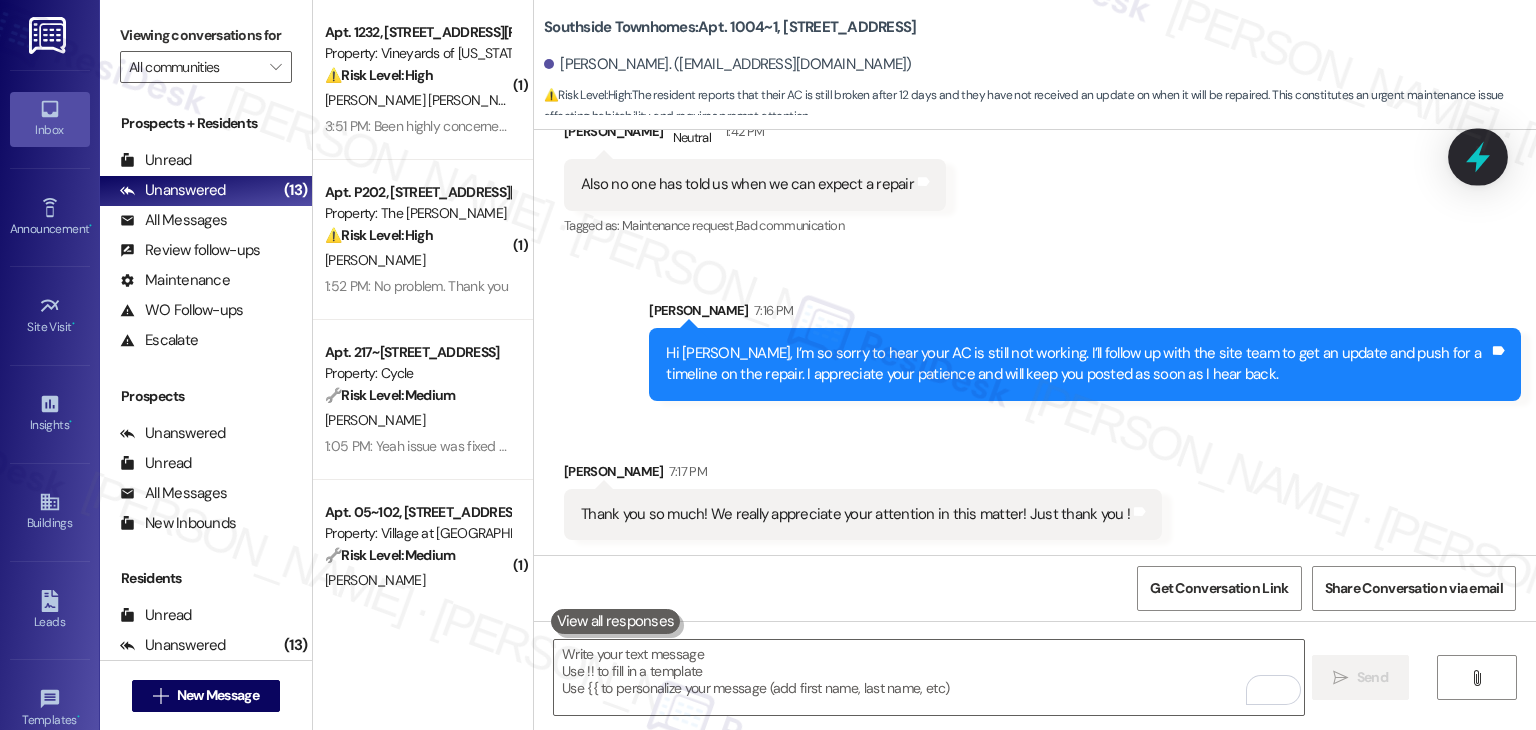 click 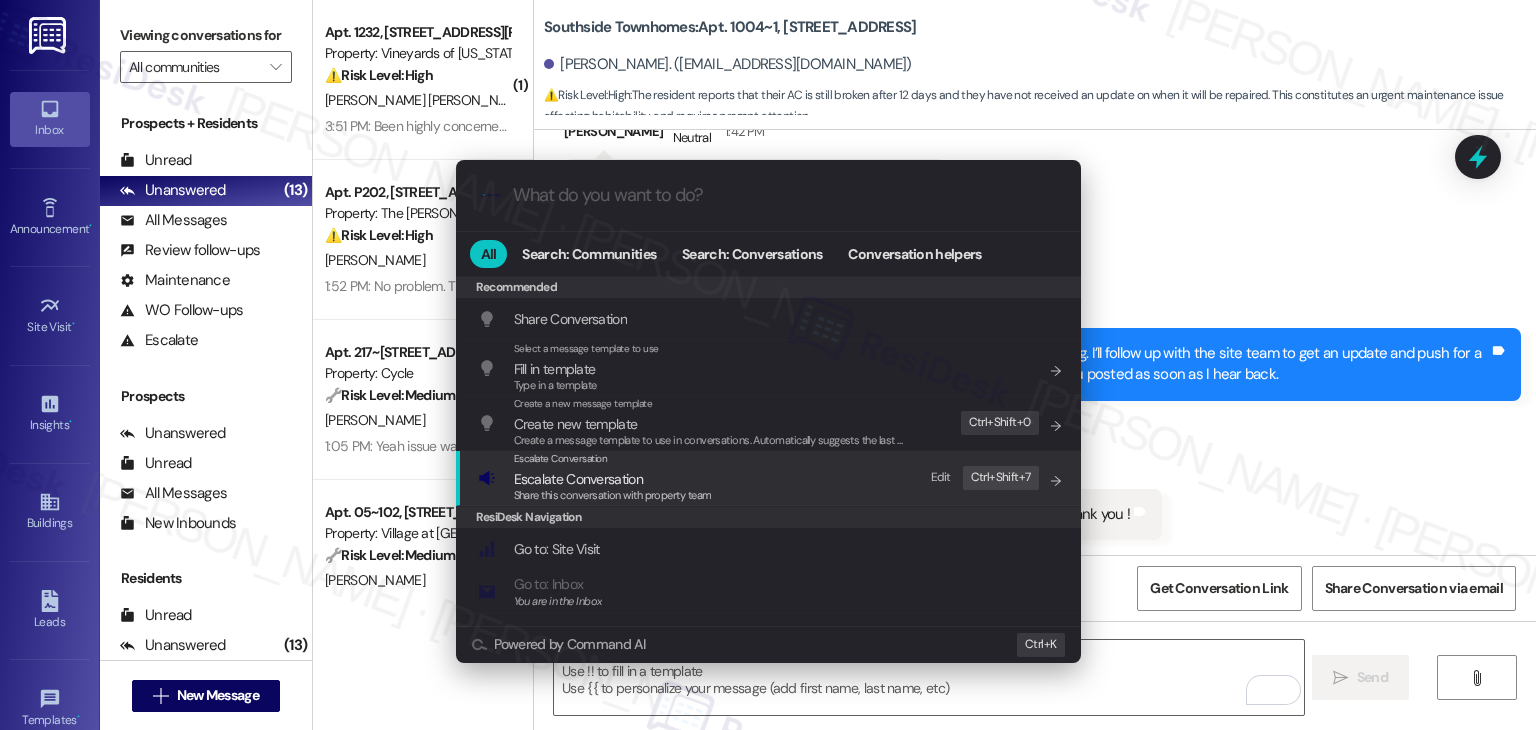 click on "Escalate Conversation" at bounding box center [578, 479] 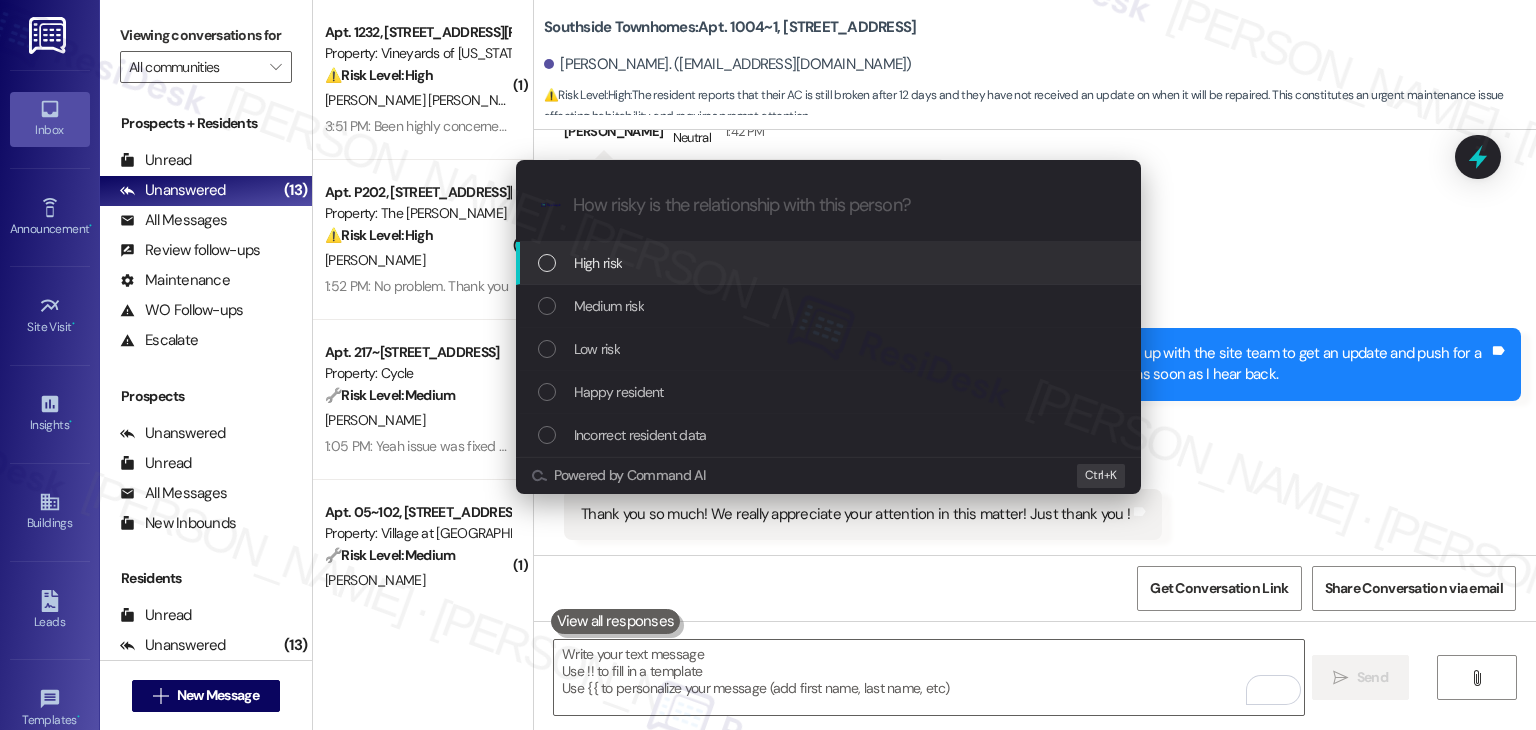 click at bounding box center (547, 263) 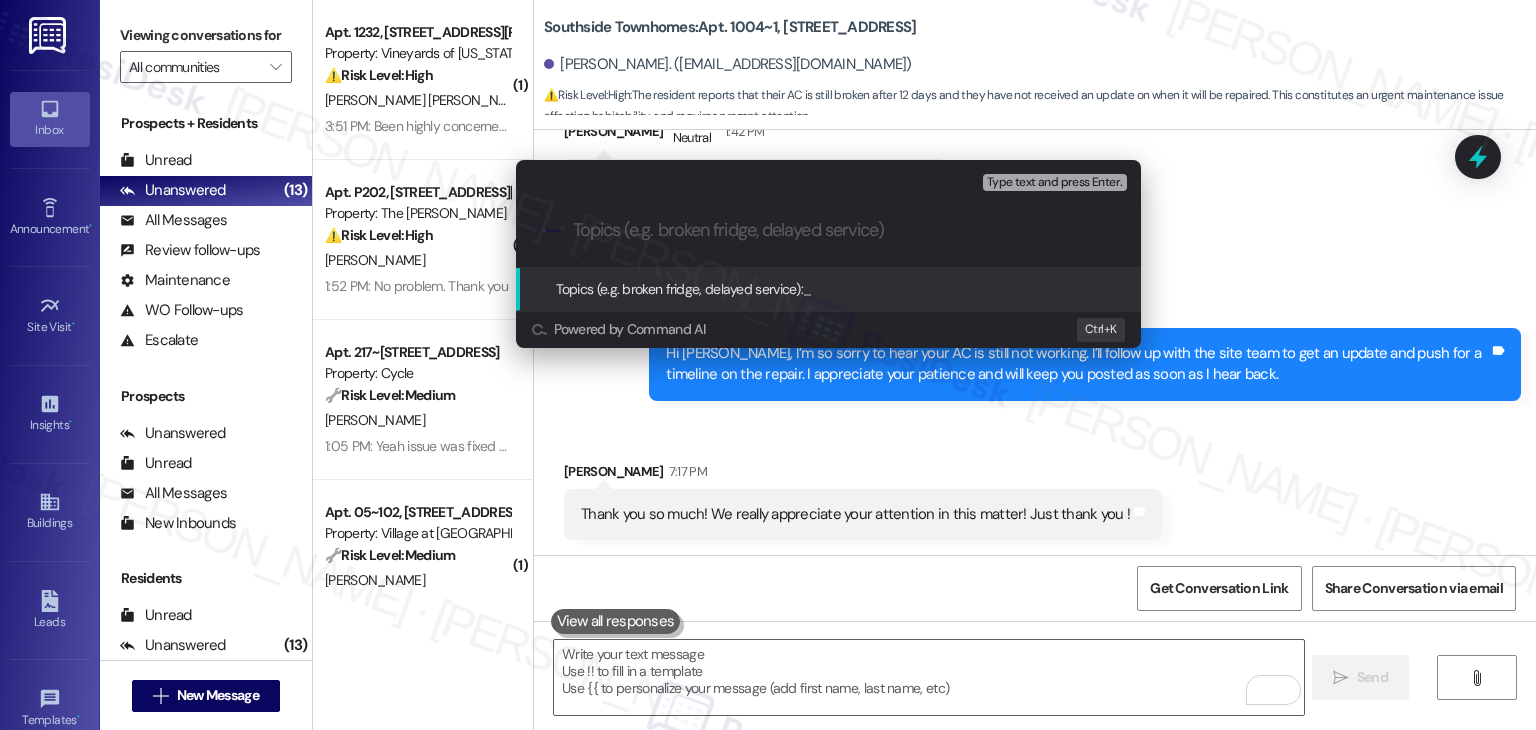 paste on "Follow-Up: AC Still Unrepaired – WO #155018" 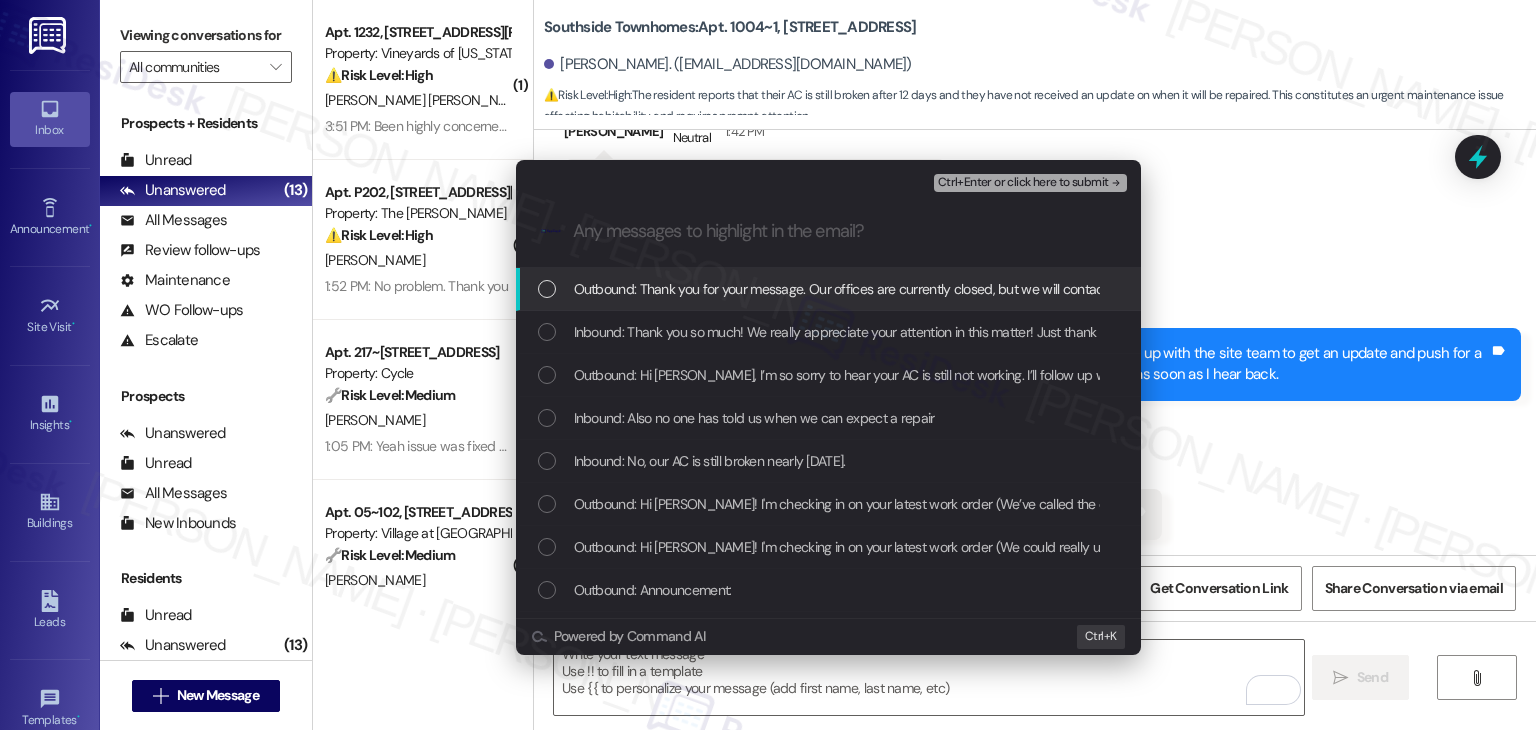 click on "Escalate Conversation High risk Follow-Up: AC Still Unrepaired – WO #155018 Any messages to highlight in the email? Ctrl+Enter or click here to submit .cls-1{fill:#0a055f;}.cls-2{fill:#0cc4c4;} resideskLogoBlueOrange Outbound: Thank you for your message. Our offices are currently closed, but we will contact you when we resume operations. For emergencies, please contact your emergency number. Inbound: Thank you so much! We really appreciate your attention in this matter! Just thank you !  Outbound: Hi Teira, I’m so sorry to hear your AC is still not working. I’ll follow up with the site team to get an update and push for a timeline on the repair. I appreciate your patience and will keep you posted as soon as I hear back. Inbound: Also no one has told us when we can expect a repair  Inbound: No, our AC is still broken  nearly 12 days later.  Outbound: Announcement:
Outbound: Announcement:
Powered by Command AI Ctrl+ K" at bounding box center [768, 365] 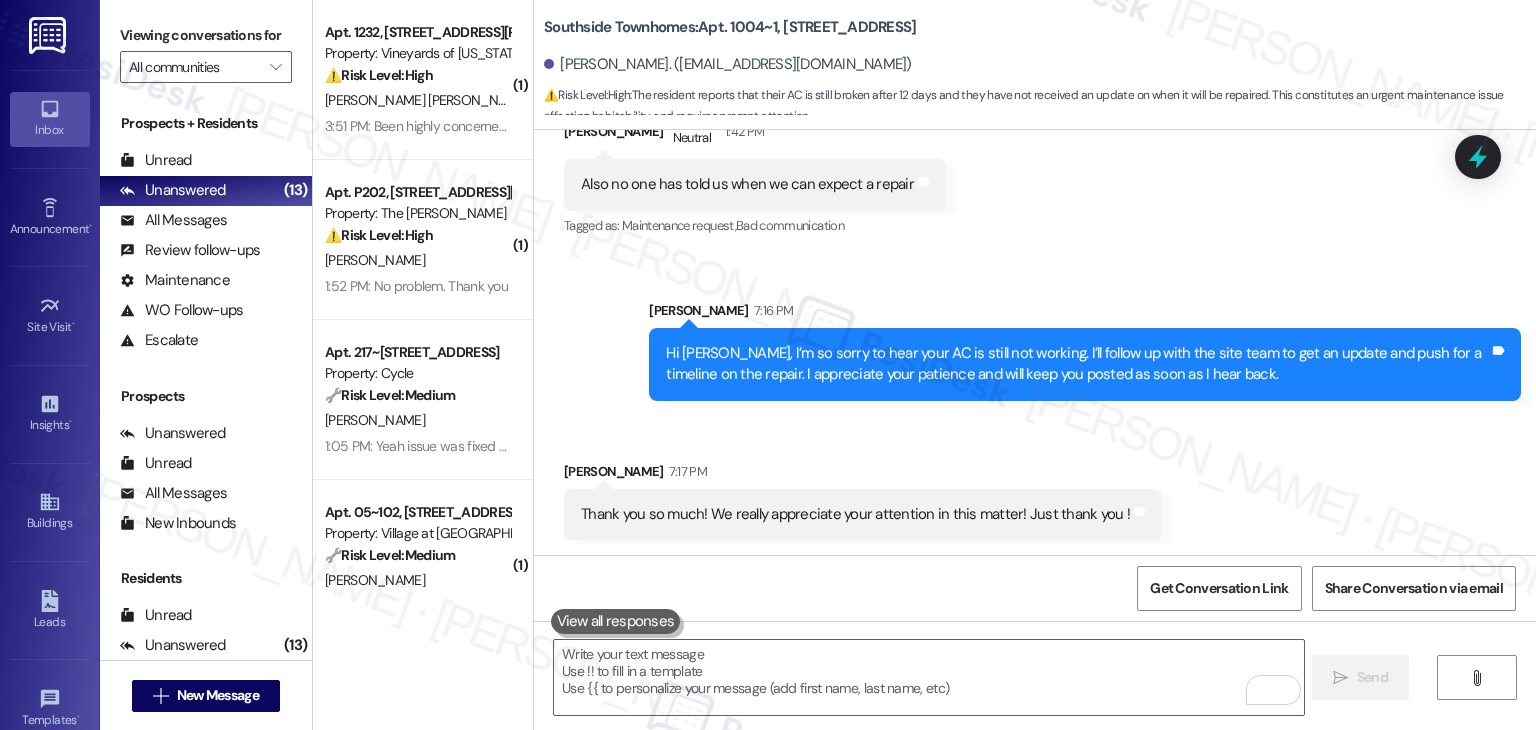 scroll, scrollTop: 2378, scrollLeft: 0, axis: vertical 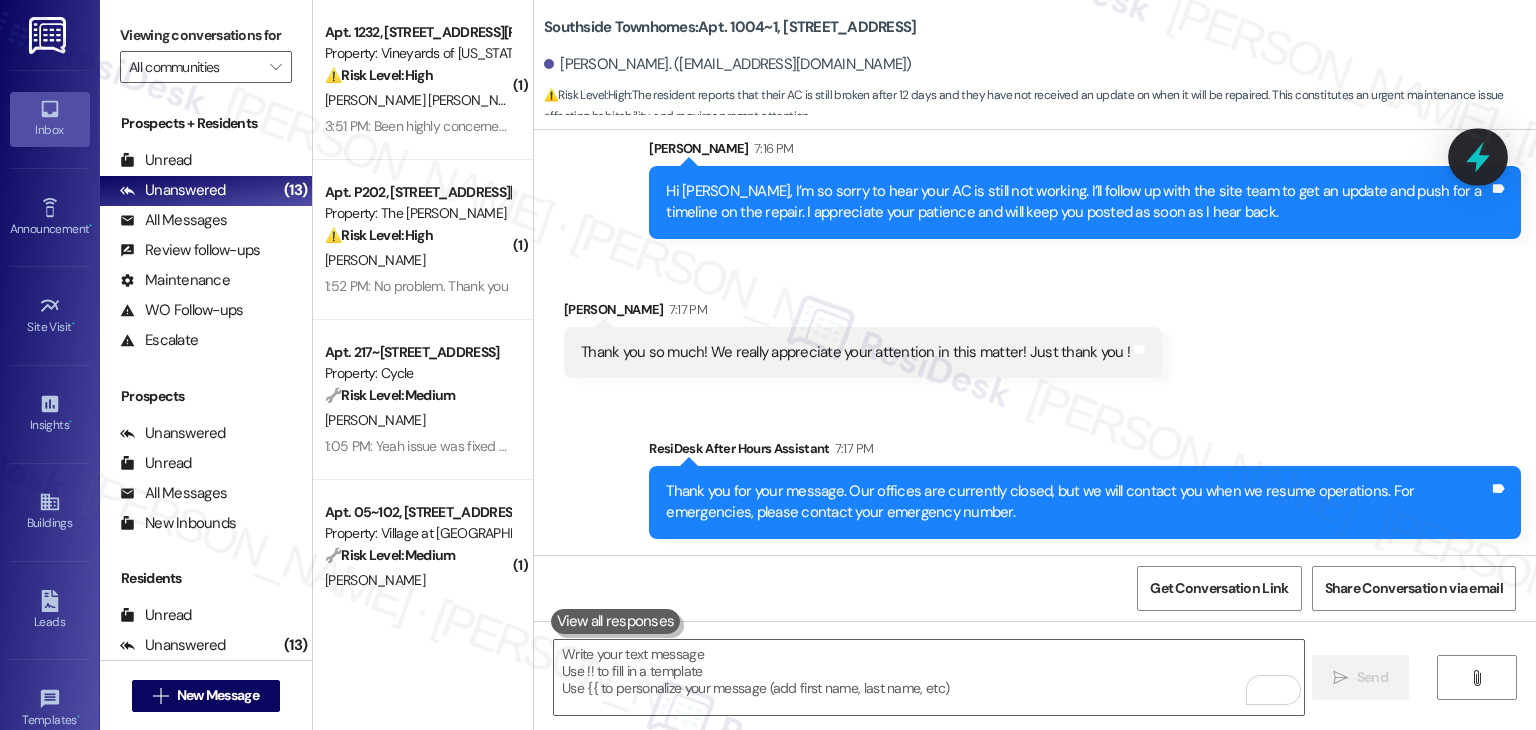 click 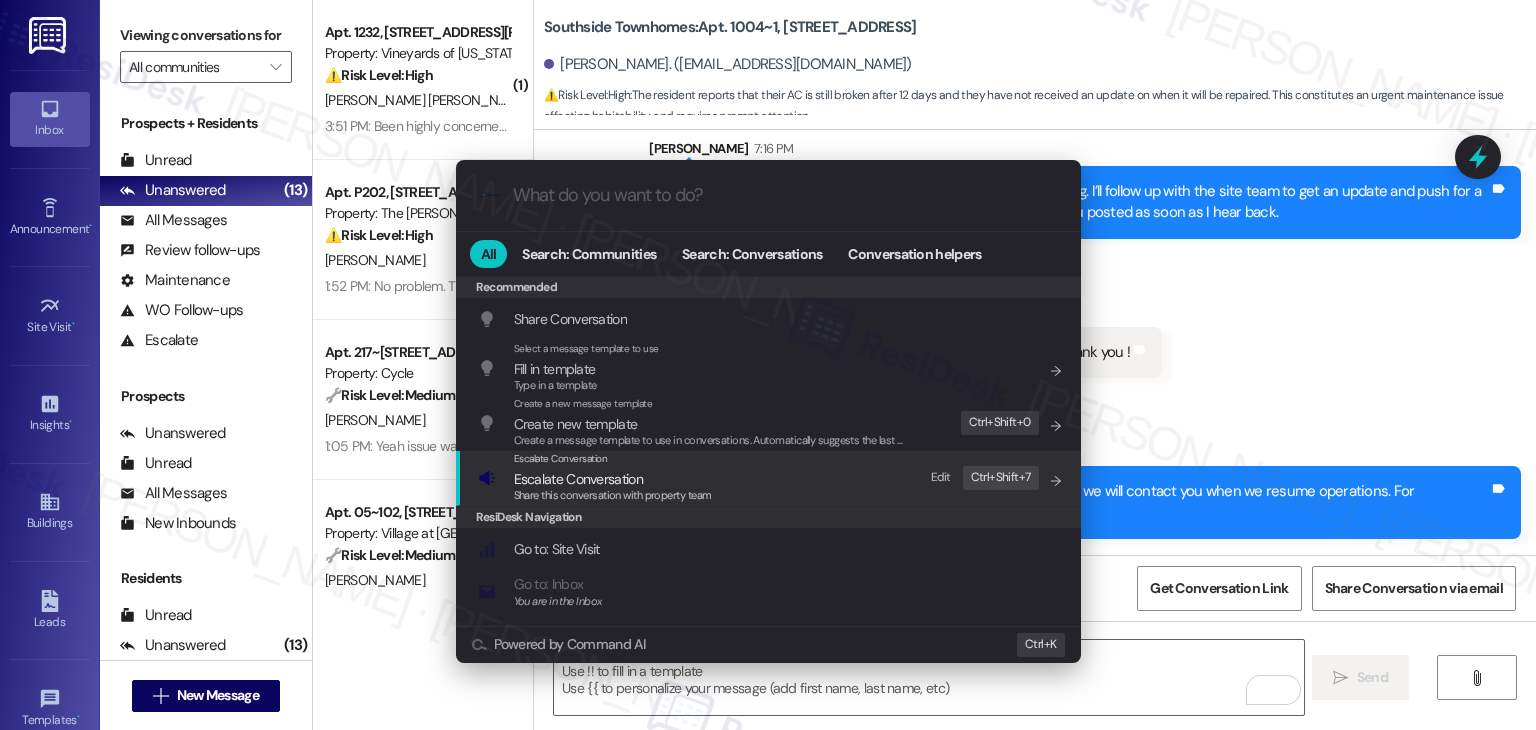 click on "Share this conversation with property team" at bounding box center [613, 495] 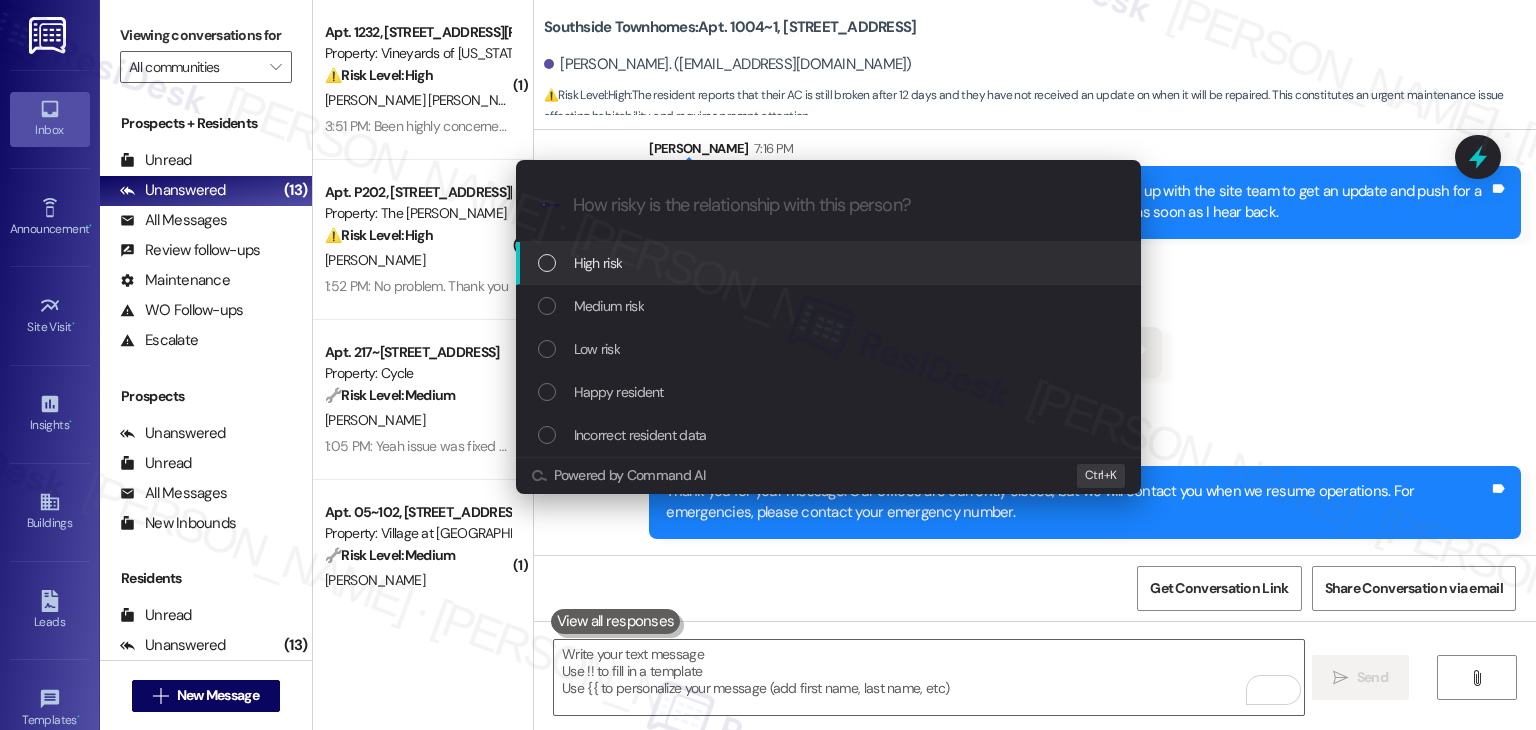 click on "High risk" at bounding box center (830, 263) 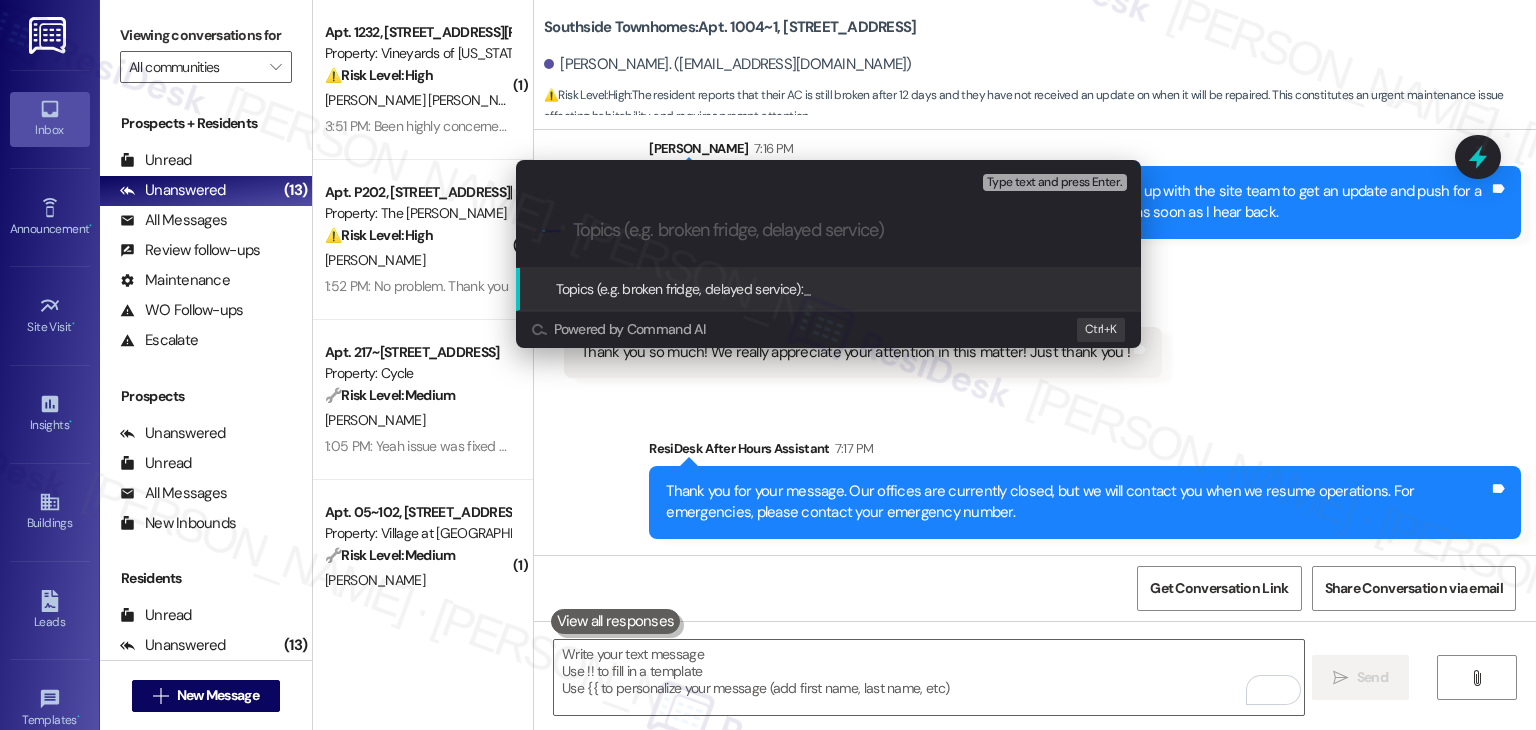 paste on "Follow-Up: AC Still Unrepaired – WO #155018" 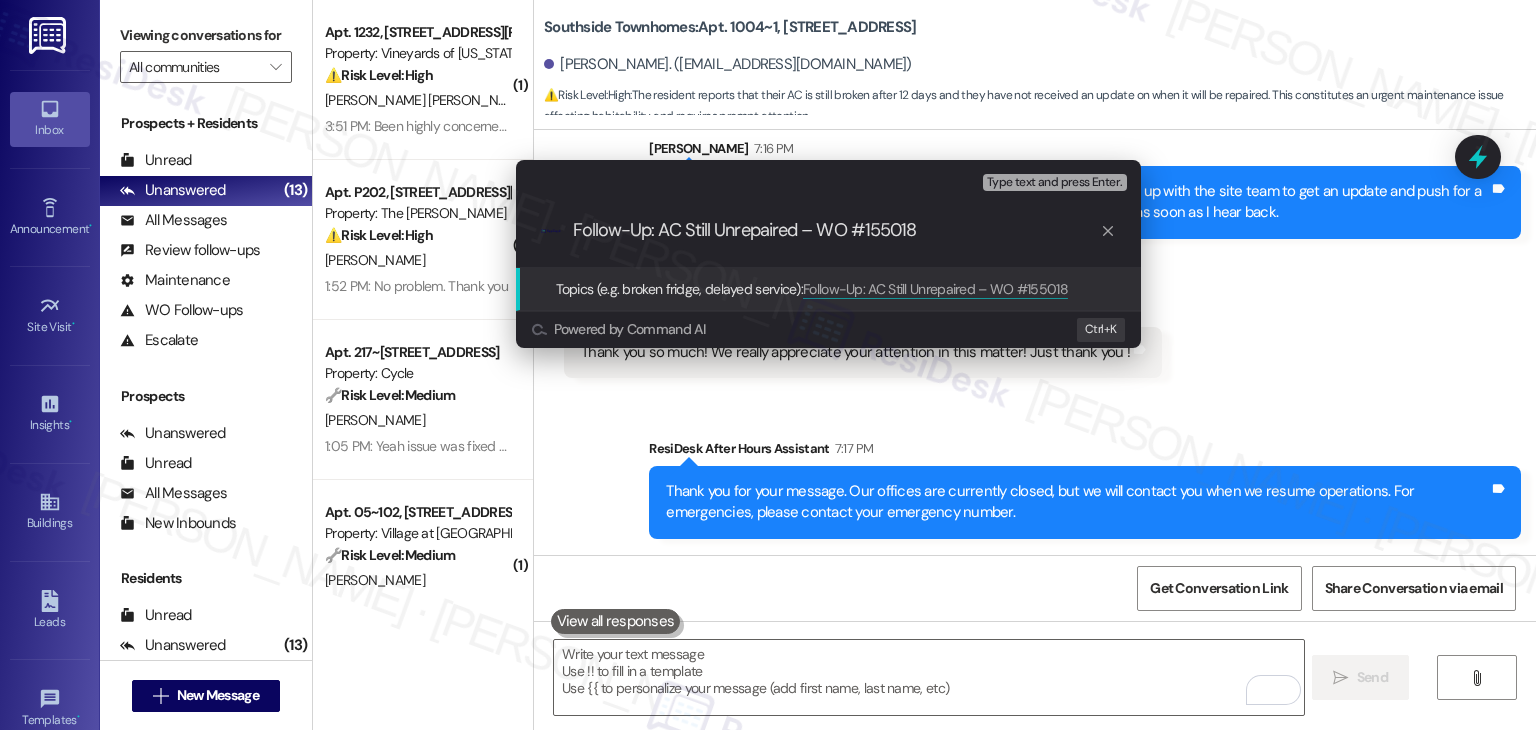 type 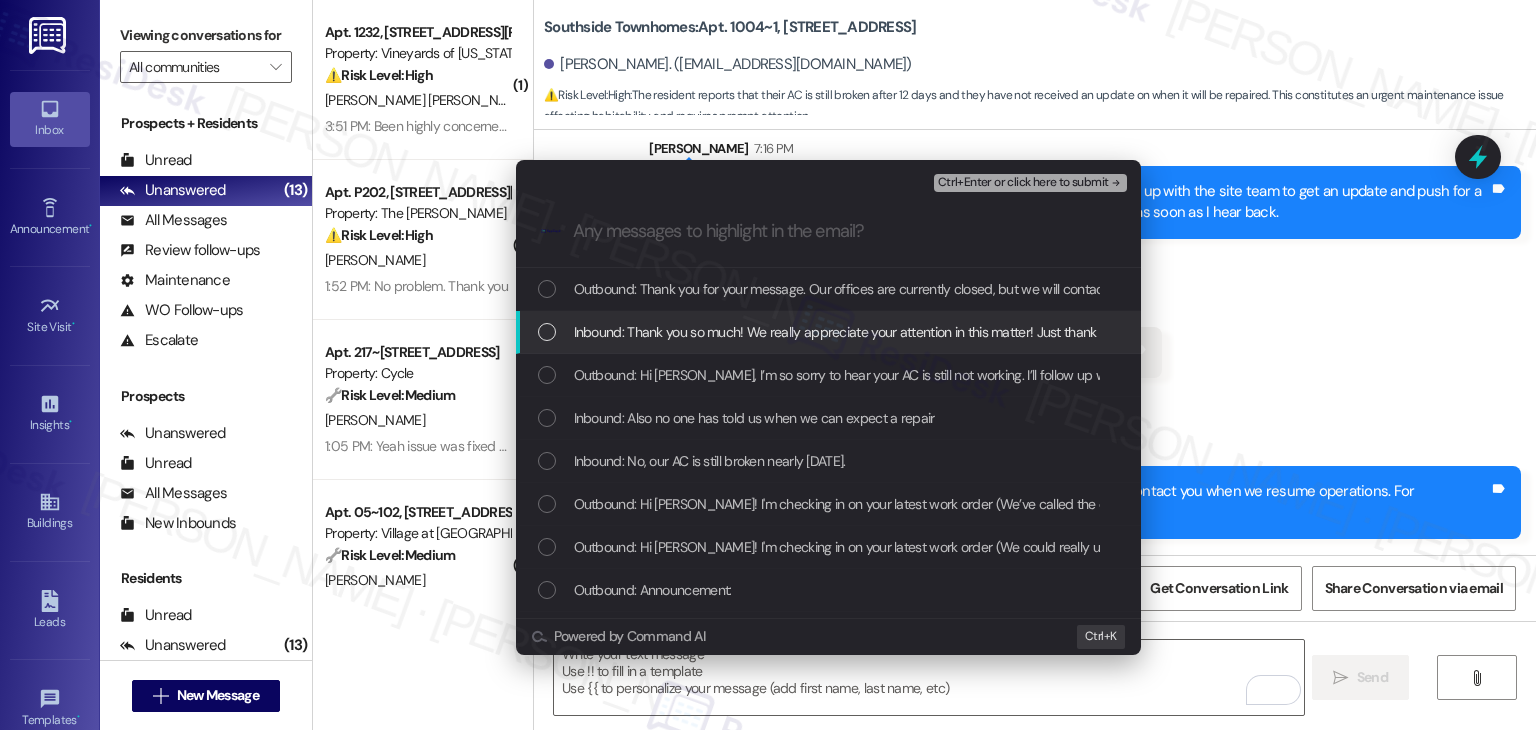 click at bounding box center [547, 332] 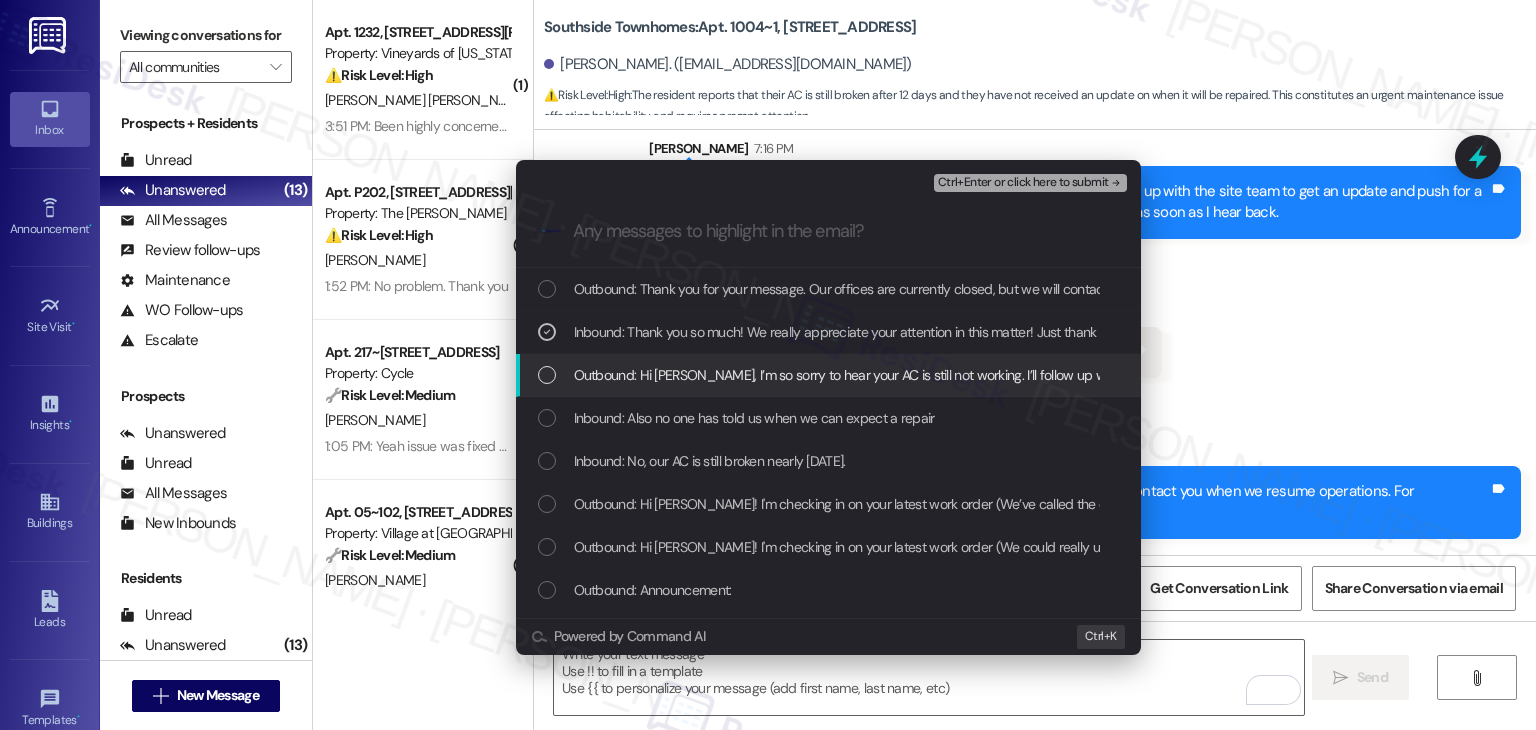 click at bounding box center (547, 375) 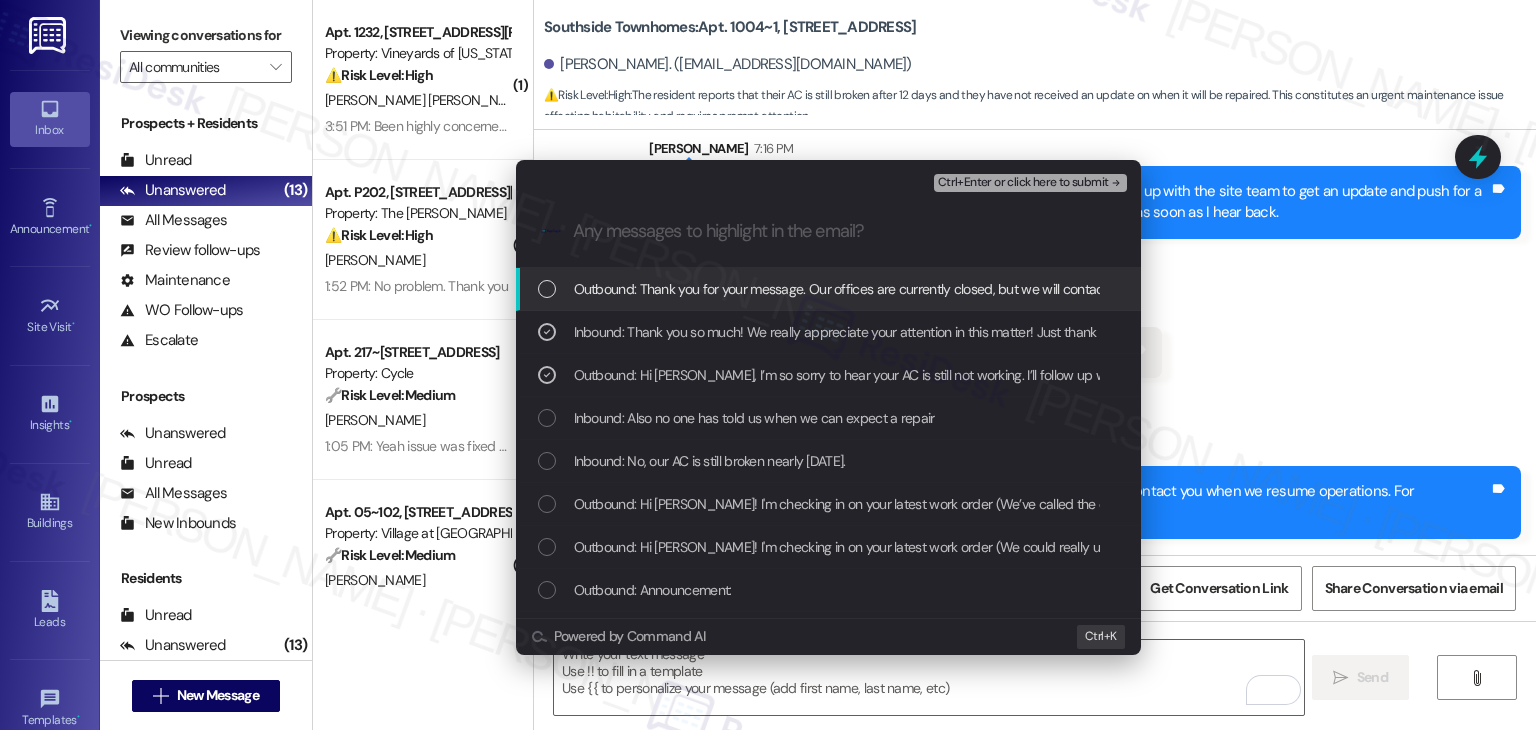 click on "Ctrl+Enter or click here to submit" at bounding box center (1023, 183) 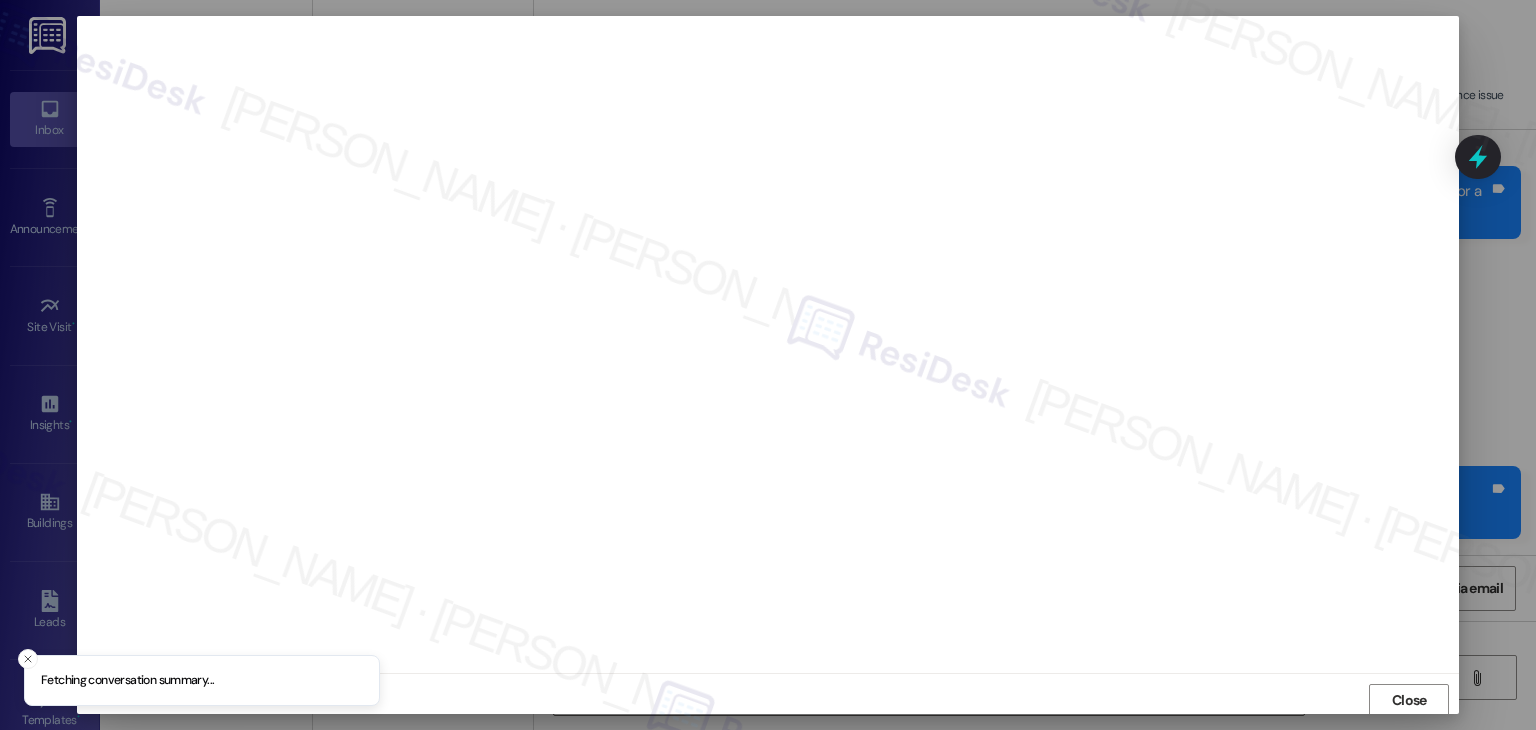 scroll, scrollTop: 1, scrollLeft: 0, axis: vertical 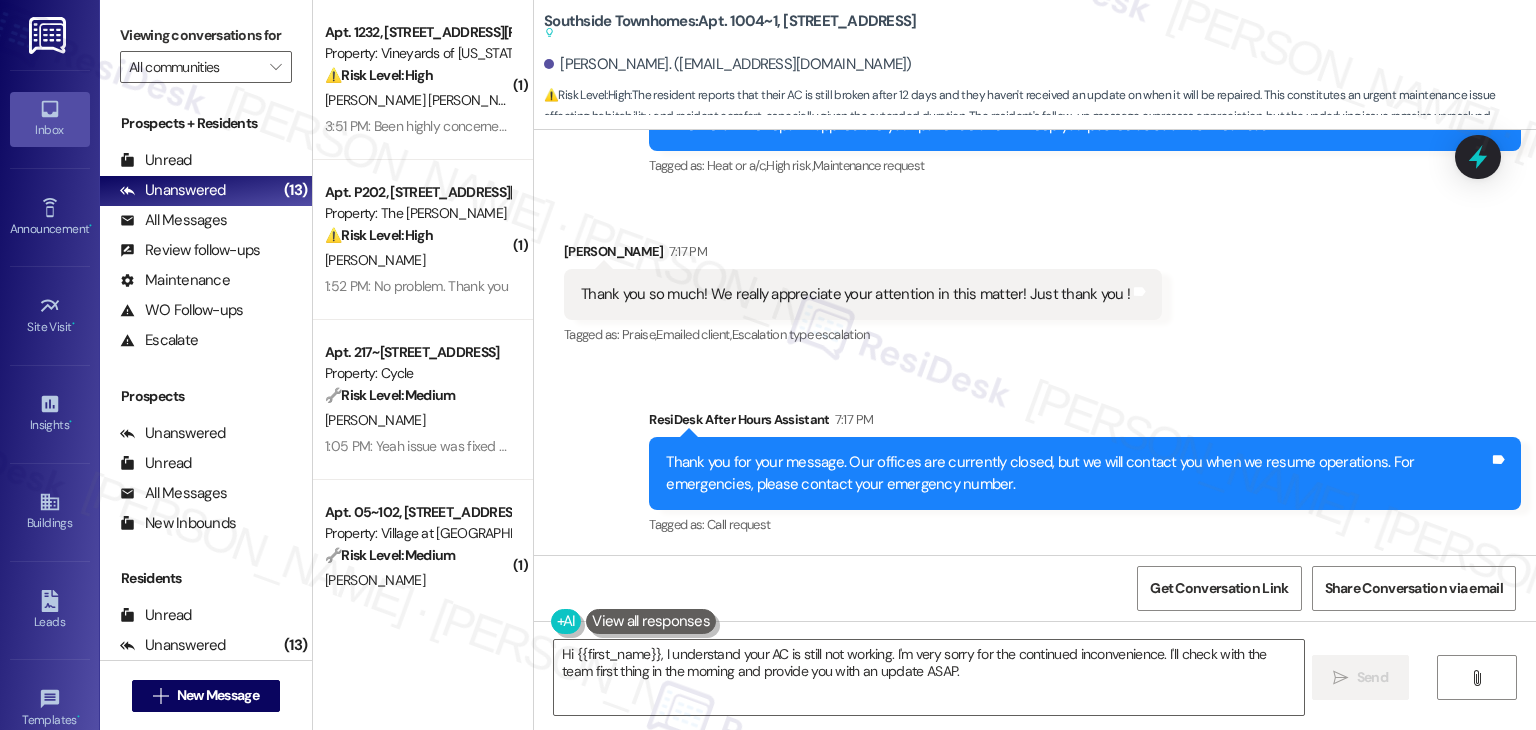 click on "Tagged as:   Call request Click to highlight conversations about Call request" at bounding box center [1085, 524] 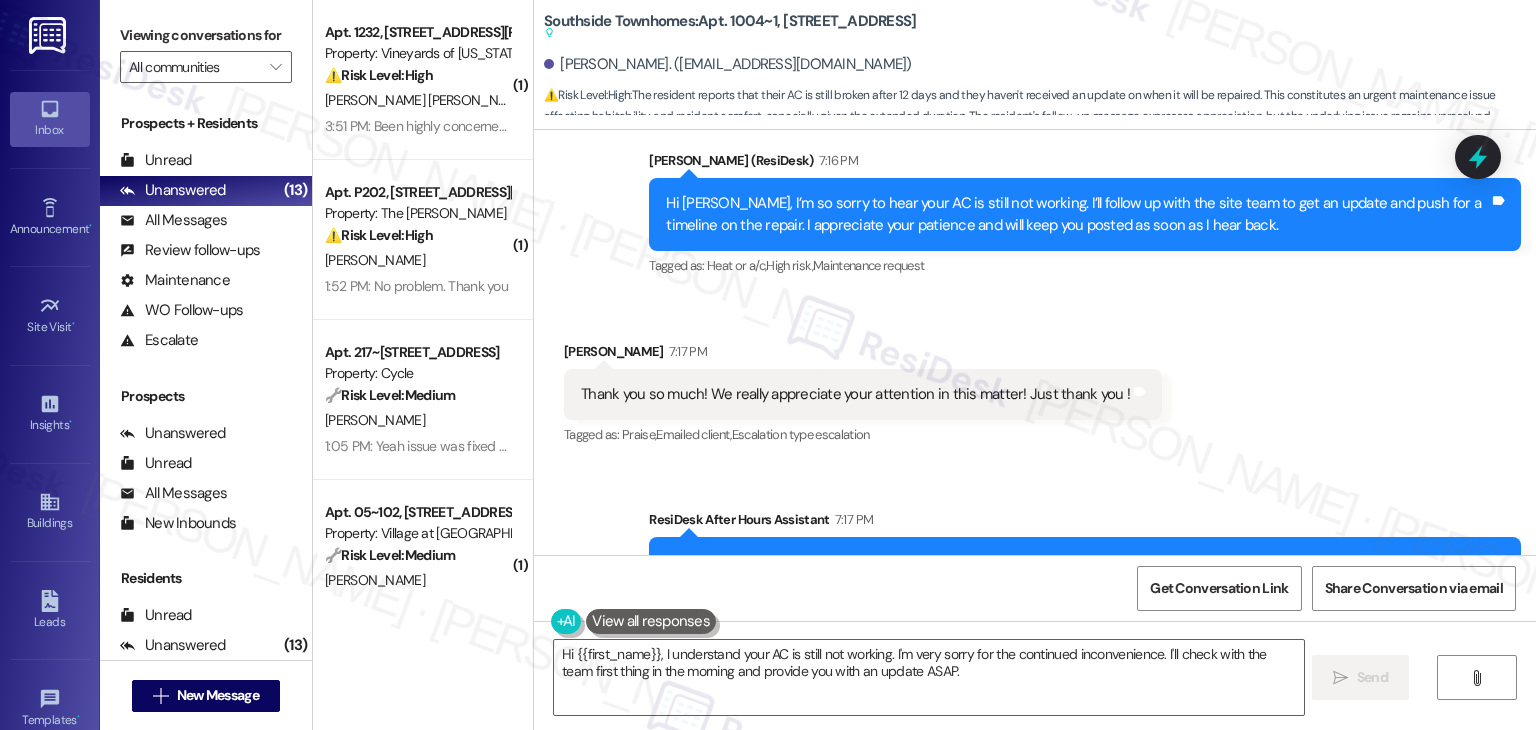 click on "Received via SMS Teira Rosman 7:17 PM Thank you so much! We really appreciate your attention in this matter! Just thank you !  Tags and notes Tagged as:   Praise ,  Click to highlight conversations about Praise Emailed client ,  Click to highlight conversations about Emailed client Escalation type escalation Click to highlight conversations about Escalation type escalation" at bounding box center [1035, 380] 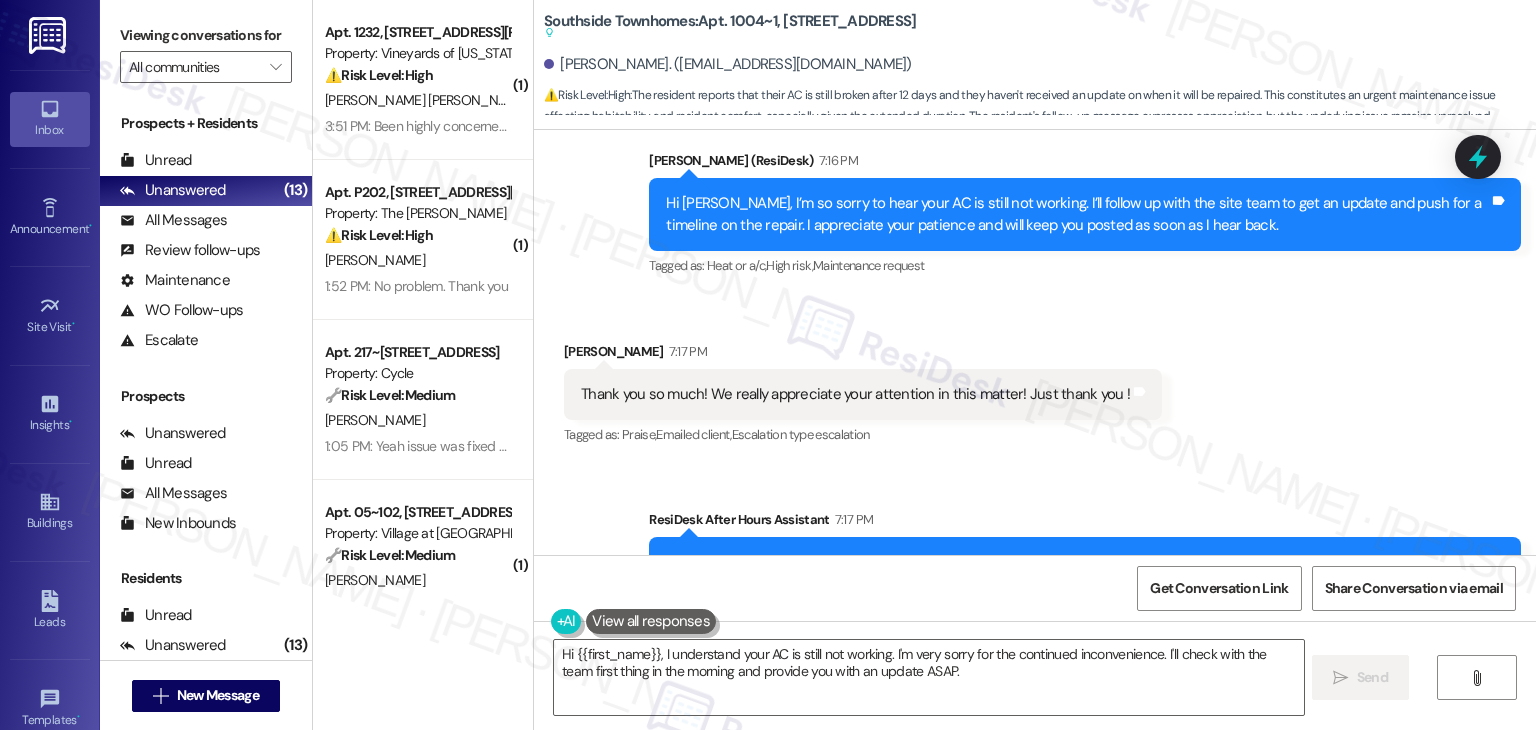 click on "Received via SMS Teira Rosman 7:17 PM Thank you so much! We really appreciate your attention in this matter! Just thank you !  Tags and notes Tagged as:   Praise ,  Click to highlight conversations about Praise Emailed client ,  Click to highlight conversations about Emailed client Escalation type escalation Click to highlight conversations about Escalation type escalation" at bounding box center (1035, 380) 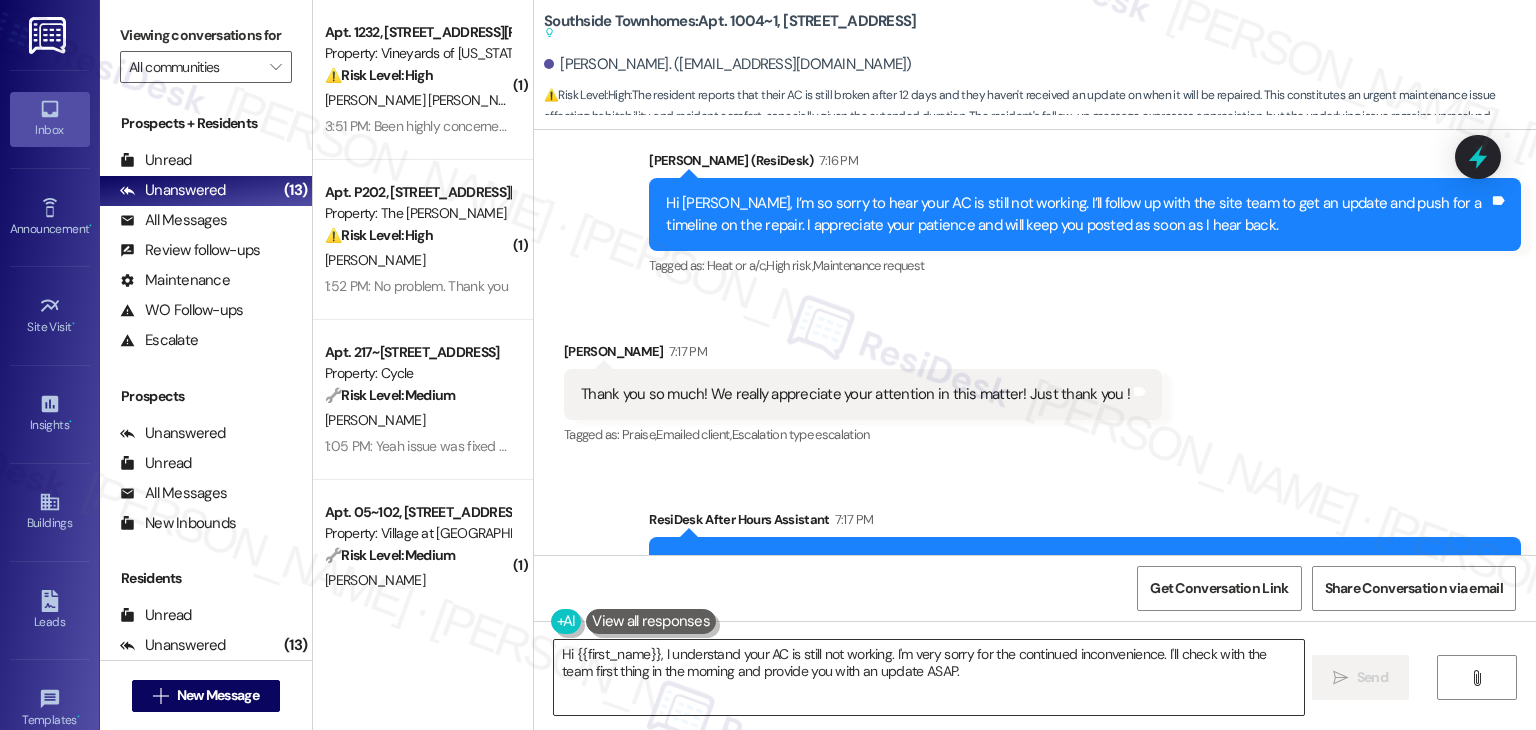 click on "Hi {{first_name}}, I understand your AC is still not working. I'm very sorry for the continued inconvenience. I'll check with the team first thing in the morning and provide you with an update ASAP." at bounding box center (928, 677) 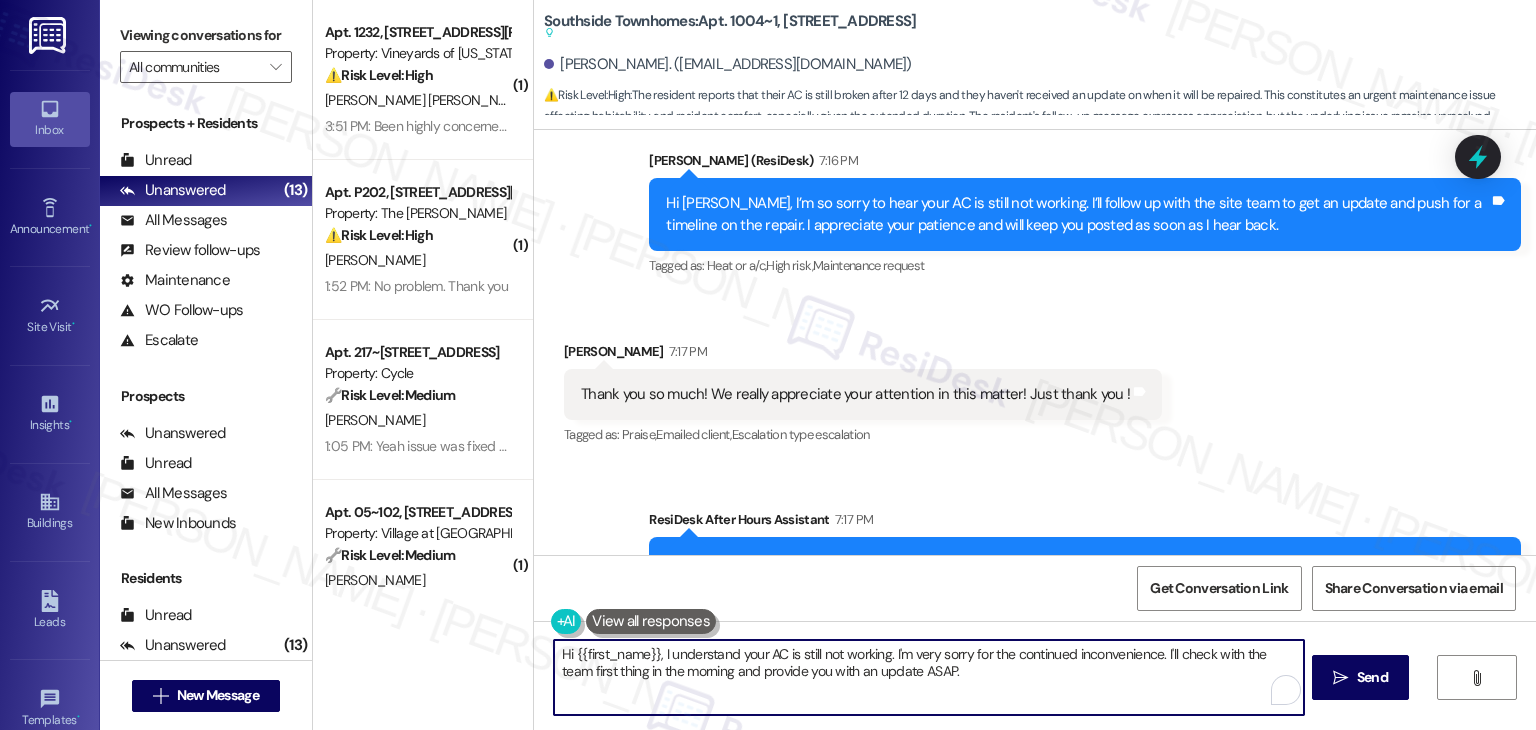 click on "Hi {{first_name}}, I understand your AC is still not working. I'm very sorry for the continued inconvenience. I'll check with the team first thing in the morning and provide you with an update ASAP." at bounding box center [928, 677] 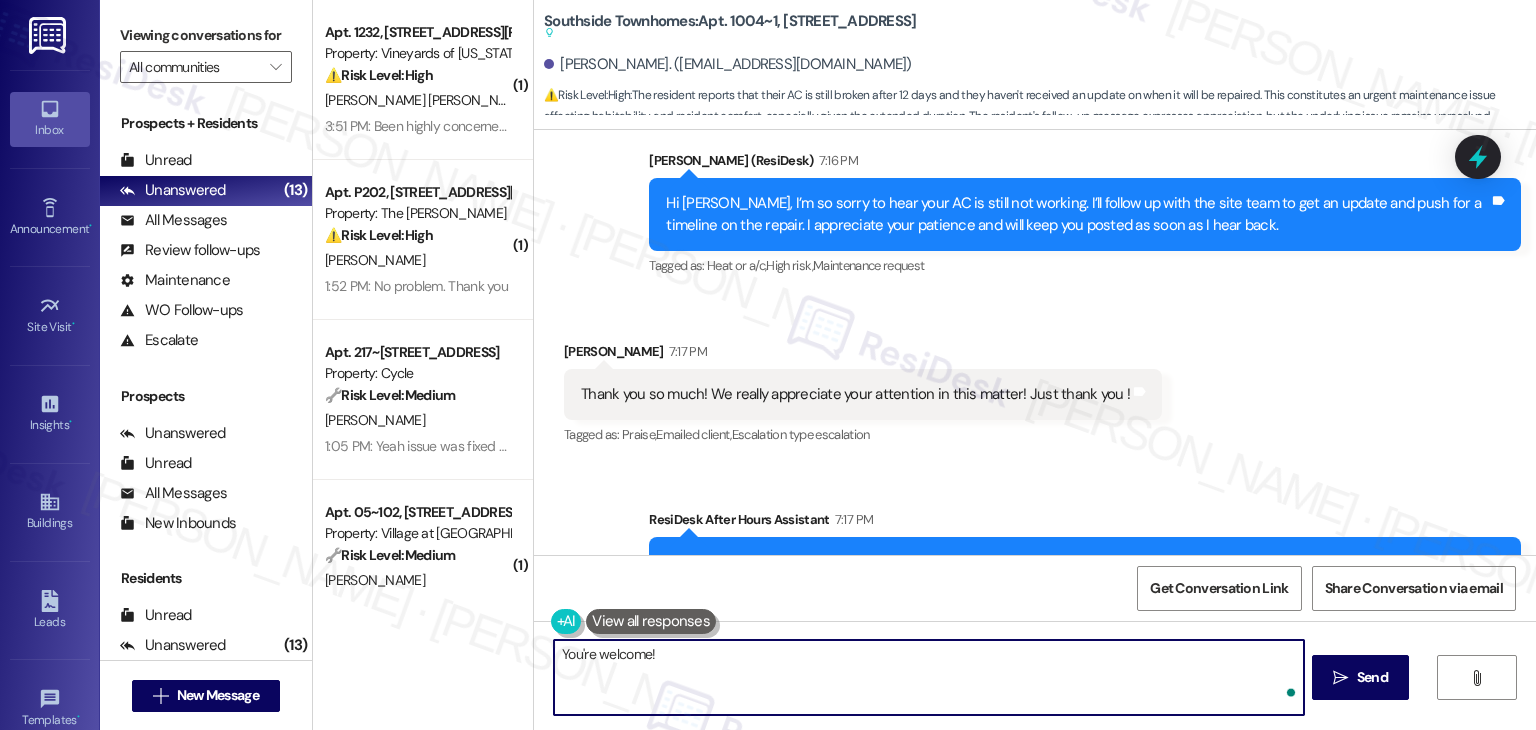paste on "Should you have any questions or need help with anything else, please don't hesitate to contact us." 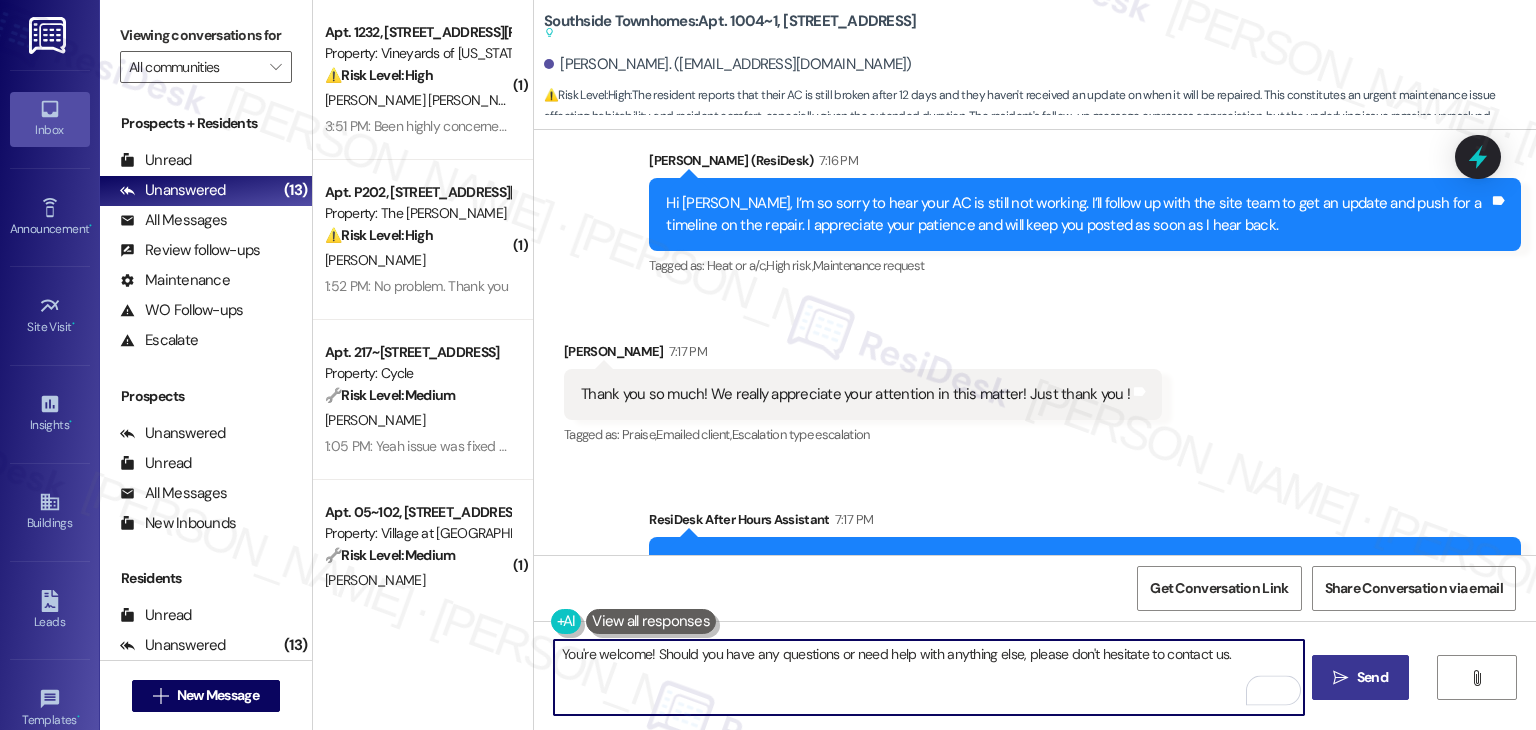 type on "You're welcome! Should you have any questions or need help with anything else, please don't hesitate to contact us." 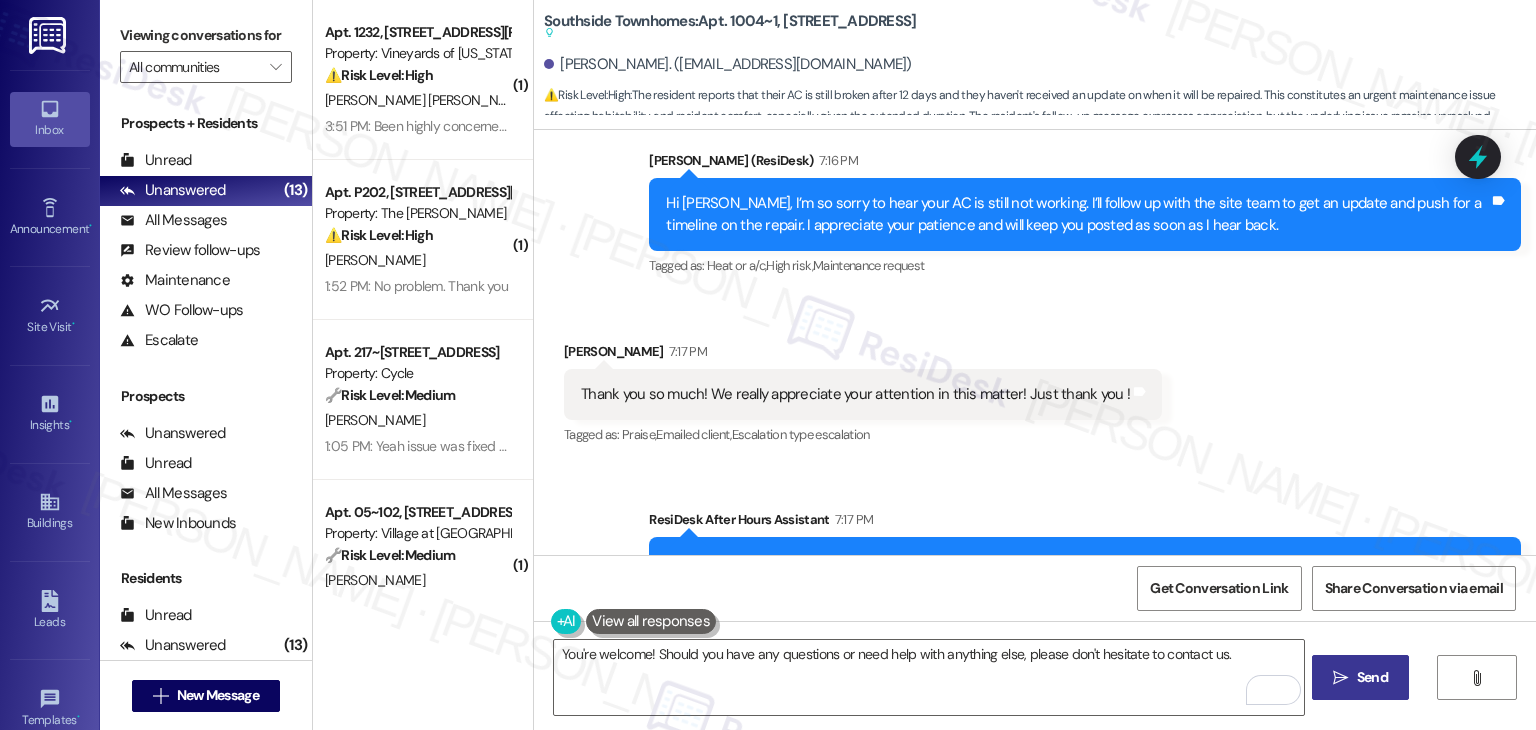 click on "Send" at bounding box center (1372, 677) 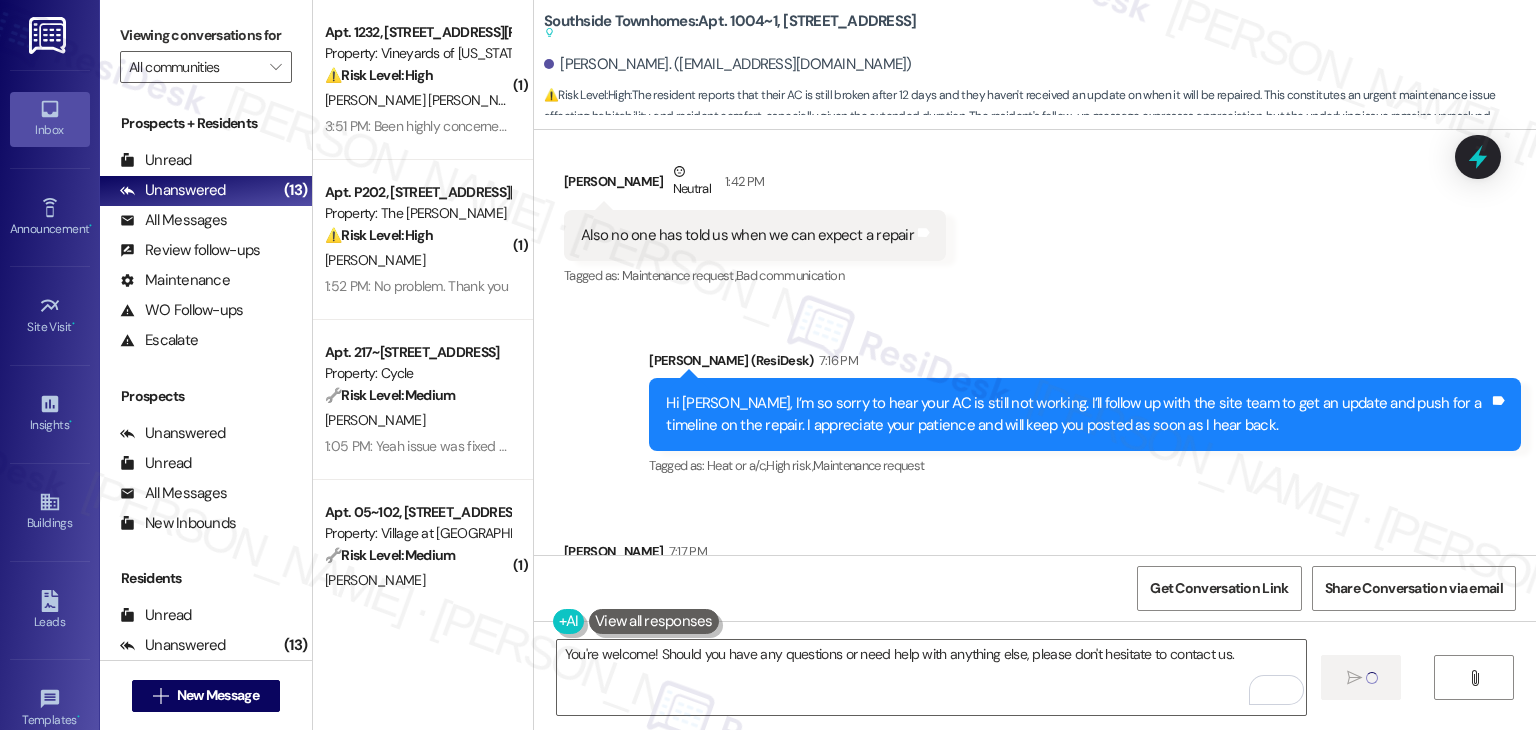 type 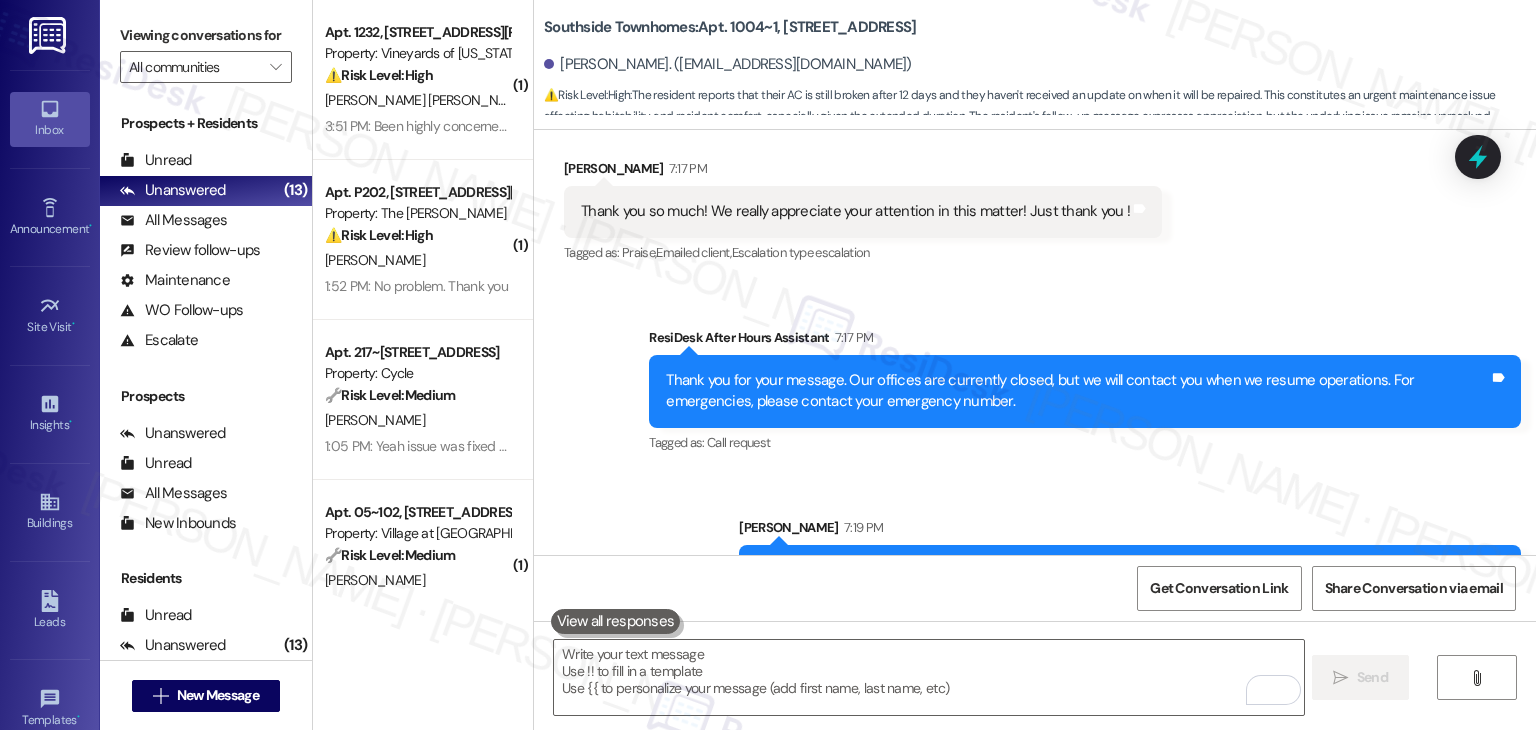 scroll, scrollTop: 2605, scrollLeft: 0, axis: vertical 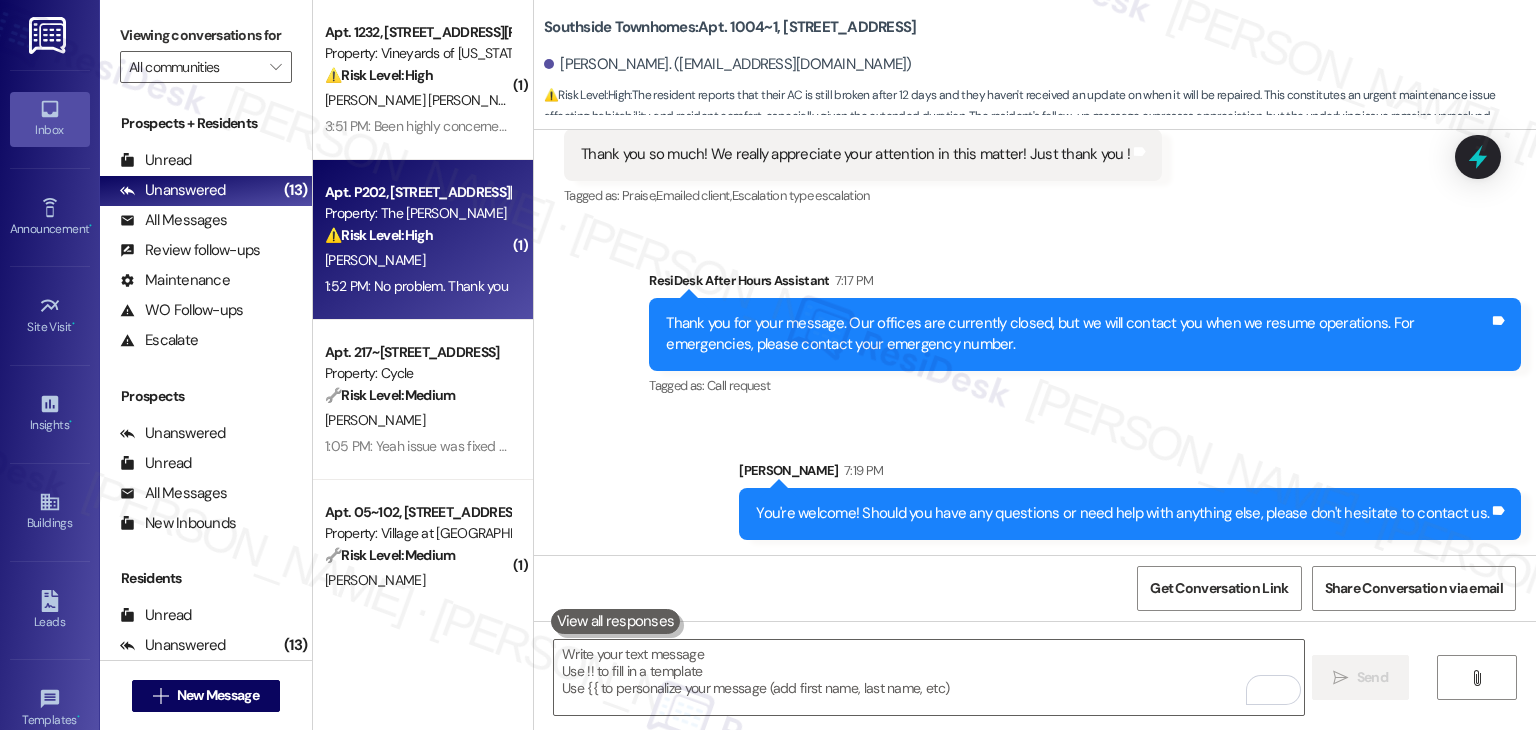 click on "1:52 PM: No problem. Thank you 1:52 PM: No problem. Thank you" at bounding box center [417, 286] 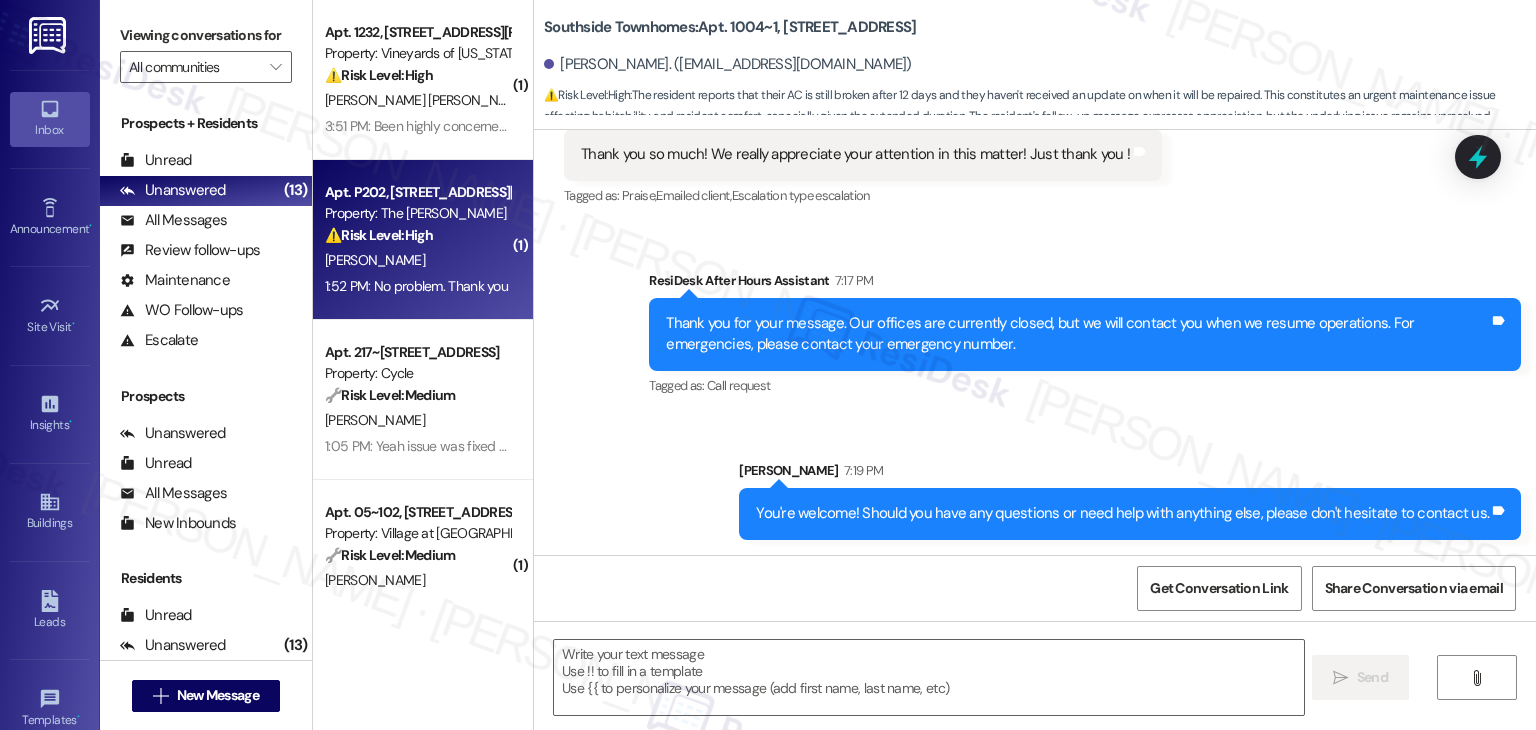 type on "Fetching suggested responses. Please feel free to read through the conversation in the meantime." 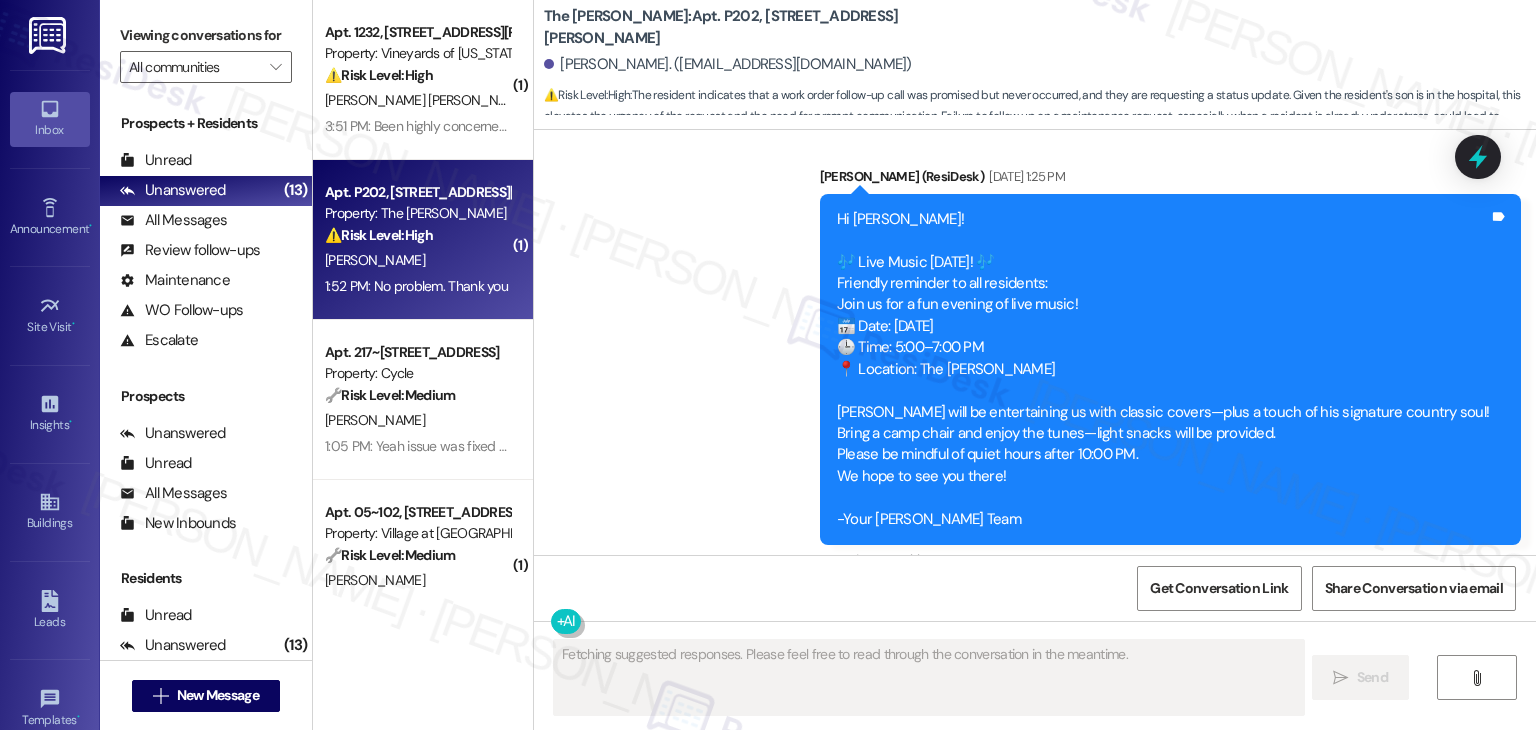 scroll, scrollTop: 40870, scrollLeft: 0, axis: vertical 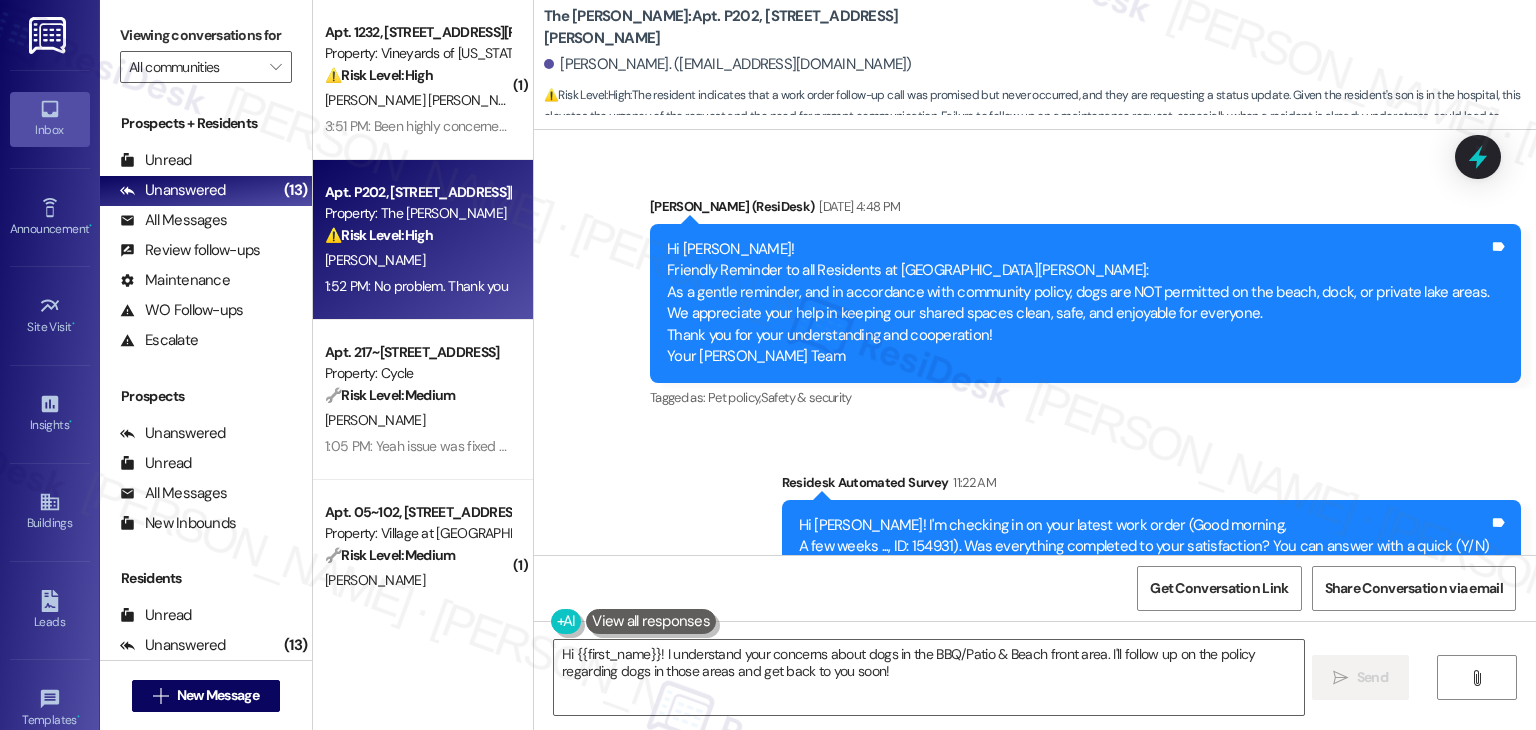 click on "Sent via SMS Dottie  (ResiDesk) Jun 30, 2025 at 1:22 PM Hi Gloria!
We love being a pet-friendly community, and we appreciate everyone doing their part to keep The Clara clean and welcoming for all!
Please remember to use only the designated pet waste areas when walking your furry friends. These spaces are set up to make cleanup easy — and to keep our shared spaces clean, safe, and enjoyable for everyone.
🐶: Always clean up after your pet
🌿: Stick to the designated areas — and avoid walkways, patios, or common lawns
🚮: Dispose of waste in the provided bins
Thank you for being a courteous neighbor and helping us maintain a beautiful community!
Warmly,
The Clara Team Tags and notes Tagged as:   Pet policy ,  Click to highlight conversations about Pet policy Amenities ,  Click to highlight conversations about Amenities Cleanliness Click to highlight conversations about Cleanliness Announcement, sent via SMS Dottie  (ResiDesk) Jun 30, 2025 at 1:30 PM Hi Gloria!" at bounding box center (1035, -562) 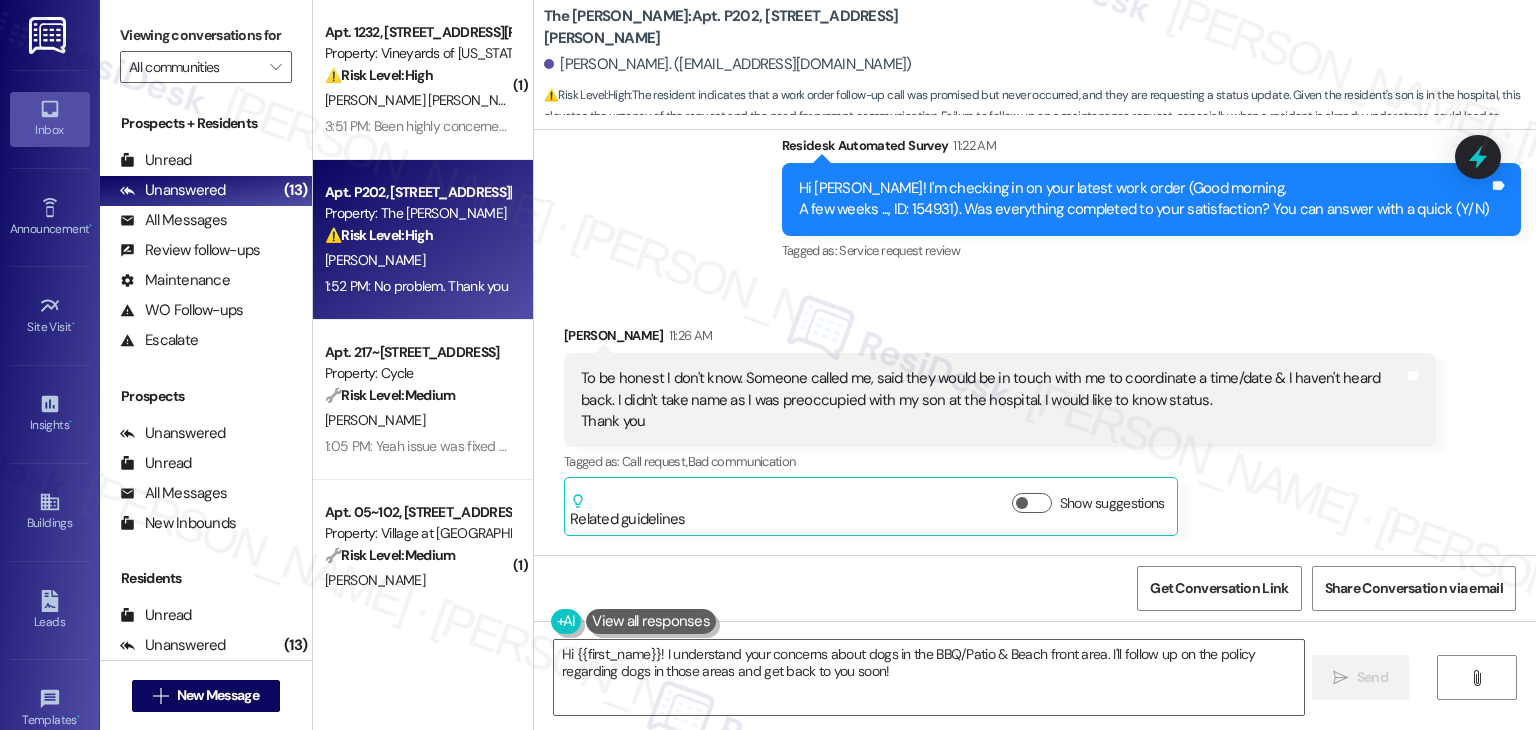 scroll, scrollTop: 42015, scrollLeft: 0, axis: vertical 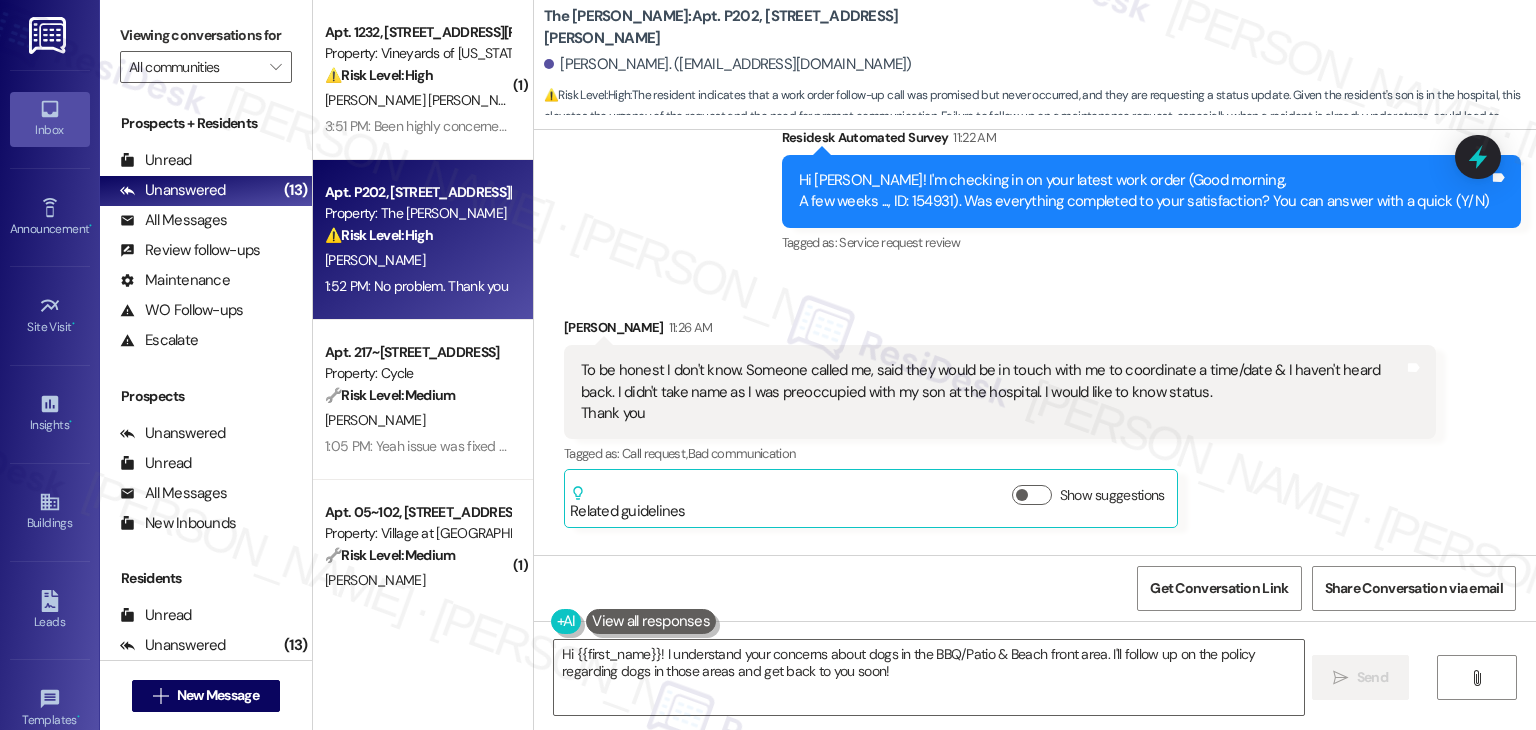 click on "Received via SMS Gloria Urwin 1:52 PM No problem. Thank you Tags and notes Tagged as:   Positive response ,  Click to highlight conversations about Positive response Praise Click to highlight conversations about Praise" at bounding box center [1035, 817] 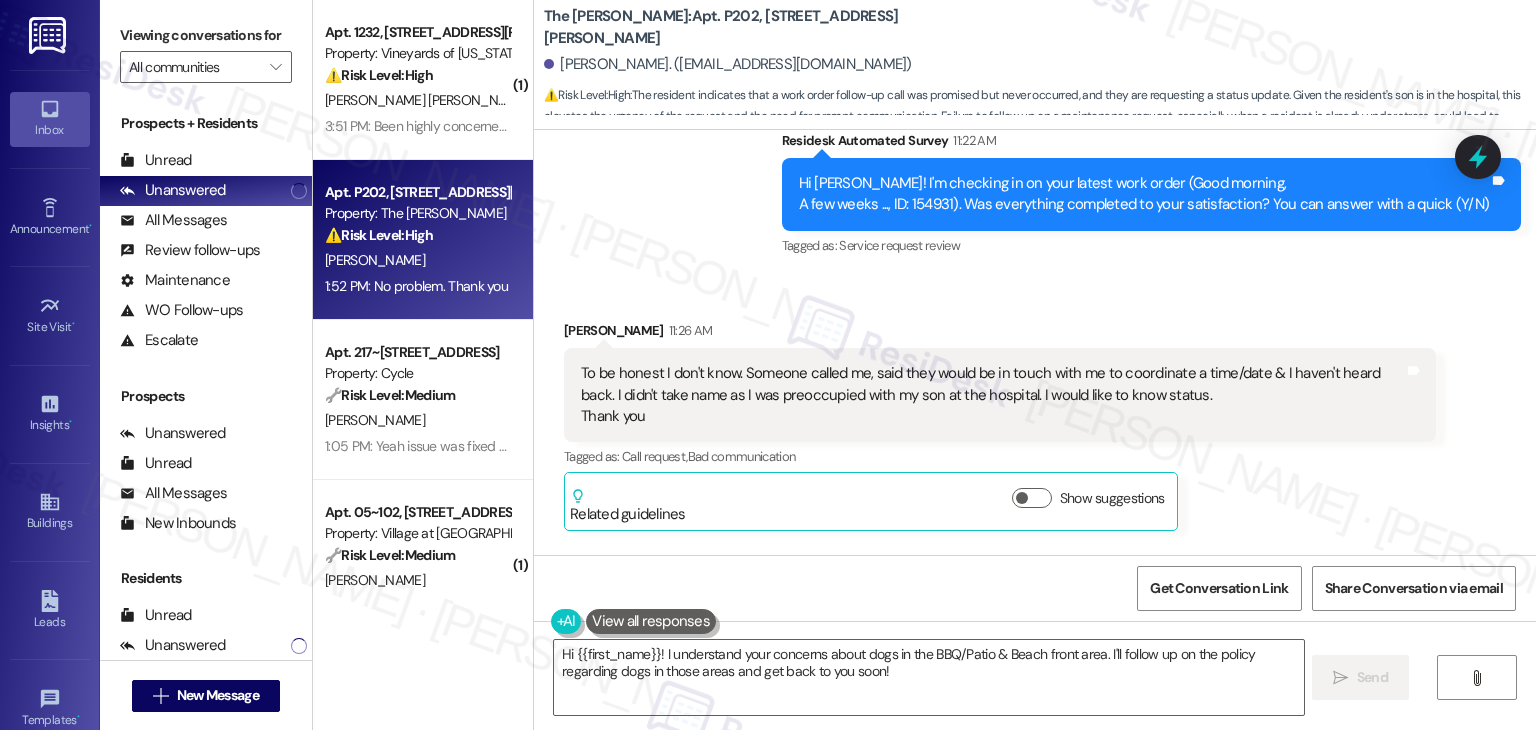 scroll, scrollTop: 42015, scrollLeft: 0, axis: vertical 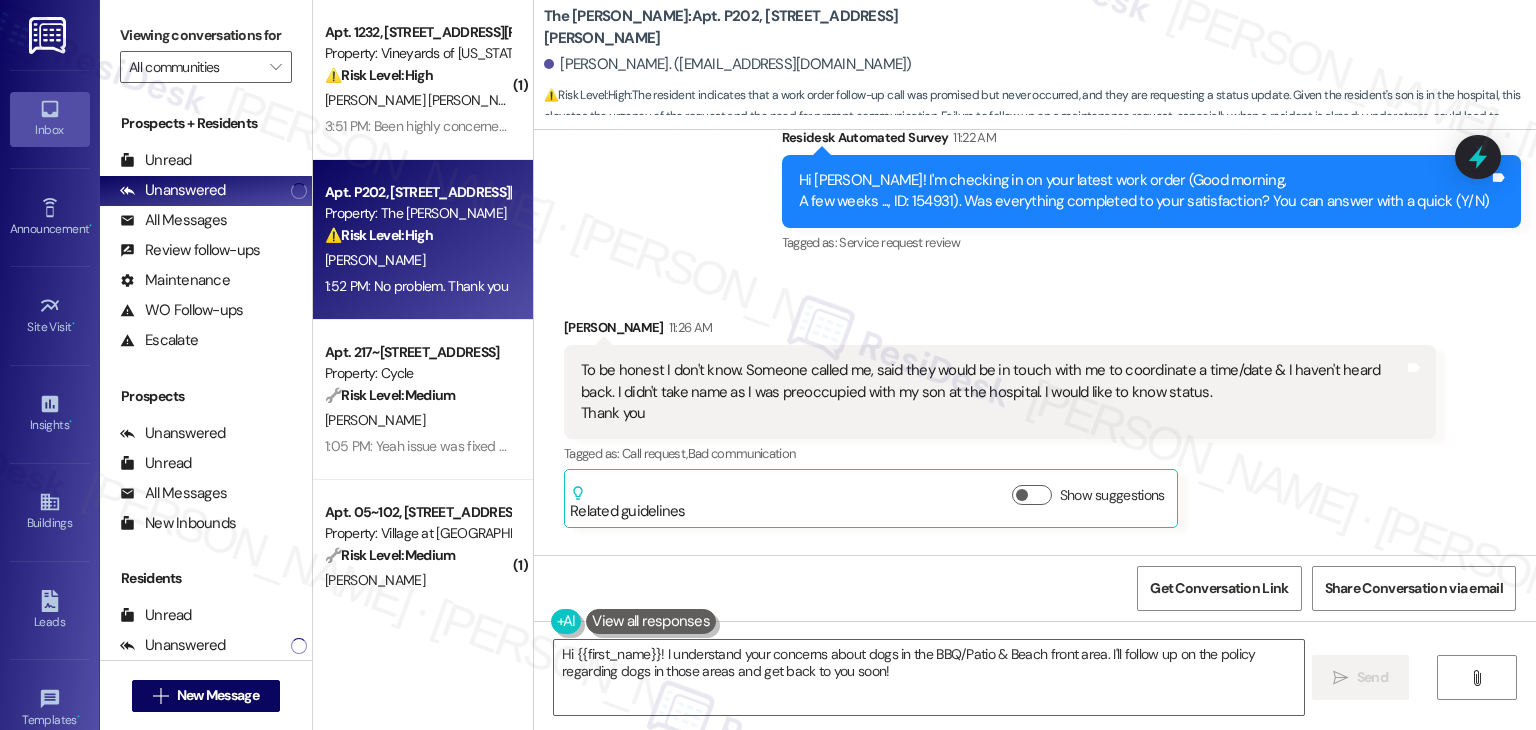 click on "Received via SMS Gloria Urwin 1:52 PM No problem. Thank you Tags and notes Tagged as:   Positive response ,  Click to highlight conversations about Positive response Praise Click to highlight conversations about Praise" at bounding box center [1035, 817] 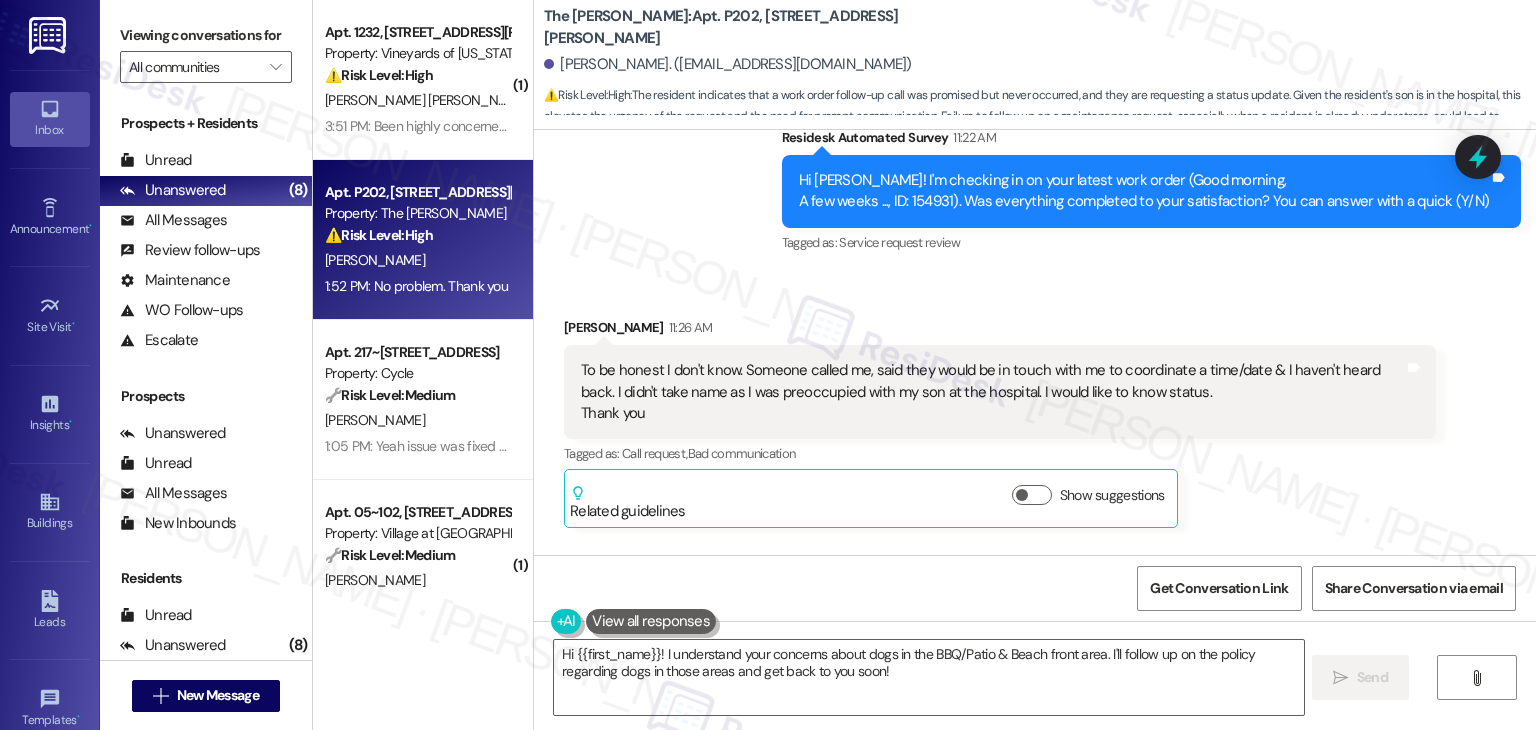 click on "Received via SMS Gloria Urwin 1:52 PM No problem. Thank you Tags and notes Tagged as:   Positive response ,  Click to highlight conversations about Positive response Praise Click to highlight conversations about Praise" at bounding box center [1035, 817] 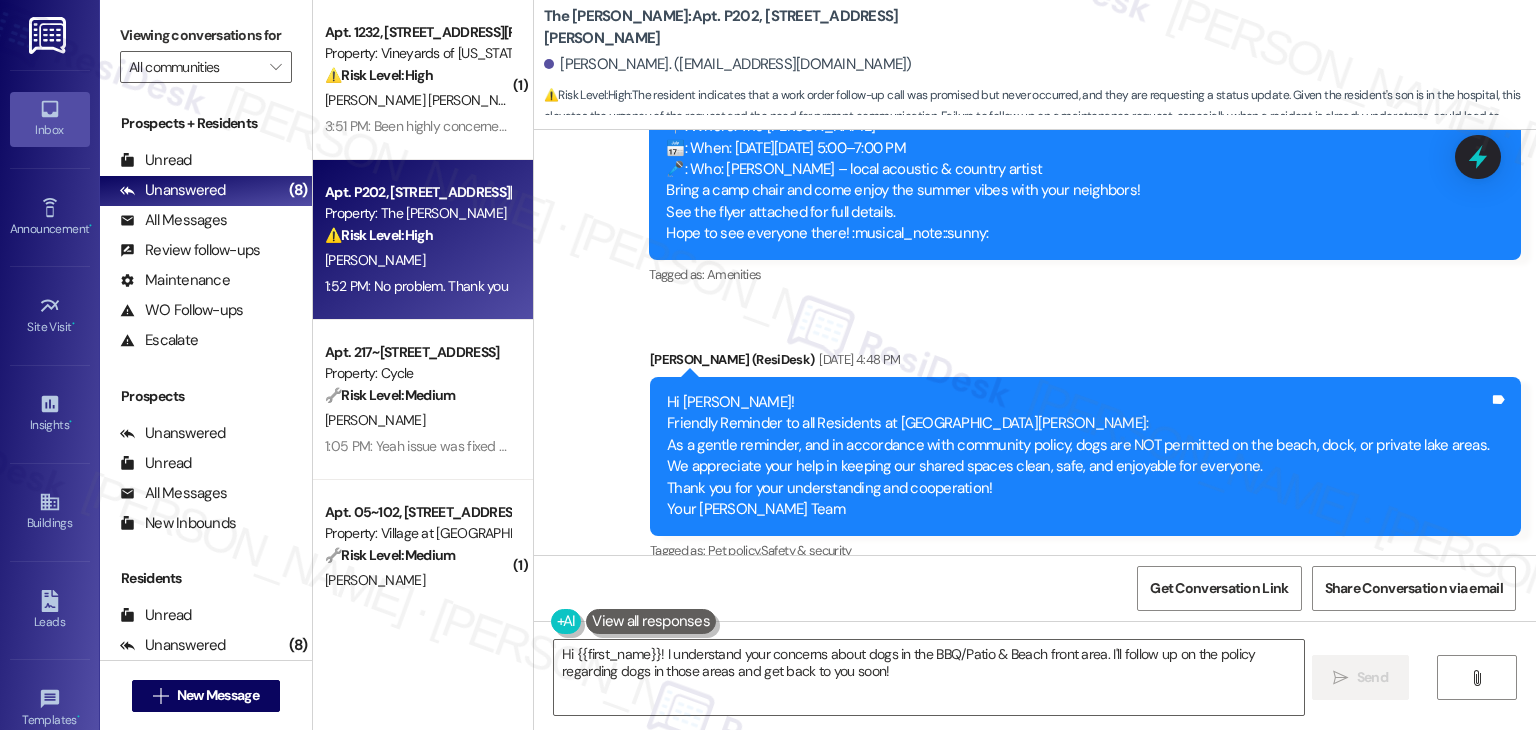 scroll, scrollTop: 41515, scrollLeft: 0, axis: vertical 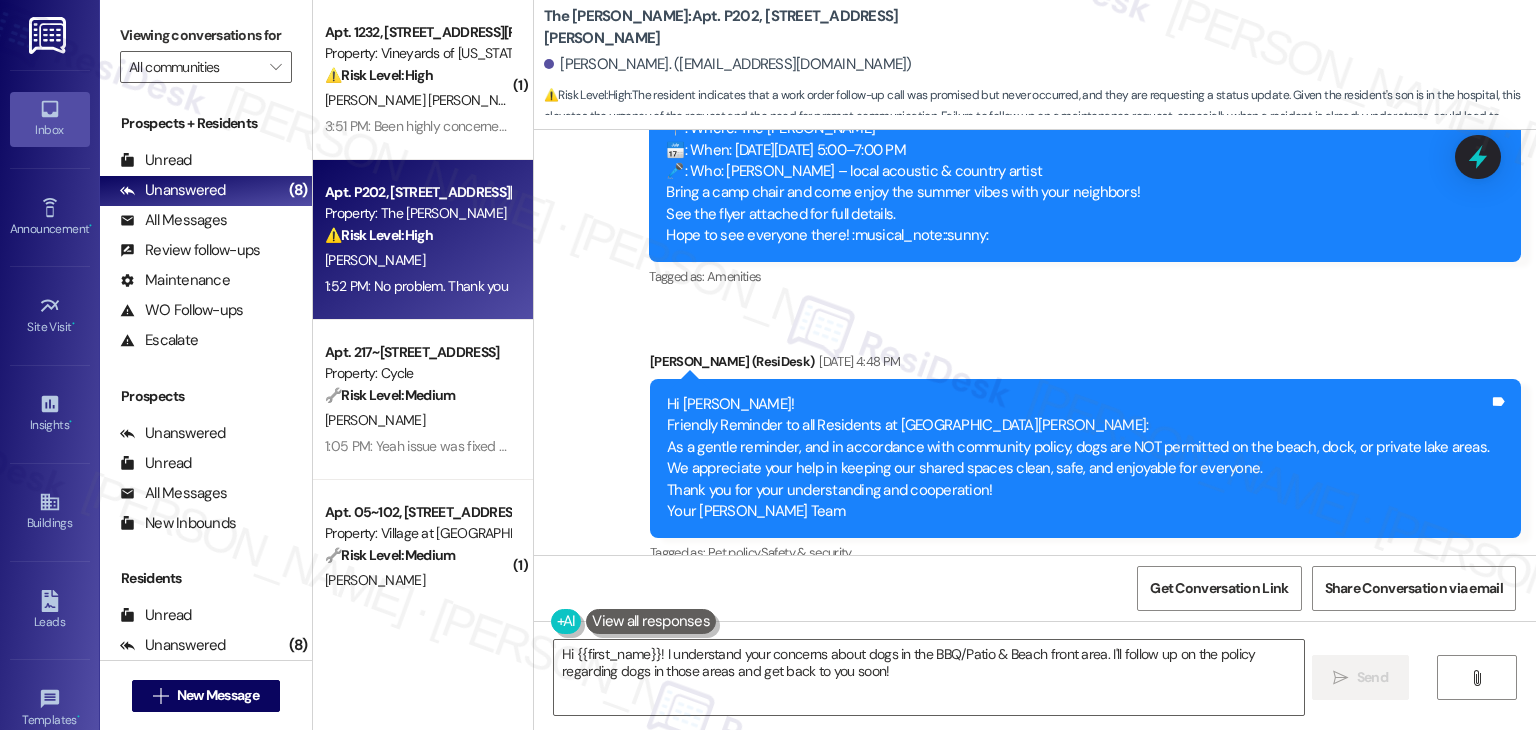 click on "Received via SMS Gloria Urwin 11:26 AM To be honest I don't know.  Someone called me, said they would be in touch with me to coordinate a time/date & I haven't heard back.  I didn't take name as I was preoccupied with my son at the hospital.   I would like to know status.
Thank you Tags and notes Tagged as:   Call request ,  Click to highlight conversations about Call request Bad communication Click to highlight conversations about Bad communication  Related guidelines Show suggestions" at bounding box center [1035, 907] 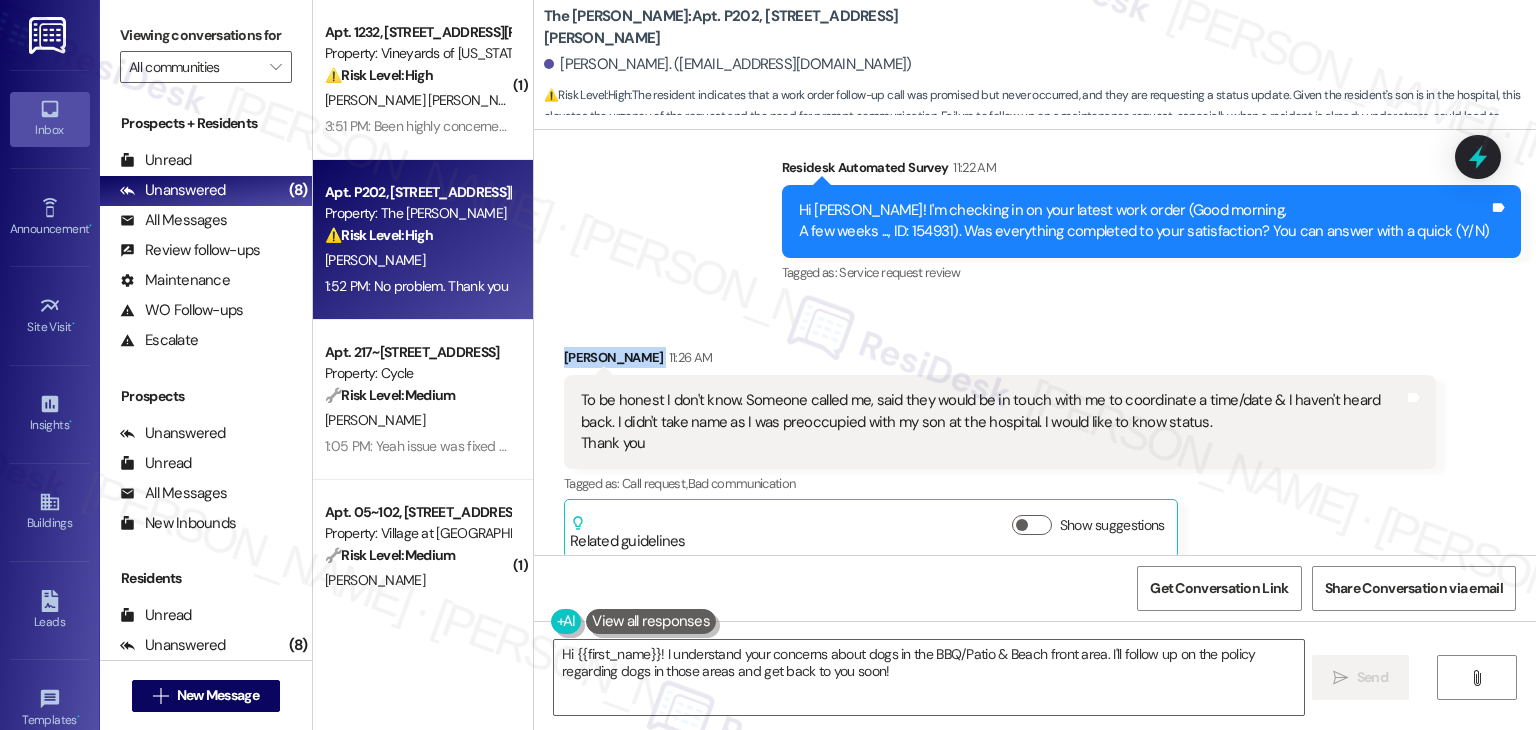 scroll, scrollTop: 42015, scrollLeft: 0, axis: vertical 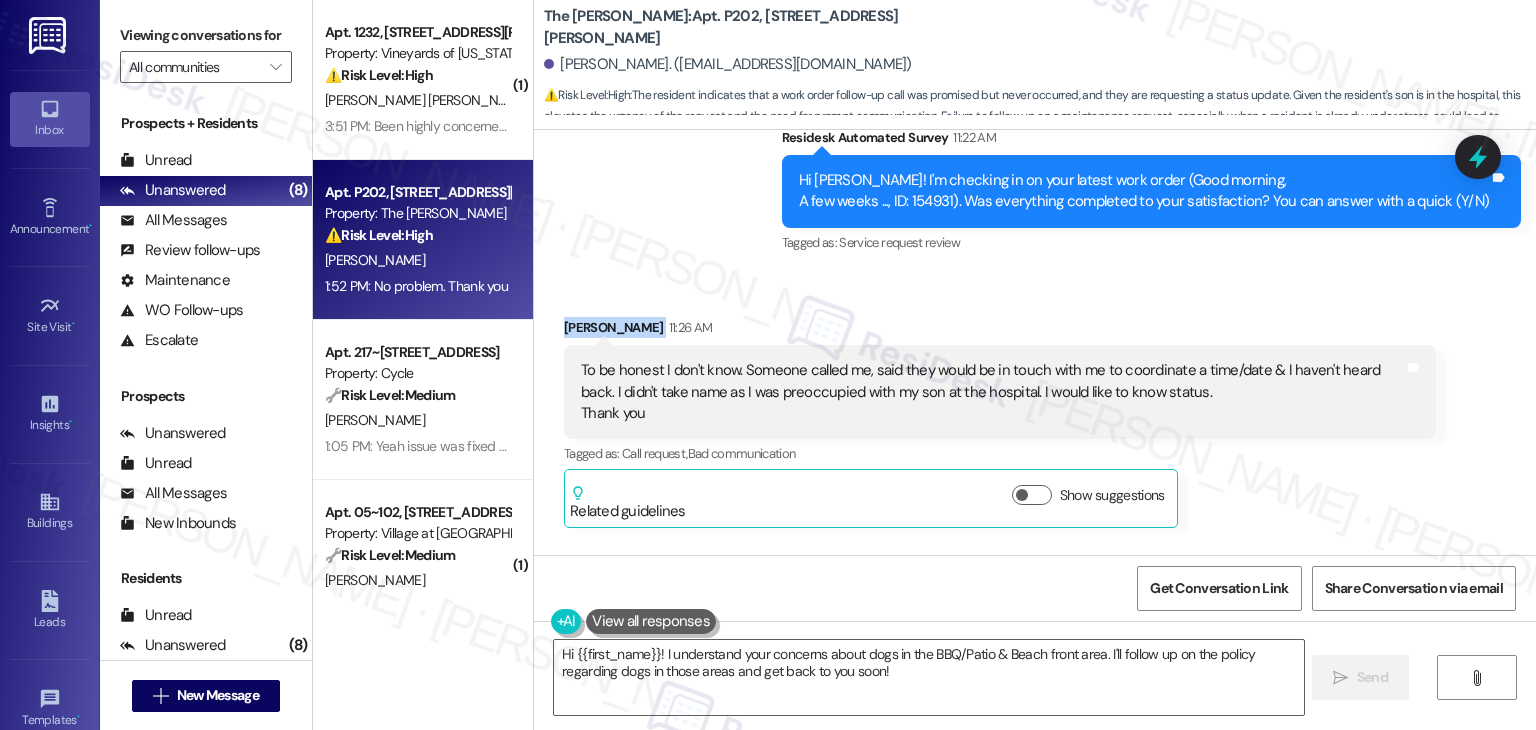 click on "Thanks for the update, Gloria. I’m so sorry to hear you haven’t gotten a follow-up yet, especially with everything going on. I’ll check in with the site team to get a status update and will let you know as soon as I hear back. I appreciate your patience!" at bounding box center [1077, 652] 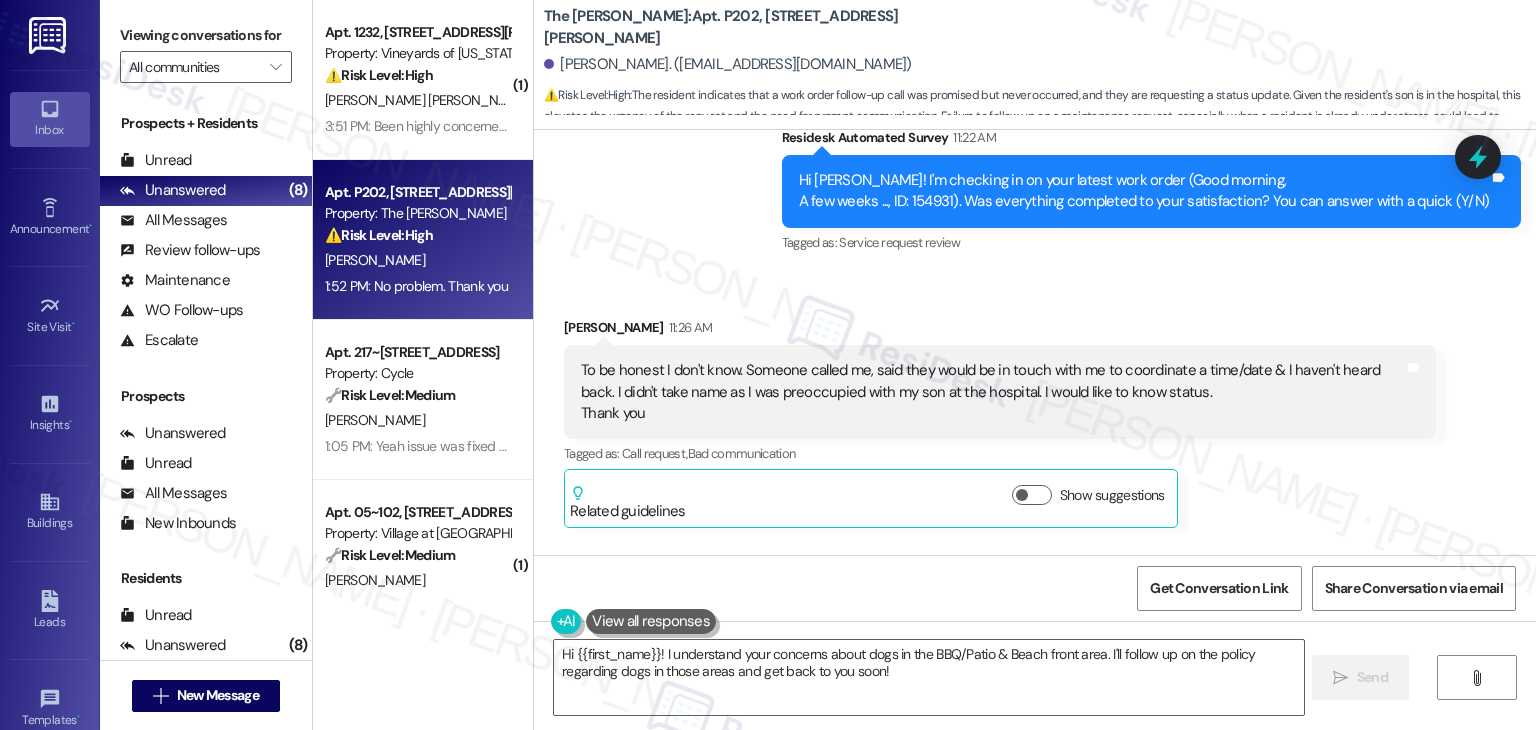 click on "Thanks for the update, Gloria. I’m so sorry to hear you haven’t gotten a follow-up yet, especially with everything going on. I’ll check in with the site team to get a status update and will let you know as soon as I hear back. I appreciate your patience!" at bounding box center [1077, 652] 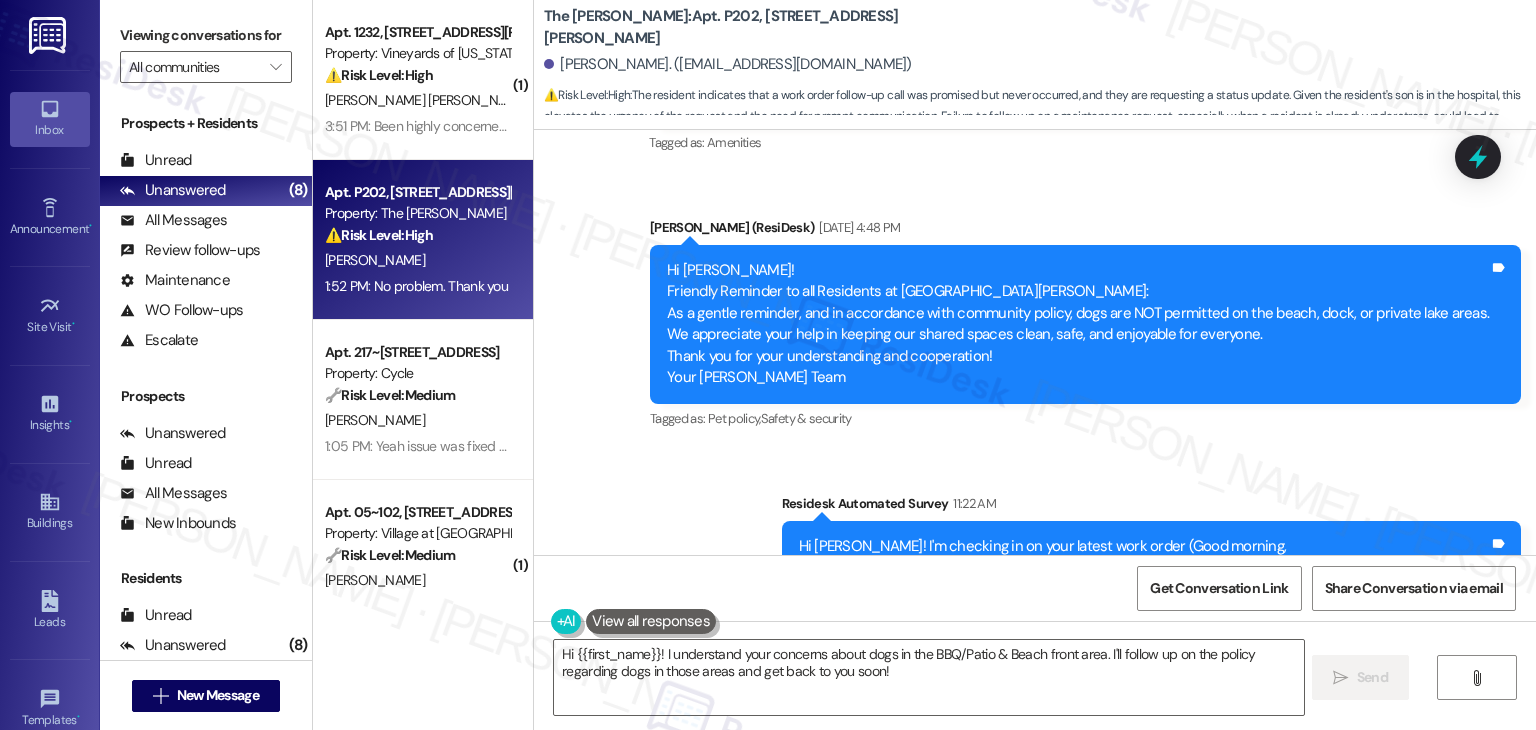 scroll, scrollTop: 41615, scrollLeft: 0, axis: vertical 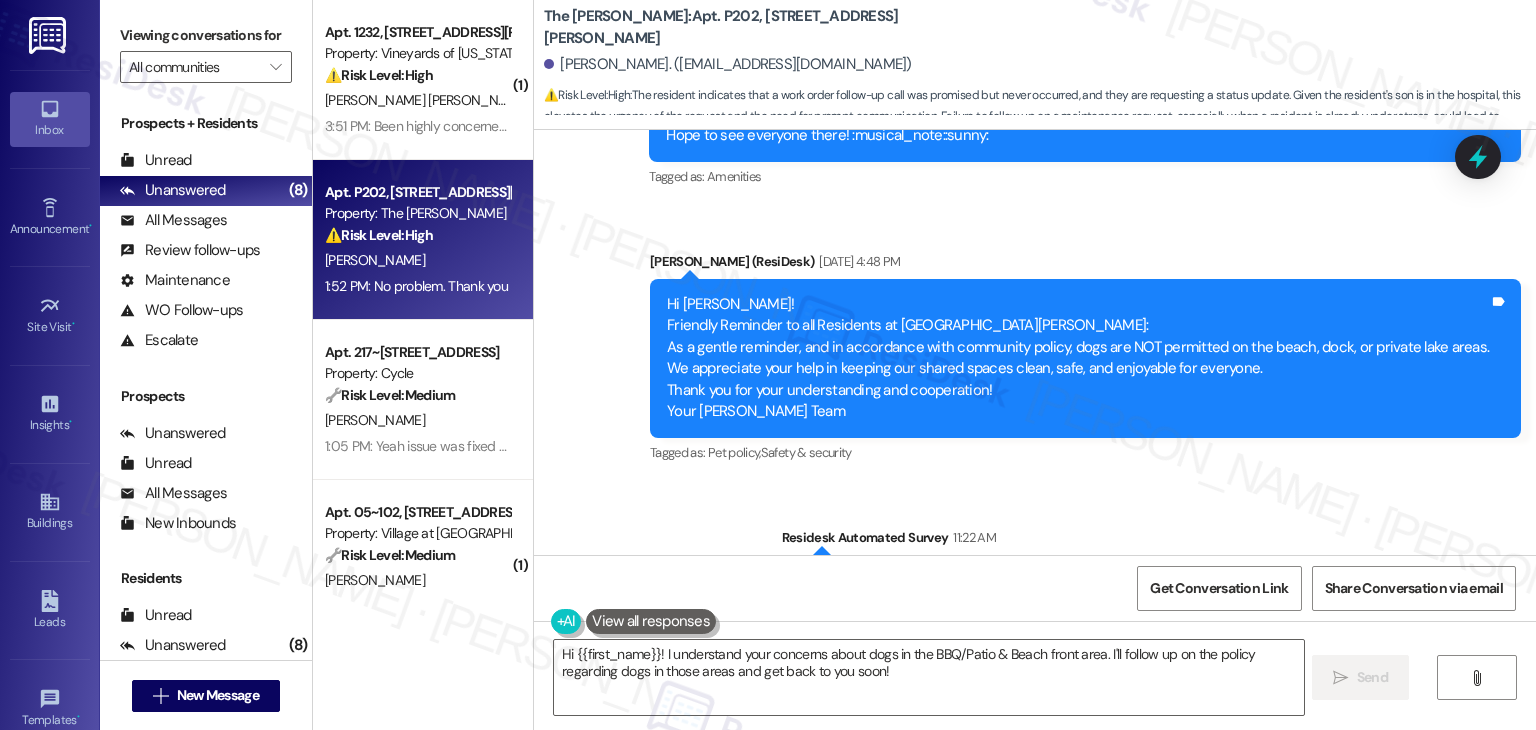 click on "Hi Gloria! I'm checking in on your latest work order (Good morning,
A few weeks ..., ID: 154931). Was everything completed to your satisfaction? You can answer with a quick (Y/N)" at bounding box center (1144, 591) 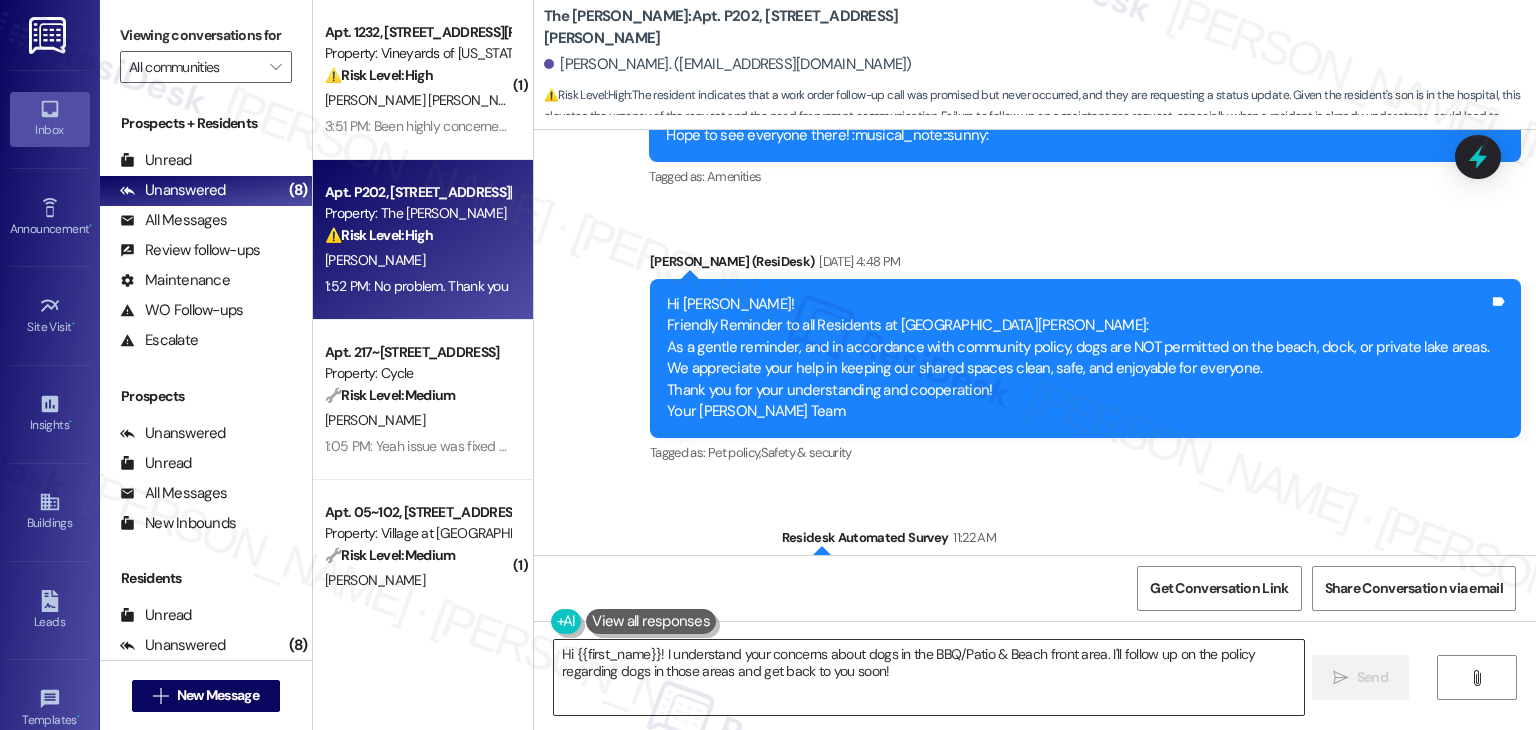 click on "Hi {{first_name}}! I understand your concerns about dogs in the BBQ/Patio & Beach front area. I'll follow up on the policy regarding dogs in those areas and get back to you soon!" at bounding box center (928, 677) 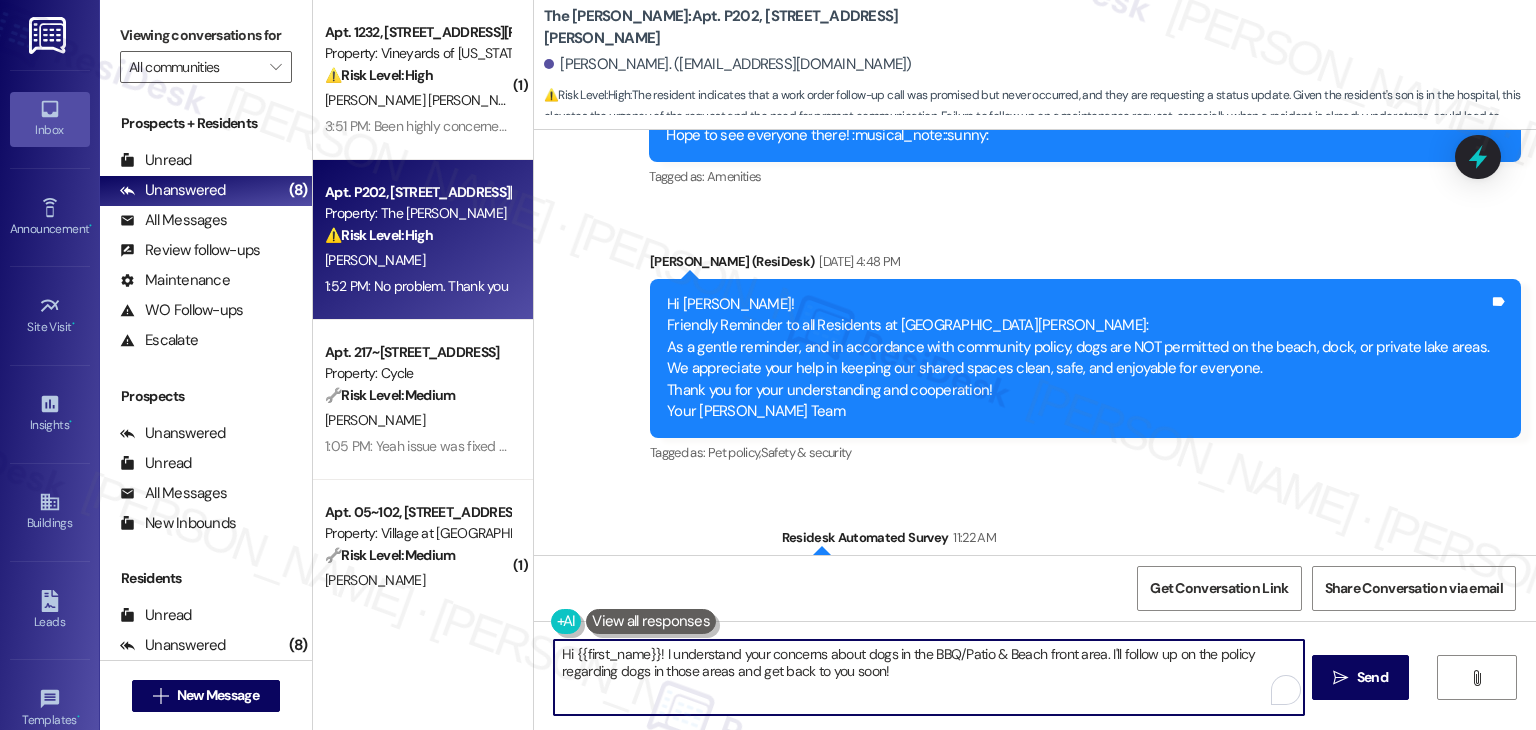 click on "Hi {{first_name}}! I understand your concerns about dogs in the BBQ/Patio & Beach front area. I'll follow up on the policy regarding dogs in those areas and get back to you soon!" at bounding box center (928, 677) 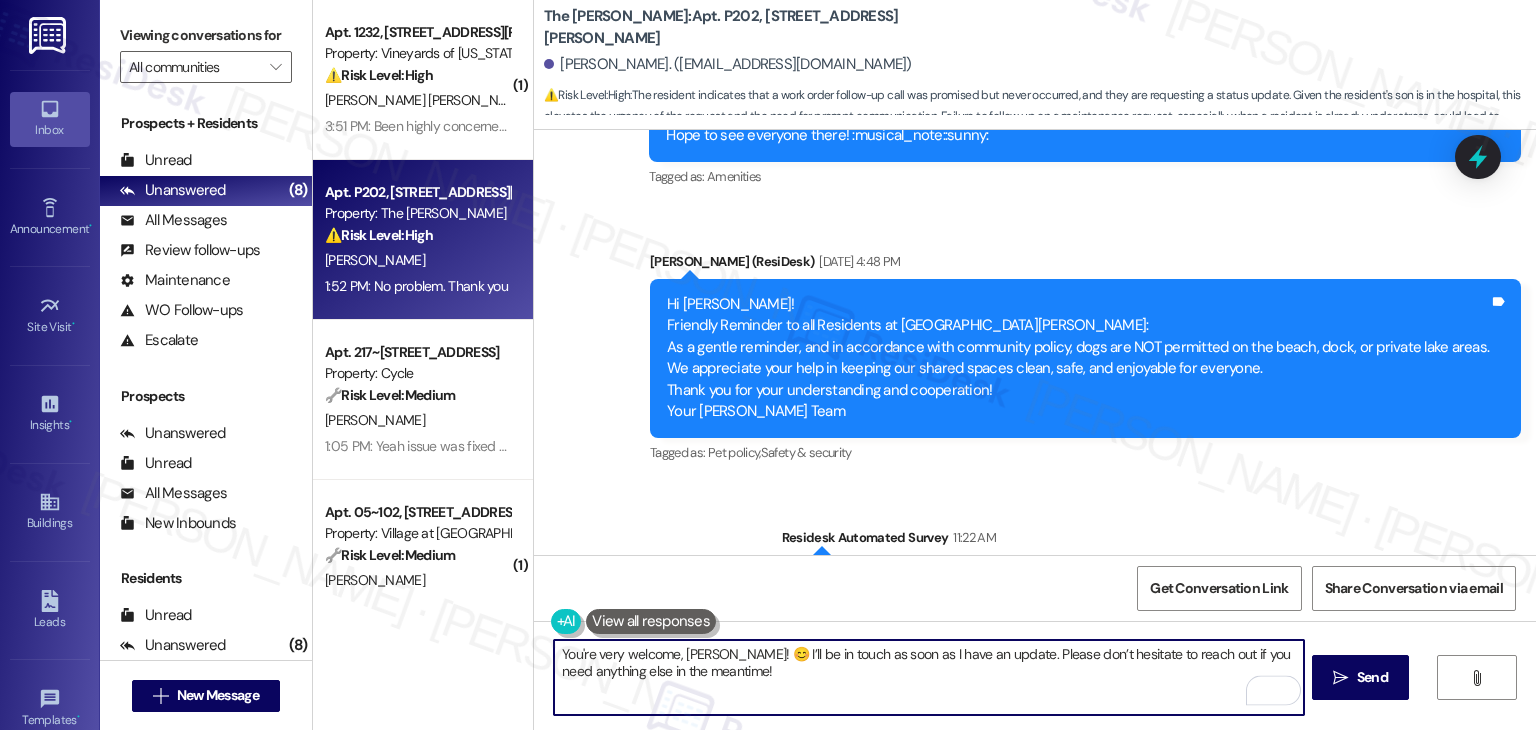 click on "You're very welcome, Gloria! 😊 I’ll be in touch as soon as I have an update. Please don’t hesitate to reach out if you need anything else in the meantime!" at bounding box center (928, 677) 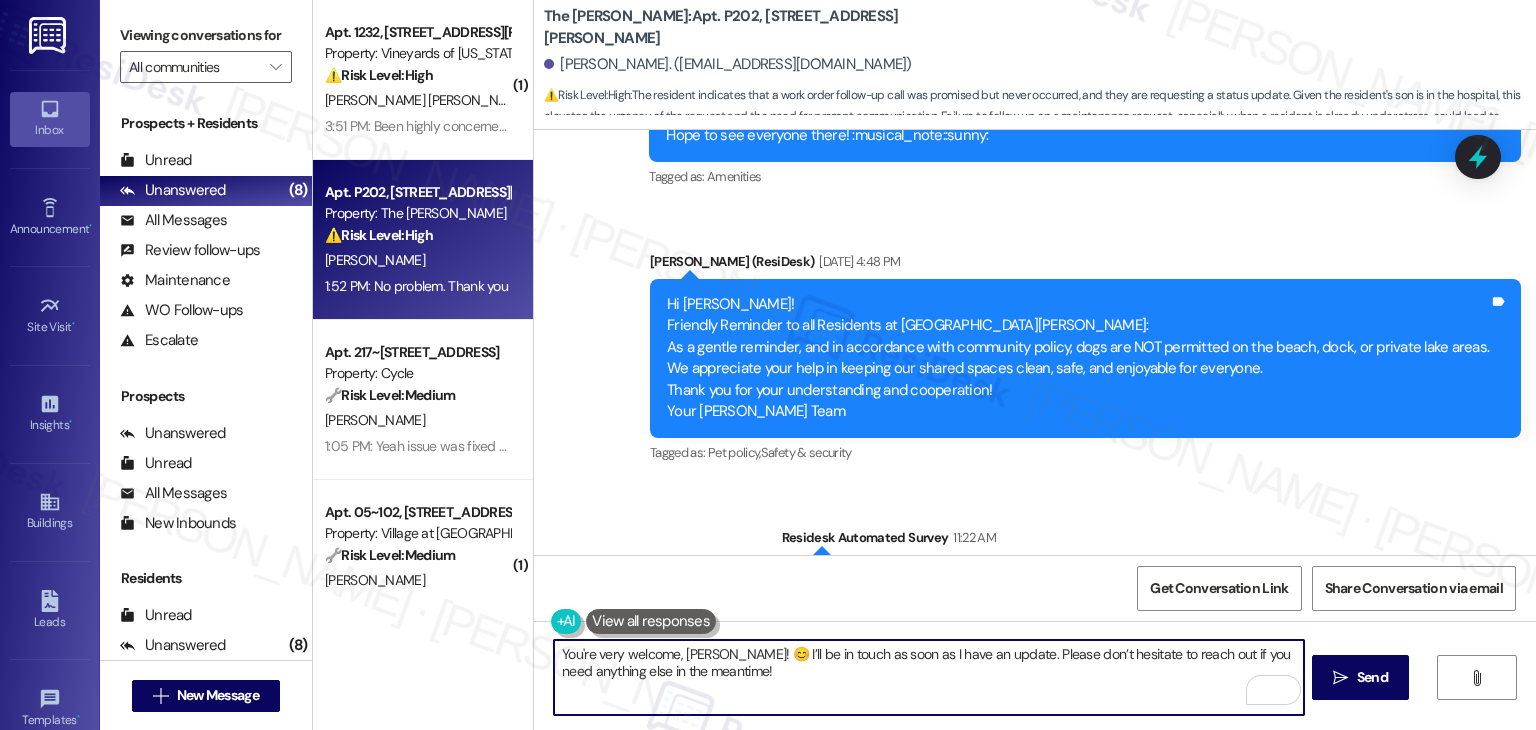 click on "You're very welcome, Gloria! 😊 I’ll be in touch as soon as I have an update. Please don’t hesitate to reach out if you need anything else in the meantime!" at bounding box center [928, 677] 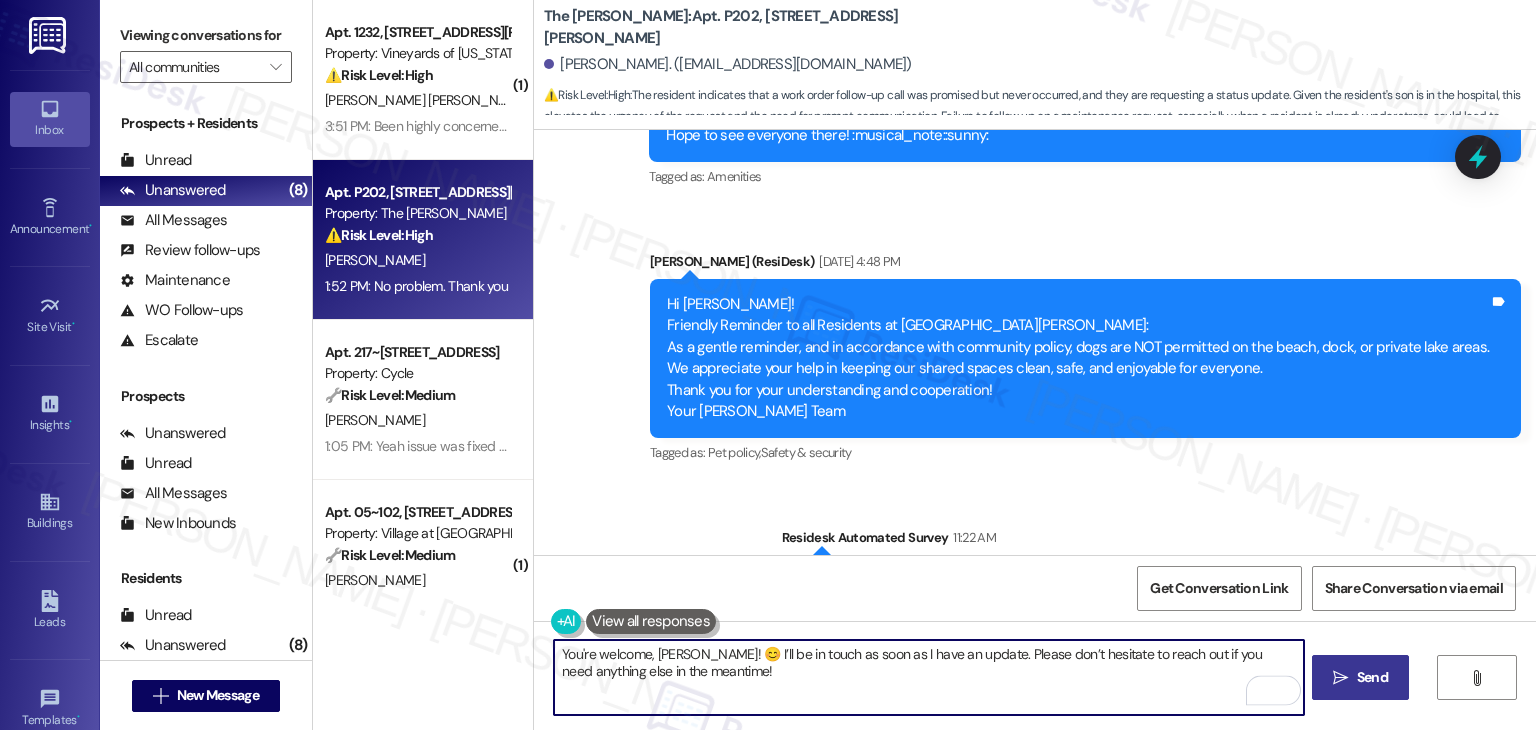 type on "You're welcome, Gloria! 😊 I’ll be in touch as soon as I have an update. Please don’t hesitate to reach out if you need anything else in the meantime!" 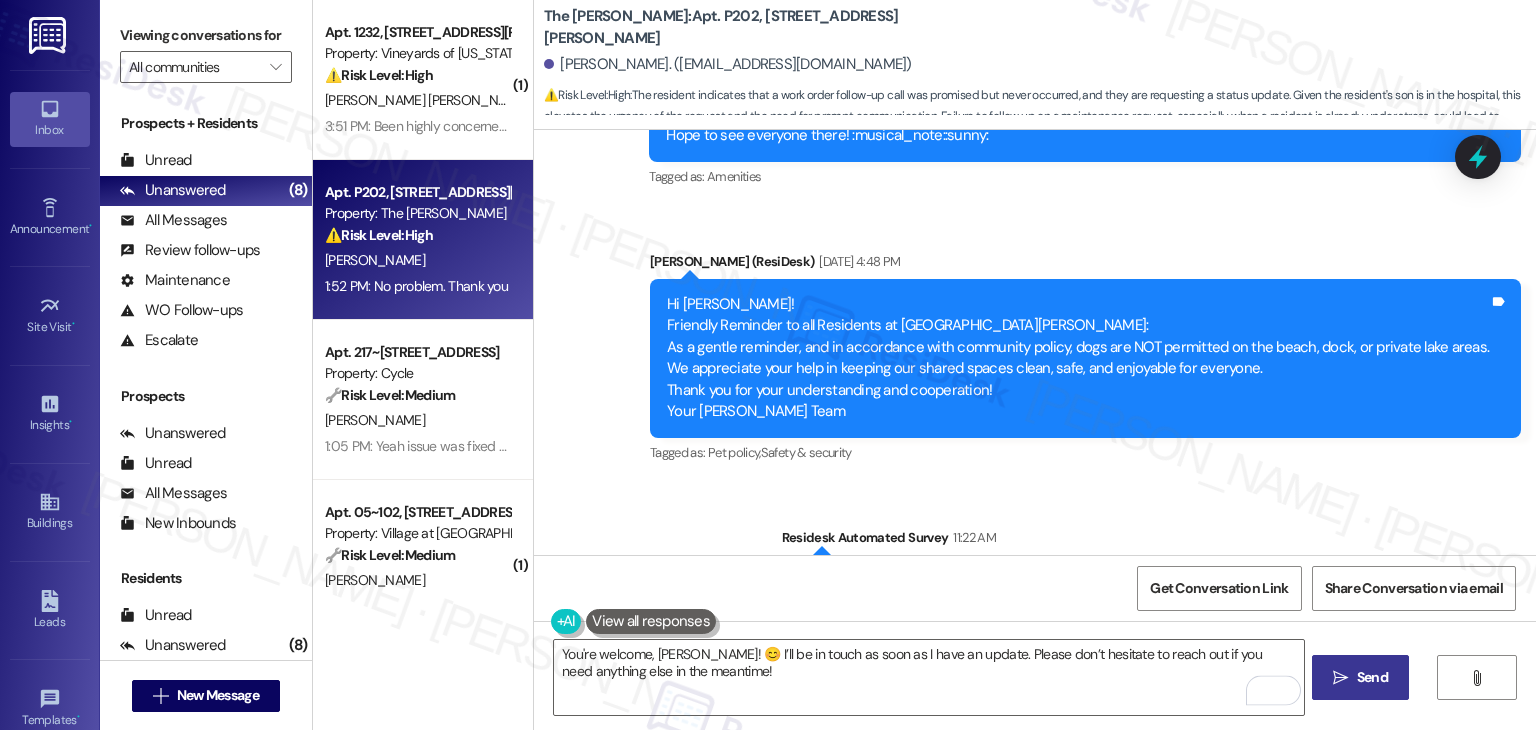 click on " Send" at bounding box center [1360, 677] 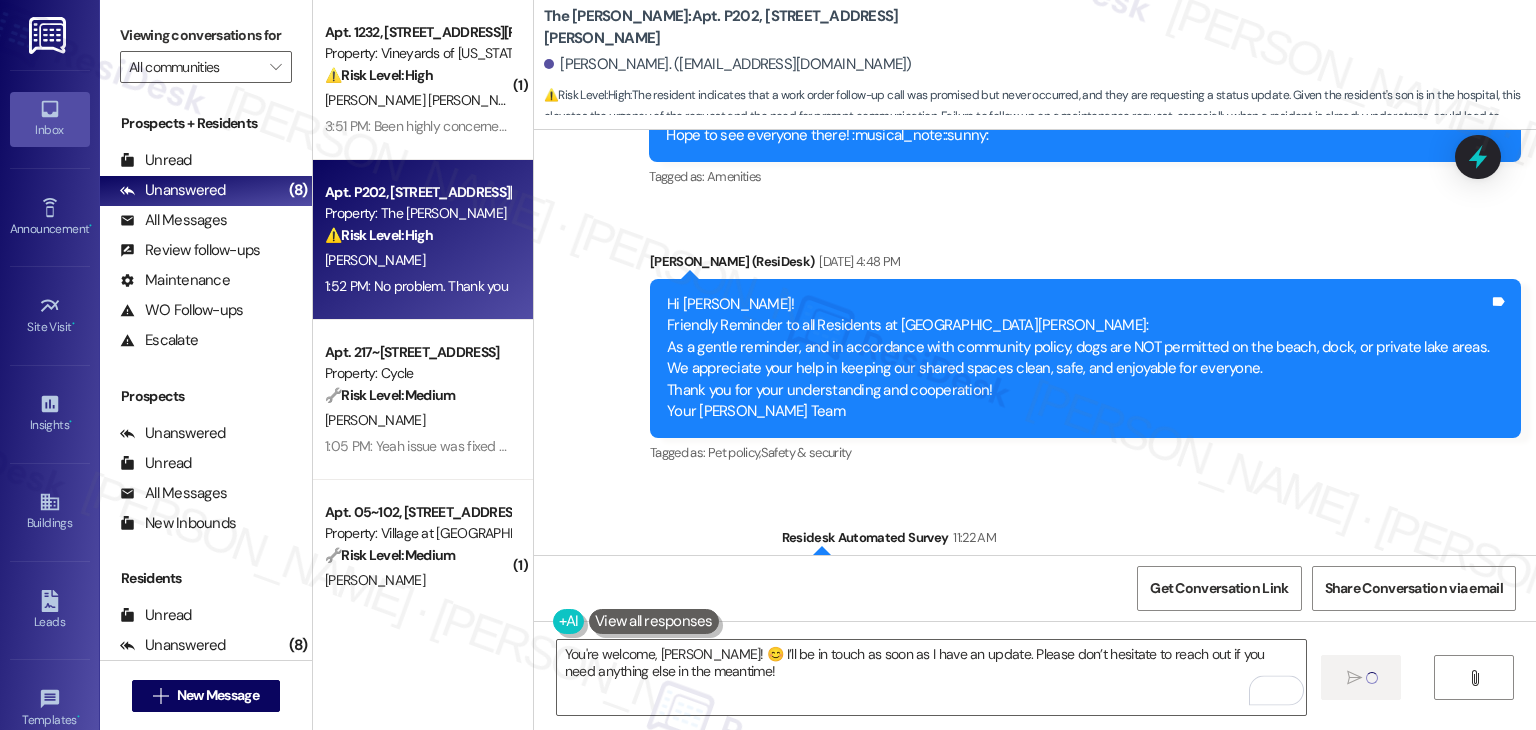 type 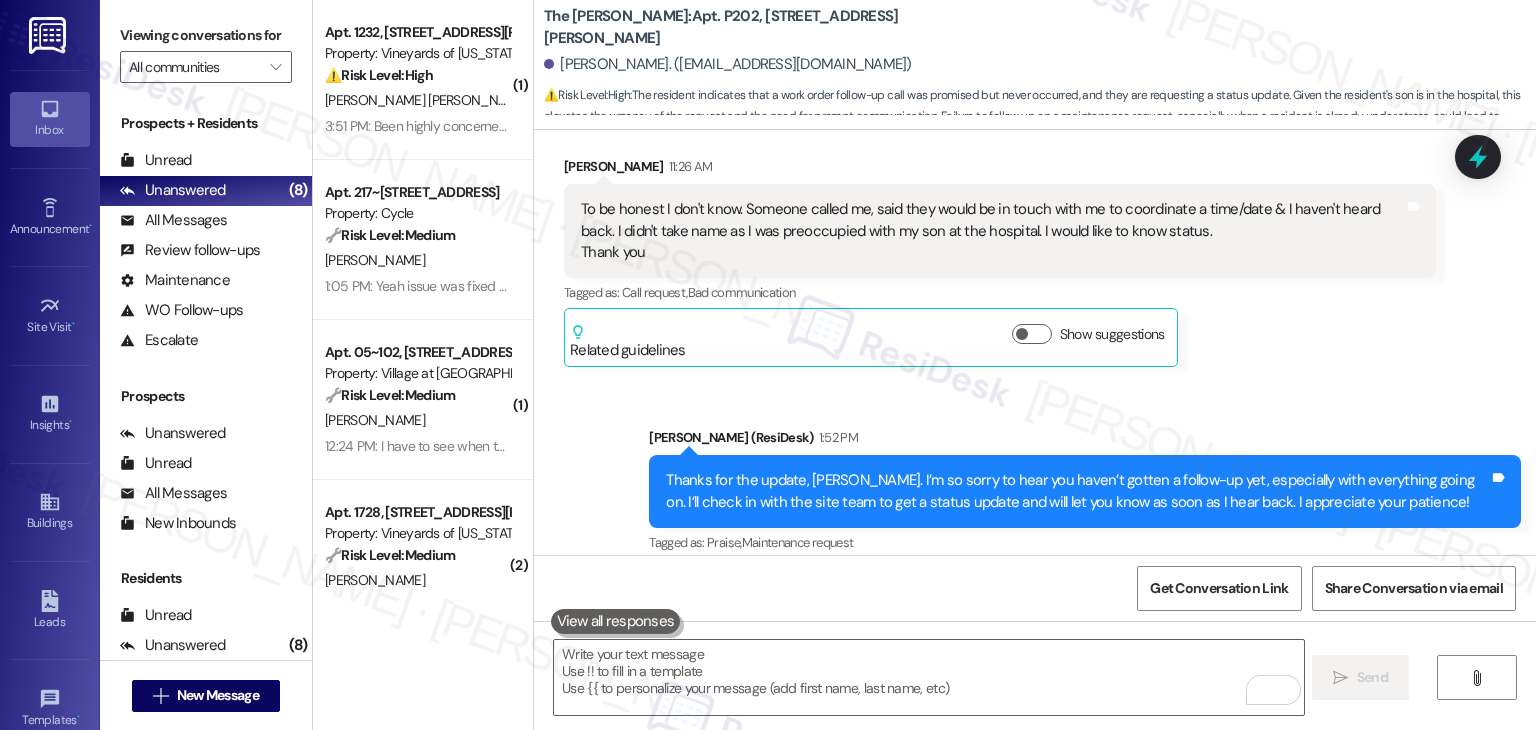 scroll, scrollTop: 42076, scrollLeft: 0, axis: vertical 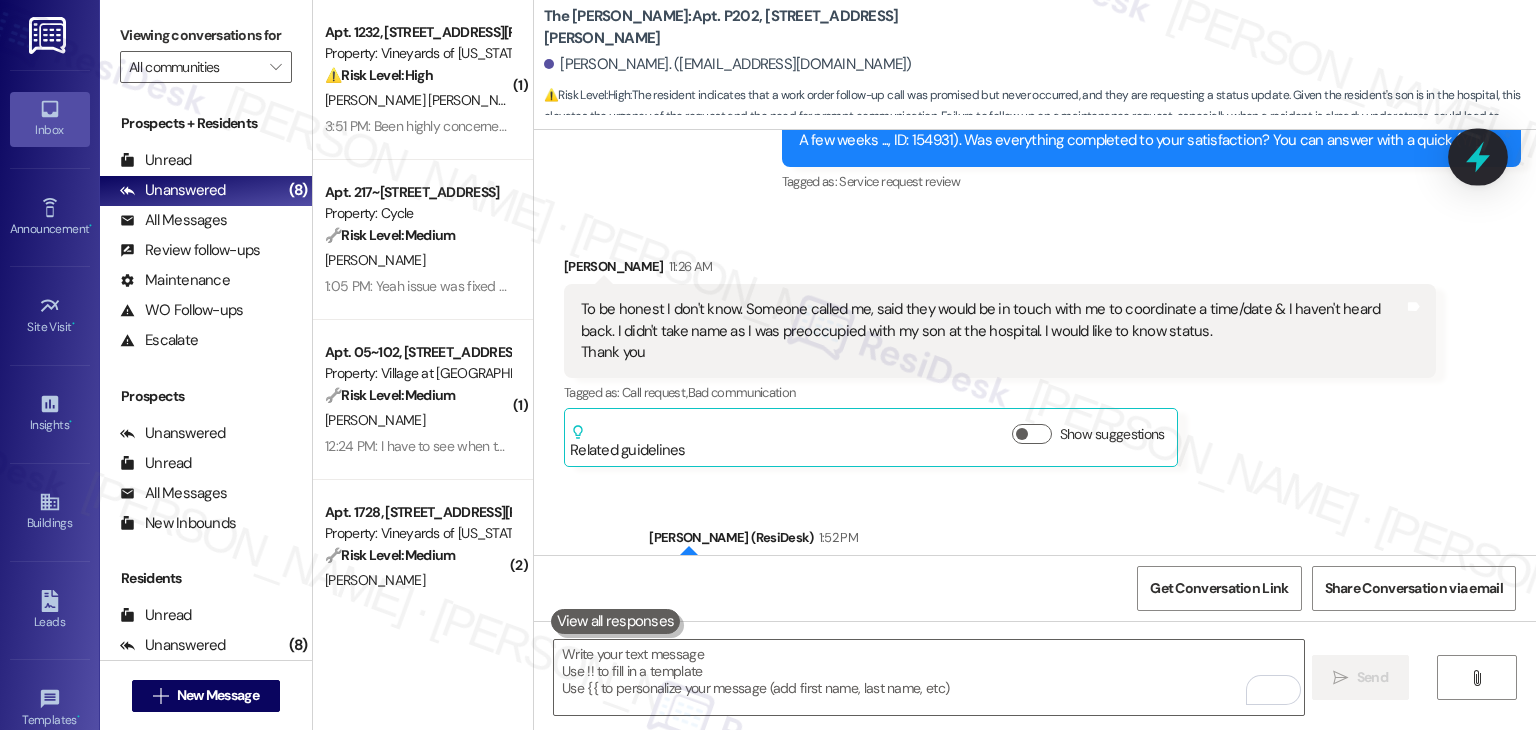 click 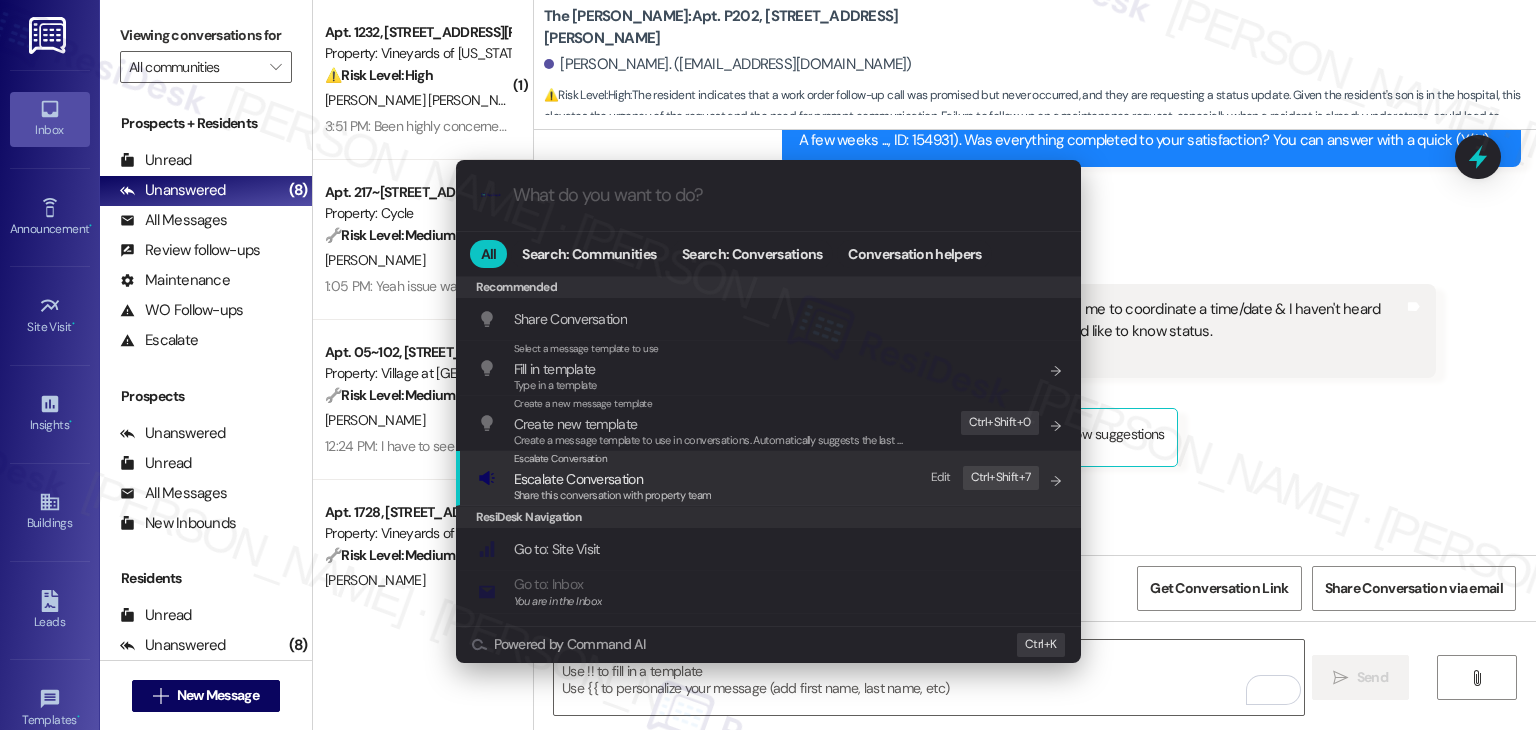 click on "Share this conversation with property team" at bounding box center [613, 495] 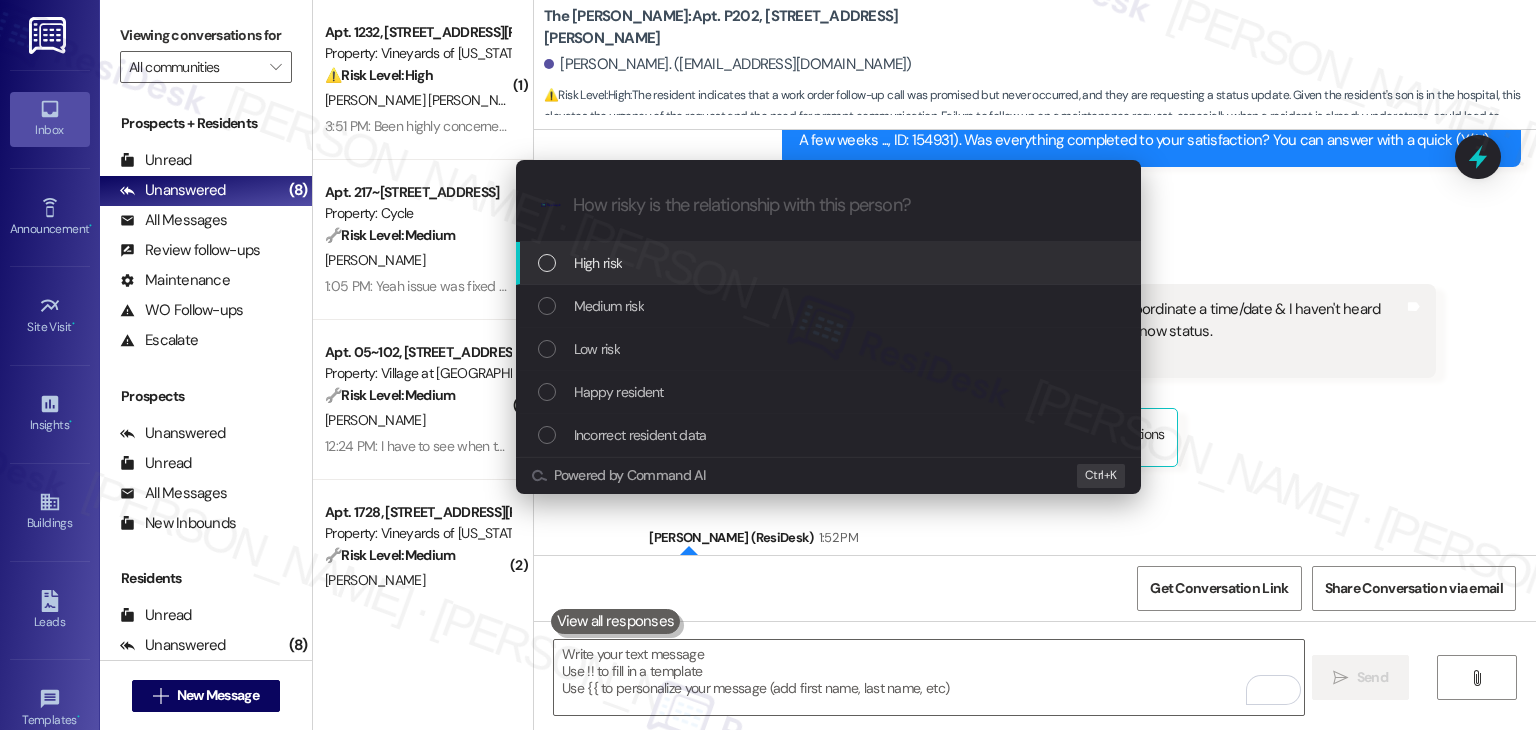 paste on "Follow-Up Request on WO #154931" 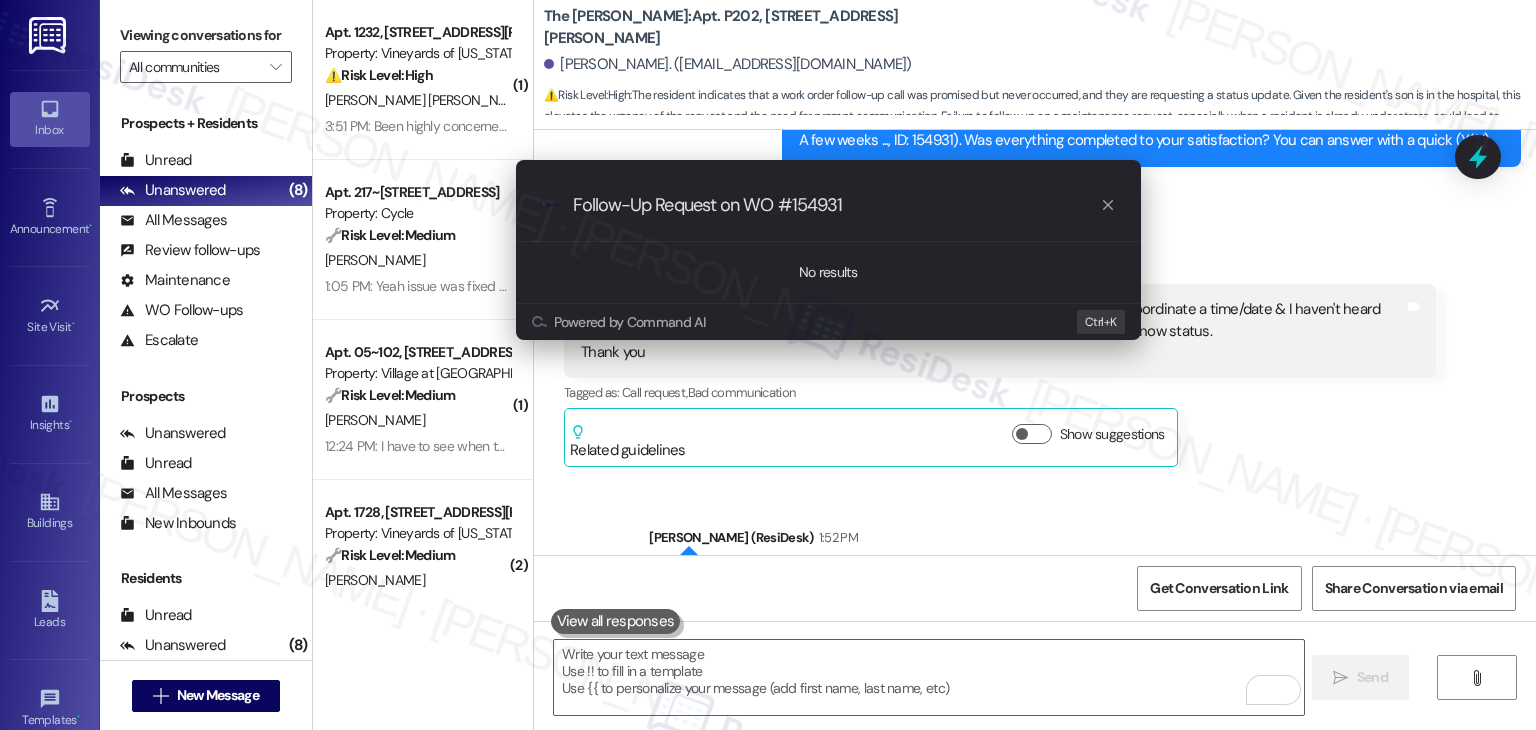 click on "Escalate Conversation How risky is the relationship with this person? Topics (e.g. broken fridge, delayed service) Any messages to highlight in the email? .cls-1{fill:#0a055f;}.cls-2{fill:#0cc4c4;} resideskLogoBlueOrange Follow-Up Request on WO #154931 No results Powered by Command AI Ctrl+ K" at bounding box center [768, 365] 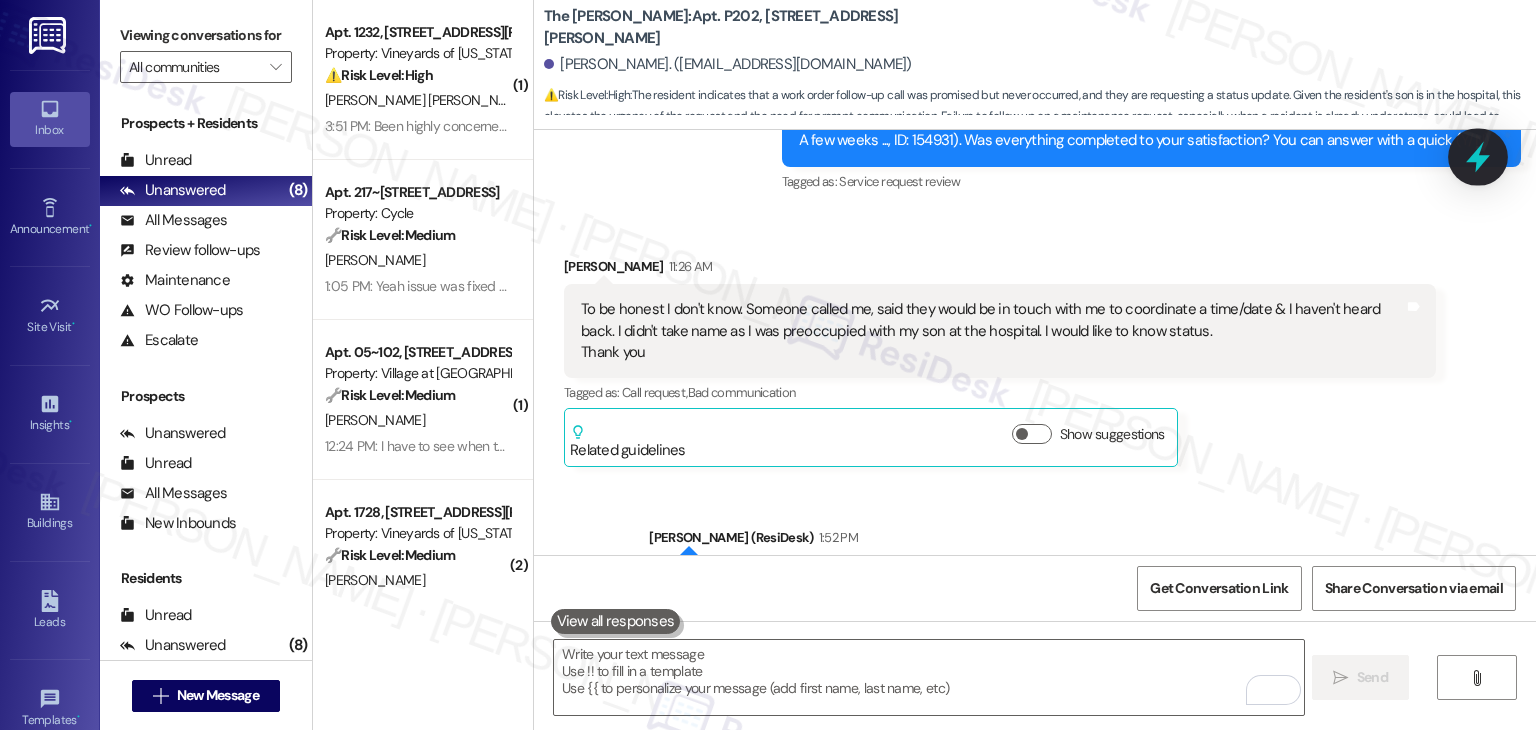 click 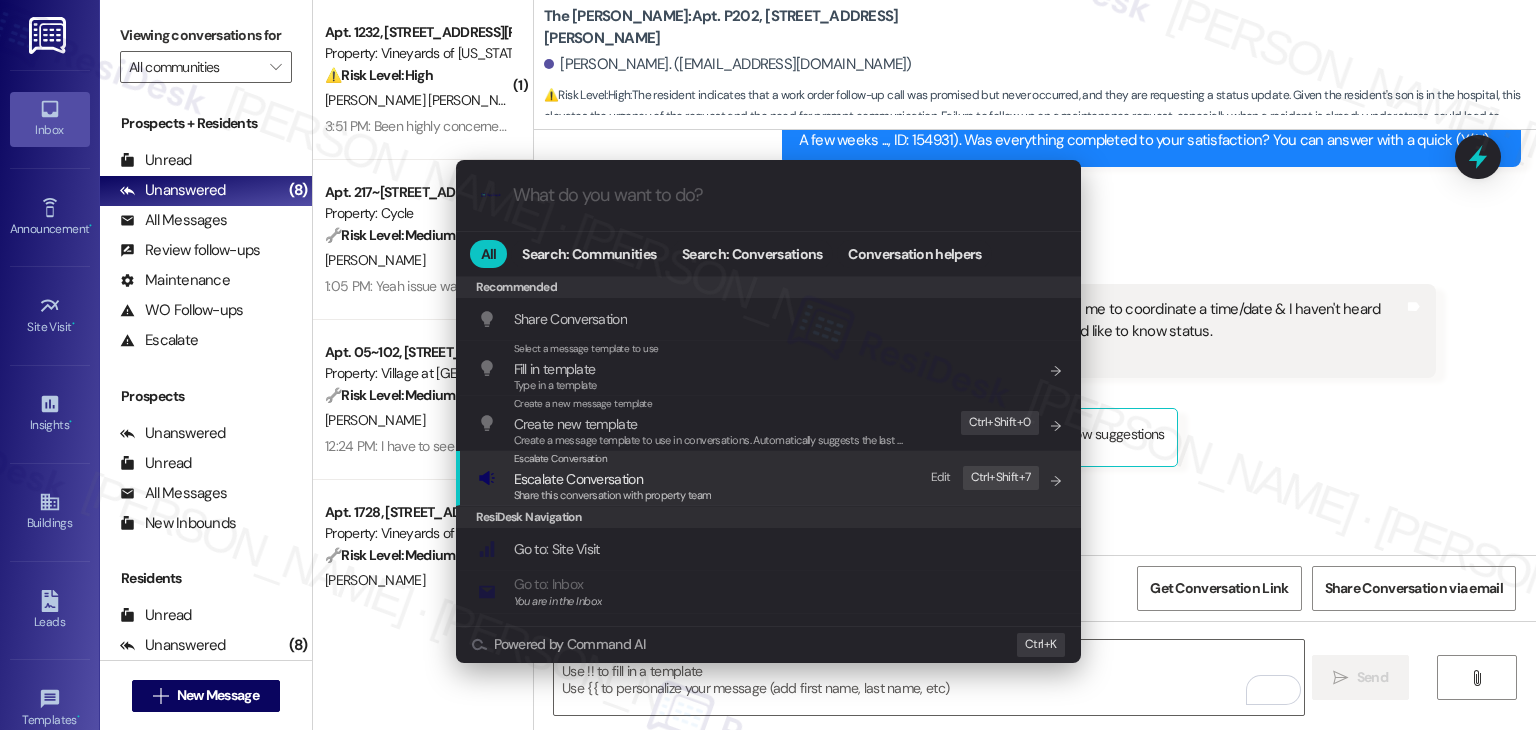 click on "Escalate Conversation" at bounding box center (578, 479) 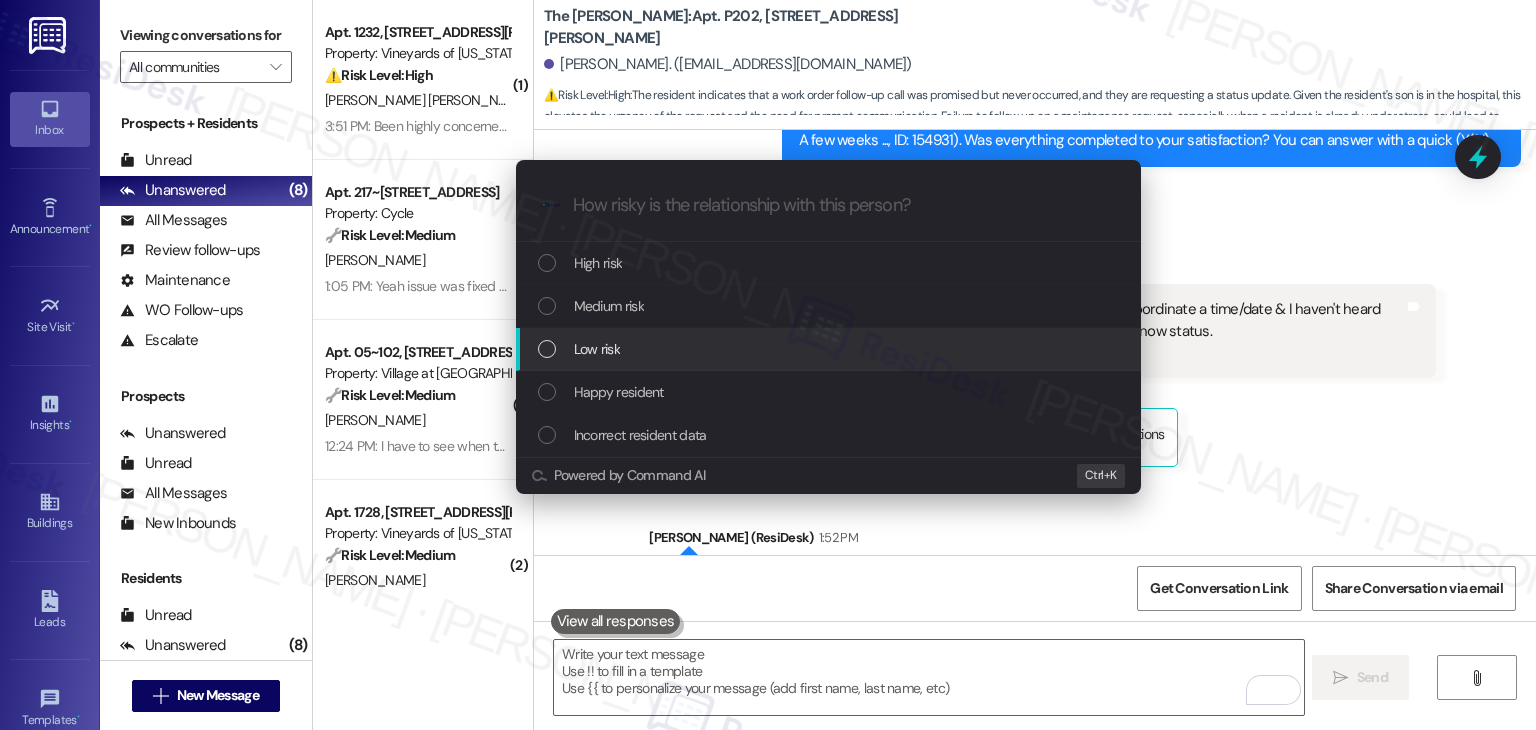 click at bounding box center (547, 349) 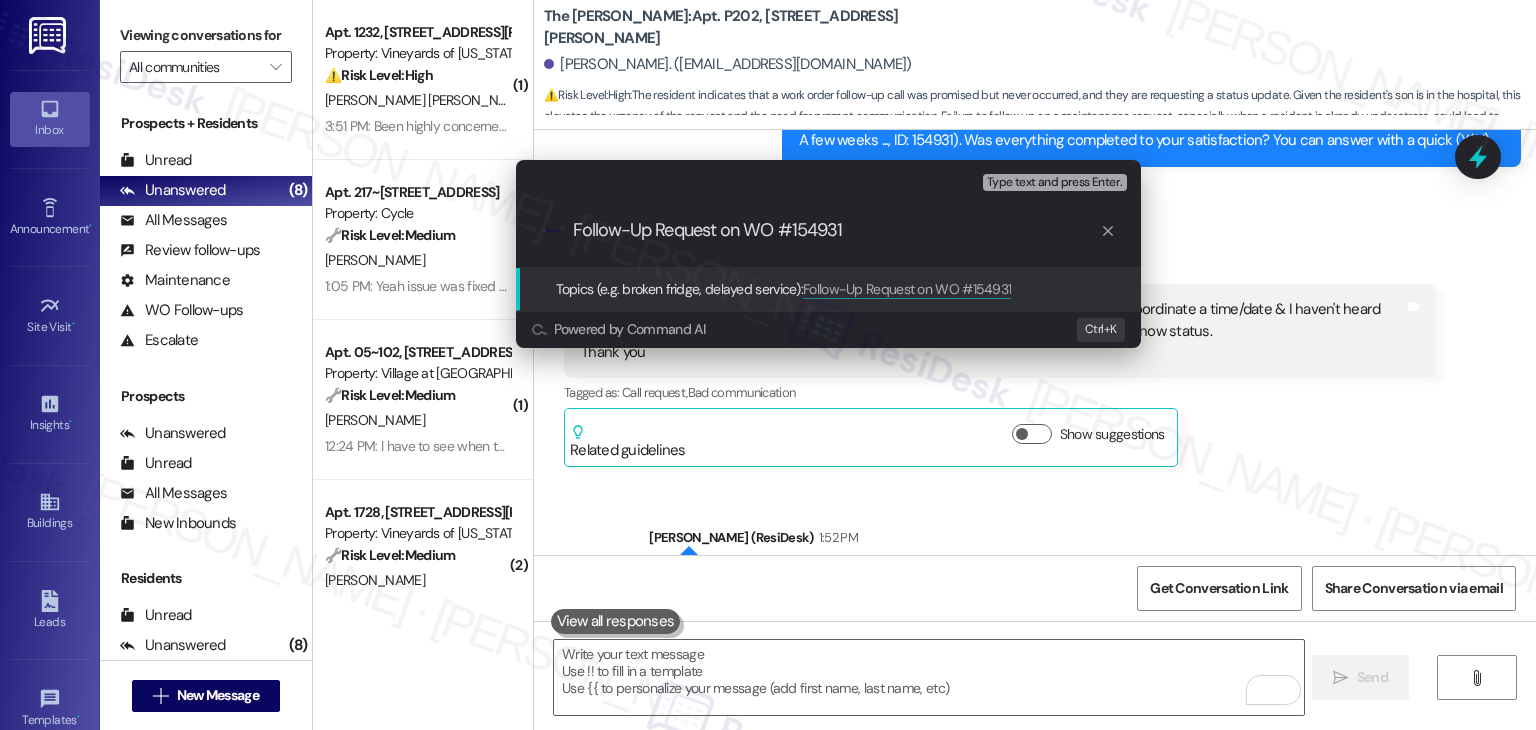 click on "Follow-Up Request on WO #154931" at bounding box center (836, 230) 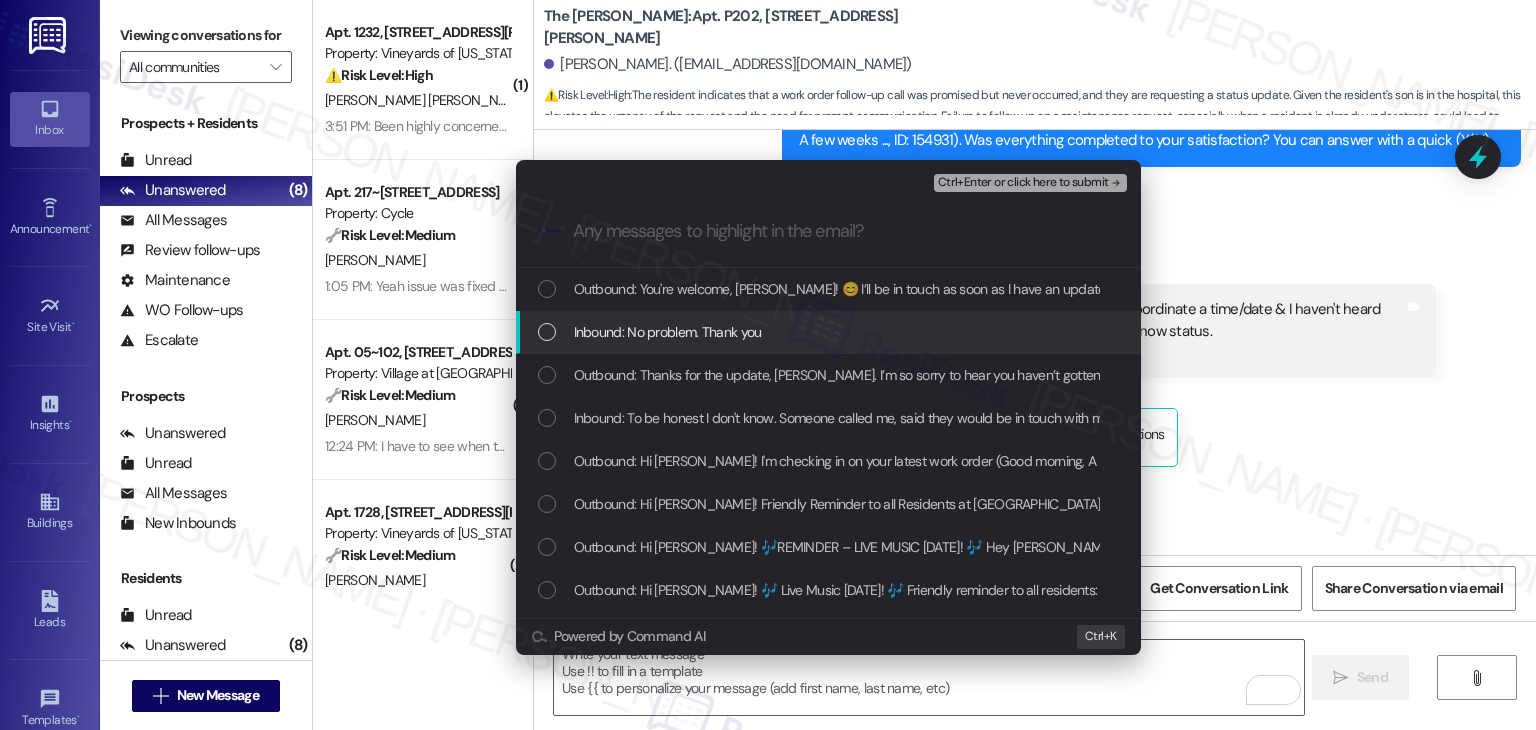 click at bounding box center [547, 332] 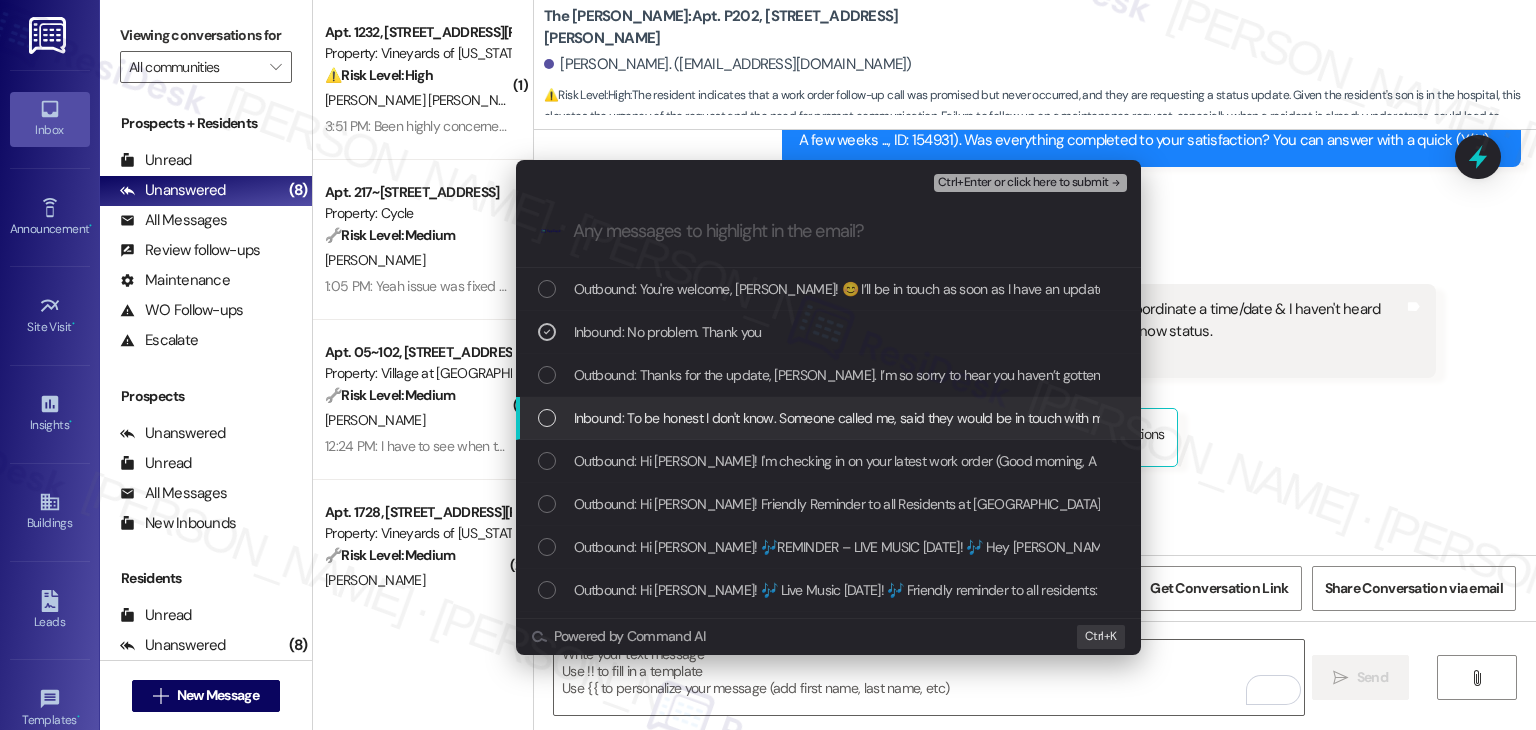click at bounding box center (547, 418) 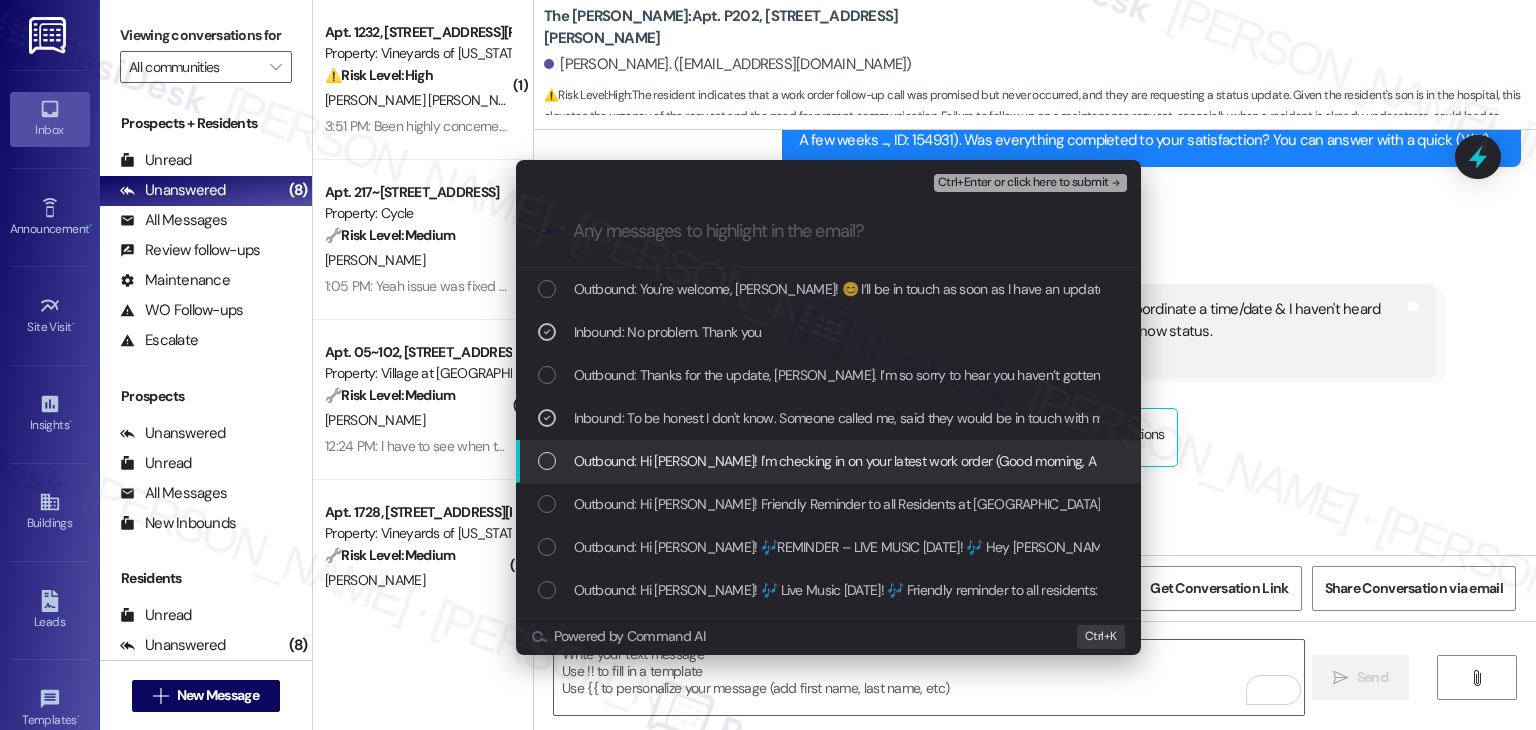 click at bounding box center [547, 461] 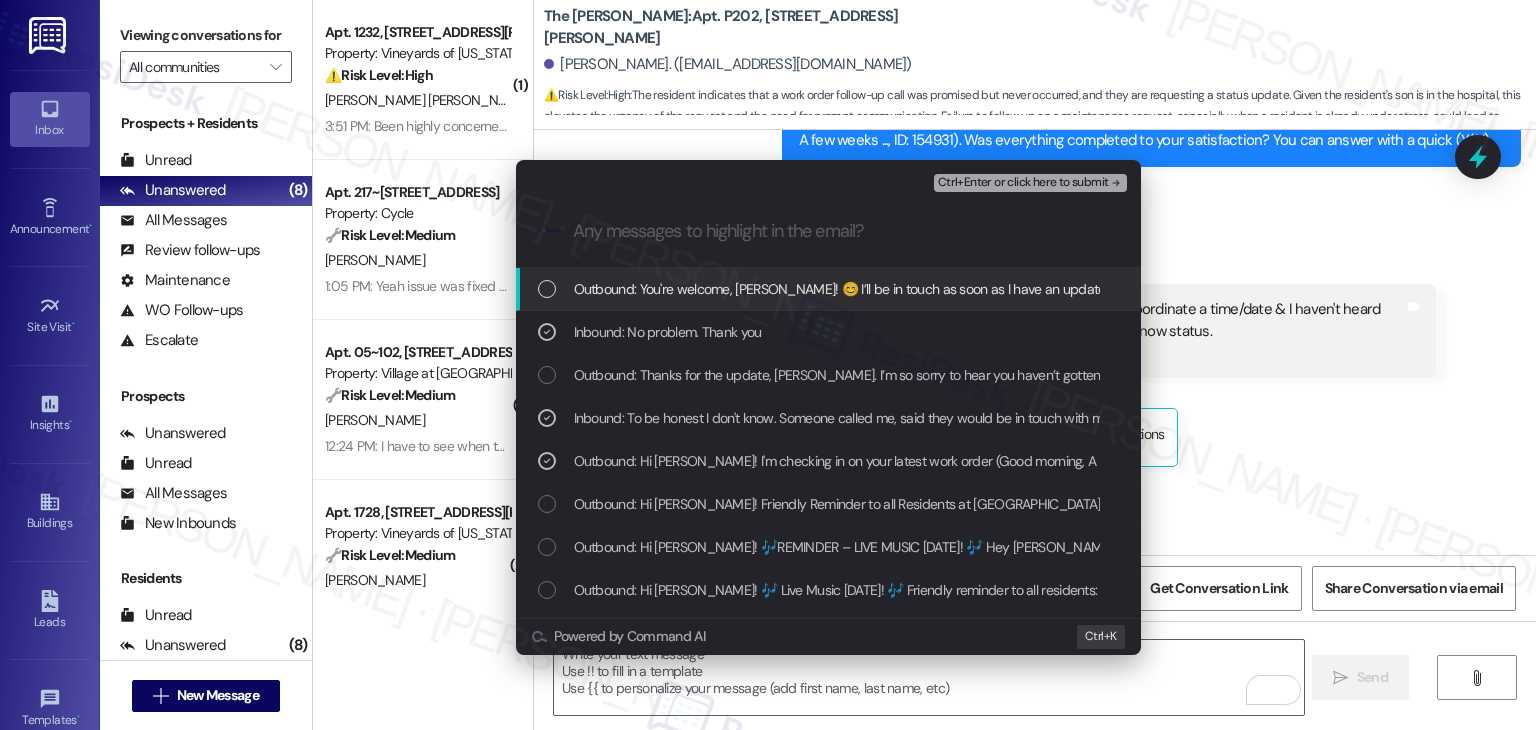 click on "Ctrl+Enter or click here to submit" at bounding box center [1023, 183] 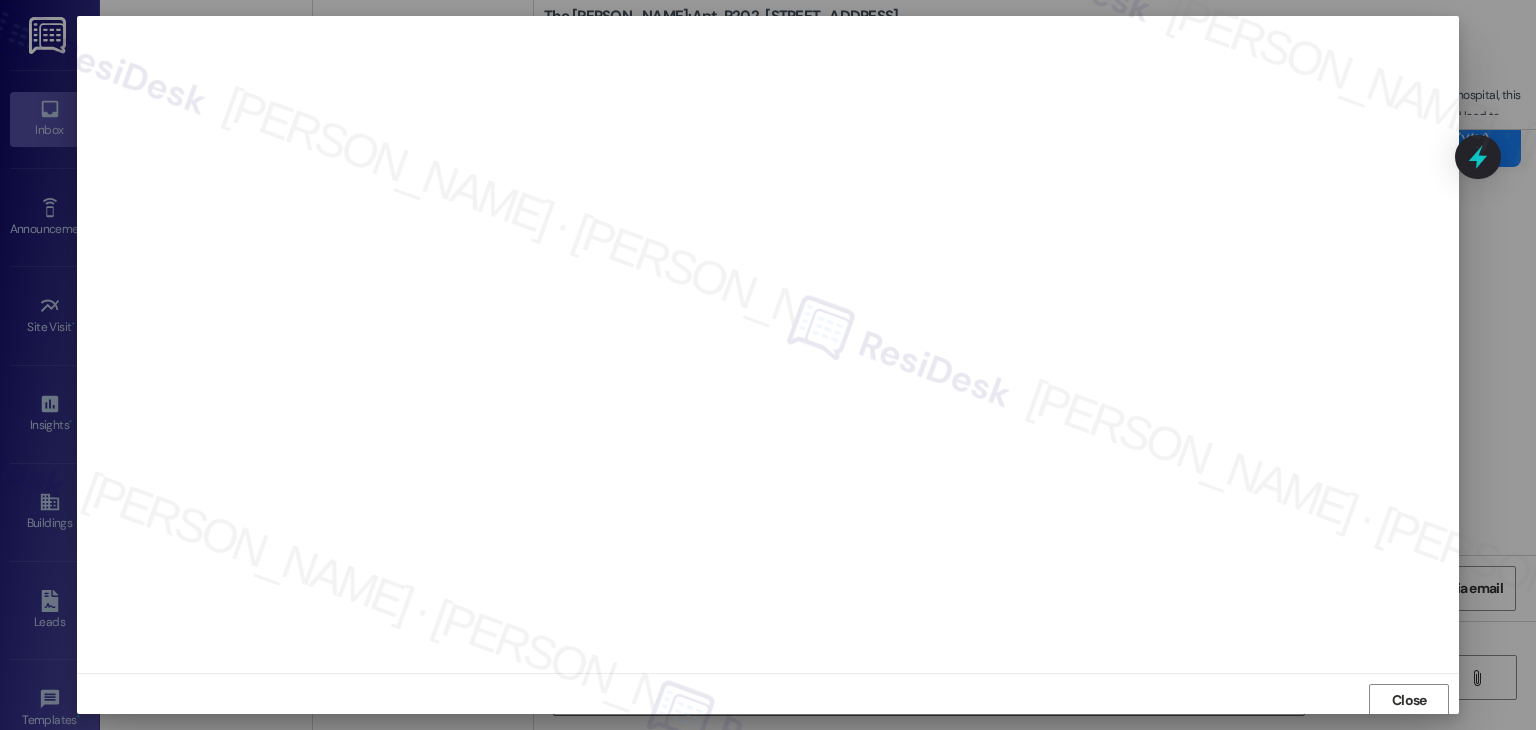 scroll, scrollTop: 1, scrollLeft: 0, axis: vertical 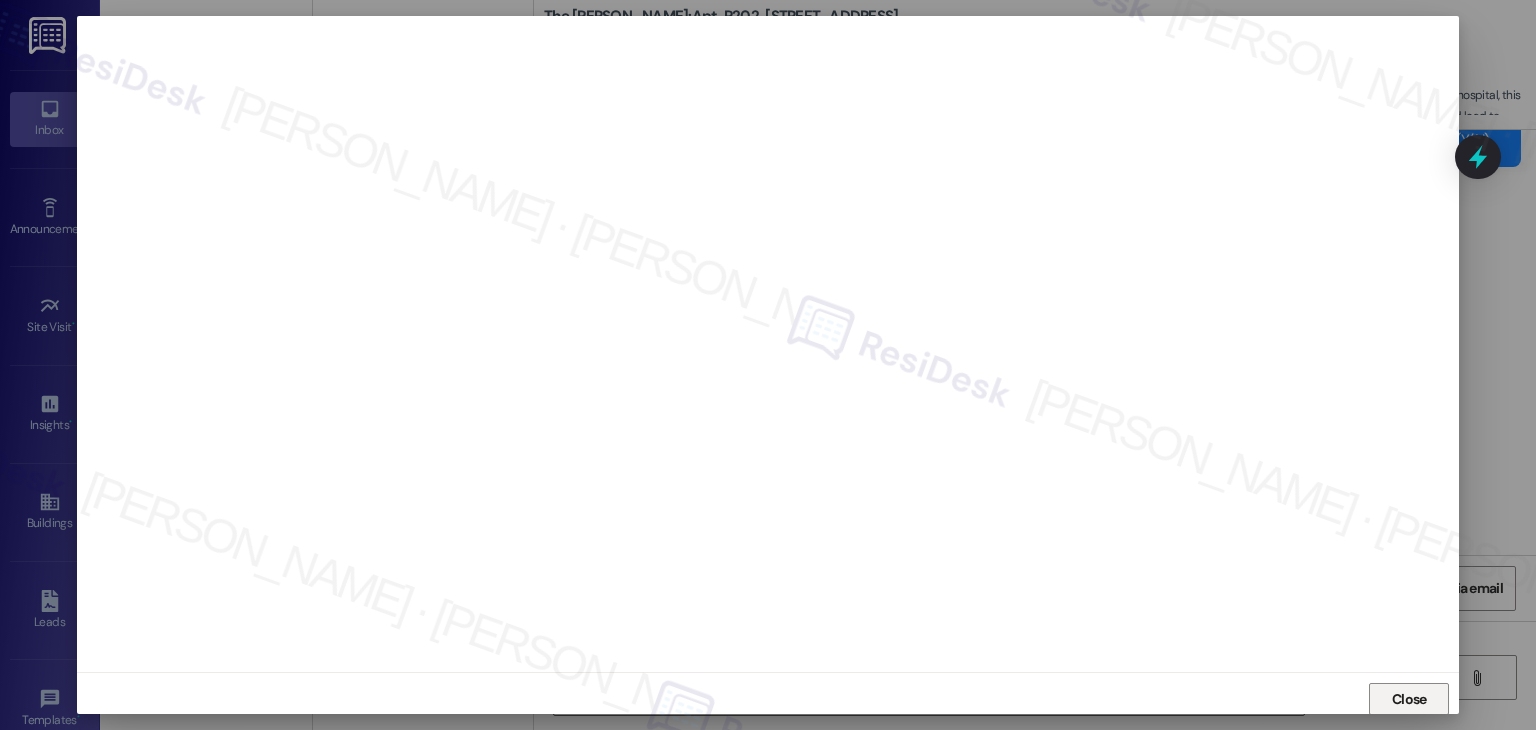 click on "Close" at bounding box center [1409, 699] 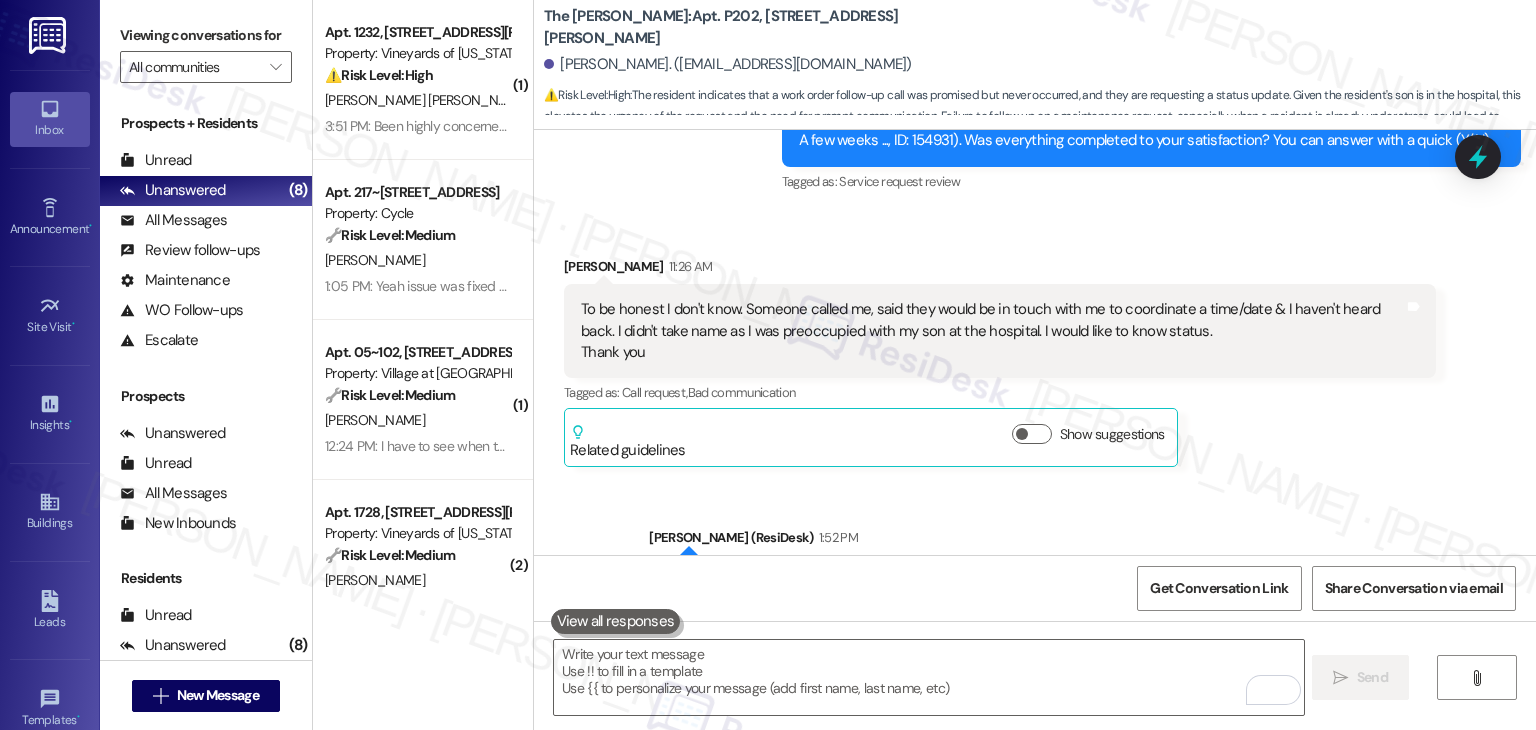 scroll, scrollTop: 42176, scrollLeft: 0, axis: vertical 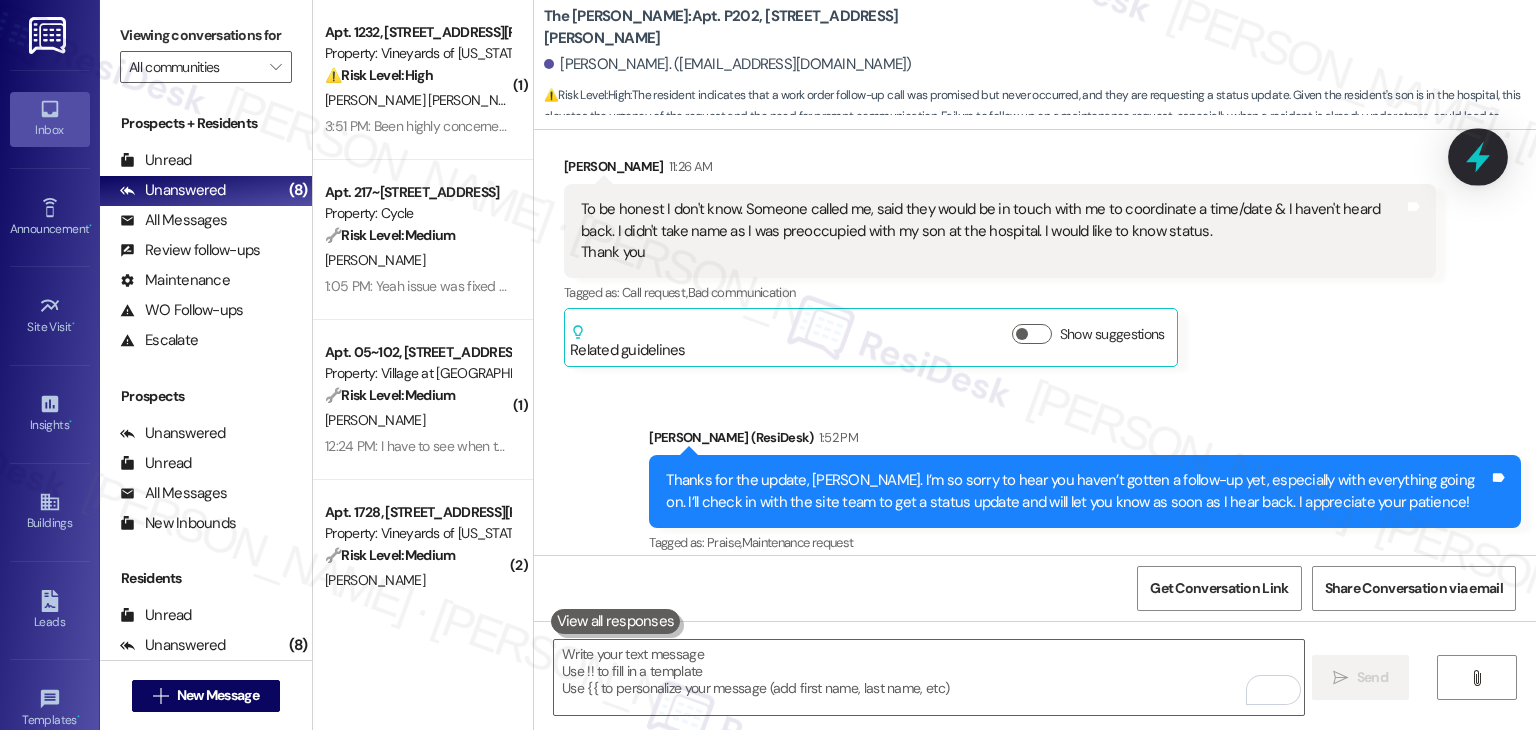 click 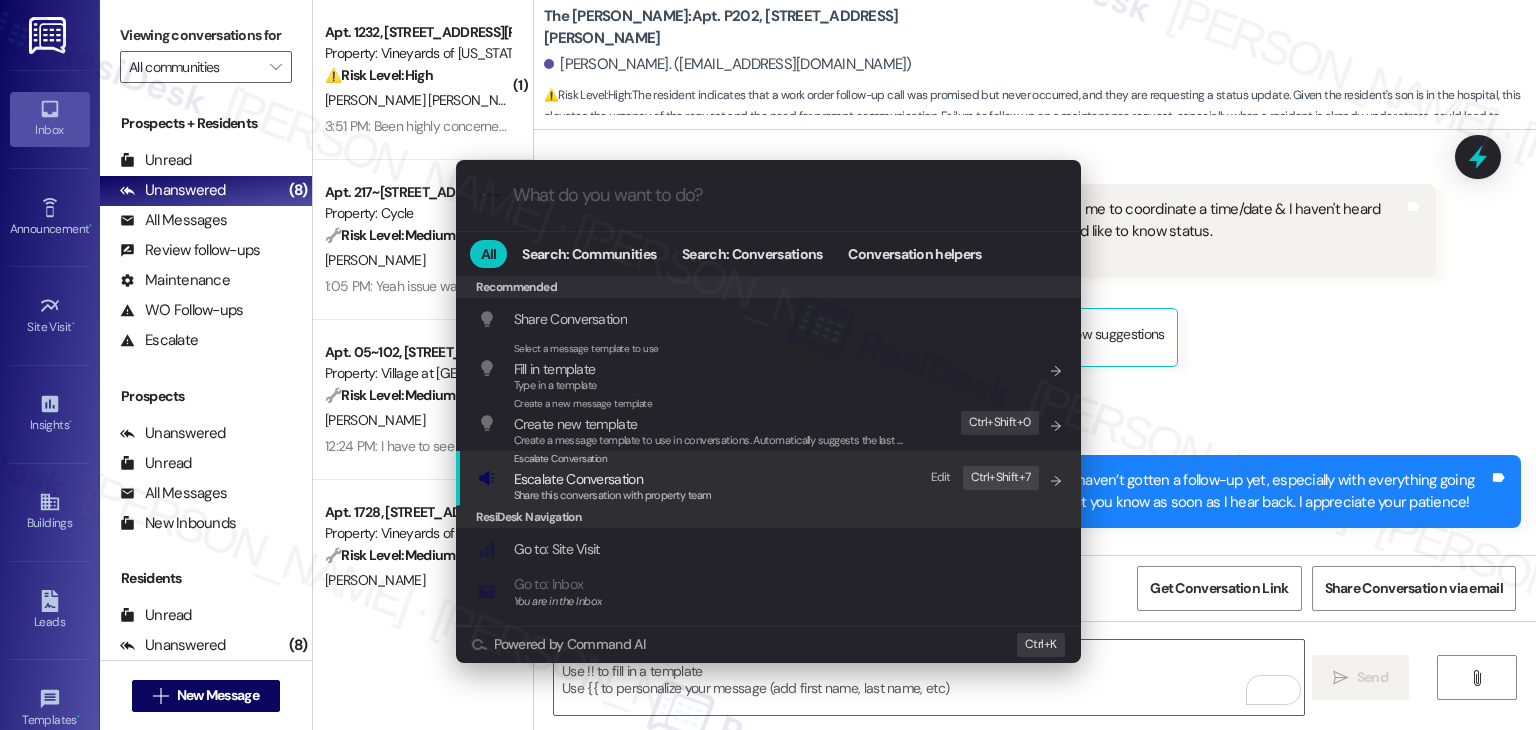paste on "Follow-Up Request on WO #154931" 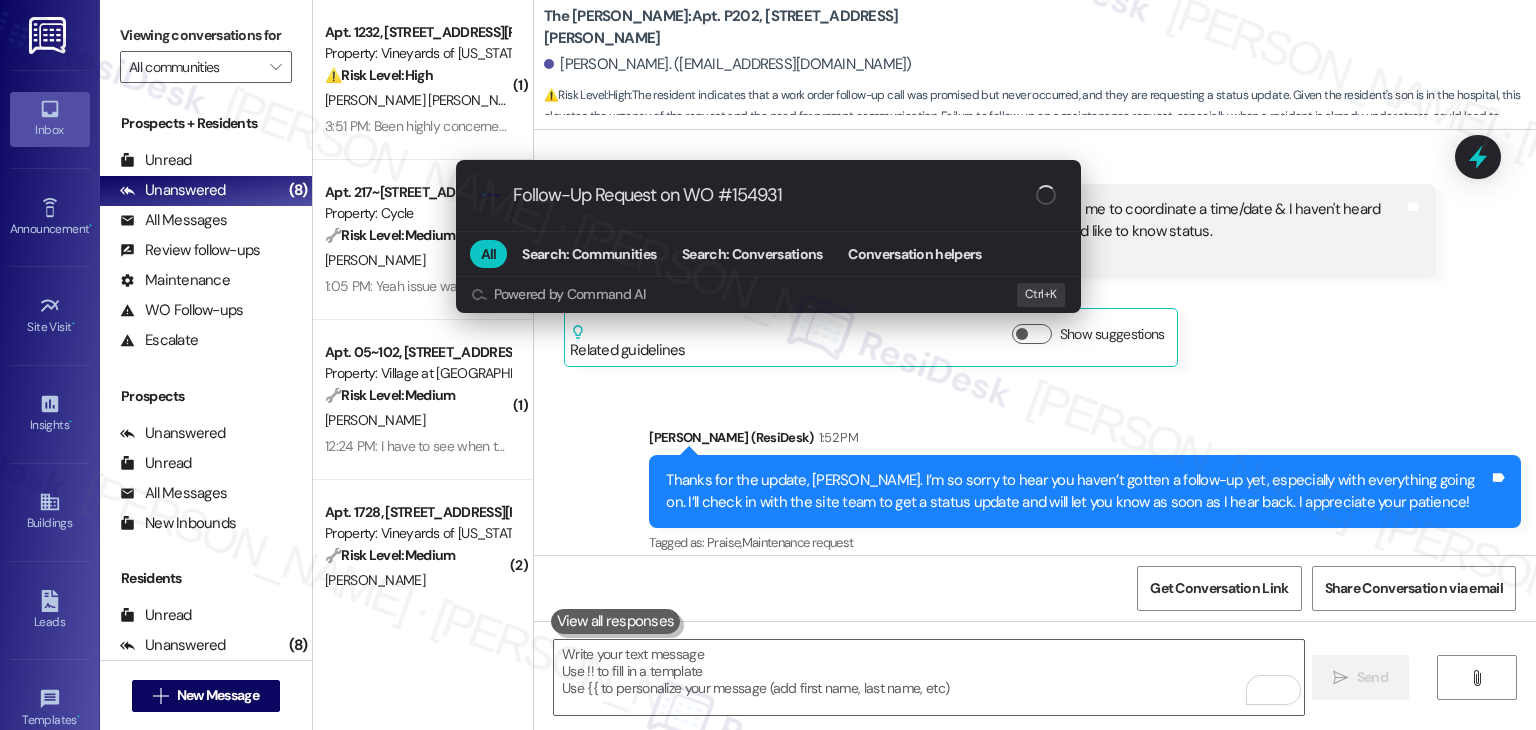 type on "Follow-Up Request on WO #154931" 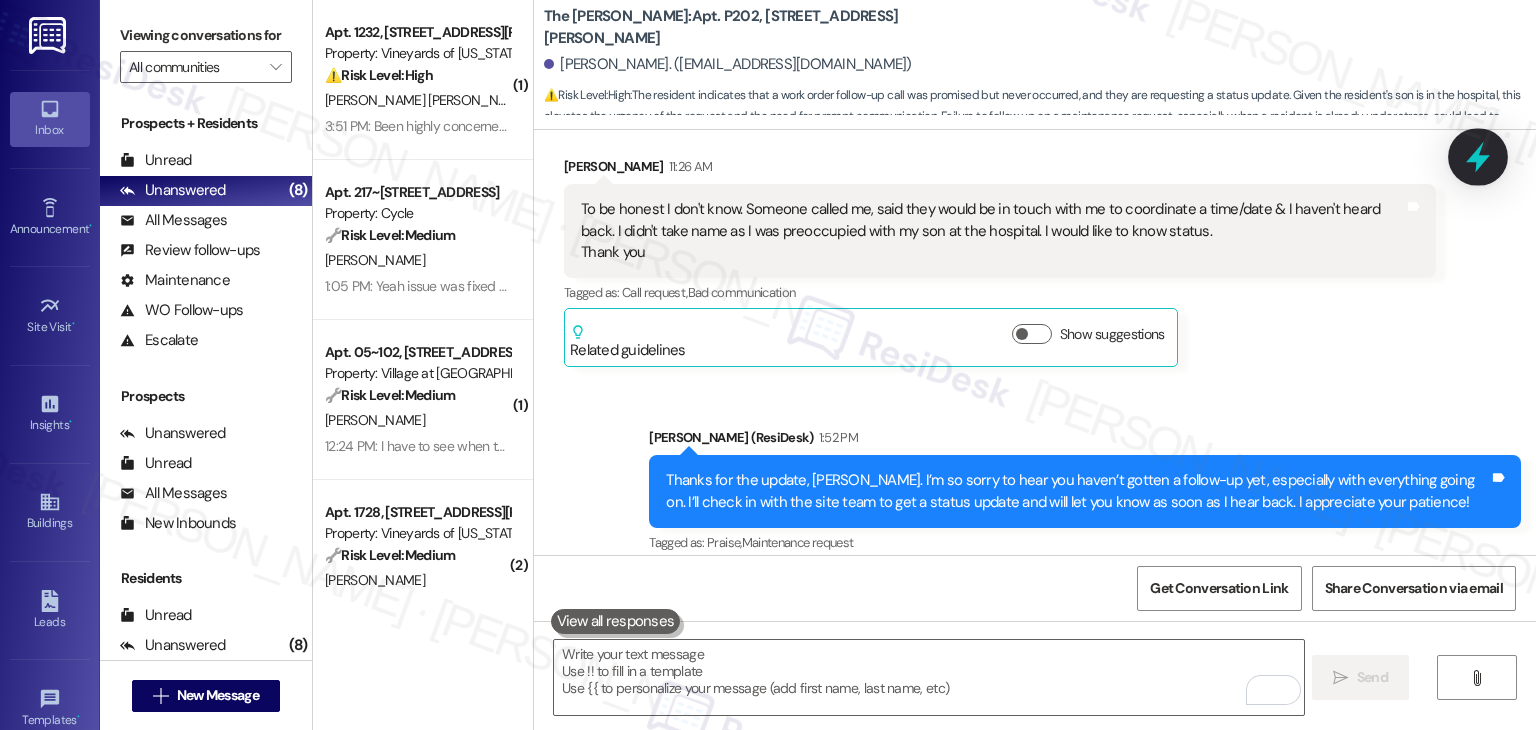 click 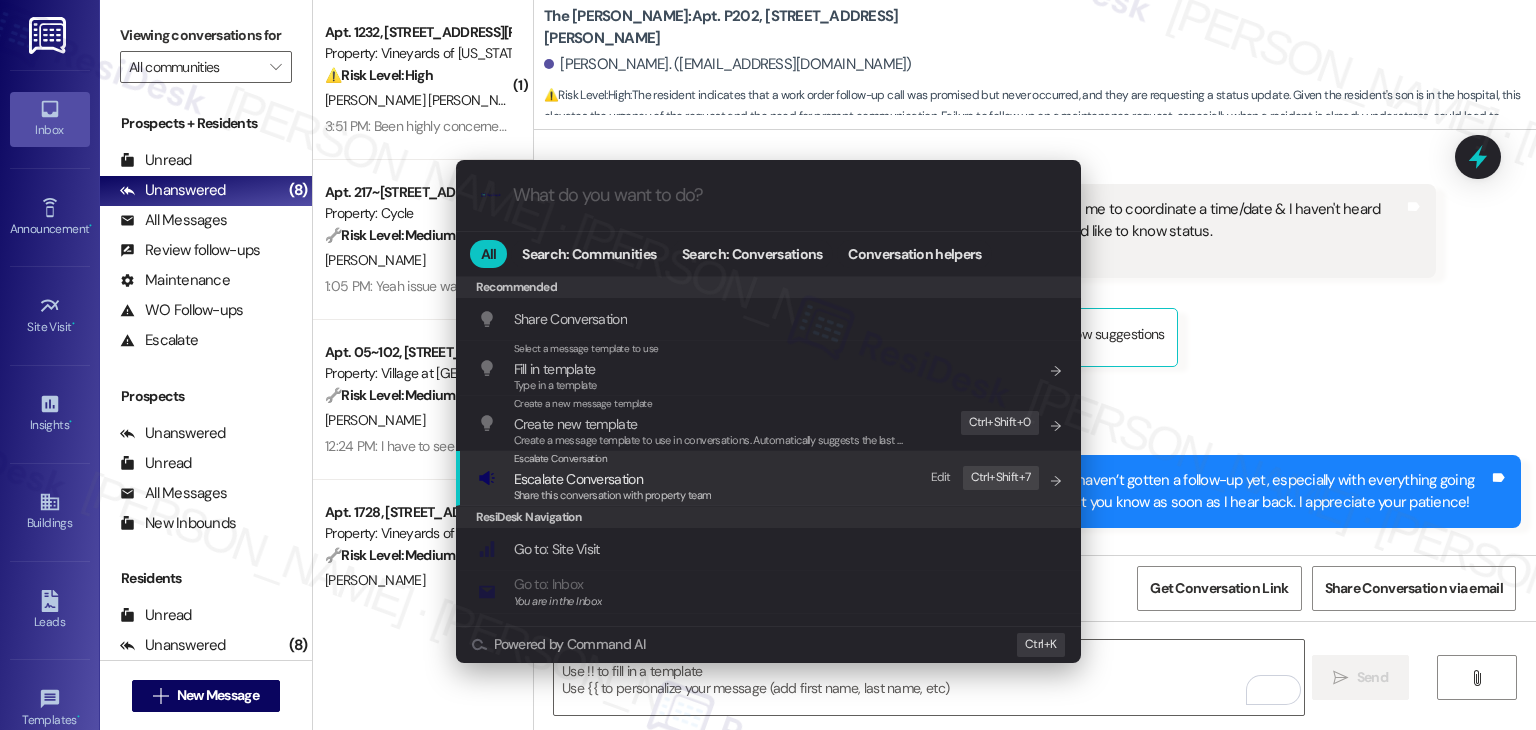 click on "Share this conversation with property team" at bounding box center (613, 495) 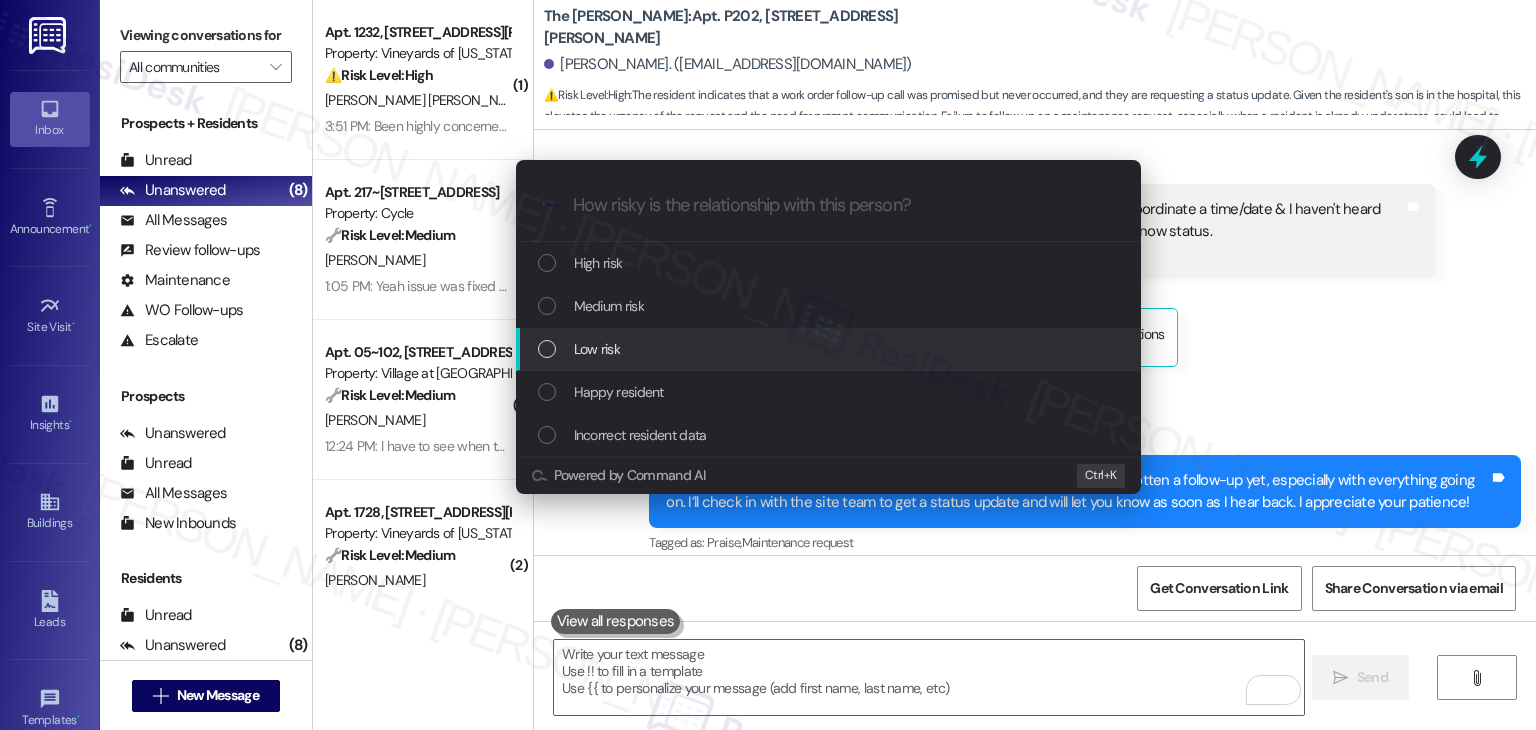 click at bounding box center [547, 349] 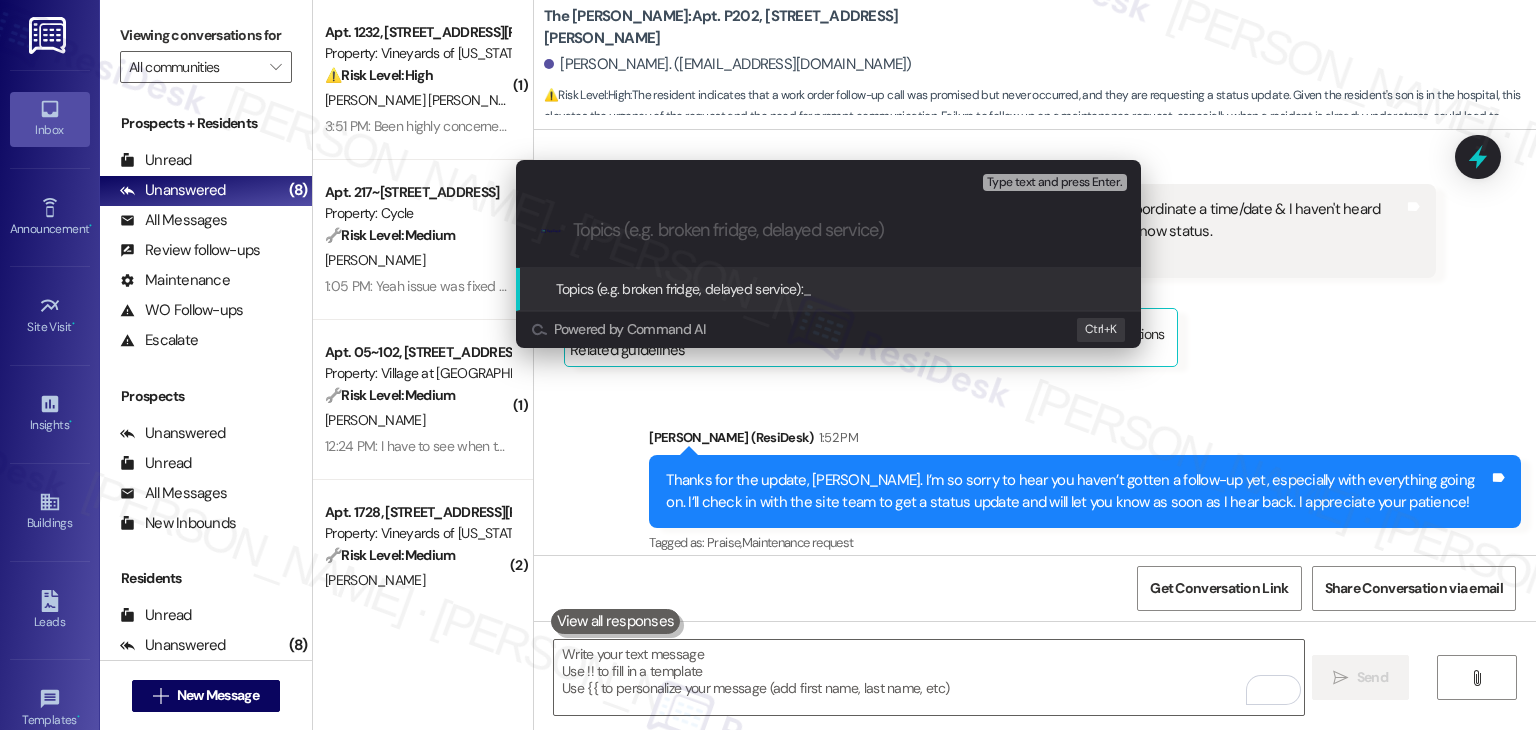 paste on "Follow-Up Request on WO #154931" 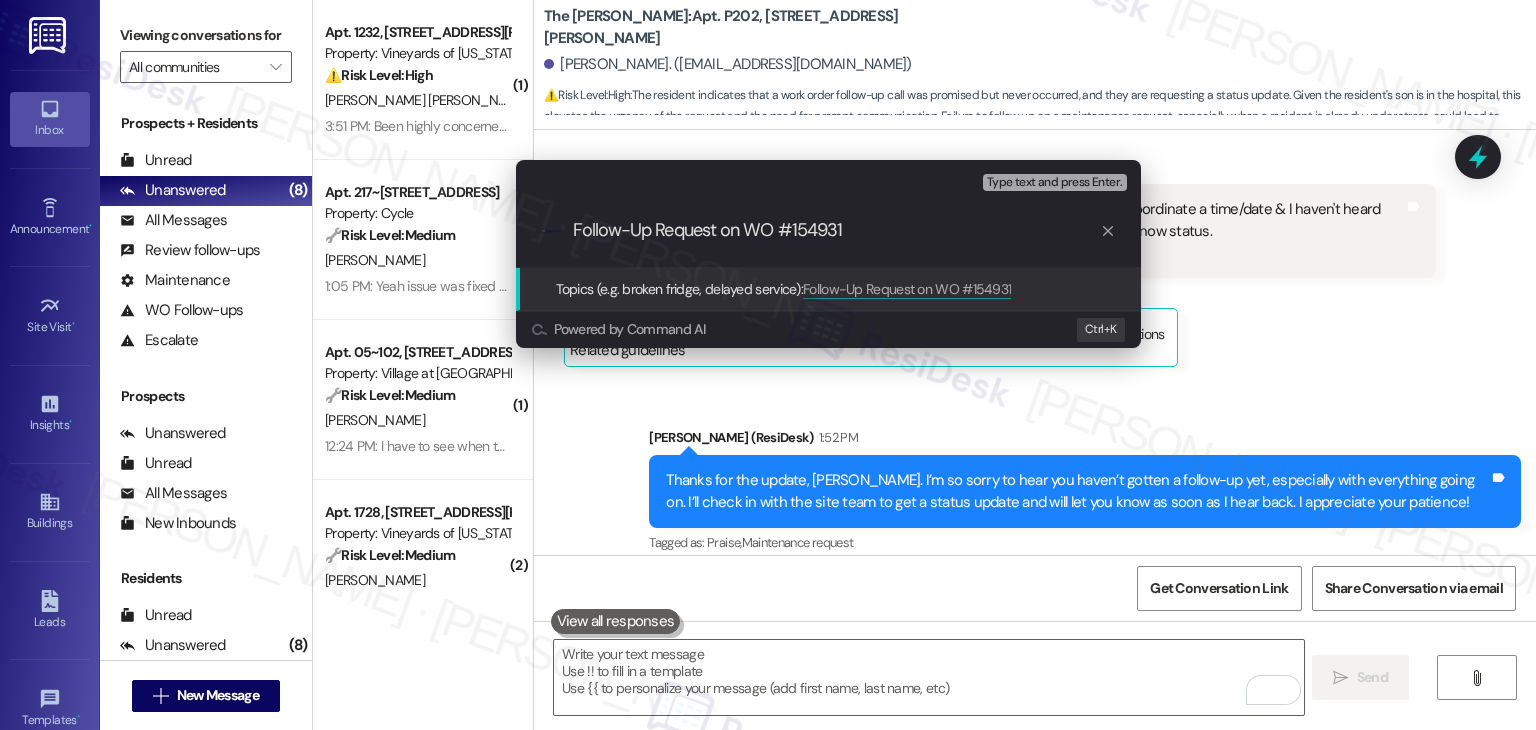 type 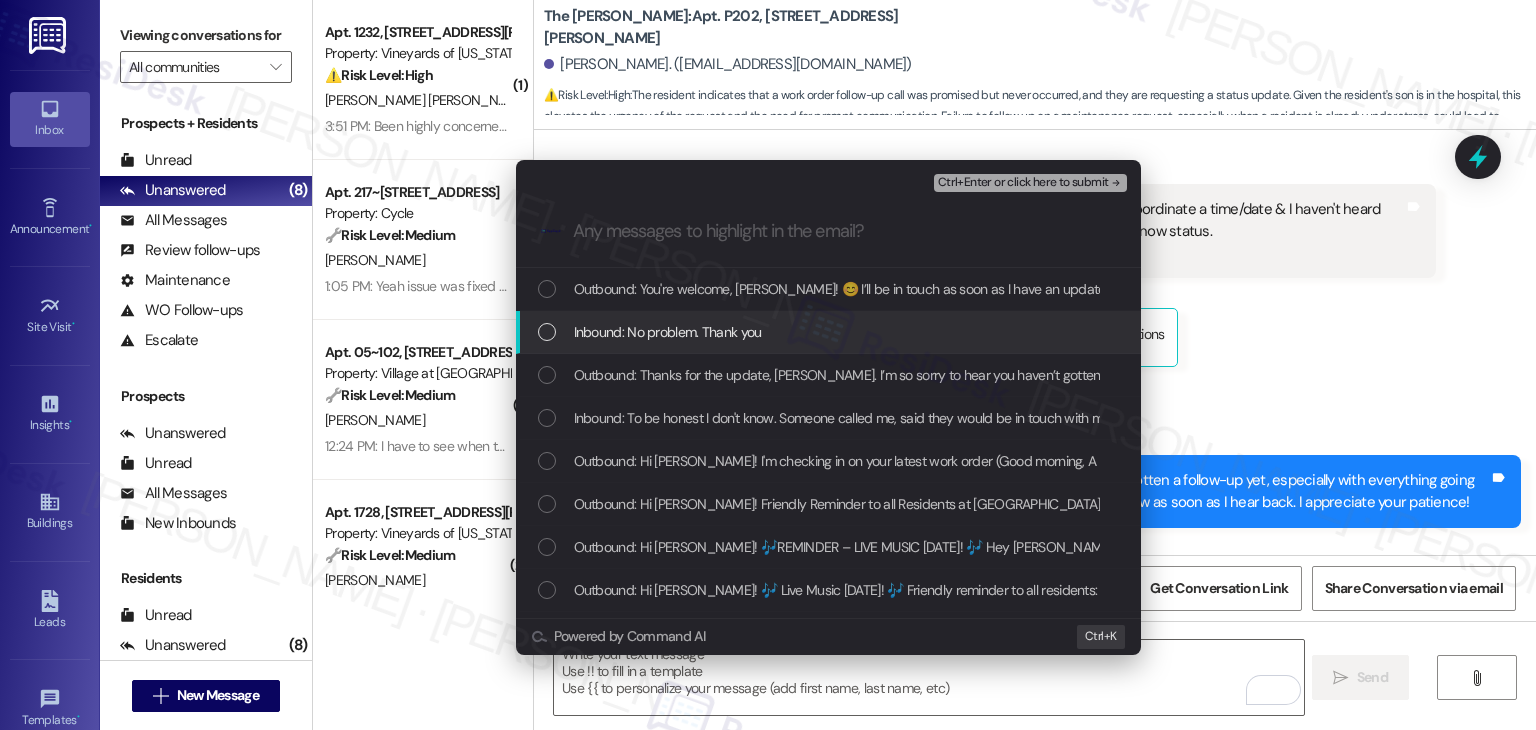 click at bounding box center [547, 332] 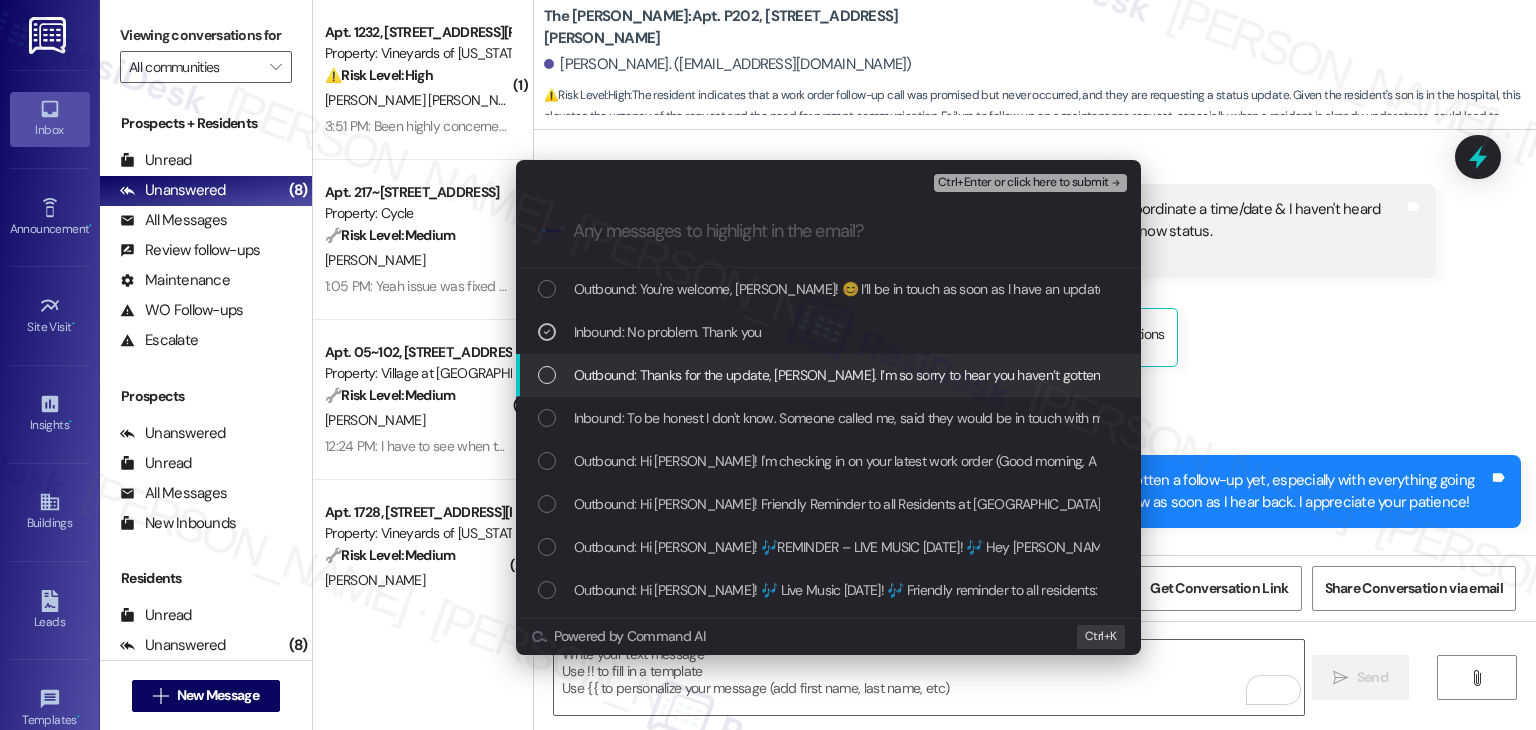 click at bounding box center [547, 375] 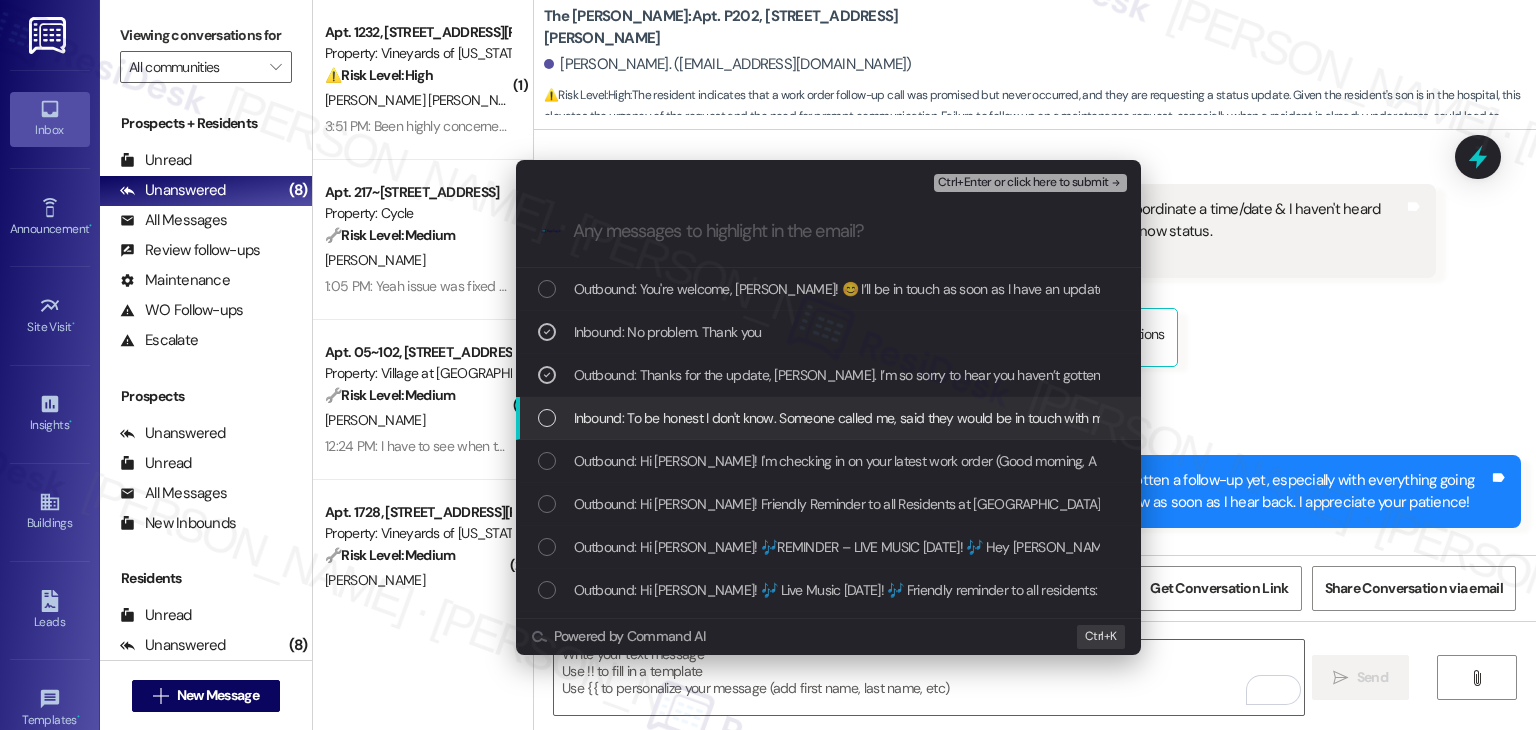 click on "Inbound: To be honest I don't know.  Someone called me, said they would be in touch with me to coordinate a time/date & I haven't heard back.  I didn't take name as I was preoccupied with my son at the hospital.   I would like to know status.
Thank you" at bounding box center [828, 418] 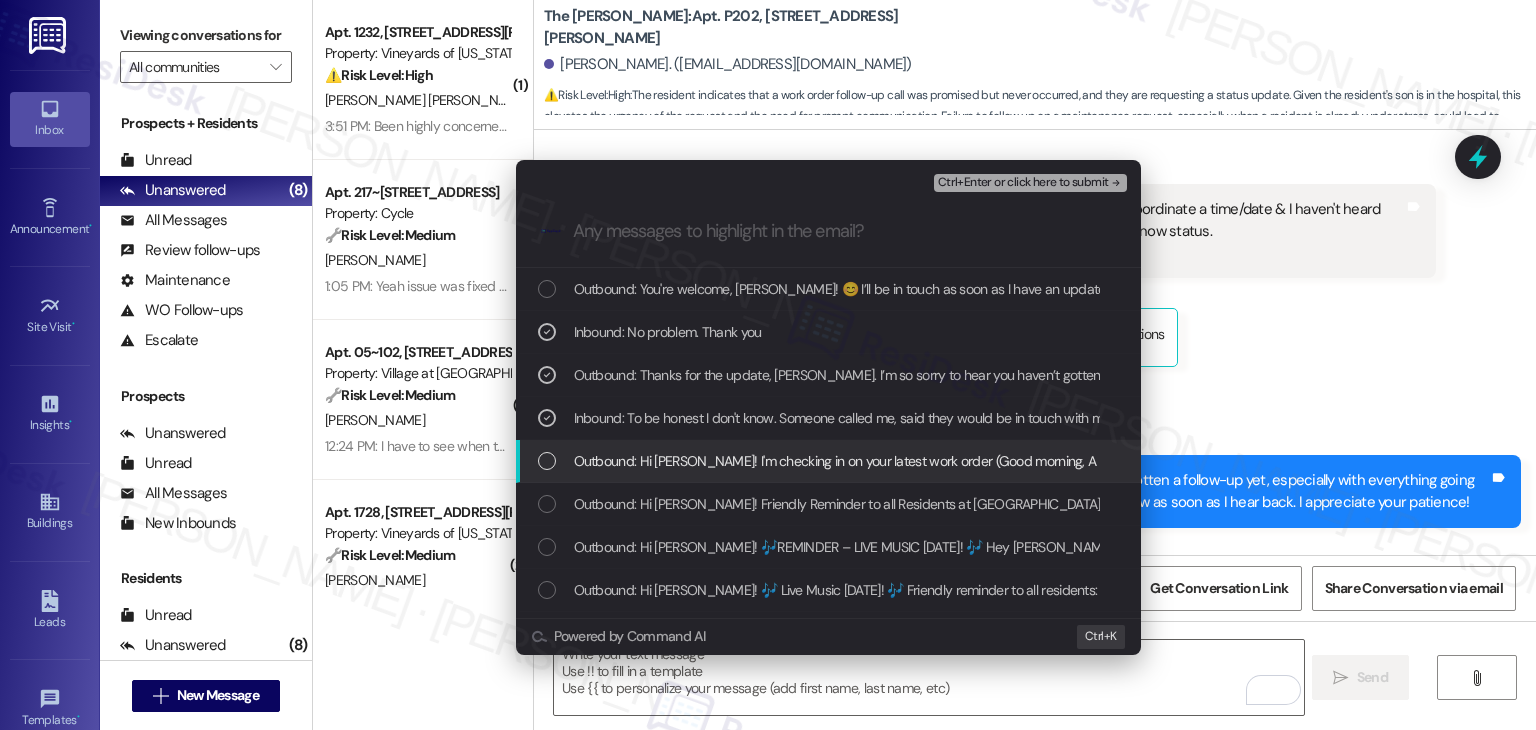 click on "Outbound: Hi Gloria! I'm checking in on your latest work order (Good morning,
A few weeks ..., ID: 154931). Was everything completed to your satisfaction? You can answer with a quick (Y/N)" at bounding box center [830, 461] 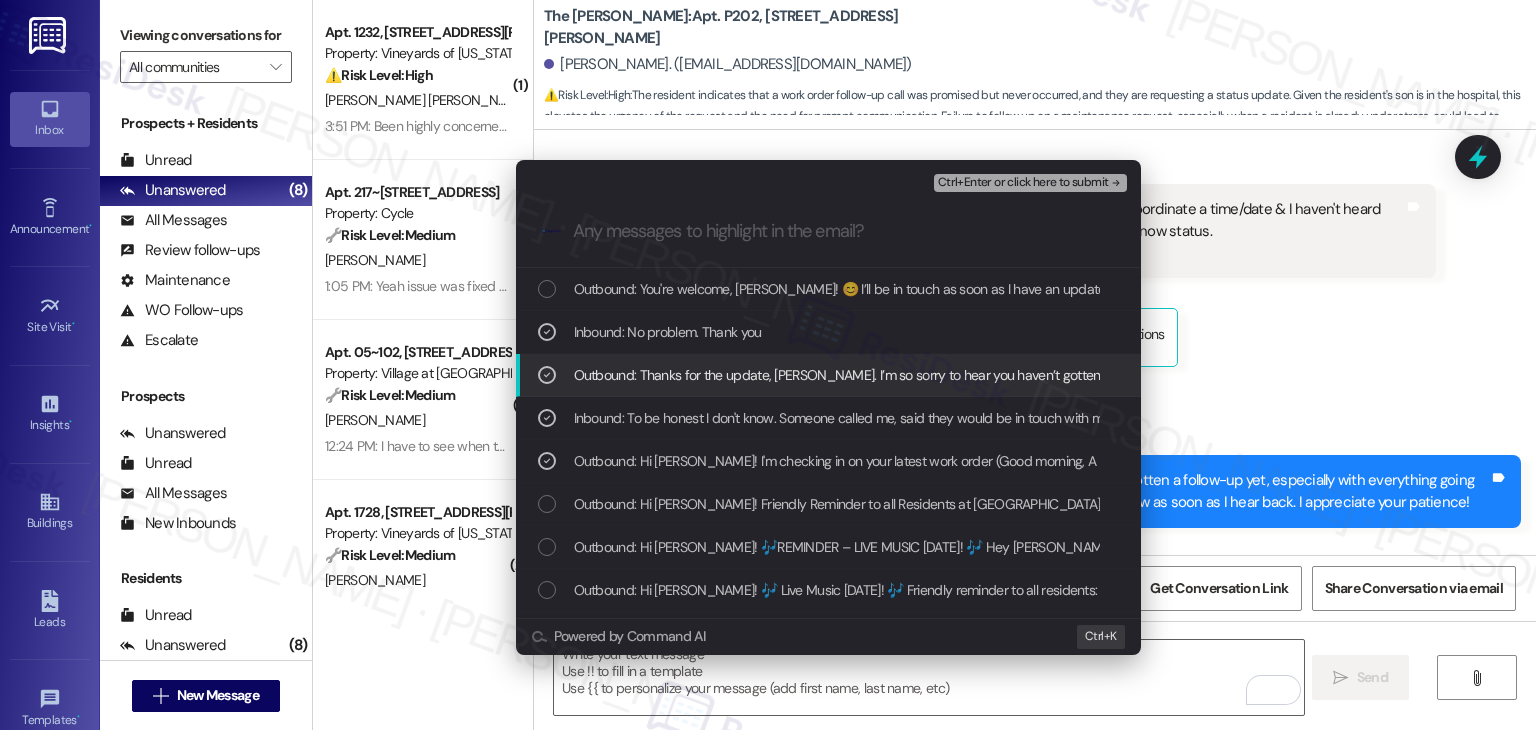 click 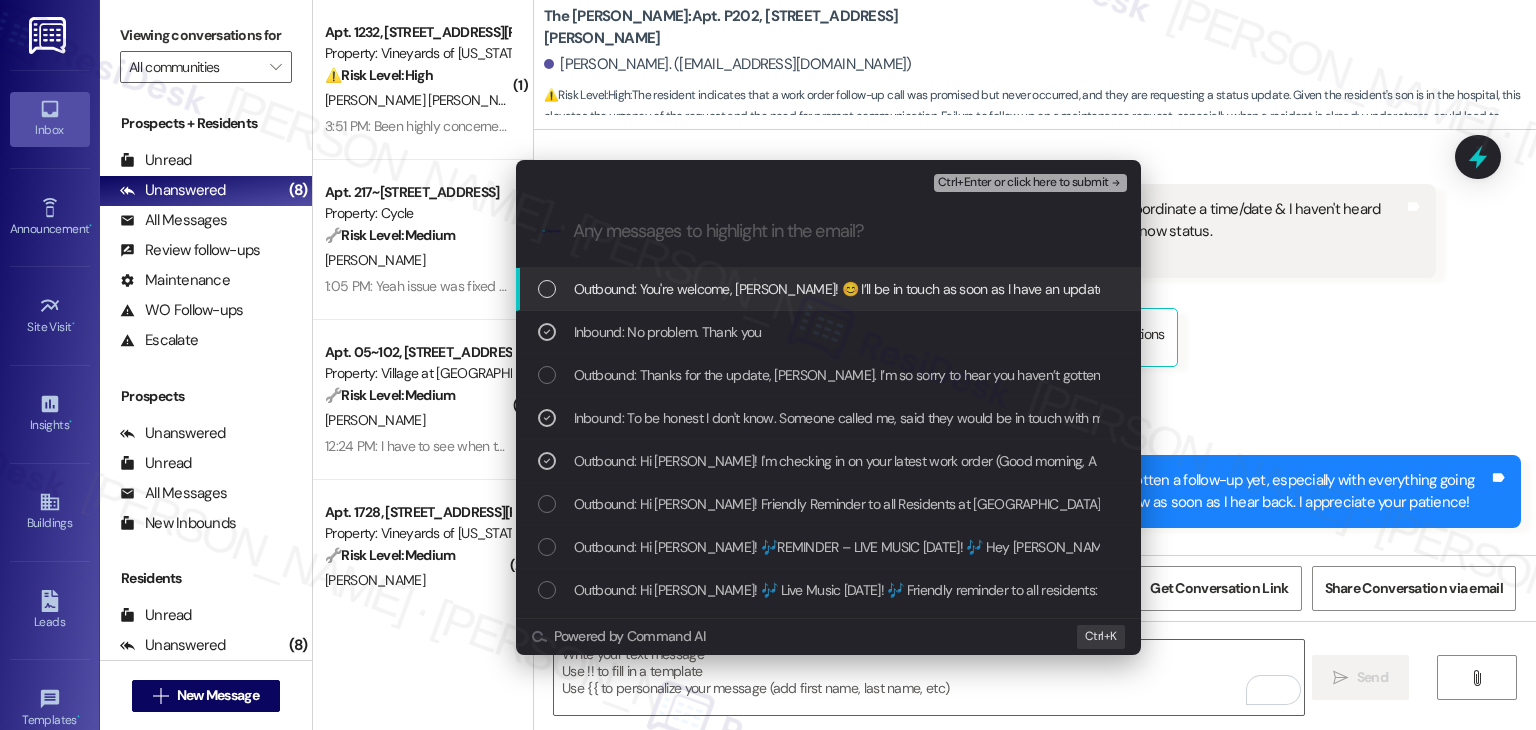 click on "Ctrl+Enter or click here to submit" at bounding box center [1023, 183] 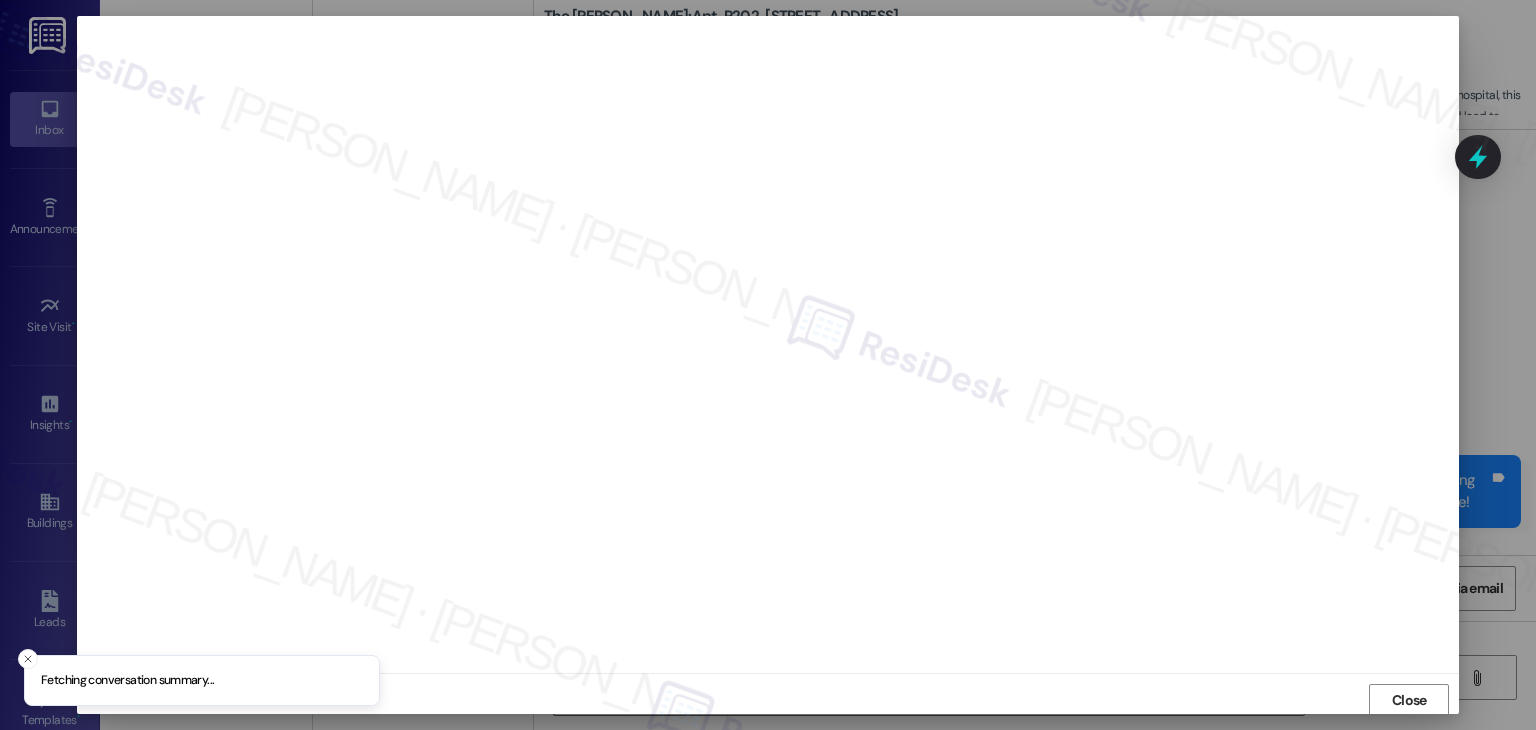 scroll, scrollTop: 1, scrollLeft: 0, axis: vertical 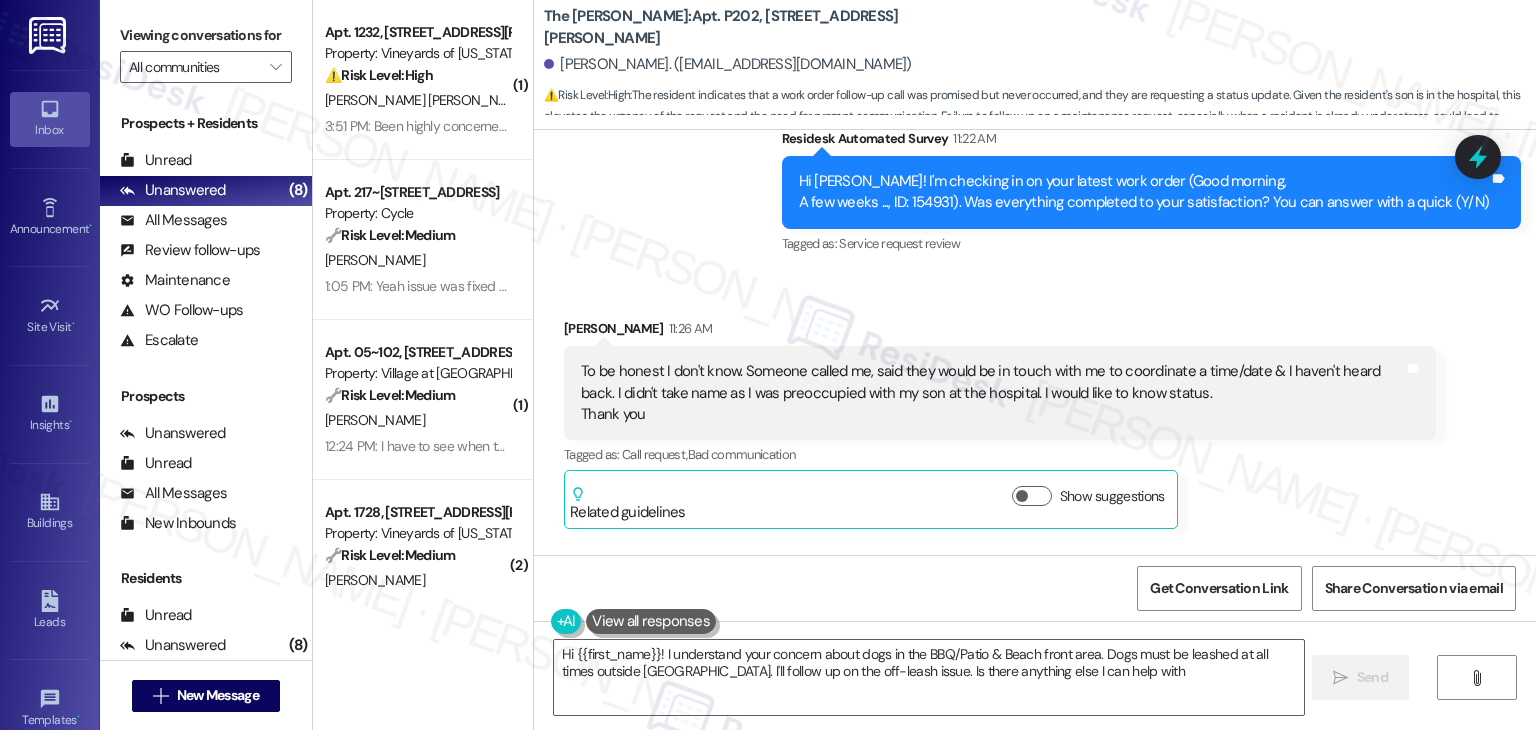 type on "Hi {{first_name}}! I understand your concern about dogs in the BBQ/Patio & Beach front area. Dogs must be leashed at all times outside units. I'll follow up on the off-leash issue. Is there anything else I can help with?" 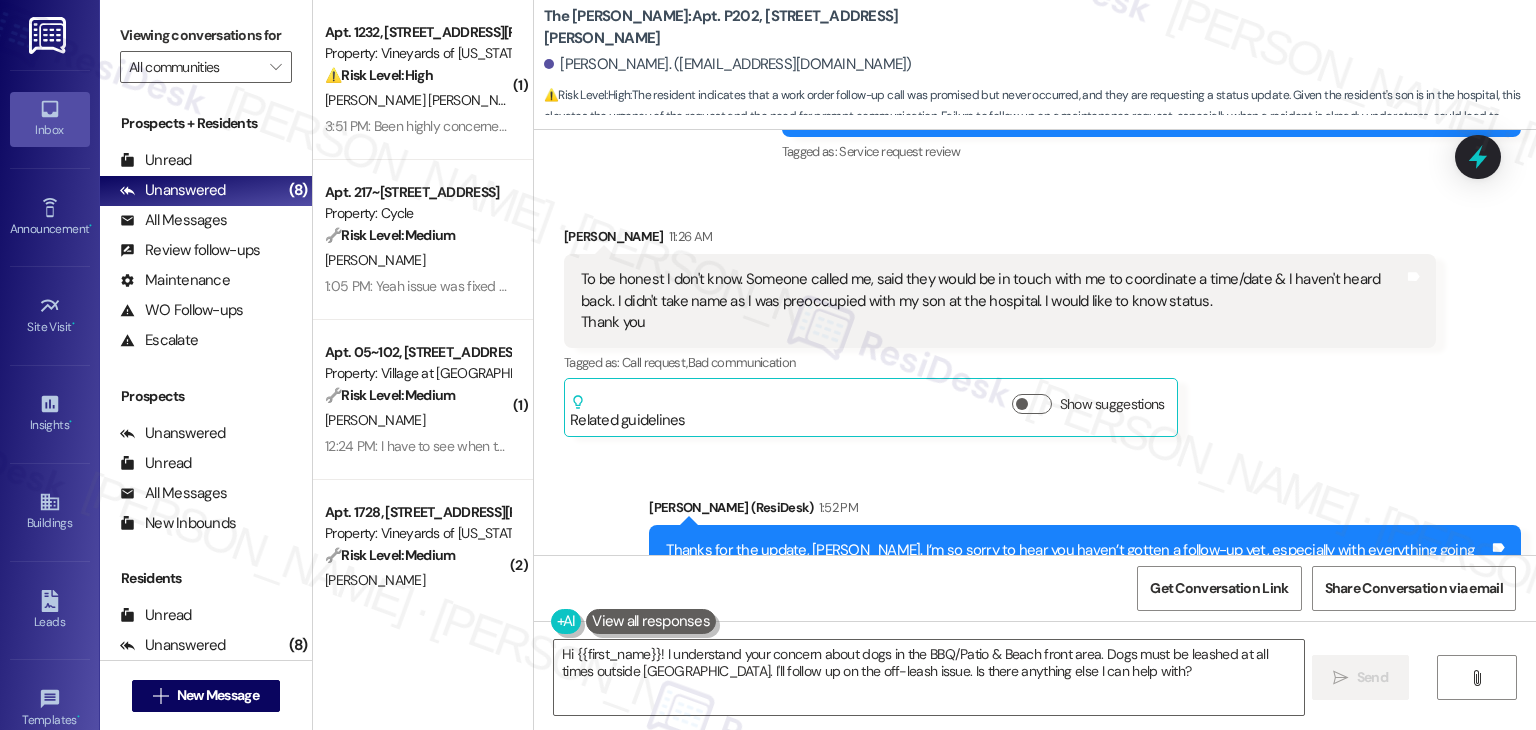 scroll, scrollTop: 42105, scrollLeft: 0, axis: vertical 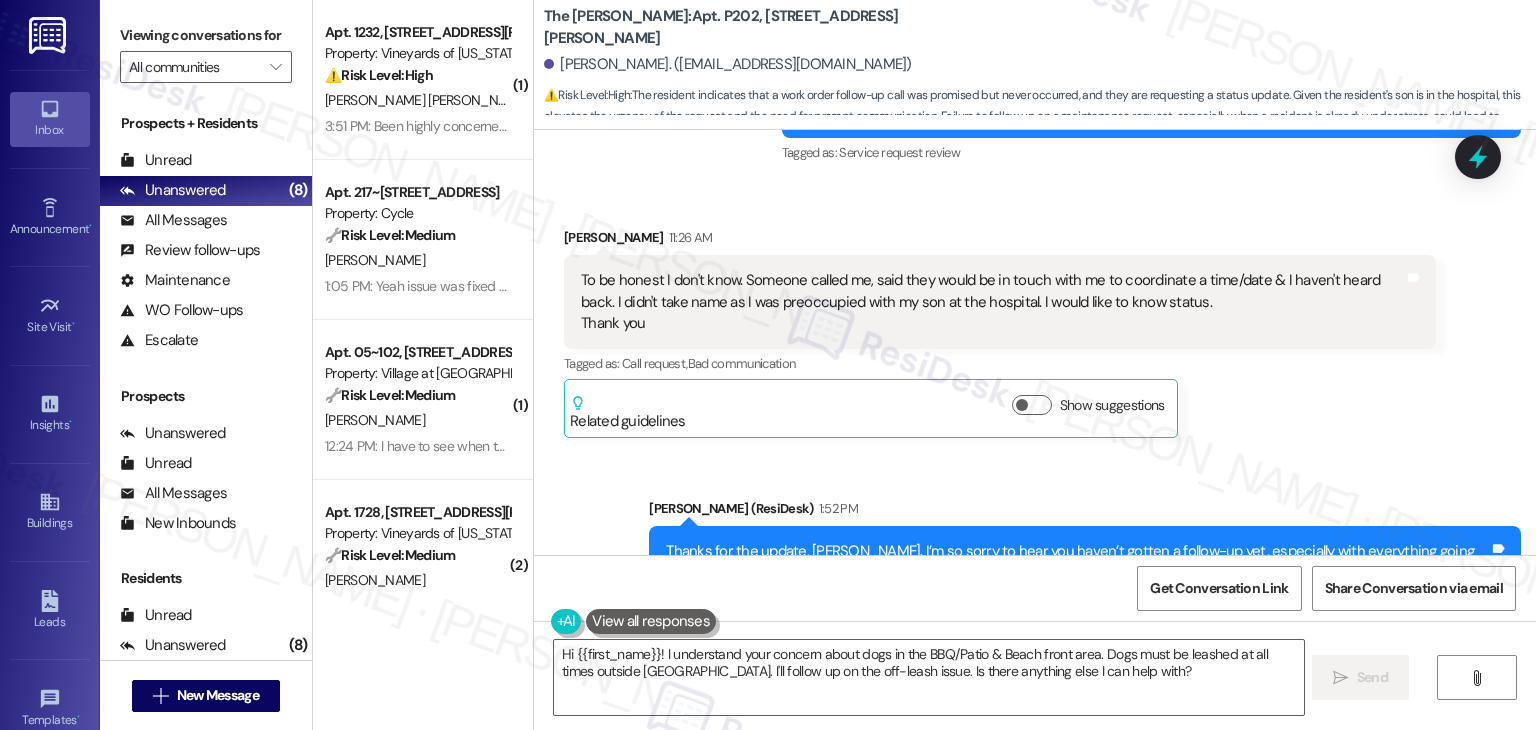 click on "Received via SMS Gloria Urwin 1:52 PM No problem. Thank you Tags and notes Tagged as:   Positive response ,  Click to highlight conversations about Positive response Praise ,  Click to highlight conversations about Praise Emailed client ,  Click to highlight conversations about Emailed client Escalation type escalation Click to highlight conversations about Escalation type escalation" at bounding box center (1035, 727) 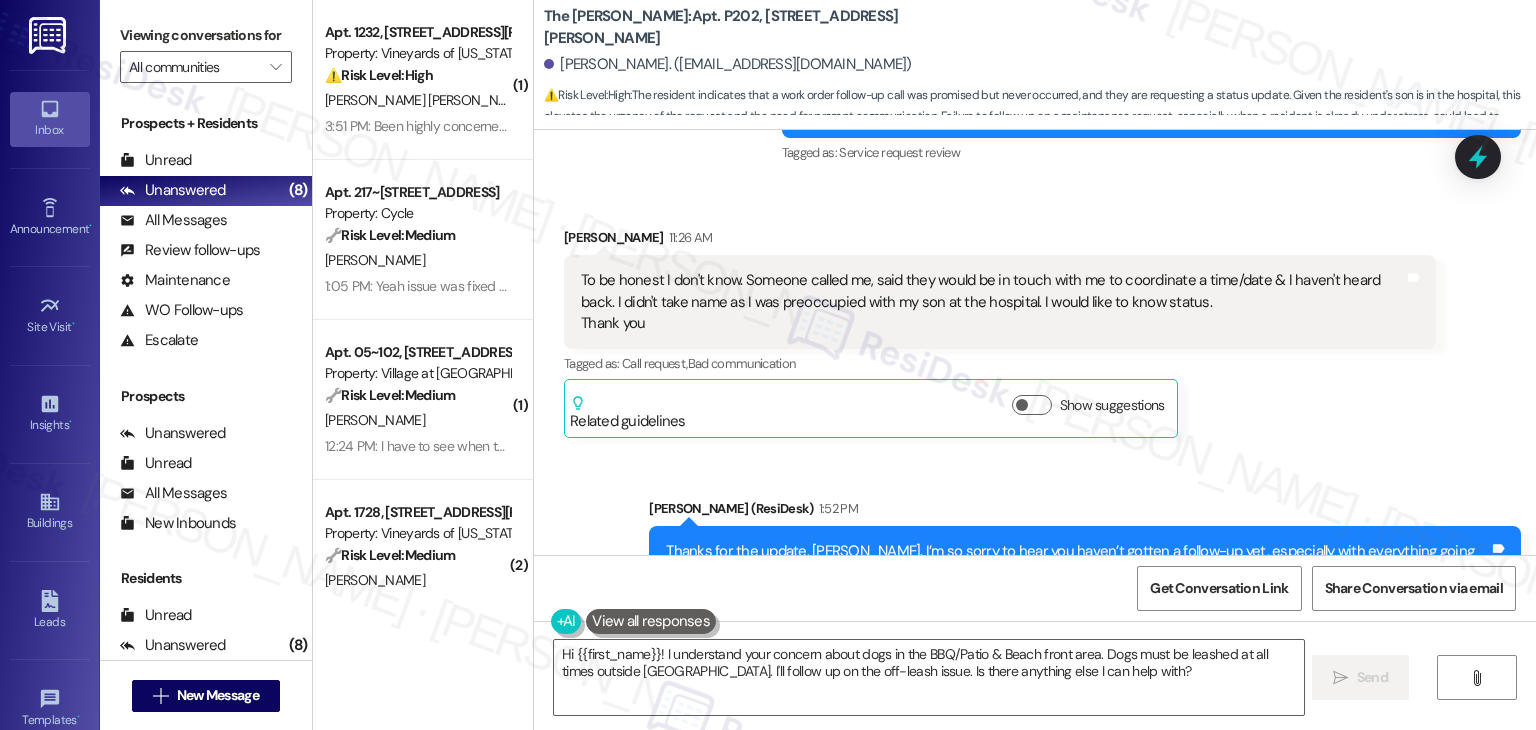 click on "Received via SMS Gloria Urwin 1:52 PM No problem. Thank you Tags and notes Tagged as:   Positive response ,  Click to highlight conversations about Positive response Praise ,  Click to highlight conversations about Praise Emailed client ,  Click to highlight conversations about Emailed client Escalation type escalation Click to highlight conversations about Escalation type escalation" at bounding box center [1035, 727] 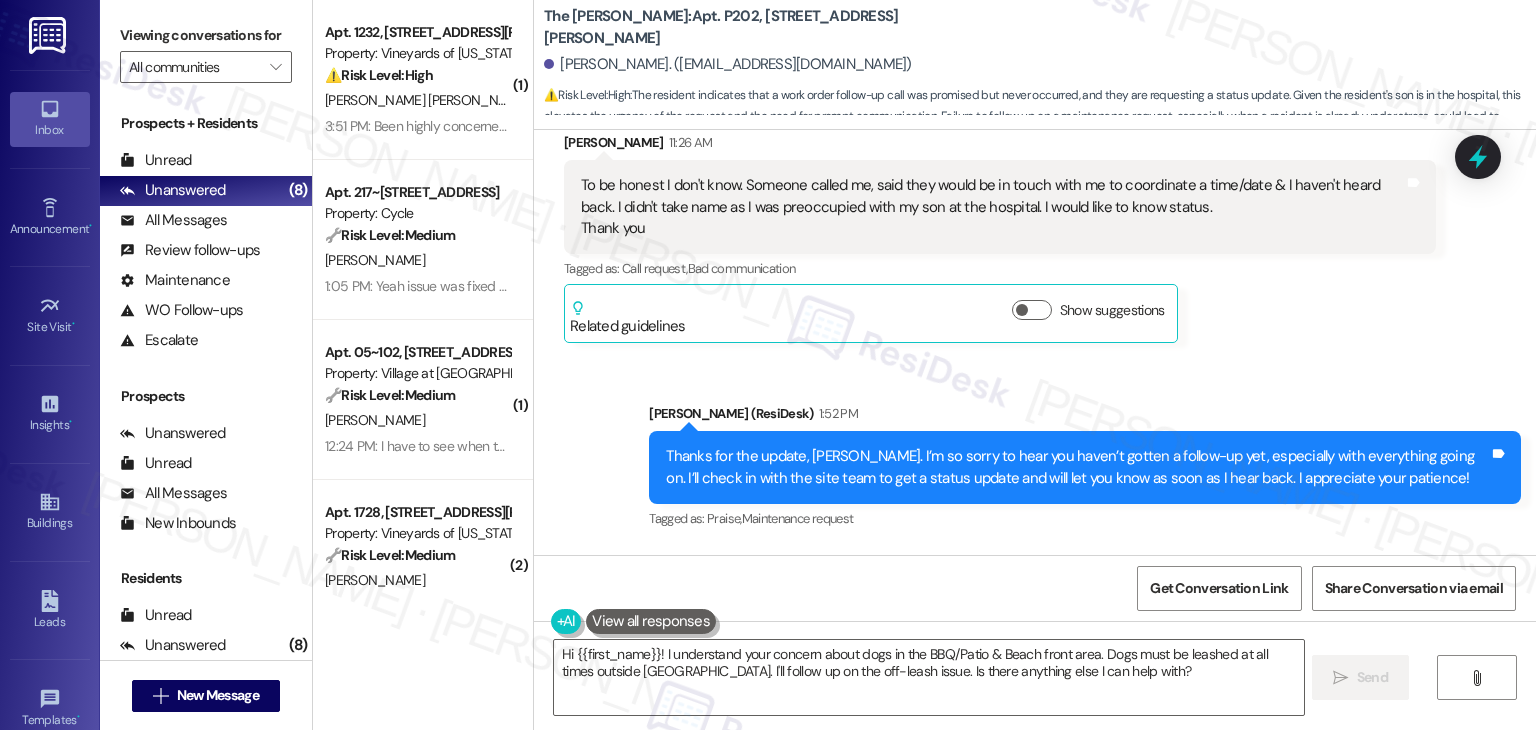 scroll, scrollTop: 42205, scrollLeft: 0, axis: vertical 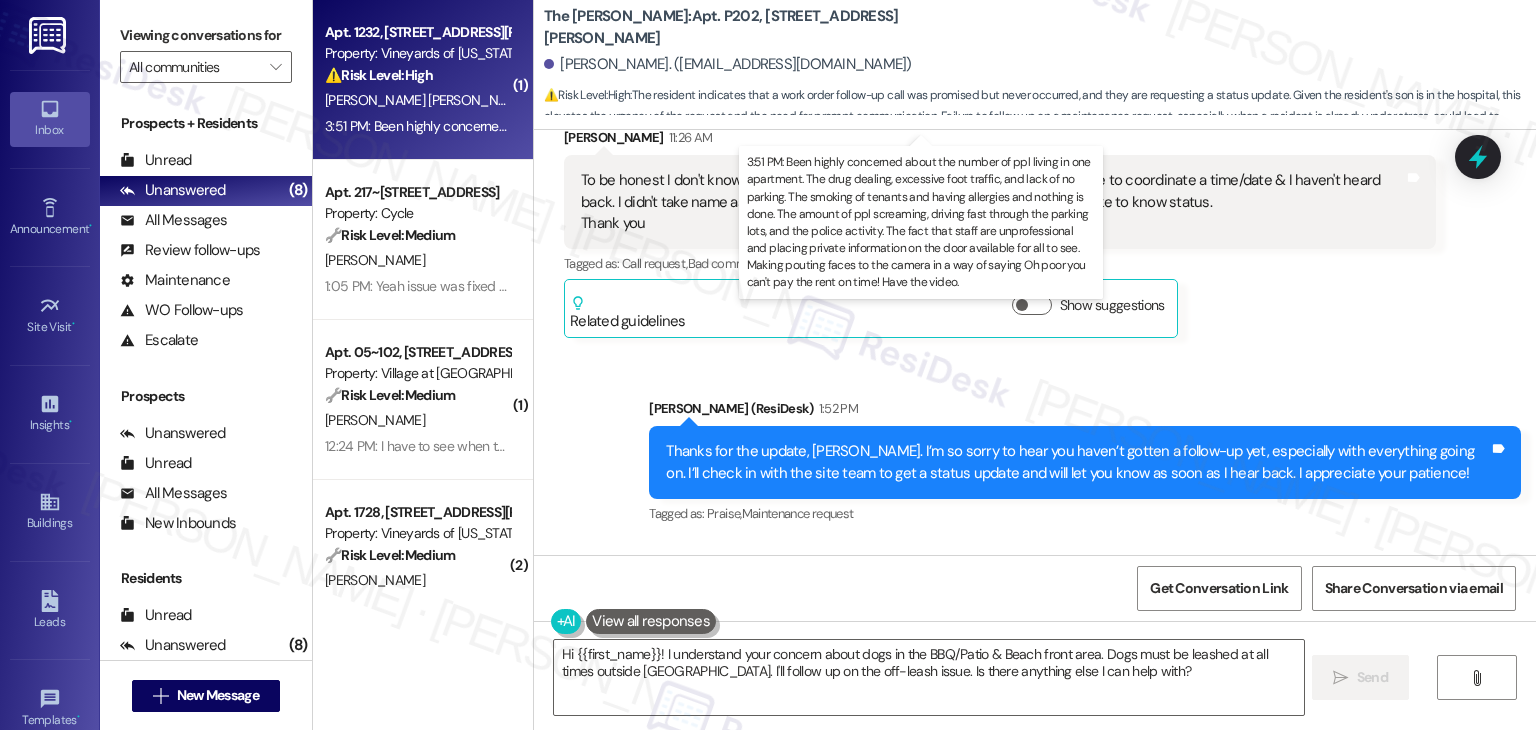 click on "3:51 PM: Been highly concerned about the number of ppl living in one apartment. The drug dealing, excessive foot traffic, and lack of no parking. The smoking of tenants and having allergies and nothing is done. The amount of ppl screaming, driving fast through the parking lots, and the police activity.  The fact that staff are unprofessional and placing private information on the door available for all to see. Making pouting faces to the camera in a way of saying Oh poor you can't pay the rent on time! Have the video." at bounding box center [1810, 126] 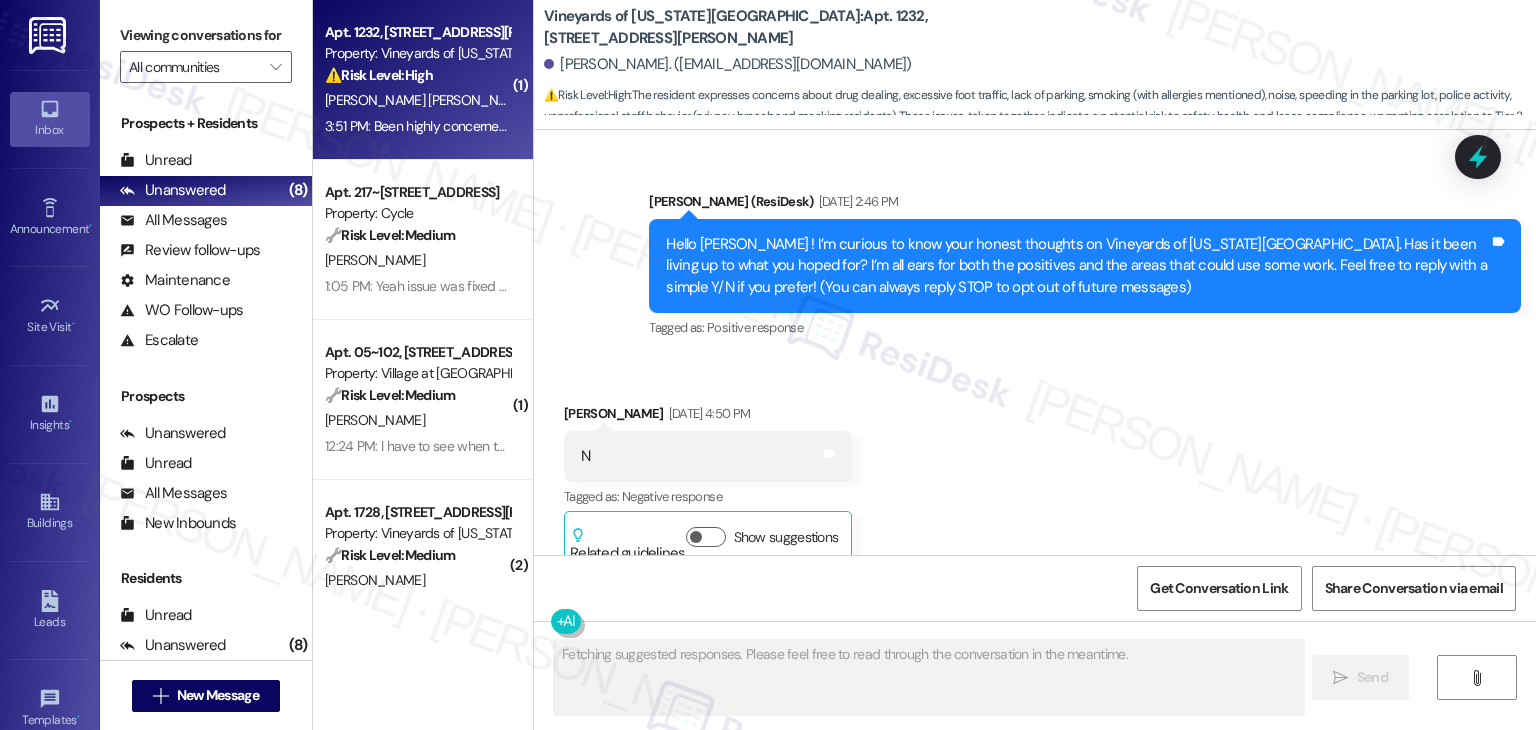 scroll, scrollTop: 20933, scrollLeft: 0, axis: vertical 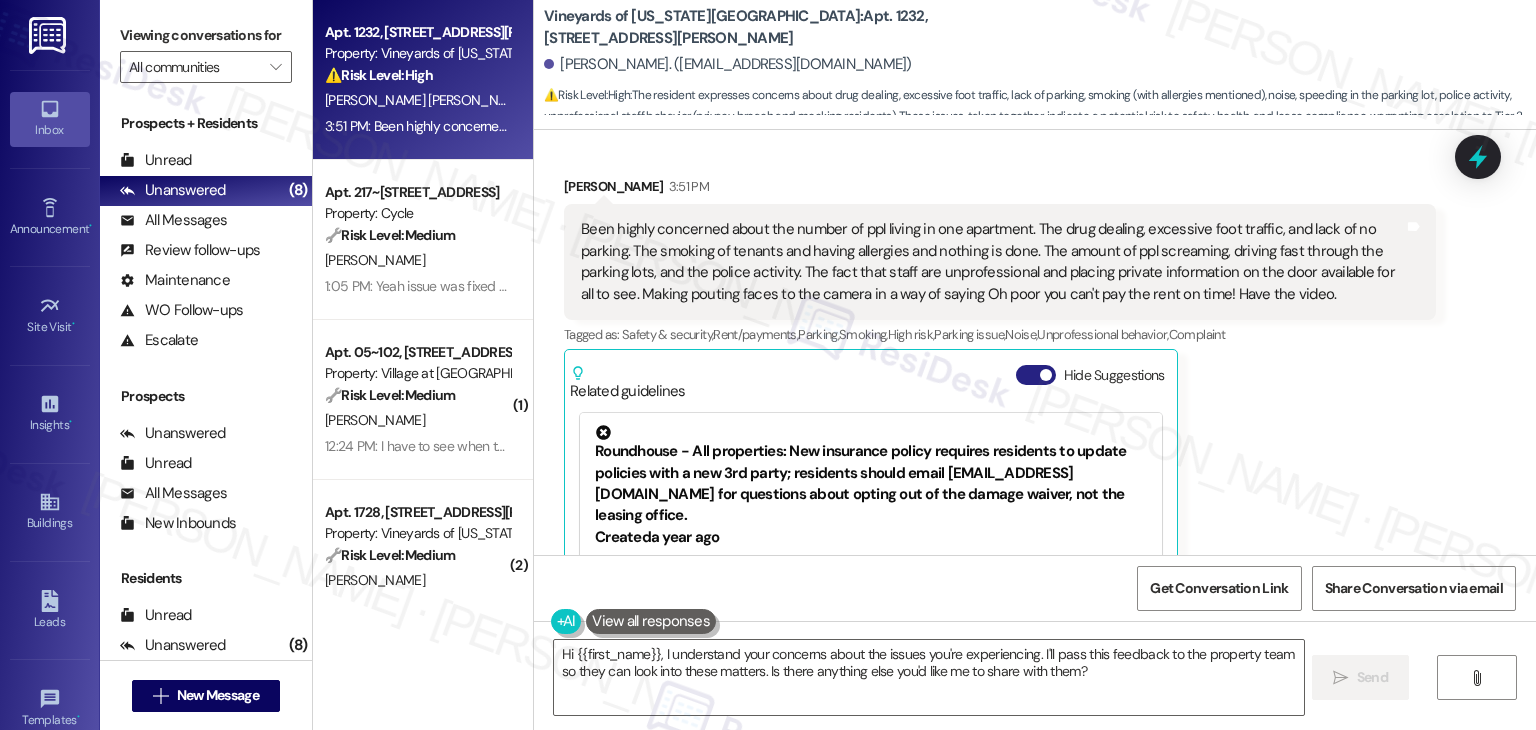 click on "Hide Suggestions" at bounding box center [1036, 375] 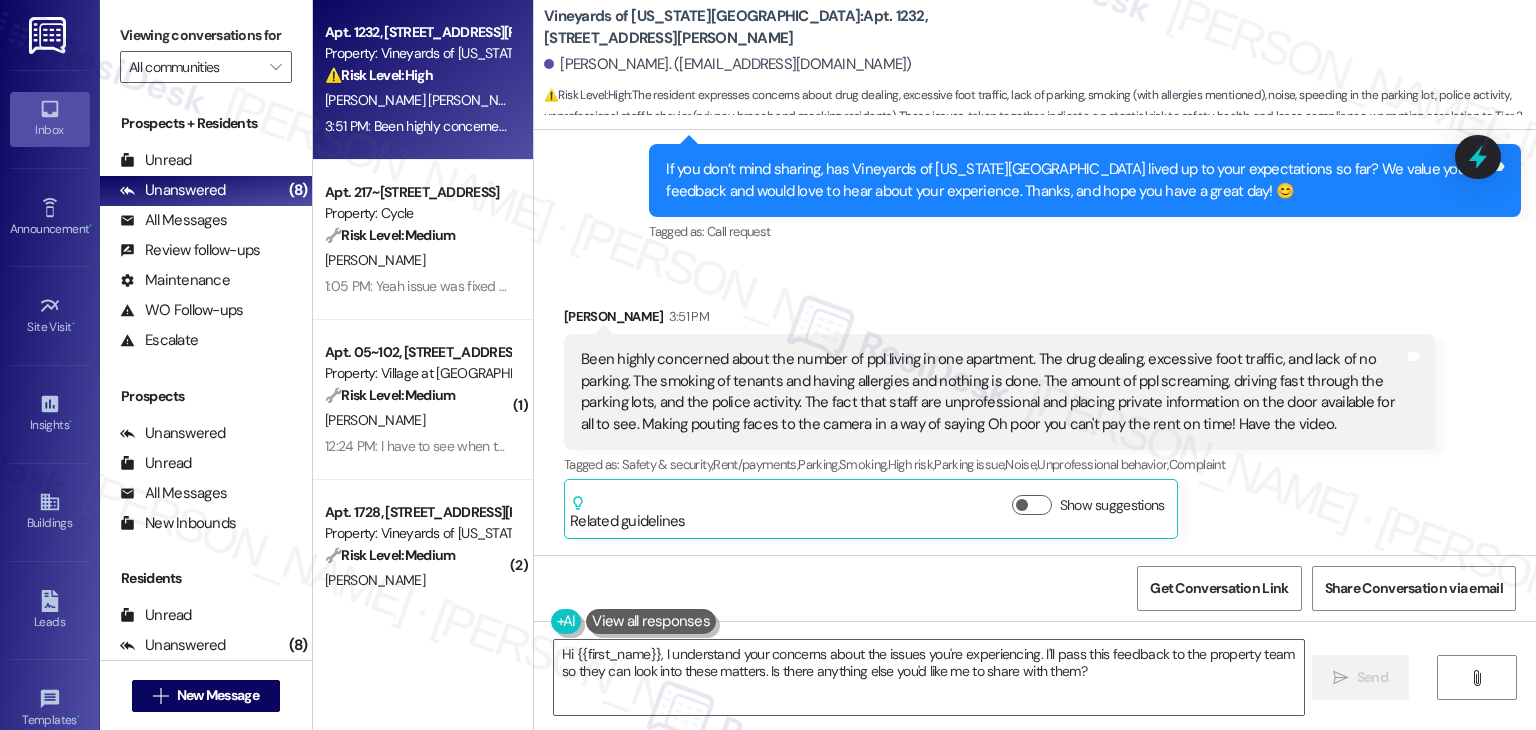 scroll, scrollTop: 20641, scrollLeft: 0, axis: vertical 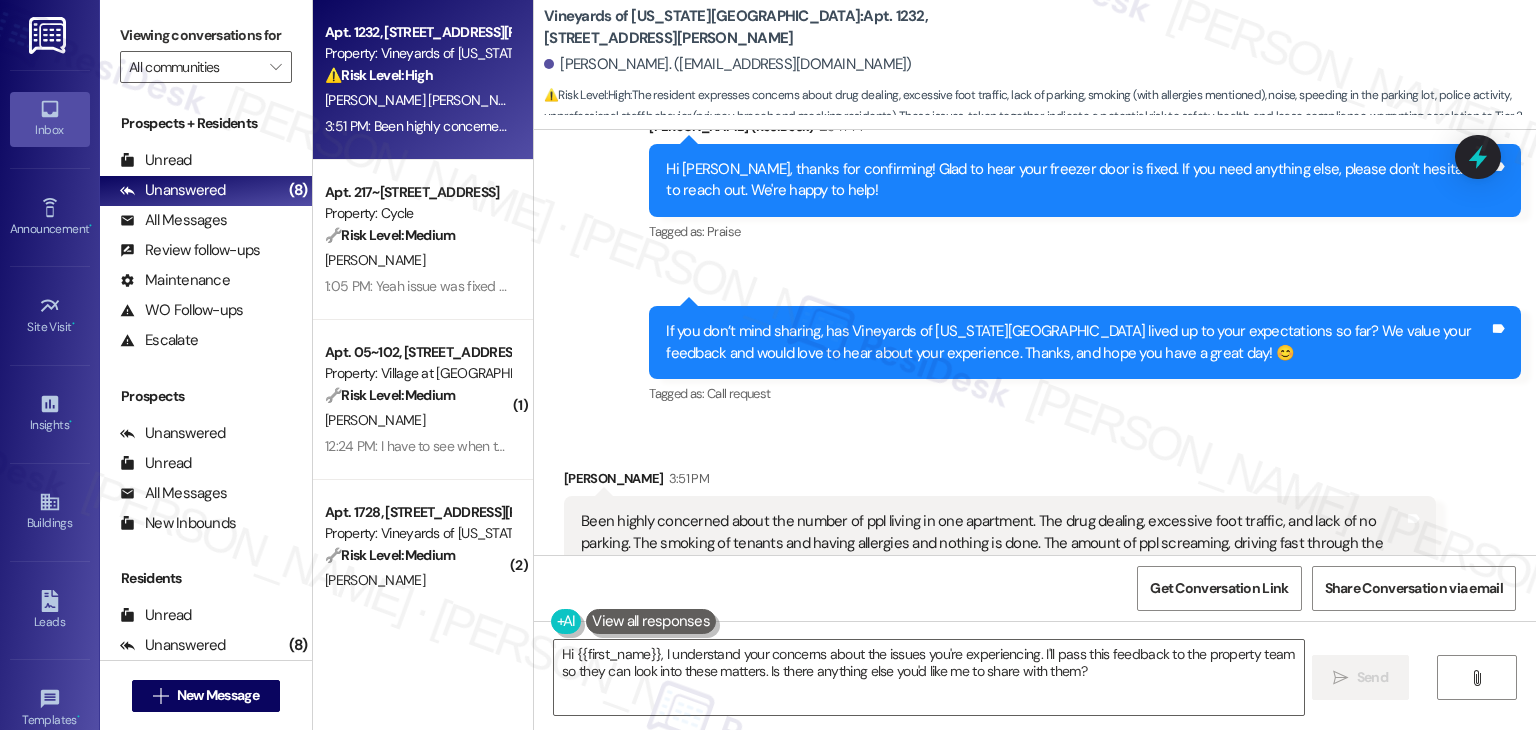 click on "Been highly concerned about the number of ppl living in one apartment. The drug dealing, excessive foot traffic, and lack of no parking. The smoking of tenants and having allergies and nothing is done. The amount of ppl screaming, driving fast through the parking lots, and the police activity.  The fact that staff are unprofessional and placing private information on the door available for all to see. Making pouting faces to the camera in a way of saying Oh poor you can't pay the rent on time! Have the video.  Tags and notes" at bounding box center [1000, 554] 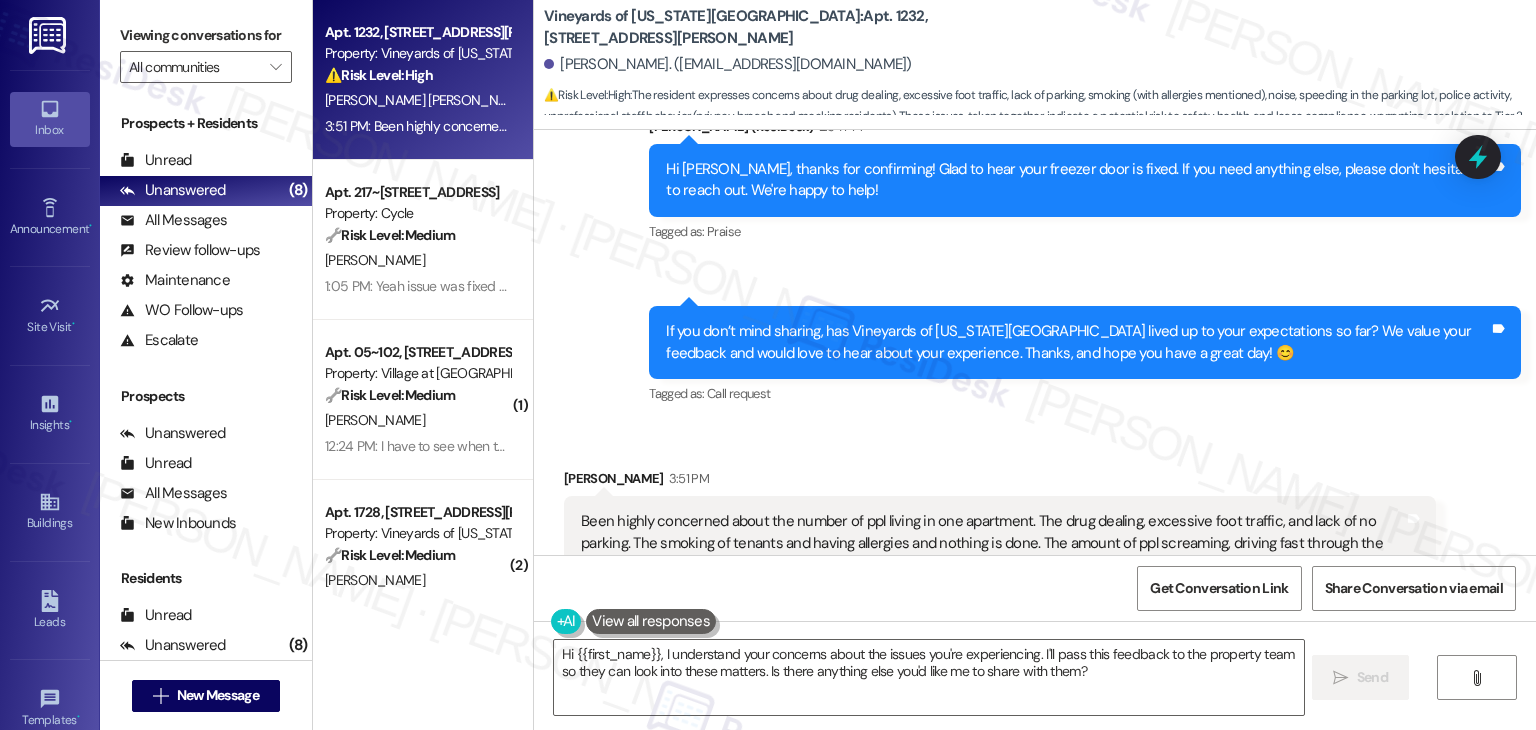 click on "Received via SMS [PERSON_NAME] 3:51 PM Been highly concerned about the number of ppl living in one apartment. The drug dealing, excessive foot traffic, and lack of no parking. The smoking of tenants and having allergies and nothing is done. The amount of ppl screaming, driving fast through the parking lots, and the police activity.  The fact that staff are unprofessional and placing private information on the door available for all to see. Making pouting faces to the camera in a way of saying Oh poor you can't pay the rent on time! Have the video.  Tags and notes Tagged as:   Safety & security ,  Click to highlight conversations about Safety & security Rent/payments ,  Click to highlight conversations about Rent/payments Parking ,  Click to highlight conversations about Parking Smoking ,  Click to highlight conversations about Smoking High risk ,  Click to highlight conversations about High risk Parking issue ,  Click to highlight conversations about Parking issue Noise ,  Unprofessional behavior ," at bounding box center [1035, 569] 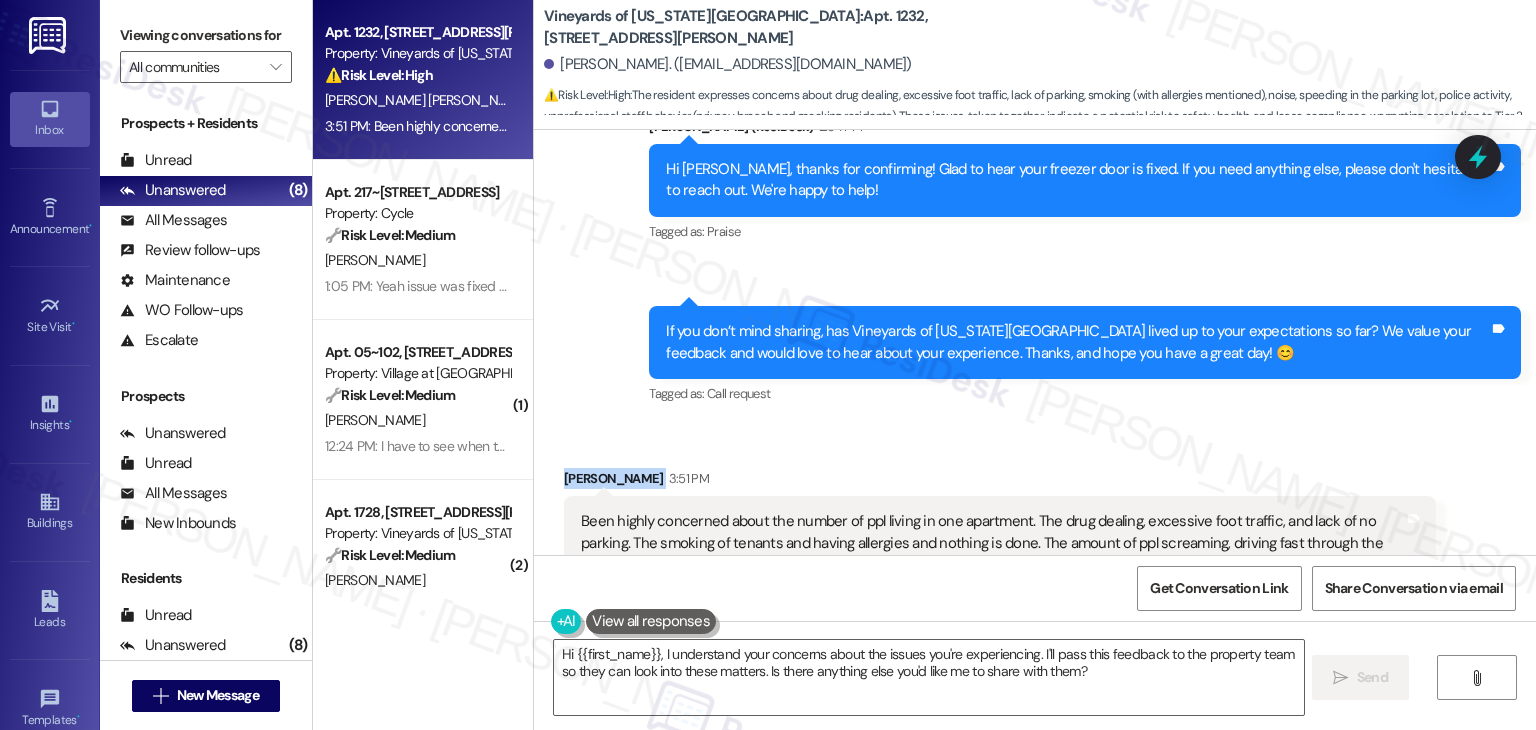 click on "Received via SMS [PERSON_NAME] 3:51 PM Been highly concerned about the number of ppl living in one apartment. The drug dealing, excessive foot traffic, and lack of no parking. The smoking of tenants and having allergies and nothing is done. The amount of ppl screaming, driving fast through the parking lots, and the police activity.  The fact that staff are unprofessional and placing private information on the door available for all to see. Making pouting faces to the camera in a way of saying Oh poor you can't pay the rent on time! Have the video.  Tags and notes Tagged as:   Safety & security ,  Click to highlight conversations about Safety & security Rent/payments ,  Click to highlight conversations about Rent/payments Parking ,  Click to highlight conversations about Parking Smoking ,  Click to highlight conversations about Smoking High risk ,  Click to highlight conversations about High risk Parking issue ,  Click to highlight conversations about Parking issue Noise ,  Unprofessional behavior ," at bounding box center (1035, 569) 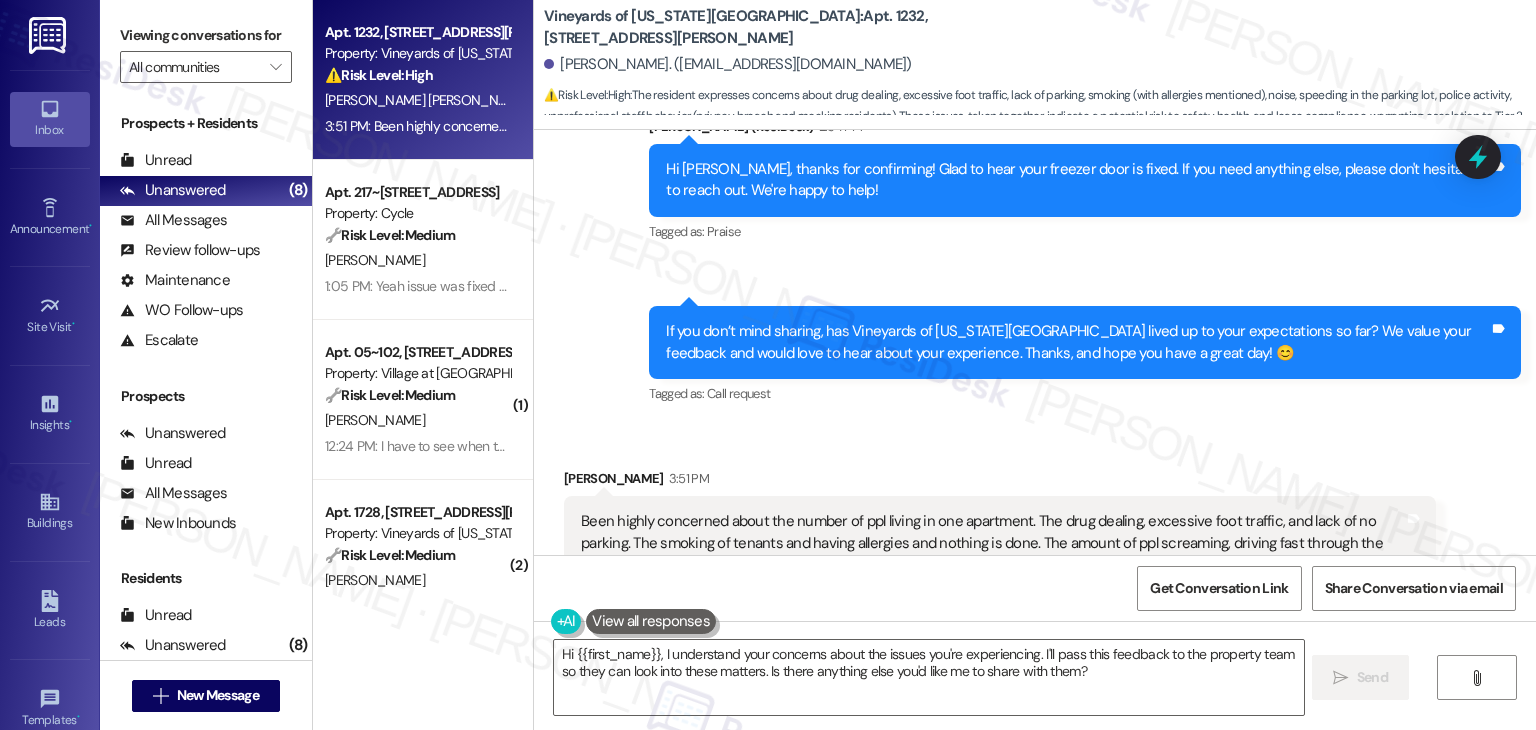 click on "Received via SMS [PERSON_NAME] 3:51 PM Been highly concerned about the number of ppl living in one apartment. The drug dealing, excessive foot traffic, and lack of no parking. The smoking of tenants and having allergies and nothing is done. The amount of ppl screaming, driving fast through the parking lots, and the police activity.  The fact that staff are unprofessional and placing private information on the door available for all to see. Making pouting faces to the camera in a way of saying Oh poor you can't pay the rent on time! Have the video.  Tags and notes Tagged as:   Safety & security ,  Click to highlight conversations about Safety & security Rent/payments ,  Click to highlight conversations about Rent/payments Parking ,  Click to highlight conversations about Parking Smoking ,  Click to highlight conversations about Smoking High risk ,  Click to highlight conversations about High risk Parking issue ,  Click to highlight conversations about Parking issue Noise ,  Unprofessional behavior ," at bounding box center [1035, 569] 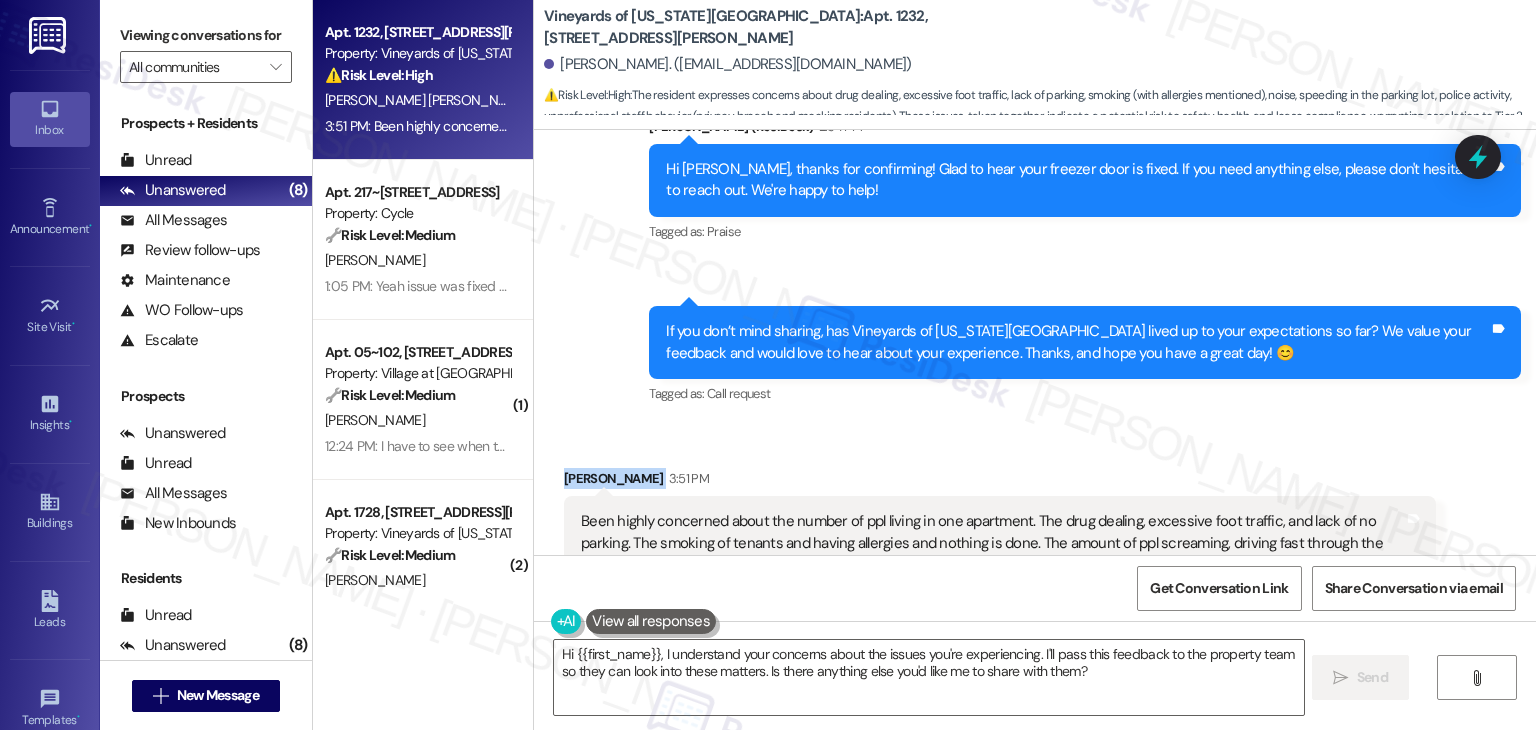 click on "Received via SMS [PERSON_NAME] 3:51 PM Been highly concerned about the number of ppl living in one apartment. The drug dealing, excessive foot traffic, and lack of no parking. The smoking of tenants and having allergies and nothing is done. The amount of ppl screaming, driving fast through the parking lots, and the police activity.  The fact that staff are unprofessional and placing private information on the door available for all to see. Making pouting faces to the camera in a way of saying Oh poor you can't pay the rent on time! Have the video.  Tags and notes Tagged as:   Safety & security ,  Click to highlight conversations about Safety & security Rent/payments ,  Click to highlight conversations about Rent/payments Parking ,  Click to highlight conversations about Parking Smoking ,  Click to highlight conversations about Smoking High risk ,  Click to highlight conversations about High risk Parking issue ,  Click to highlight conversations about Parking issue Noise ,  Unprofessional behavior ," at bounding box center [1035, 569] 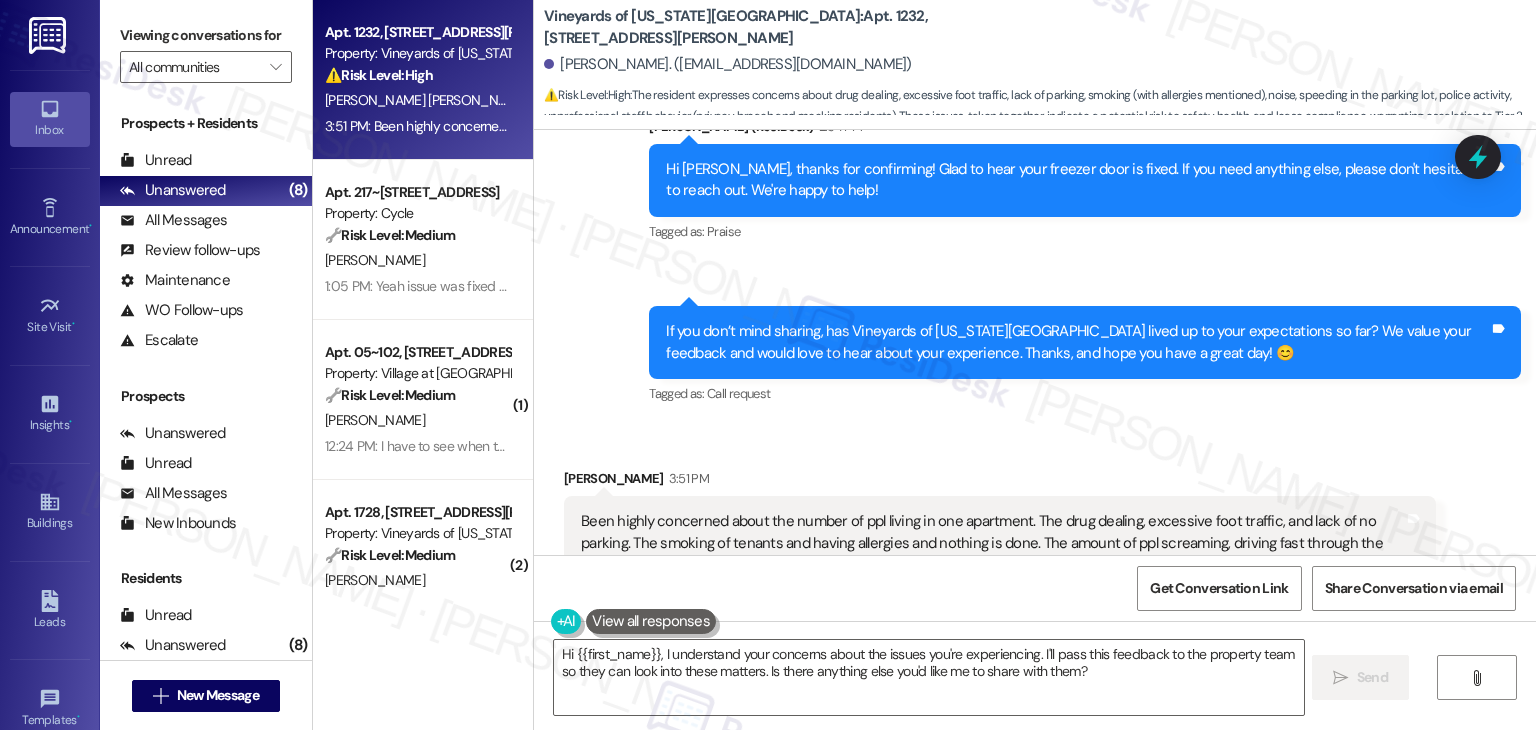 click on "If you don’t mind sharing, has Vineyards of Colorado Springs lived up to your expectations so far? We value your feedback and would love to hear about your experience. Thanks, and hope you have a great day! 😊 Tags and notes" at bounding box center (1085, 342) 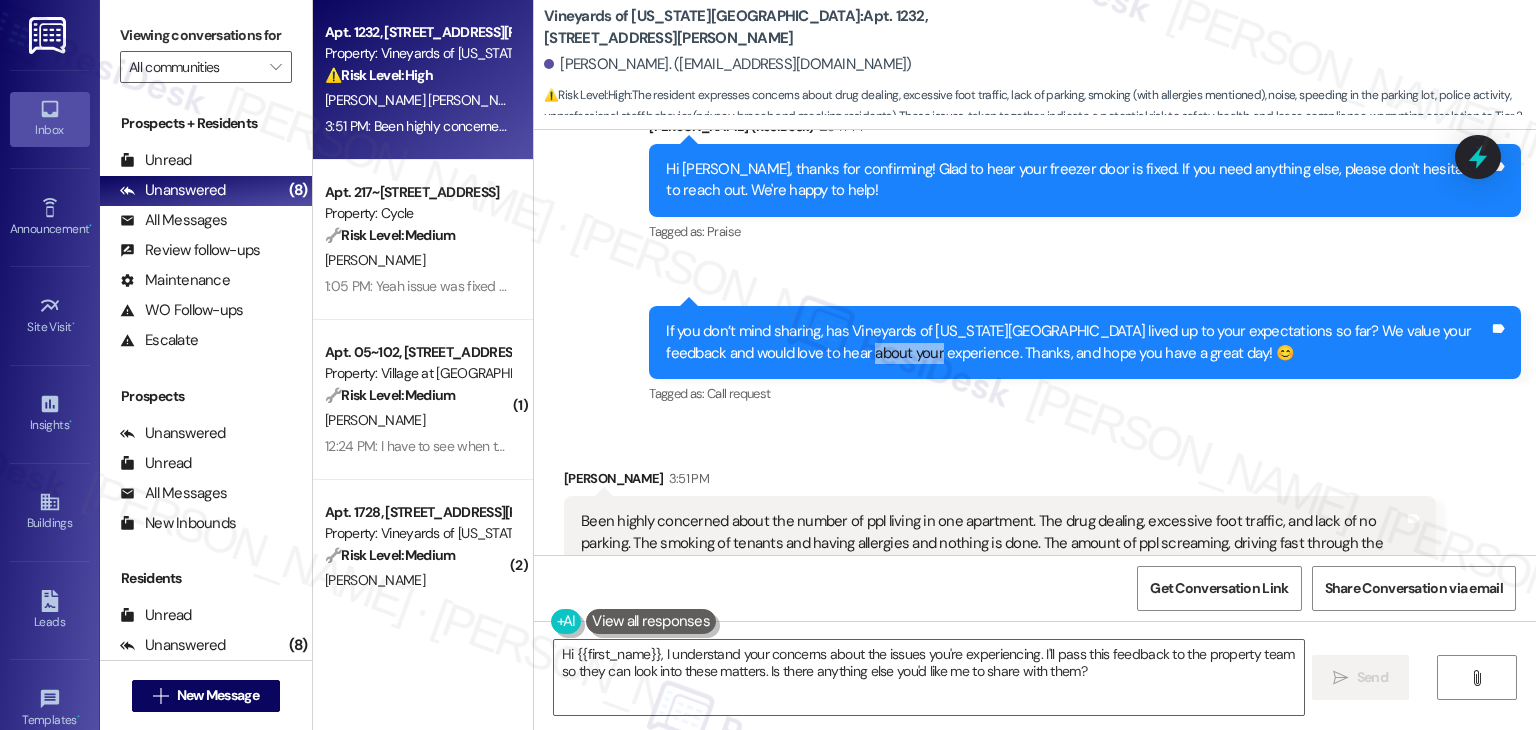click on "If you don’t mind sharing, has Vineyards of [US_STATE][GEOGRAPHIC_DATA] lived up to your expectations so far? We value your feedback and would love to hear about your experience. Thanks, and hope you have a great day! 😊" at bounding box center (1077, 342) 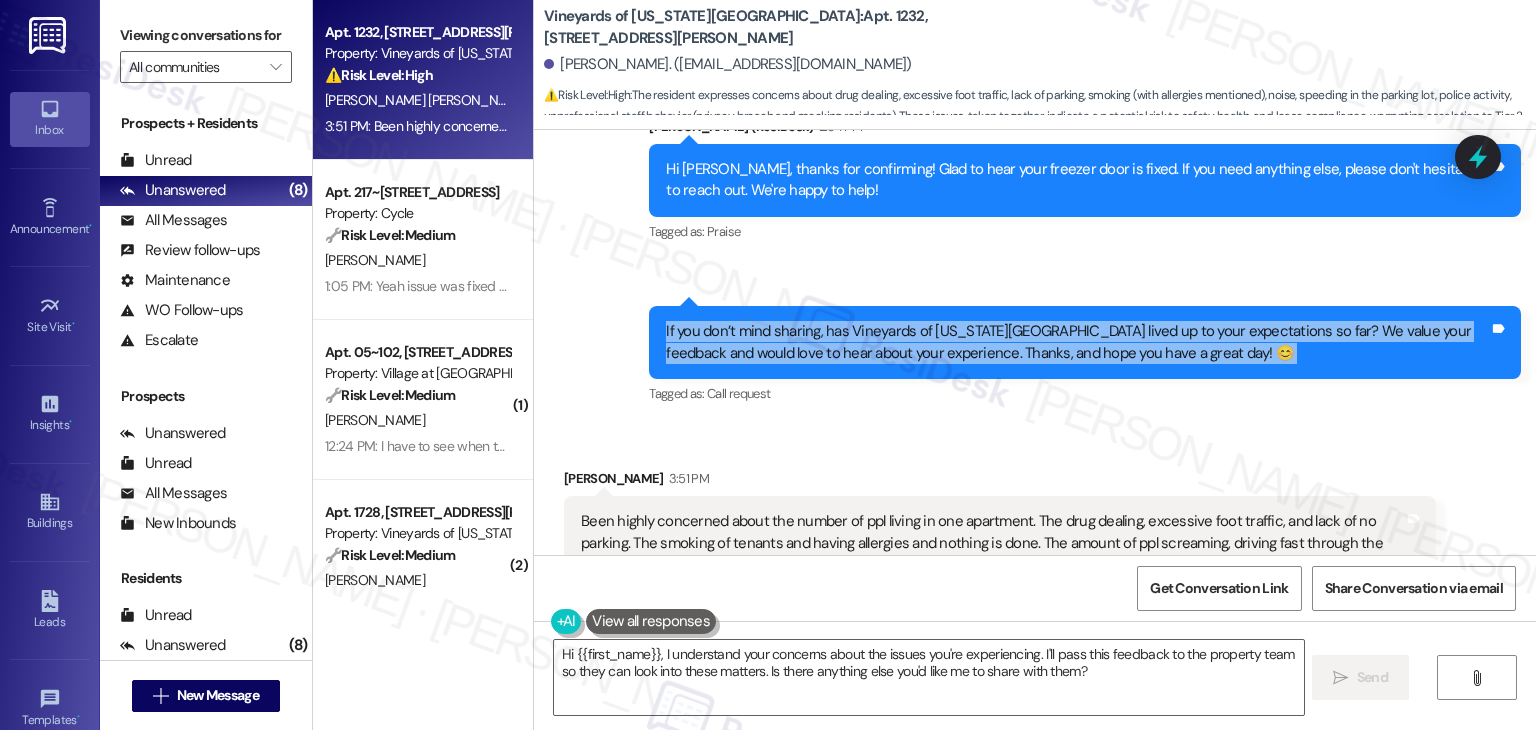 click on "If you don’t mind sharing, has Vineyards of [US_STATE][GEOGRAPHIC_DATA] lived up to your expectations so far? We value your feedback and would love to hear about your experience. Thanks, and hope you have a great day! 😊" at bounding box center [1077, 342] 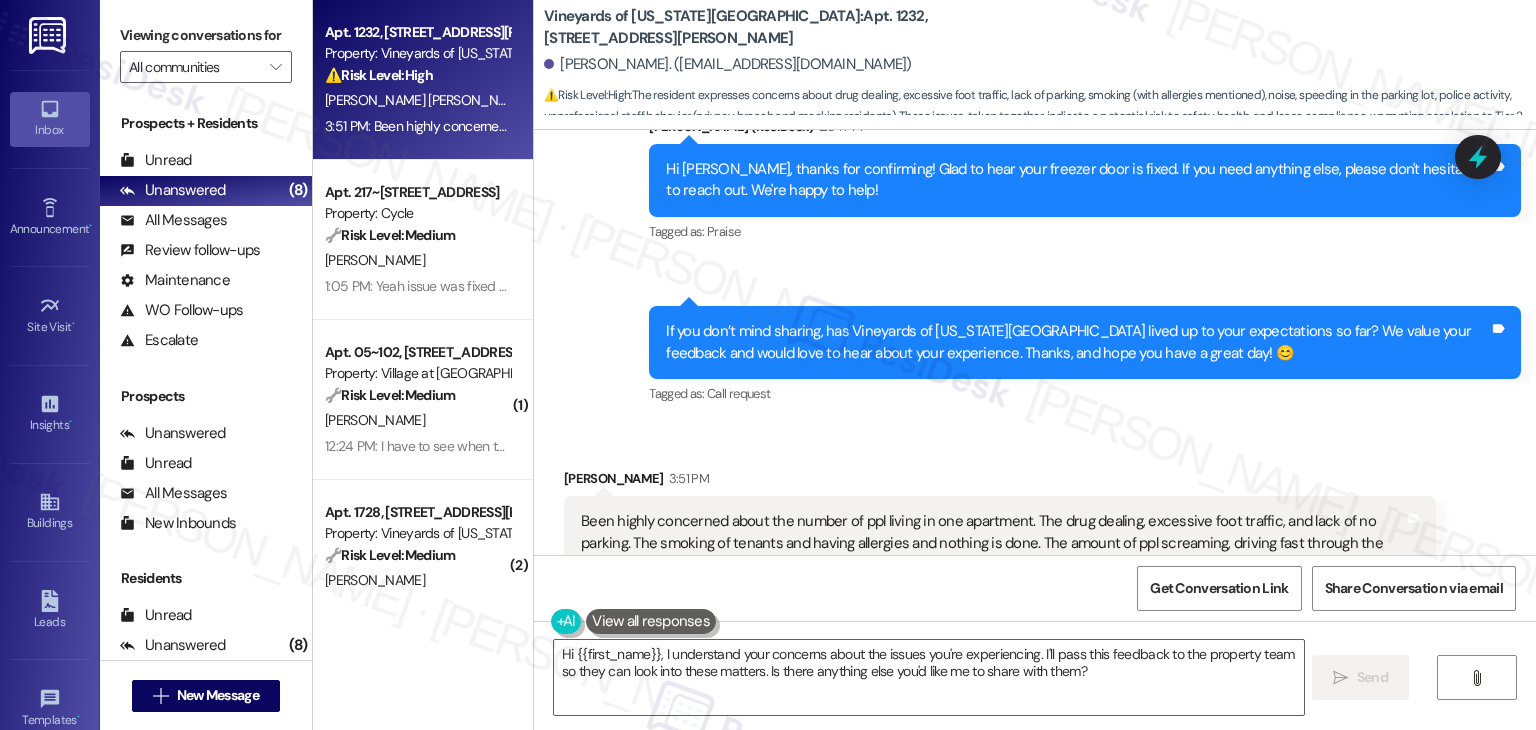 click on "Been highly concerned about the number of ppl living in one apartment. The drug dealing, excessive foot traffic, and lack of no parking. The smoking of tenants and having allergies and nothing is done. The amount of ppl screaming, driving fast through the parking lots, and the police activity.  The fact that staff are unprofessional and placing private information on the door available for all to see. Making pouting faces to the camera in a way of saying Oh poor you can't pay the rent on time! Have the video." at bounding box center [992, 554] 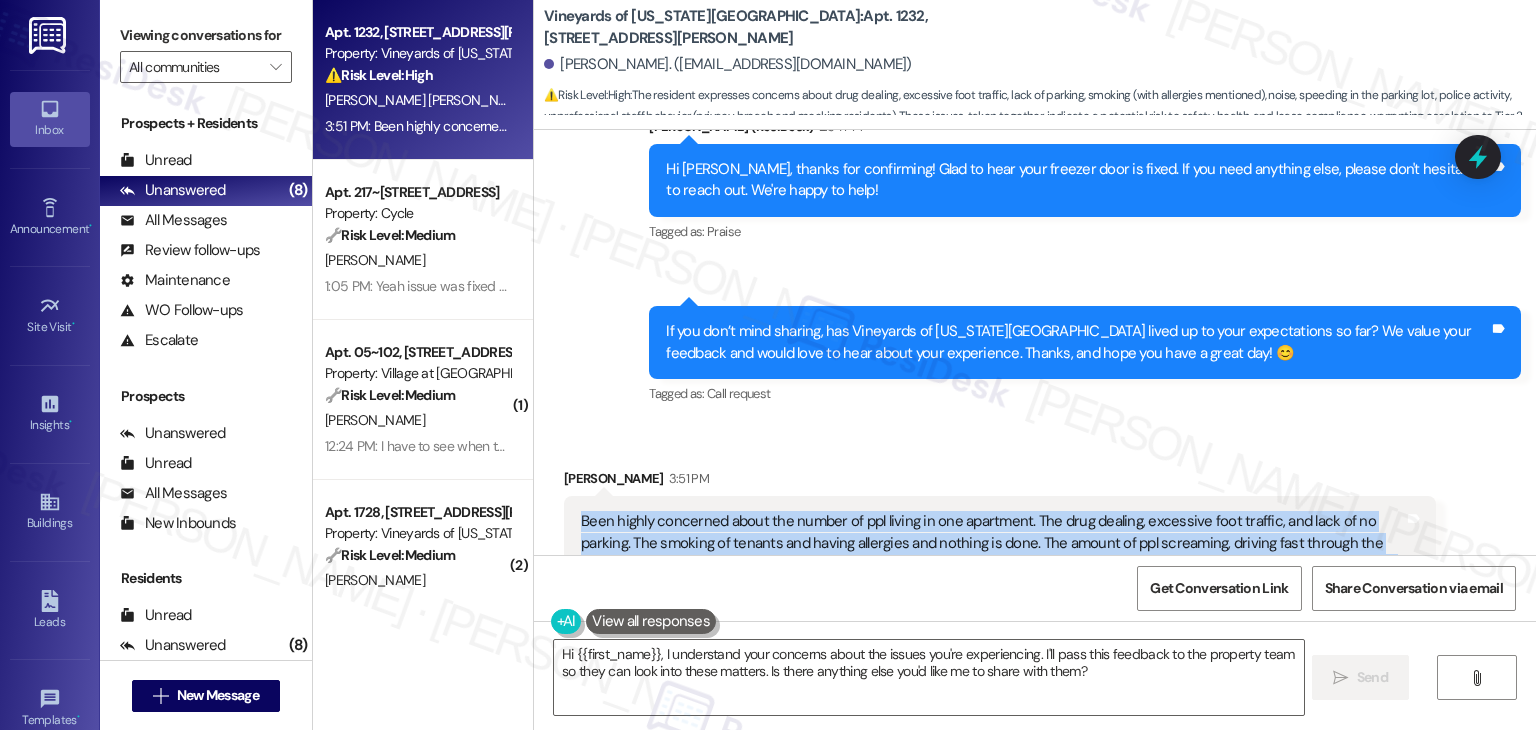 click on "Been highly concerned about the number of ppl living in one apartment. The drug dealing, excessive foot traffic, and lack of no parking. The smoking of tenants and having allergies and nothing is done. The amount of ppl screaming, driving fast through the parking lots, and the police activity.  The fact that staff are unprofessional and placing private information on the door available for all to see. Making pouting faces to the camera in a way of saying Oh poor you can't pay the rent on time! Have the video." at bounding box center [992, 554] 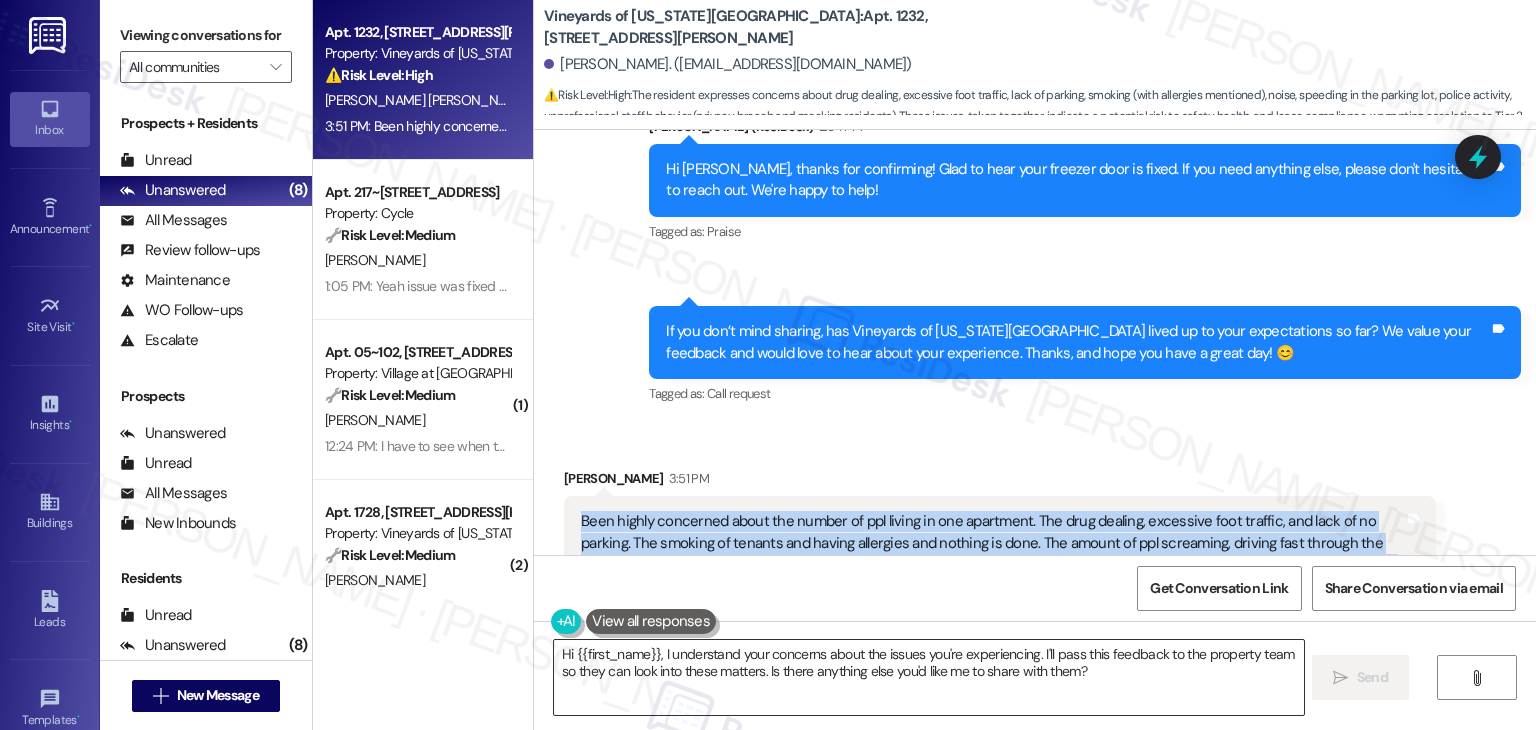 click on "Hi {{first_name}}, I understand your concerns about the issues you're experiencing. I'll pass this feedback to the property team so they can look into these matters. Is there anything else you'd like me to share with them?" at bounding box center [928, 677] 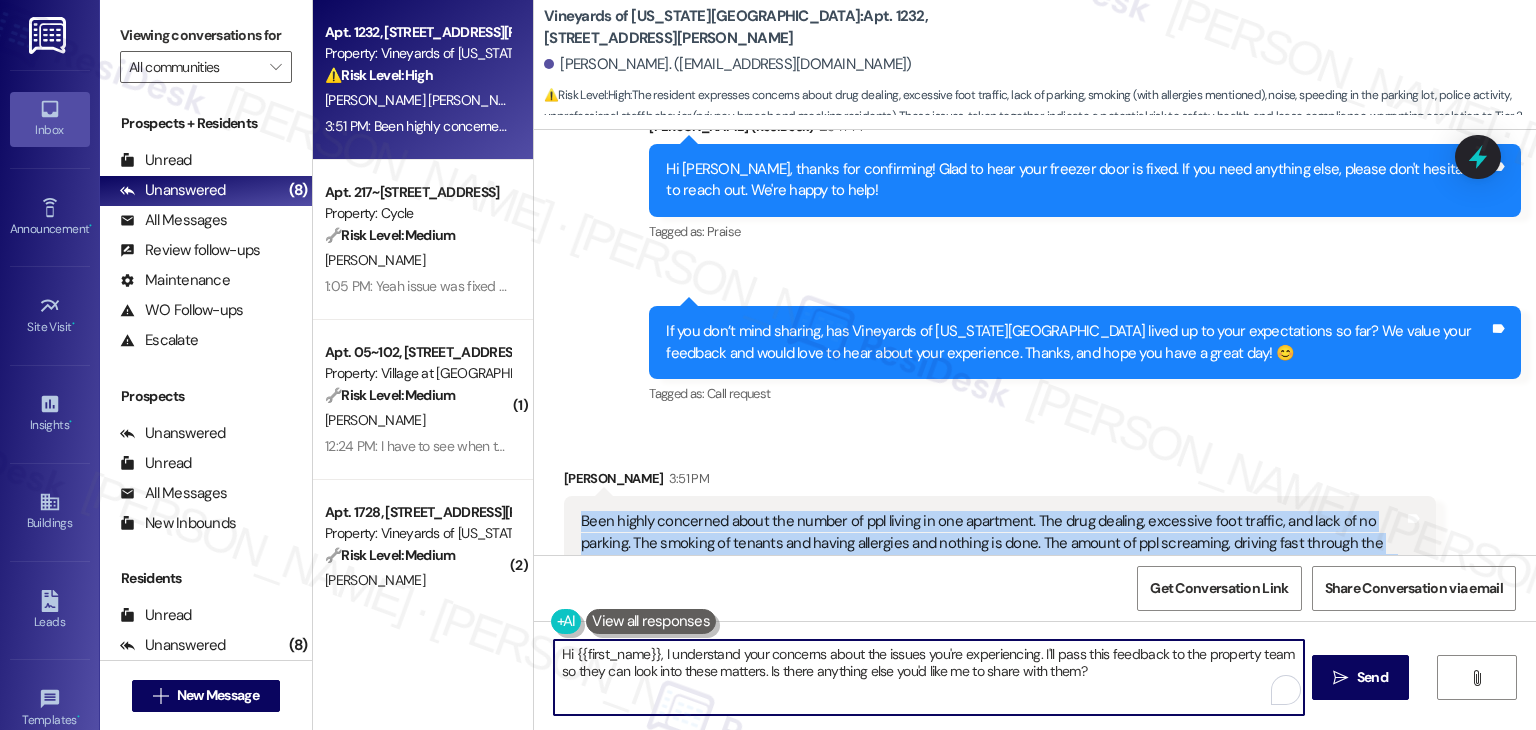 click on "Hi {{first_name}}, I understand your concerns about the issues you're experiencing. I'll pass this feedback to the property team so they can look into these matters. Is there anything else you'd like me to share with them?" at bounding box center [928, 677] 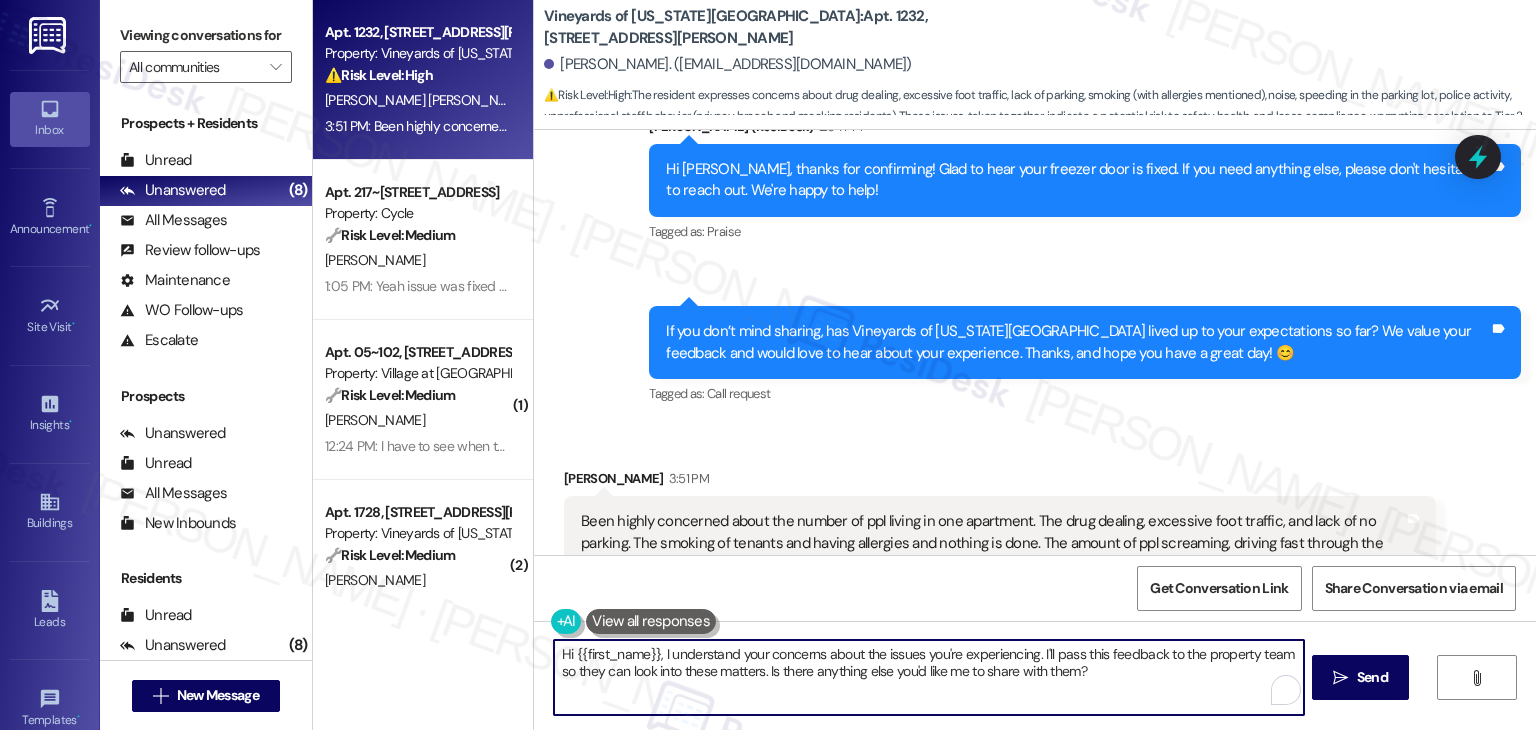 paste on "Tonita, thank you for your feedback. I’m sorry to hear about your experience. I’ve shared your concerns with the site team so they’re aware. We truly value your input, and I’m hopeful they’ll take a closer look at these issues. Please don’t hesitate to reach out if there’s anything specific you’d like us to pass along." 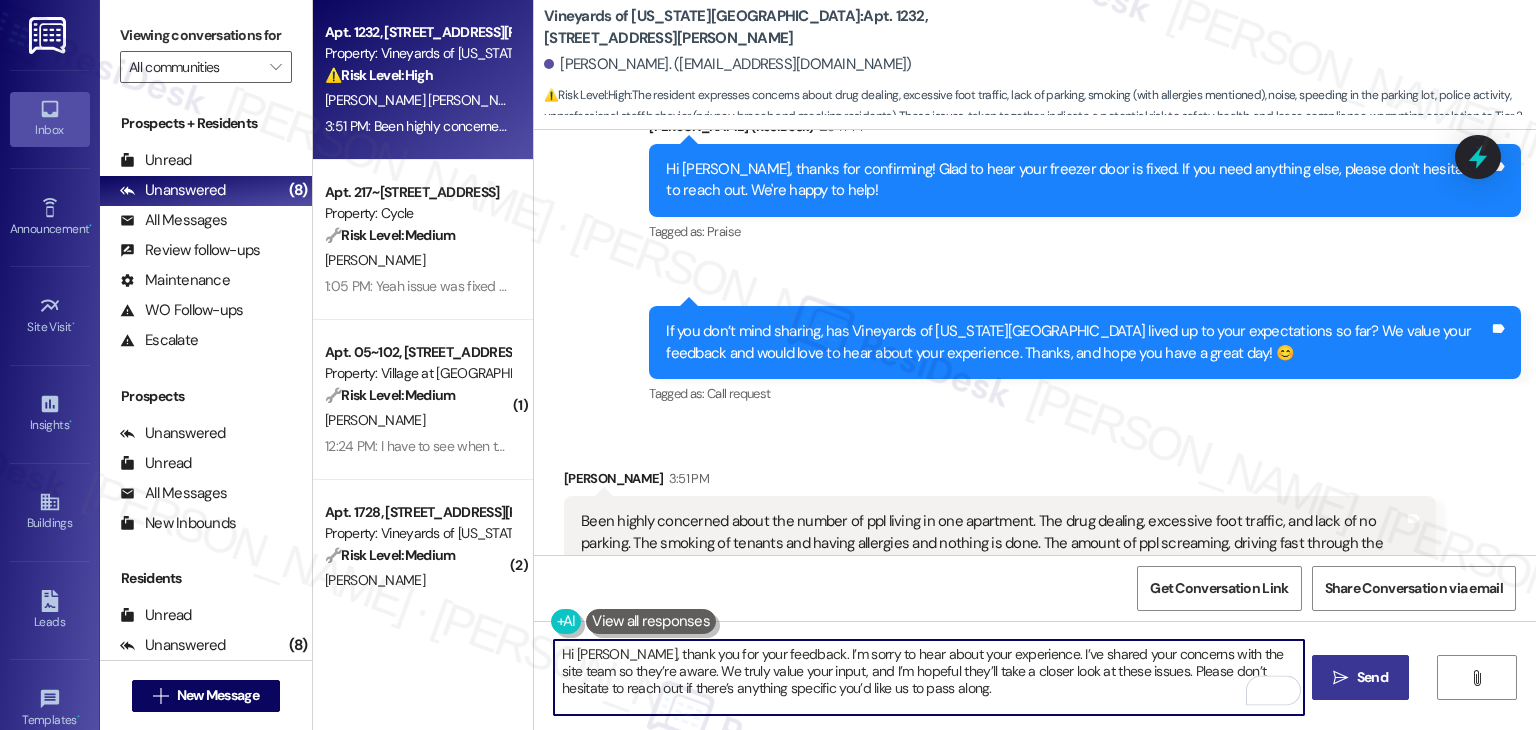 type on "Hi [PERSON_NAME], thank you for your feedback. I’m sorry to hear about your experience. I’ve shared your concerns with the site team so they’re aware. We truly value your input, and I’m hopeful they’ll take a closer look at these issues. Please don’t hesitate to reach out if there’s anything specific you’d like us to pass along." 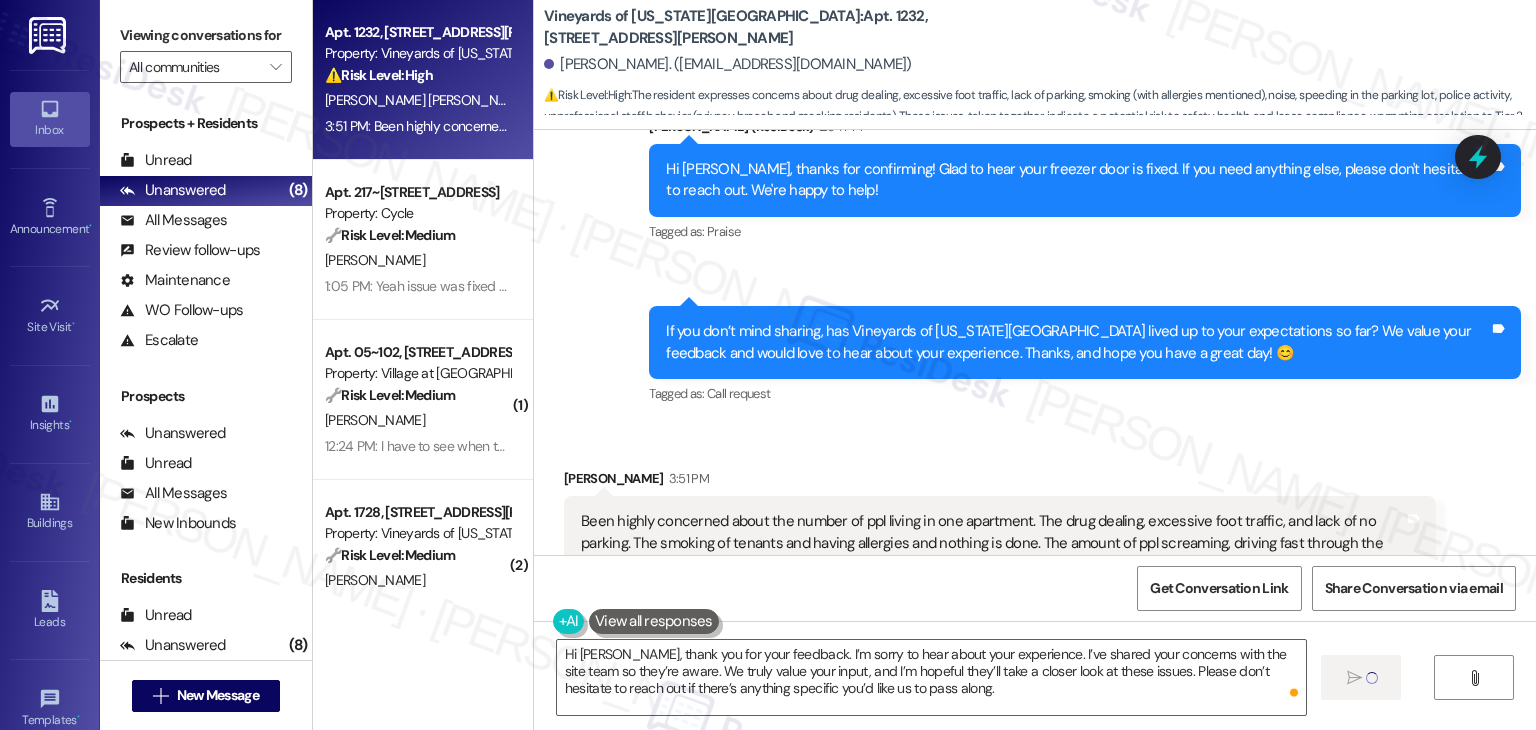 type 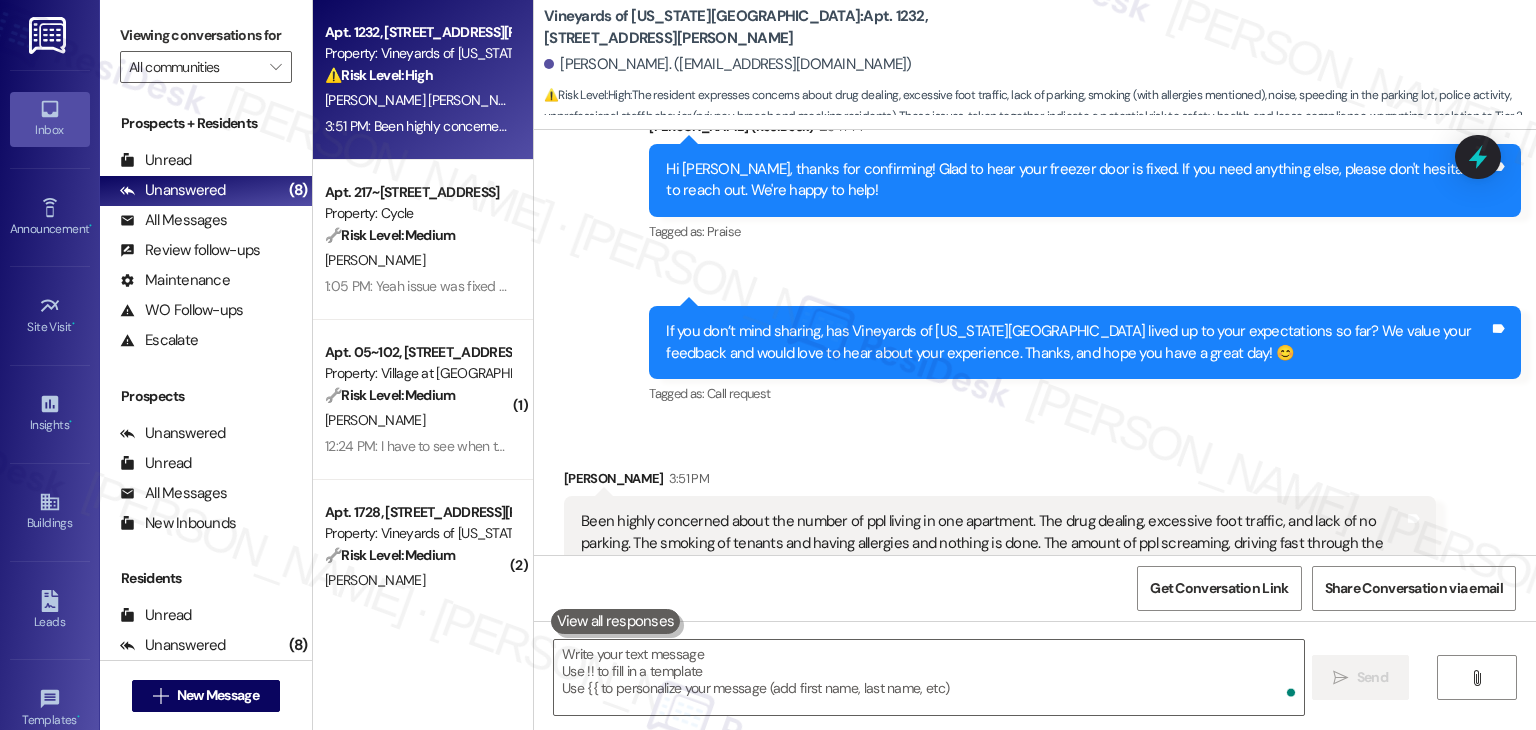 scroll, scrollTop: 20640, scrollLeft: 0, axis: vertical 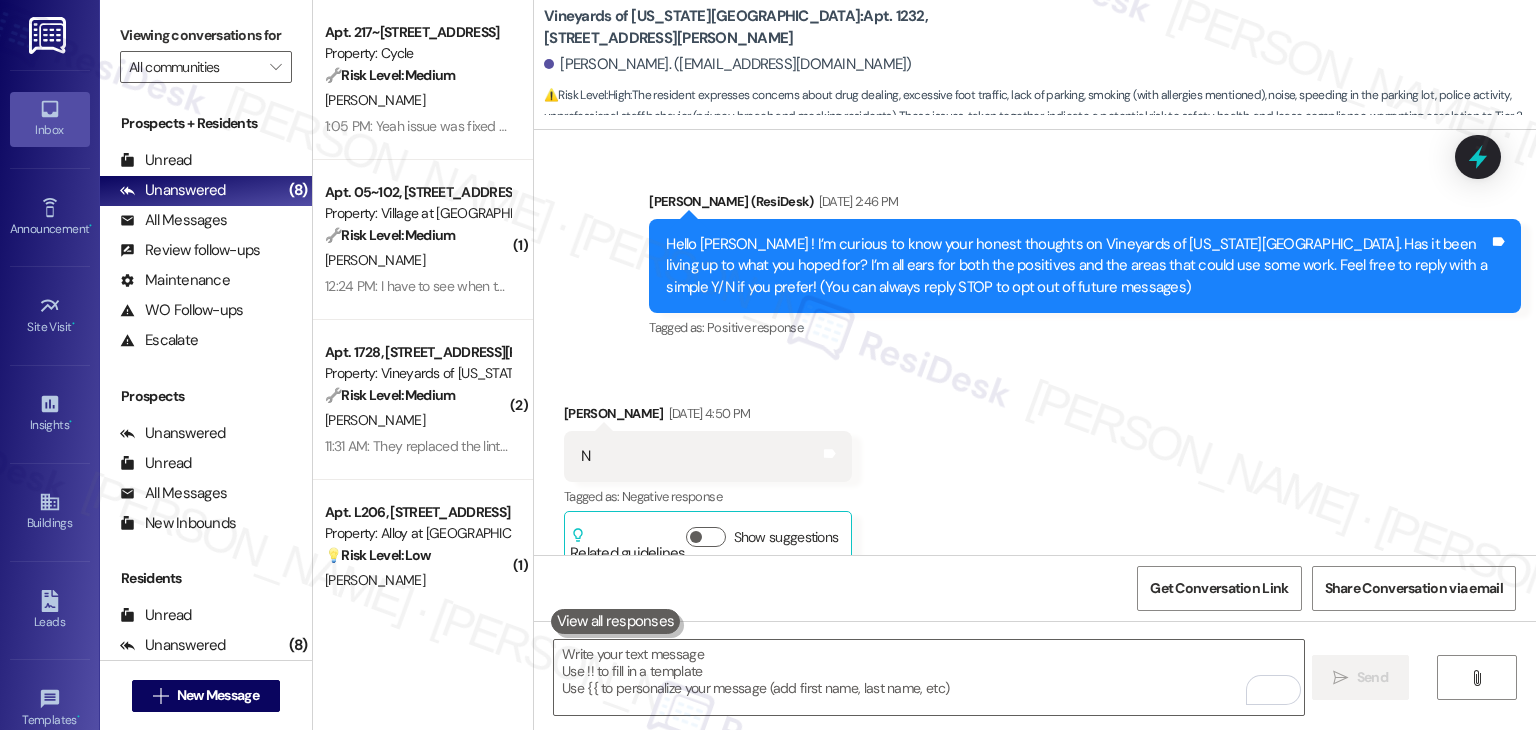 click 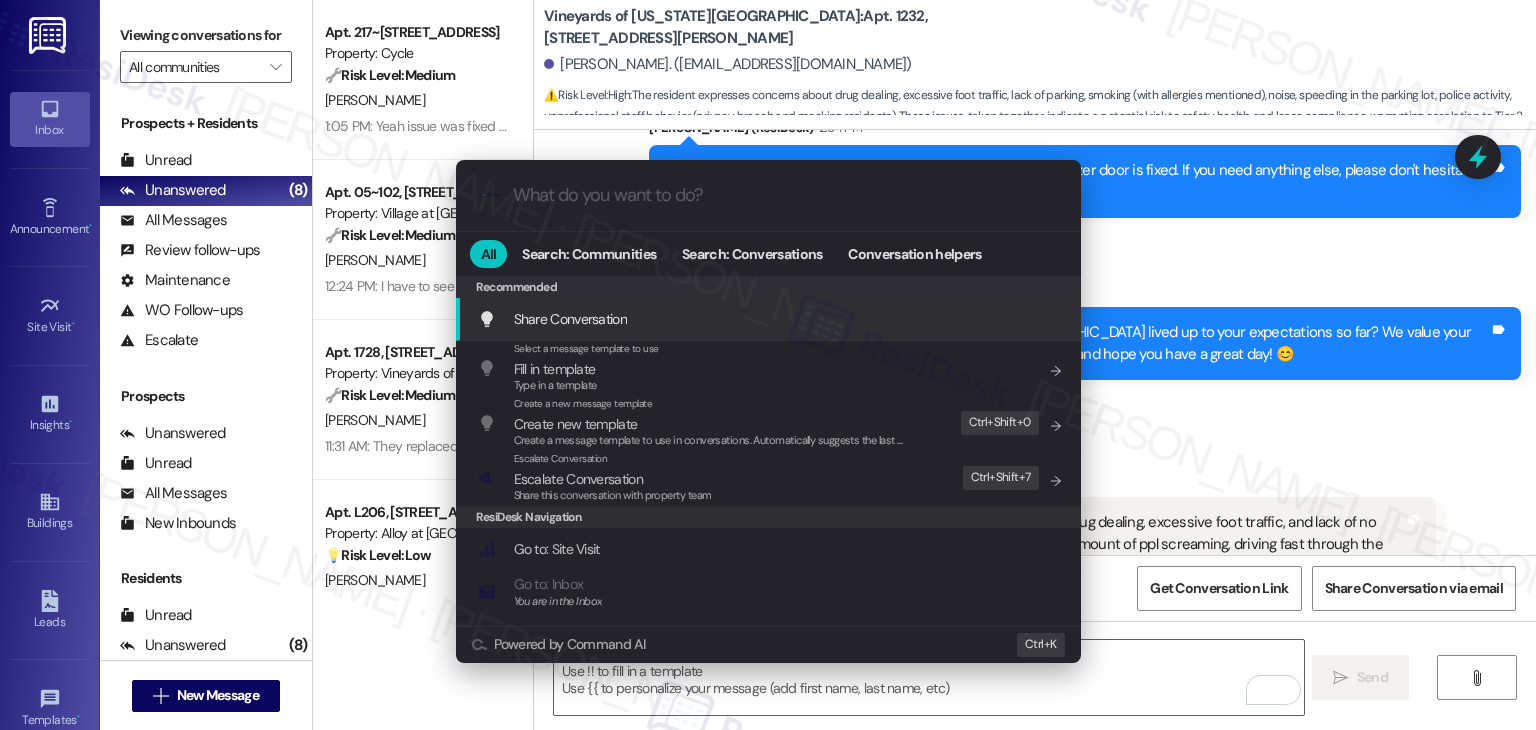 click on ".cls-1{fill:#0a055f;}.cls-2{fill:#0cc4c4;} resideskLogoBlueOrange All Search: Communities Search: Conversations Conversation helpers Recommended Recommended Share Conversation Add shortcut Select a message template to use Fill in template Type in a template Add shortcut Create a new message template Create new template Create a message template to use in conversations. Automatically suggests the last message you sent. Edit Ctrl+ Shift+ 0 Escalate Conversation Escalate Conversation Share this conversation with property team Edit Ctrl+ Shift+ 7 ResiDesk Navigation Go to: Site Visit Add shortcut Go to: Inbox You are in the Inbox Add shortcut Go to: Settings Add shortcut Go to: Message Templates Add shortcut Go to: Buildings Add shortcut Help Getting Started: What you can do with ResiDesk Add shortcut Settings Powered by Command AI Ctrl+ K" at bounding box center (768, 365) 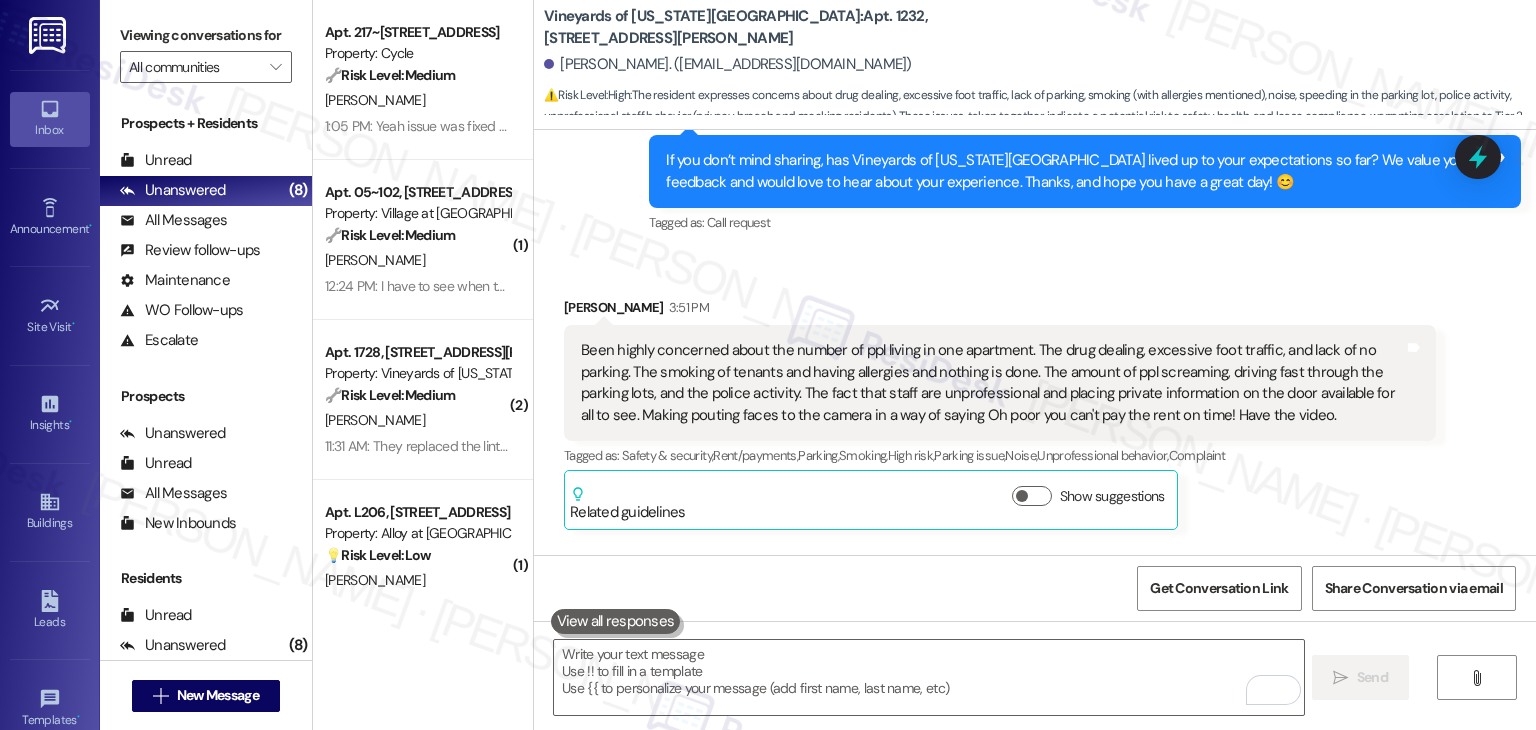 scroll, scrollTop: 20824, scrollLeft: 0, axis: vertical 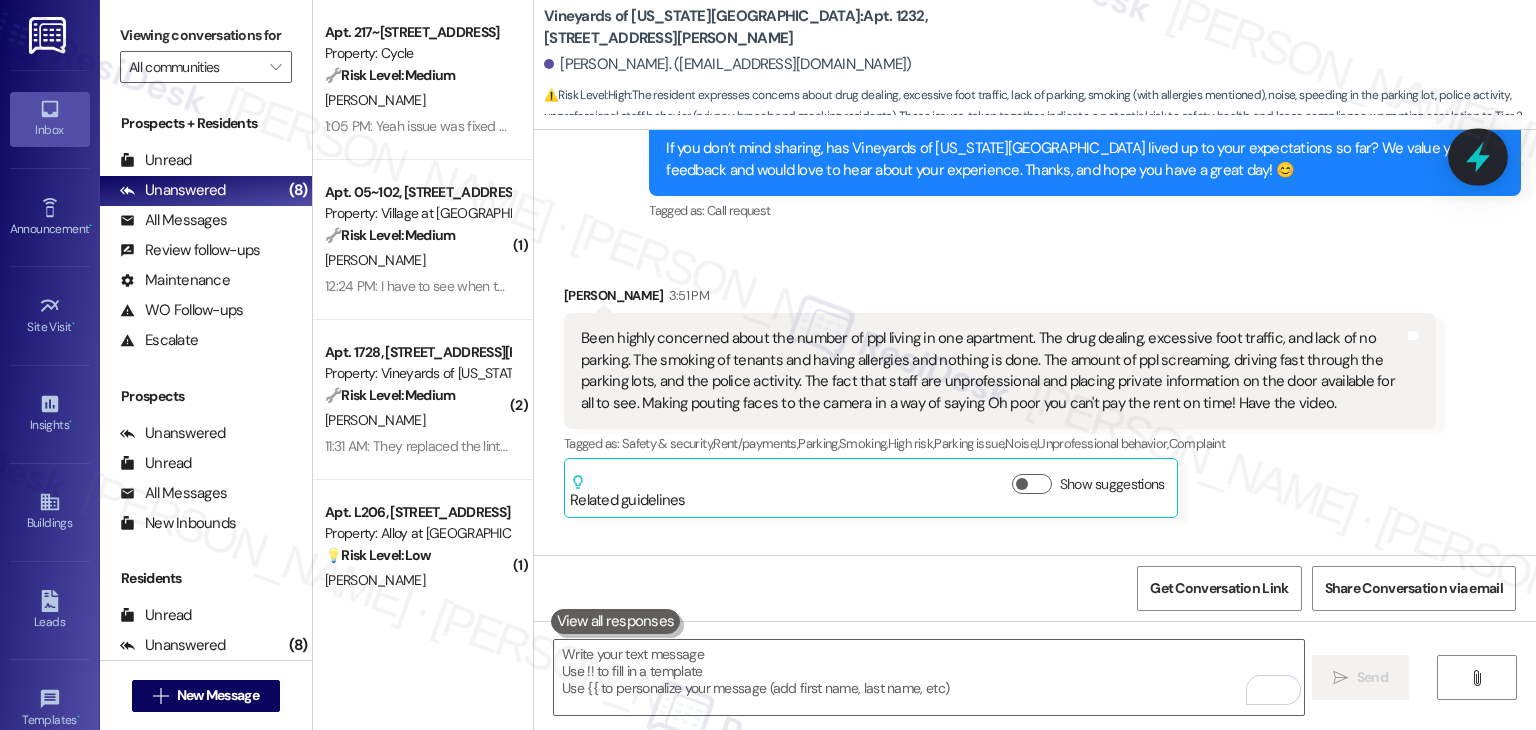 click 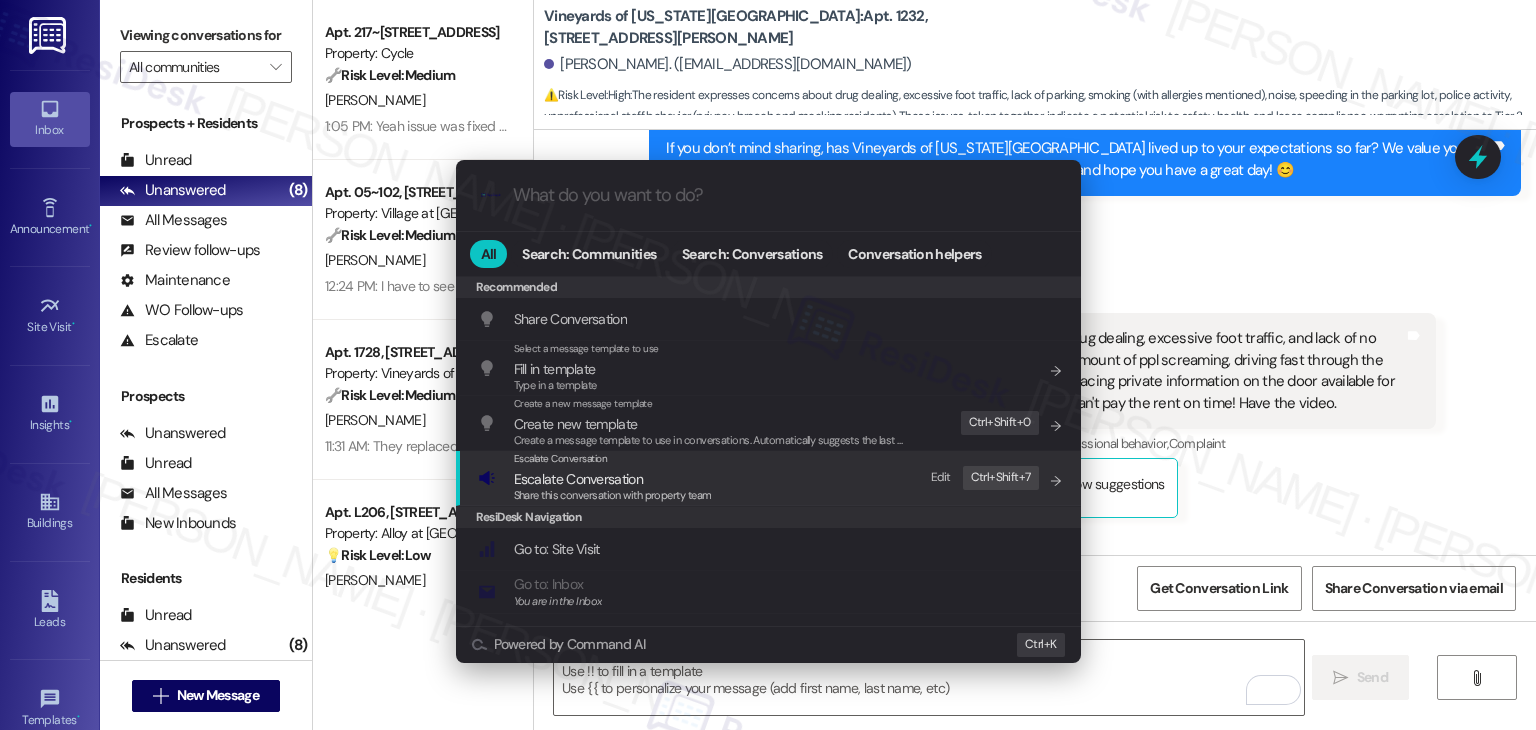 click on "Escalate Conversation" at bounding box center (578, 479) 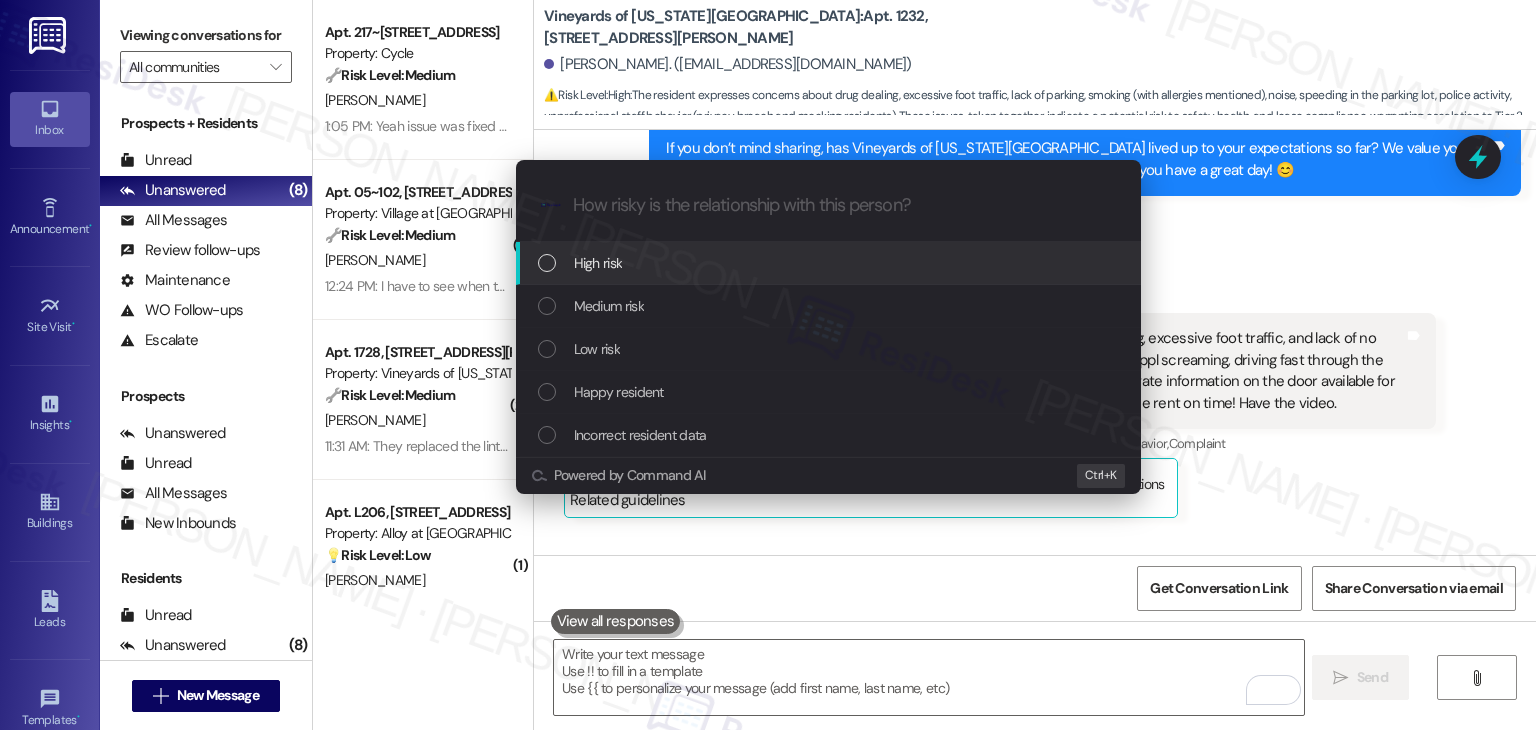 click at bounding box center [547, 263] 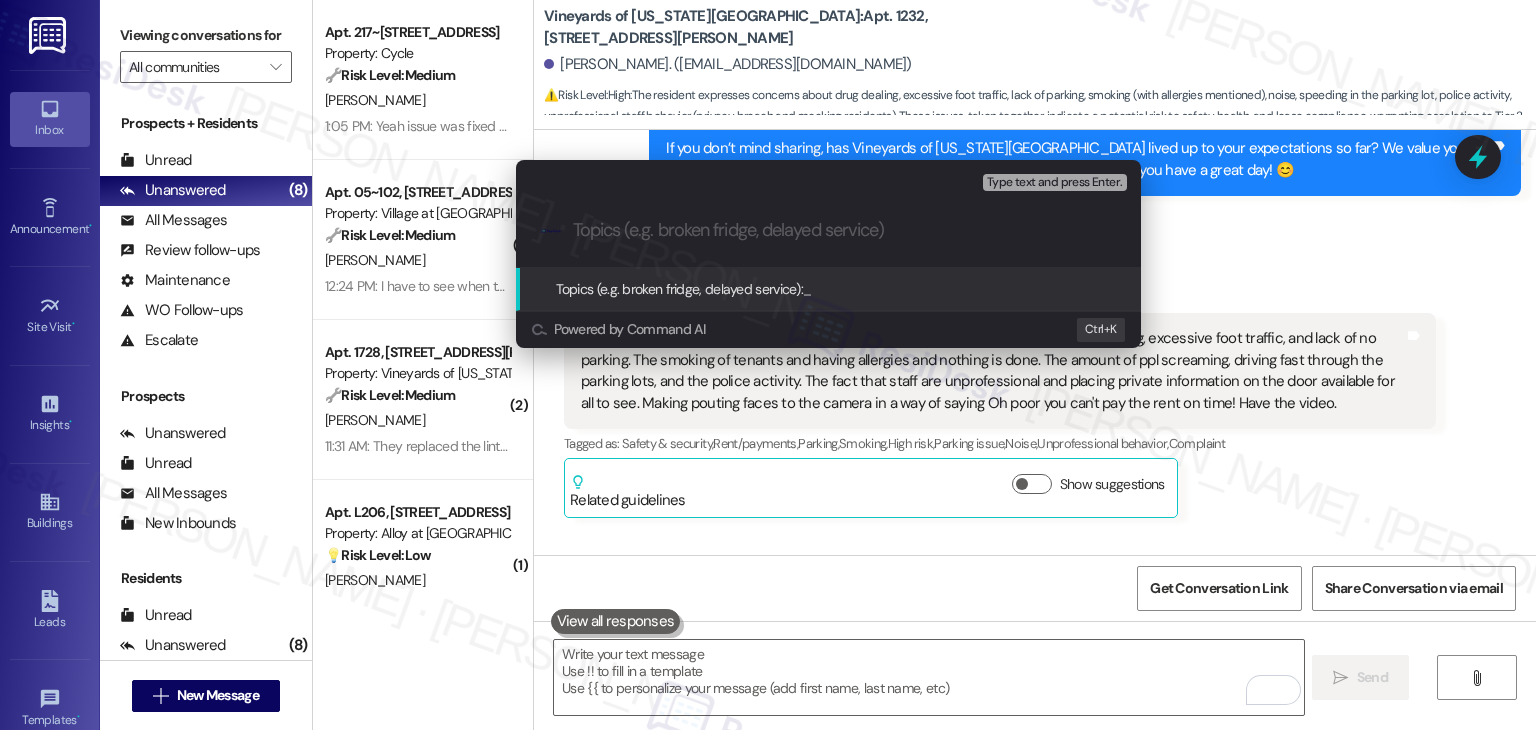 paste on "Resident Concerns Regarding Safety, Conduct, and Privacy" 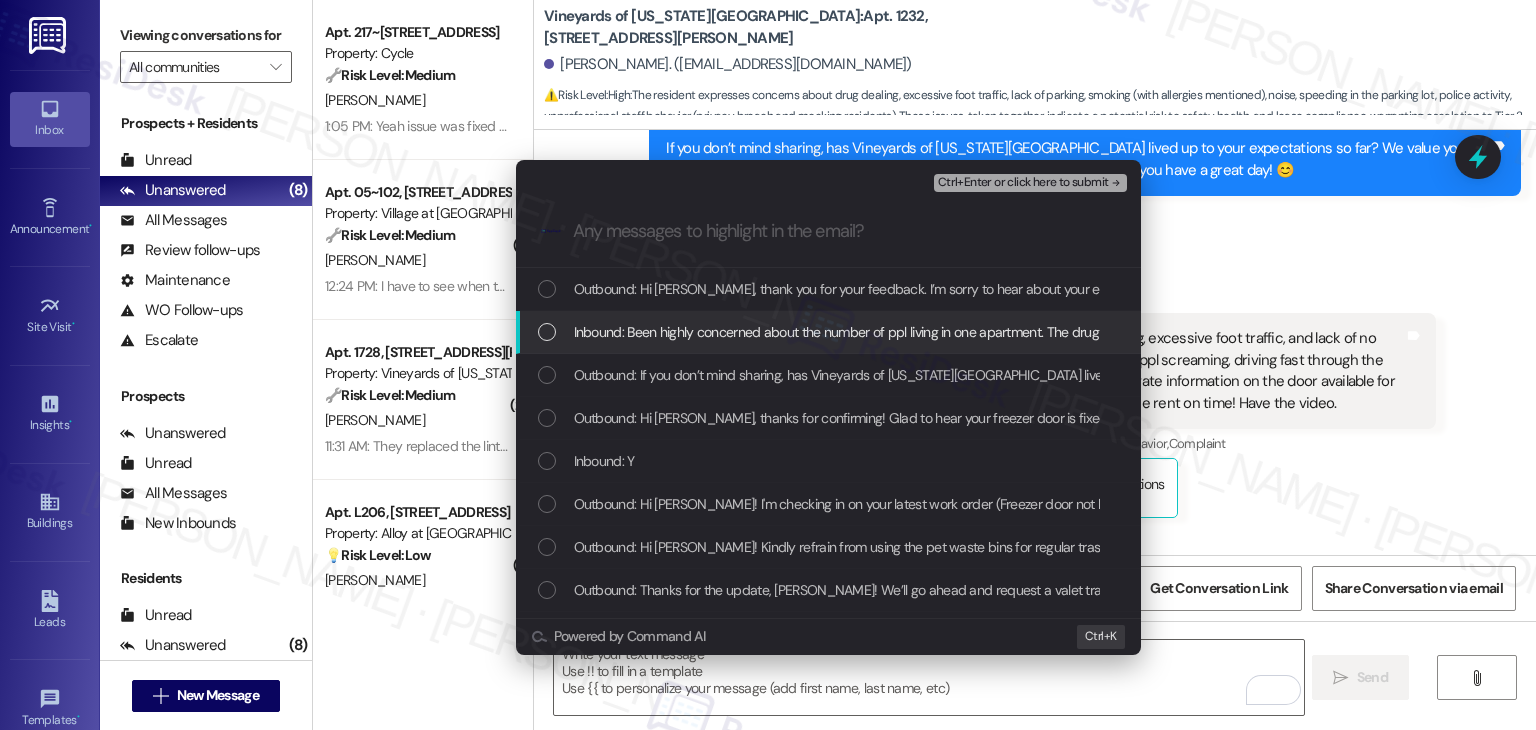click at bounding box center [547, 332] 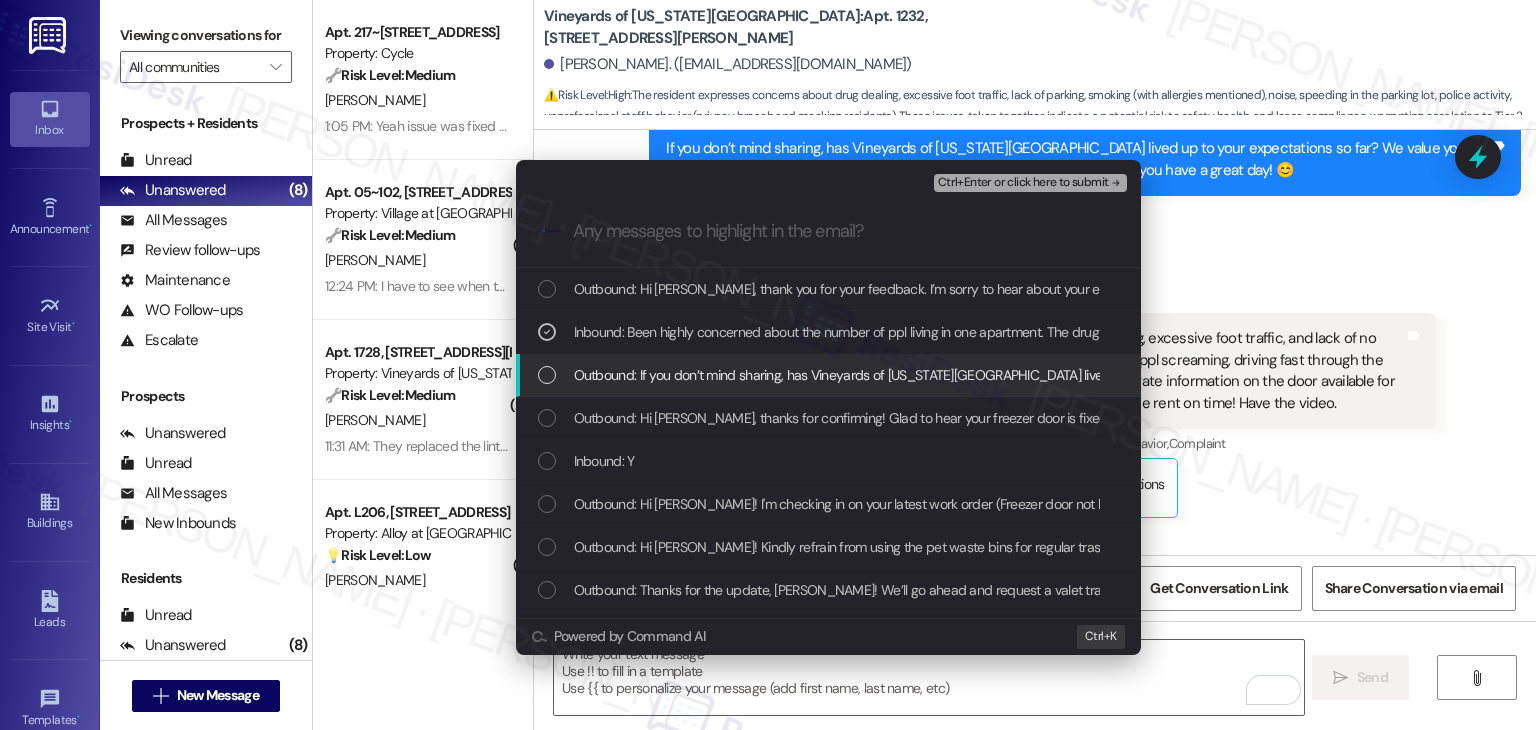 click at bounding box center (547, 375) 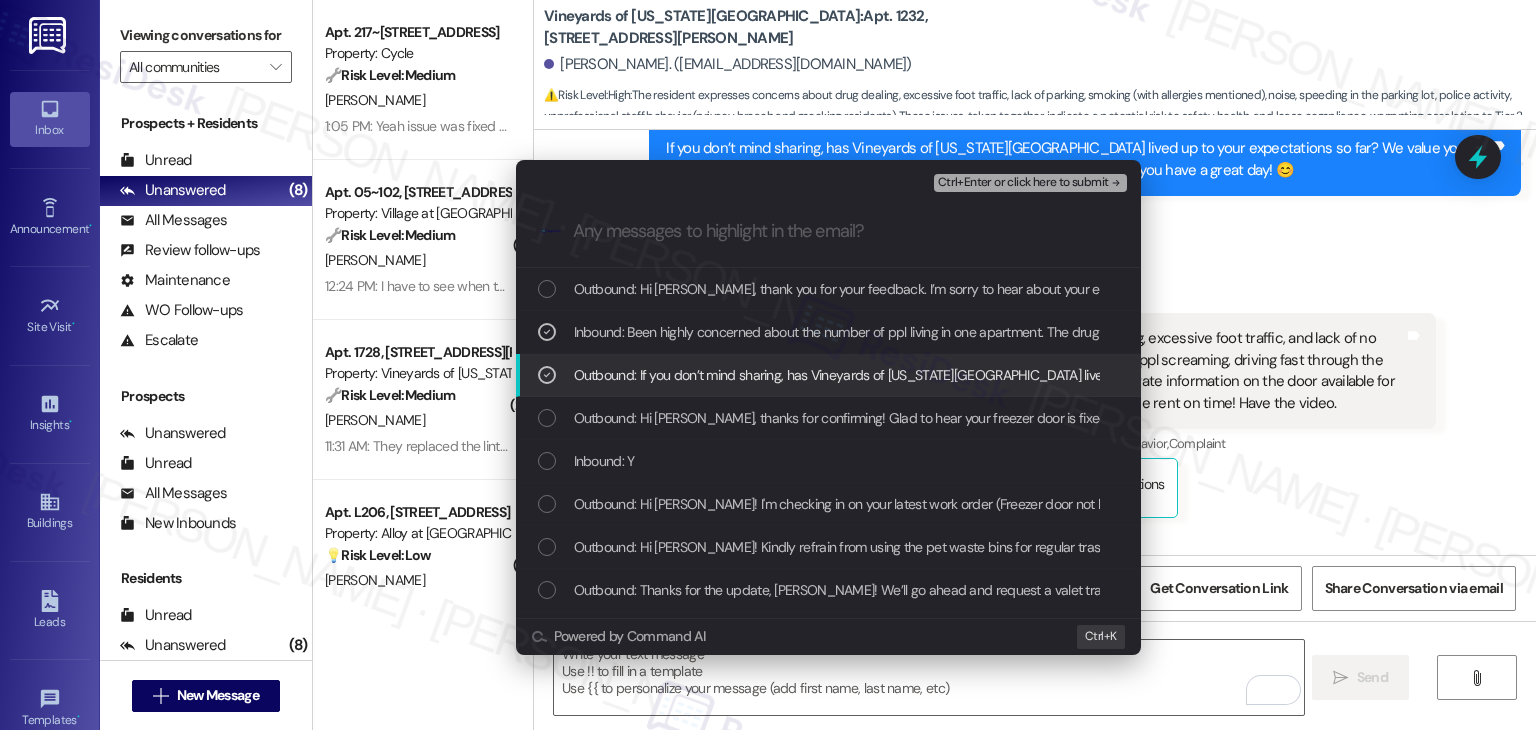 click 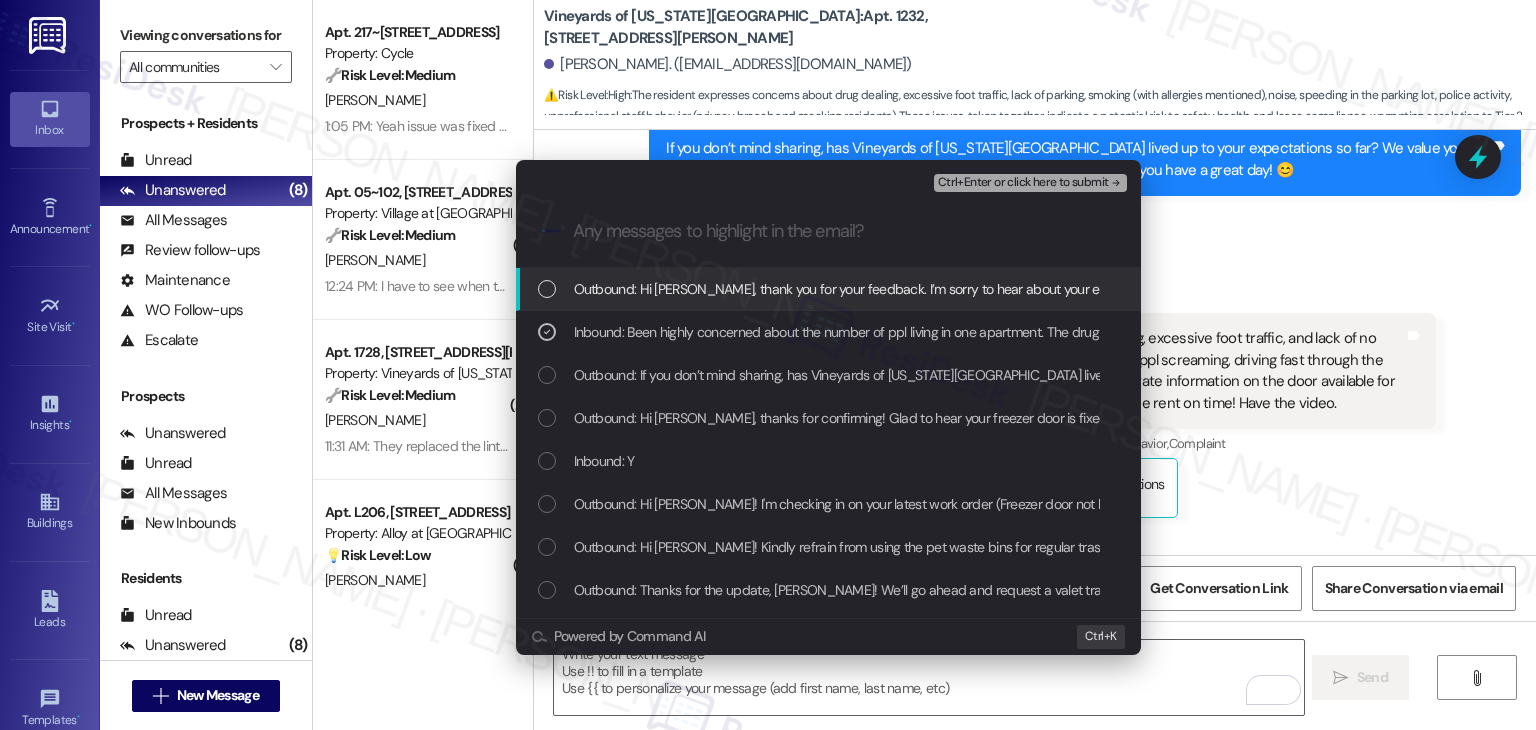 click on "Ctrl+Enter or click here to submit" at bounding box center [1023, 183] 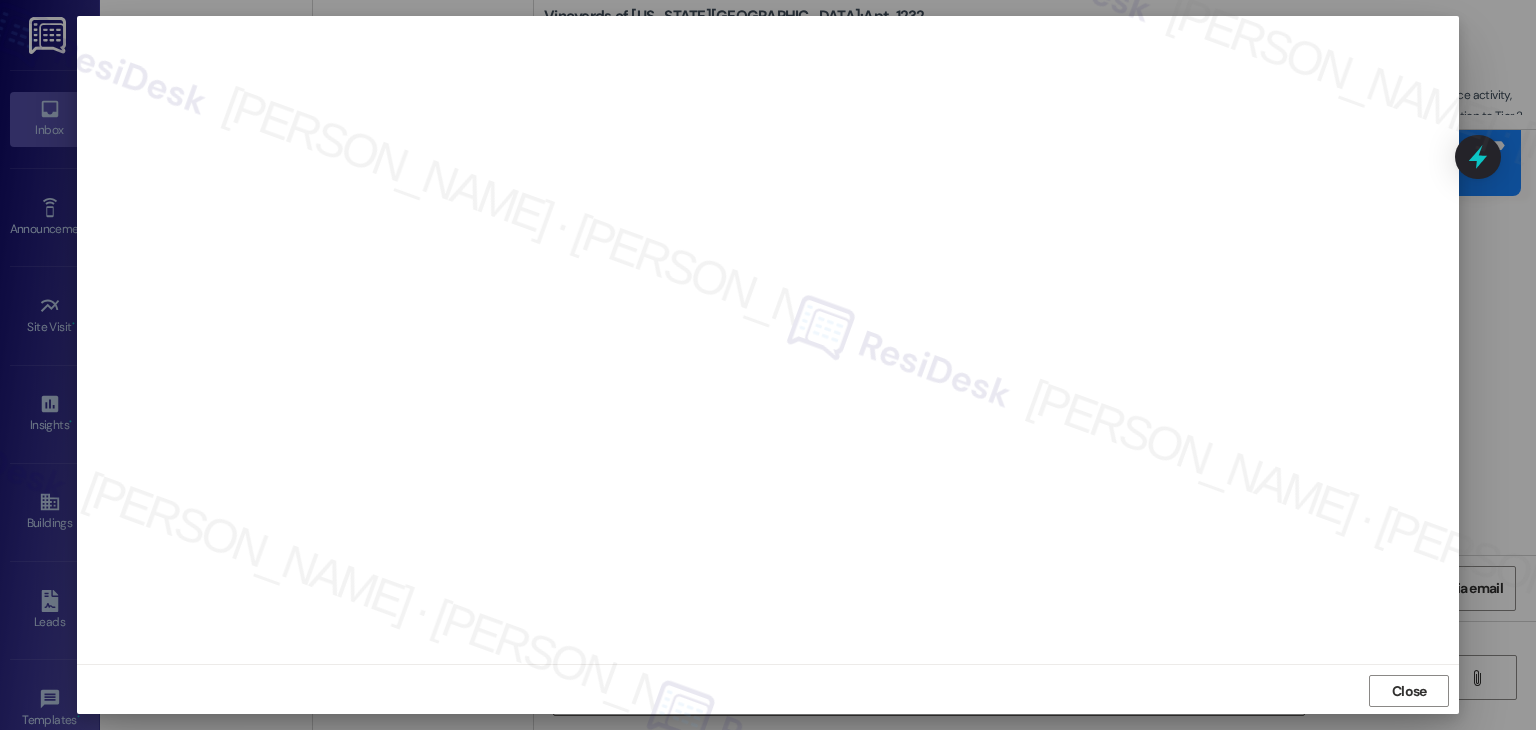 scroll, scrollTop: 12, scrollLeft: 0, axis: vertical 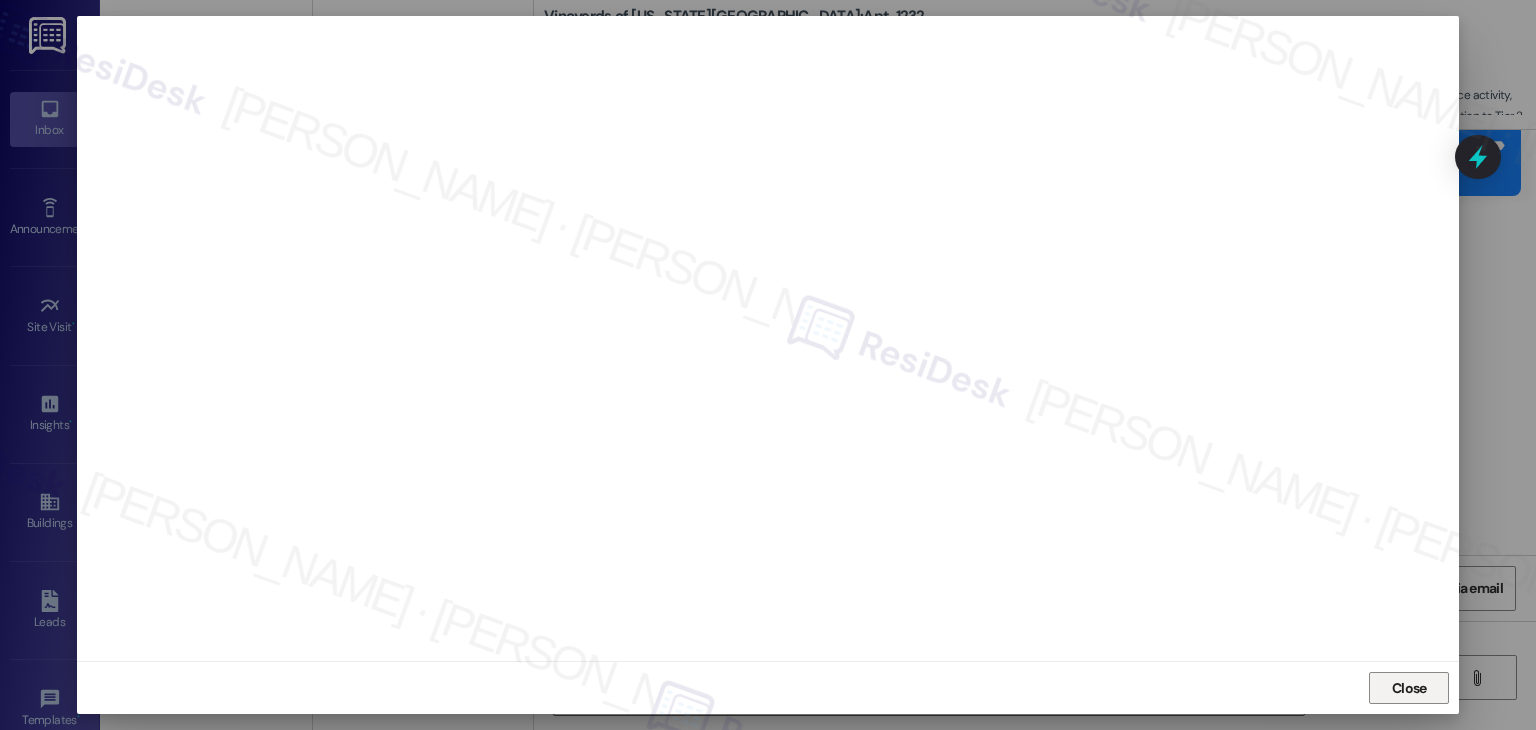 click on "Close" at bounding box center [1409, 688] 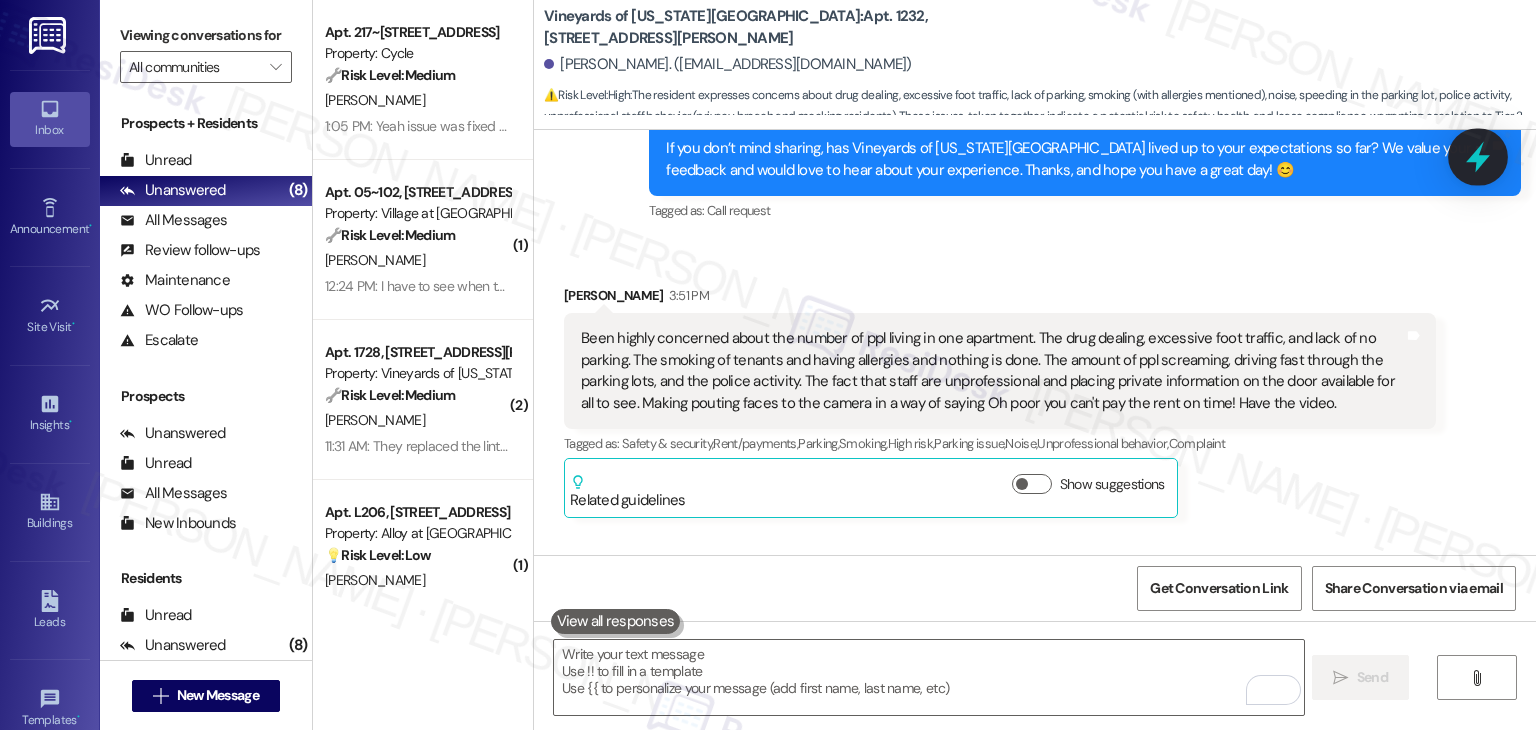 click 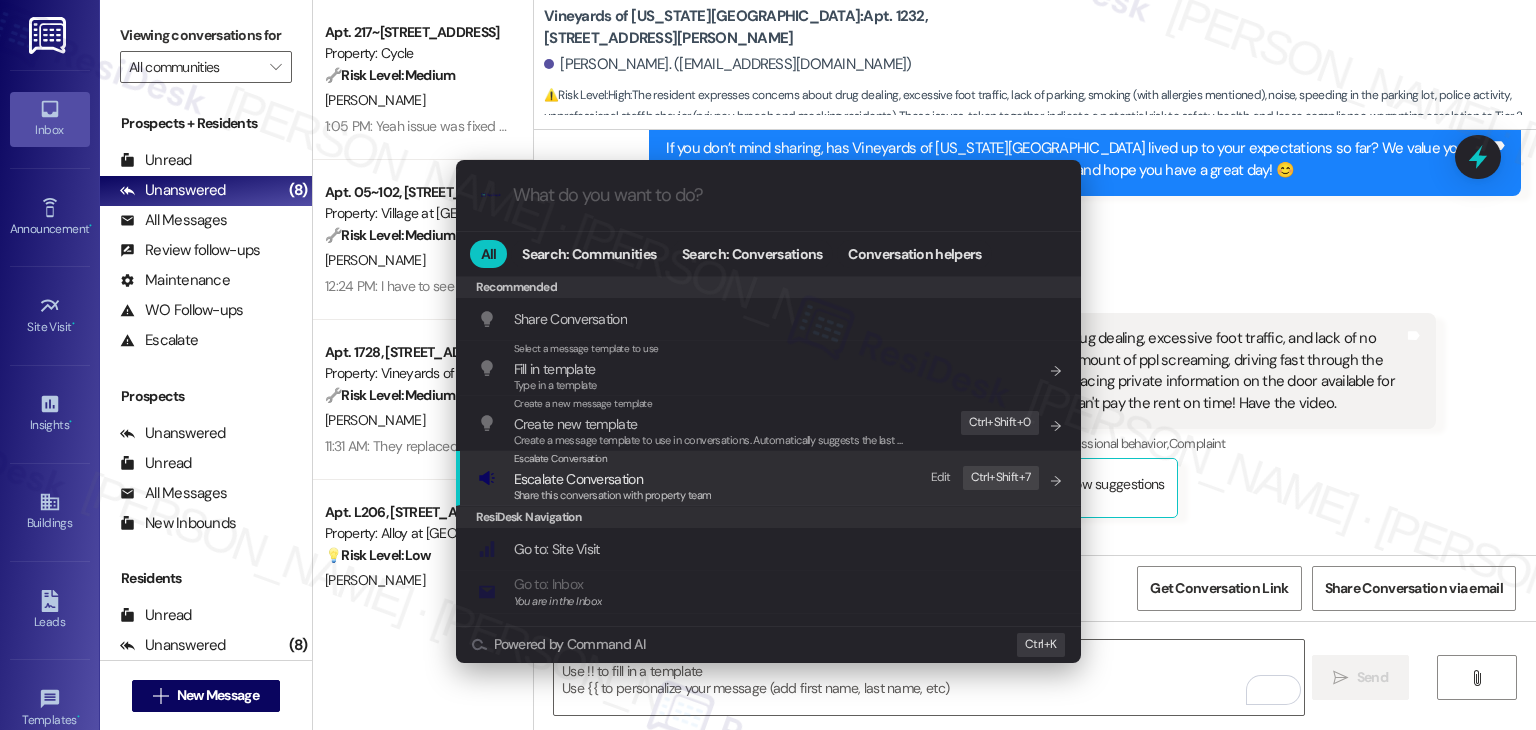 click on "Share this conversation with property team" at bounding box center [613, 495] 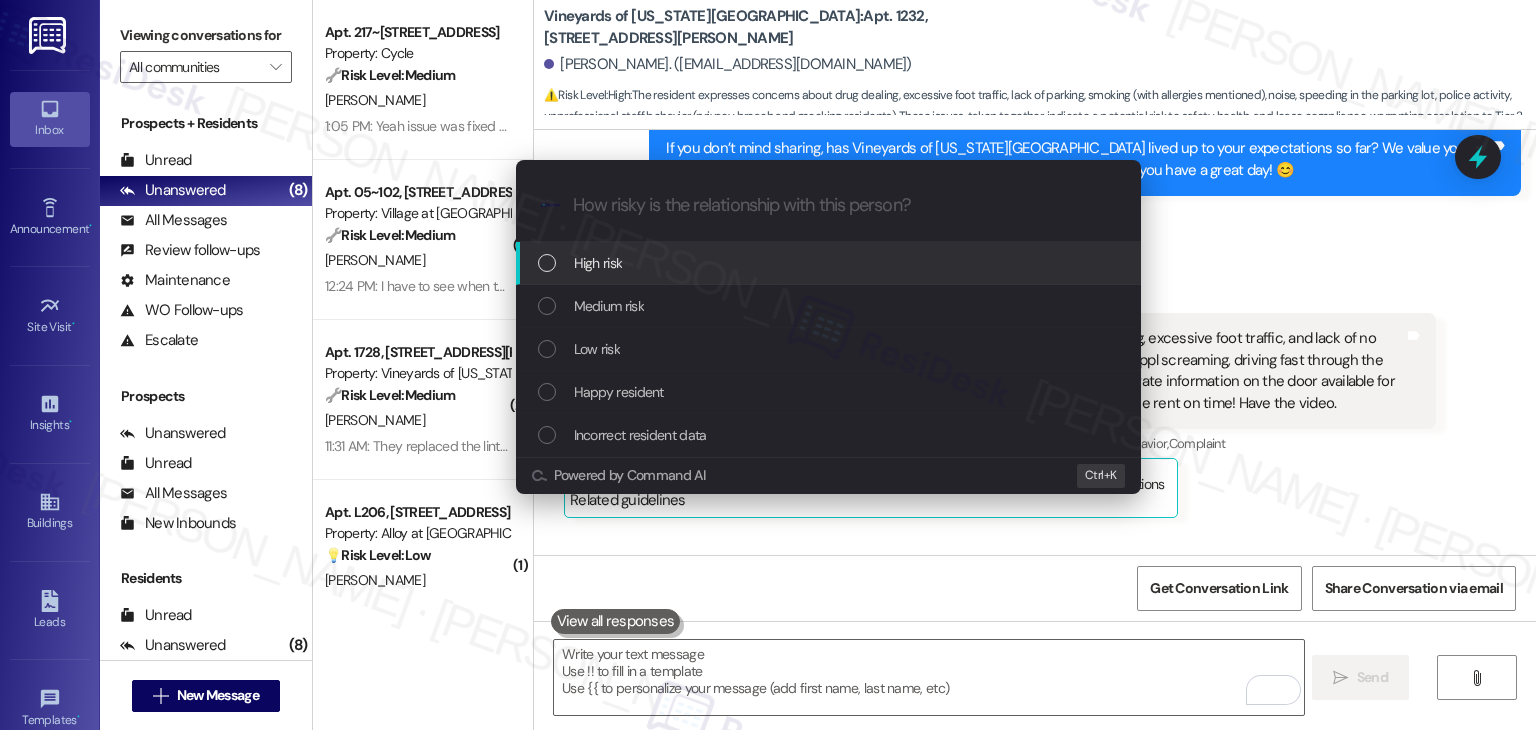 click at bounding box center (547, 263) 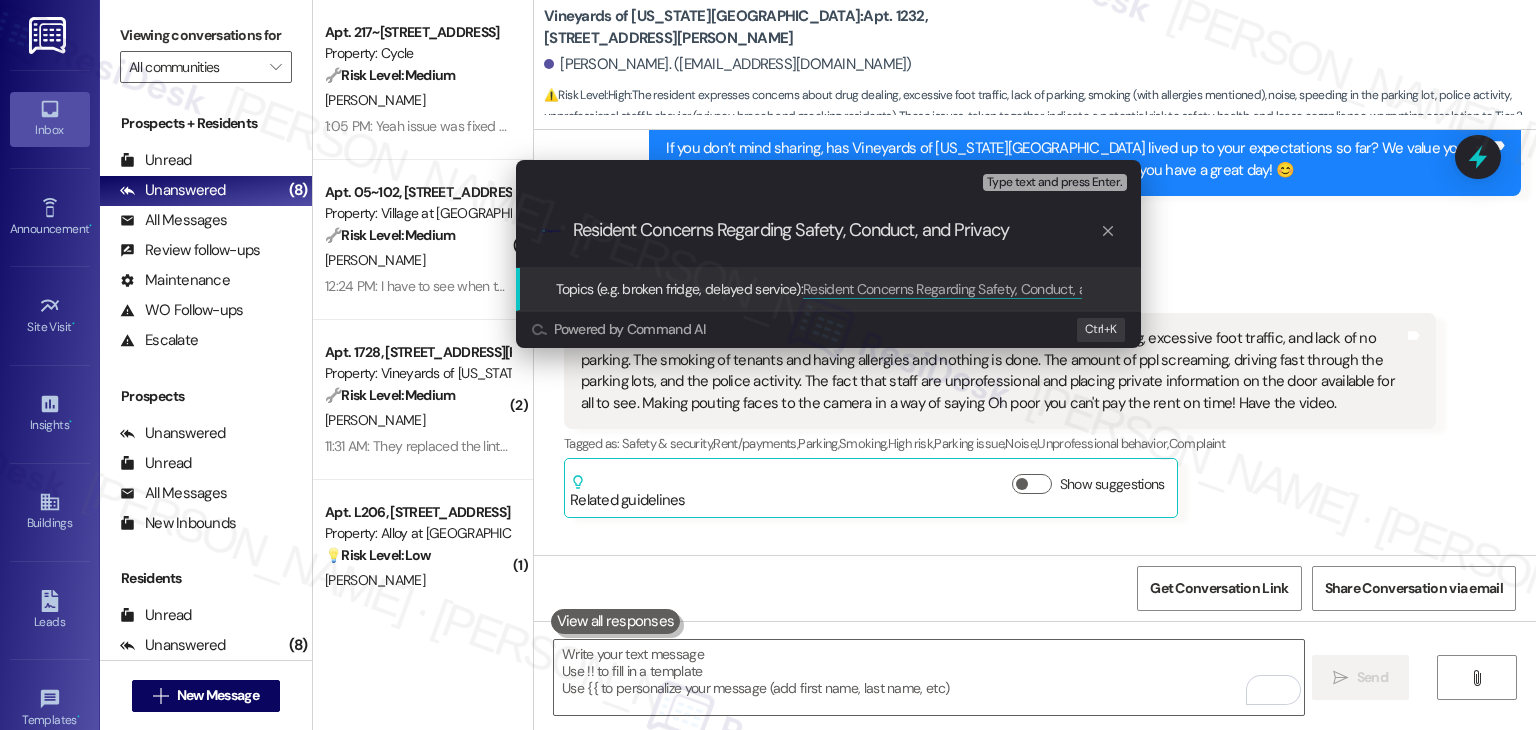 type 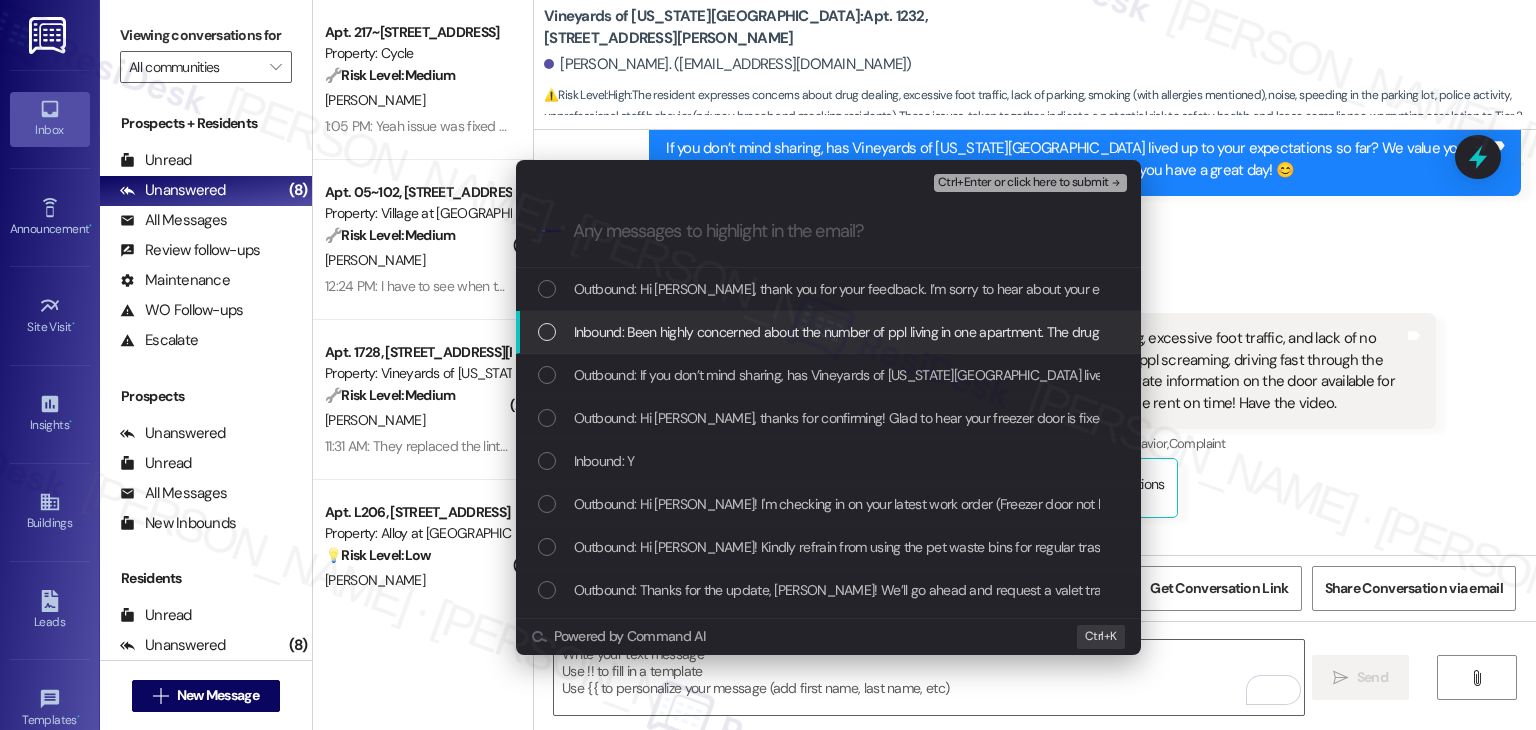 click at bounding box center [547, 332] 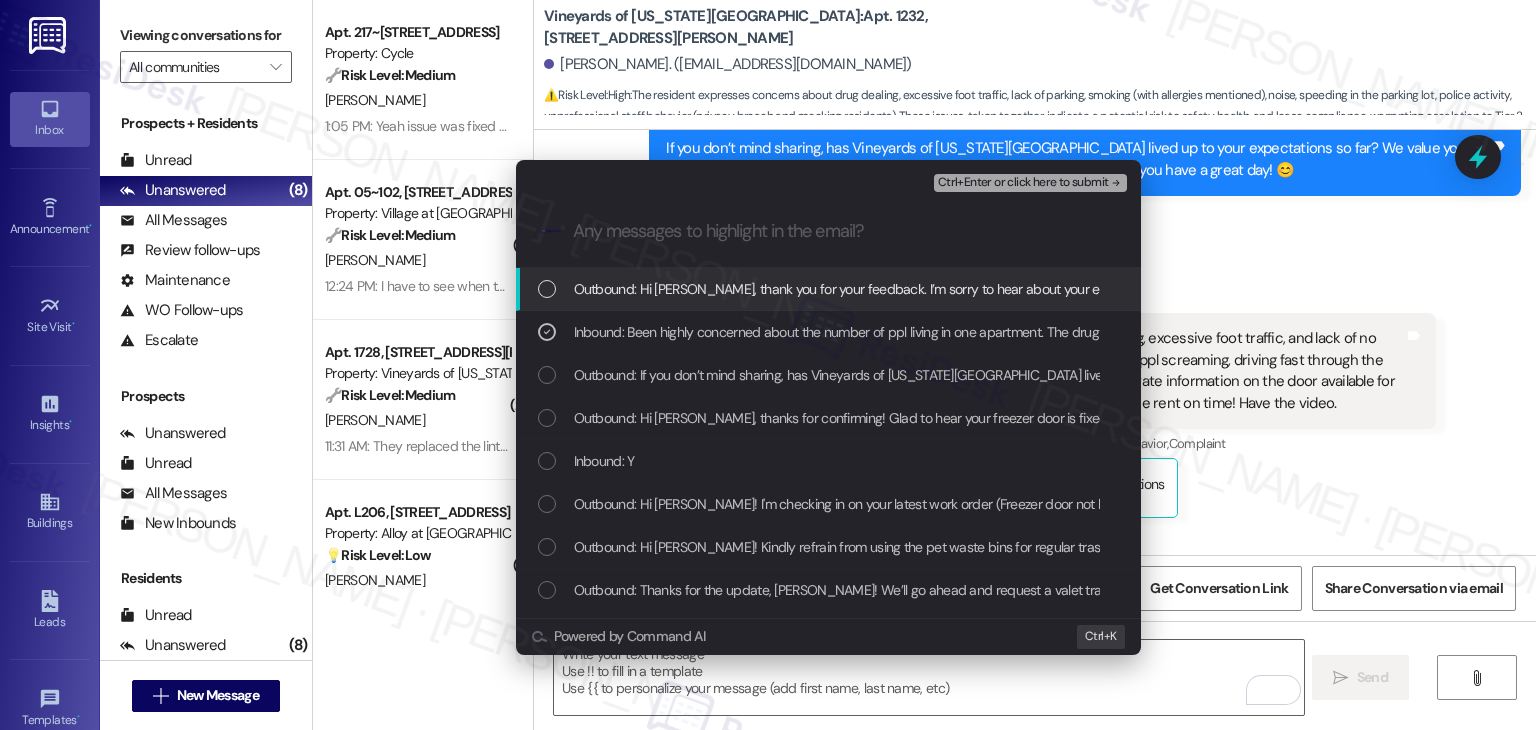 click on "Ctrl+Enter or click here to submit" at bounding box center [1032, 183] 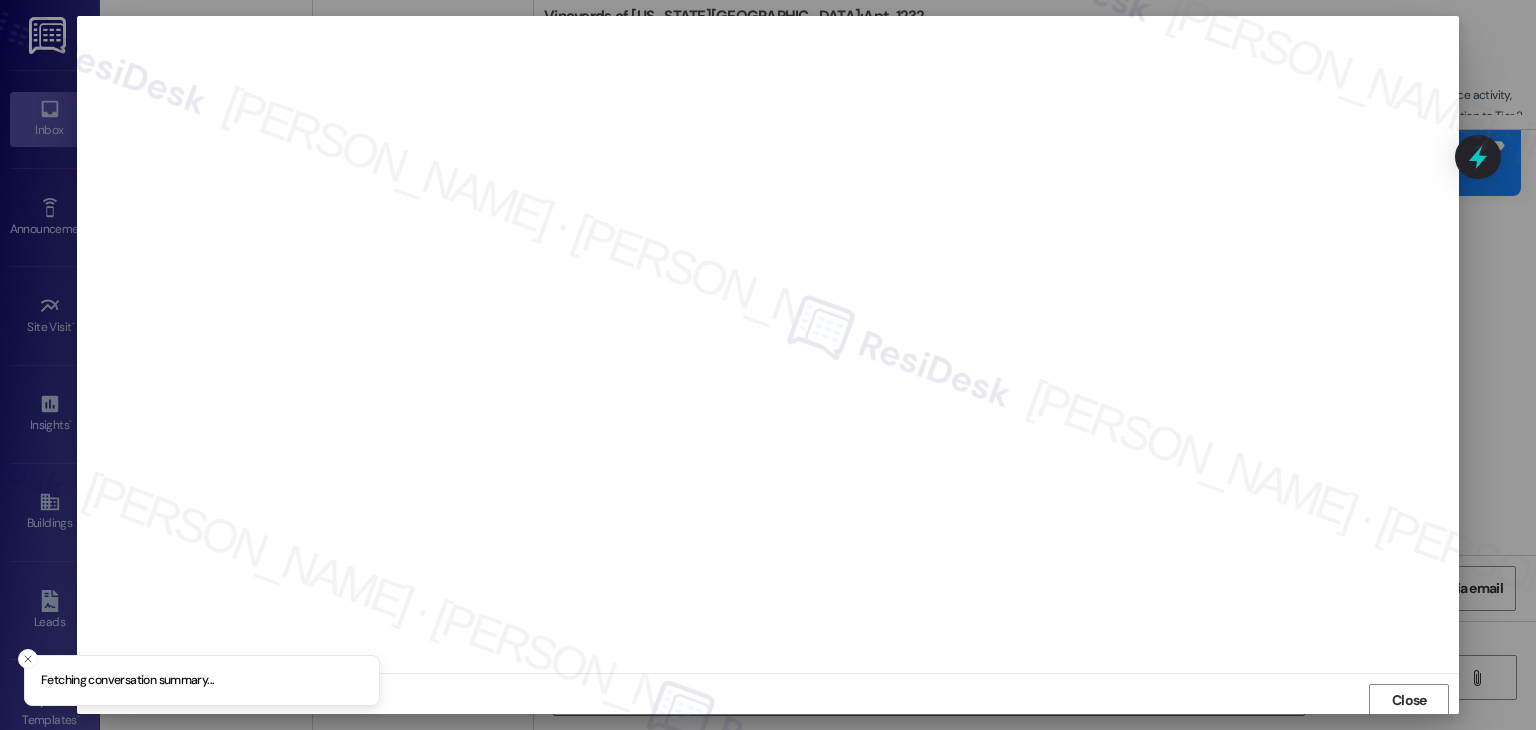 scroll, scrollTop: 1, scrollLeft: 0, axis: vertical 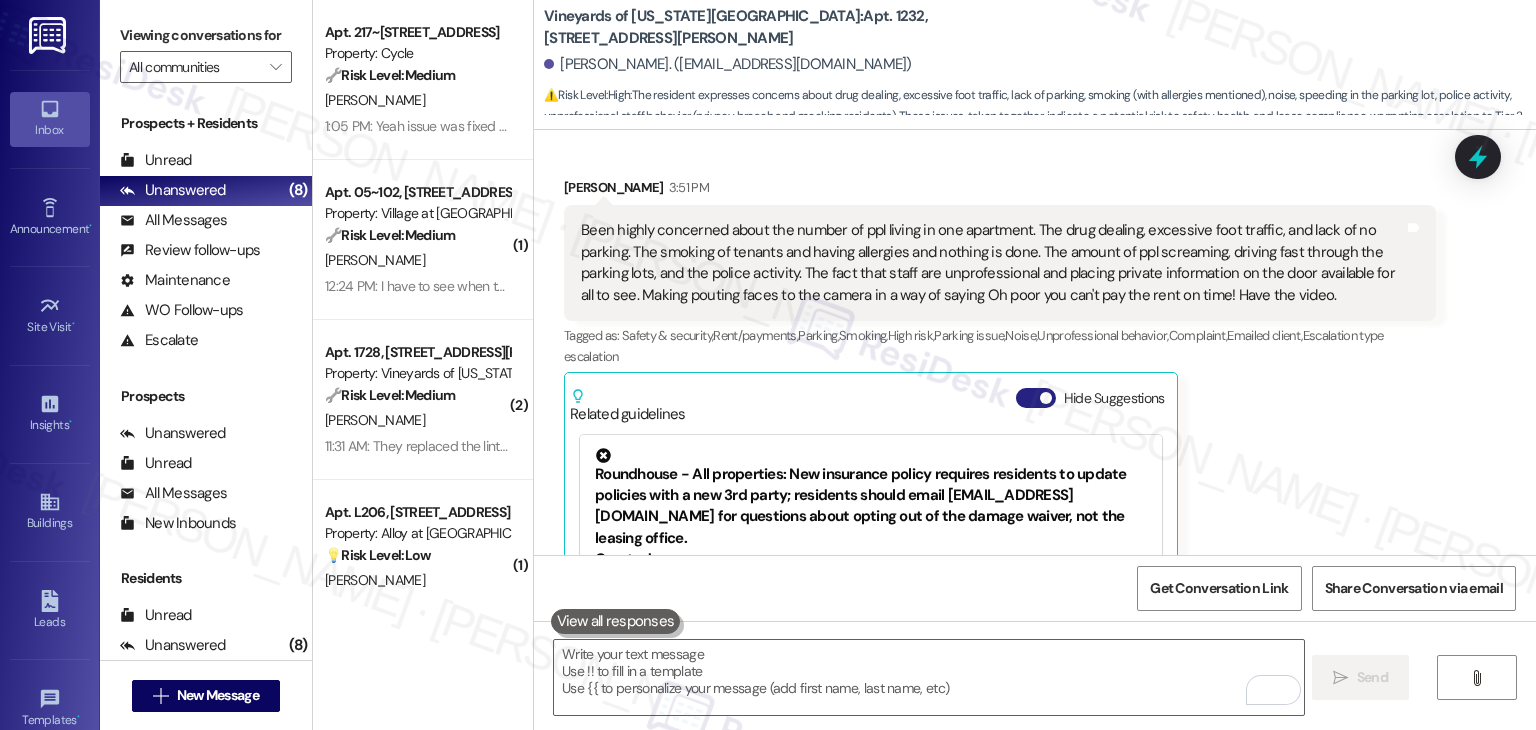 click on "Hide Suggestions" at bounding box center (1036, 398) 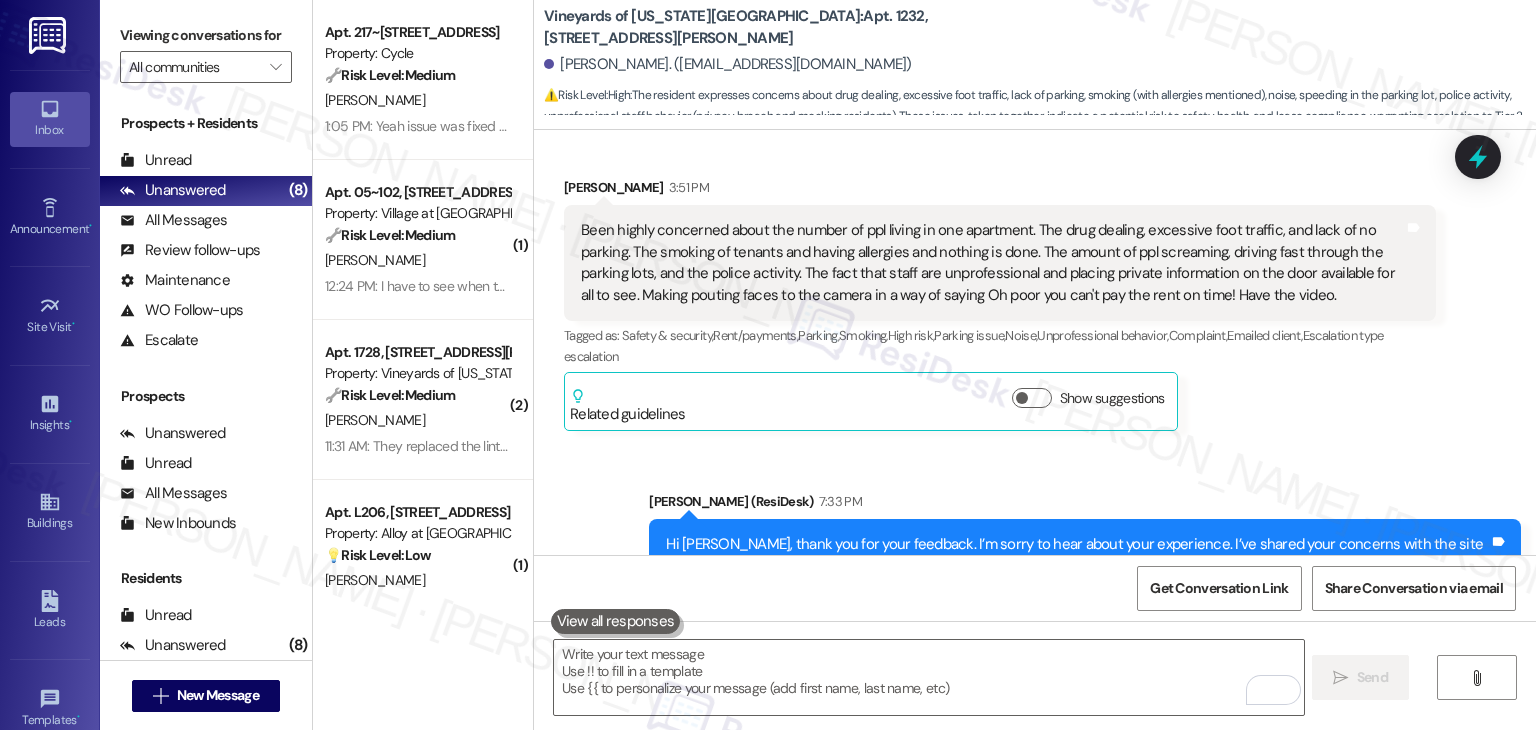 scroll, scrollTop: 20874, scrollLeft: 0, axis: vertical 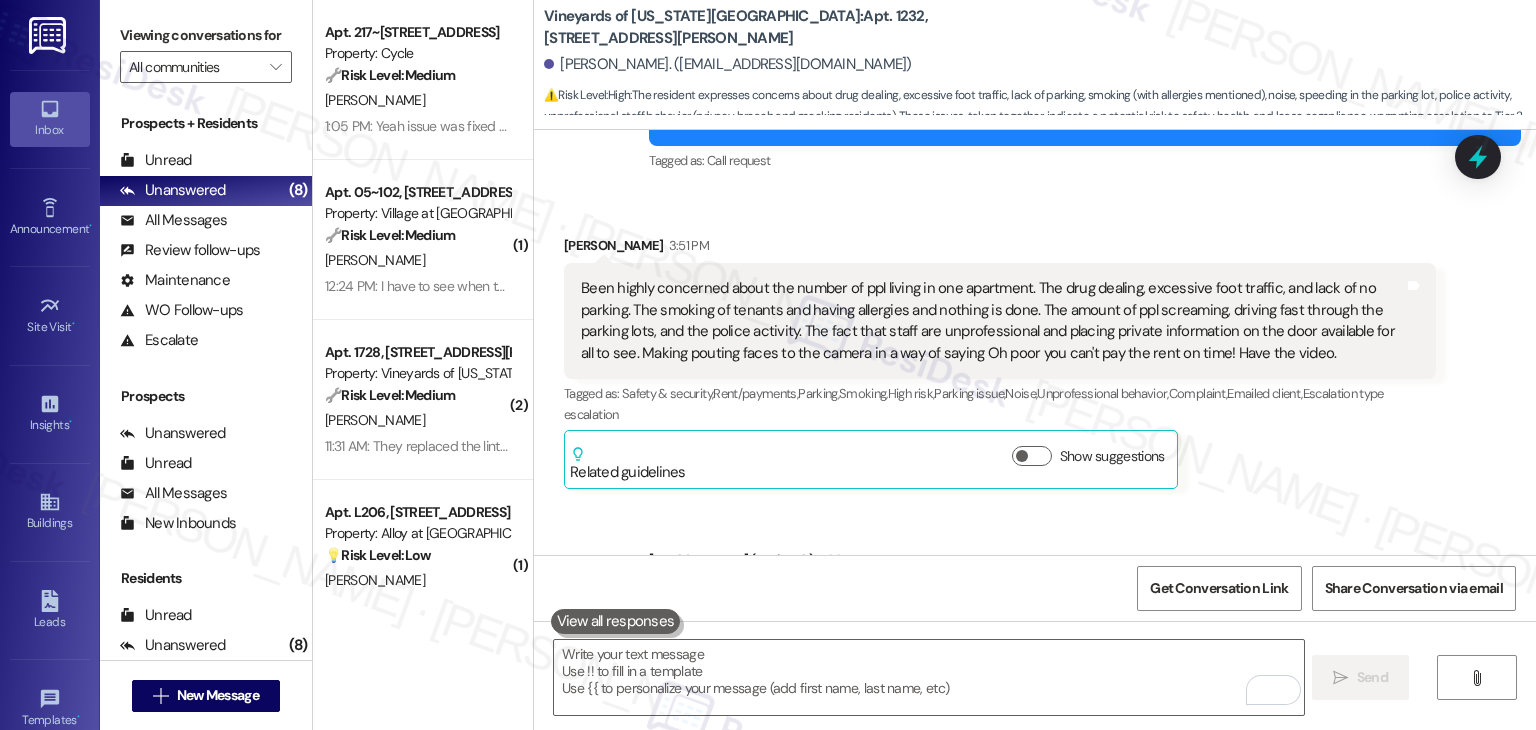 click on "Received via SMS [PERSON_NAME] 3:51 PM Been highly concerned about the number of ppl living in one apartment. The drug dealing, excessive foot traffic, and lack of no parking. The smoking of tenants and having allergies and nothing is done. The amount of ppl screaming, driving fast through the parking lots, and the police activity.  The fact that staff are unprofessional and placing private information on the door available for all to see. Making pouting faces to the camera in a way of saying Oh poor you can't pay the rent on time! Have the video.  Tags and notes Tagged as:   Safety & security ,  Click to highlight conversations about Safety & security Rent/payments ,  Click to highlight conversations about Rent/payments Parking ,  Click to highlight conversations about Parking Smoking ,  Click to highlight conversations about Smoking High risk ,  Click to highlight conversations about High risk Parking issue ,  Click to highlight conversations about Parking issue Noise ,  Unprofessional behavior ," at bounding box center [1000, 362] 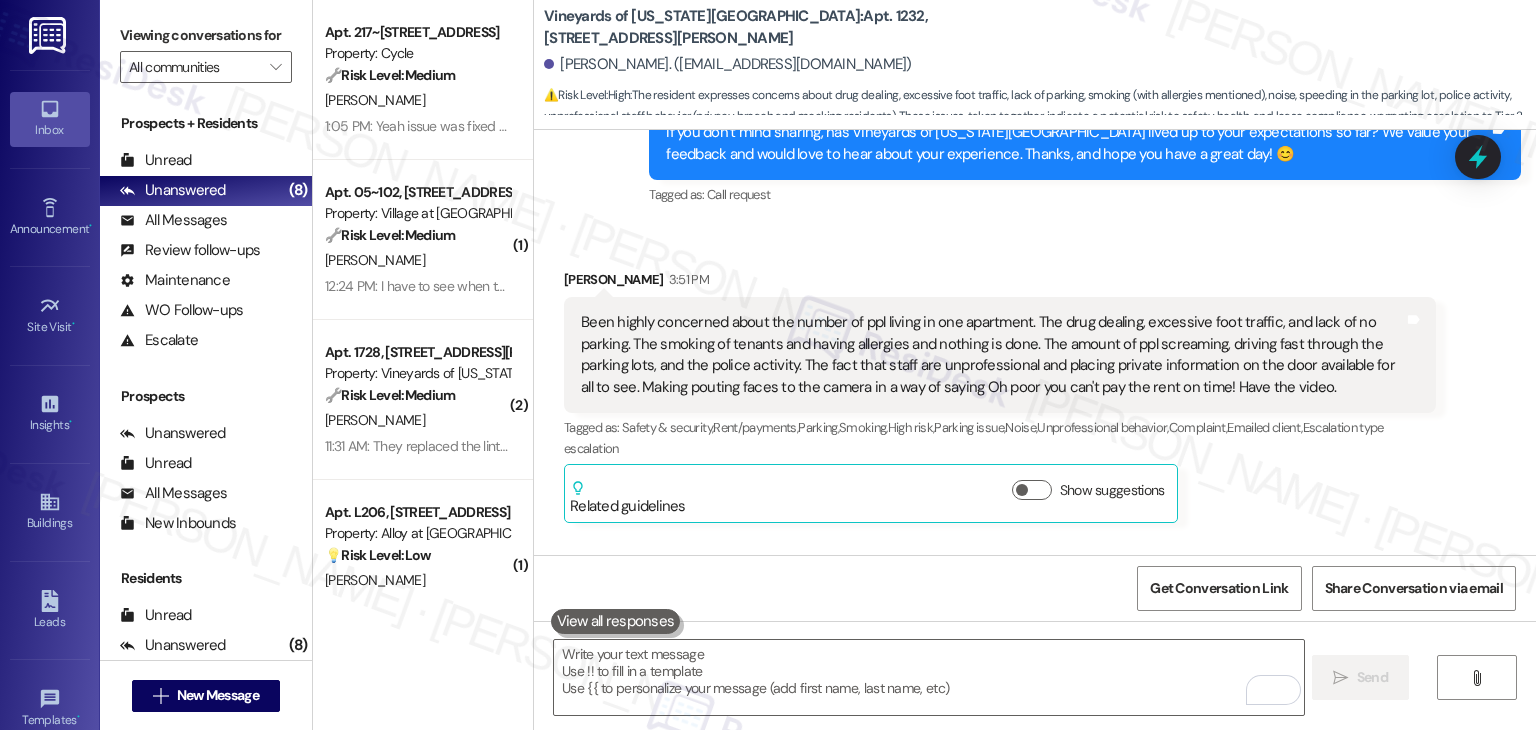 scroll, scrollTop: 20874, scrollLeft: 0, axis: vertical 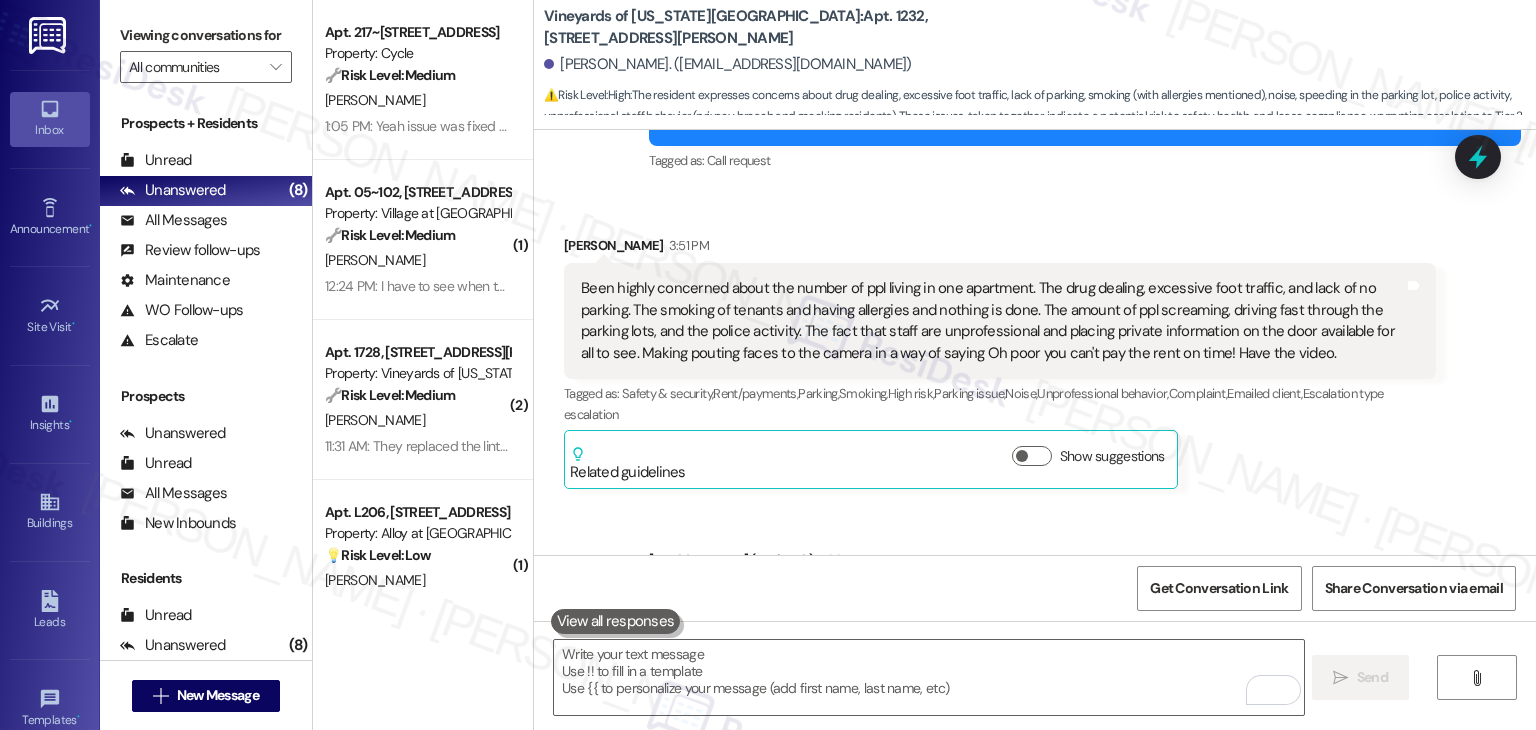 click on "Sent via SMS [PERSON_NAME]  (ResiDesk) 7:33 PM Hi [PERSON_NAME], thank you for your feedback. I’m sorry to hear about your experience. I’ve shared your concerns with the site team so they’re aware. We truly value your input, and I’m hopeful they’ll take a closer look at these issues. Please don’t hesitate to reach out if there’s anything specific you’d like us to pass along. Tags and notes Tagged as:   Bad experience ,  Click to highlight conversations about Bad experience Praise Click to highlight conversations about Praise" at bounding box center [1035, 610] 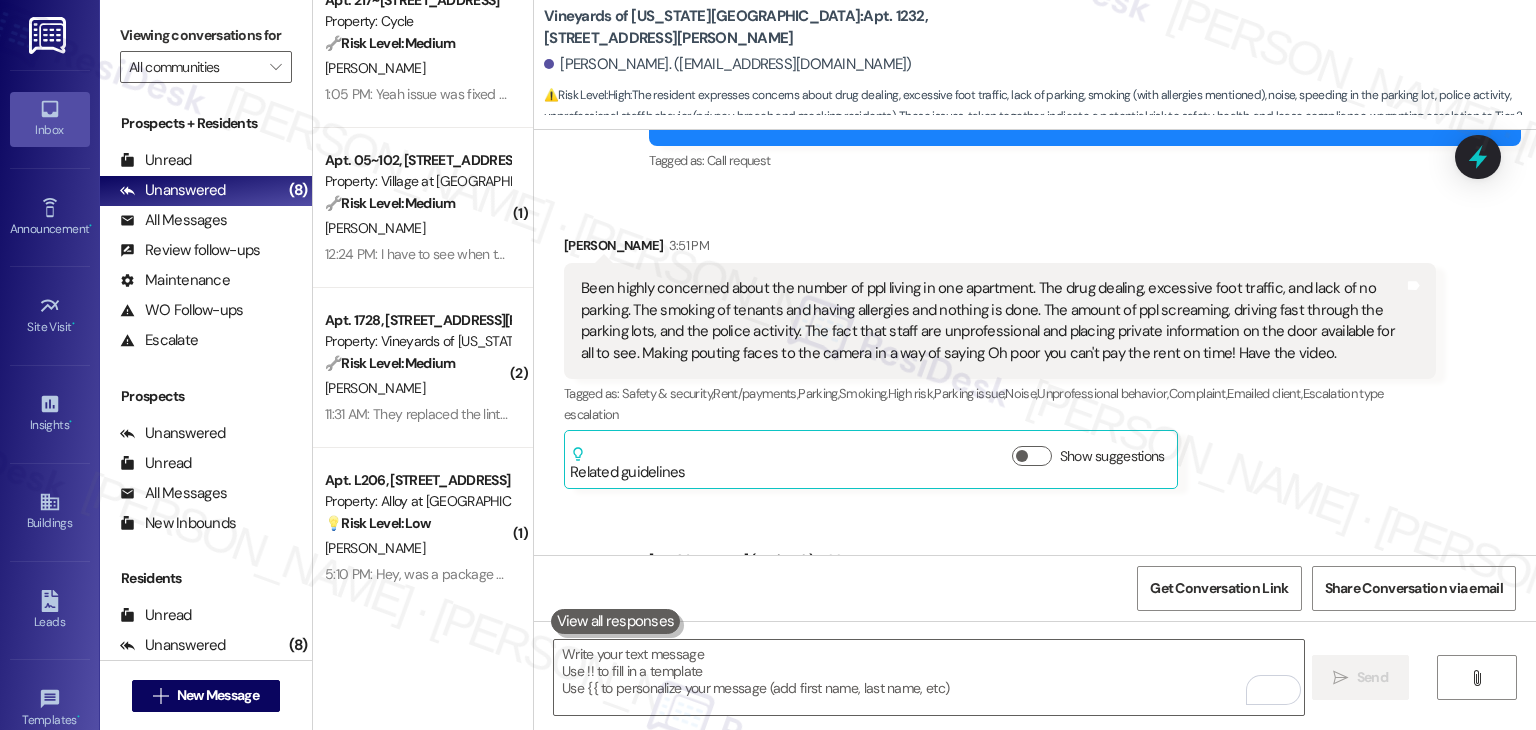 scroll, scrollTop: 0, scrollLeft: 0, axis: both 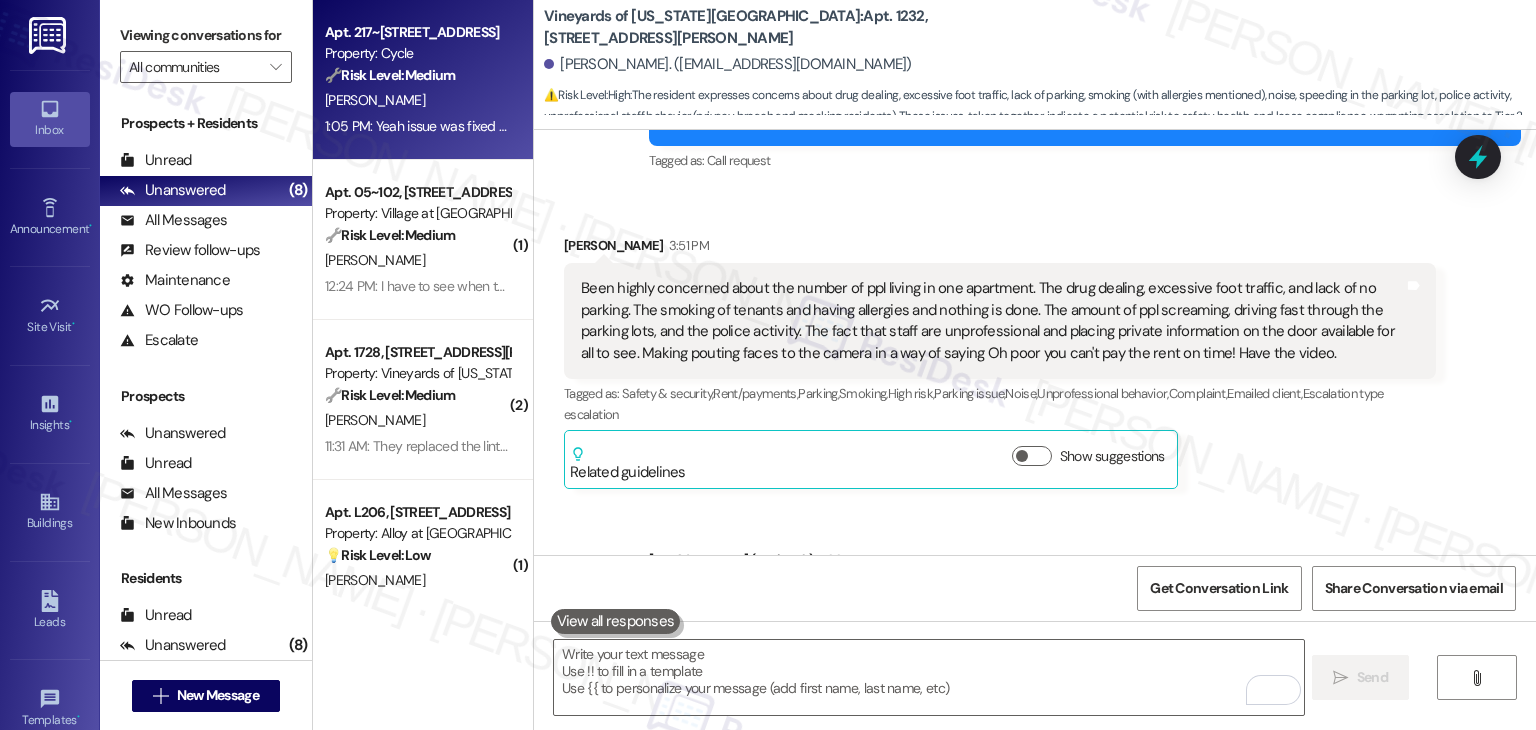 click on "[PERSON_NAME]" at bounding box center (417, 100) 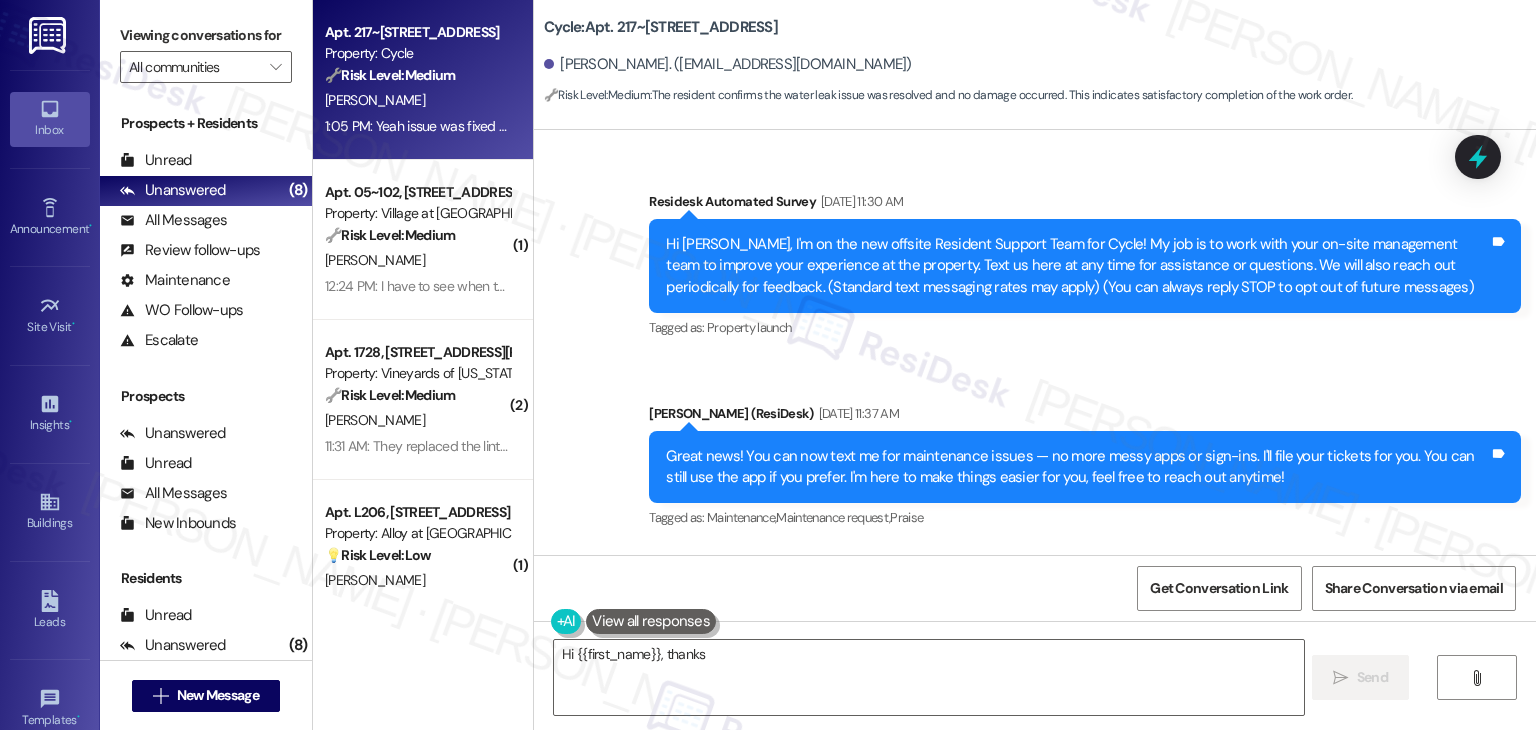 scroll, scrollTop: 1688, scrollLeft: 0, axis: vertical 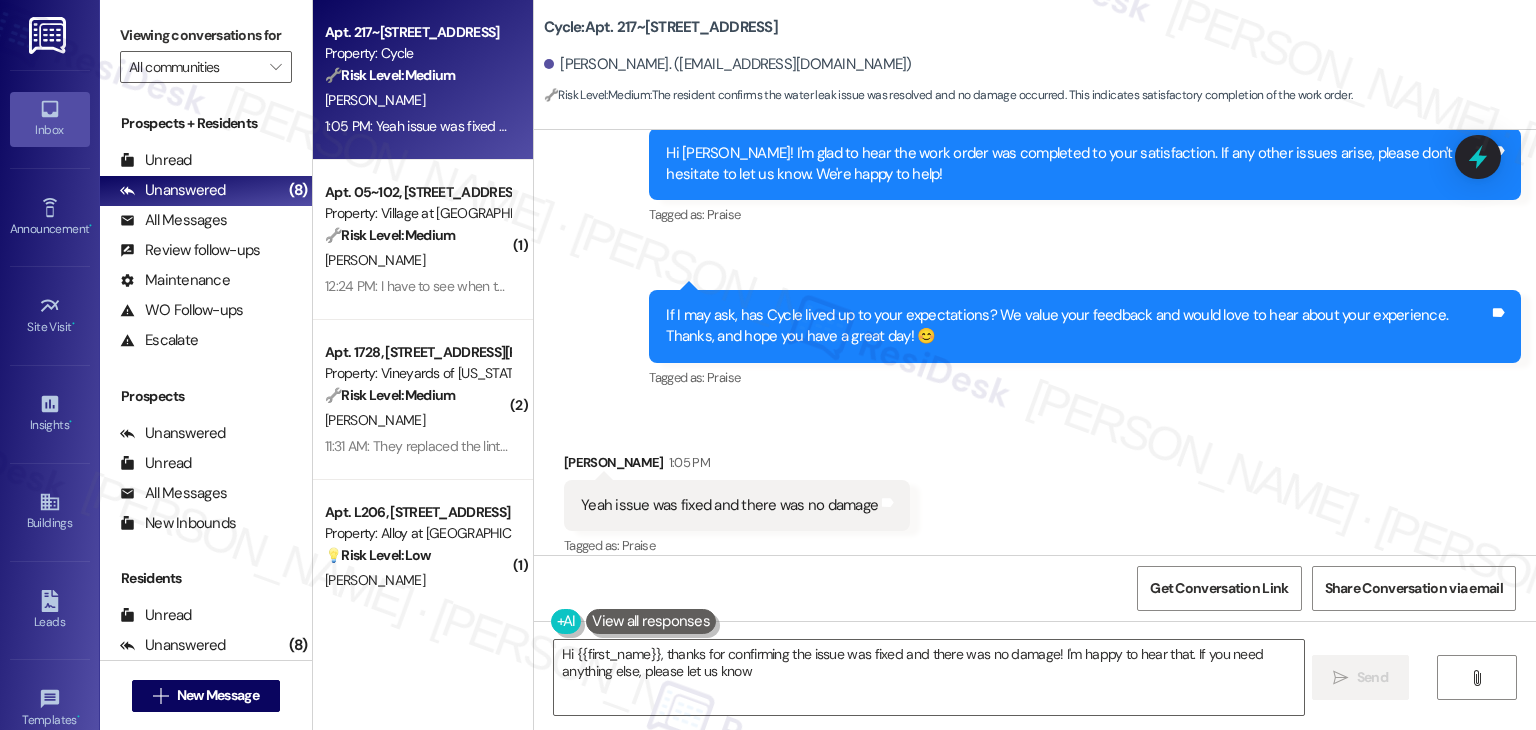 type on "Hi {{first_name}}, thanks for confirming the issue was fixed and there was no damage! I'm happy to hear that. If you need anything else, please let us know!" 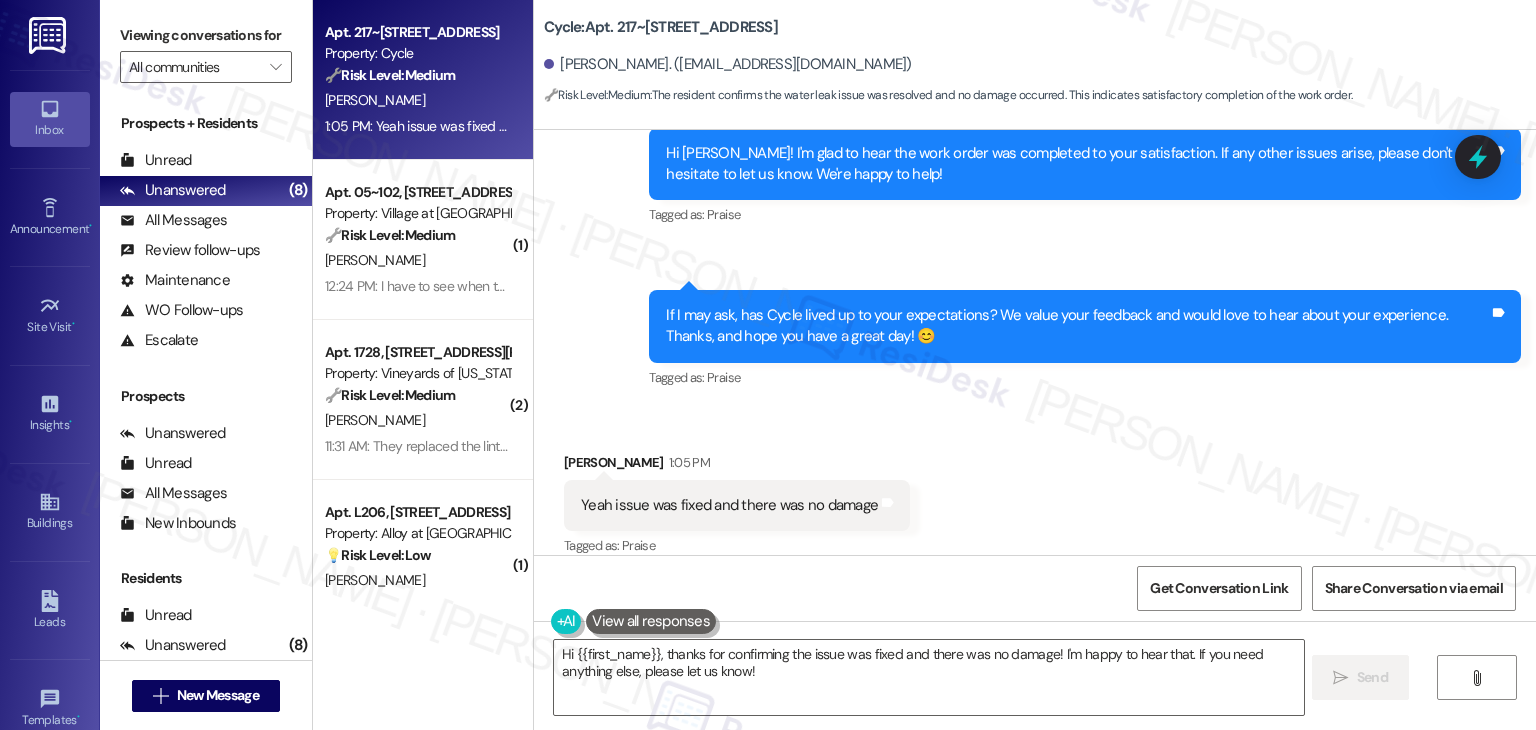 click on "Received via SMS [PERSON_NAME] 1:05 PM Yeah issue was fixed and there was no damage  Tags and notes Tagged as:   Praise Click to highlight conversations about Praise" at bounding box center (1035, 491) 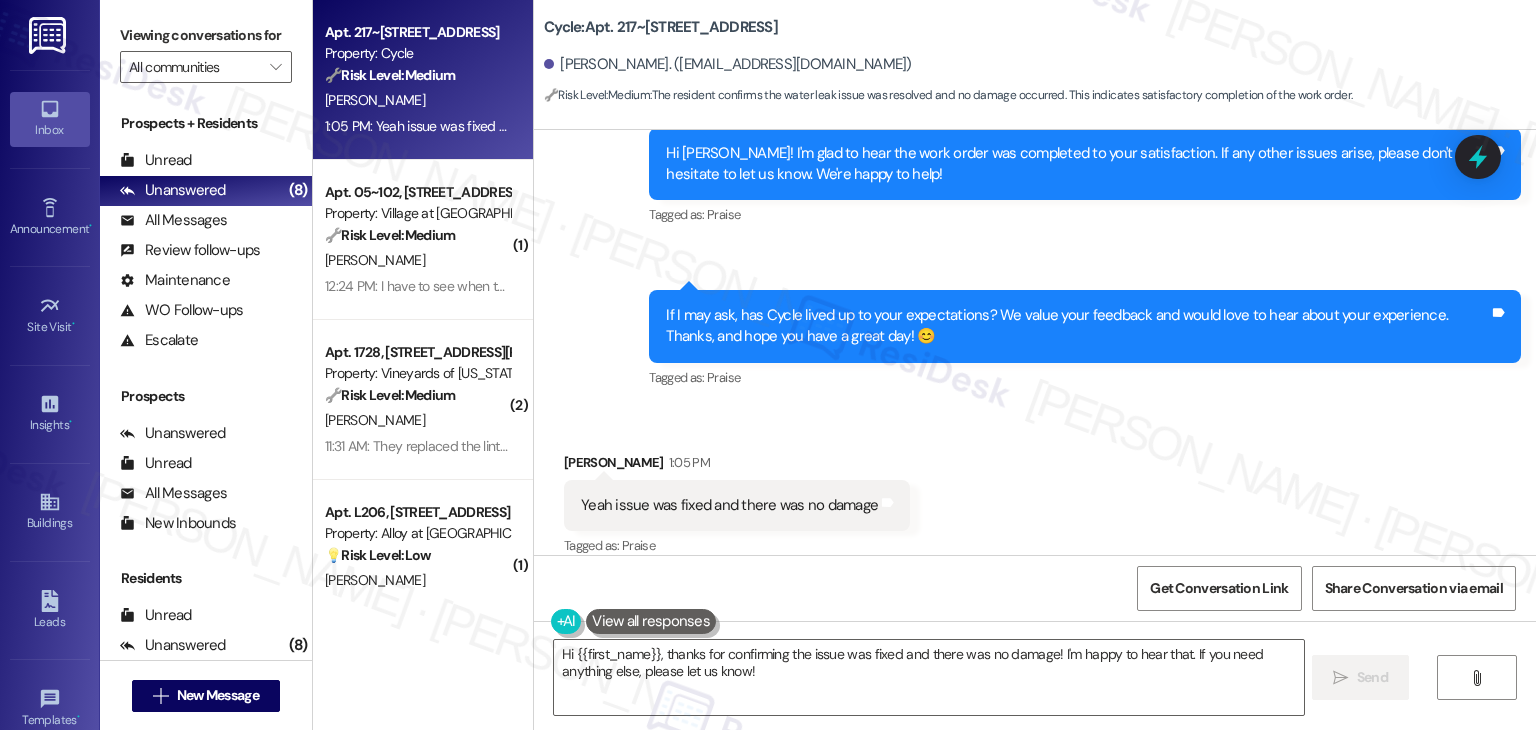 click on "Received via SMS [PERSON_NAME] 1:05 PM Yeah issue was fixed and there was no damage  Tags and notes Tagged as:   Praise Click to highlight conversations about Praise" at bounding box center [1035, 491] 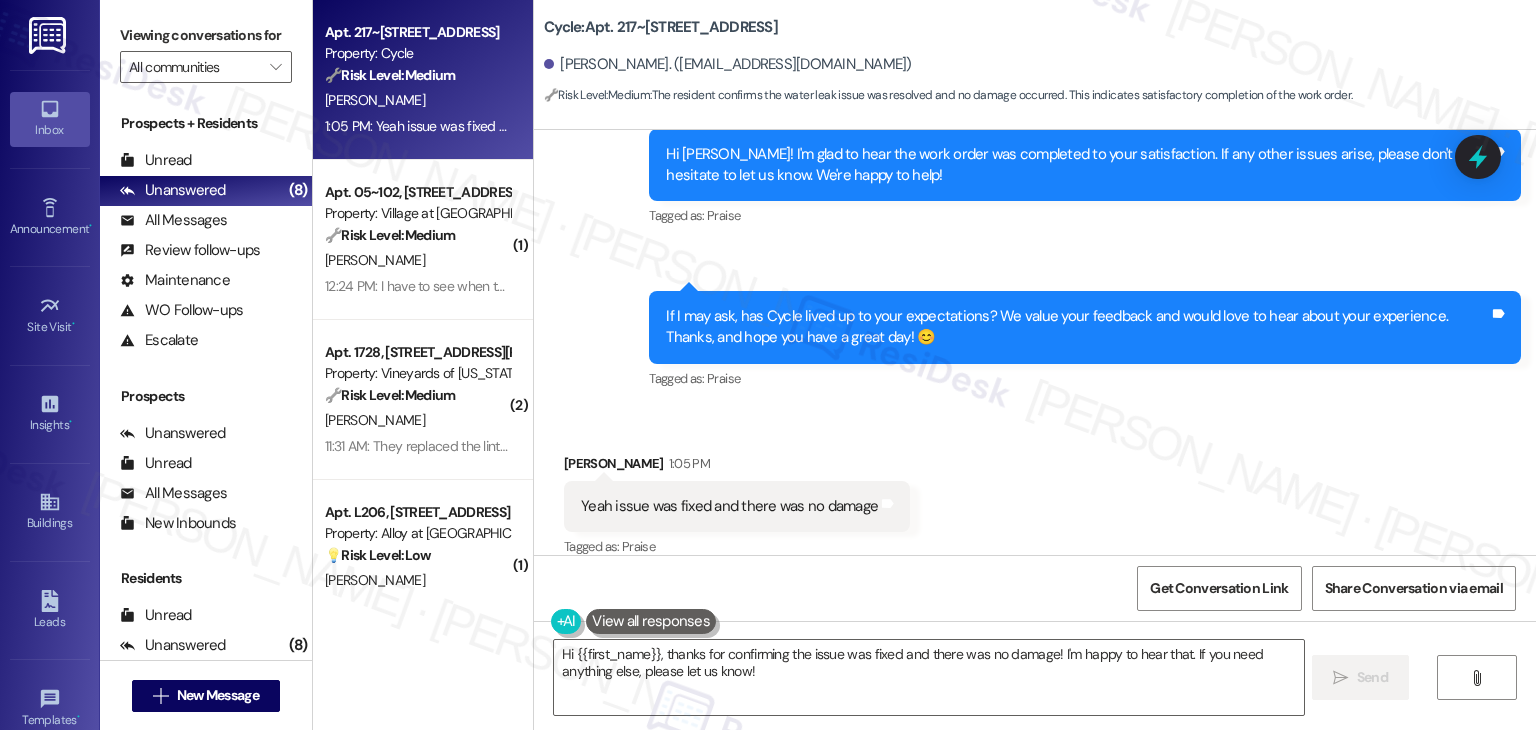 scroll, scrollTop: 1688, scrollLeft: 0, axis: vertical 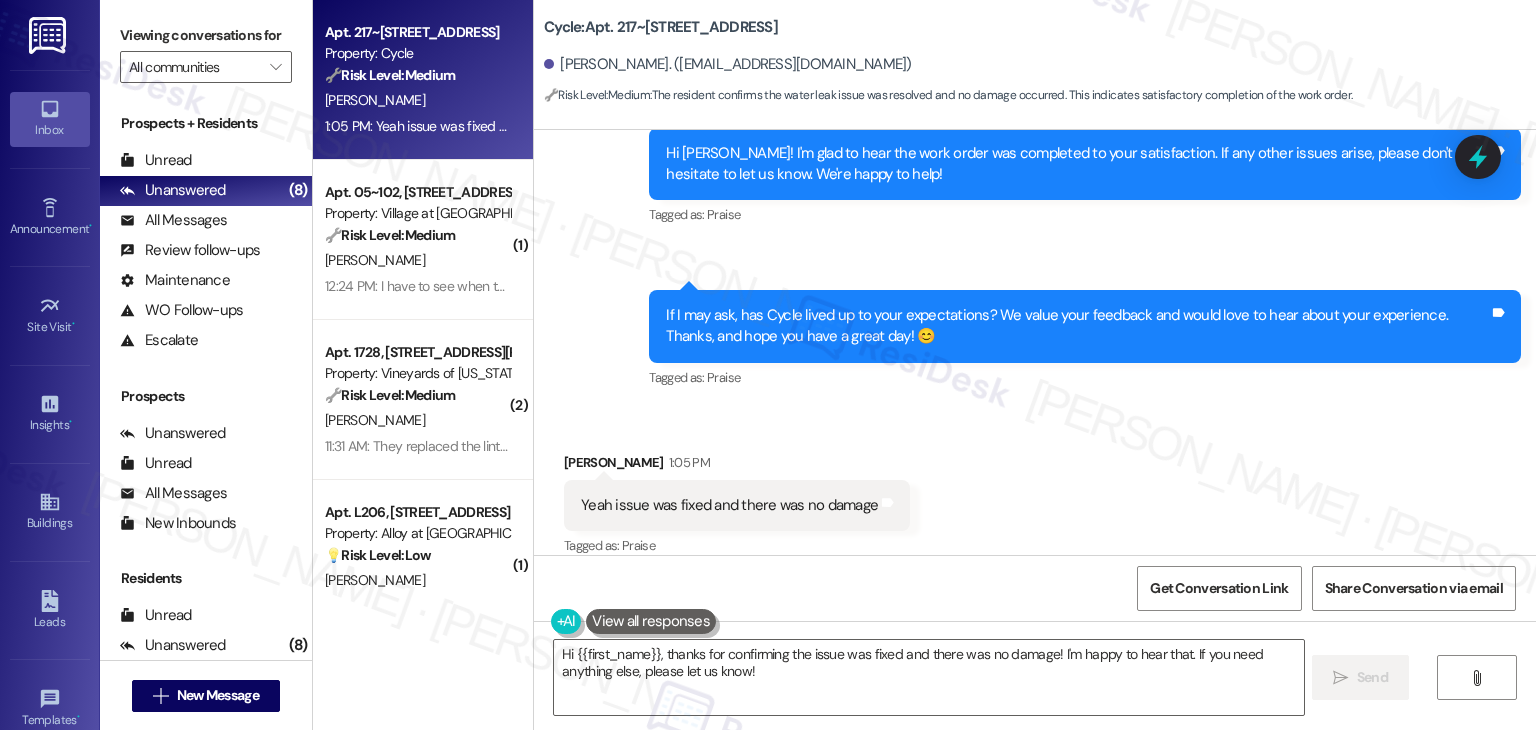 click on "Received via SMS [PERSON_NAME] 1:05 PM Yeah issue was fixed and there was no damage  Tags and notes Tagged as:   Praise Click to highlight conversations about Praise" at bounding box center (1035, 491) 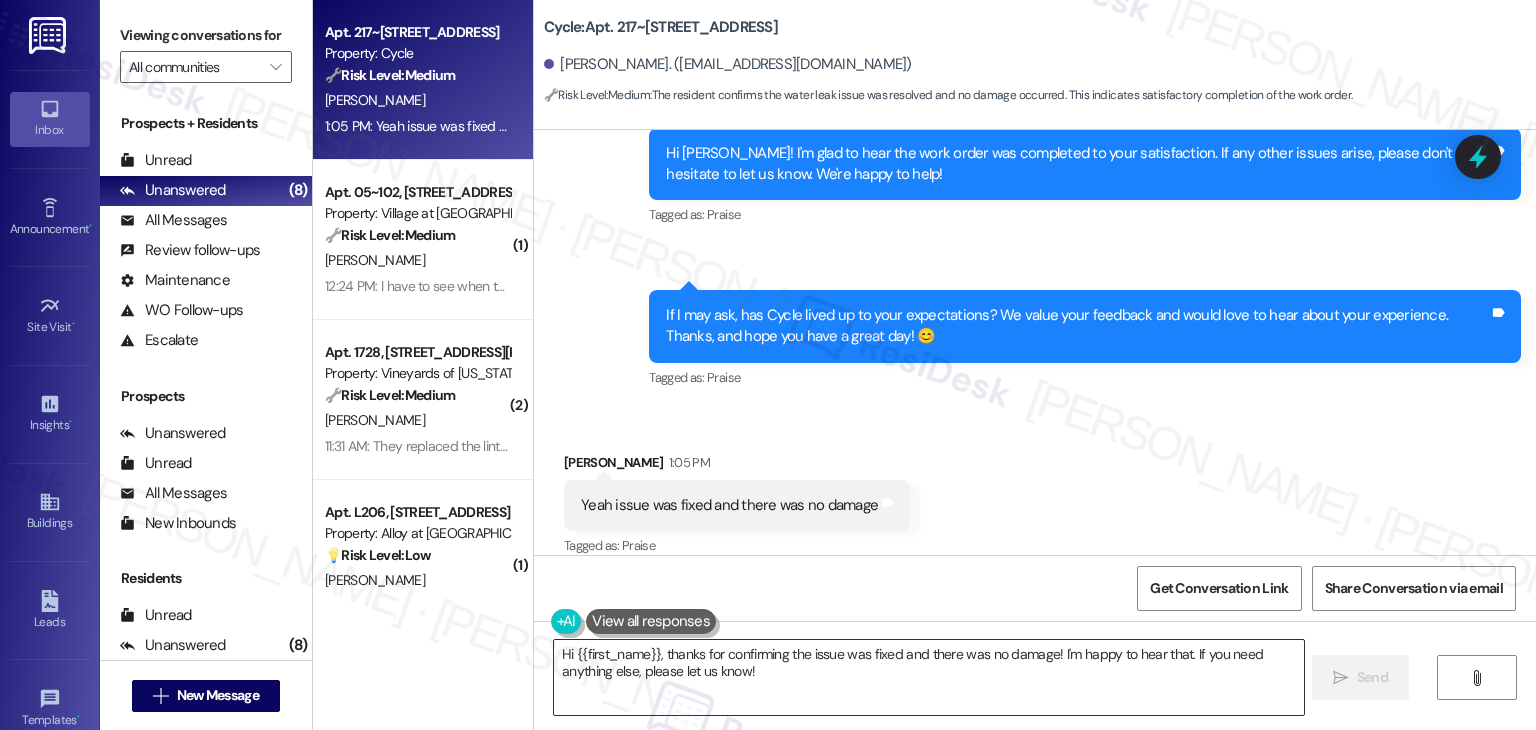click on "Hi {{first_name}}, thanks for confirming the issue was fixed and there was no damage! I'm happy to hear that. If you need anything else, please let us know!" at bounding box center [928, 677] 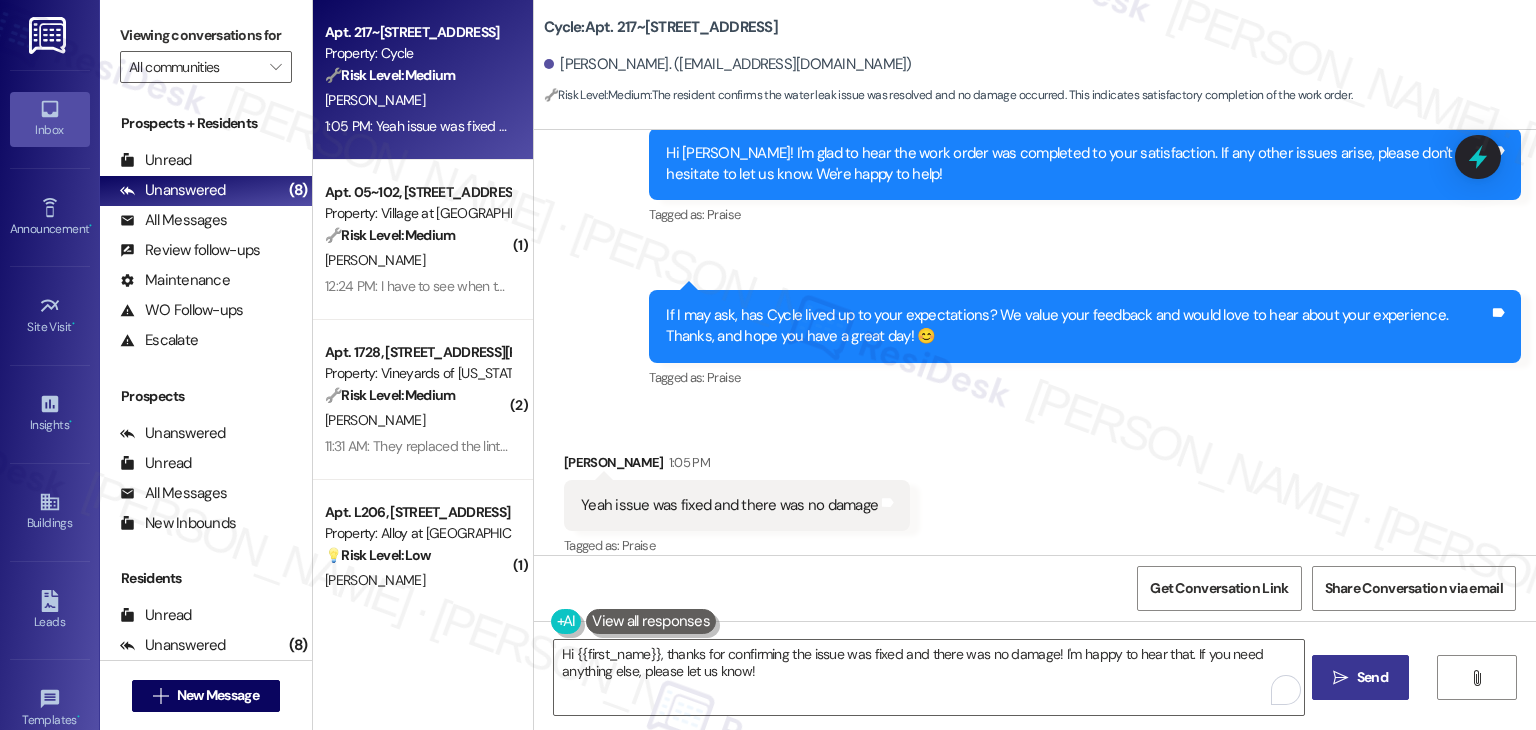 click on "" at bounding box center [1340, 678] 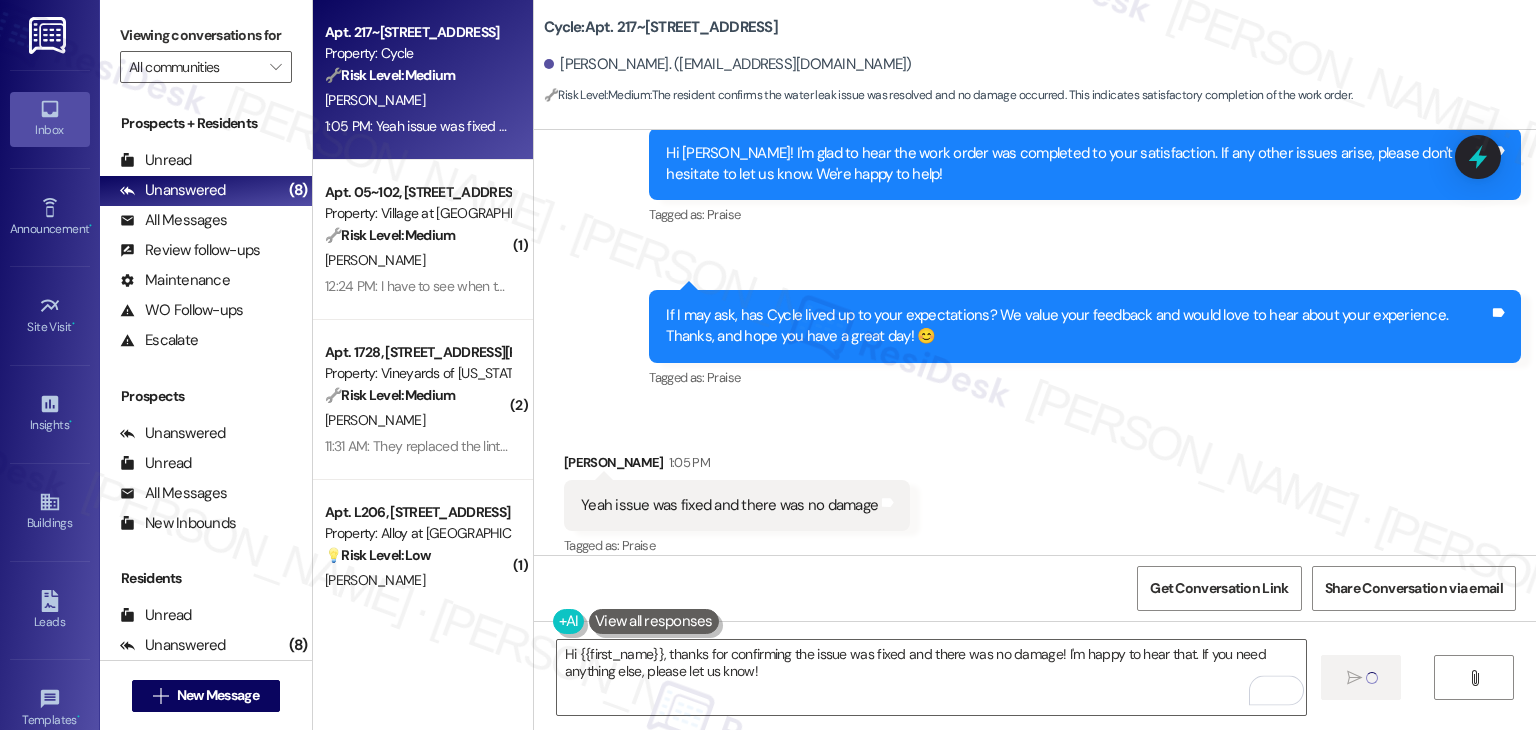 type 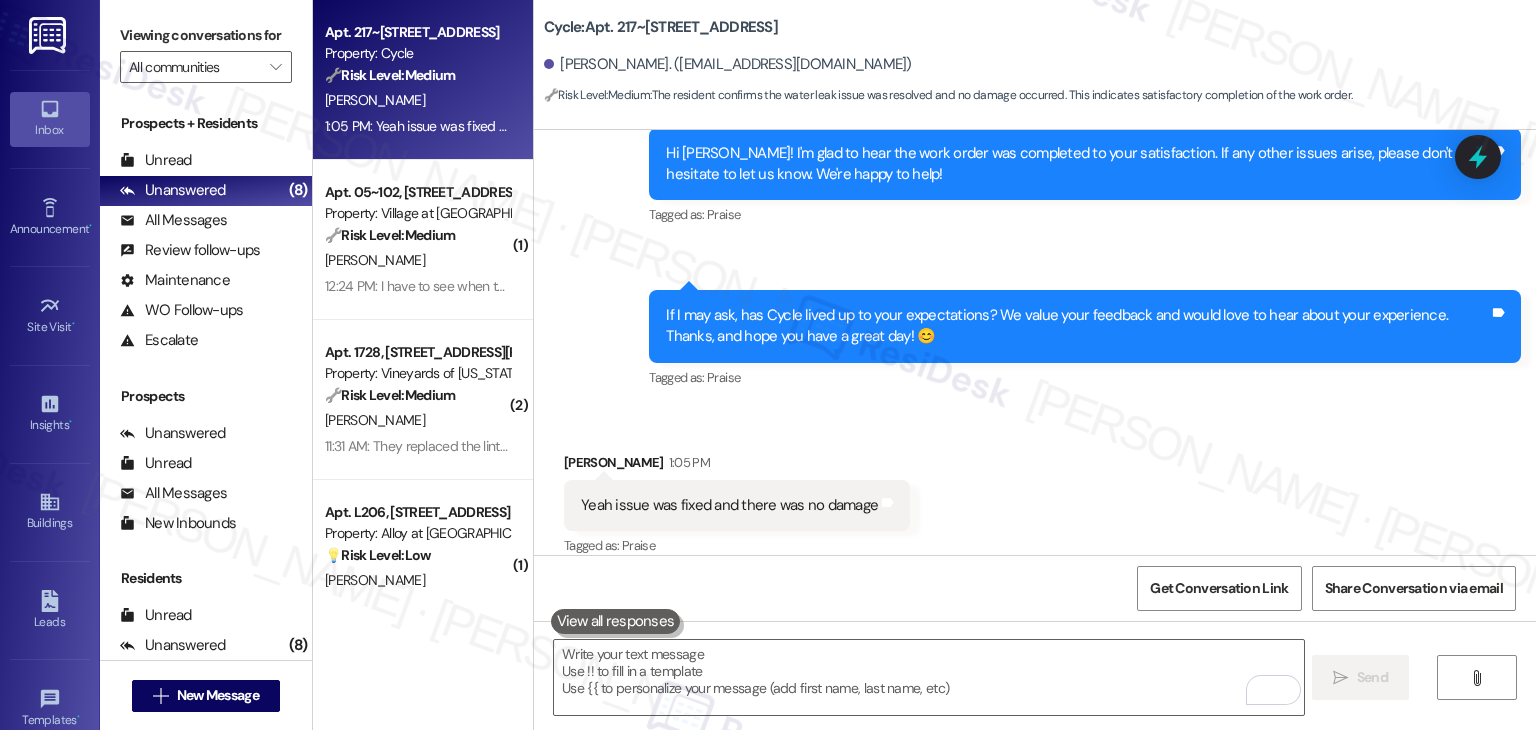 scroll, scrollTop: 1688, scrollLeft: 0, axis: vertical 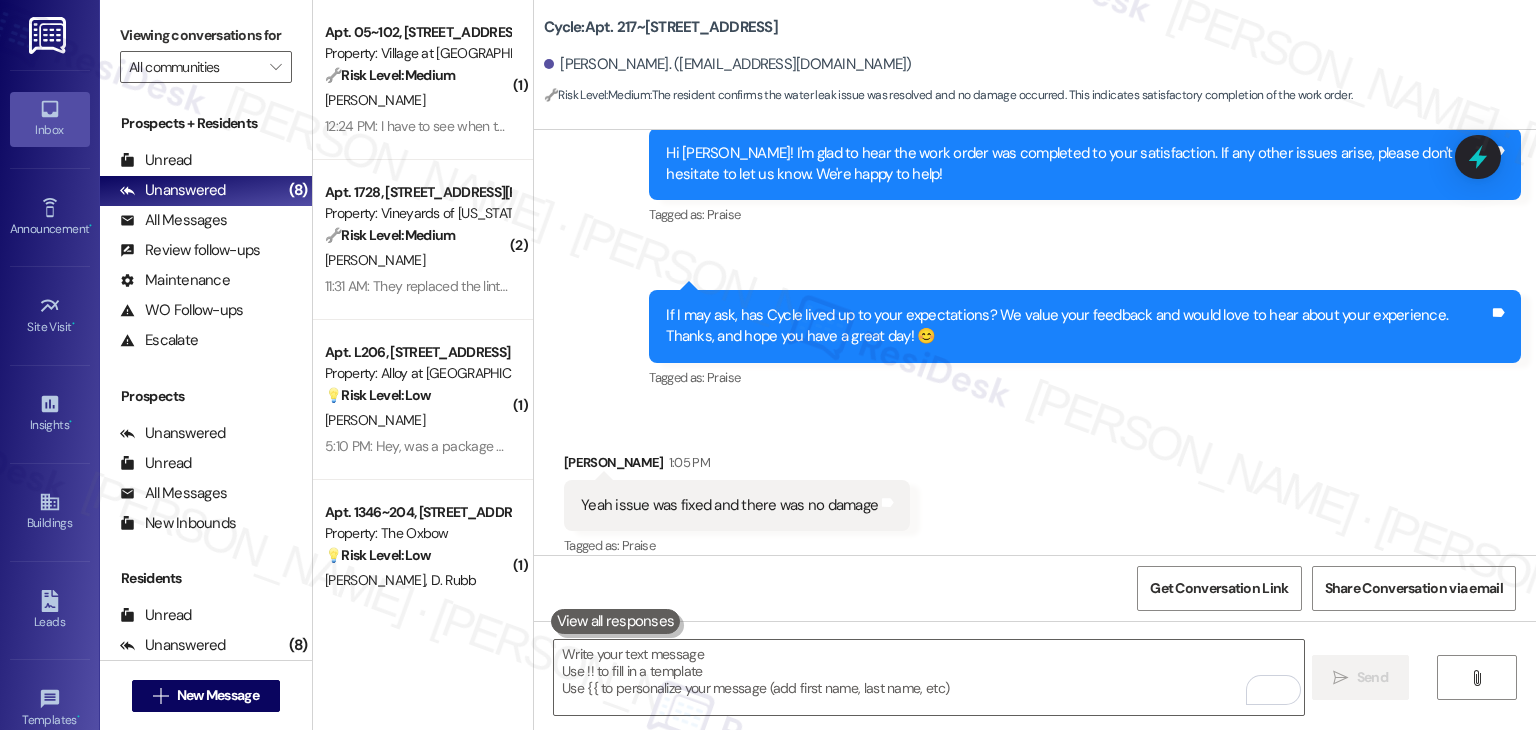 click on "Received via SMS [PERSON_NAME] 1:05 PM Yeah issue was fixed and there was no damage  Tags and notes Tagged as:   Praise Click to highlight conversations about Praise" at bounding box center [1035, 491] 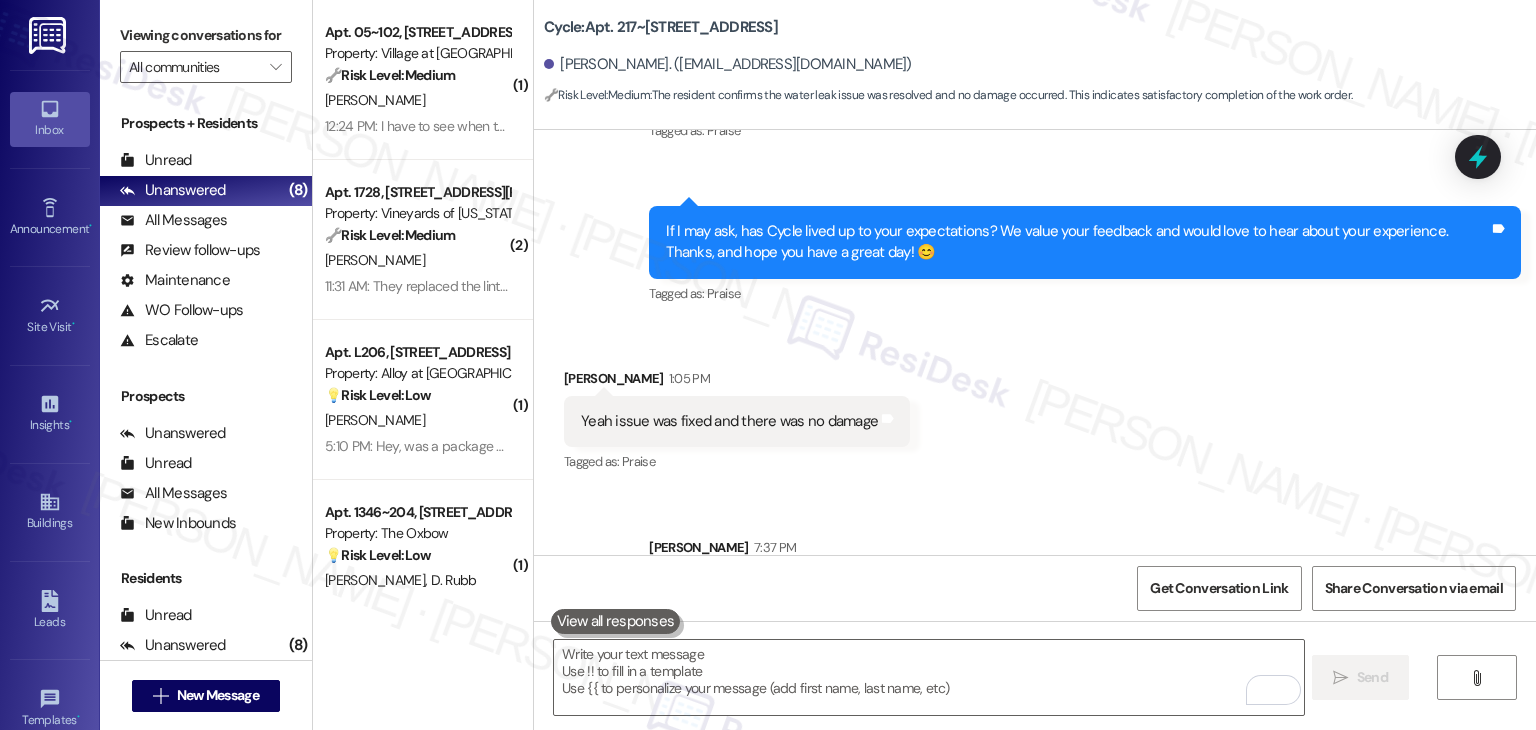 scroll, scrollTop: 1749, scrollLeft: 0, axis: vertical 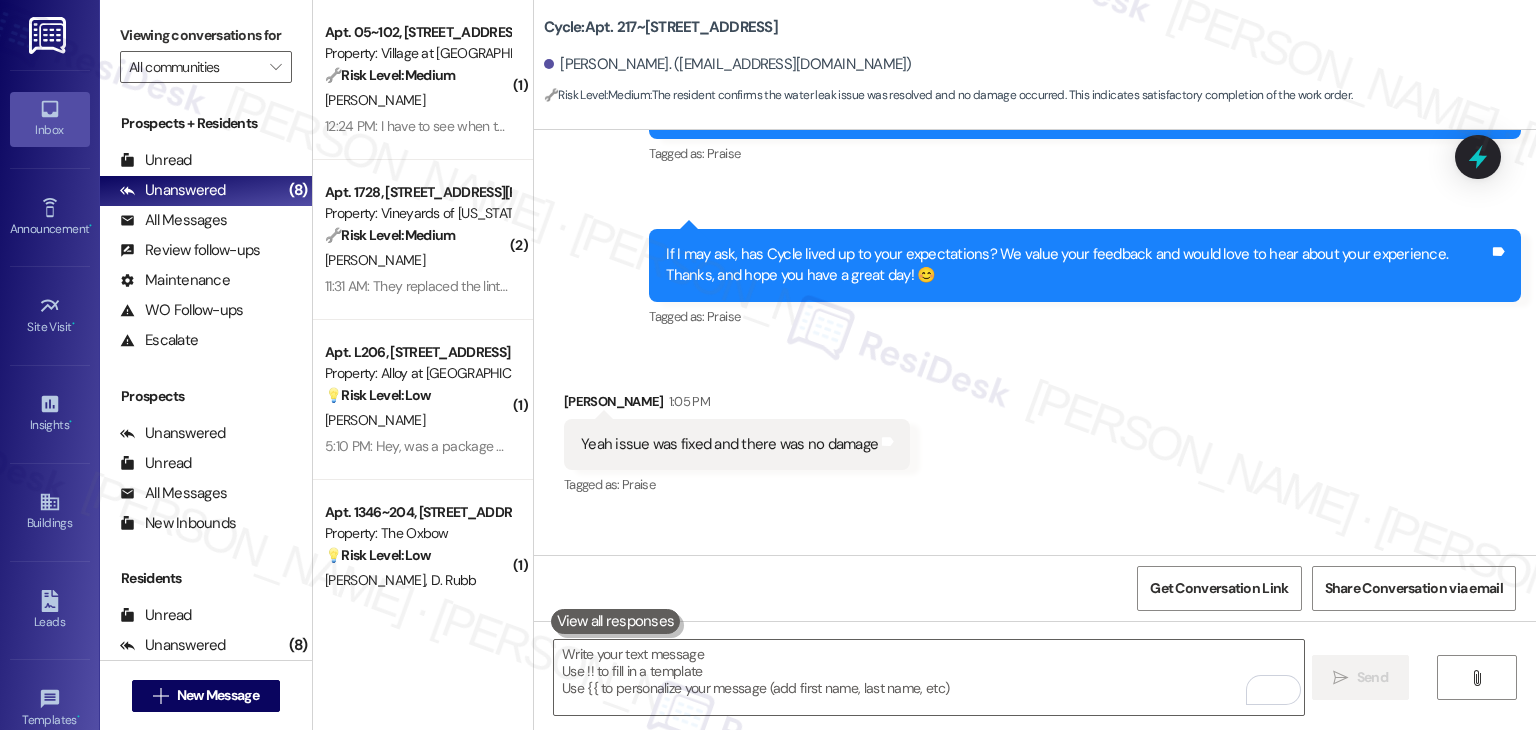 click on "Received via SMS [PERSON_NAME] 1:05 PM Yeah issue was fixed and there was no damage  Tags and notes Tagged as:   Praise Click to highlight conversations about Praise" at bounding box center [1035, 430] 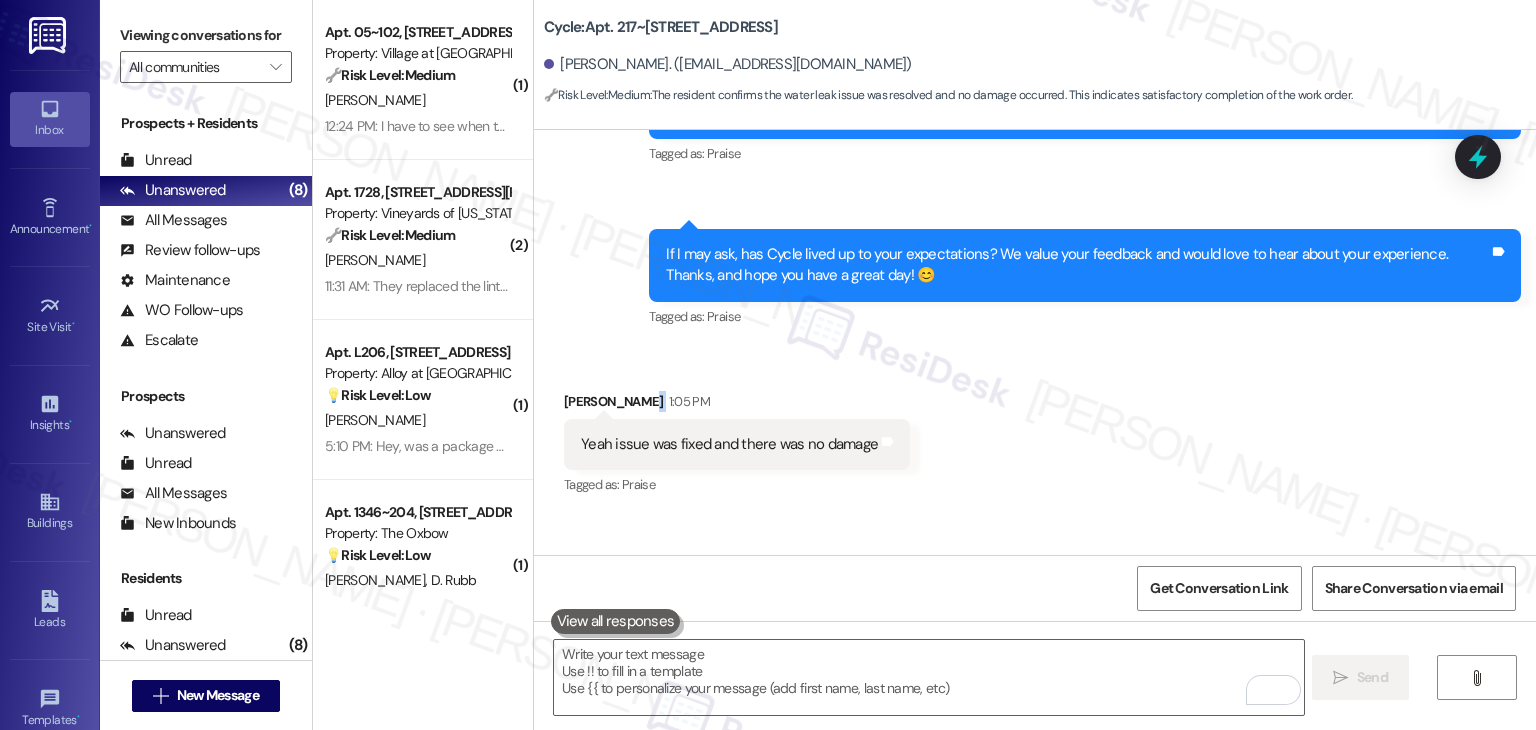 click on "Received via SMS [PERSON_NAME] 1:05 PM Yeah issue was fixed and there was no damage  Tags and notes Tagged as:   Praise Click to highlight conversations about Praise" at bounding box center [1035, 430] 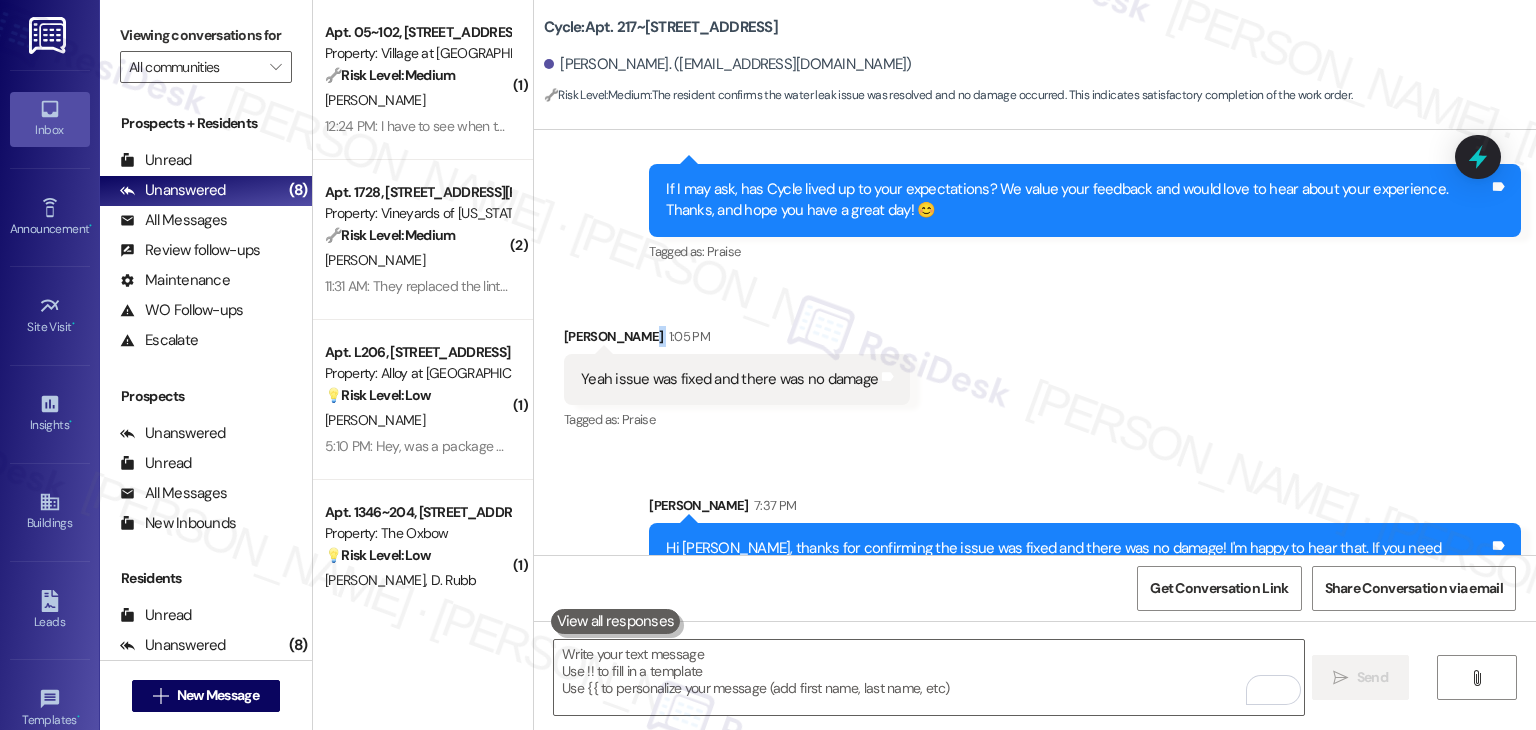 scroll, scrollTop: 1849, scrollLeft: 0, axis: vertical 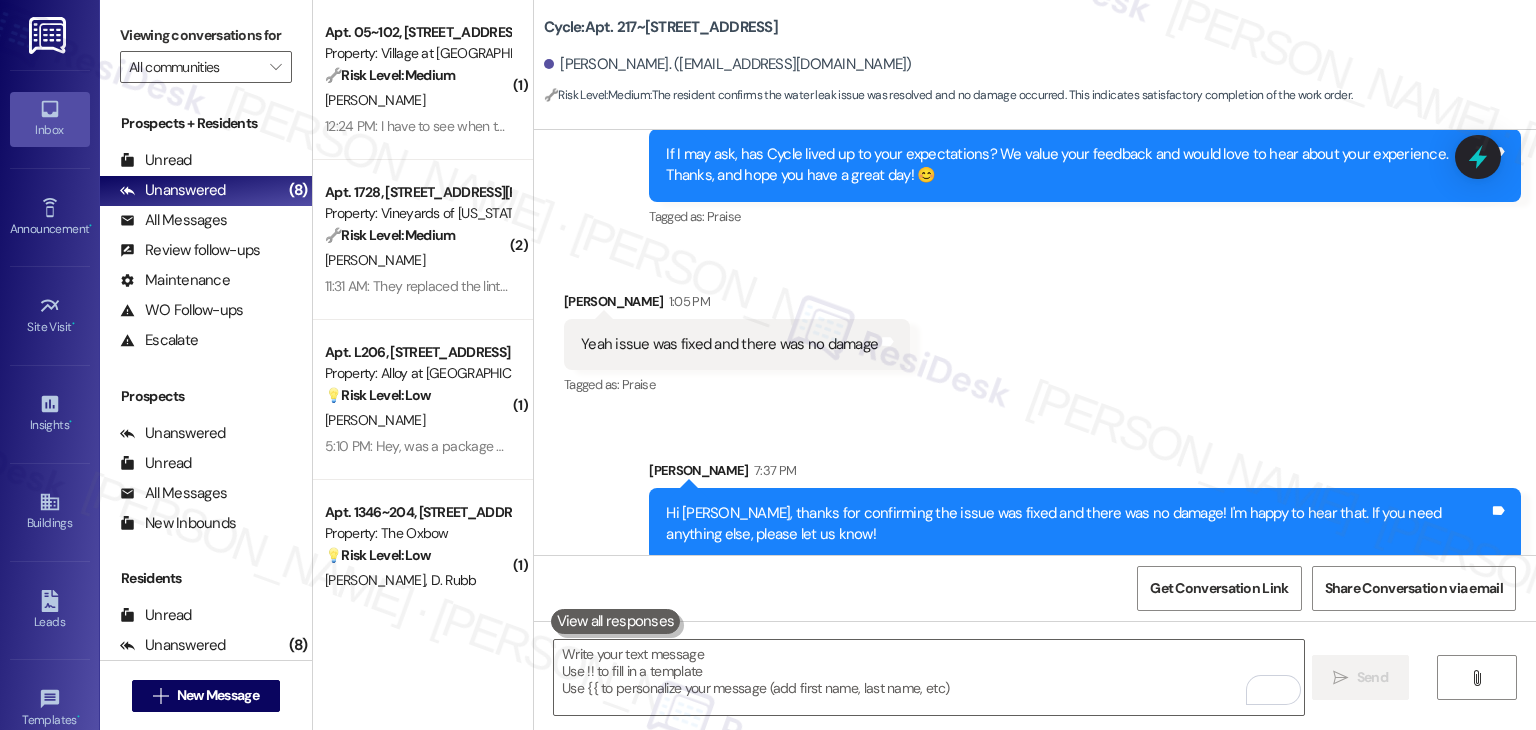 click on "Received via SMS [PERSON_NAME] 1:05 PM Yeah issue was fixed and there was no damage  Tags and notes Tagged as:   Praise Click to highlight conversations about Praise" at bounding box center (1035, 330) 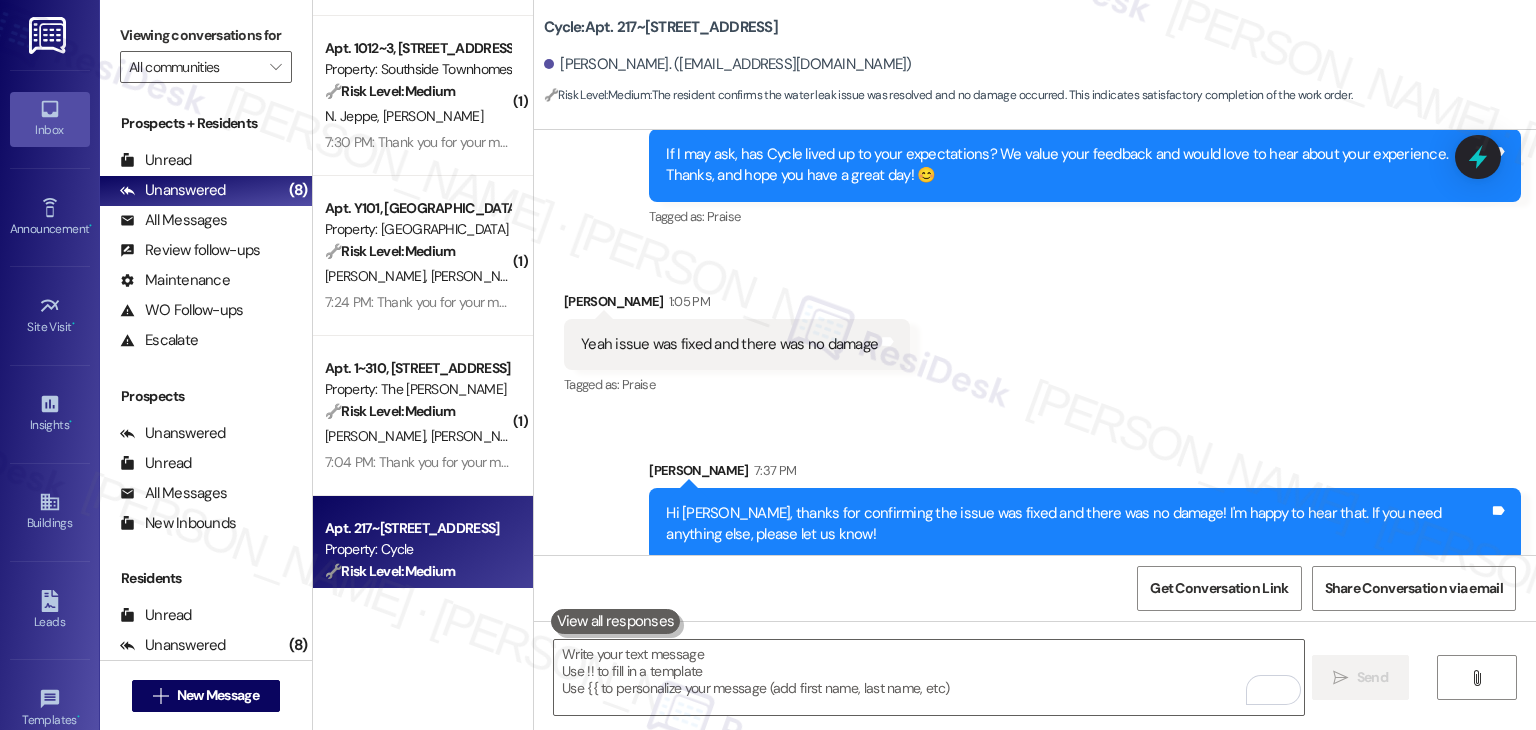 scroll, scrollTop: 852, scrollLeft: 0, axis: vertical 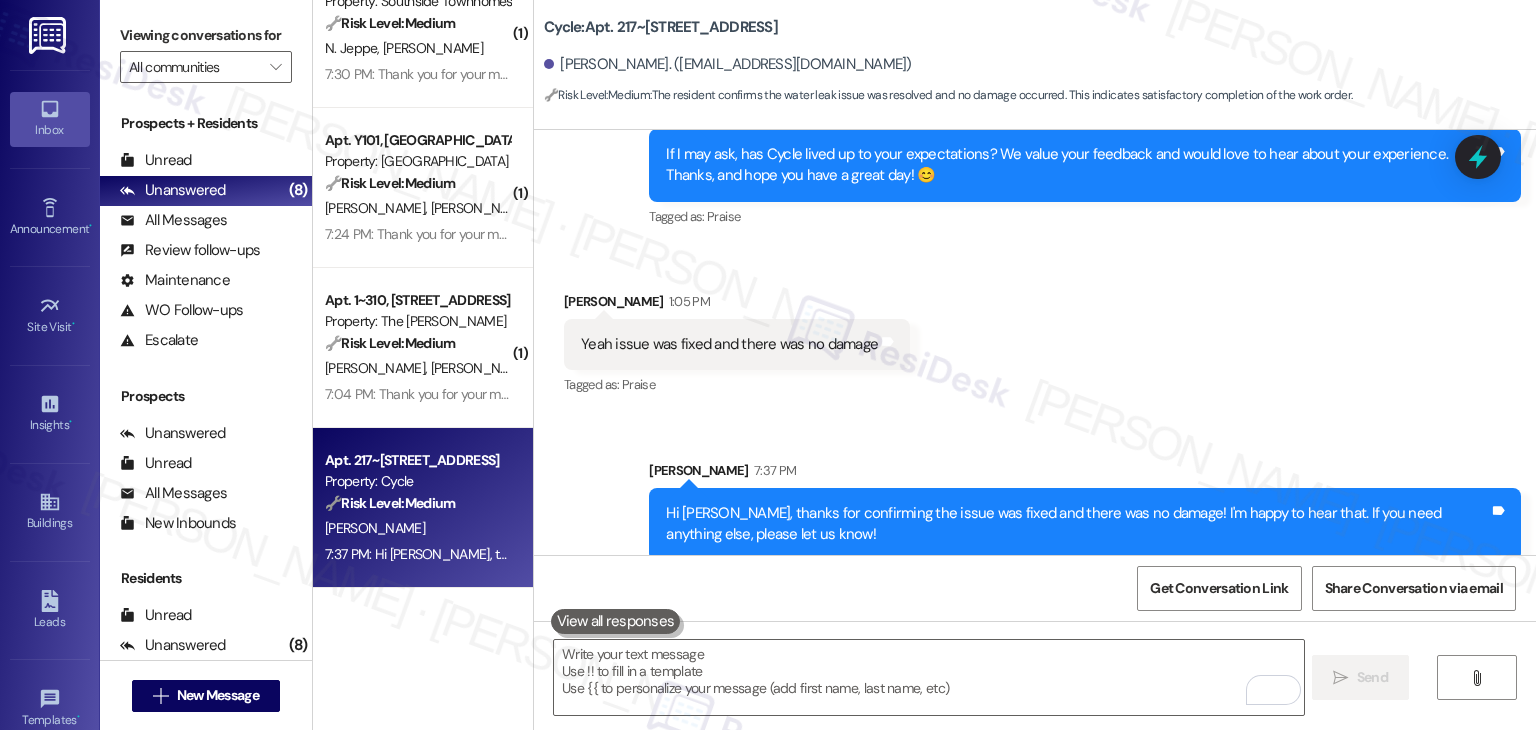 click on "( 1 ) Apt. 1346~204, [STREET_ADDRESS] Property: The Oxbow 💡  Risk Level:  Low The resident is requesting a resend of an Acre One invite. This is a non-essential request related to customer satisfaction and community engagement. [PERSON_NAME] [PERSON_NAME] 2:58 PM: If you could resend us the acre one invite we cannot seem to find it 2:58 PM: If you could resend us the acre one invite we cannot seem to find it ( 1 ) Apt. N204, [STREET_ADDRESS] Property: Alloy at [GEOGRAPHIC_DATA] 🔧  Risk Level:  Medium The resident confirms they dropped off the trash bin as requested. This is a routine task and does not indicate any urgent issues or concerns. [PERSON_NAME] 7:32 PM: Thank you for your message. Our offices are currently closed, but we will contact you when we resume operations. For emergencies, please contact your emergency number 801.655.5600. Archived on [DATE] ( 1 ) Apt. 1012~3, [STREET_ADDRESS] Property: Southside Townhomes 🔧  Risk Level:  Medium [PERSON_NAME] [PERSON_NAME] ( 1 ) Apt. Y101, 1 Village at [GEOGRAPHIC_DATA] 🔧 Medium" at bounding box center [423, 365] 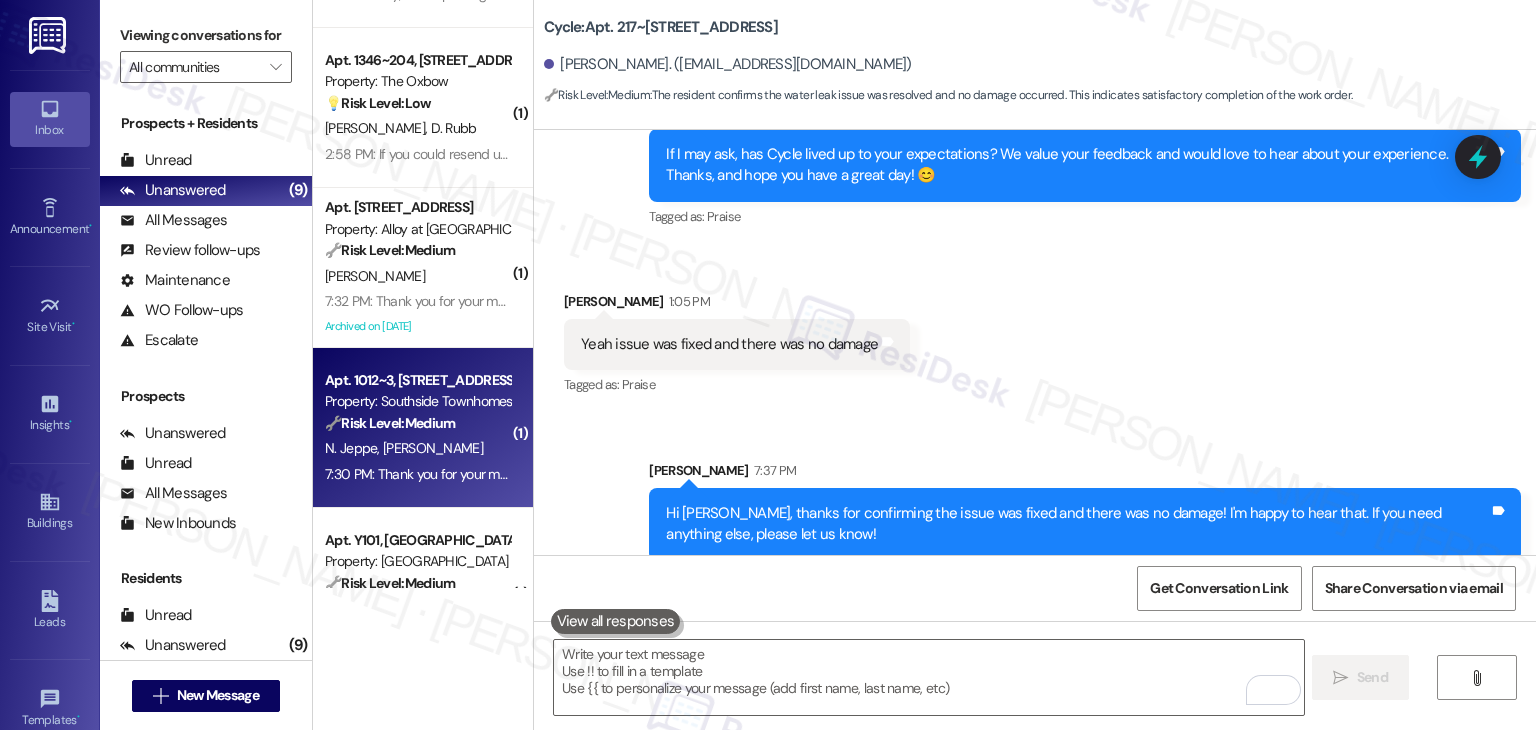 scroll, scrollTop: 252, scrollLeft: 0, axis: vertical 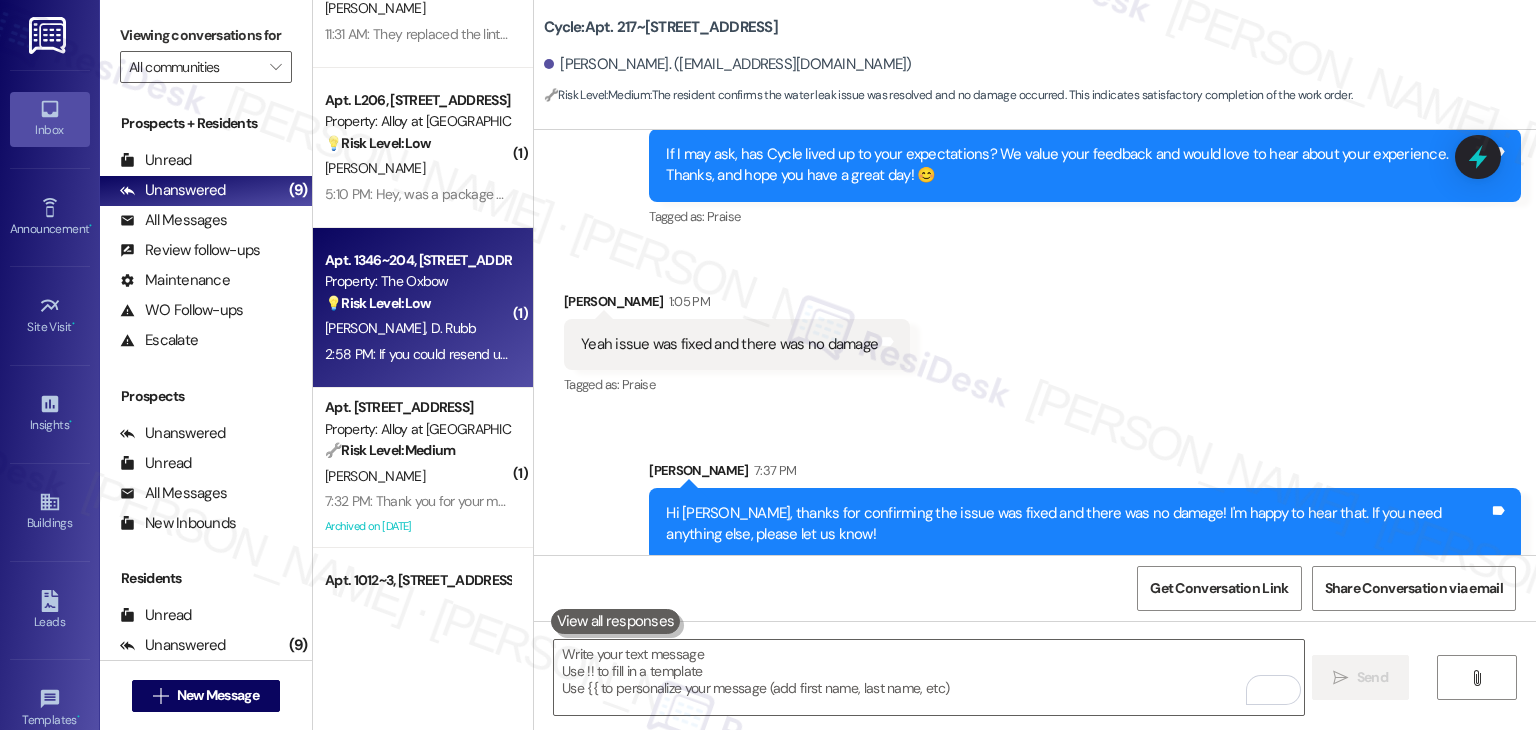 click on "[PERSON_NAME] [PERSON_NAME]" at bounding box center [417, 328] 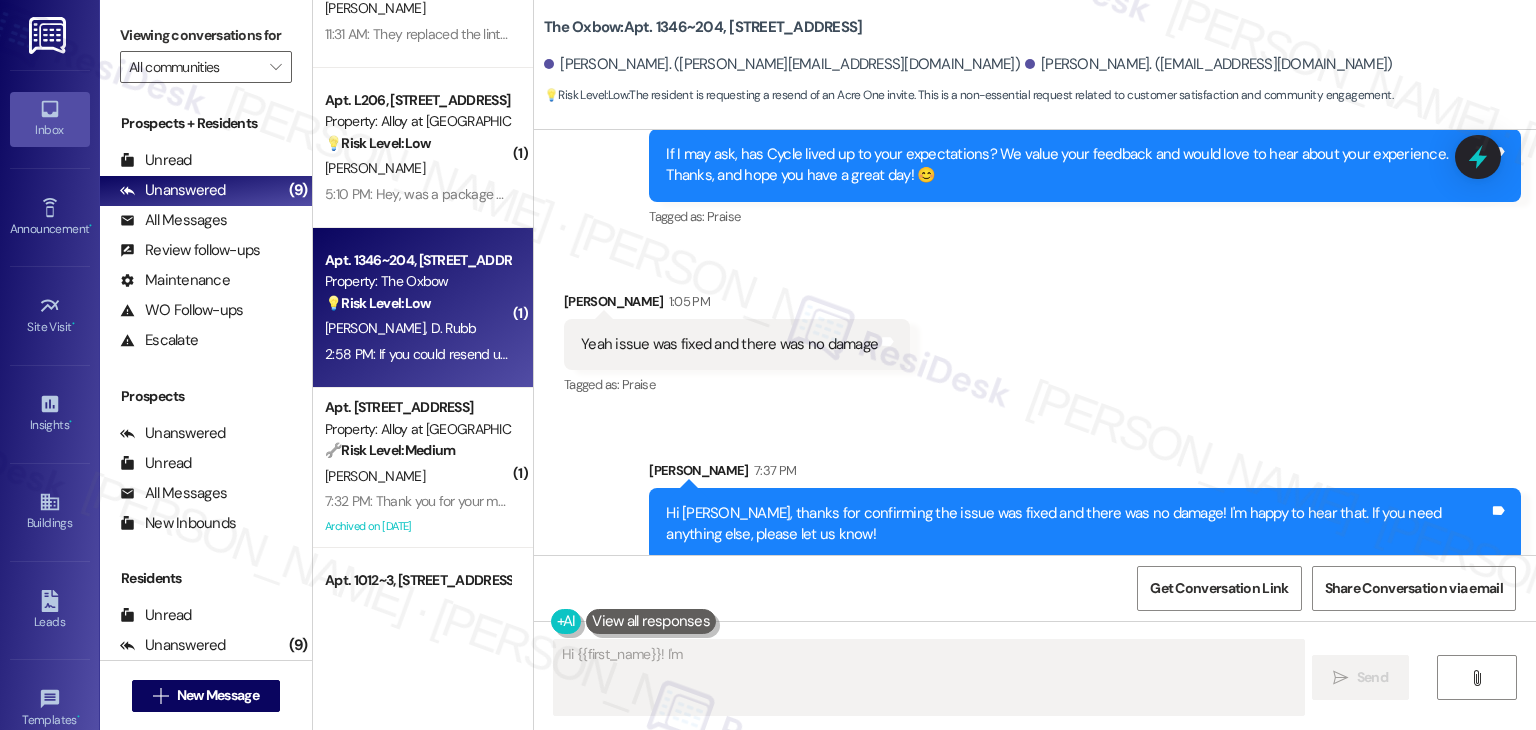 scroll, scrollTop: 759, scrollLeft: 0, axis: vertical 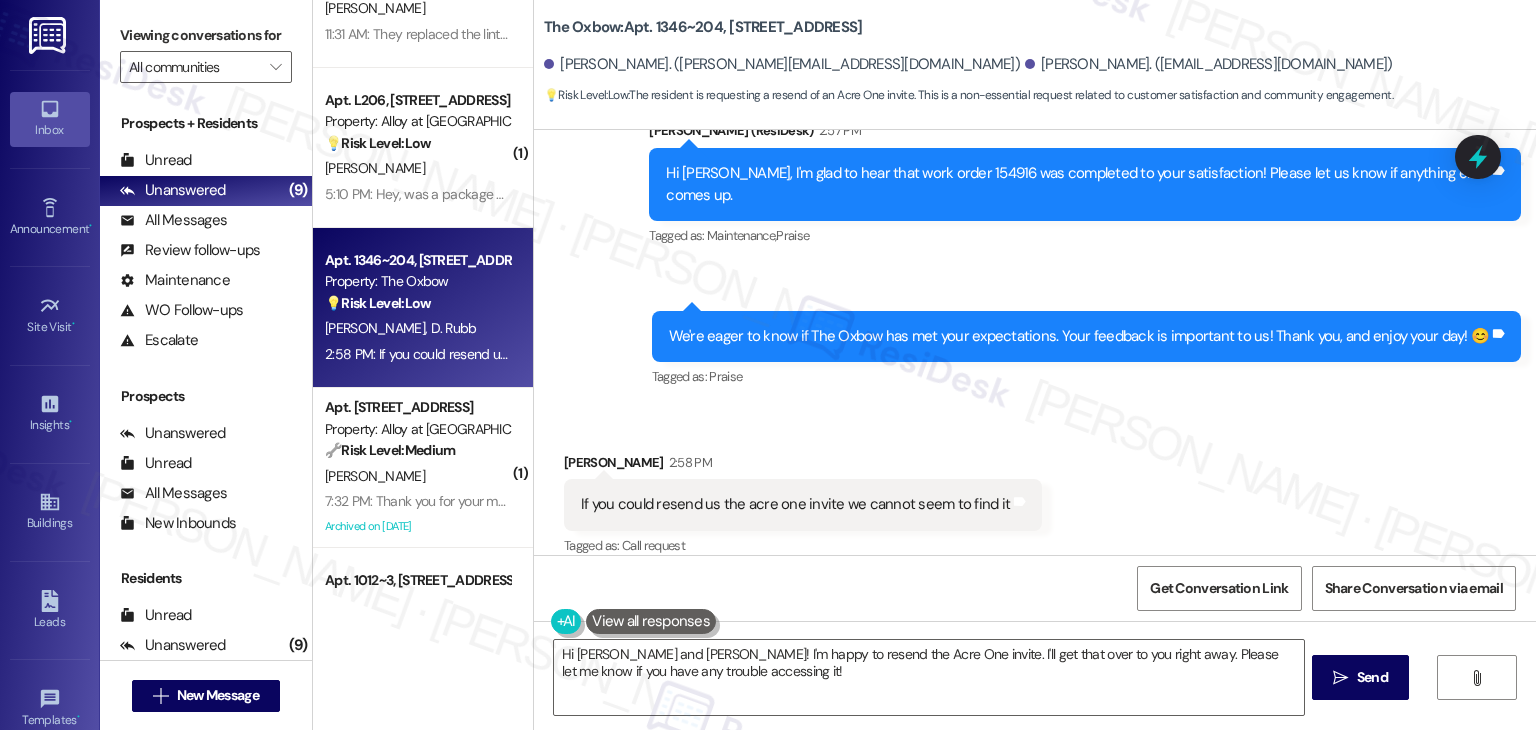 click on "Received via SMS [PERSON_NAME] 2:58 PM If you could resend us the acre one invite we cannot seem to find it Tags and notes Tagged as:   Call request Click to highlight conversations about Call request" at bounding box center (1035, 491) 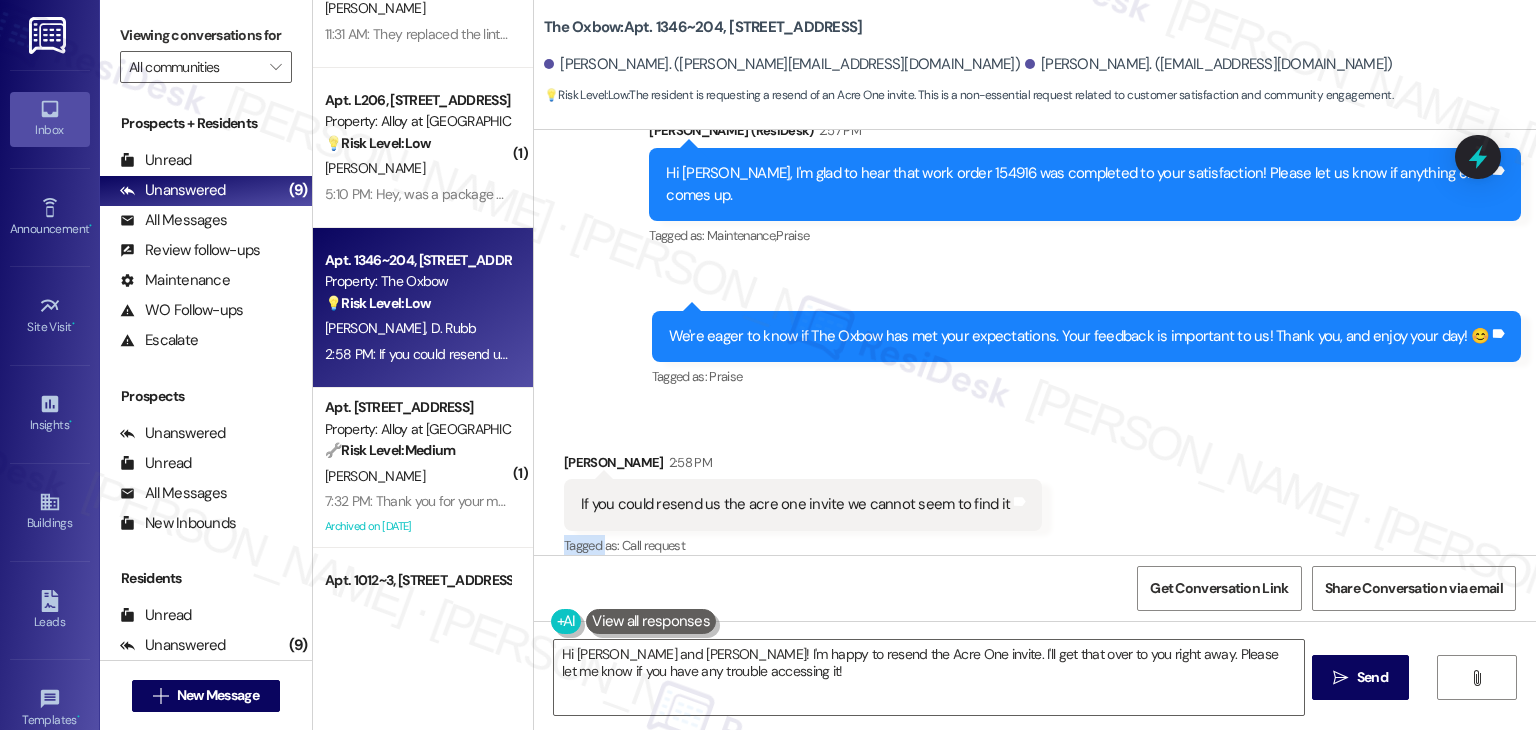 click on "Received via SMS [PERSON_NAME] 2:58 PM If you could resend us the acre one invite we cannot seem to find it Tags and notes Tagged as:   Call request Click to highlight conversations about Call request" at bounding box center [1035, 491] 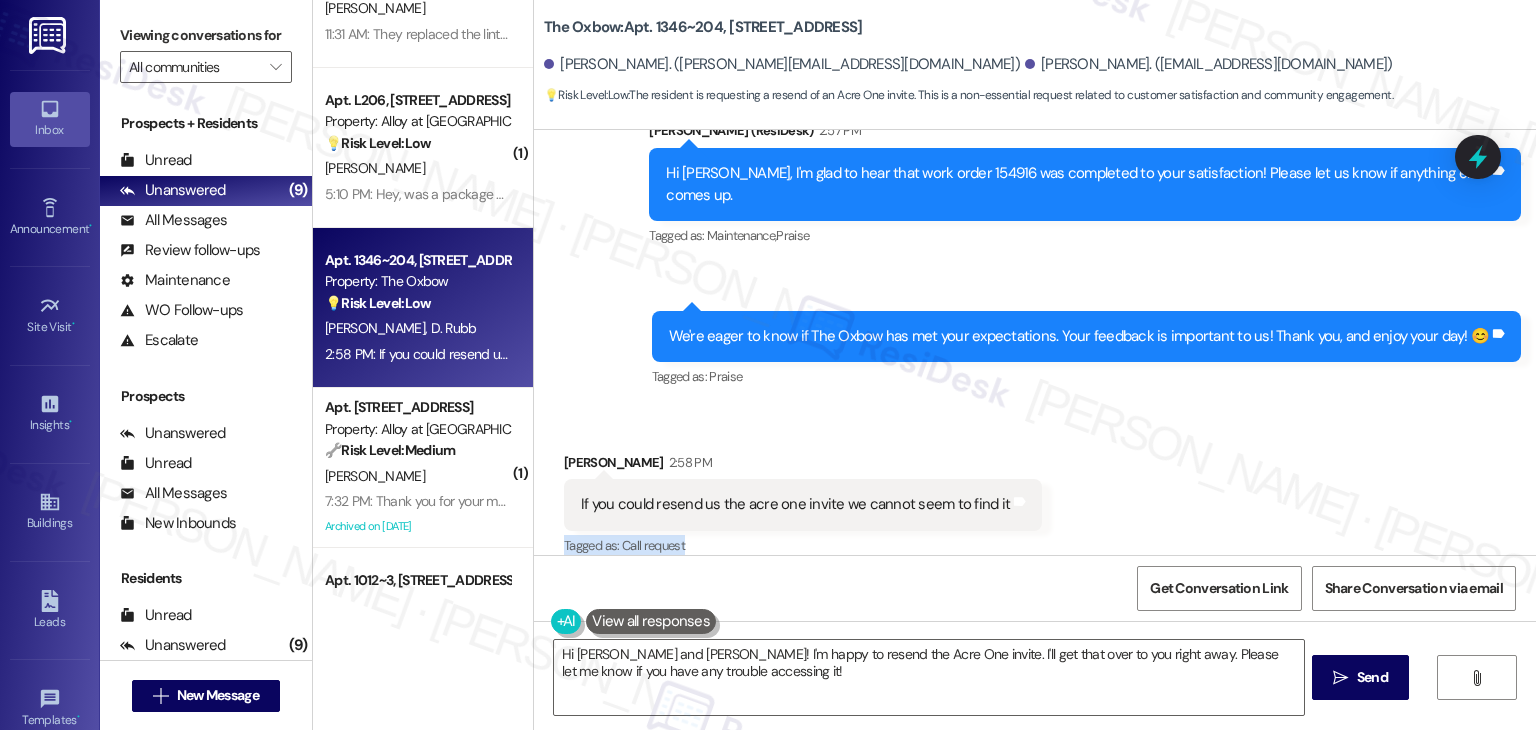 click on "Received via SMS [PERSON_NAME] 2:58 PM If you could resend us the acre one invite we cannot seem to find it Tags and notes Tagged as:   Call request Click to highlight conversations about Call request" at bounding box center (1035, 491) 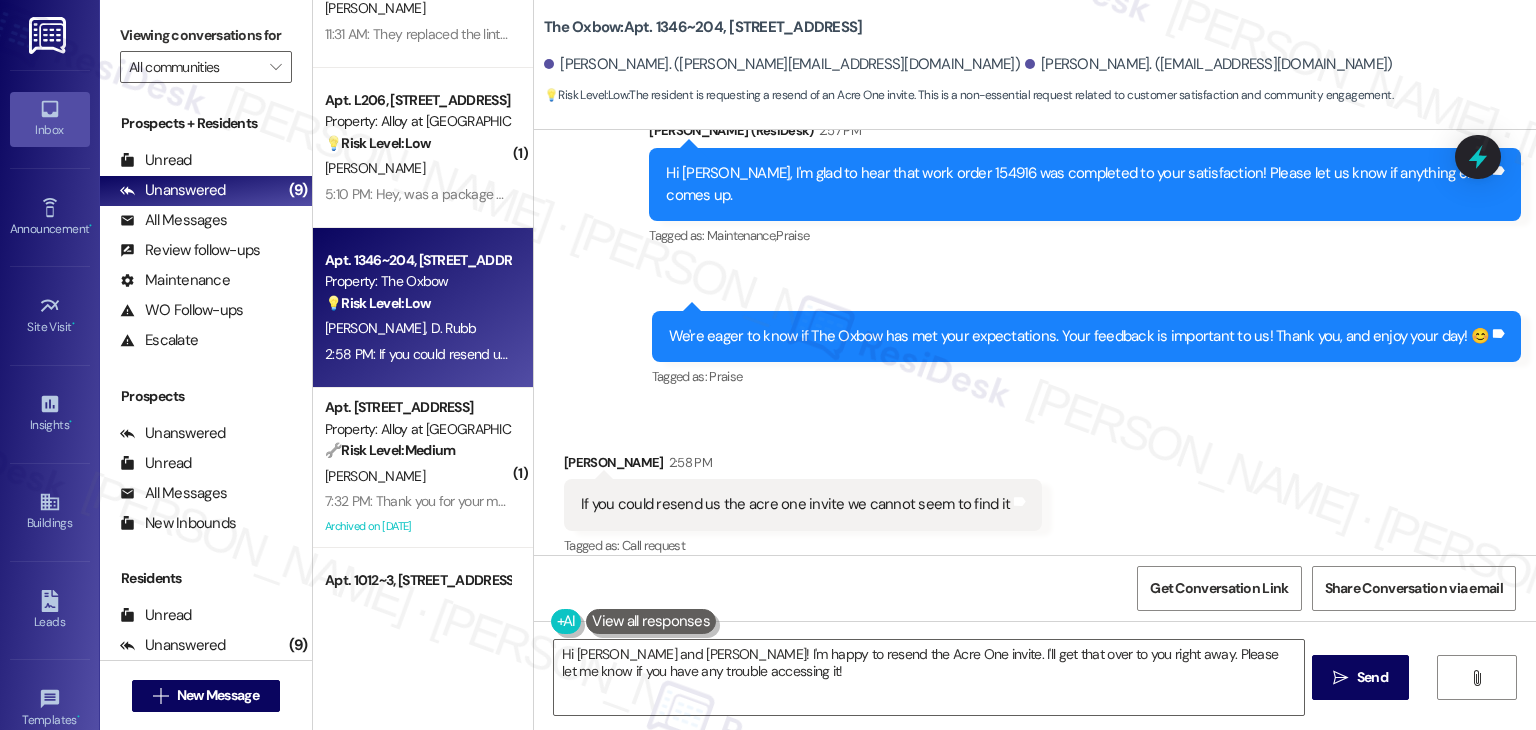 click on "Received via SMS [PERSON_NAME] 2:58 PM If you could resend us the acre one invite we cannot seem to find it Tags and notes Tagged as:   Call request Click to highlight conversations about Call request" at bounding box center [1035, 491] 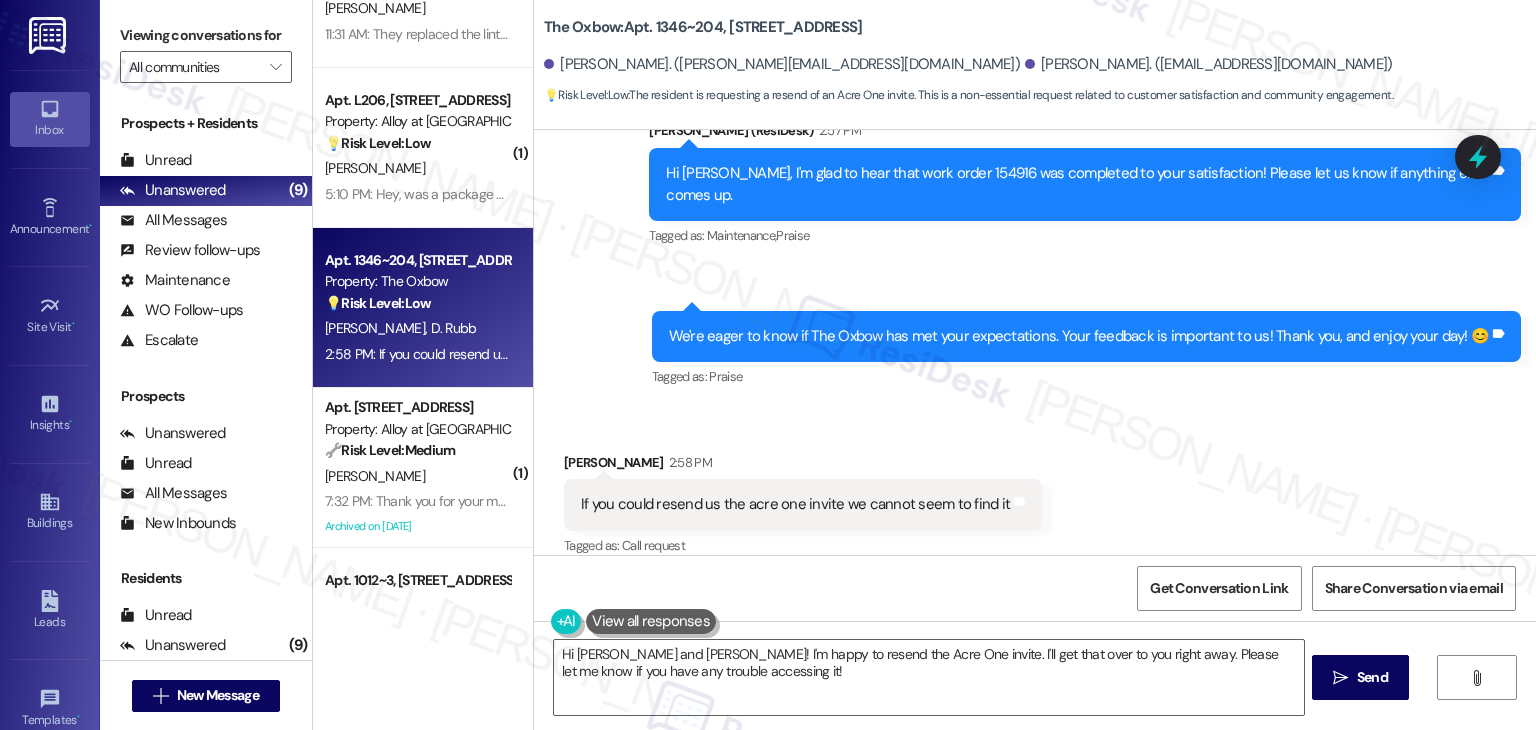 click on "Received via SMS [PERSON_NAME] 2:58 PM If you could resend us the acre one invite we cannot seem to find it Tags and notes Tagged as:   Call request Click to highlight conversations about Call request" at bounding box center (1035, 491) 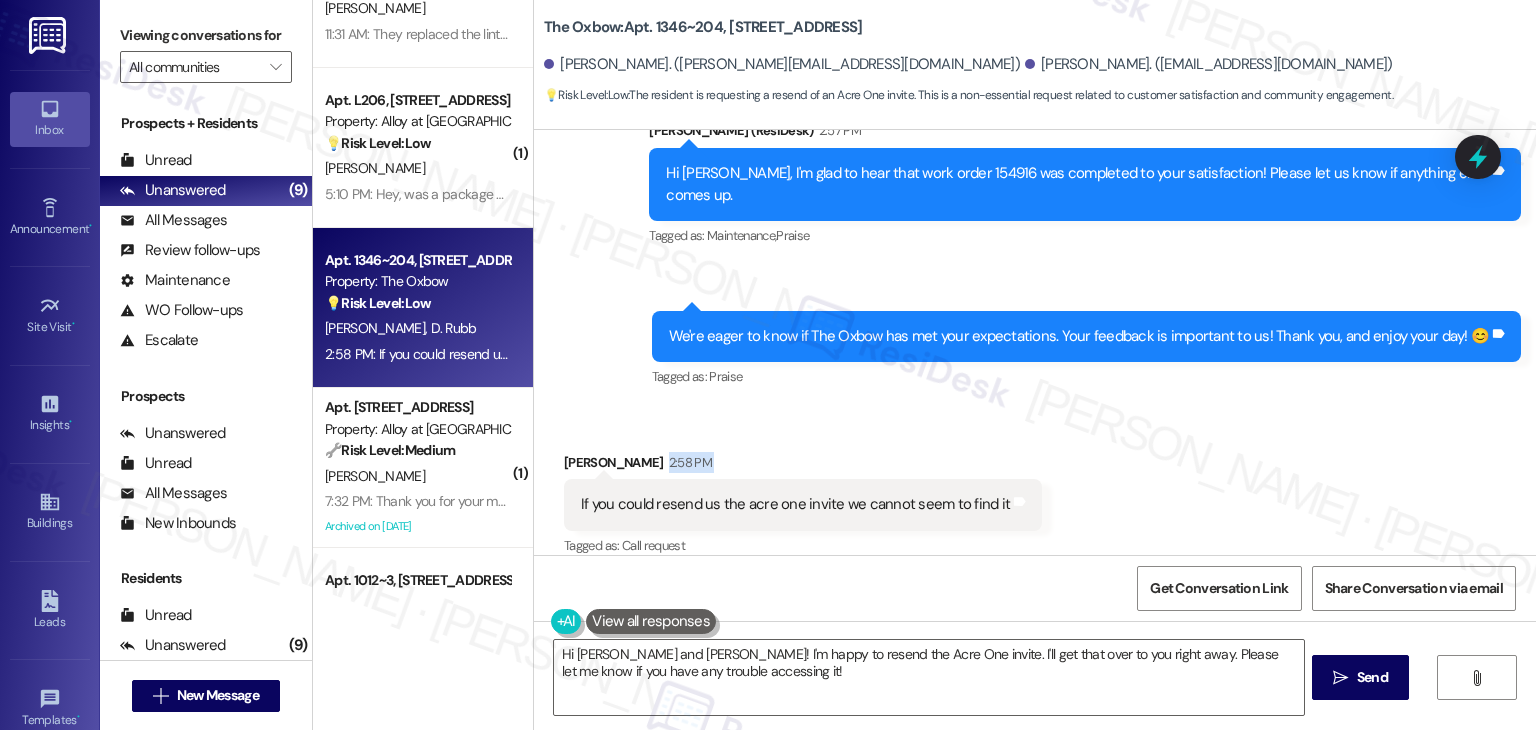 click on "Received via SMS [PERSON_NAME] 2:58 PM If you could resend us the acre one invite we cannot seem to find it Tags and notes Tagged as:   Call request Click to highlight conversations about Call request" at bounding box center (1035, 491) 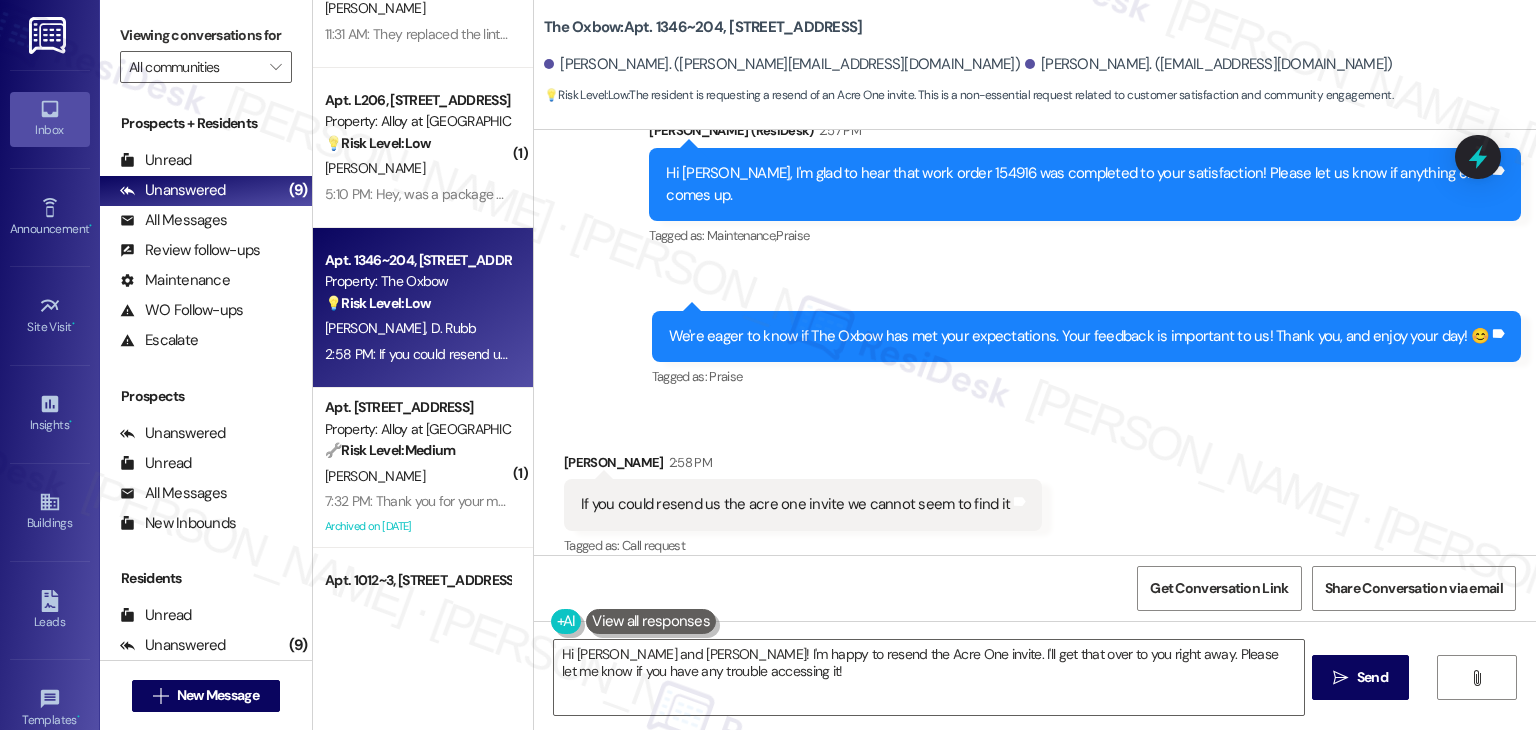 click on "Received via SMS [PERSON_NAME] 2:58 PM If you could resend us the acre one invite we cannot seem to find it Tags and notes Tagged as:   Call request Click to highlight conversations about Call request" at bounding box center (1035, 491) 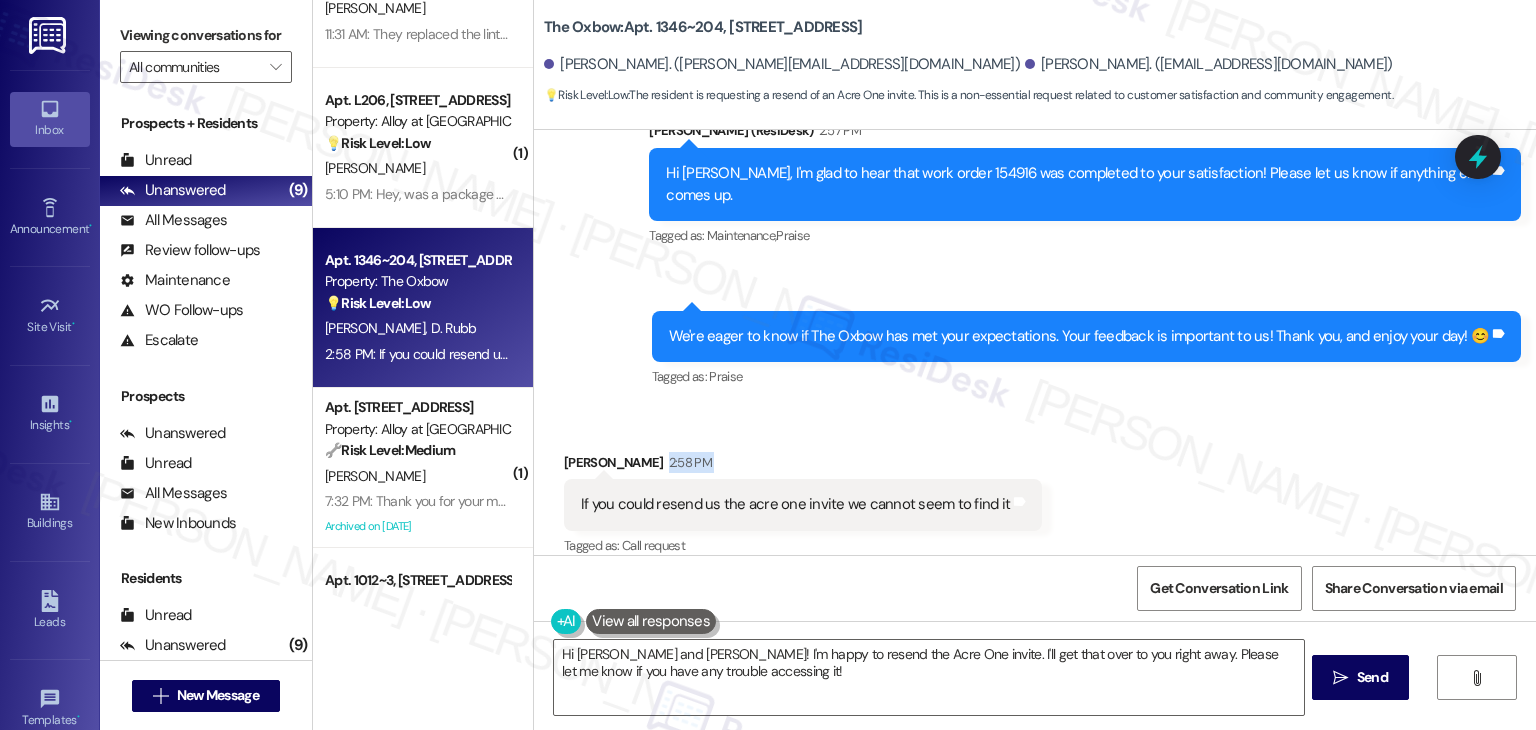 click on "Received via SMS [PERSON_NAME] 2:58 PM If you could resend us the acre one invite we cannot seem to find it Tags and notes Tagged as:   Call request Click to highlight conversations about Call request" at bounding box center (1035, 491) 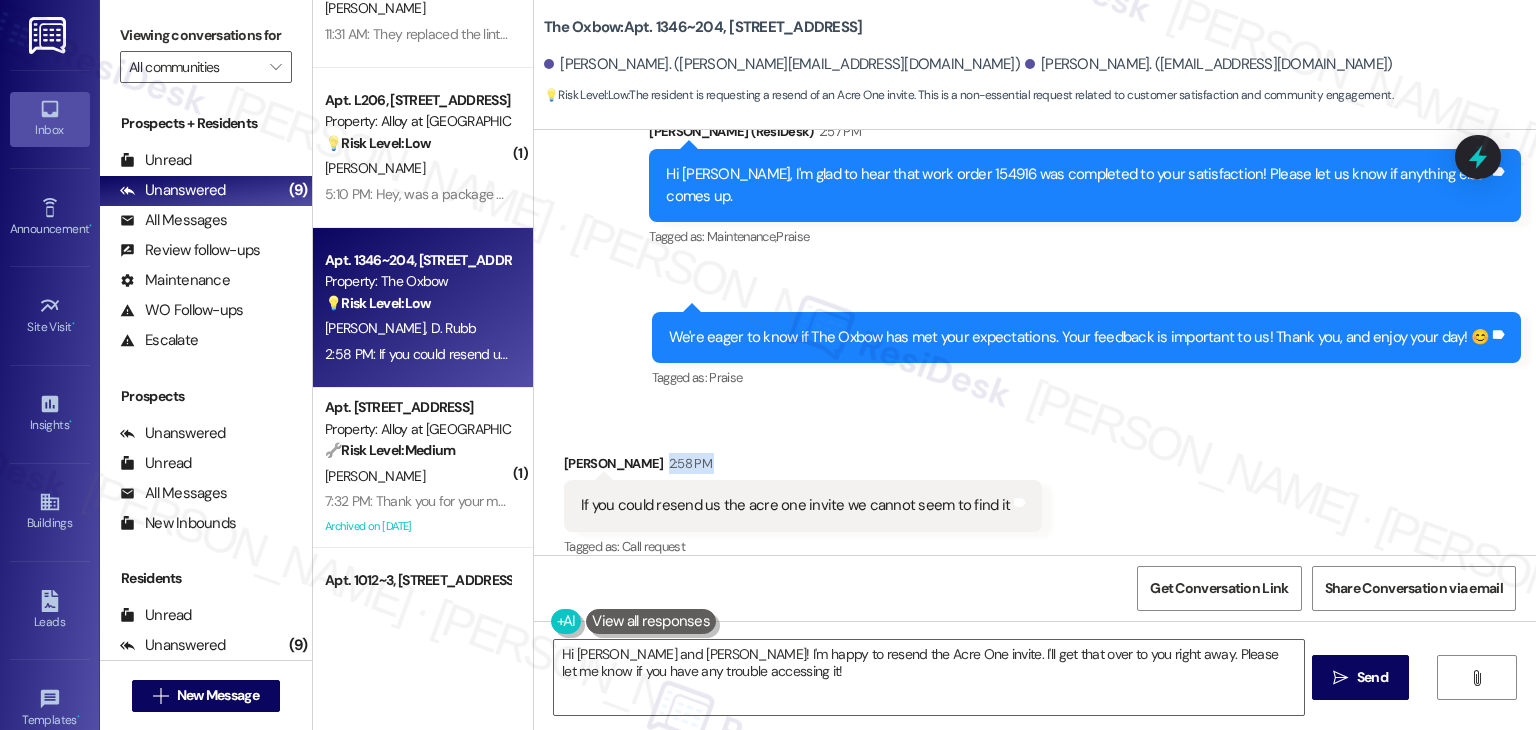 scroll, scrollTop: 759, scrollLeft: 0, axis: vertical 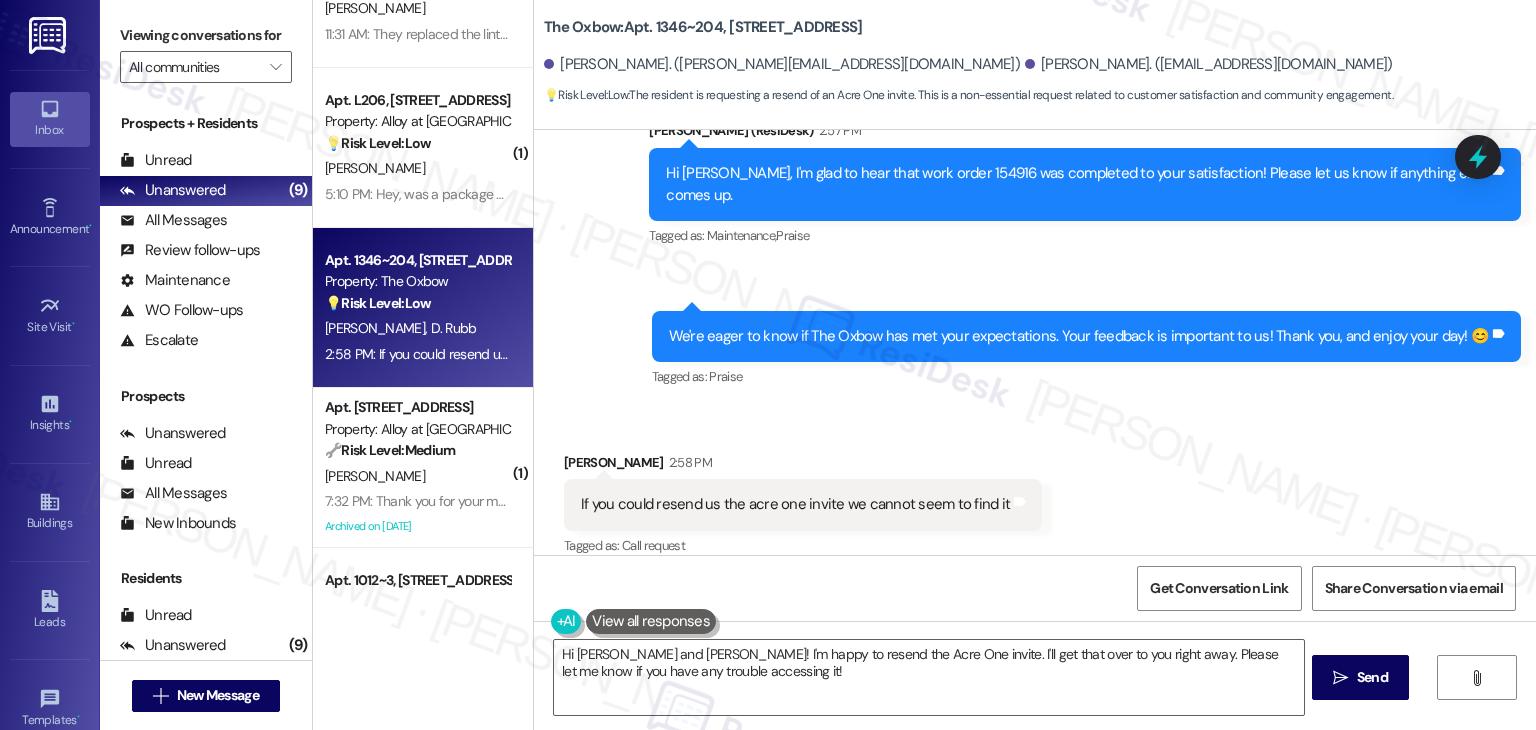 click on "If you could resend us the acre one invite we cannot seem to find it" at bounding box center (795, 504) 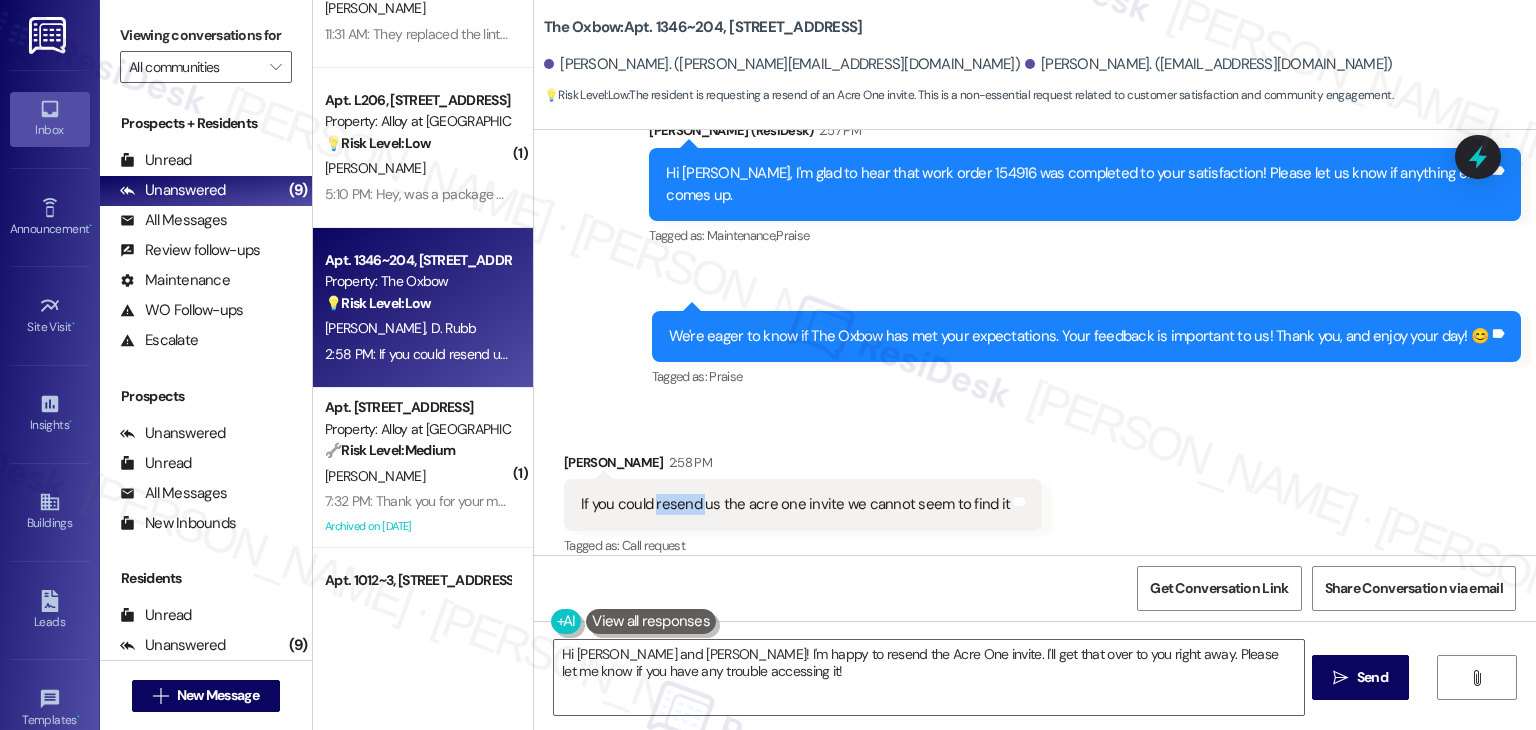 click on "If you could resend us the acre one invite we cannot seem to find it" at bounding box center (795, 504) 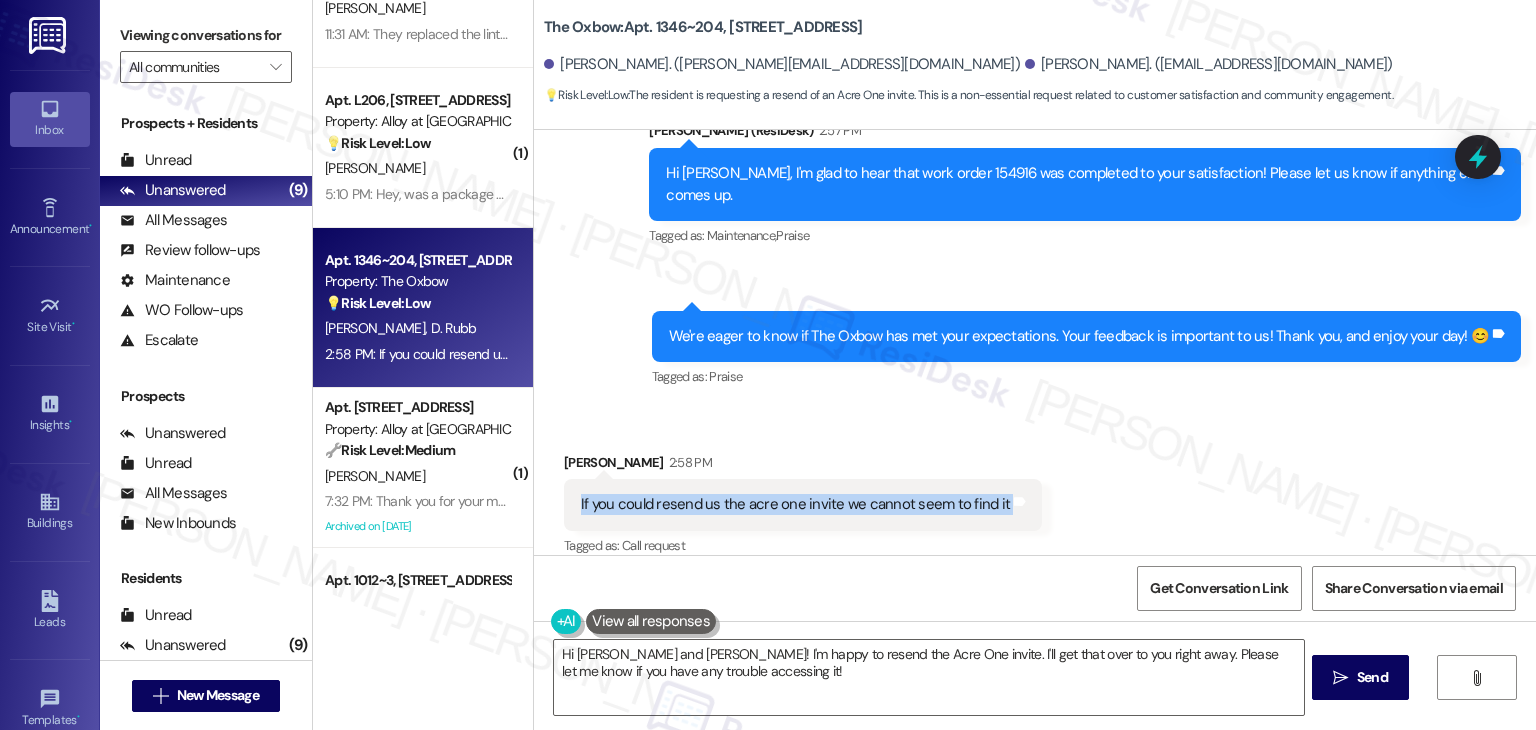 click on "If you could resend us the acre one invite we cannot seem to find it" at bounding box center [795, 504] 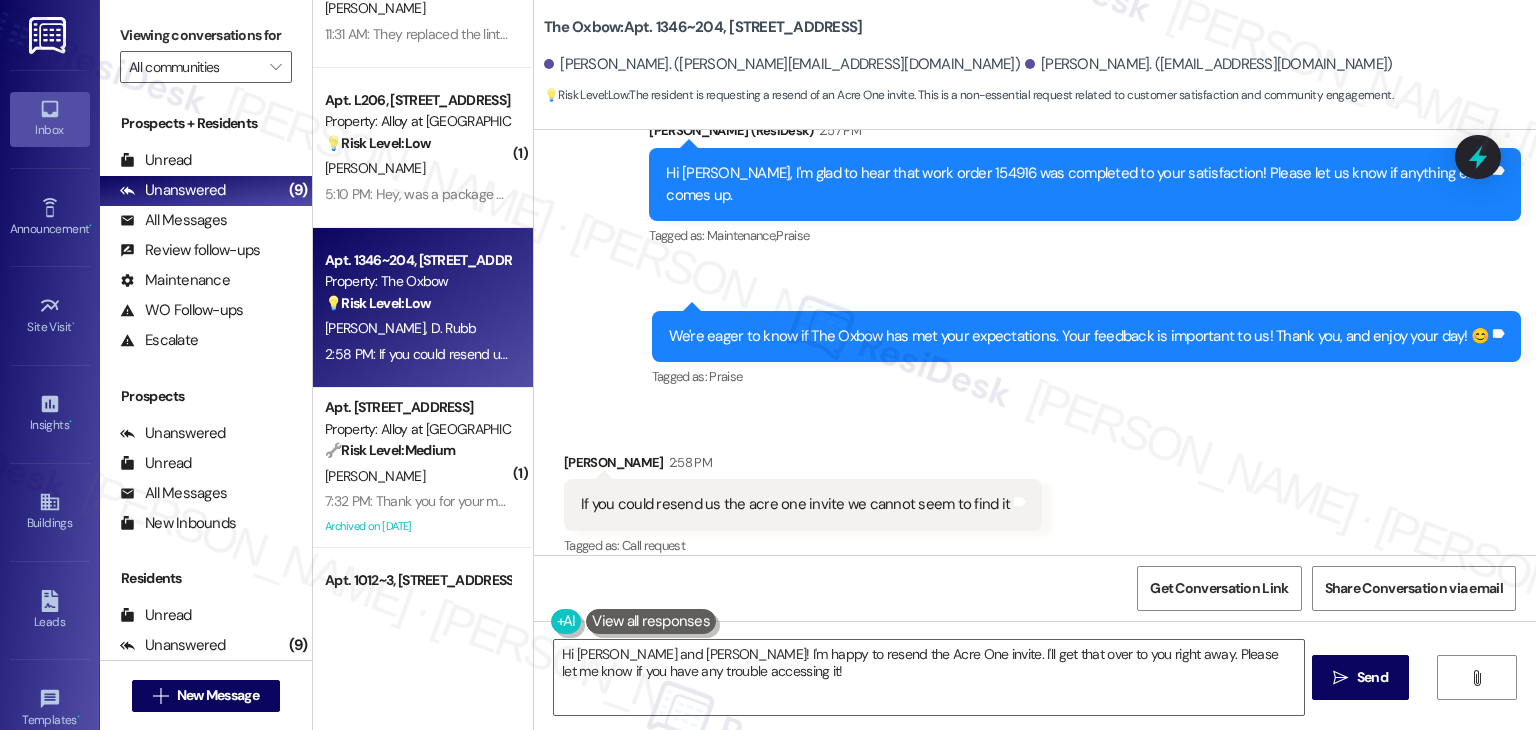 click on "[PERSON_NAME]. ([PERSON_NAME][EMAIL_ADDRESS][DOMAIN_NAME])     [PERSON_NAME]. ([EMAIL_ADDRESS][DOMAIN_NAME])" at bounding box center (1040, 65) 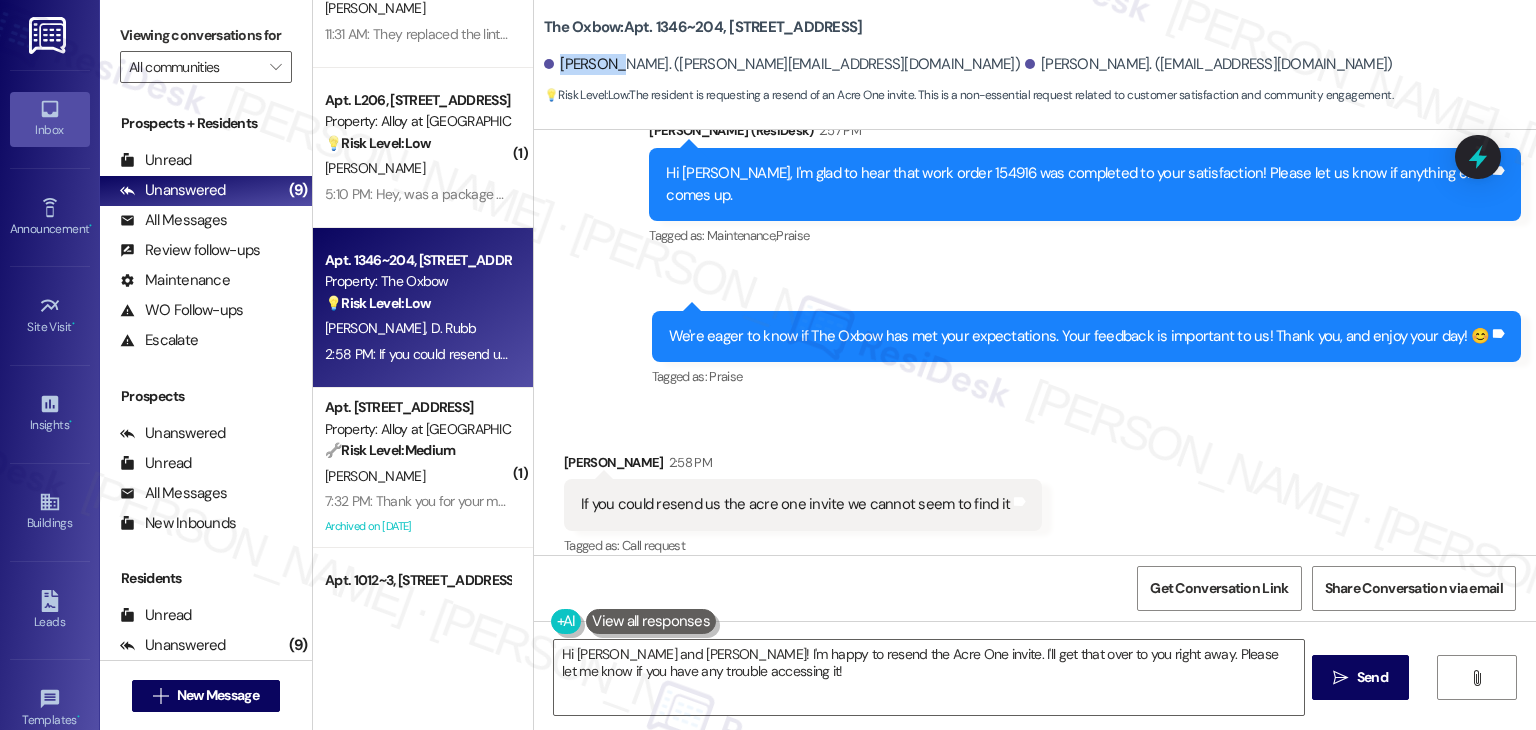 click on "[PERSON_NAME]. ([PERSON_NAME][EMAIL_ADDRESS][DOMAIN_NAME])     [PERSON_NAME]. ([EMAIL_ADDRESS][DOMAIN_NAME])" at bounding box center (1040, 65) 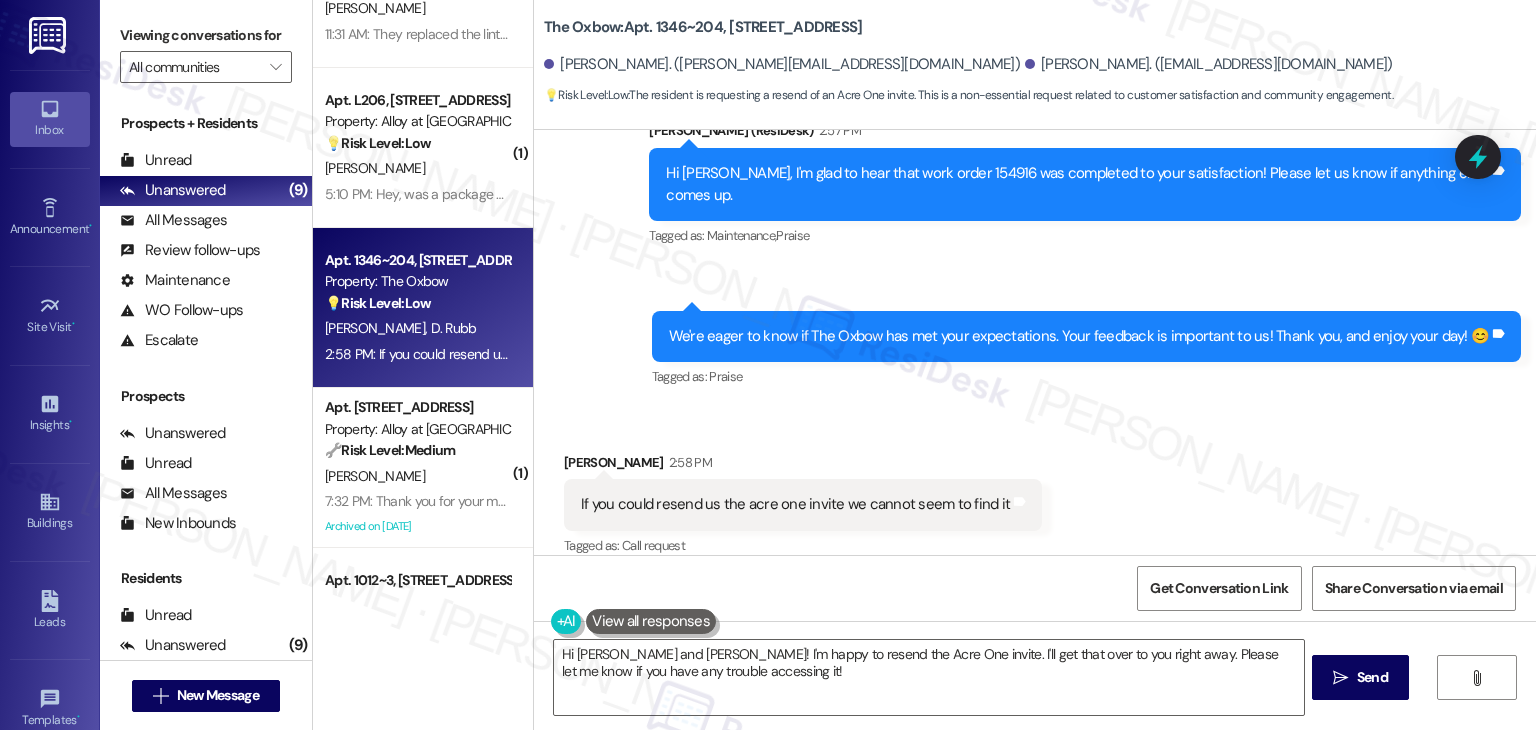 click on "Received via SMS [PERSON_NAME] 2:58 PM If you could resend us the acre one invite we cannot seem to find it Tags and notes Tagged as:   Call request Click to highlight conversations about Call request" at bounding box center [1035, 491] 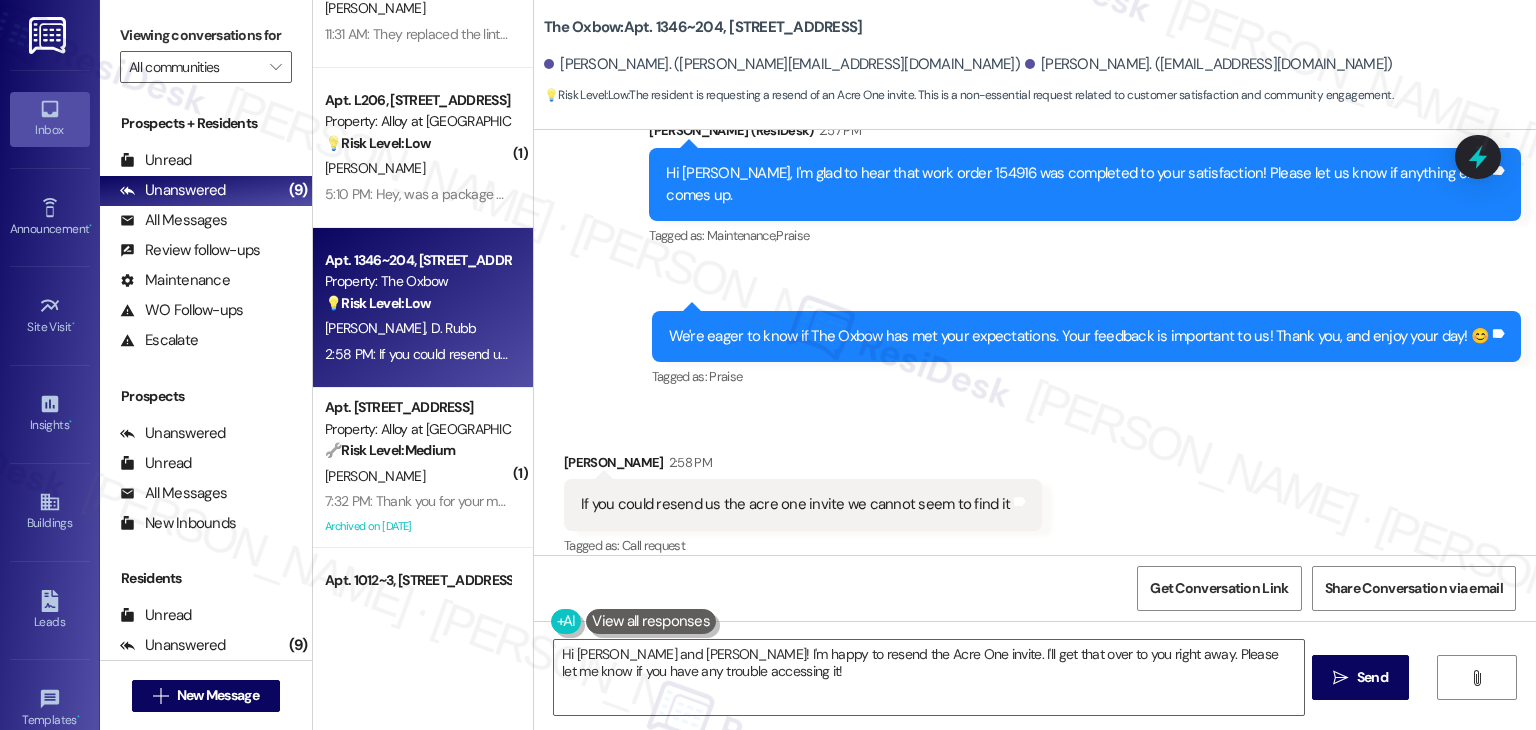 click on "Received via SMS [PERSON_NAME] 2:58 PM If you could resend us the acre one invite we cannot seem to find it Tags and notes Tagged as:   Call request Click to highlight conversations about Call request" at bounding box center [1035, 491] 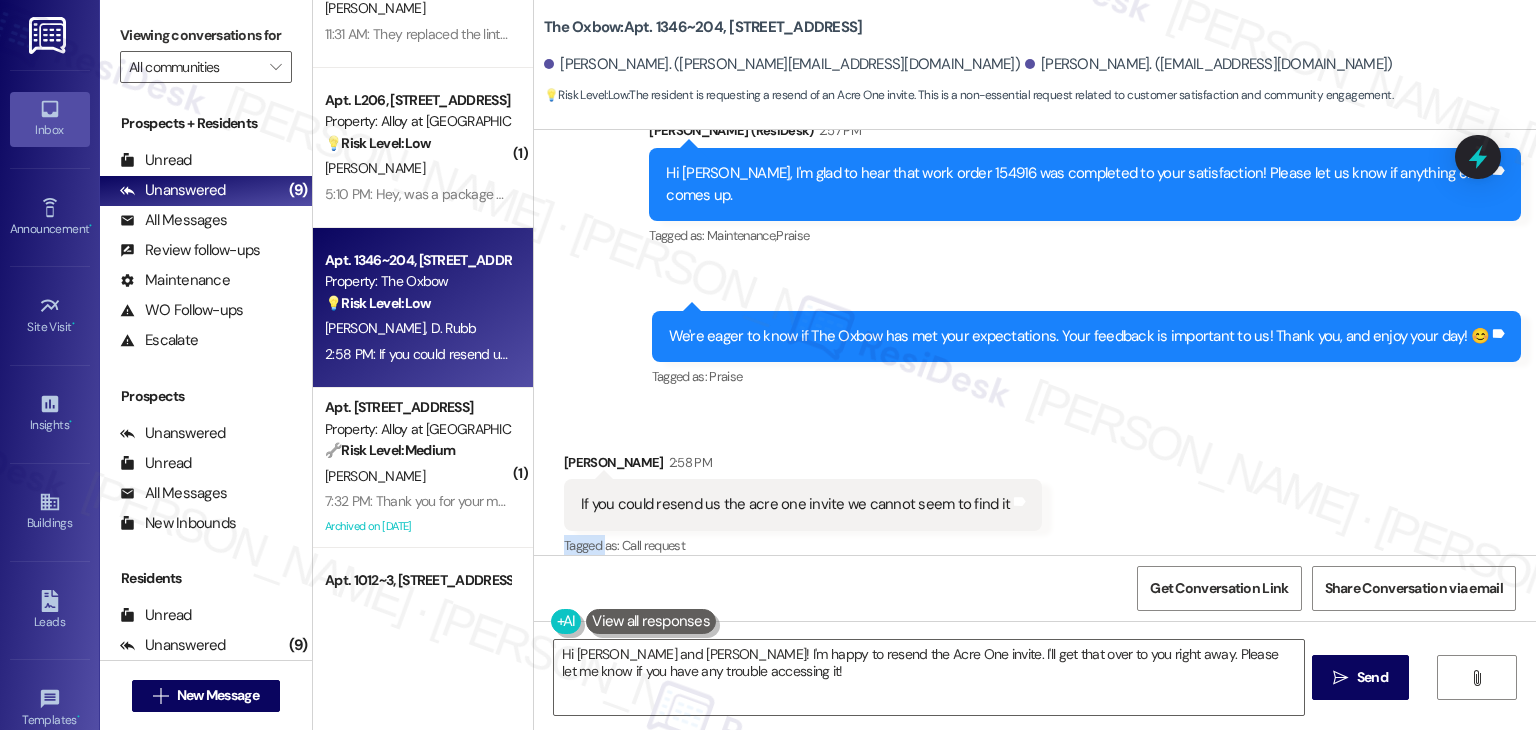 click on "Received via SMS [PERSON_NAME] 2:58 PM If you could resend us the acre one invite we cannot seem to find it Tags and notes Tagged as:   Call request Click to highlight conversations about Call request" at bounding box center [1035, 491] 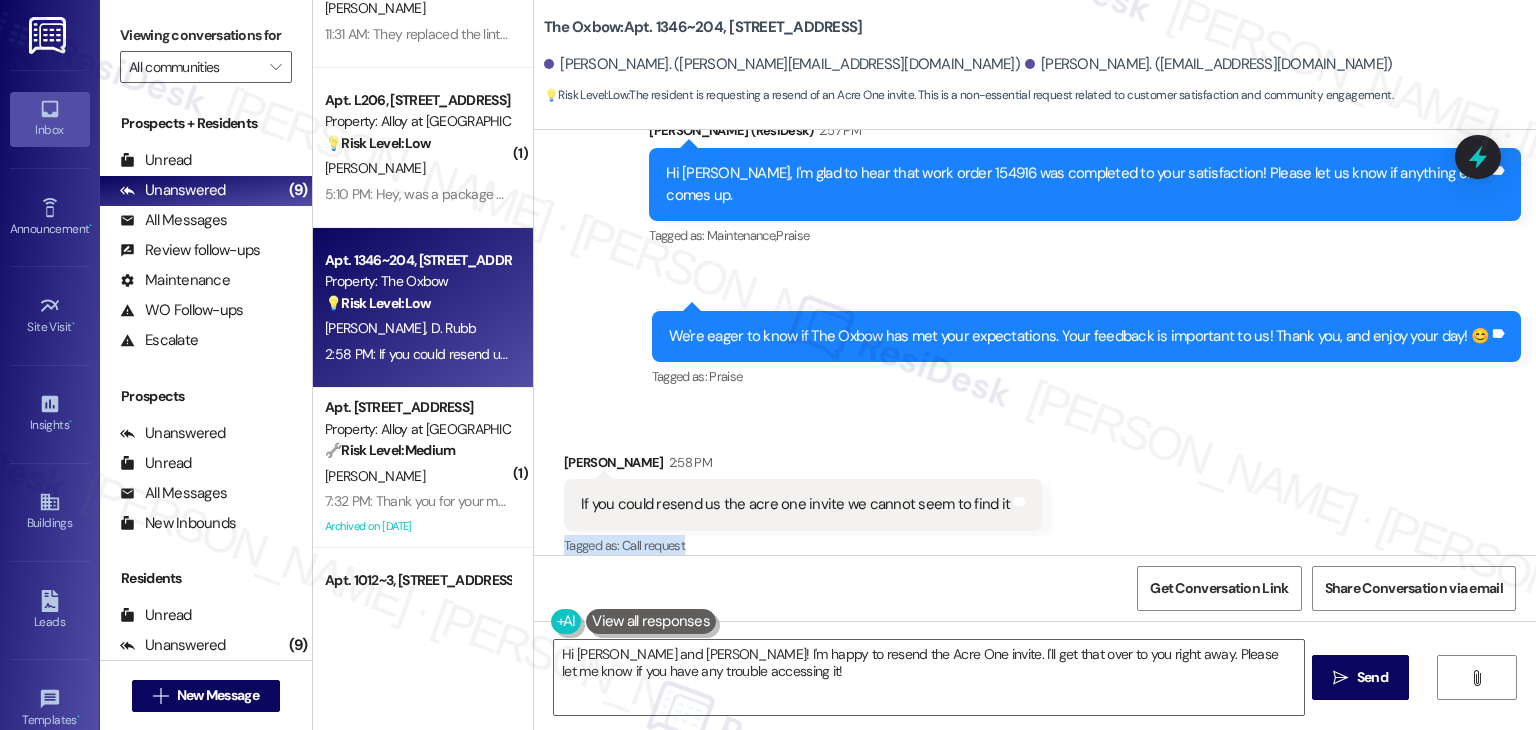 click on "Received via SMS [PERSON_NAME] 2:58 PM If you could resend us the acre one invite we cannot seem to find it Tags and notes Tagged as:   Call request Click to highlight conversations about Call request" at bounding box center [1035, 491] 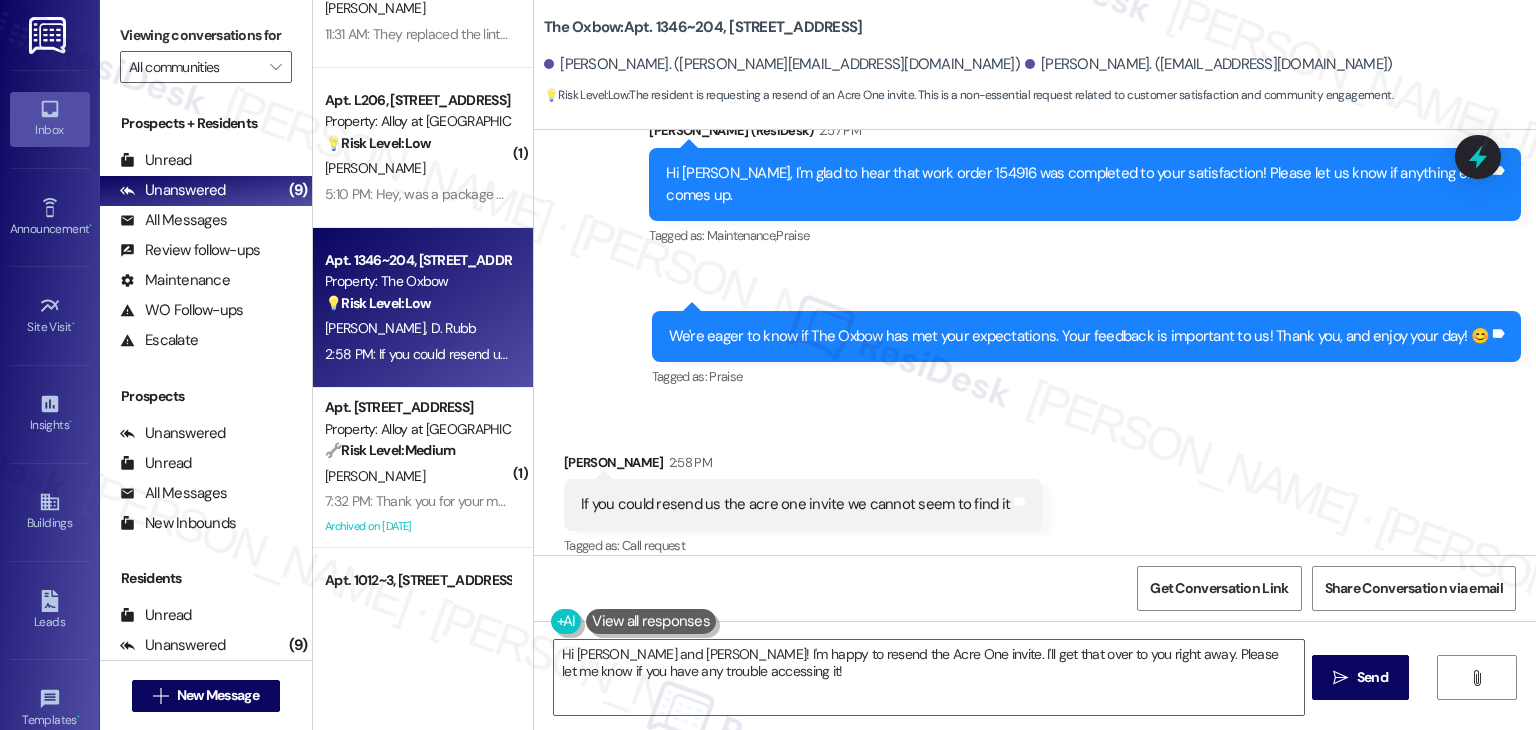 click on "Received via SMS [PERSON_NAME] 2:58 PM If you could resend us the acre one invite we cannot seem to find it Tags and notes Tagged as:   Call request Click to highlight conversations about Call request" at bounding box center [1035, 491] 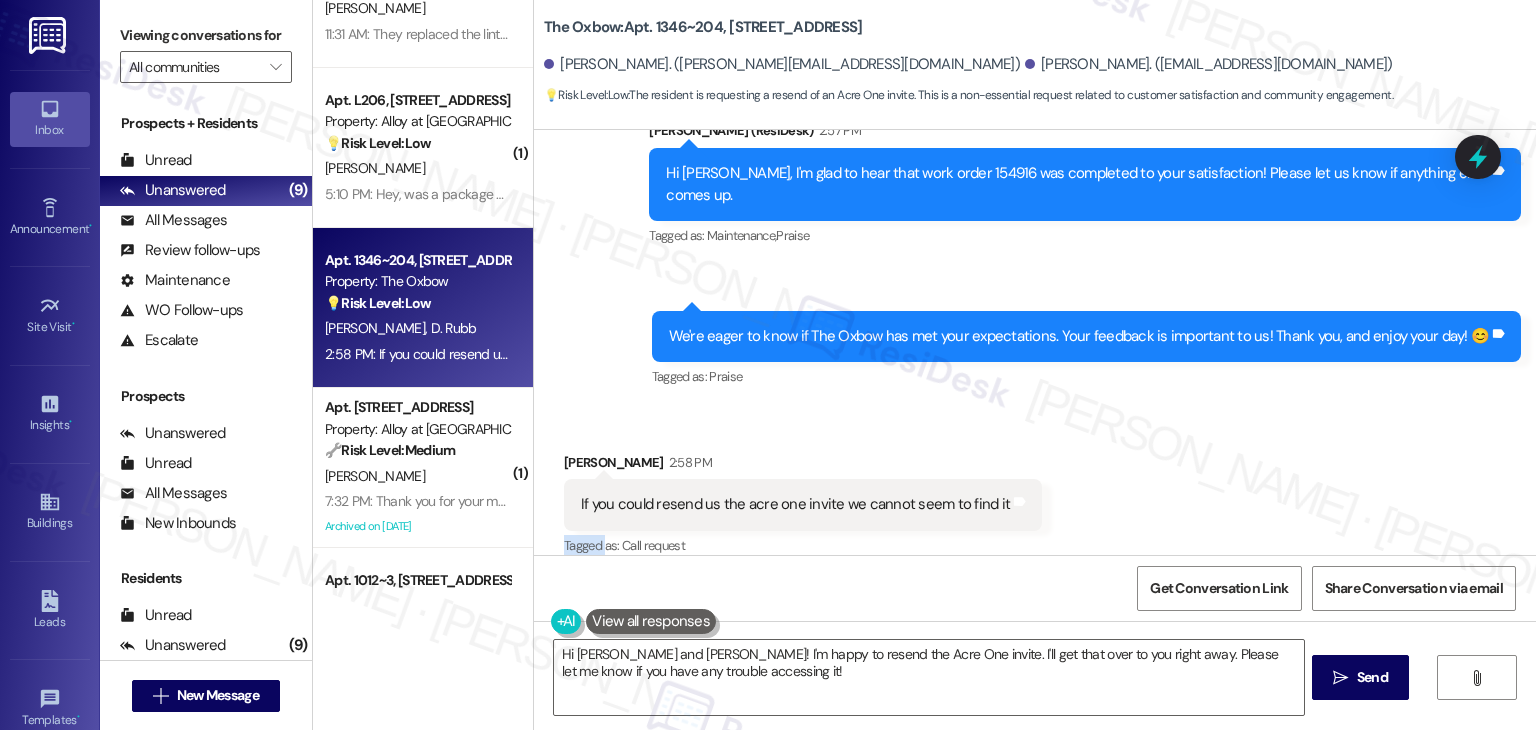 click on "Received via SMS [PERSON_NAME] 2:58 PM If you could resend us the acre one invite we cannot seem to find it Tags and notes Tagged as:   Call request Click to highlight conversations about Call request" at bounding box center [1035, 491] 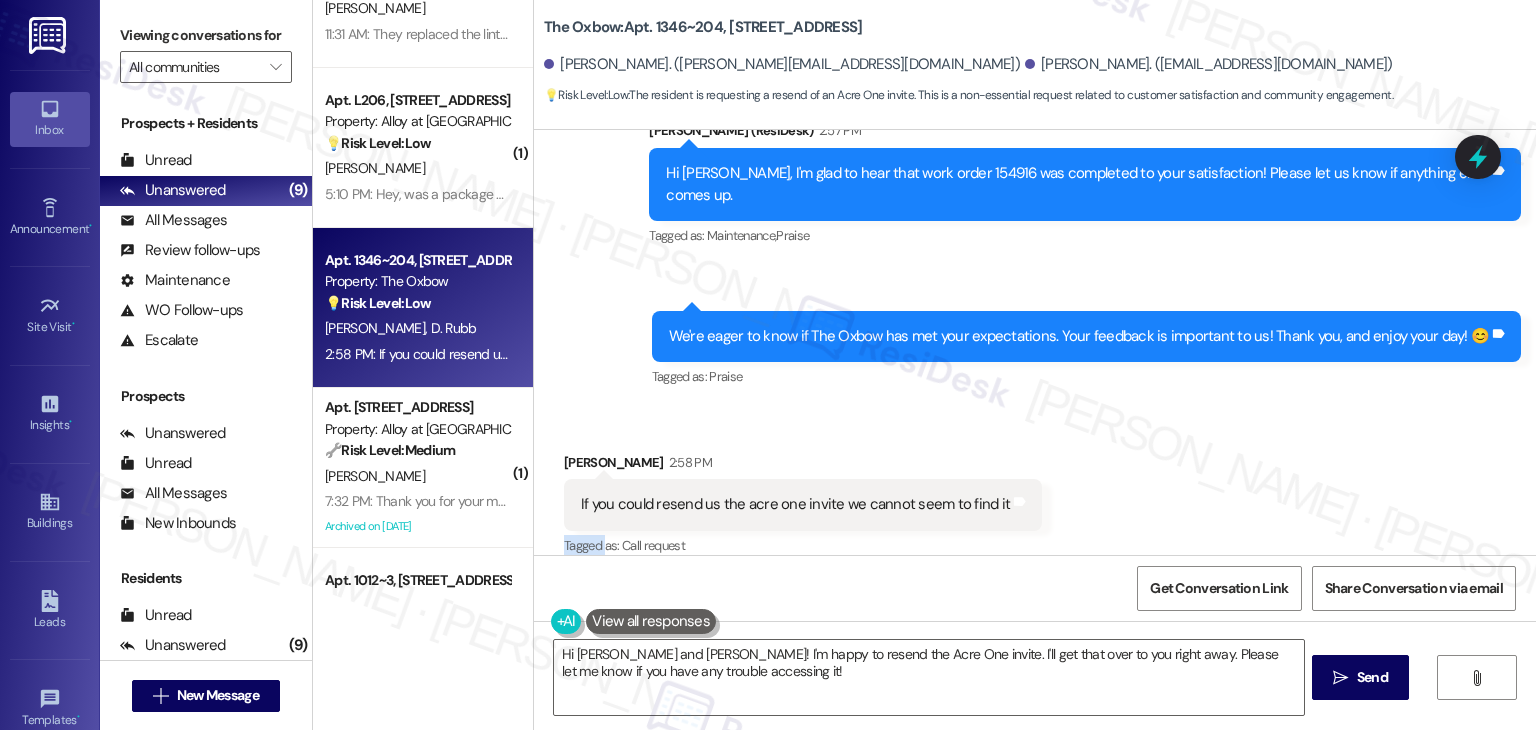 click on "Received via SMS [PERSON_NAME] 2:58 PM If you could resend us the acre one invite we cannot seem to find it Tags and notes Tagged as:   Call request Click to highlight conversations about Call request" at bounding box center [1035, 491] 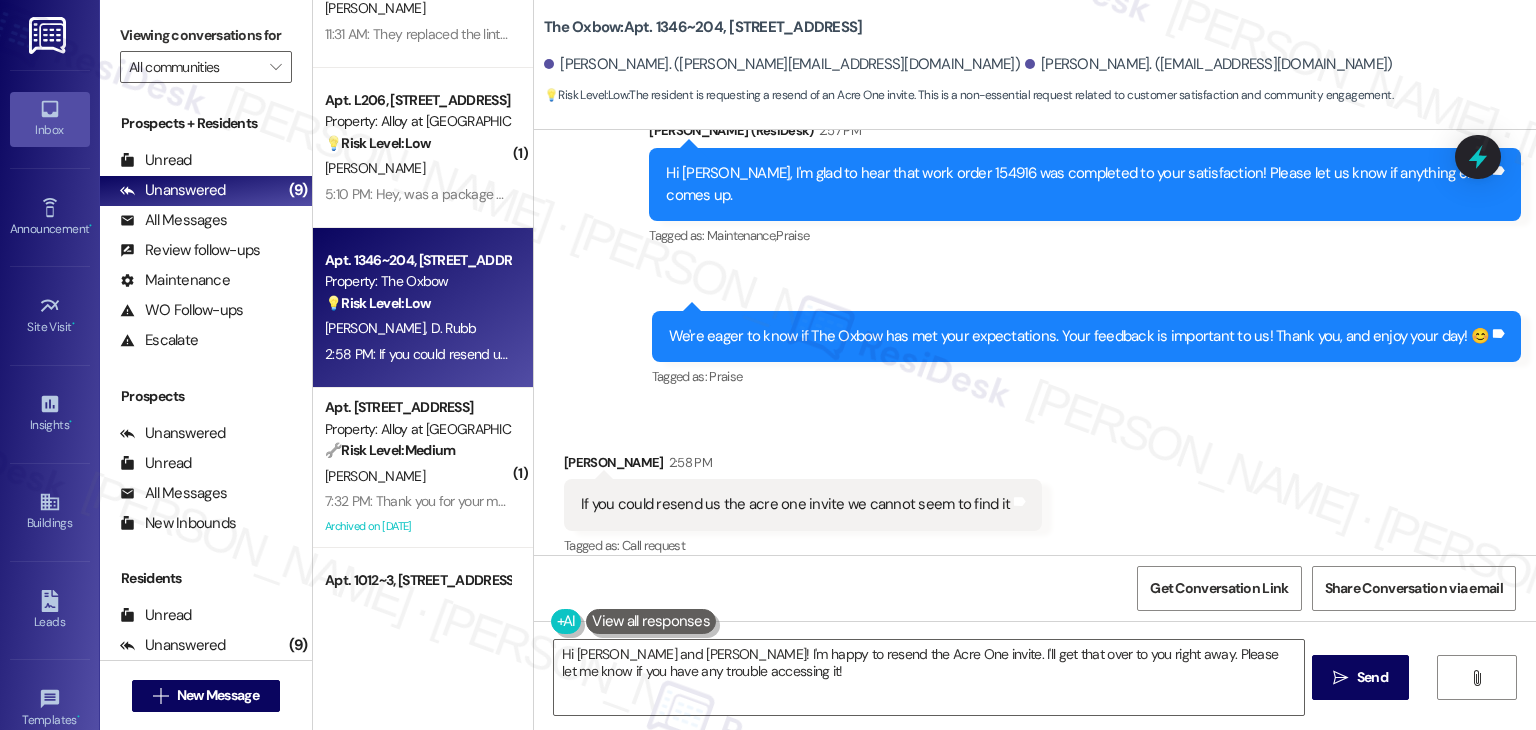 click on "Received via SMS [PERSON_NAME] 2:58 PM If you could resend us the acre one invite we cannot seem to find it Tags and notes Tagged as:   Call request Click to highlight conversations about Call request" at bounding box center (1035, 491) 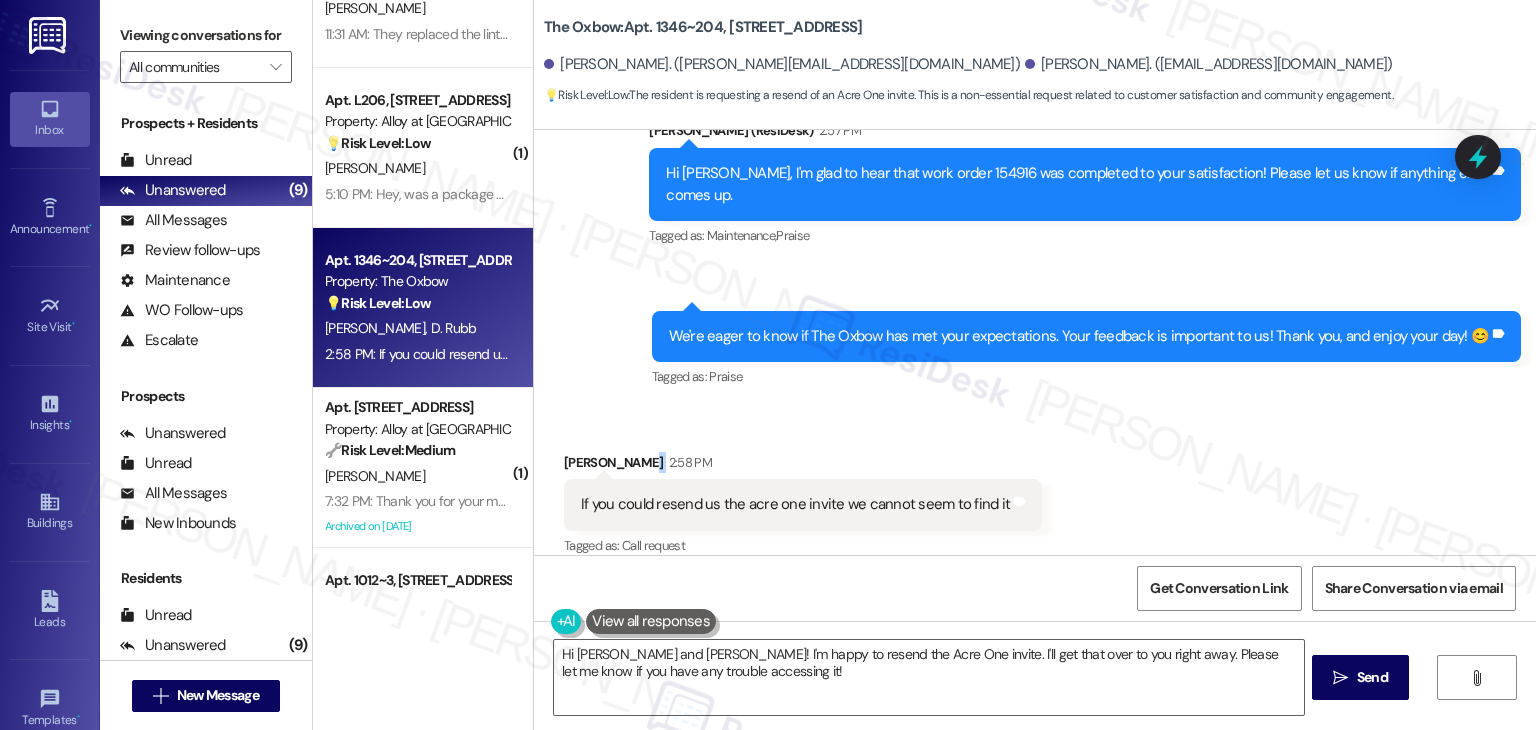 click on "Received via SMS [PERSON_NAME] 2:58 PM If you could resend us the acre one invite we cannot seem to find it Tags and notes Tagged as:   Call request Click to highlight conversations about Call request" at bounding box center [1035, 491] 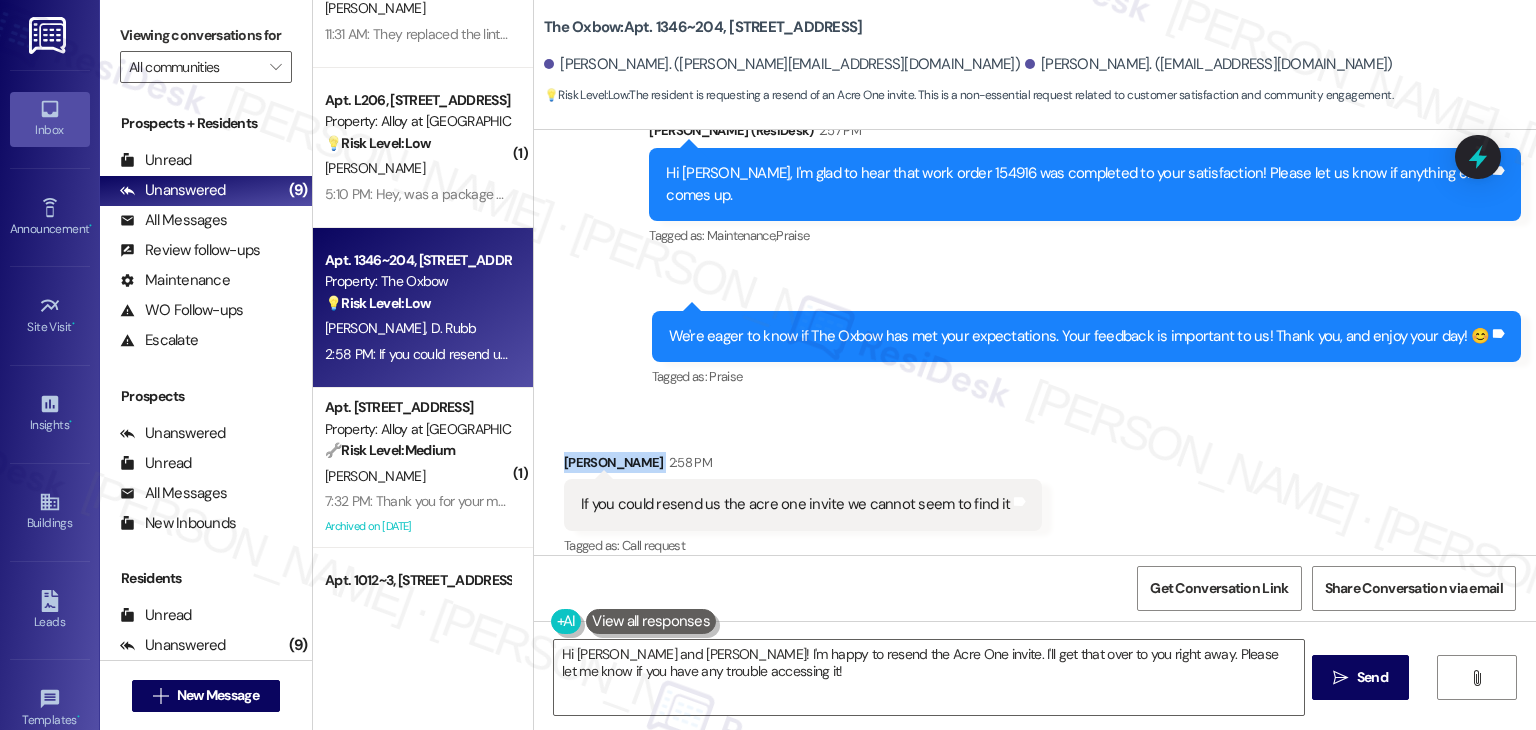 click on "Received via SMS [PERSON_NAME] 2:58 PM If you could resend us the acre one invite we cannot seem to find it Tags and notes Tagged as:   Call request Click to highlight conversations about Call request" at bounding box center (1035, 491) 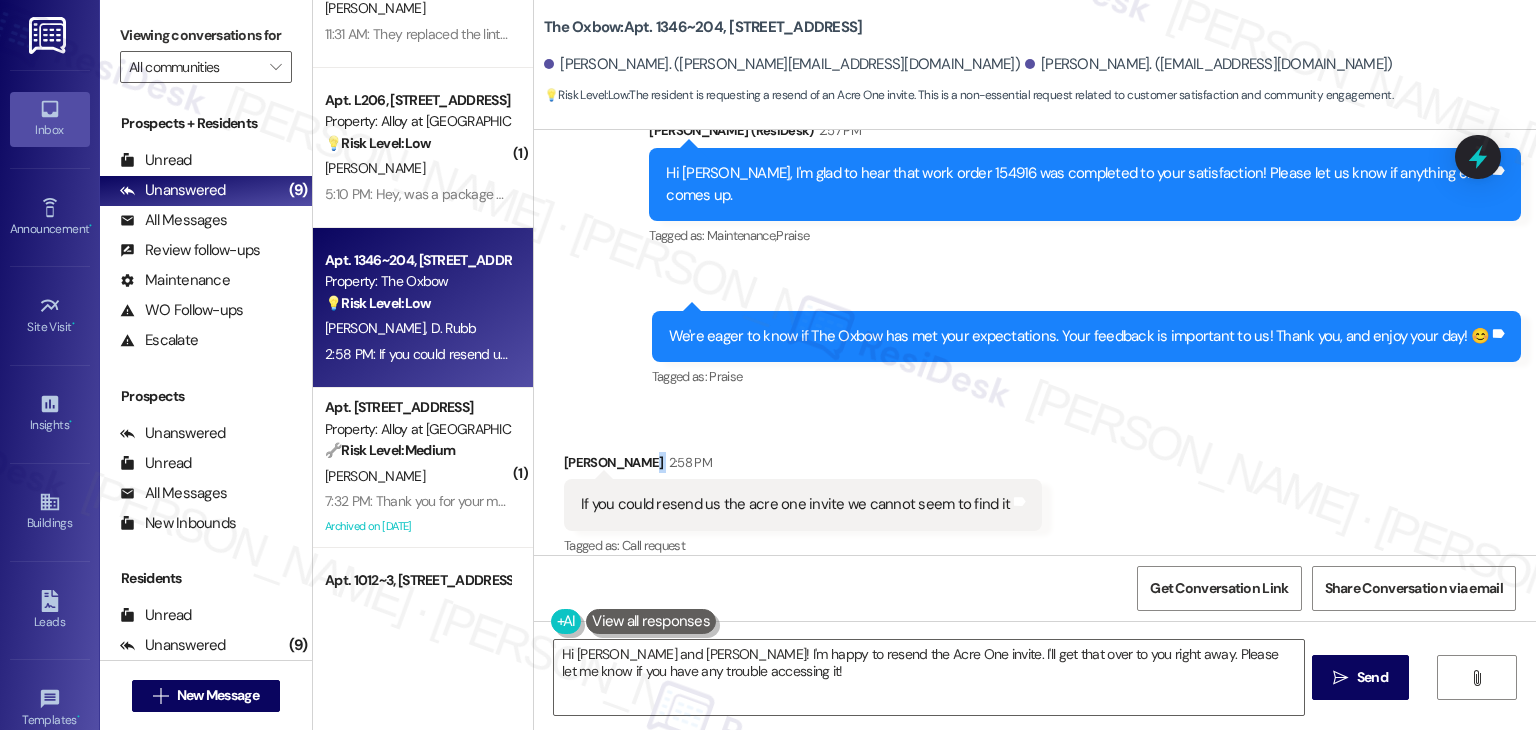 click on "Received via SMS [PERSON_NAME] 2:58 PM If you could resend us the acre one invite we cannot seem to find it Tags and notes Tagged as:   Call request Click to highlight conversations about Call request" at bounding box center [1035, 491] 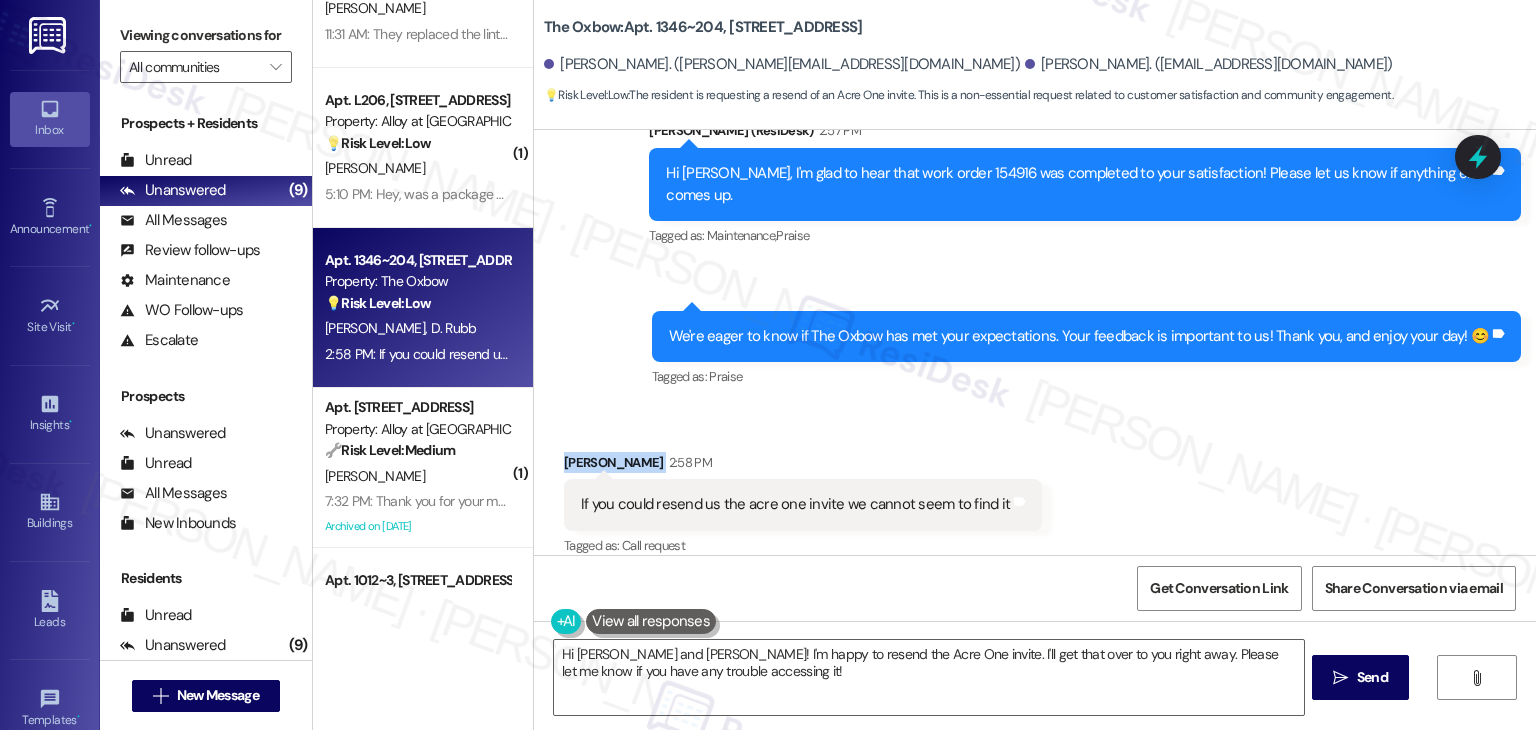 click on "Received via SMS [PERSON_NAME] 2:58 PM If you could resend us the acre one invite we cannot seem to find it Tags and notes Tagged as:   Call request Click to highlight conversations about Call request" at bounding box center (1035, 491) 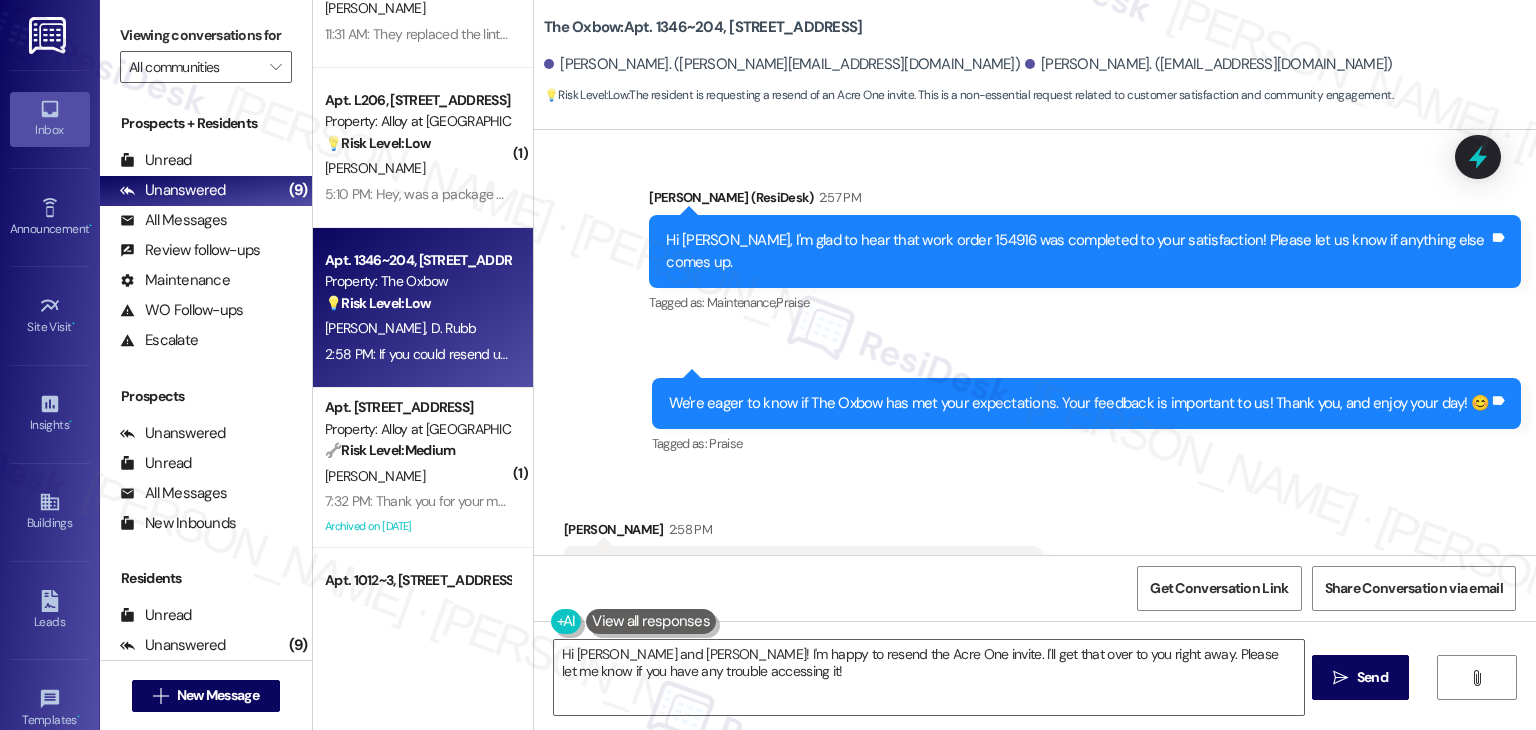 scroll, scrollTop: 759, scrollLeft: 0, axis: vertical 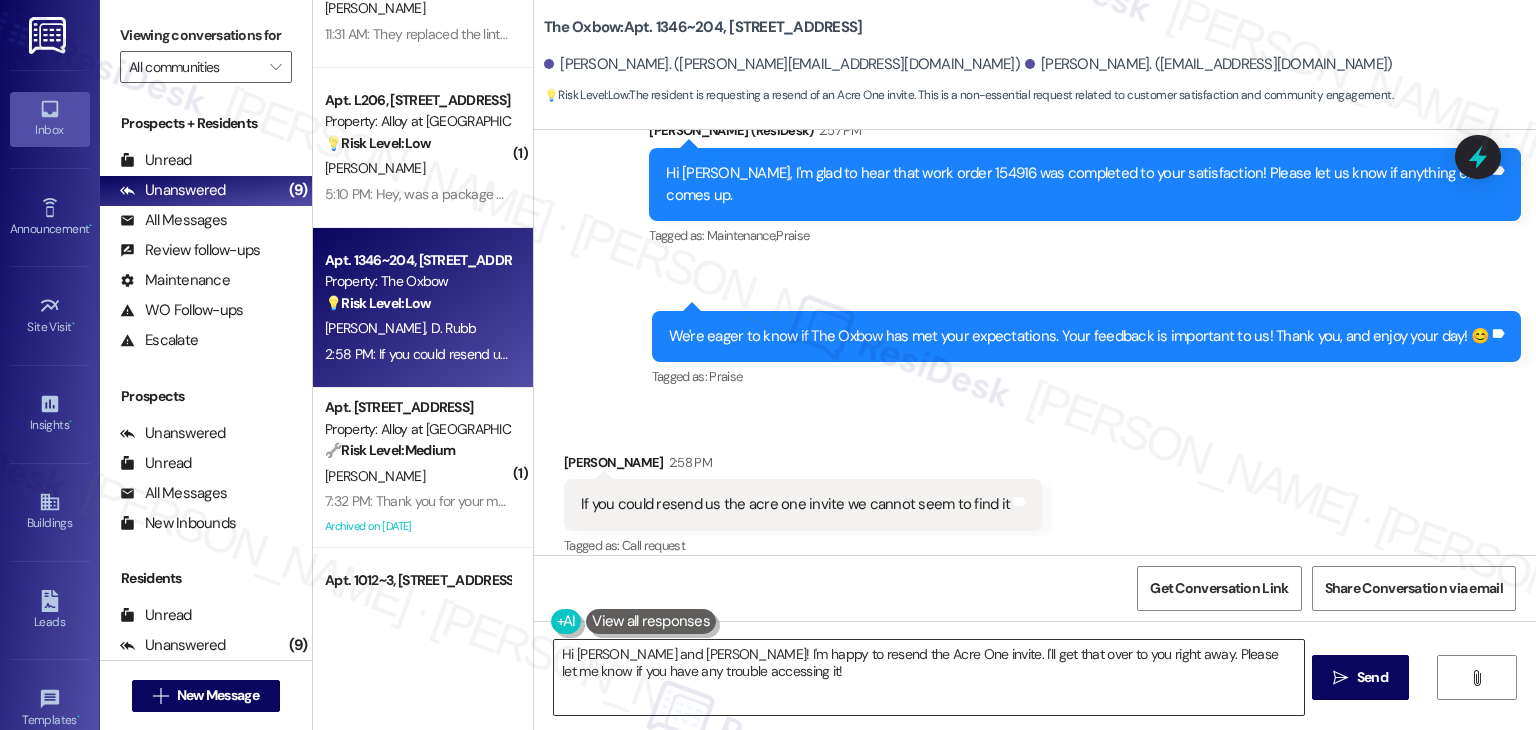 click on "Hi [PERSON_NAME] and [PERSON_NAME]! I'm happy to resend the Acre One invite. I'll get that over to you right away. Please let me know if you have any trouble accessing it!" at bounding box center (928, 677) 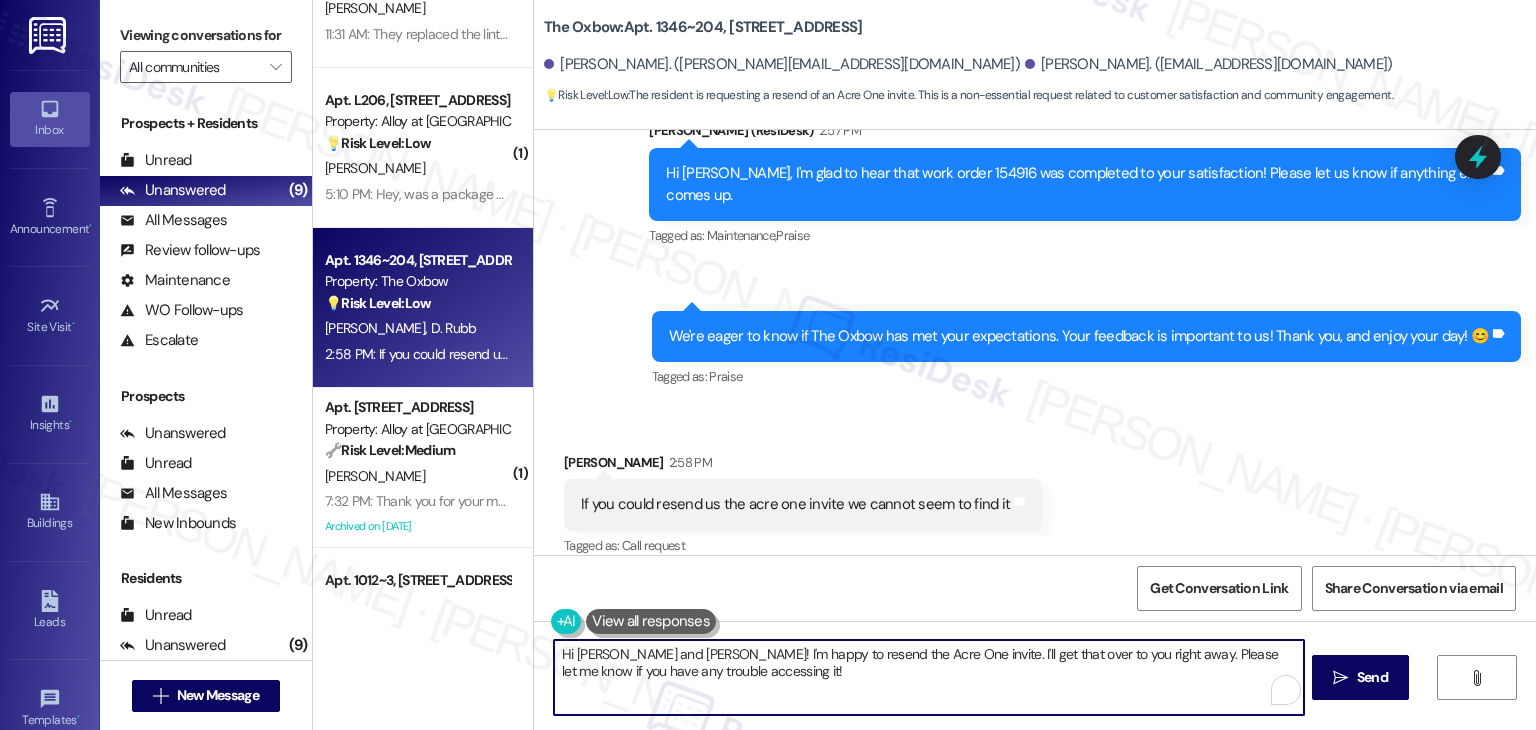 click on "Hi [PERSON_NAME] and [PERSON_NAME]! I'm happy to resend the Acre One invite. I'll get that over to you right away. Please let me know if you have any trouble accessing it!" at bounding box center [928, 677] 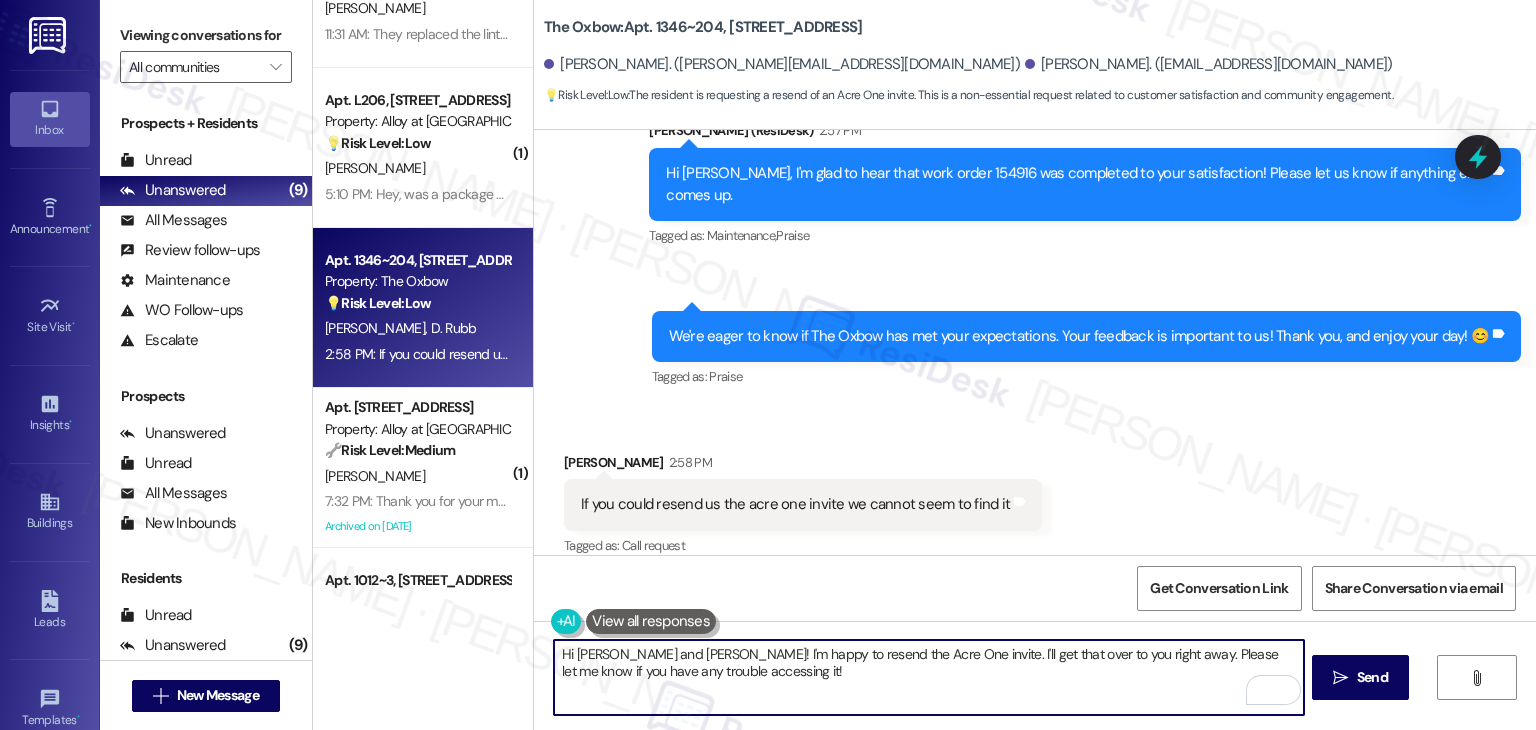 paste on "! Just to clarify, could you let me know what the Acre One invite is for and where you previously requested it? I don’t have access to that information on my end, but you can follow up with the site team if you made the request to them. I appreciate your patience" 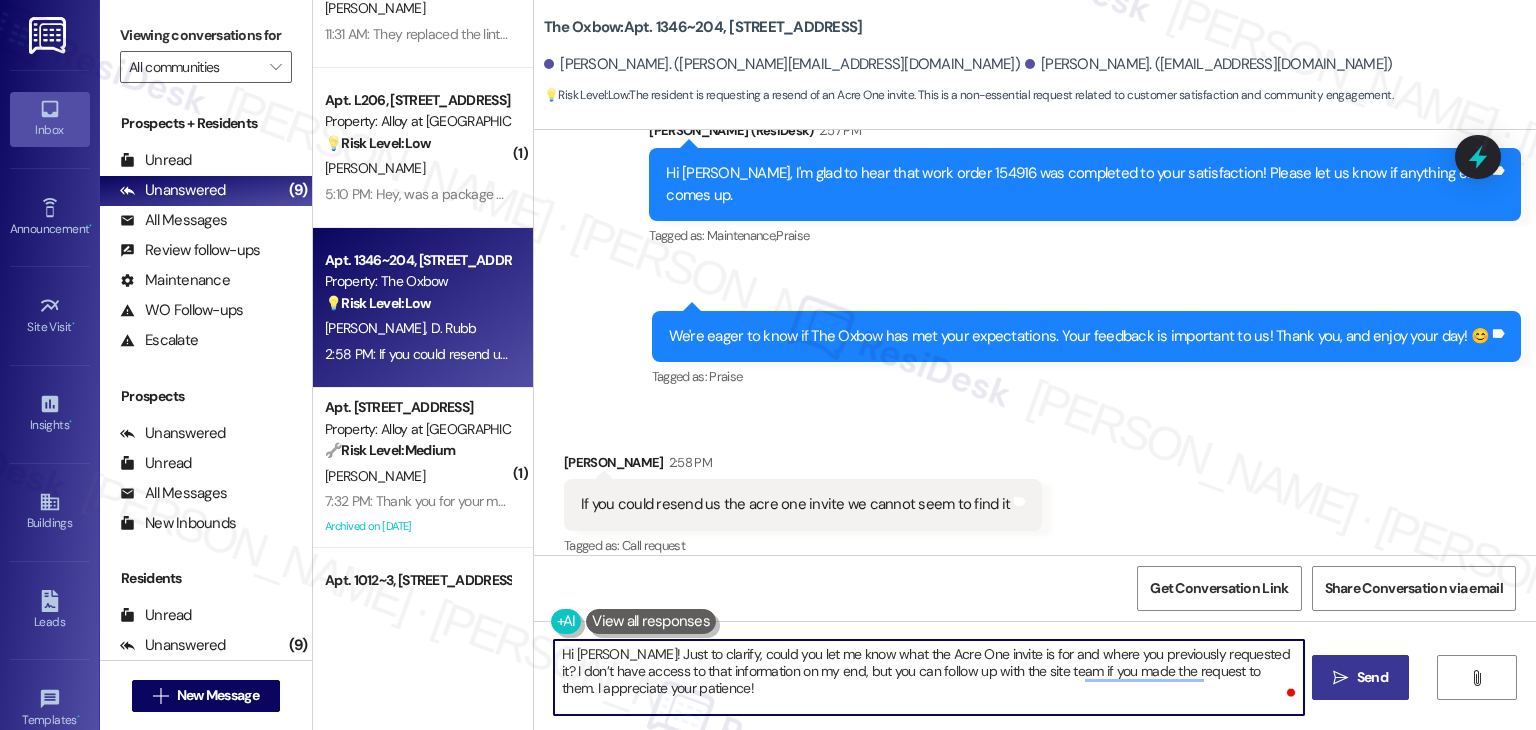 type on "Hi [PERSON_NAME]! Just to clarify, could you let me know what the Acre One invite is for and where you previously requested it? I don’t have access to that information on my end, but you can follow up with the site team if you made the request to them. I appreciate your patience!" 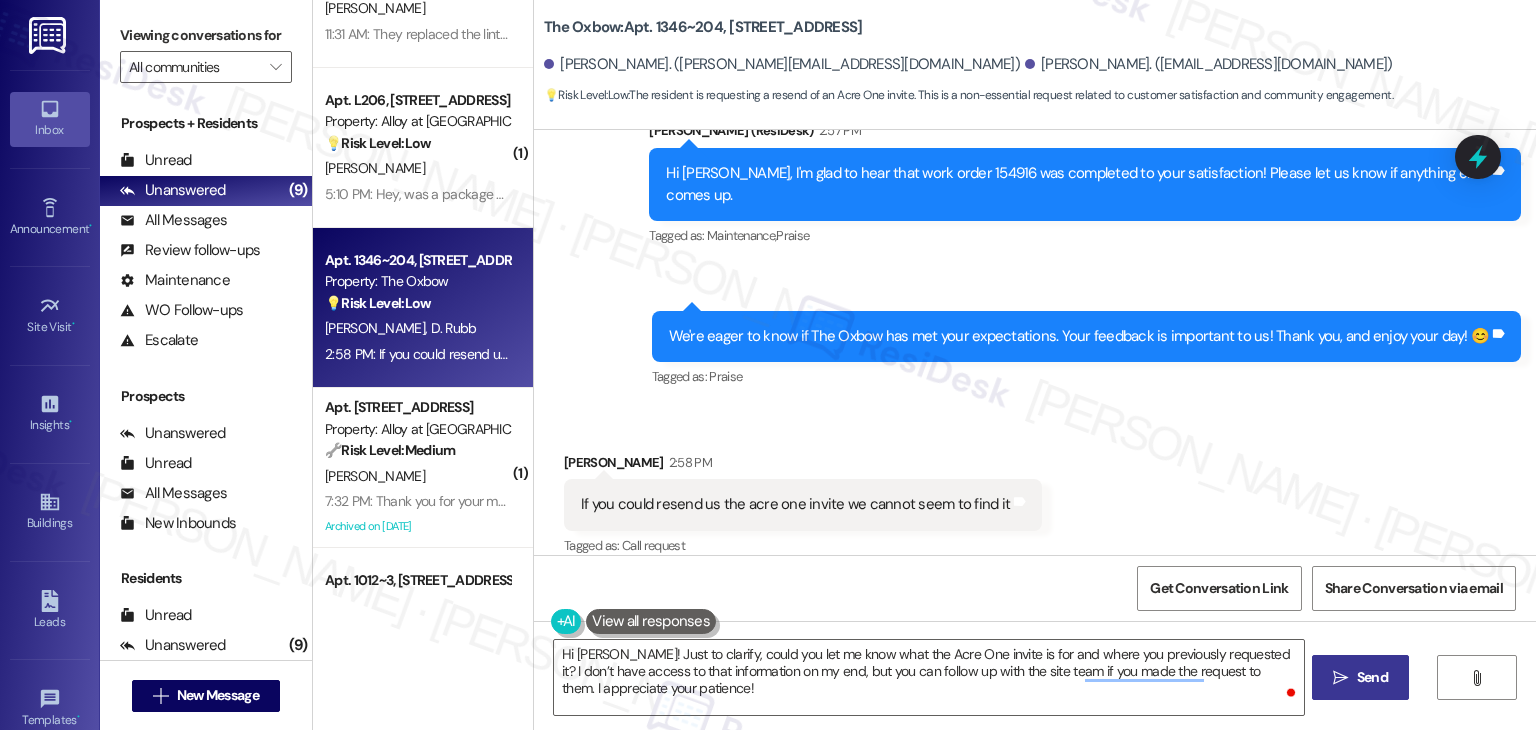click on " Send" at bounding box center (1360, 677) 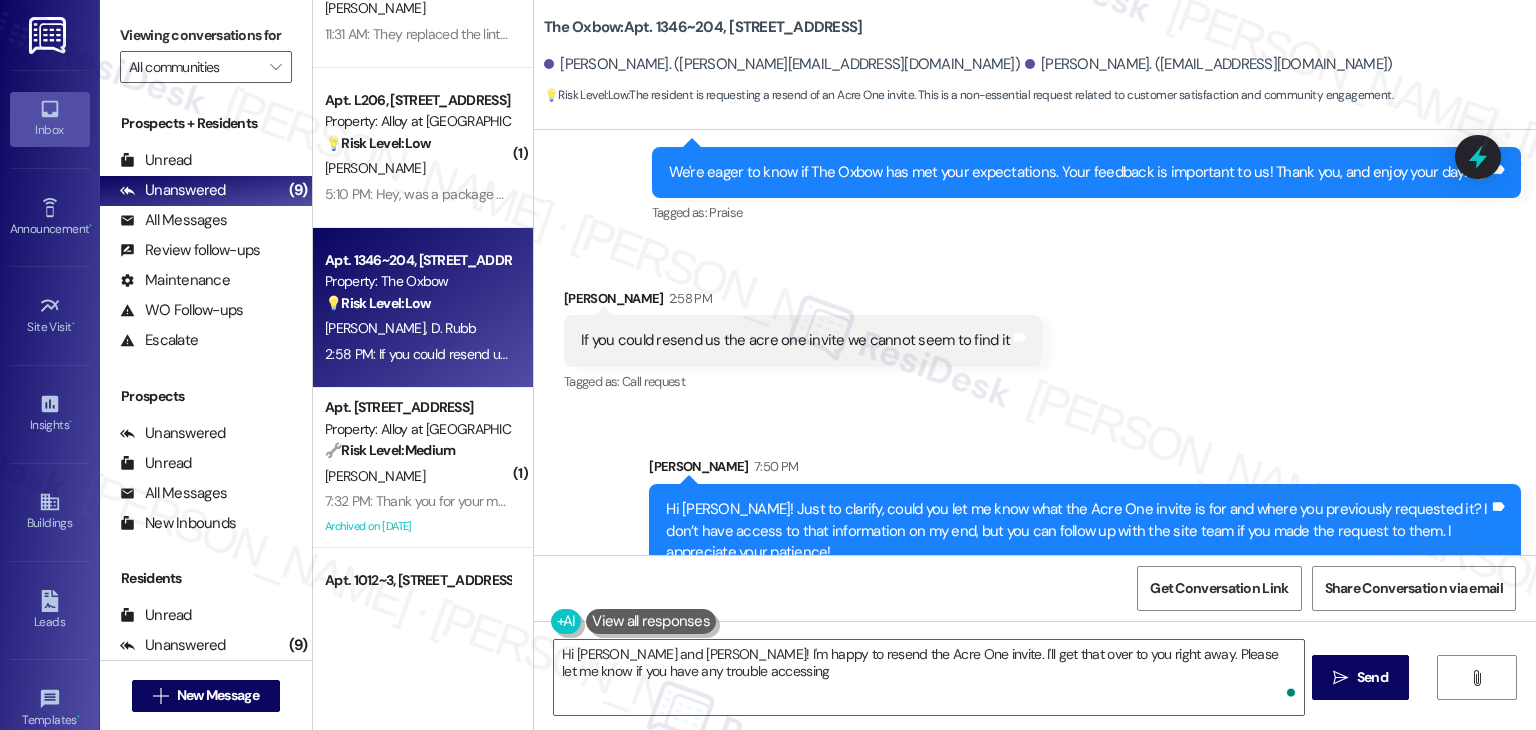 scroll, scrollTop: 941, scrollLeft: 0, axis: vertical 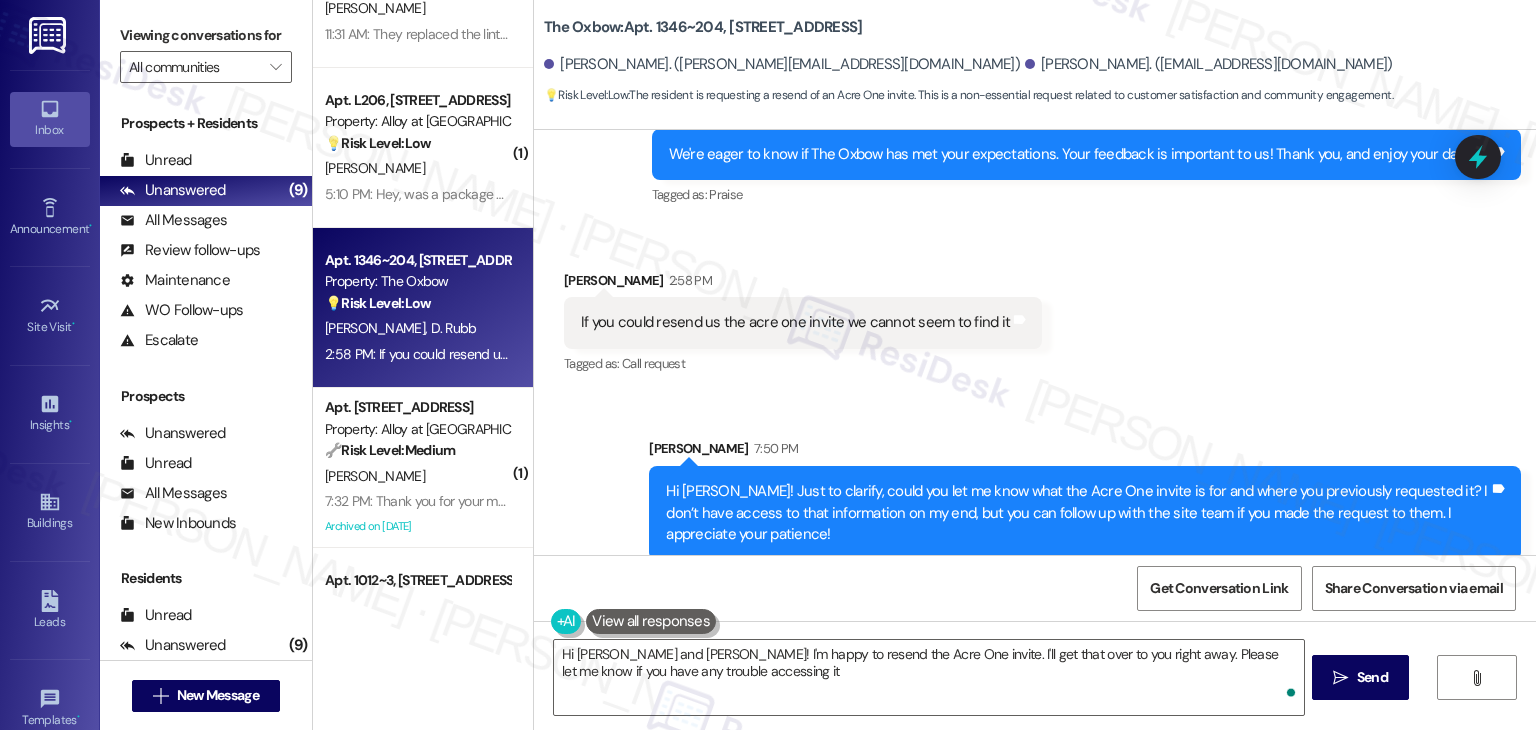 type on "Hi [PERSON_NAME] and [PERSON_NAME]! I'm happy to resend the Acre One invite. I'll get that over to you right away. Please let me know if you have any trouble accessing it!" 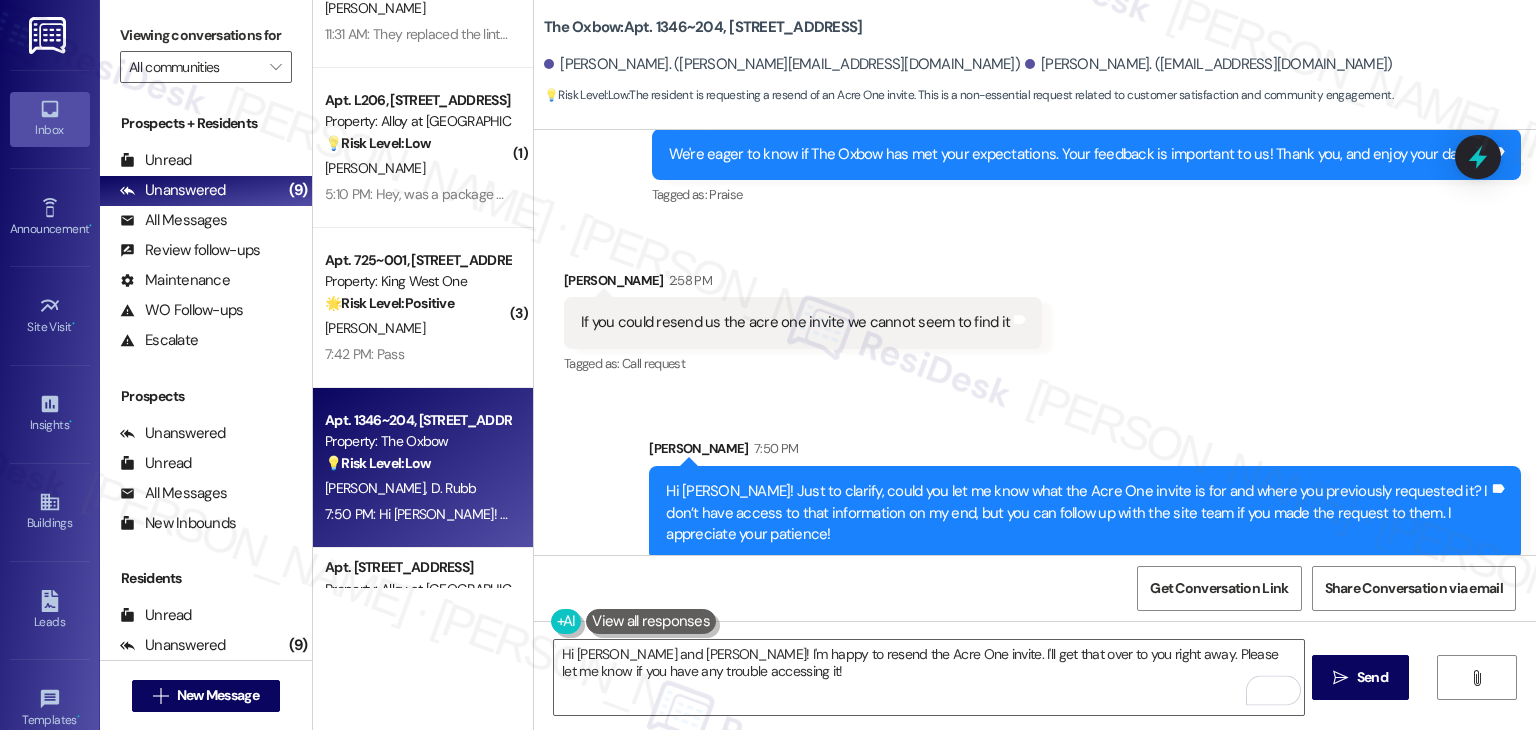 scroll, scrollTop: 0, scrollLeft: 0, axis: both 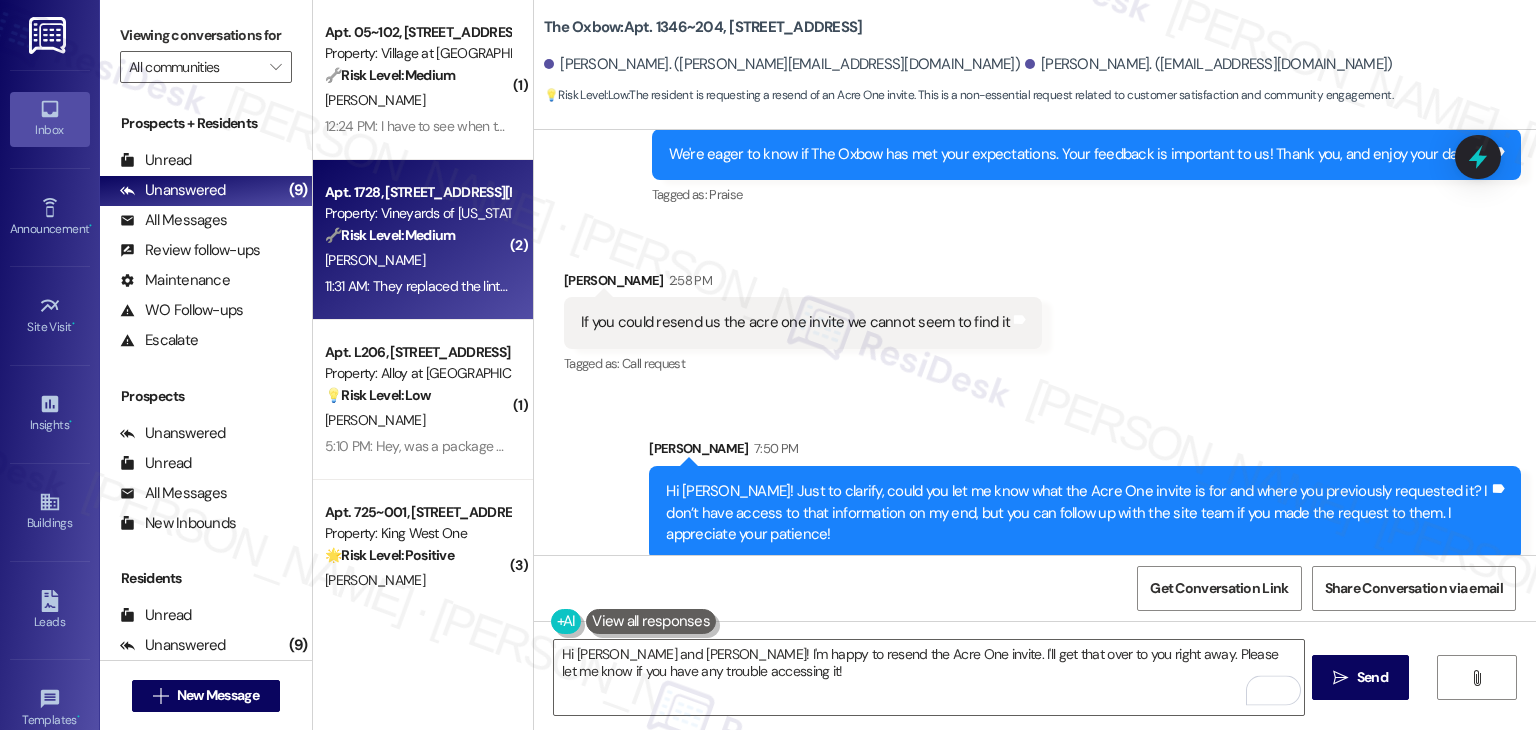 click on "11:31 AM: They replaced the lint trap which is nice,  and i think they cleaned out the duct, but its still taking more than 1 time in the dryer, set on very dry and even with small loads 11:31 AM: They replaced the lint trap which is nice,  and i think they cleaned out the duct, but its still taking more than 1 time in the dryer, set on very dry and even with small loads" at bounding box center (832, 286) 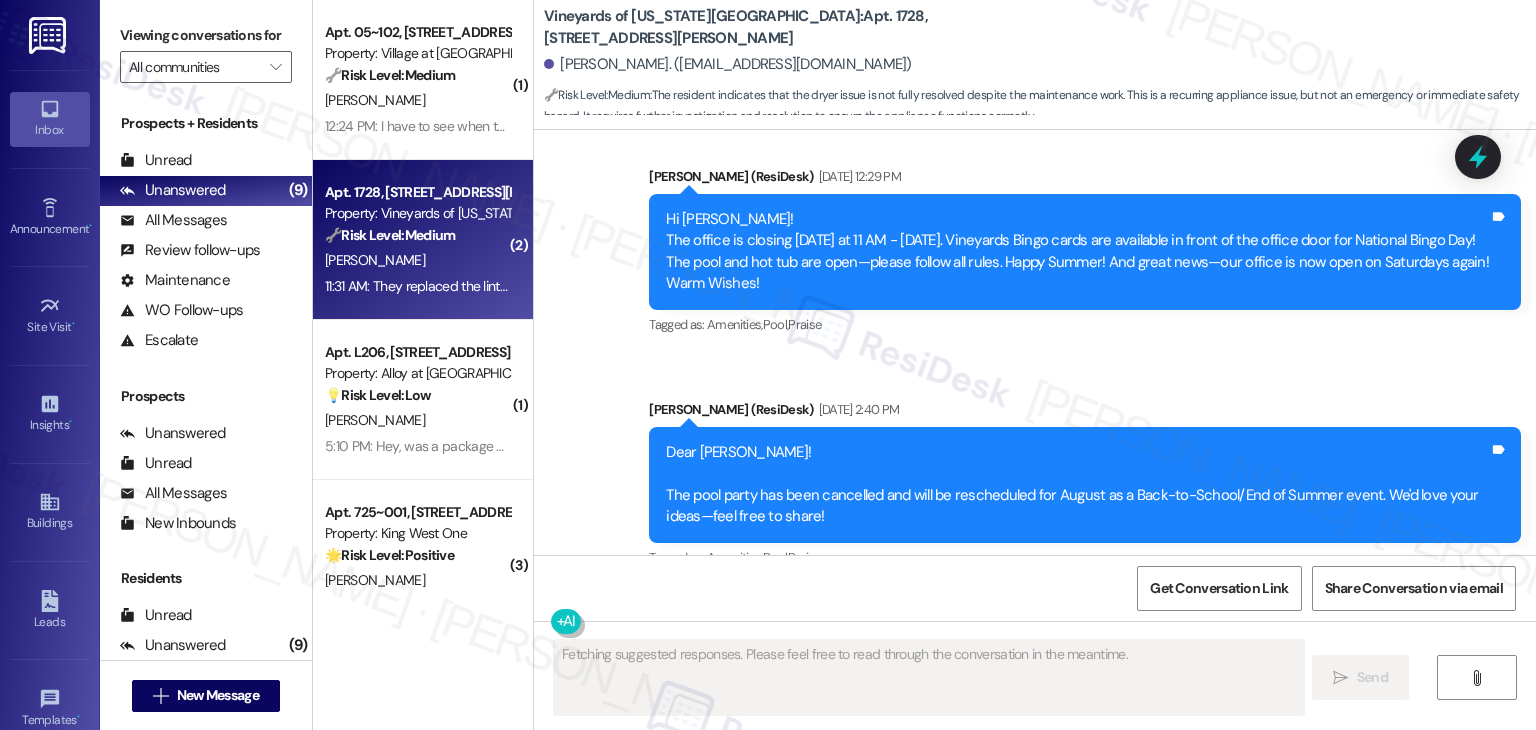 scroll, scrollTop: 8480, scrollLeft: 0, axis: vertical 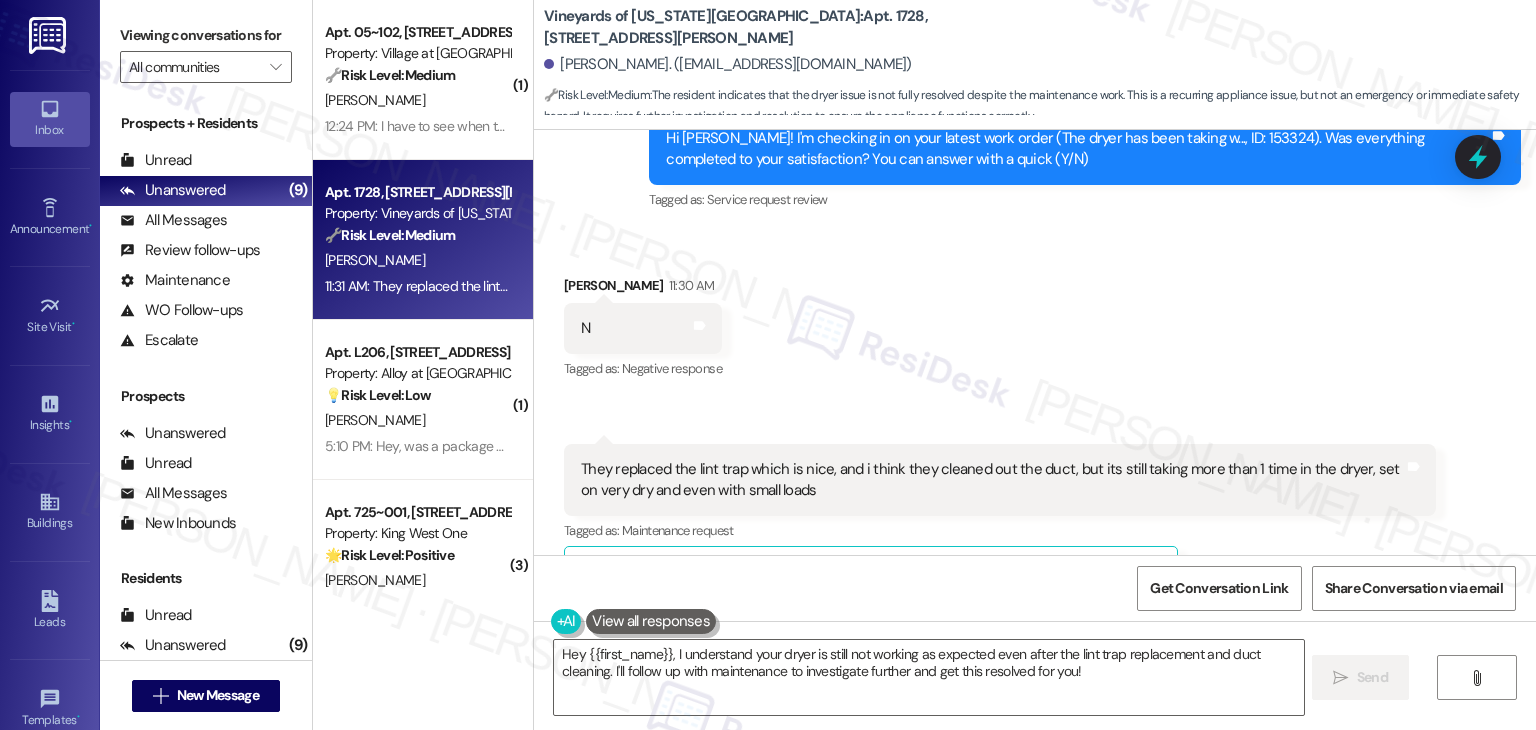 click on "Received via SMS [PERSON_NAME] 11:30 AM N Tags and notes Tagged as:   Negative response Click to highlight conversations about Negative response Received via SMS 11:31 AM [PERSON_NAME] 11:31 AM They replaced the lint trap which is nice,  and i think they cleaned out the duct, but its still taking more than 1 time in the dryer, set on very dry and even with small loads Tags and notes Tagged as:   Maintenance request Click to highlight conversations about Maintenance request  Related guidelines Show suggestions" at bounding box center (1035, 425) 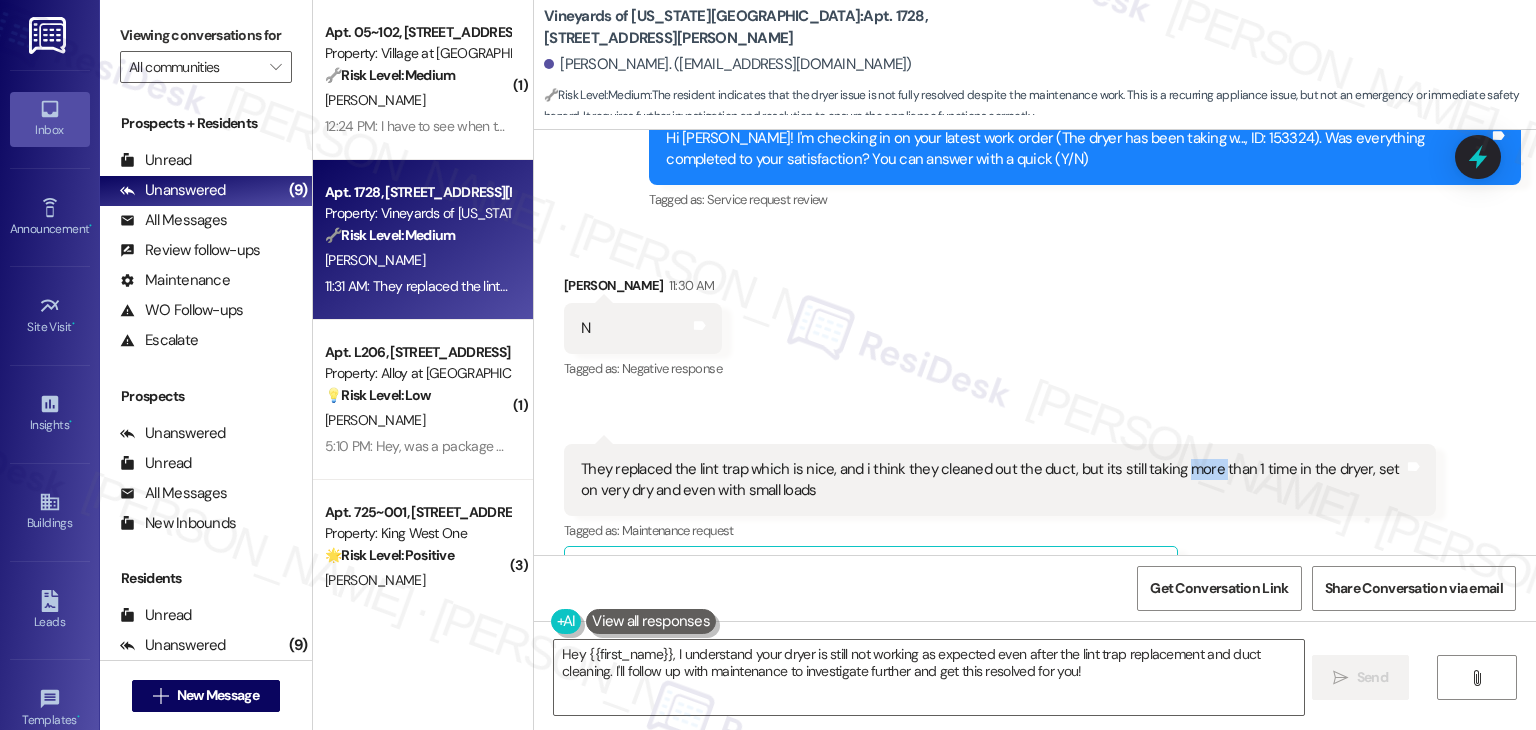 click on "Received via SMS [PERSON_NAME] 11:30 AM N Tags and notes Tagged as:   Negative response Click to highlight conversations about Negative response Received via SMS 11:31 AM [PERSON_NAME] 11:31 AM They replaced the lint trap which is nice,  and i think they cleaned out the duct, but its still taking more than 1 time in the dryer, set on very dry and even with small loads Tags and notes Tagged as:   Maintenance request Click to highlight conversations about Maintenance request  Related guidelines Show suggestions" at bounding box center [1035, 425] 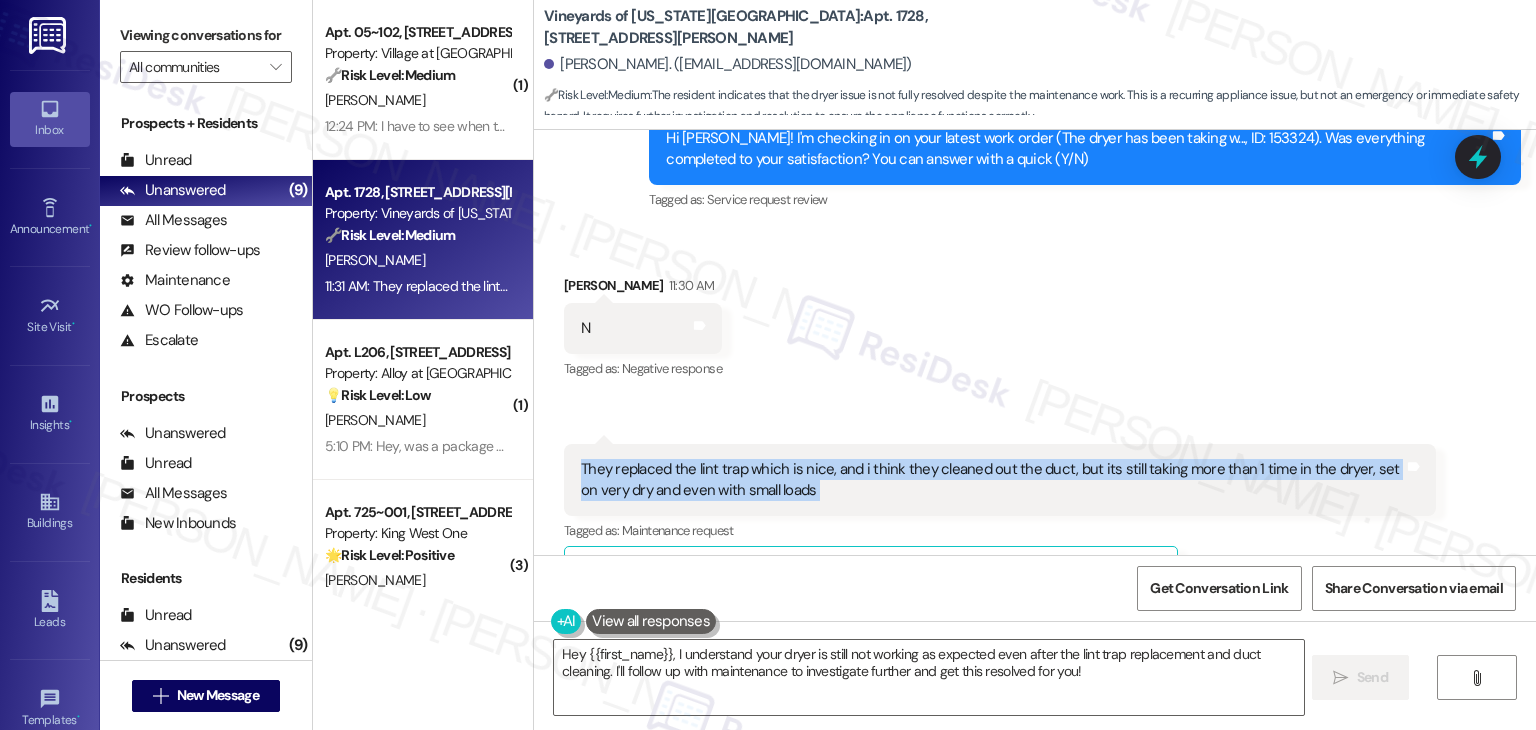 click on "Received via SMS [PERSON_NAME] 11:30 AM N Tags and notes Tagged as:   Negative response Click to highlight conversations about Negative response Received via SMS 11:31 AM [PERSON_NAME] 11:31 AM They replaced the lint trap which is nice,  and i think they cleaned out the duct, but its still taking more than 1 time in the dryer, set on very dry and even with small loads Tags and notes Tagged as:   Maintenance request Click to highlight conversations about Maintenance request  Related guidelines Show suggestions" at bounding box center [1035, 425] 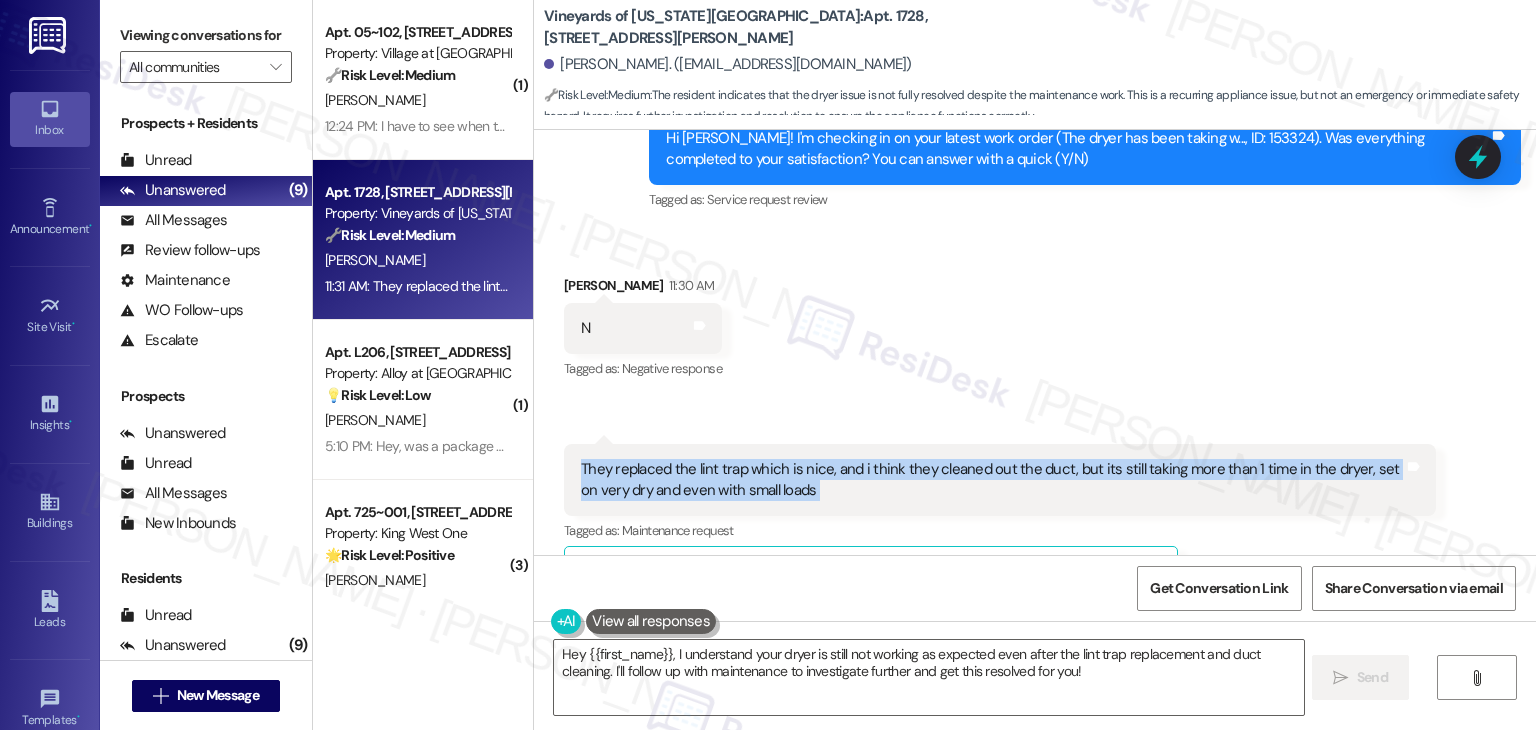 click on "Received via SMS [PERSON_NAME] 11:30 AM N Tags and notes Tagged as:   Negative response Click to highlight conversations about Negative response Received via SMS 11:31 AM [PERSON_NAME] 11:31 AM They replaced the lint trap which is nice,  and i think they cleaned out the duct, but its still taking more than 1 time in the dryer, set on very dry and even with small loads Tags and notes Tagged as:   Maintenance request Click to highlight conversations about Maintenance request  Related guidelines Show suggestions" at bounding box center (1035, 425) 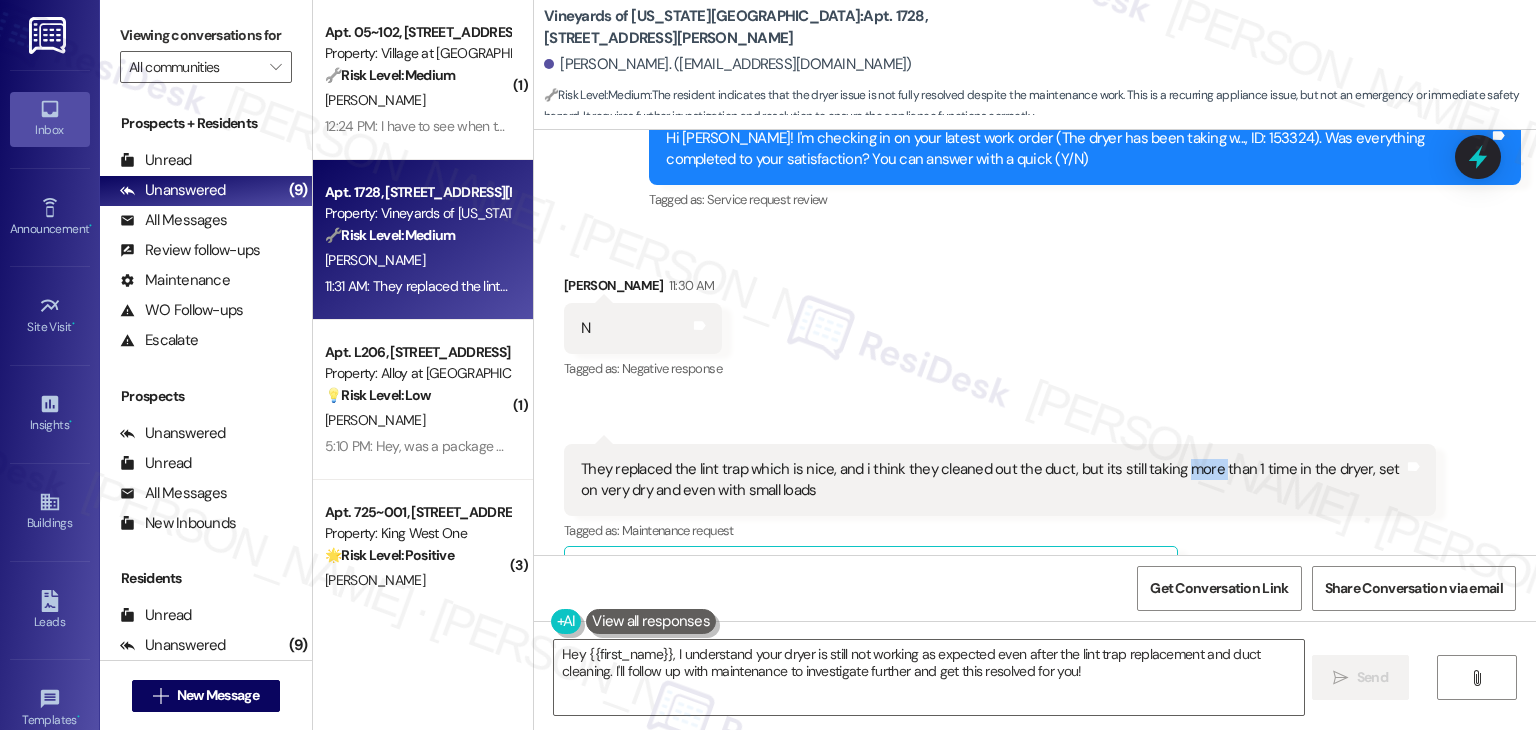 click on "Received via SMS [PERSON_NAME] 11:30 AM N Tags and notes Tagged as:   Negative response Click to highlight conversations about Negative response Received via SMS 11:31 AM [PERSON_NAME] 11:31 AM They replaced the lint trap which is nice,  and i think they cleaned out the duct, but its still taking more than 1 time in the dryer, set on very dry and even with small loads Tags and notes Tagged as:   Maintenance request Click to highlight conversations about Maintenance request  Related guidelines Show suggestions" at bounding box center (1035, 425) 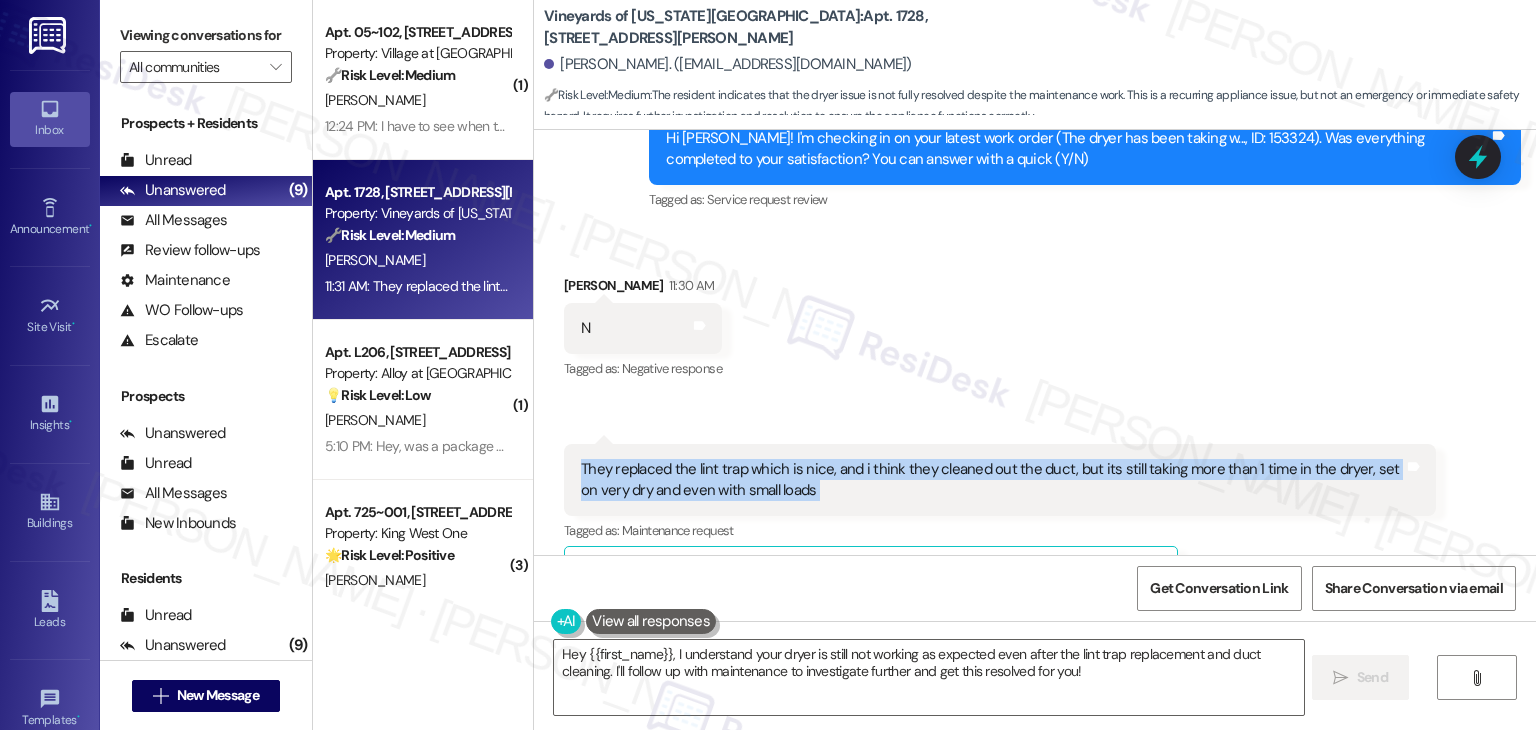 click on "Received via SMS [PERSON_NAME] 11:30 AM N Tags and notes Tagged as:   Negative response Click to highlight conversations about Negative response Received via SMS 11:31 AM [PERSON_NAME] 11:31 AM They replaced the lint trap which is nice,  and i think they cleaned out the duct, but its still taking more than 1 time in the dryer, set on very dry and even with small loads Tags and notes Tagged as:   Maintenance request Click to highlight conversations about Maintenance request  Related guidelines Show suggestions" at bounding box center (1035, 425) 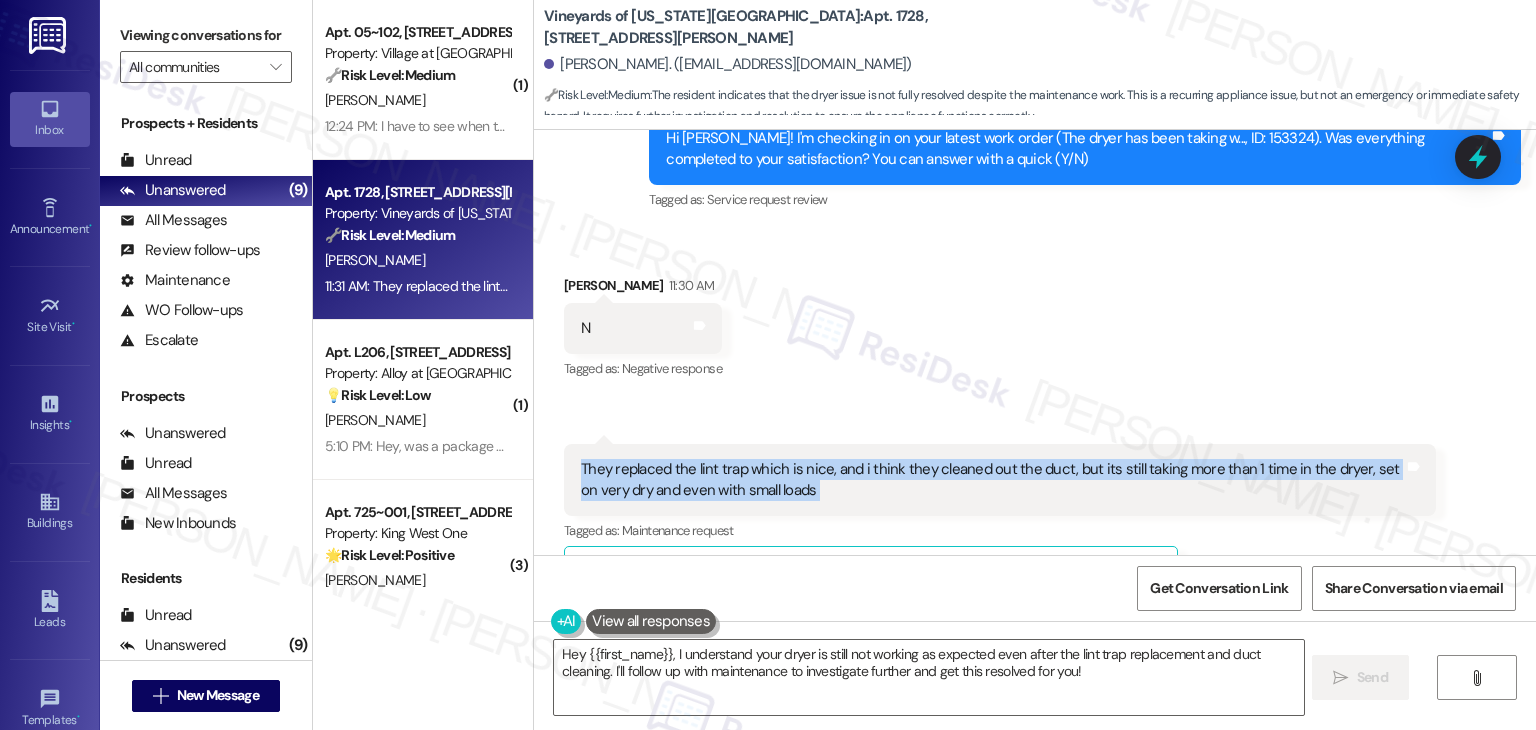 click on "Received via SMS [PERSON_NAME] 11:30 AM N Tags and notes Tagged as:   Negative response Click to highlight conversations about Negative response Received via SMS 11:31 AM [PERSON_NAME] 11:31 AM They replaced the lint trap which is nice,  and i think they cleaned out the duct, but its still taking more than 1 time in the dryer, set on very dry and even with small loads Tags and notes Tagged as:   Maintenance request Click to highlight conversations about Maintenance request  Related guidelines Show suggestions" at bounding box center [1035, 425] 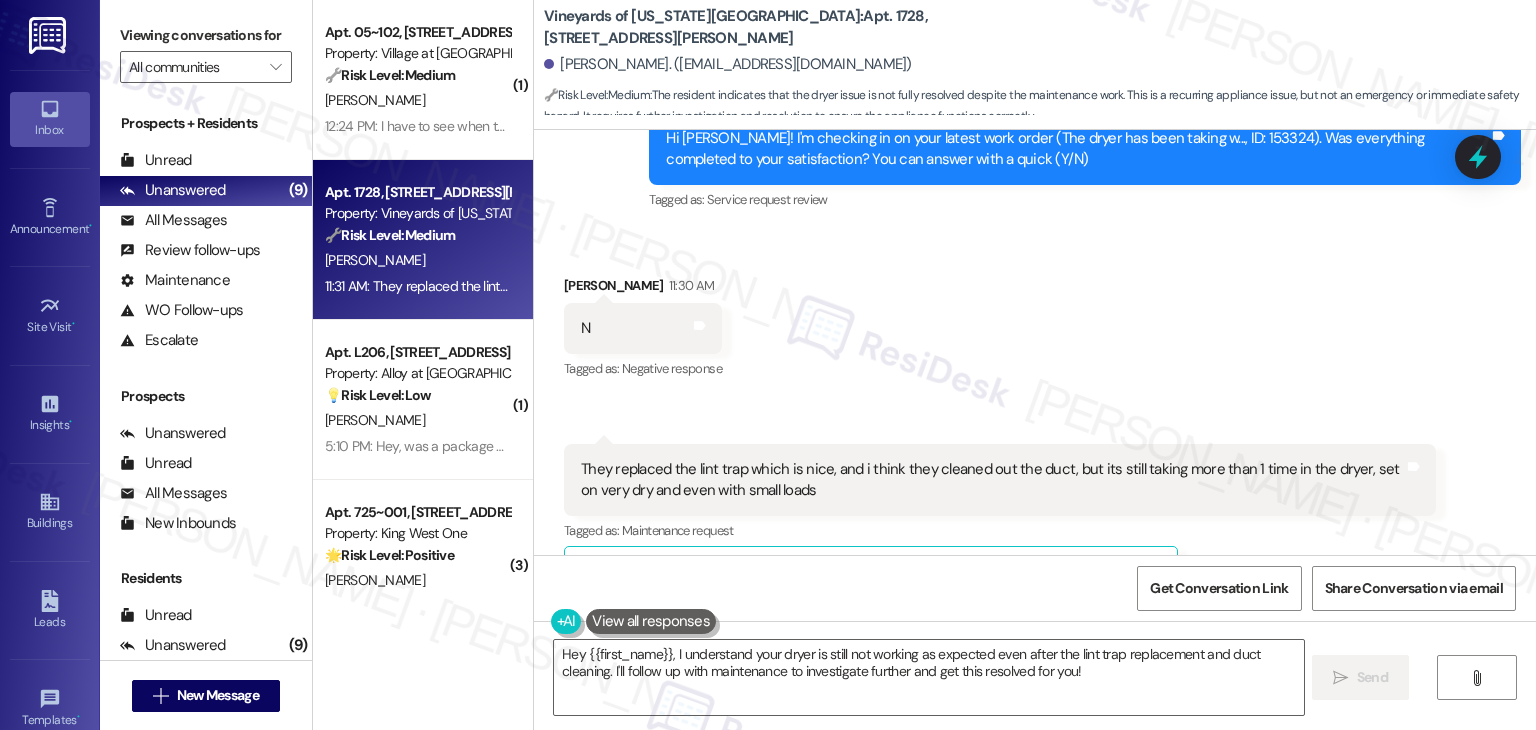 click on "Received via SMS [PERSON_NAME] 11:30 AM N Tags and notes Tagged as:   Negative response Click to highlight conversations about Negative response Received via SMS 11:31 AM [PERSON_NAME] 11:31 AM They replaced the lint trap which is nice,  and i think they cleaned out the duct, but its still taking more than 1 time in the dryer, set on very dry and even with small loads Tags and notes Tagged as:   Maintenance request Click to highlight conversations about Maintenance request  Related guidelines Show suggestions" at bounding box center (1035, 425) 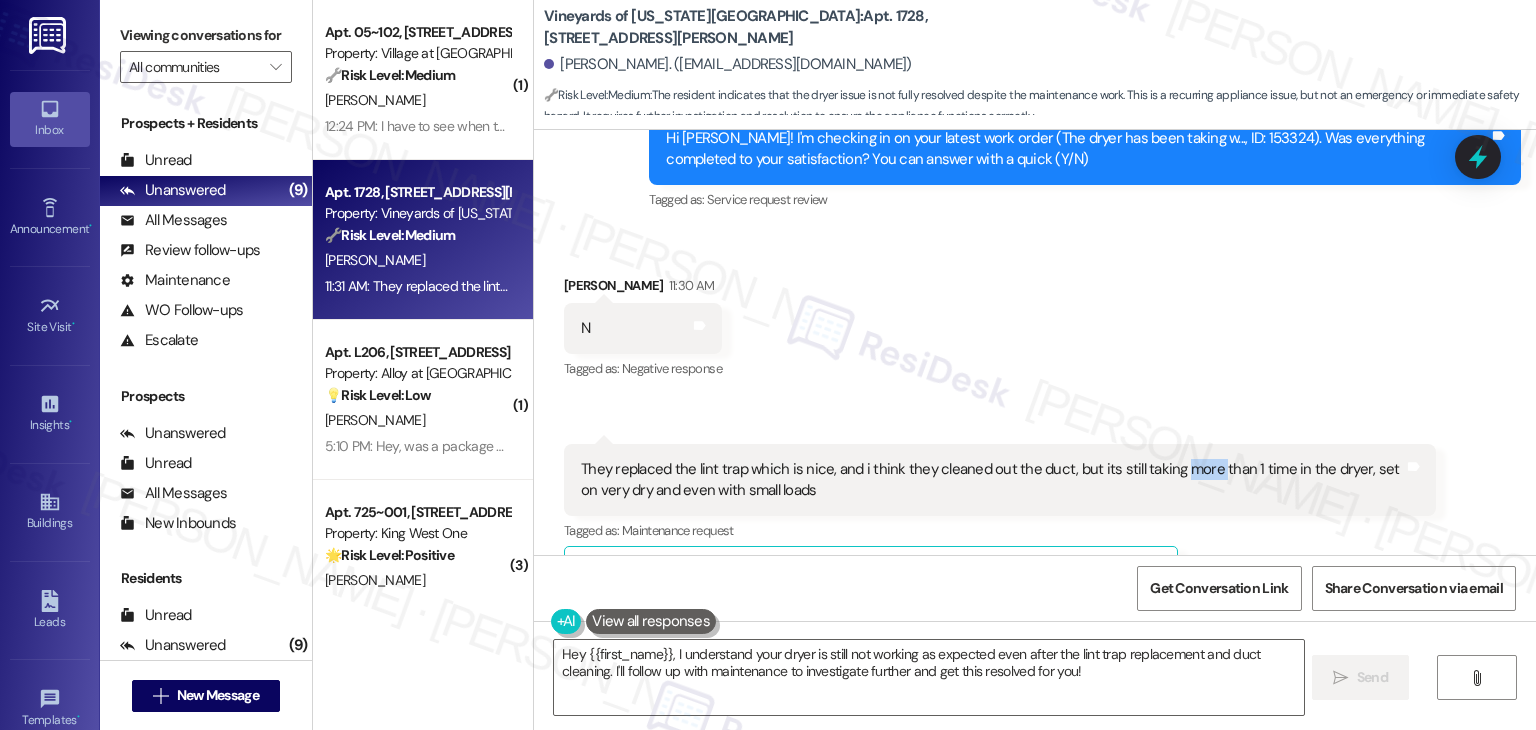 click on "Received via SMS [PERSON_NAME] 11:30 AM N Tags and notes Tagged as:   Negative response Click to highlight conversations about Negative response Received via SMS 11:31 AM [PERSON_NAME] 11:31 AM They replaced the lint trap which is nice,  and i think they cleaned out the duct, but its still taking more than 1 time in the dryer, set on very dry and even with small loads Tags and notes Tagged as:   Maintenance request Click to highlight conversations about Maintenance request  Related guidelines Show suggestions" at bounding box center [1035, 425] 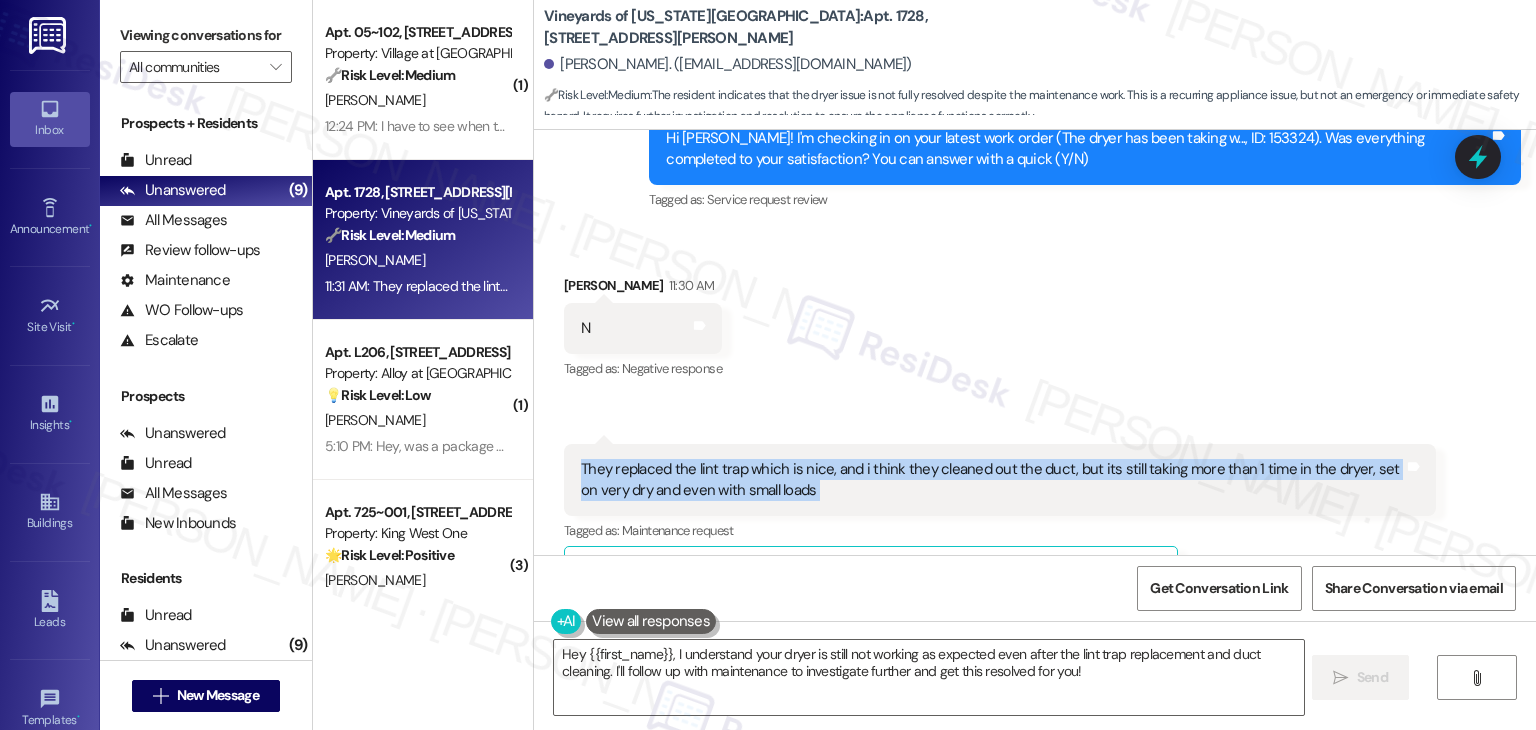 click on "Received via SMS [PERSON_NAME] 11:30 AM N Tags and notes Tagged as:   Negative response Click to highlight conversations about Negative response Received via SMS 11:31 AM [PERSON_NAME] 11:31 AM They replaced the lint trap which is nice,  and i think they cleaned out the duct, but its still taking more than 1 time in the dryer, set on very dry and even with small loads Tags and notes Tagged as:   Maintenance request Click to highlight conversations about Maintenance request  Related guidelines Show suggestions" at bounding box center [1035, 425] 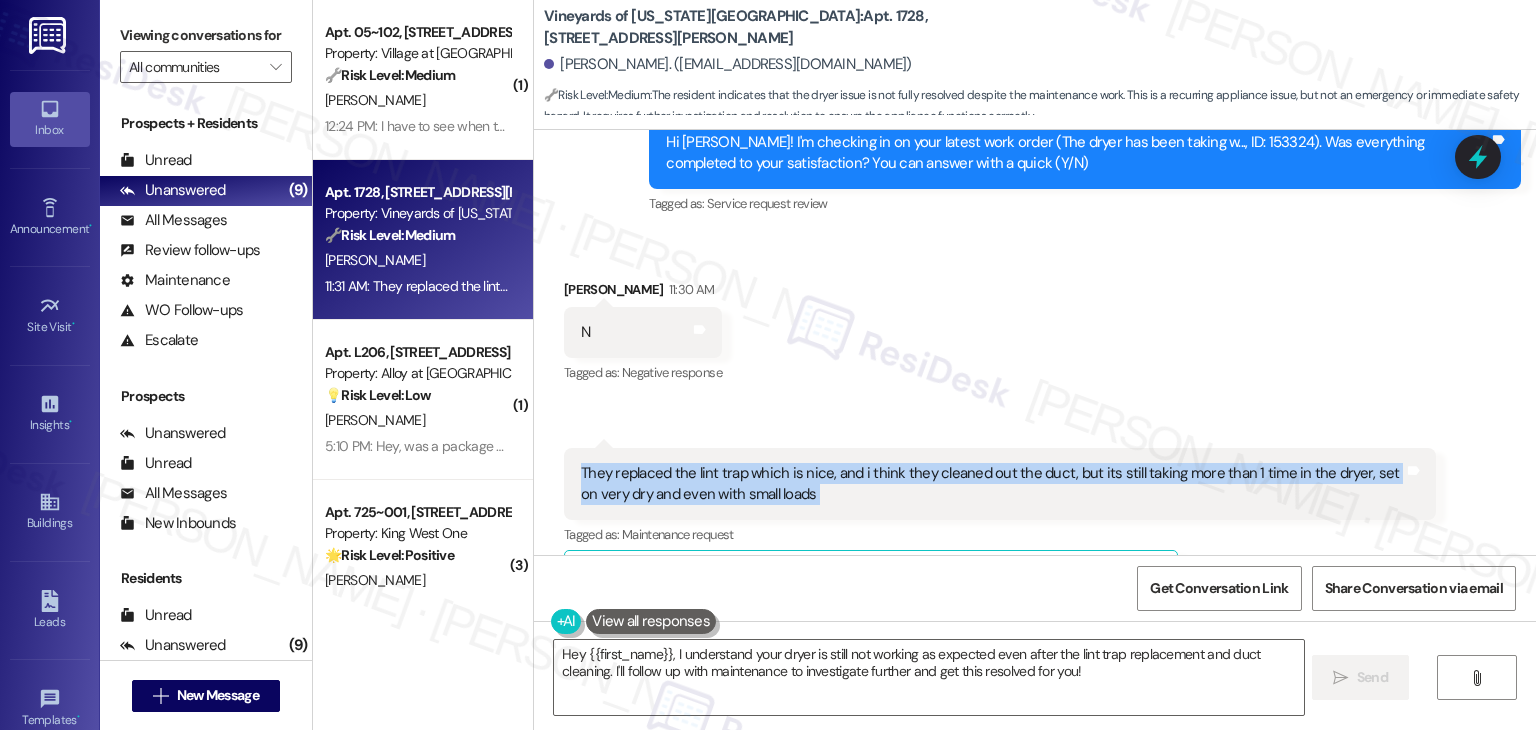 scroll, scrollTop: 8480, scrollLeft: 0, axis: vertical 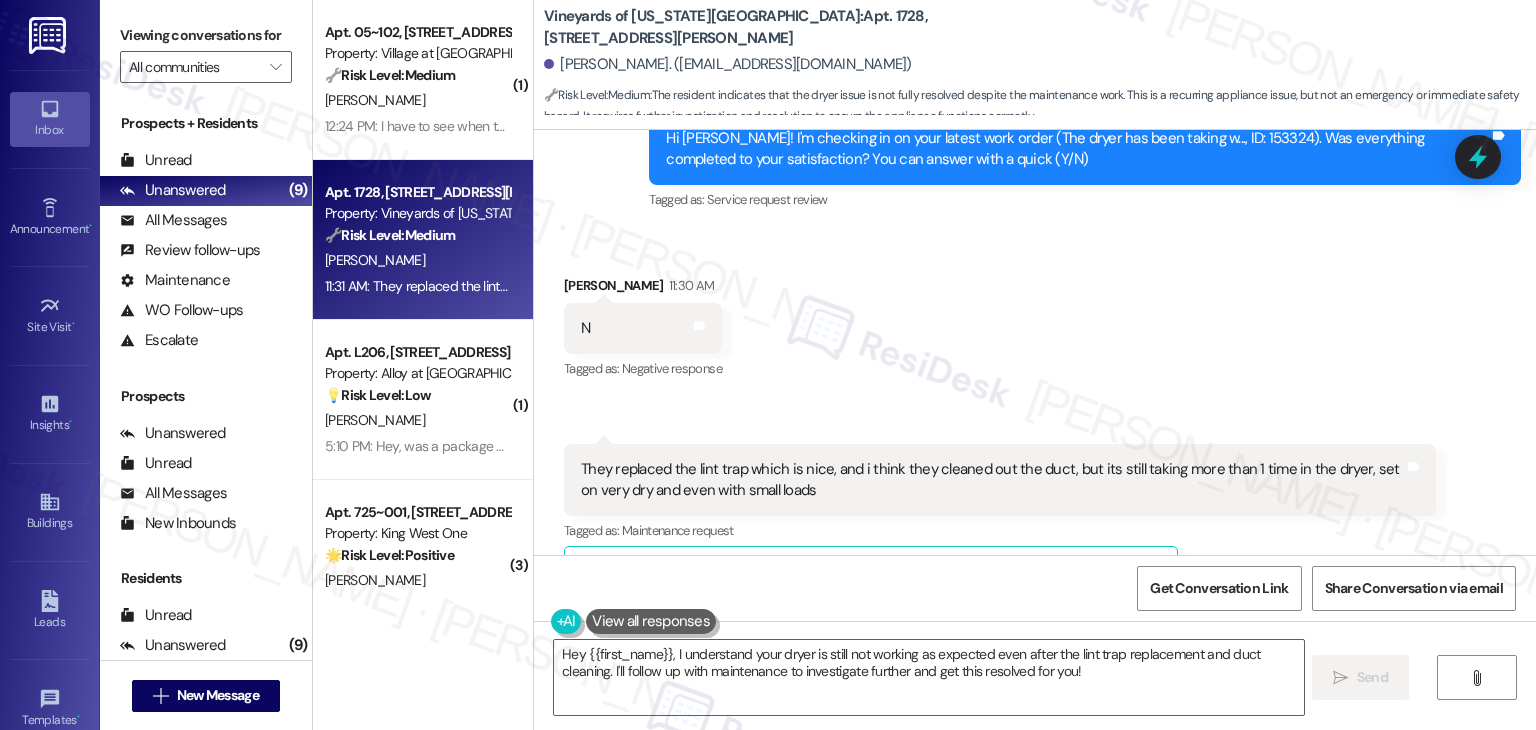 click on "[PERSON_NAME] 11:31 AM They replaced the lint trap which is nice,  and i think they cleaned out the duct, but its still taking more than 1 time in the dryer, set on very dry and even with small loads Tags and notes Tagged as:   Maintenance request Click to highlight conversations about Maintenance request  Related guidelines Show suggestions" at bounding box center (1000, 525) 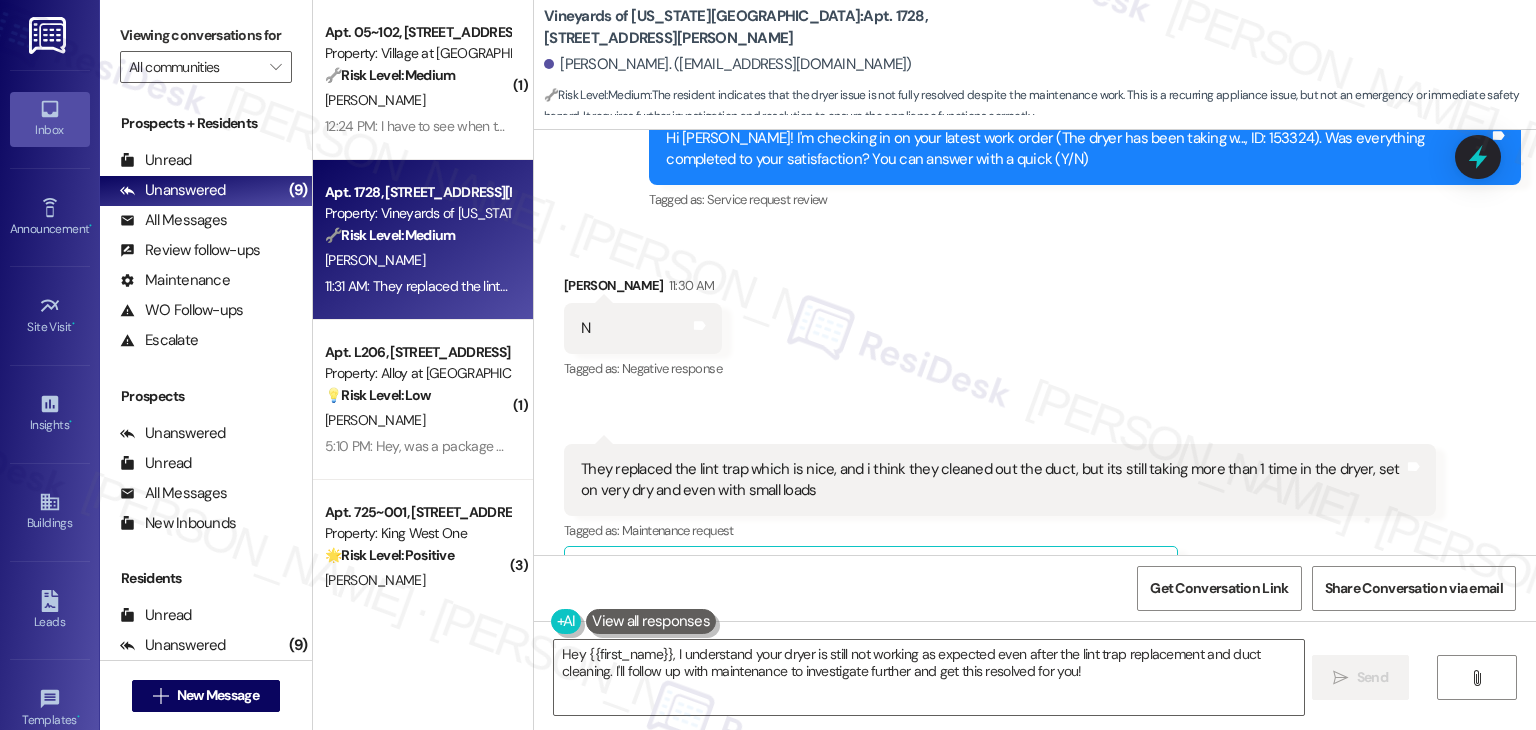 click on "[PERSON_NAME] 11:31 AM They replaced the lint trap which is nice,  and i think they cleaned out the duct, but its still taking more than 1 time in the dryer, set on very dry and even with small loads Tags and notes Tagged as:   Maintenance request Click to highlight conversations about Maintenance request  Related guidelines Show suggestions" at bounding box center [1000, 525] 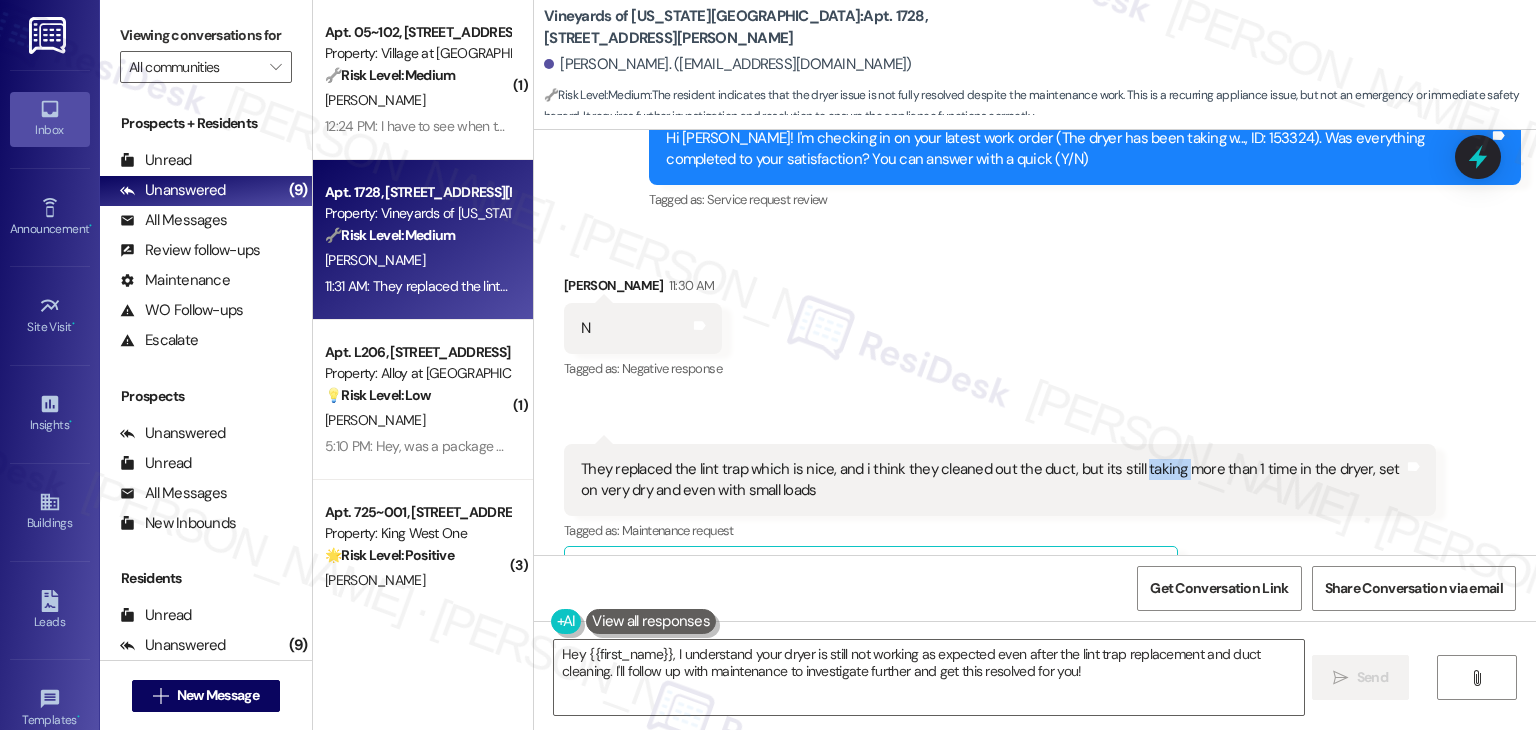 click on "Received via SMS [PERSON_NAME] 11:30 AM N Tags and notes Tagged as:   Negative response Click to highlight conversations about Negative response Received via SMS 11:31 AM [PERSON_NAME] 11:31 AM They replaced the lint trap which is nice,  and i think they cleaned out the duct, but its still taking more than 1 time in the dryer, set on very dry and even with small loads Tags and notes Tagged as:   Maintenance request Click to highlight conversations about Maintenance request  Related guidelines Show suggestions" at bounding box center [1035, 425] 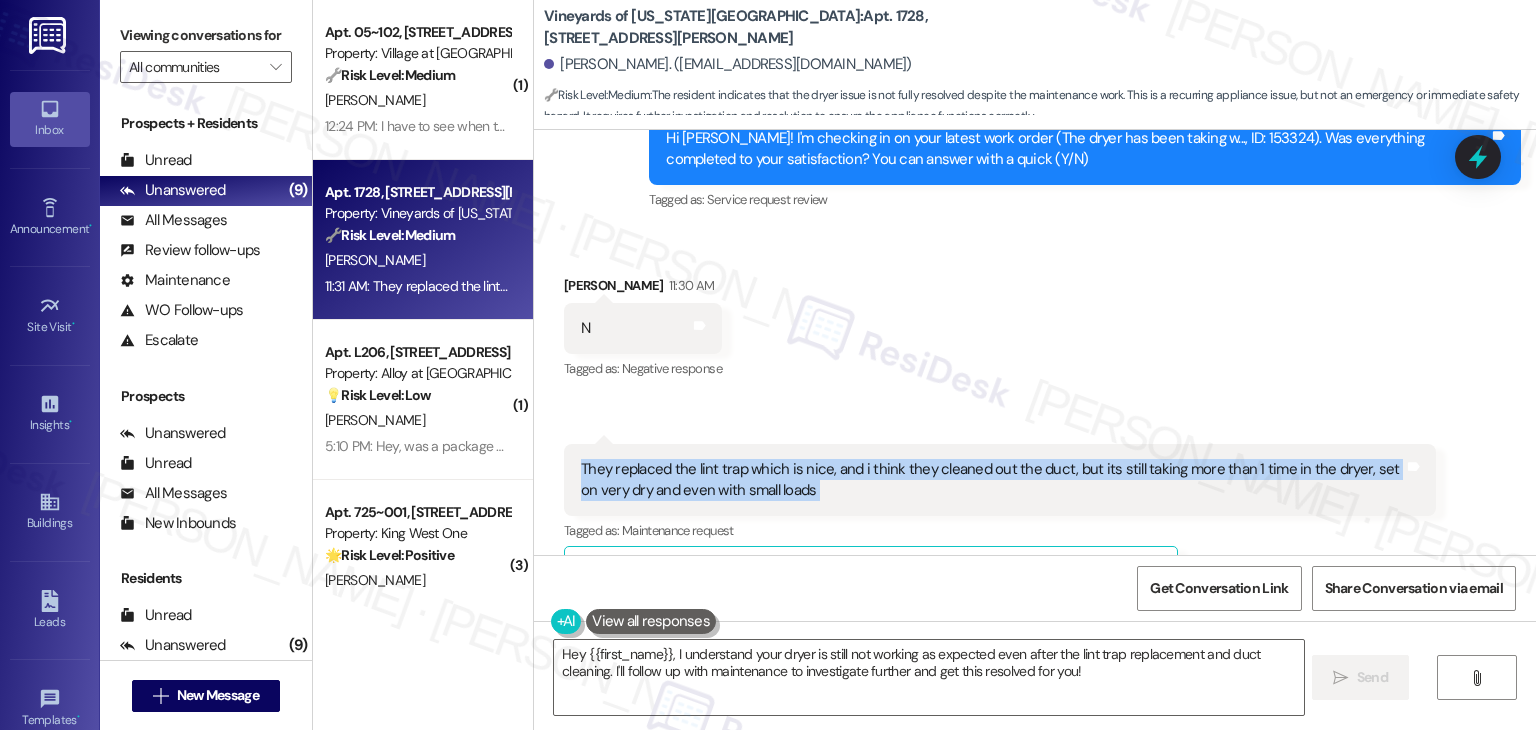 click on "Received via SMS [PERSON_NAME] 11:30 AM N Tags and notes Tagged as:   Negative response Click to highlight conversations about Negative response Received via SMS 11:31 AM [PERSON_NAME] 11:31 AM They replaced the lint trap which is nice,  and i think they cleaned out the duct, but its still taking more than 1 time in the dryer, set on very dry and even with small loads Tags and notes Tagged as:   Maintenance request Click to highlight conversations about Maintenance request  Related guidelines Show suggestions" at bounding box center (1035, 425) 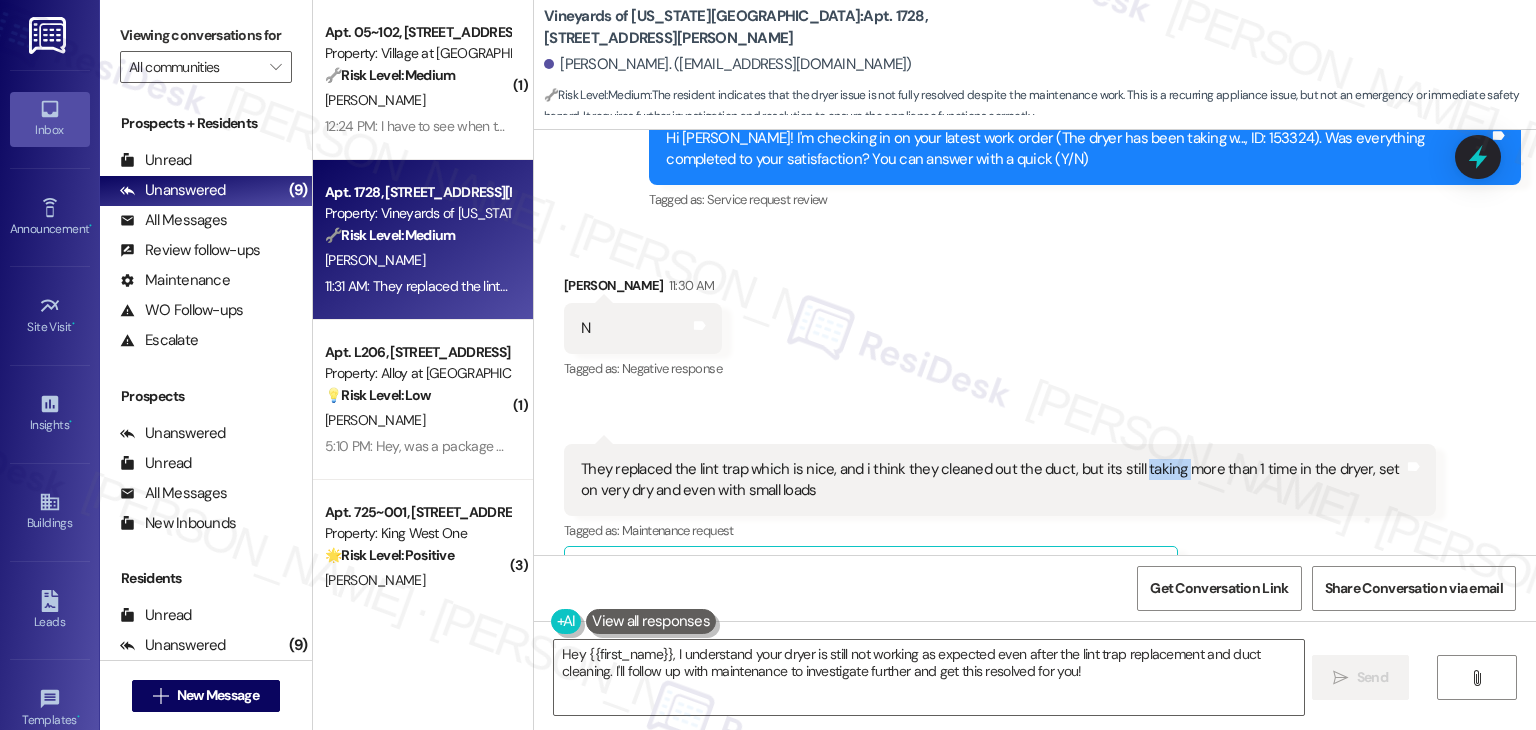 click on "Received via SMS [PERSON_NAME] 11:30 AM N Tags and notes Tagged as:   Negative response Click to highlight conversations about Negative response Received via SMS 11:31 AM [PERSON_NAME] 11:31 AM They replaced the lint trap which is nice,  and i think they cleaned out the duct, but its still taking more than 1 time in the dryer, set on very dry and even with small loads Tags and notes Tagged as:   Maintenance request Click to highlight conversations about Maintenance request  Related guidelines Show suggestions" at bounding box center (1035, 425) 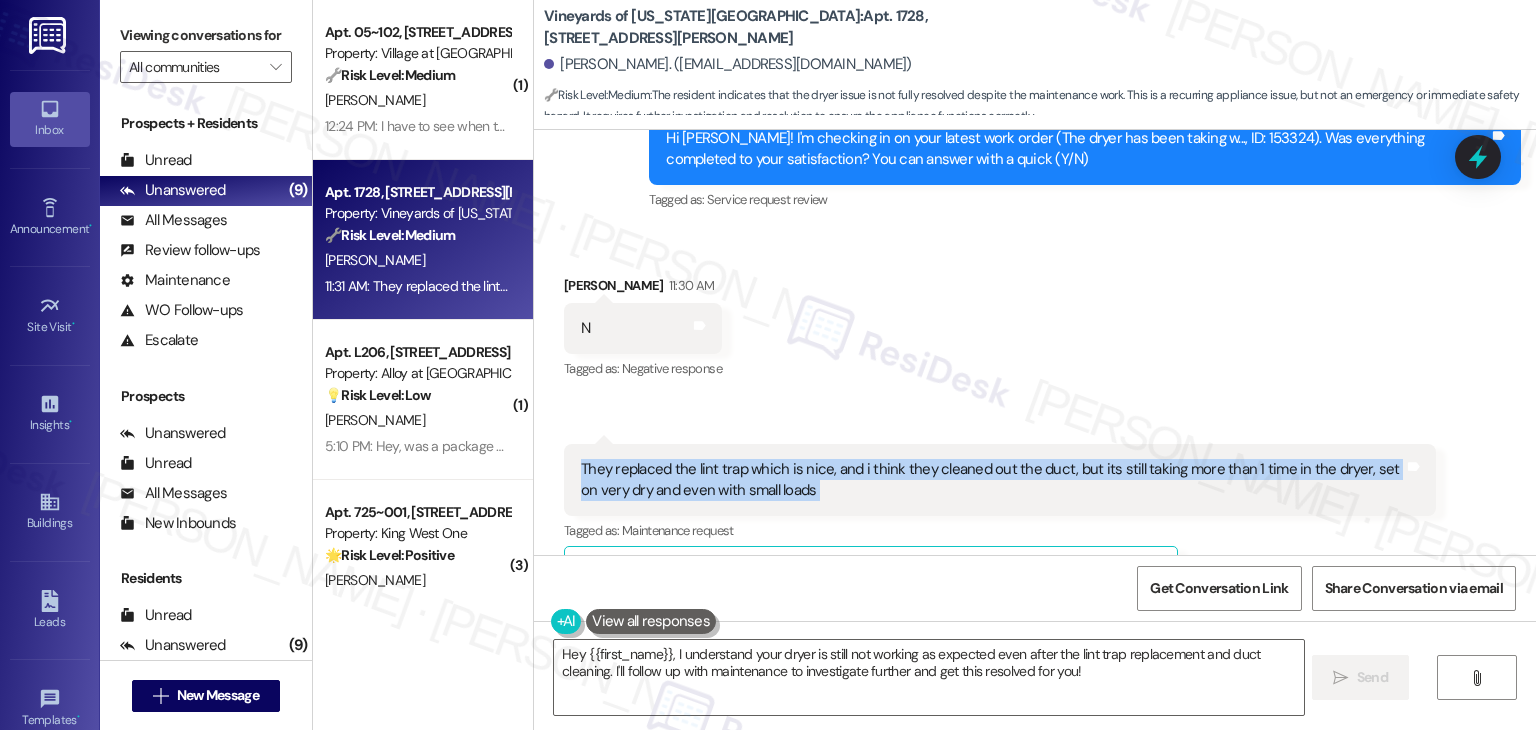 click on "Received via SMS [PERSON_NAME] 11:30 AM N Tags and notes Tagged as:   Negative response Click to highlight conversations about Negative response Received via SMS 11:31 AM [PERSON_NAME] 11:31 AM They replaced the lint trap which is nice,  and i think they cleaned out the duct, but its still taking more than 1 time in the dryer, set on very dry and even with small loads Tags and notes Tagged as:   Maintenance request Click to highlight conversations about Maintenance request  Related guidelines Show suggestions" at bounding box center (1035, 425) 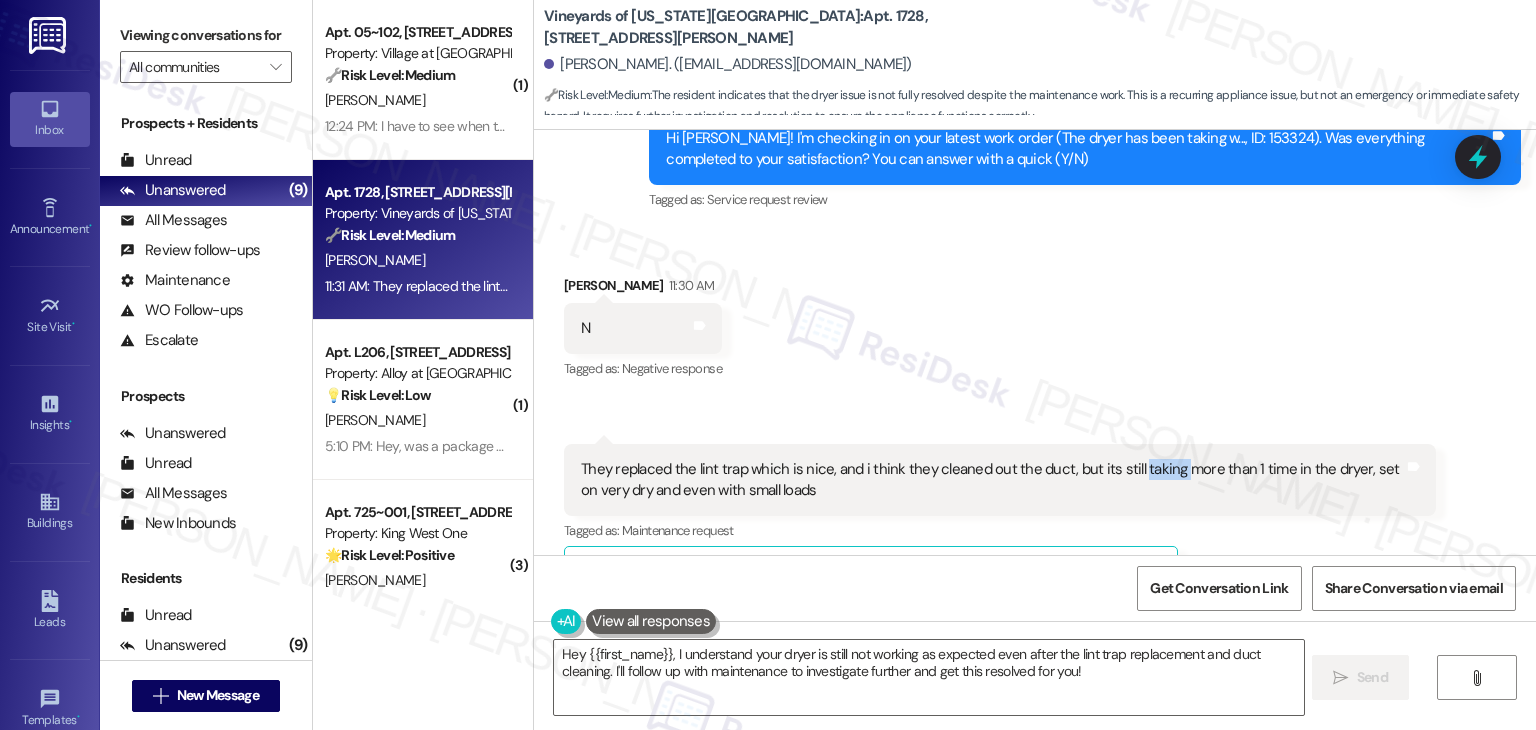 click on "Received via SMS [PERSON_NAME] 11:30 AM N Tags and notes Tagged as:   Negative response Click to highlight conversations about Negative response Received via SMS 11:31 AM [PERSON_NAME] 11:31 AM They replaced the lint trap which is nice,  and i think they cleaned out the duct, but its still taking more than 1 time in the dryer, set on very dry and even with small loads Tags and notes Tagged as:   Maintenance request Click to highlight conversations about Maintenance request  Related guidelines Show suggestions" at bounding box center [1035, 425] 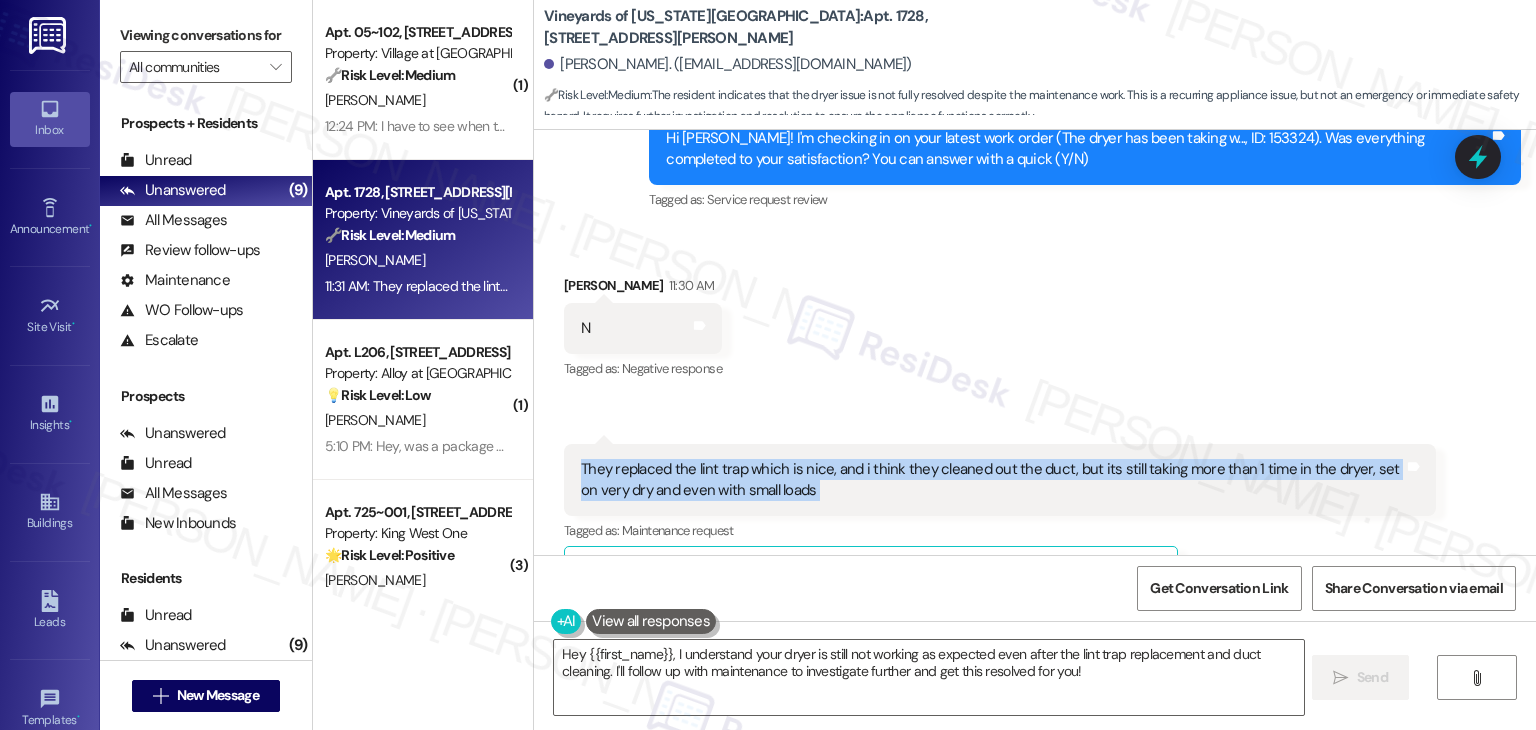 click on "Received via SMS [PERSON_NAME] 11:30 AM N Tags and notes Tagged as:   Negative response Click to highlight conversations about Negative response Received via SMS 11:31 AM [PERSON_NAME] 11:31 AM They replaced the lint trap which is nice,  and i think they cleaned out the duct, but its still taking more than 1 time in the dryer, set on very dry and even with small loads Tags and notes Tagged as:   Maintenance request Click to highlight conversations about Maintenance request  Related guidelines Show suggestions" at bounding box center [1035, 425] 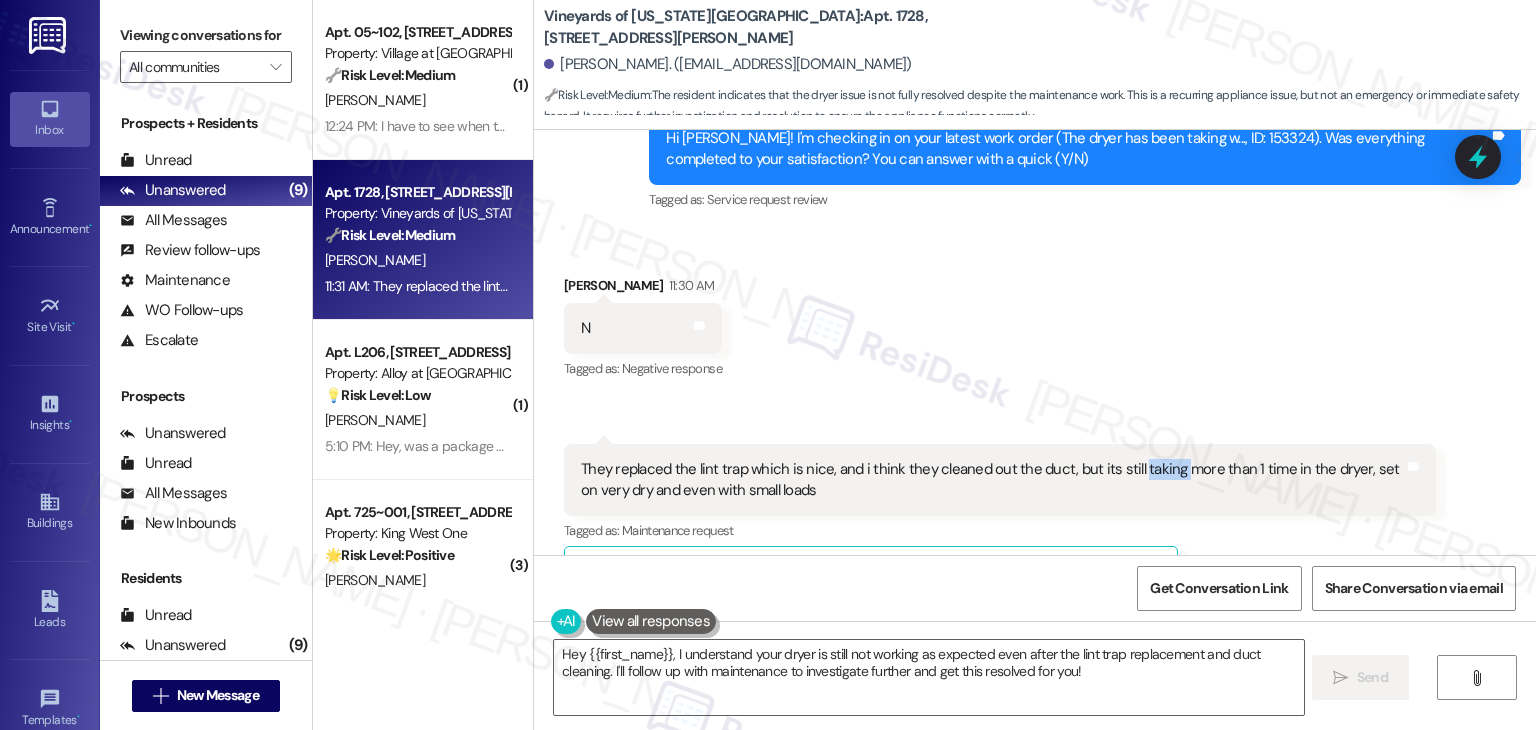 click on "Received via SMS [PERSON_NAME] 11:30 AM N Tags and notes Tagged as:   Negative response Click to highlight conversations about Negative response Received via SMS 11:31 AM [PERSON_NAME] 11:31 AM They replaced the lint trap which is nice,  and i think they cleaned out the duct, but its still taking more than 1 time in the dryer, set on very dry and even with small loads Tags and notes Tagged as:   Maintenance request Click to highlight conversations about Maintenance request  Related guidelines Show suggestions" at bounding box center (1035, 425) 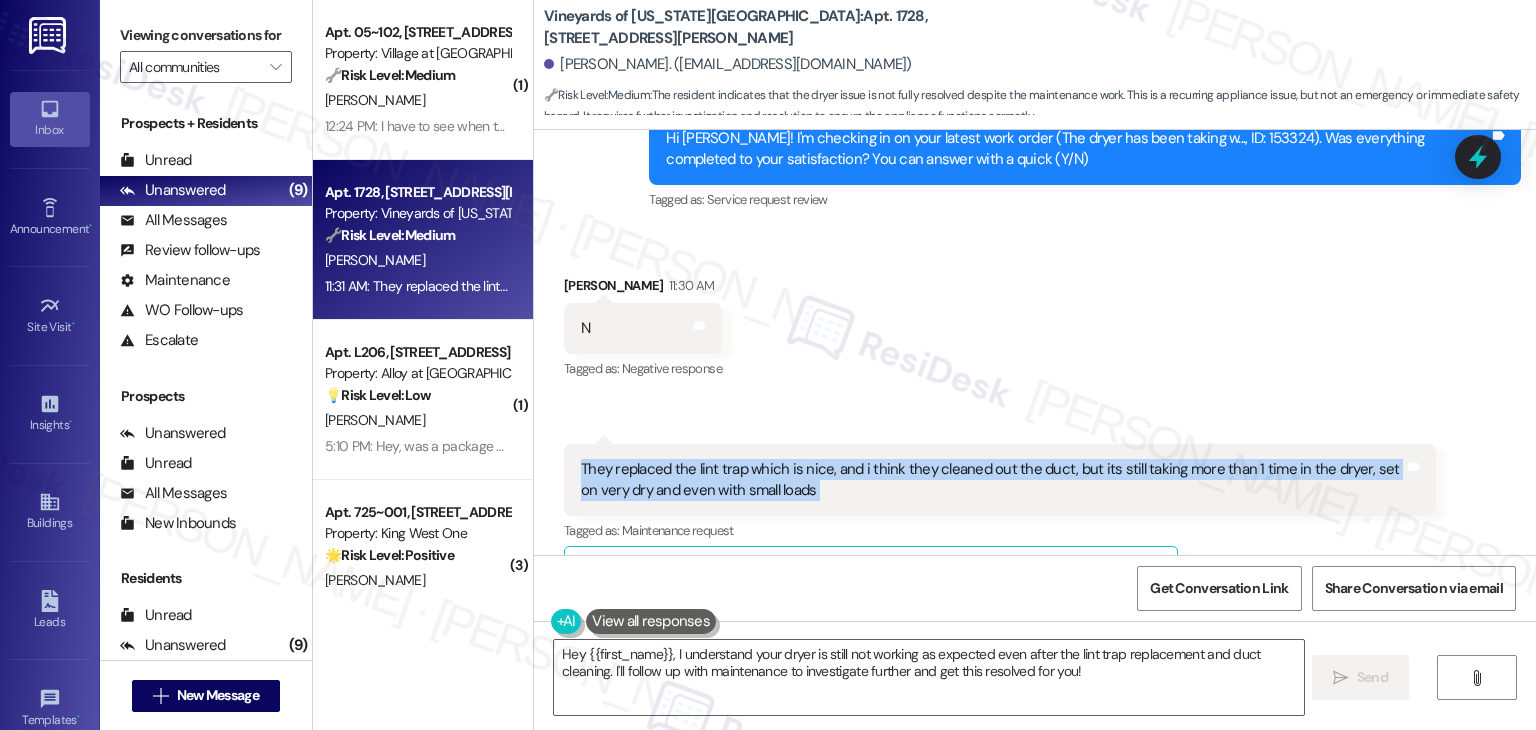 click on "Received via SMS [PERSON_NAME] 11:30 AM N Tags and notes Tagged as:   Negative response Click to highlight conversations about Negative response Received via SMS 11:31 AM [PERSON_NAME] 11:31 AM They replaced the lint trap which is nice,  and i think they cleaned out the duct, but its still taking more than 1 time in the dryer, set on very dry and even with small loads Tags and notes Tagged as:   Maintenance request Click to highlight conversations about Maintenance request  Related guidelines Show suggestions" at bounding box center (1035, 425) 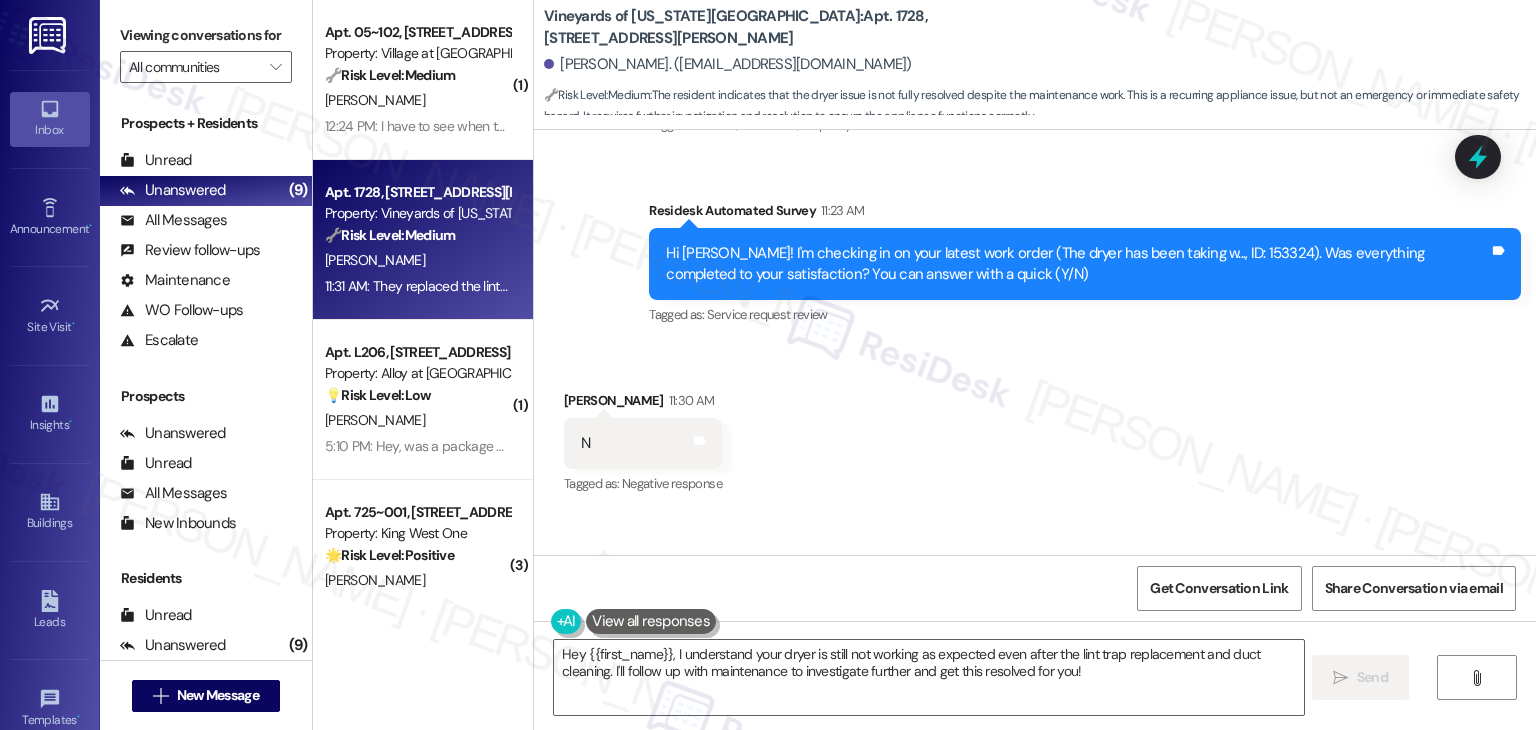 scroll, scrollTop: 8280, scrollLeft: 0, axis: vertical 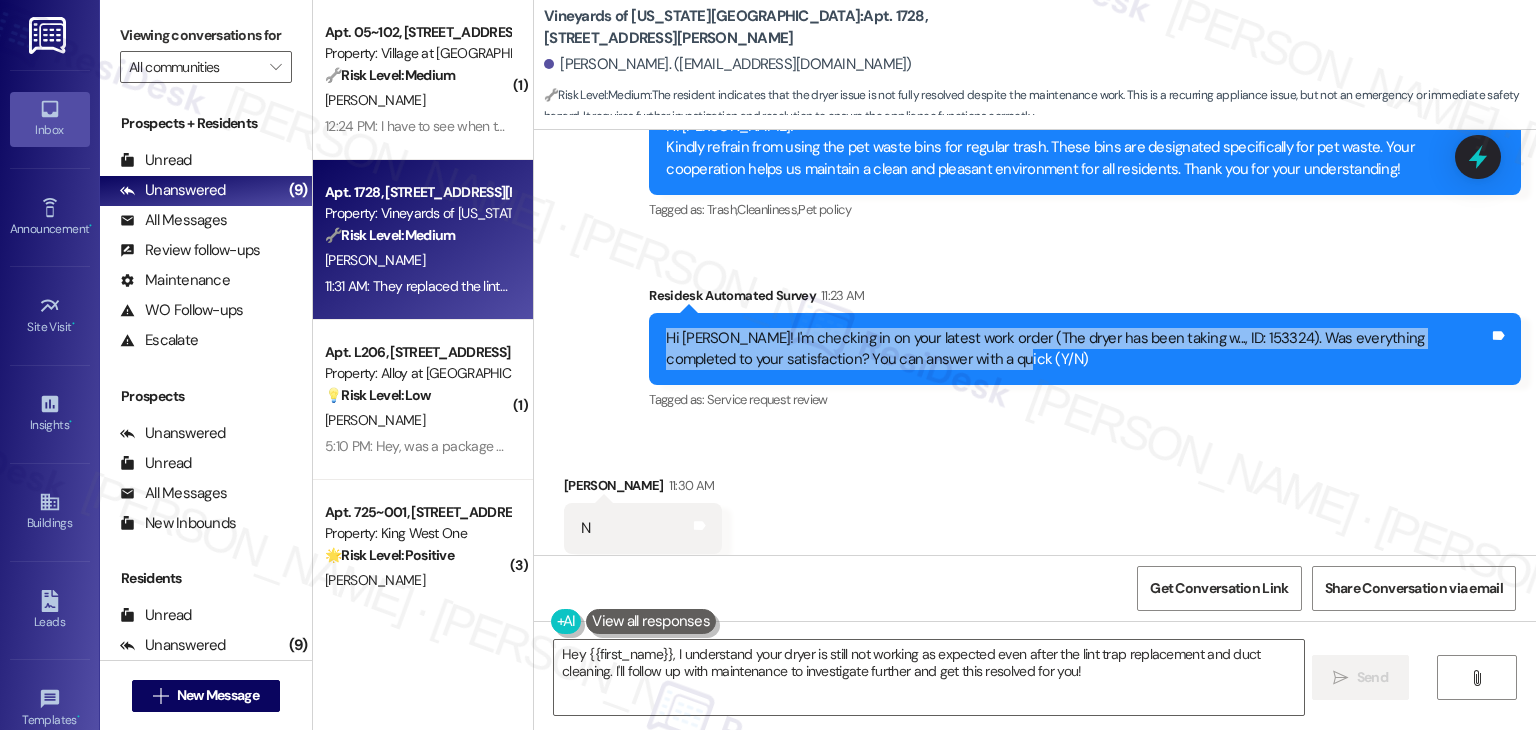 drag, startPoint x: 964, startPoint y: 306, endPoint x: 640, endPoint y: 273, distance: 325.6762 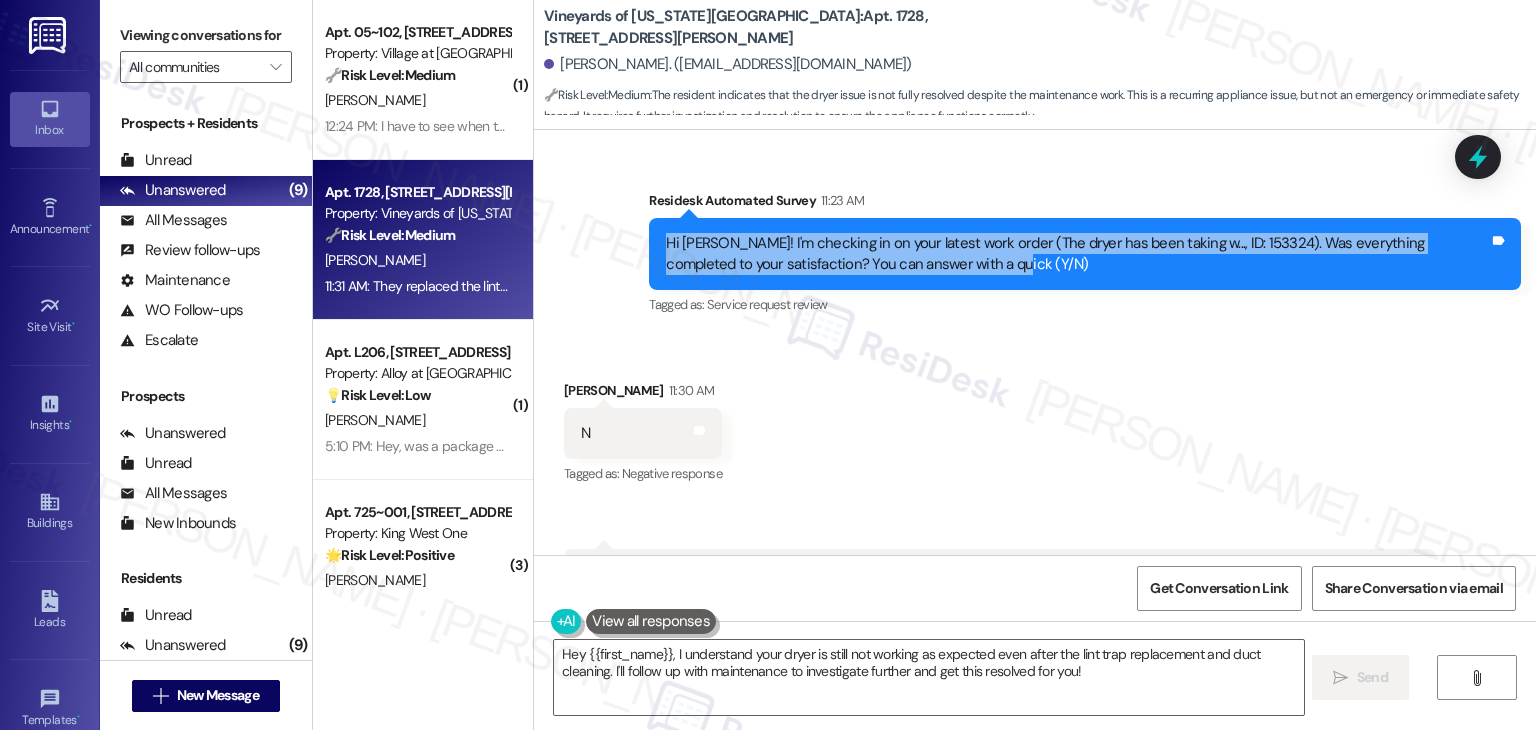 scroll, scrollTop: 8380, scrollLeft: 0, axis: vertical 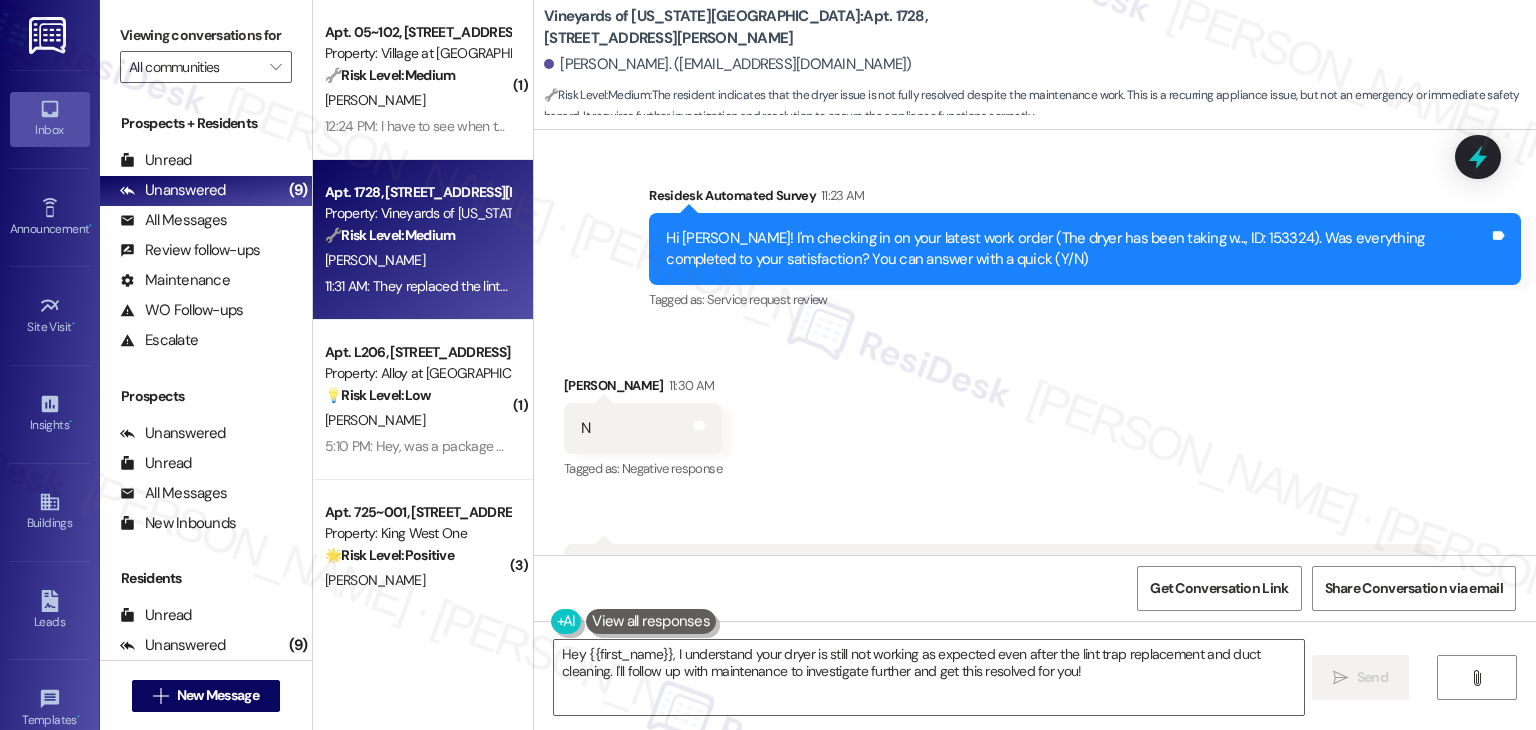click on "They replaced the lint trap which is nice,  and i think they cleaned out the duct, but its still taking more than 1 time in the dryer, set on very dry and even with small loads" at bounding box center (992, 580) 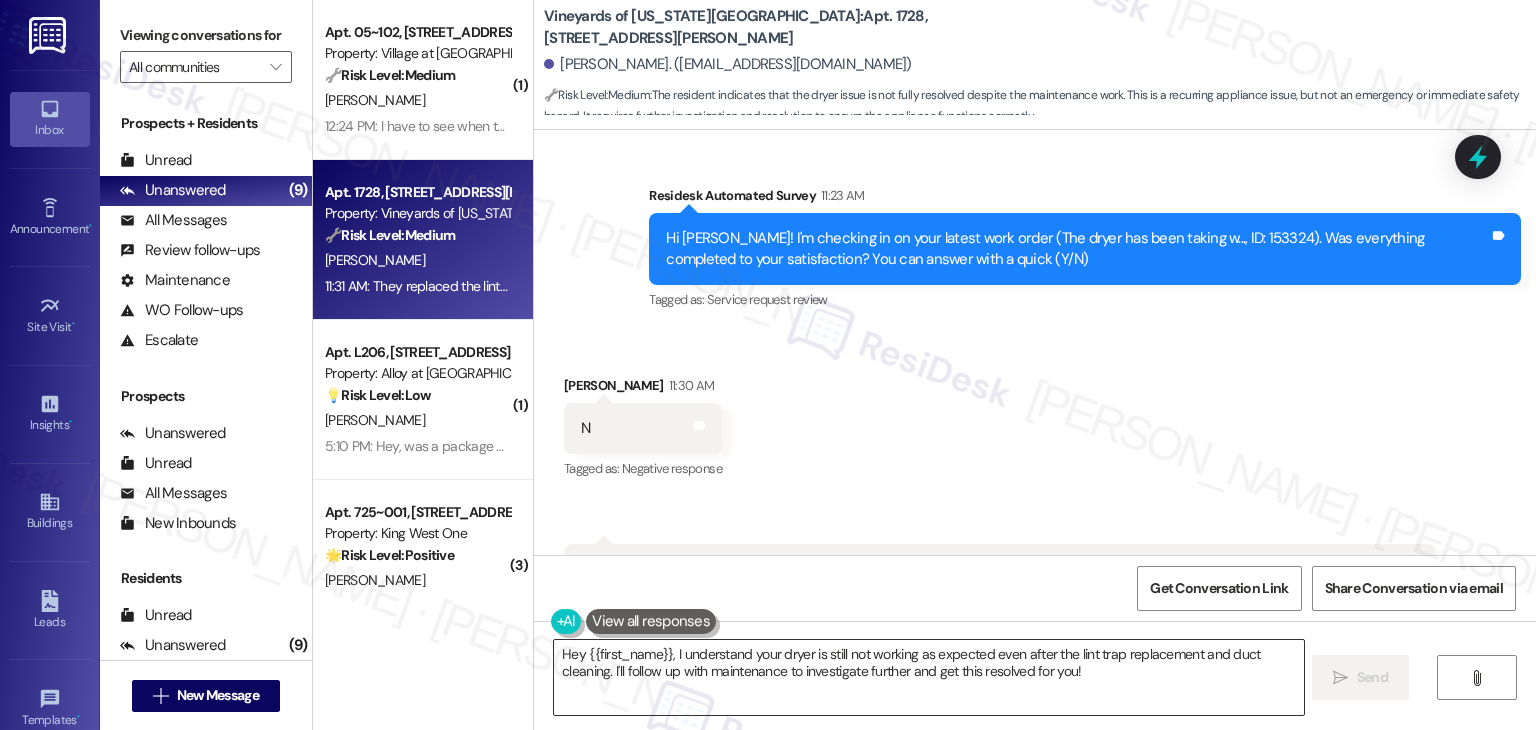 click on "Hey {{first_name}}, I understand your dryer is still not working as expected even after the lint trap replacement and duct cleaning. I'll follow up with maintenance to investigate further and get this resolved for you!" at bounding box center (928, 677) 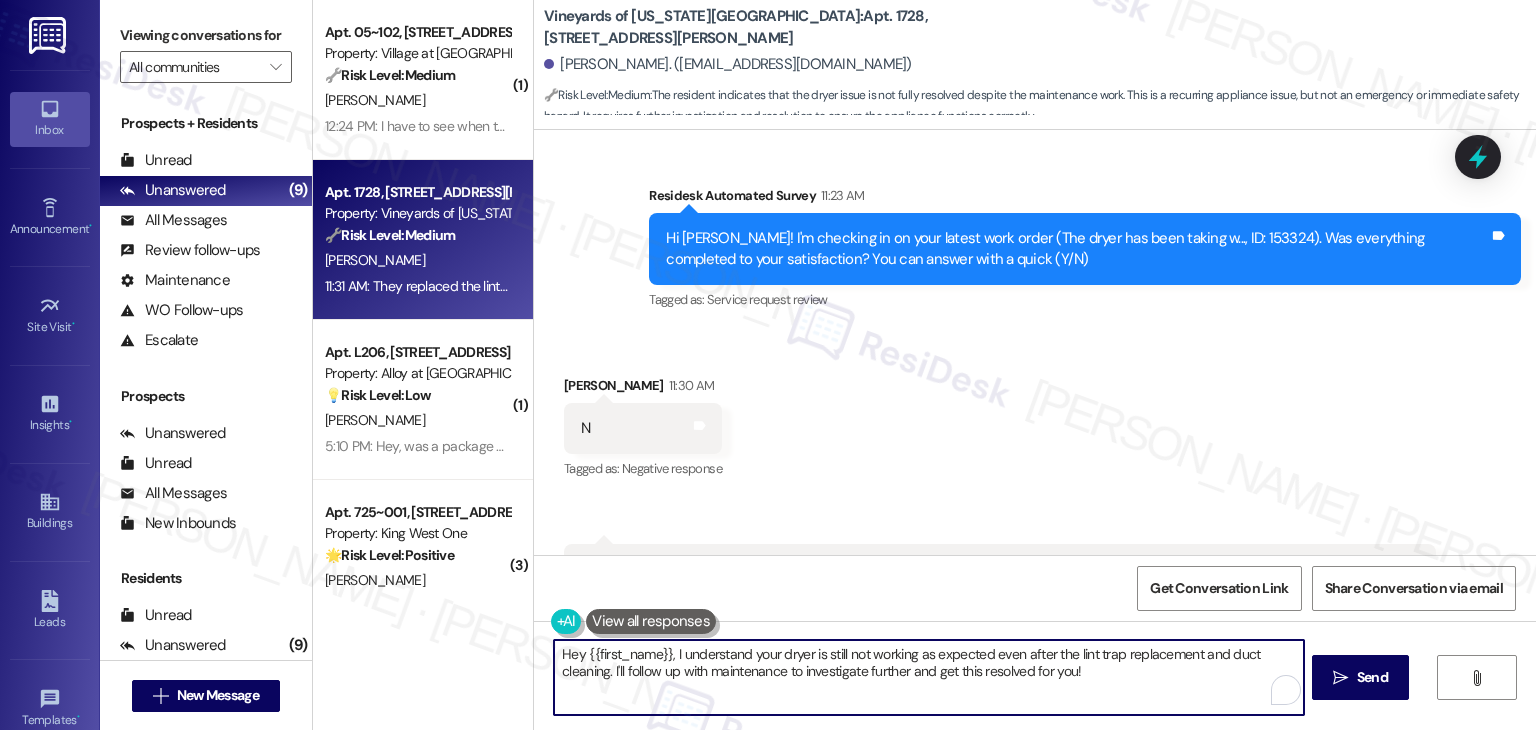 paste on "Thanks for the update, [PERSON_NAME]! Would you like us to have maintenance check it again and submit a new work?" 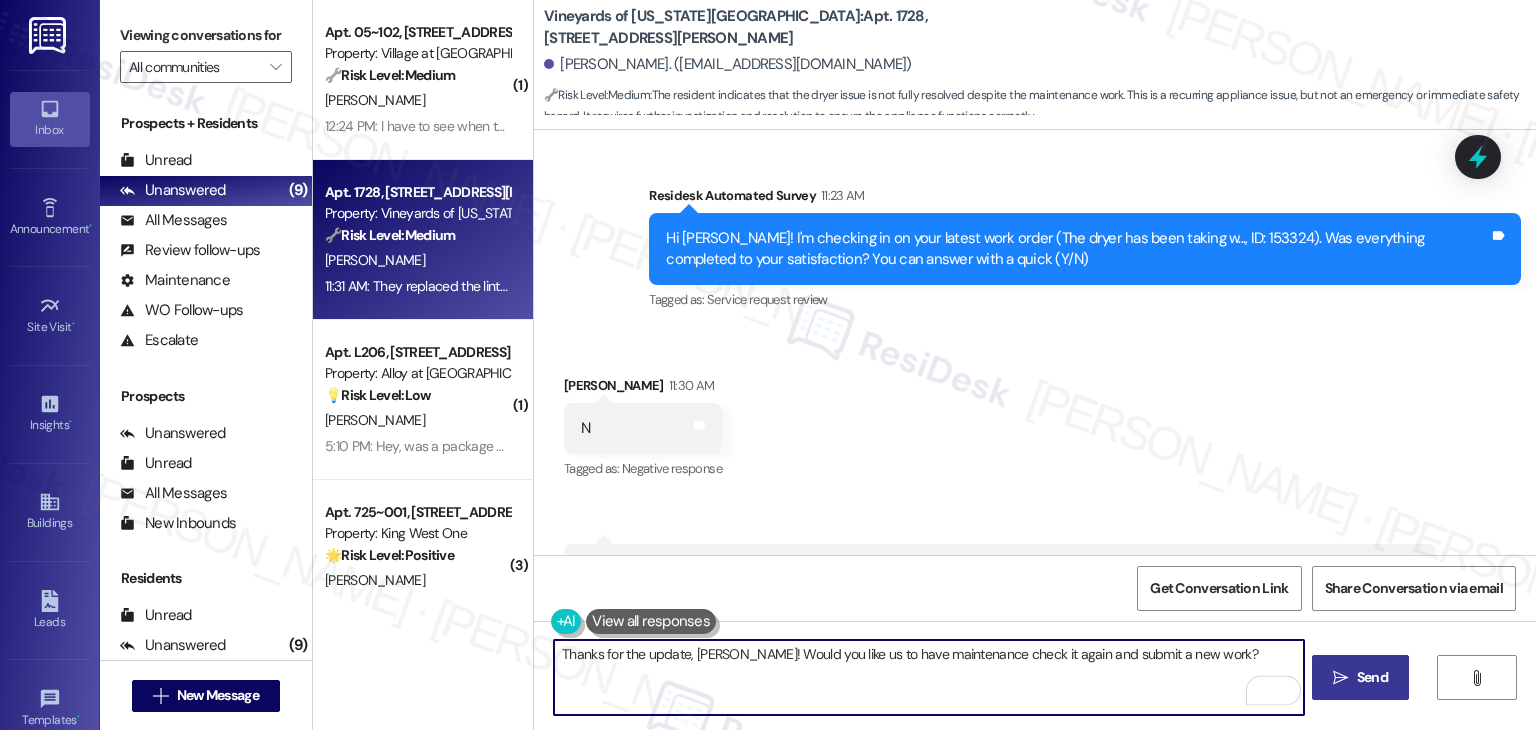 type on "Thanks for the update, [PERSON_NAME]! Would you like us to have maintenance check it again and submit a new work?" 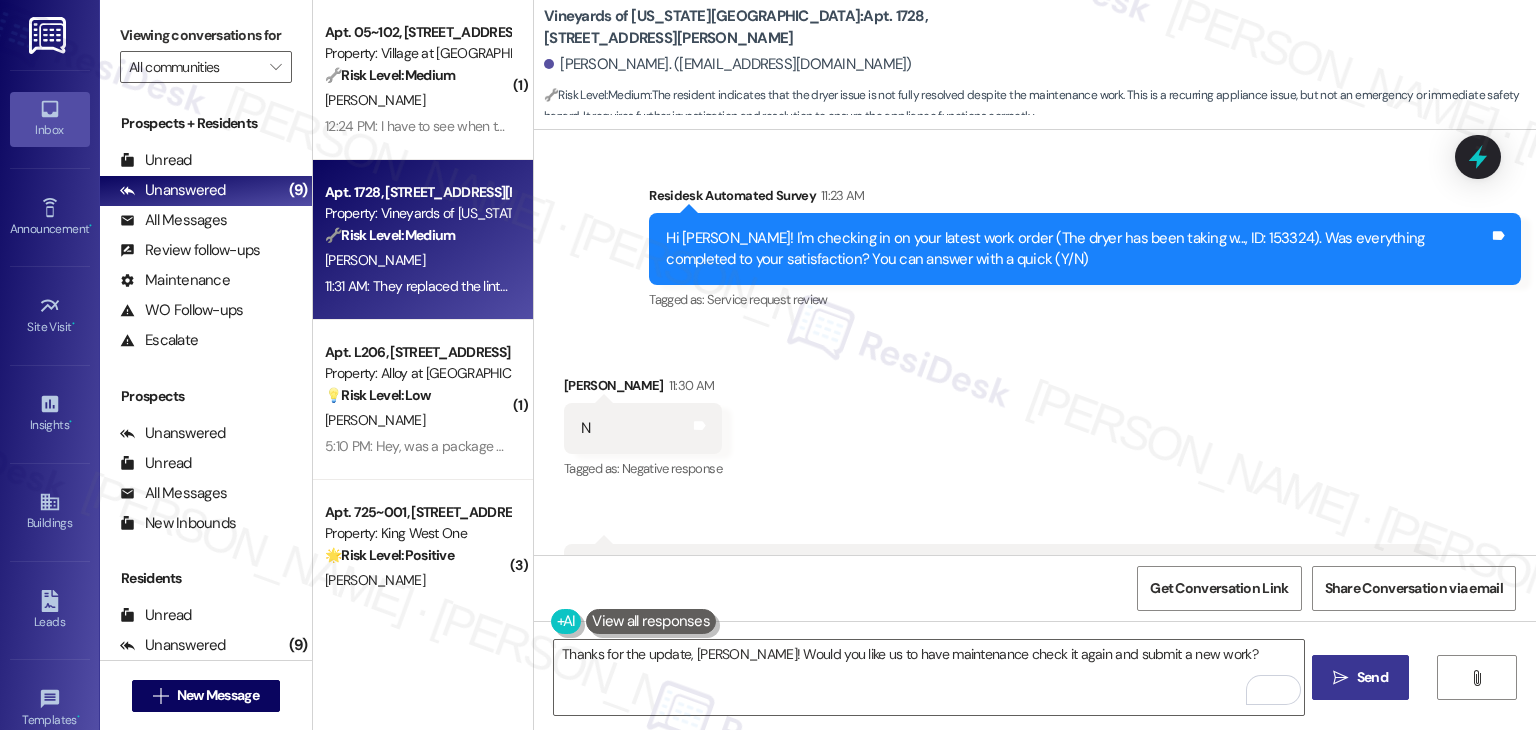 click on "Send" at bounding box center (1372, 677) 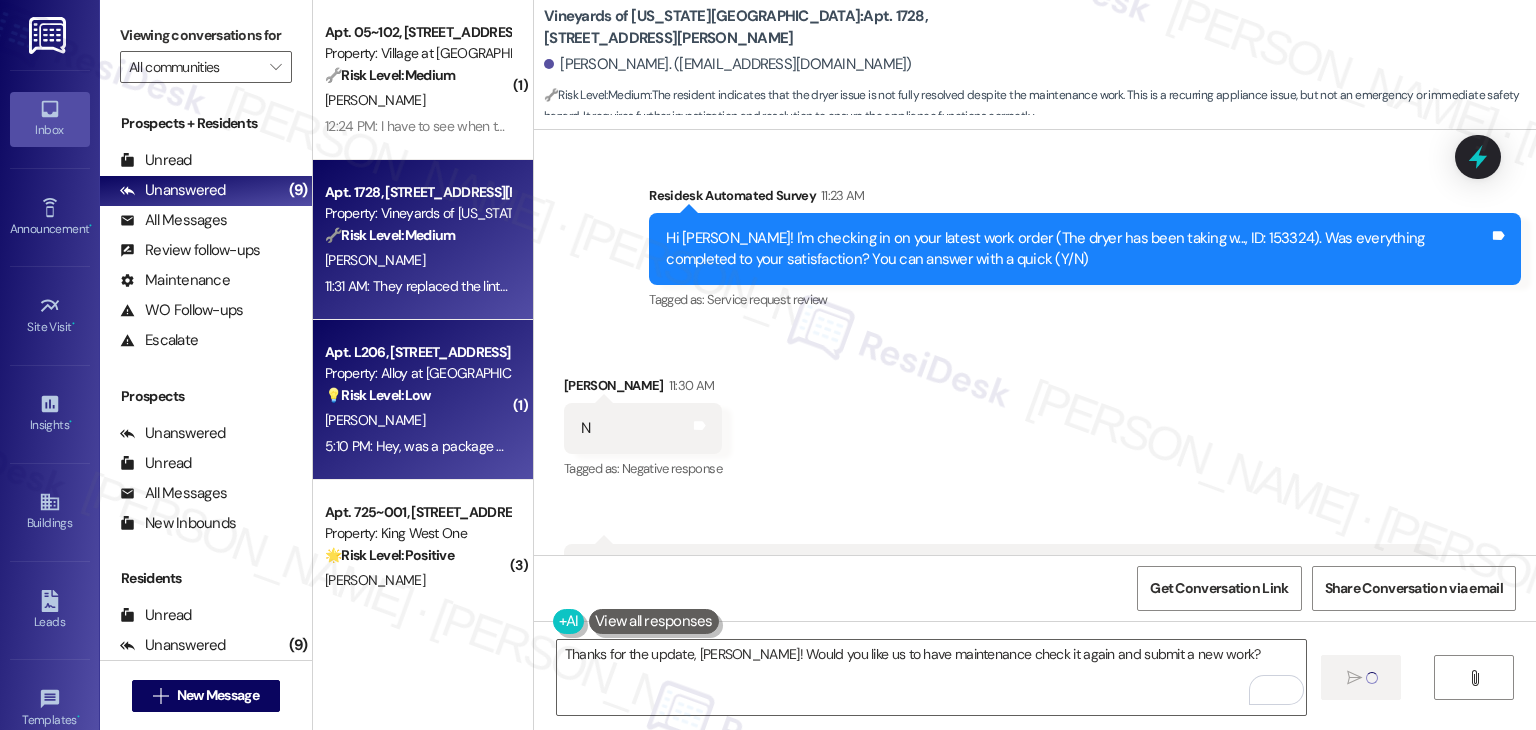 type 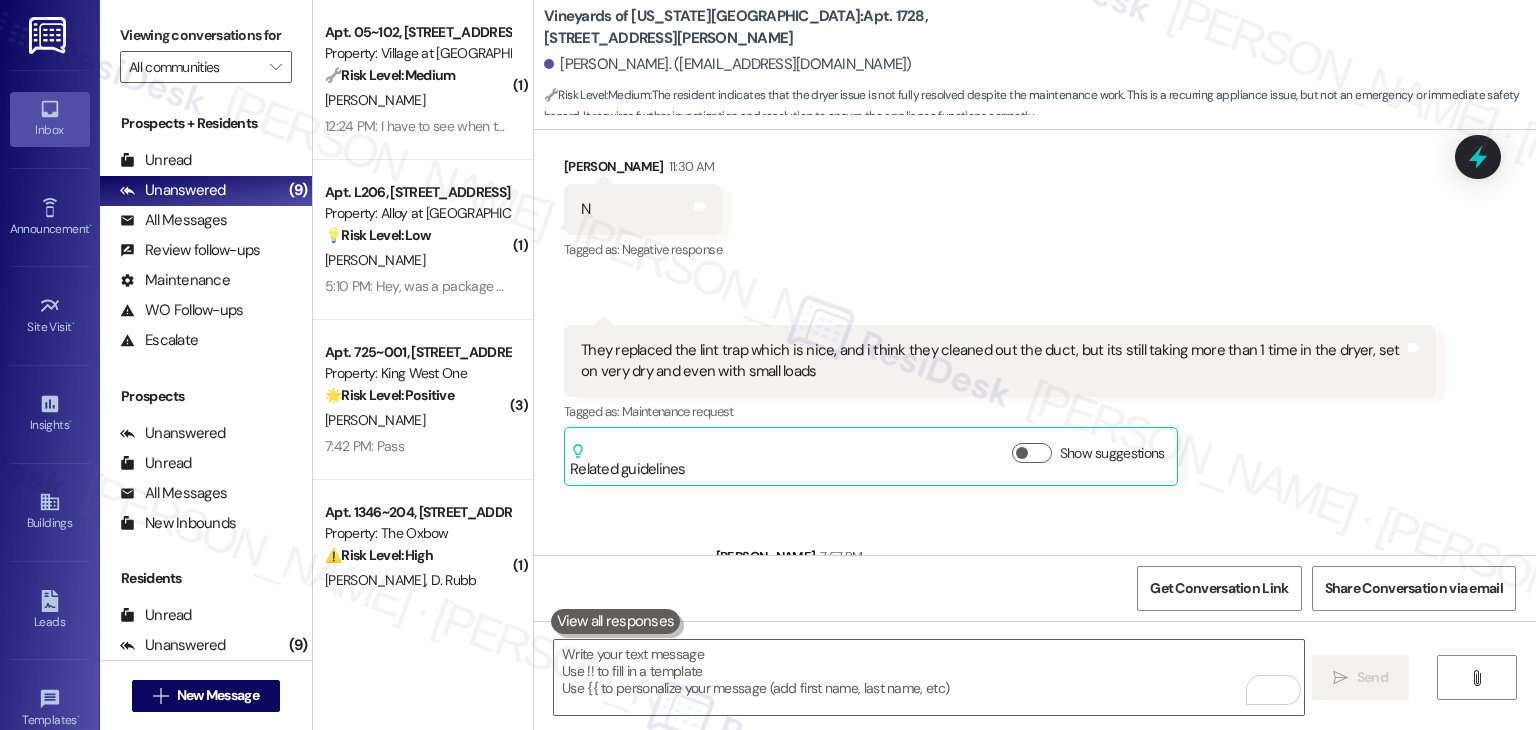 scroll, scrollTop: 8620, scrollLeft: 0, axis: vertical 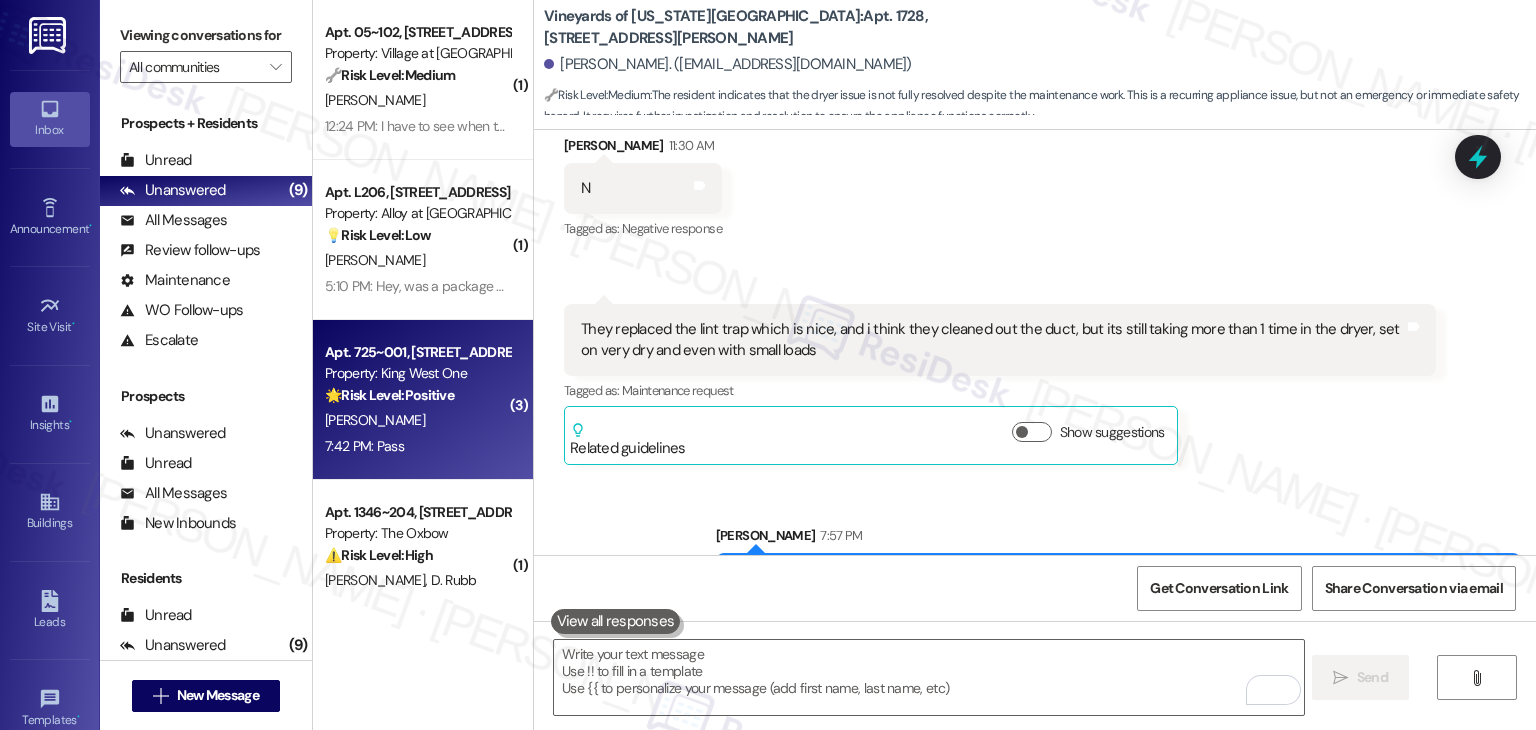 click on "7:42 PM: Pass  7:42 PM: Pass" at bounding box center [417, 446] 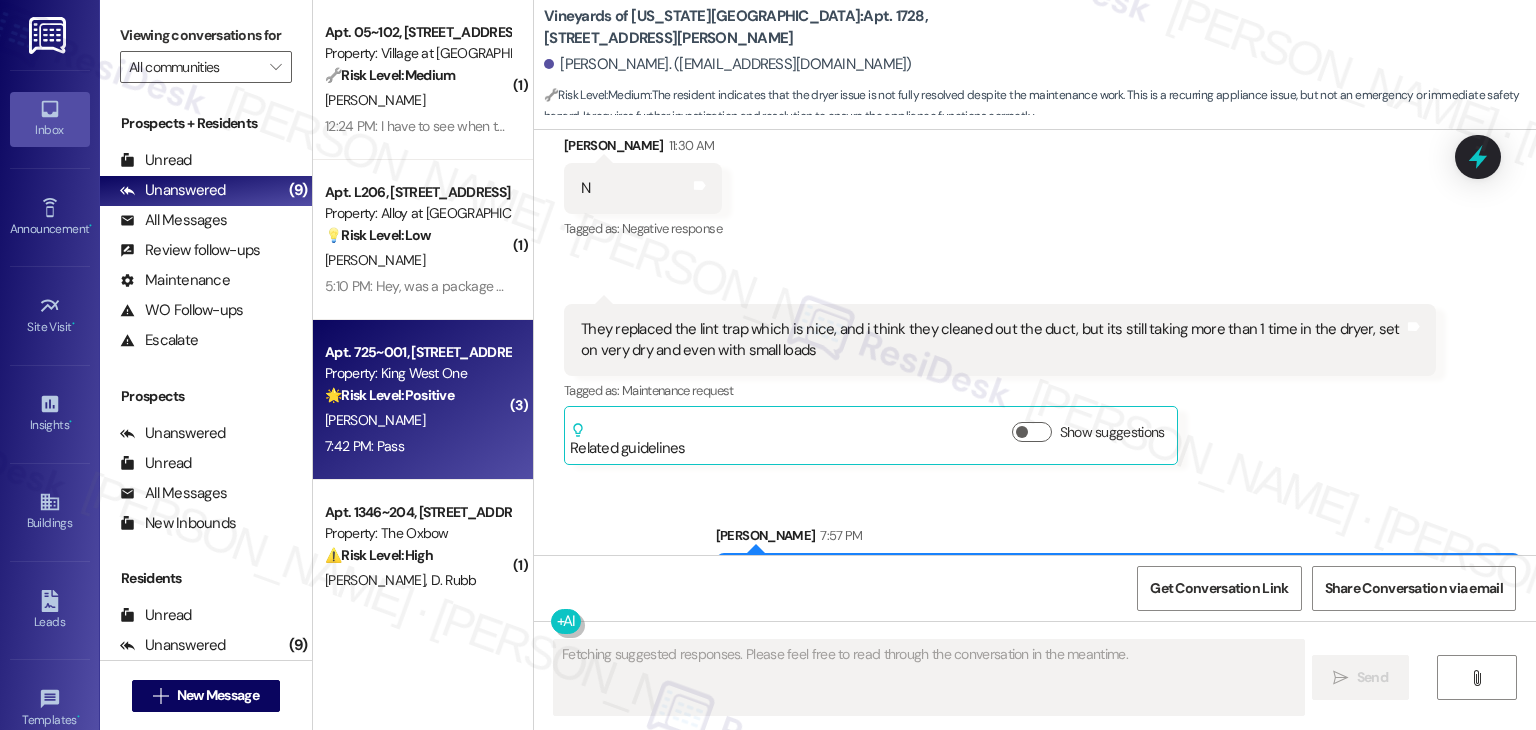 type on "Fetching suggested responses. Please feel free to read through the conversation in the meantime." 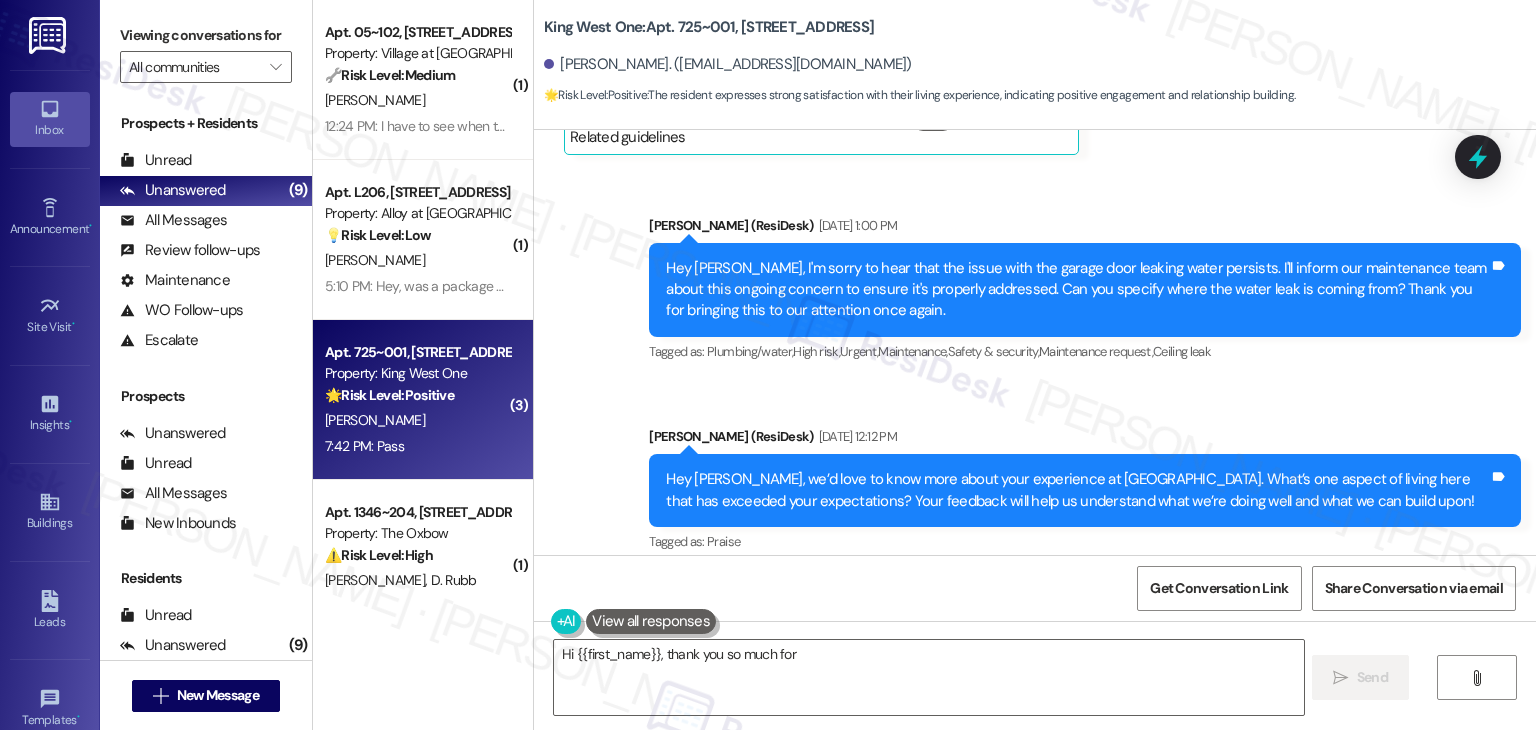 scroll, scrollTop: 12545, scrollLeft: 0, axis: vertical 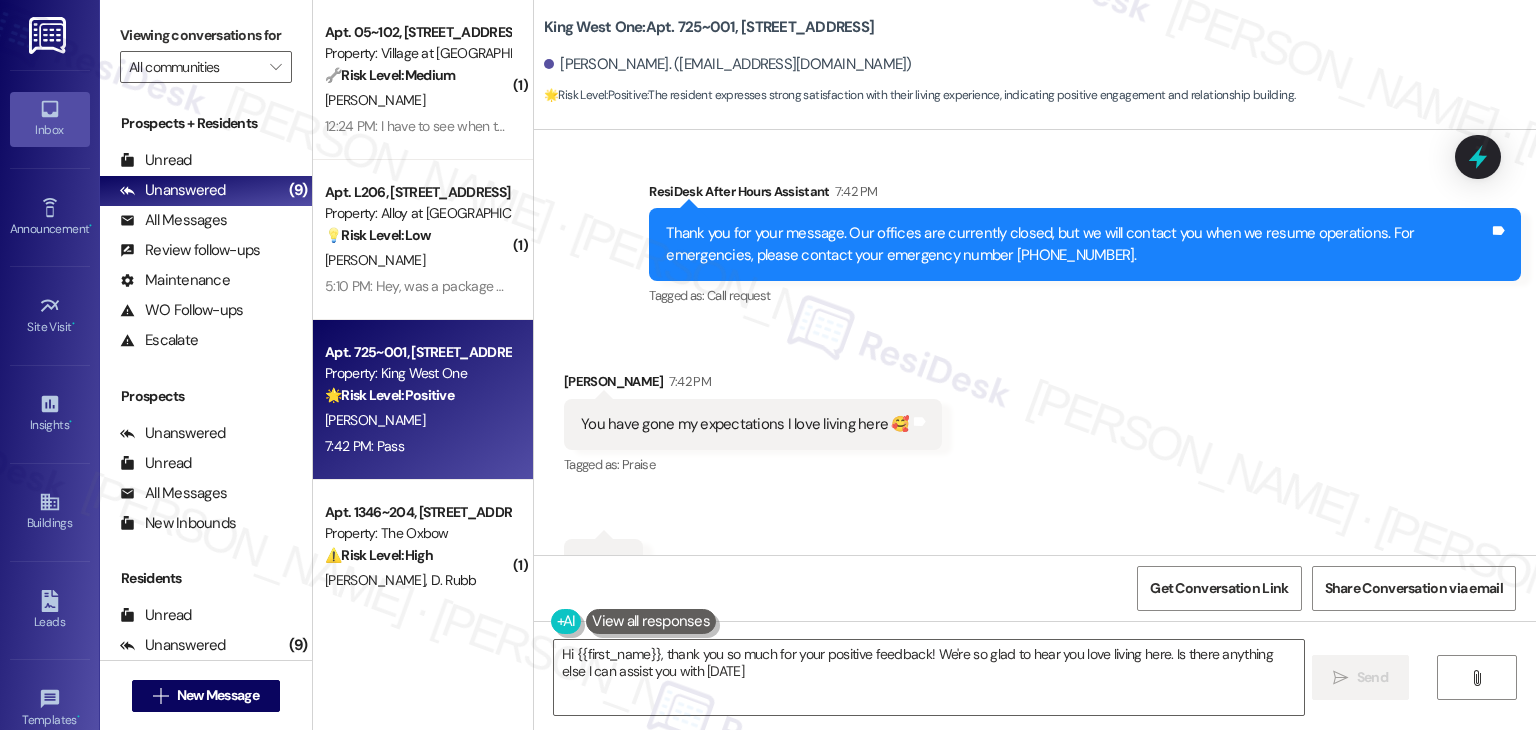 type on "Hi {{first_name}}, thank you so much for your positive feedback! We're so glad to hear you love living here. Is there anything else I can assist you with [DATE]?" 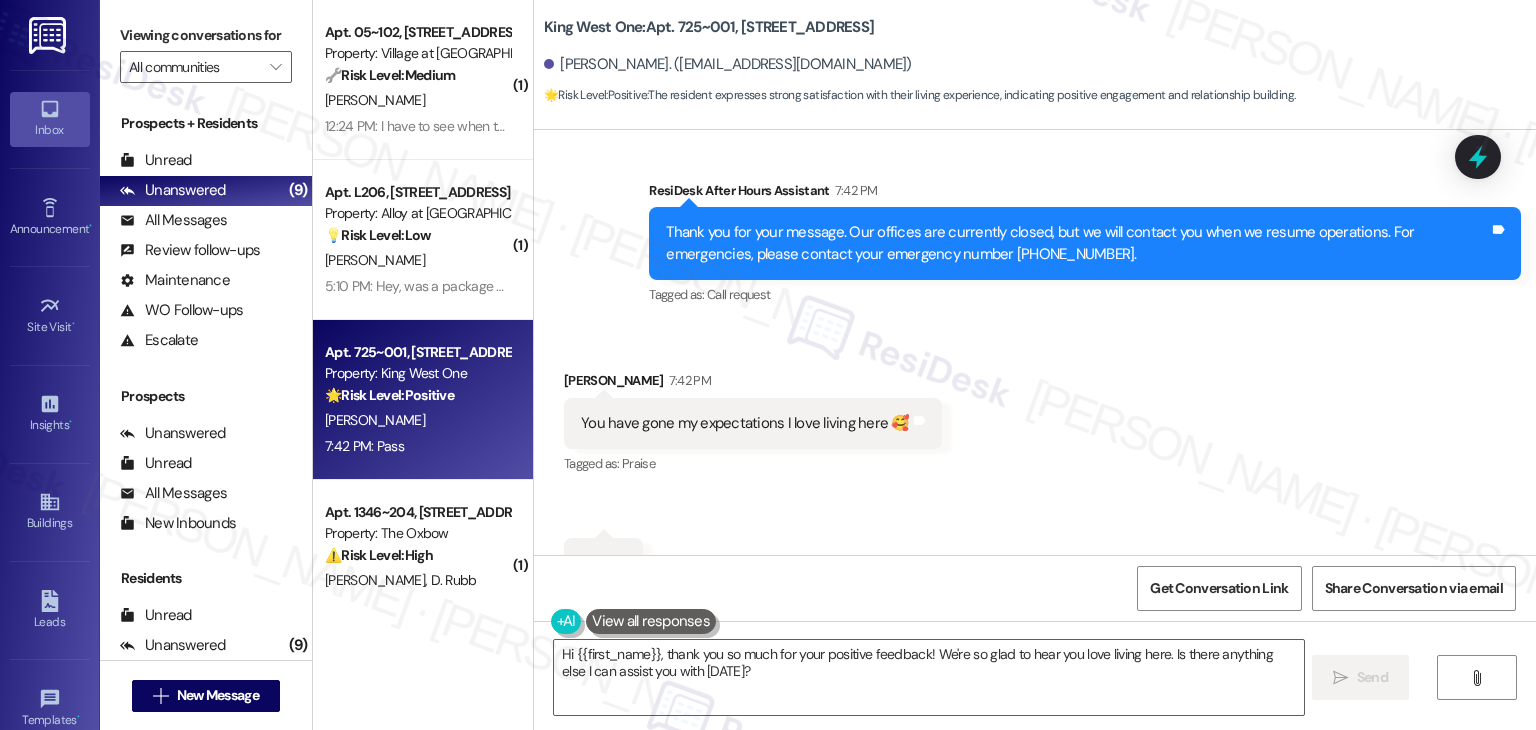scroll, scrollTop: 12446, scrollLeft: 0, axis: vertical 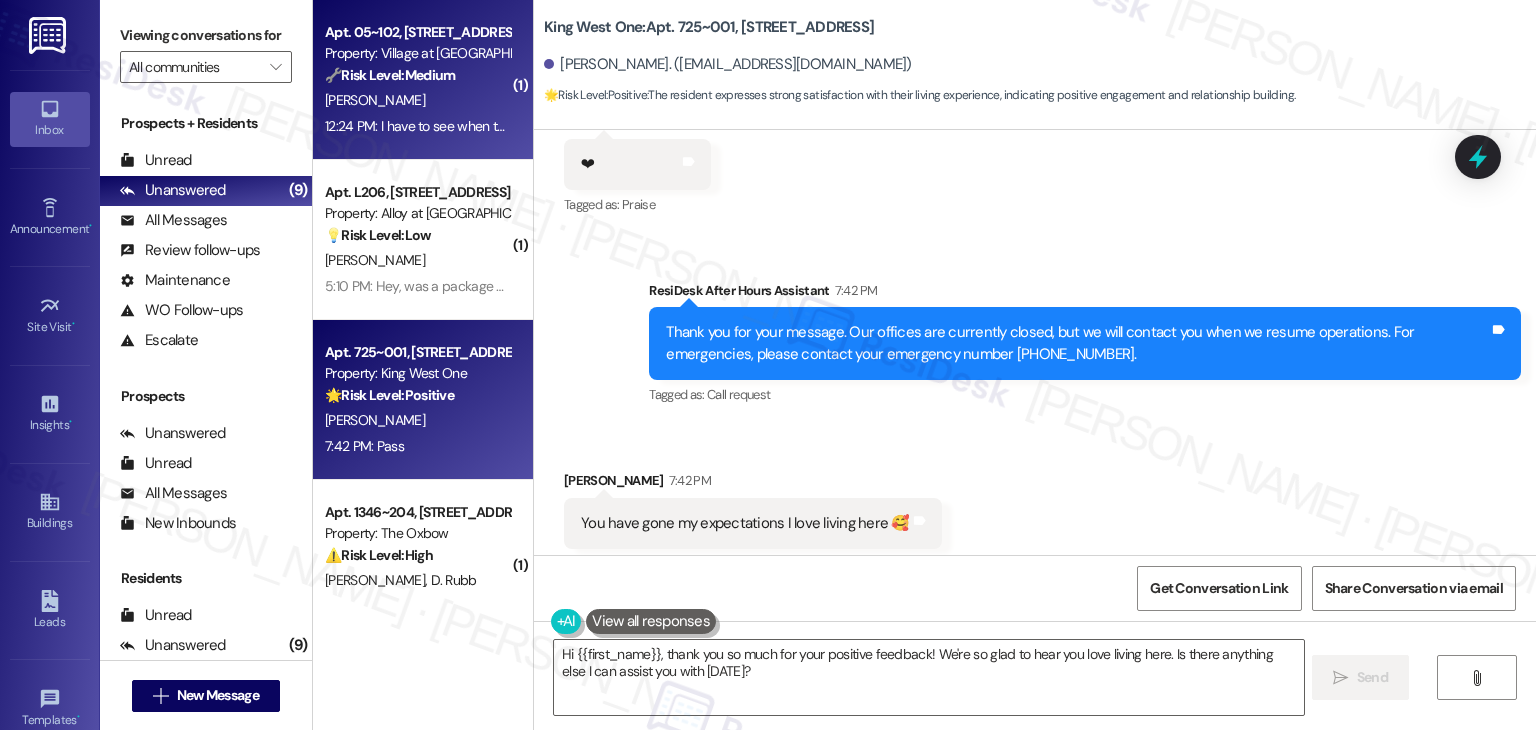 click on "Apt. 05~[GEOGRAPHIC_DATA][STREET_ADDRESS], LLC Property: Village at [GEOGRAPHIC_DATA] 🔧  Risk Level:  Medium The resident is responding to a follow-up regarding a previous work order. While they haven't fully confirmed satisfaction, their response indicates the issue is potentially resolved, pending further observation. This falls under non-urgent maintenance follow-up. [PERSON_NAME] 12:24 PM: I have to see when the tenants above me do laundry again, but so far good. 12:24 PM: I have to see when the tenants above me do laundry again, but so far good." at bounding box center [423, 80] 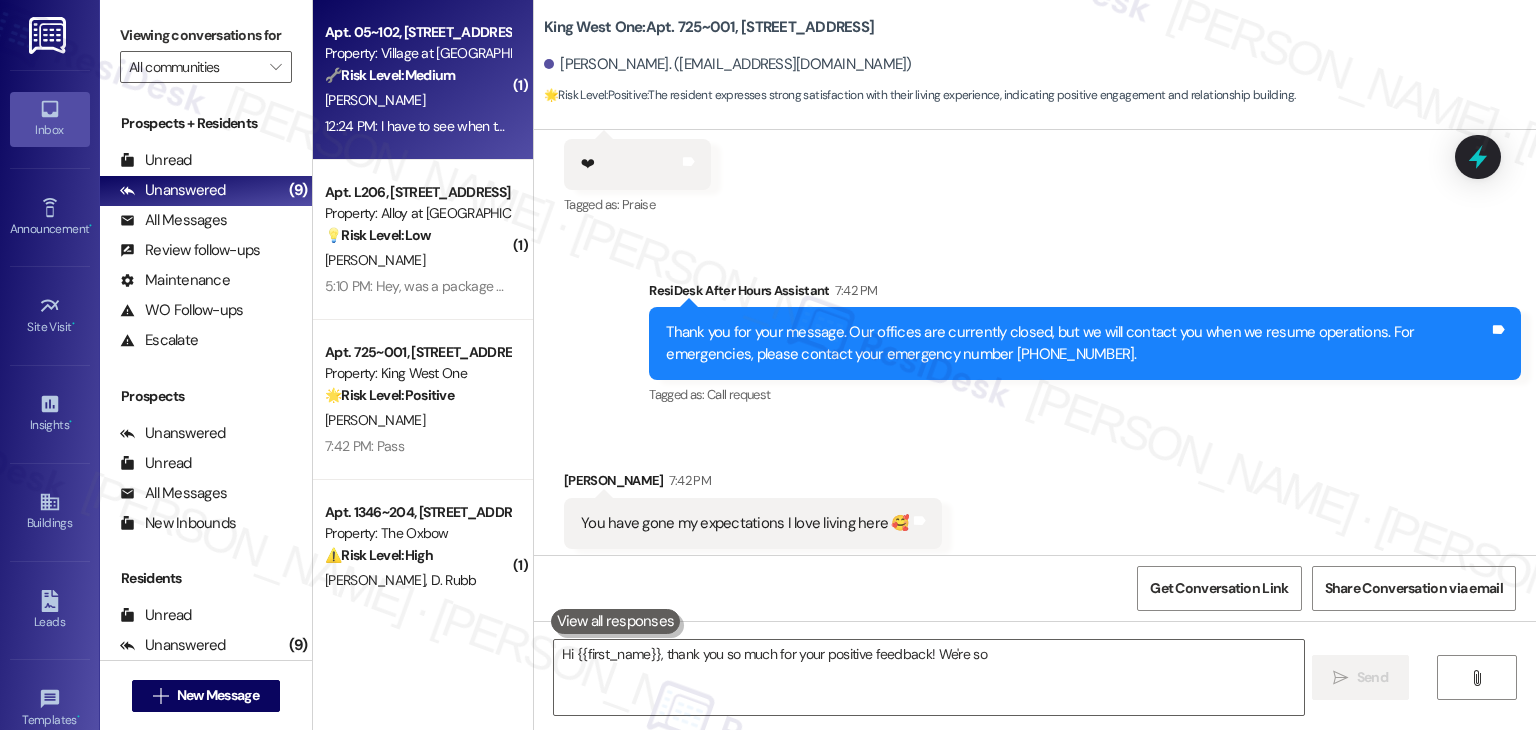 type on "Hi {{first_name}}, thank you so much for your positive feedback! We're so" 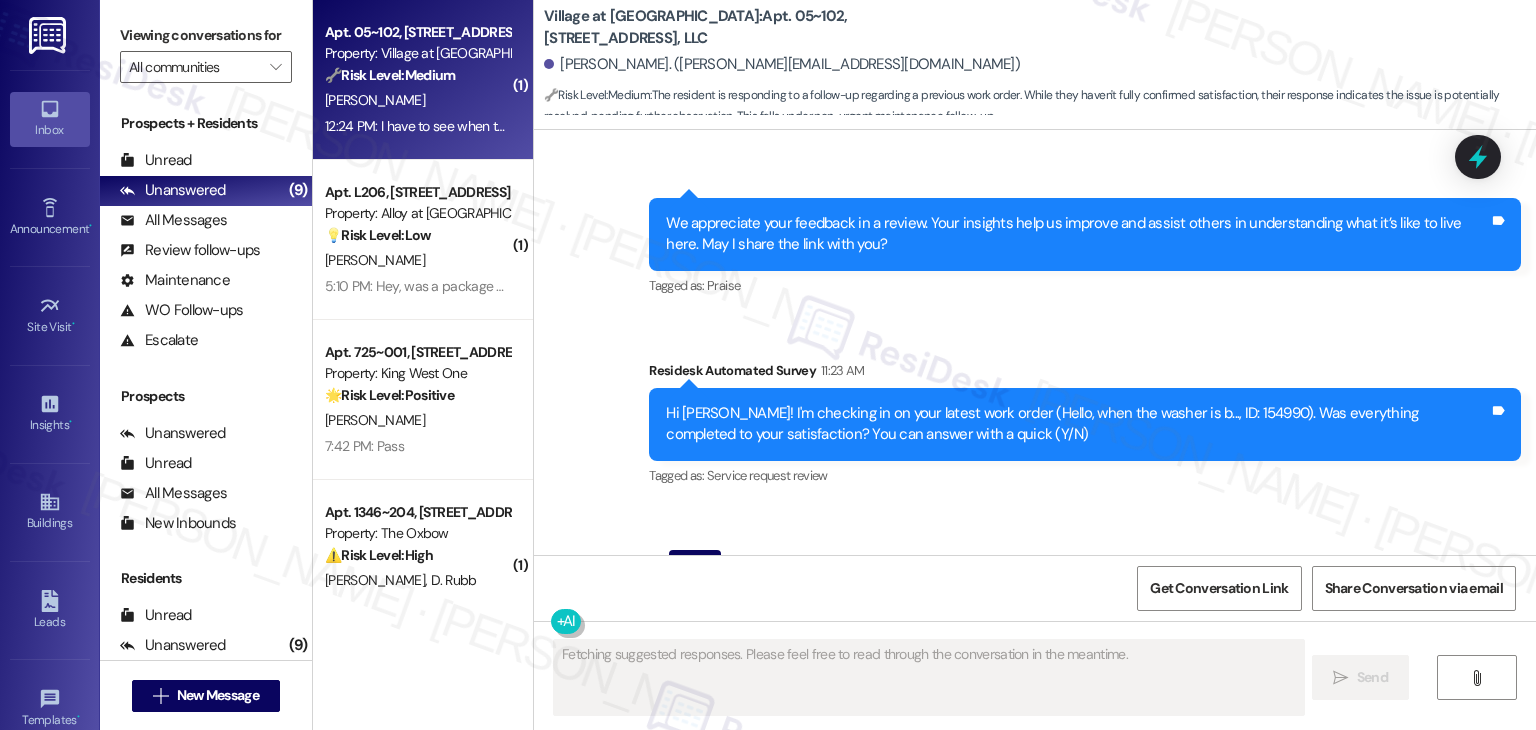 scroll, scrollTop: 2992, scrollLeft: 0, axis: vertical 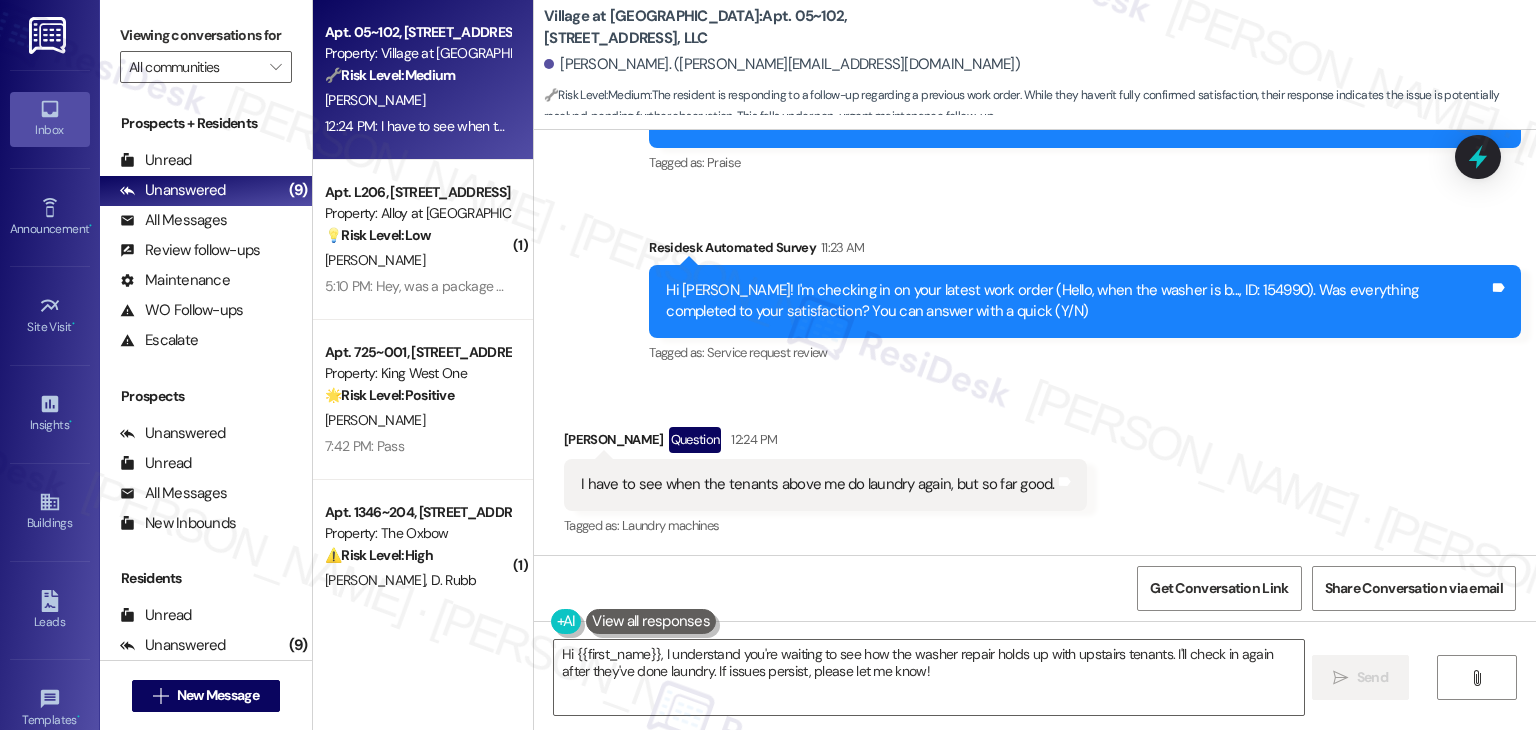 click on "Survey, sent via SMS Residesk Automated Survey 11:23 AM Hi [PERSON_NAME]! I'm checking in on your latest work order (Hello, when the washer is b..., ID: 154990). Was everything completed to your satisfaction? You can answer with a quick (Y/N) Tags and notes Tagged as:   Service request review Click to highlight conversations about Service request review" at bounding box center (1085, 302) 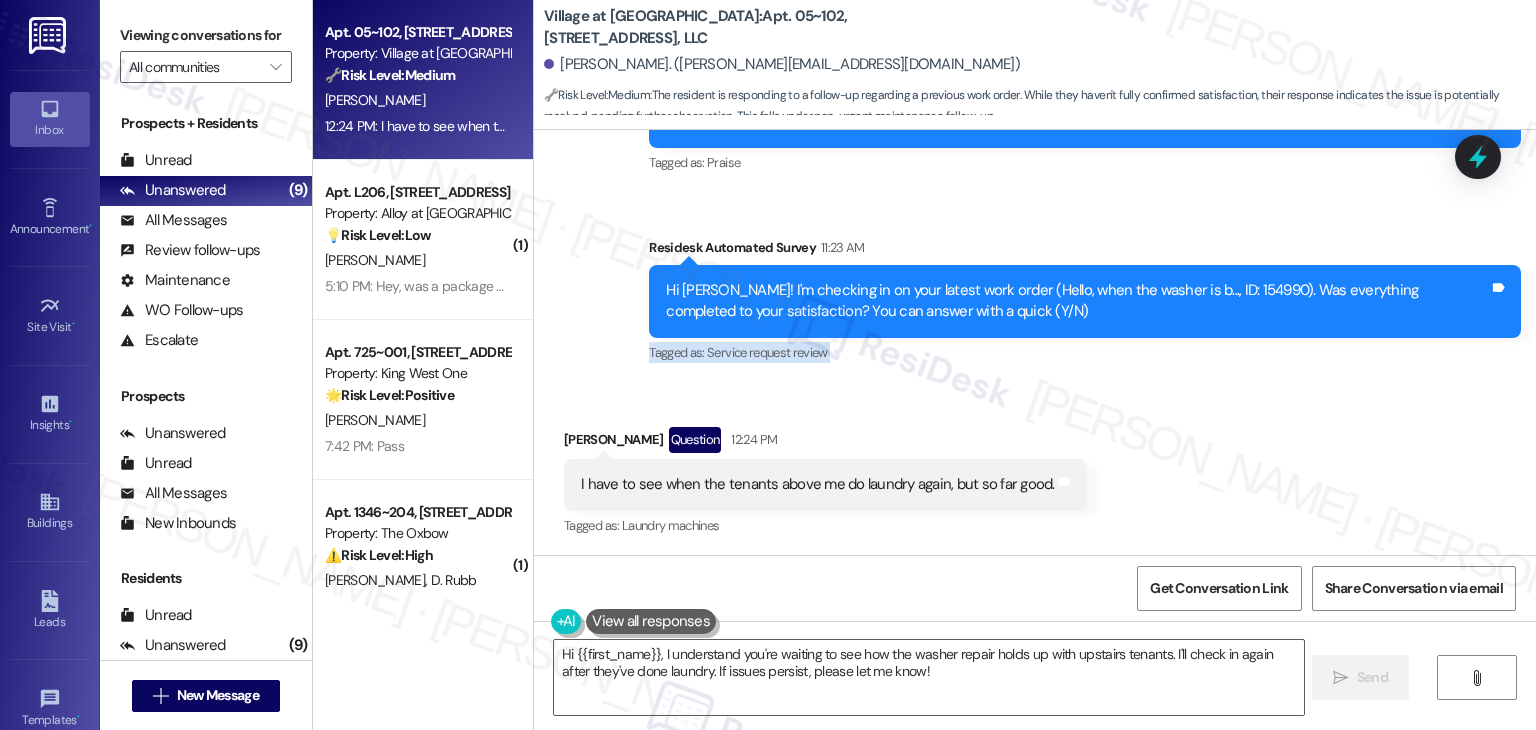 click on "Survey, sent via SMS Residesk Automated Survey 11:23 AM Hi [PERSON_NAME]! I'm checking in on your latest work order (Hello, when the washer is b..., ID: 154990). Was everything completed to your satisfaction? You can answer with a quick (Y/N) Tags and notes Tagged as:   Service request review Click to highlight conversations about Service request review" at bounding box center [1085, 302] 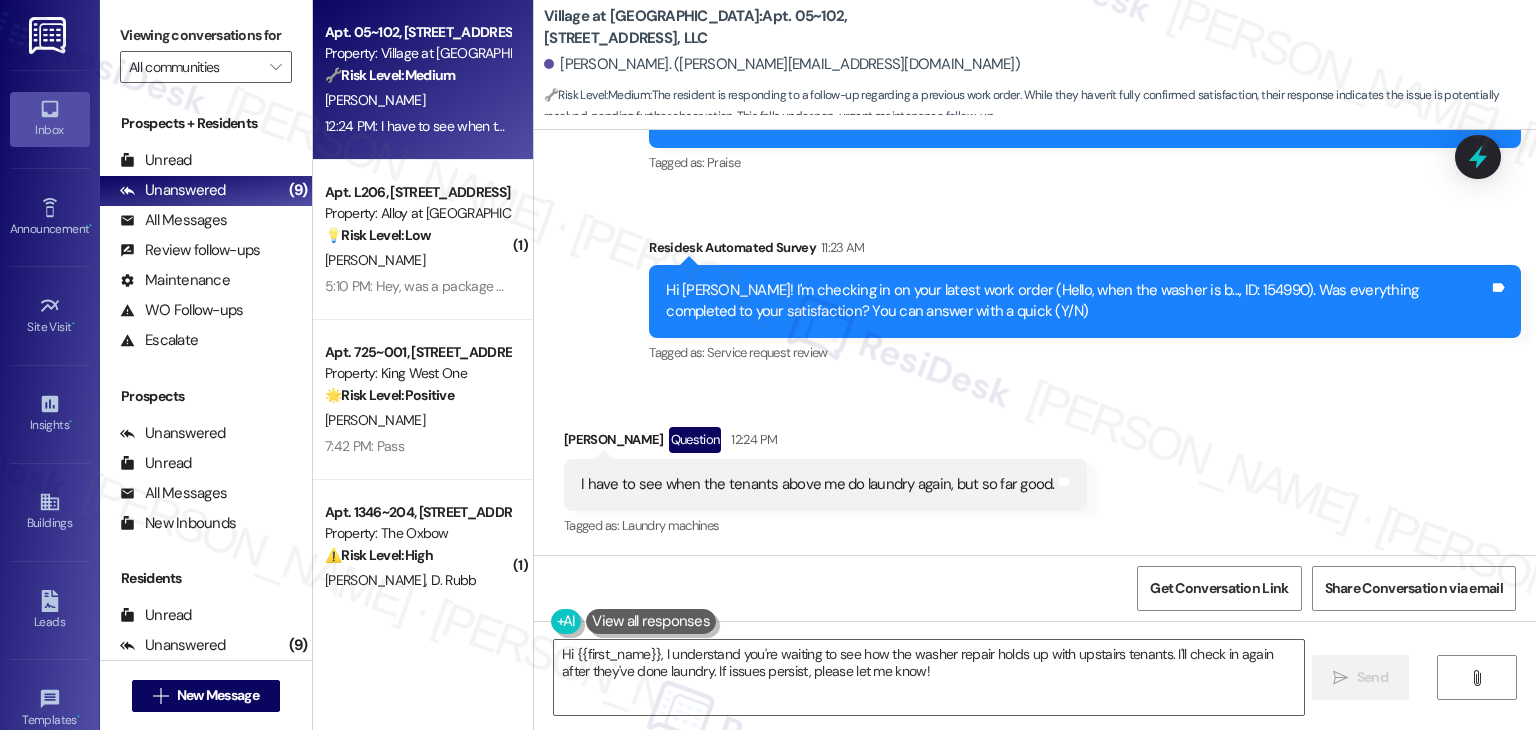 click on "Survey, sent via SMS Residesk Automated Survey 11:23 AM Hi [PERSON_NAME]! I'm checking in on your latest work order (Hello, when the washer is b..., ID: 154990). Was everything completed to your satisfaction? You can answer with a quick (Y/N) Tags and notes Tagged as:   Service request review Click to highlight conversations about Service request review" at bounding box center [1085, 302] 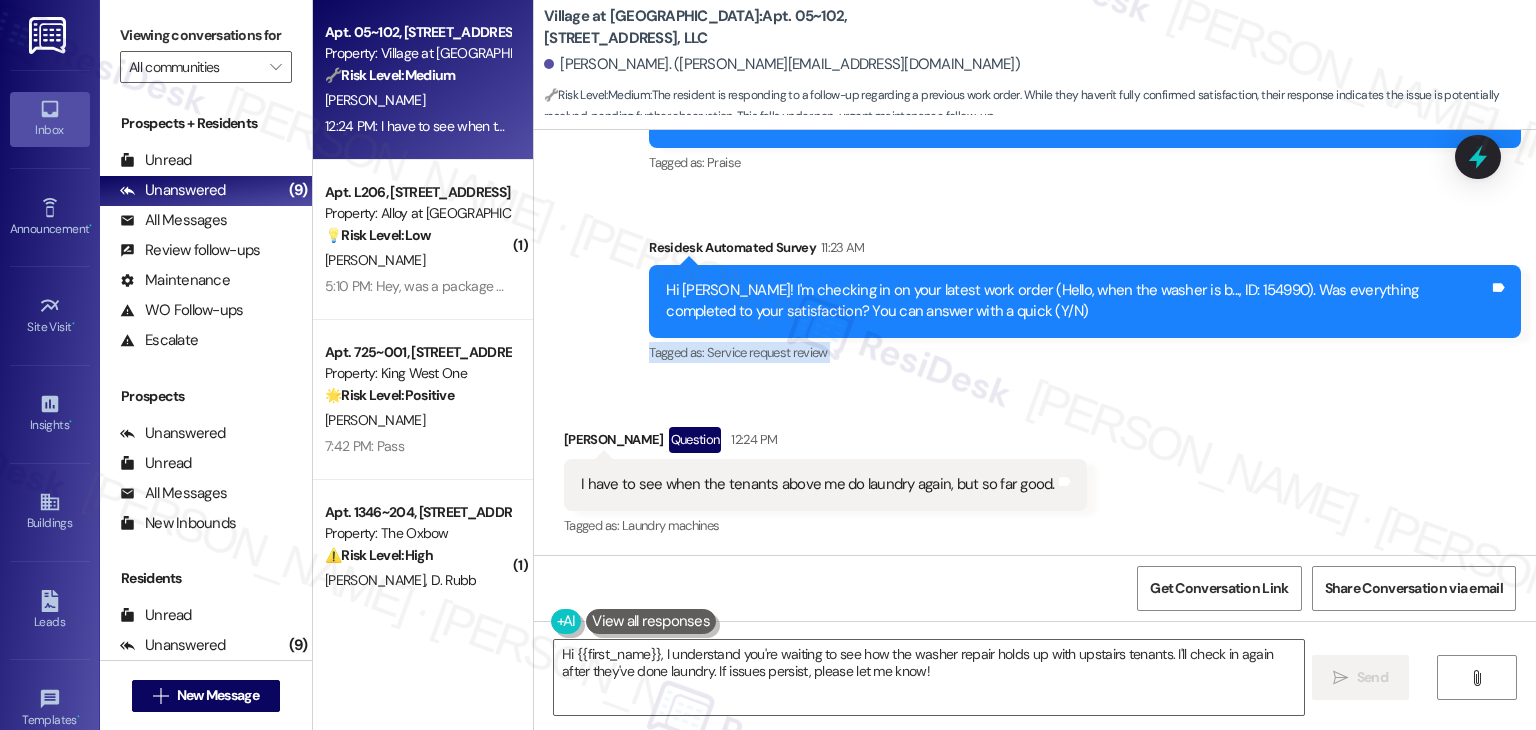 click on "Survey, sent via SMS Residesk Automated Survey 11:23 AM Hi [PERSON_NAME]! I'm checking in on your latest work order (Hello, when the washer is b..., ID: 154990). Was everything completed to your satisfaction? You can answer with a quick (Y/N) Tags and notes Tagged as:   Service request review Click to highlight conversations about Service request review" at bounding box center [1085, 302] 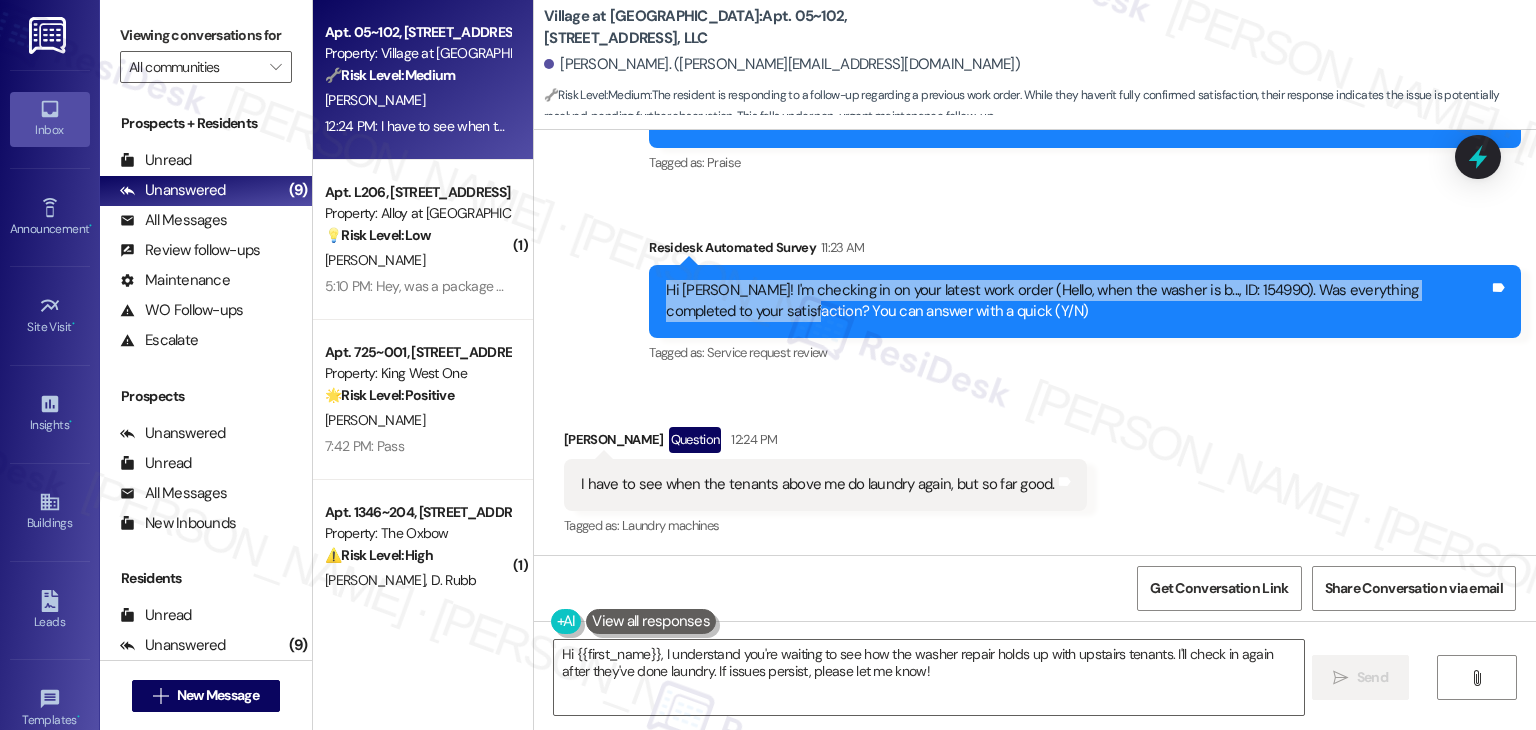 drag, startPoint x: 735, startPoint y: 319, endPoint x: 628, endPoint y: 287, distance: 111.68259 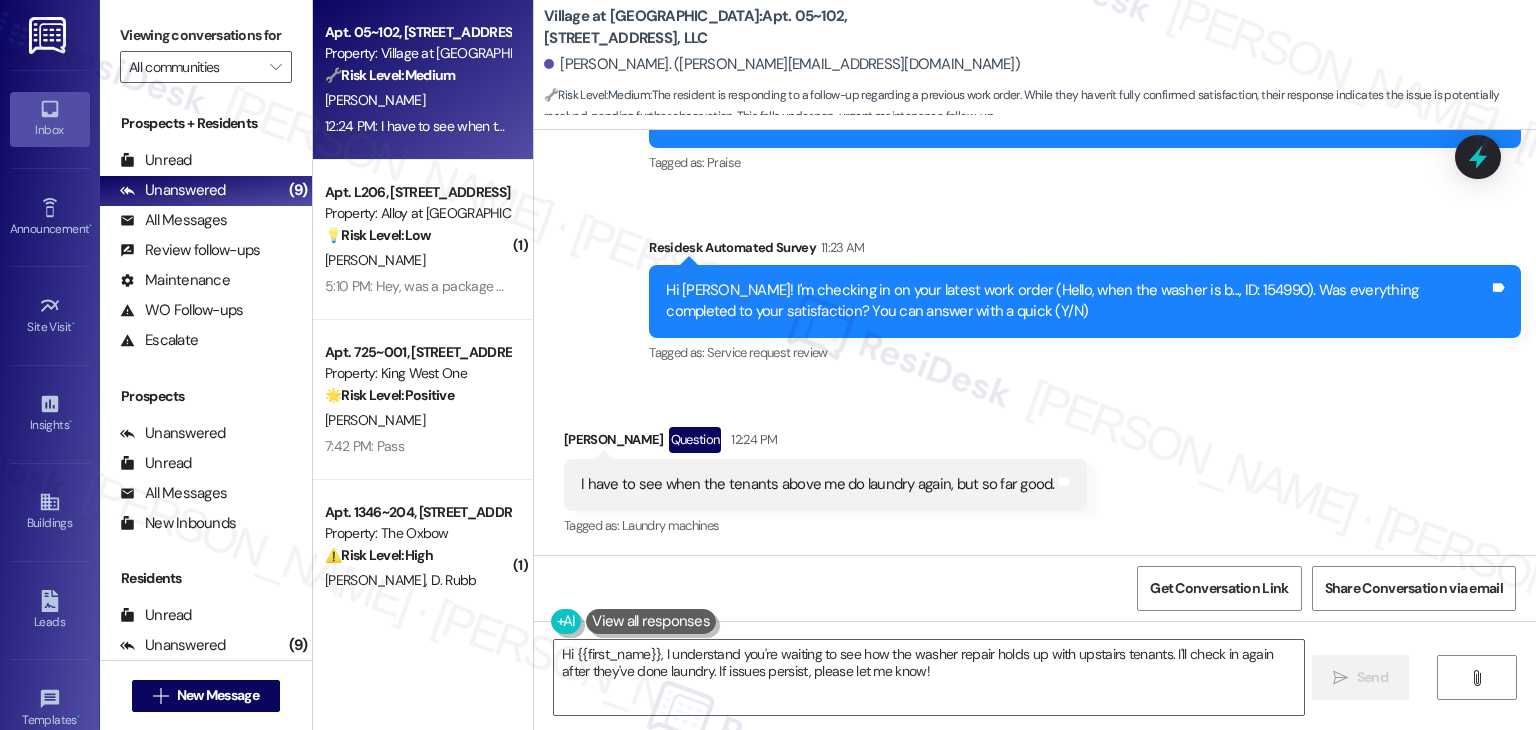 click on "I have to see when the tenants above me do laundry again, but so far good." at bounding box center [818, 484] 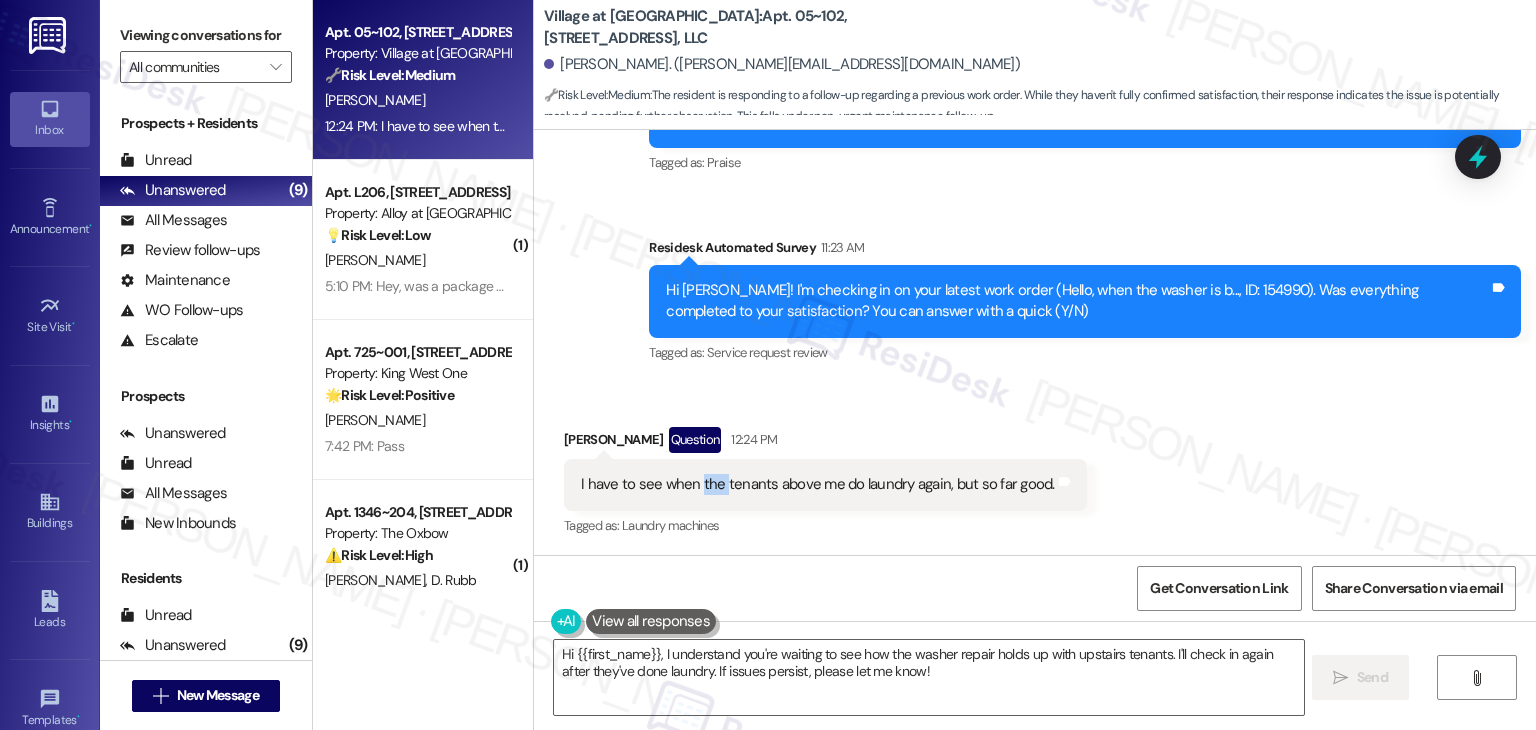 click on "I have to see when the tenants above me do laundry again, but so far good." at bounding box center (818, 484) 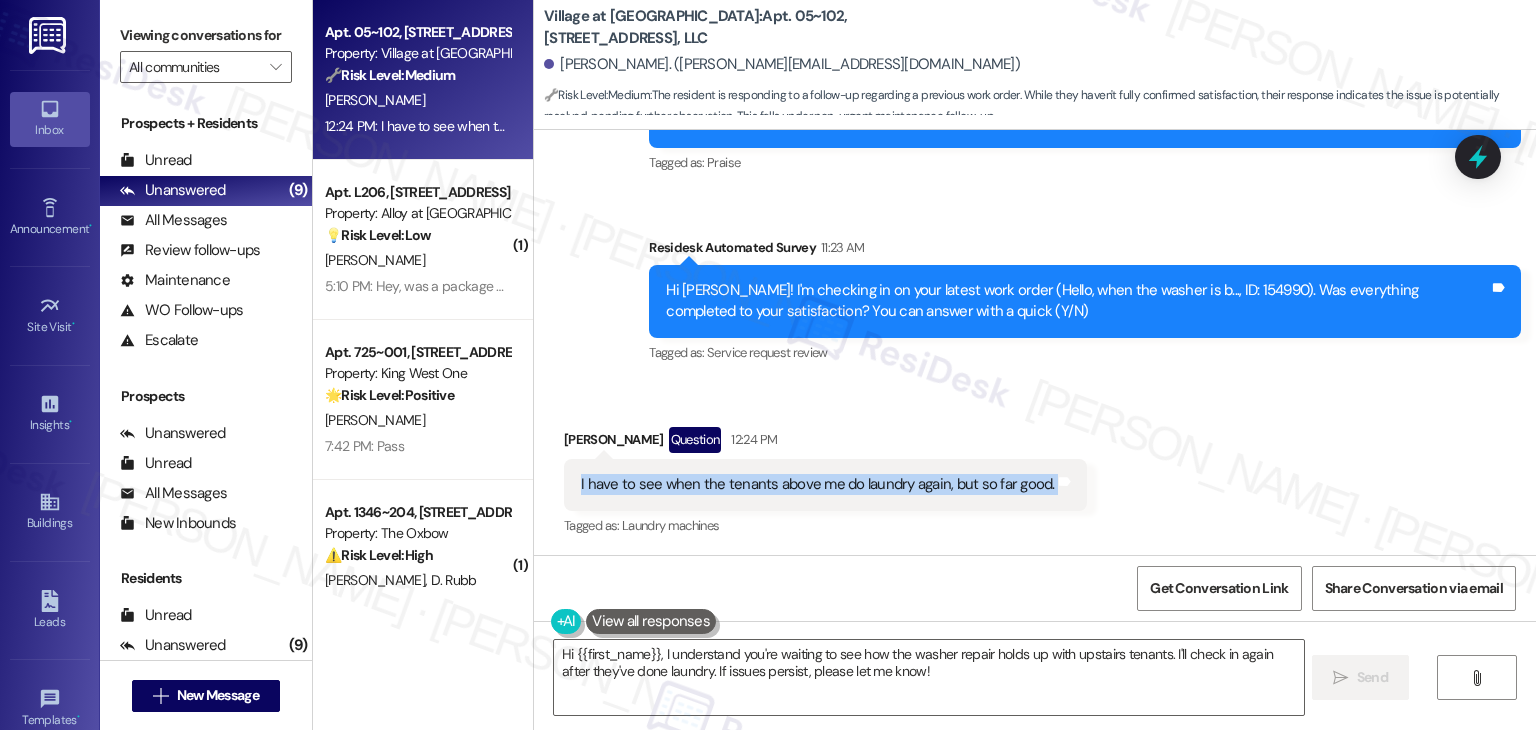 click on "I have to see when the tenants above me do laundry again, but so far good." at bounding box center (818, 484) 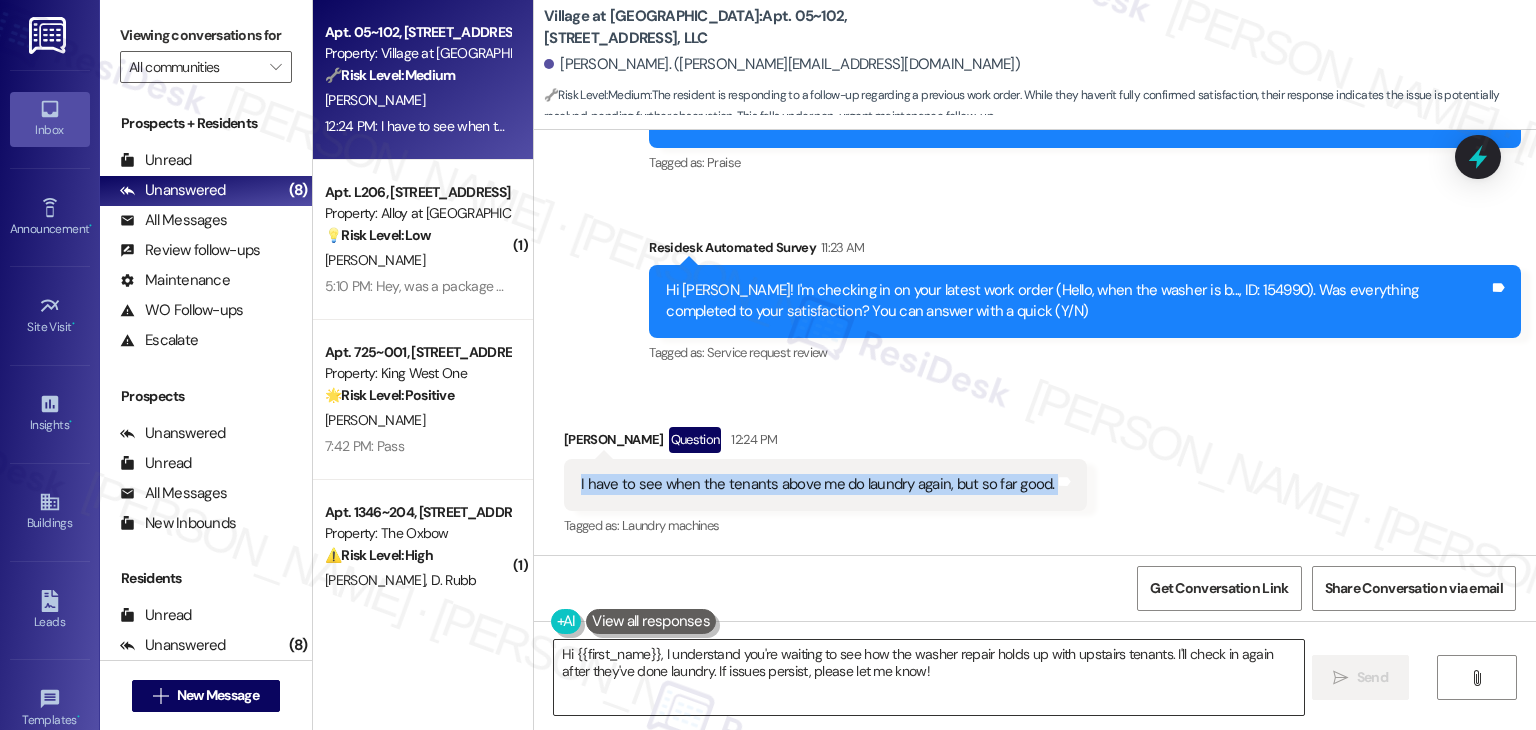 click on "Hi {{first_name}}, I understand you're waiting to see how the washer repair holds up with upstairs tenants. I'll check in again after they've done laundry. If issues persist, please let me know!" at bounding box center (928, 677) 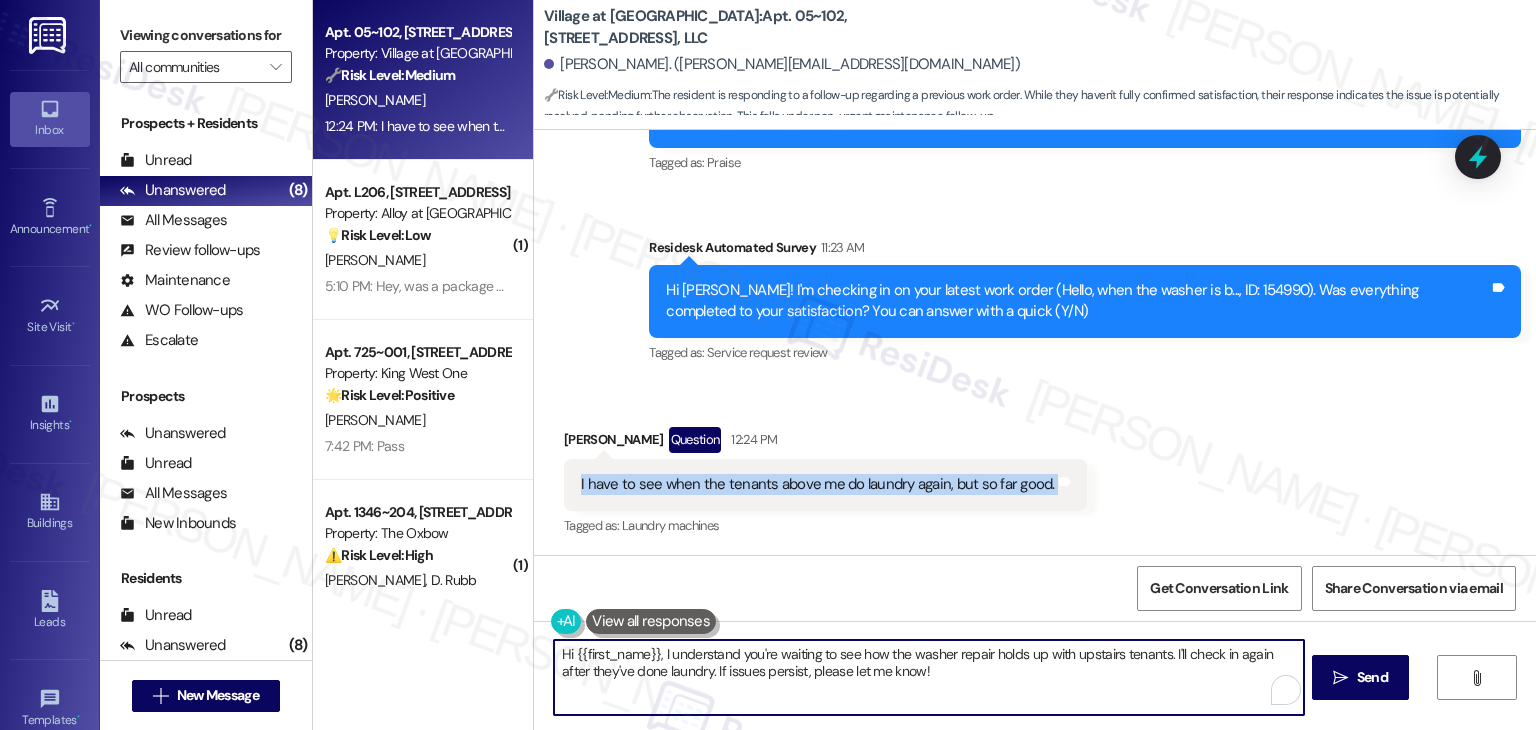click on "Hi {{first_name}}, I understand you're waiting to see how the washer repair holds up with upstairs tenants. I'll check in again after they've done laundry. If issues persist, please let me know!" at bounding box center [928, 677] 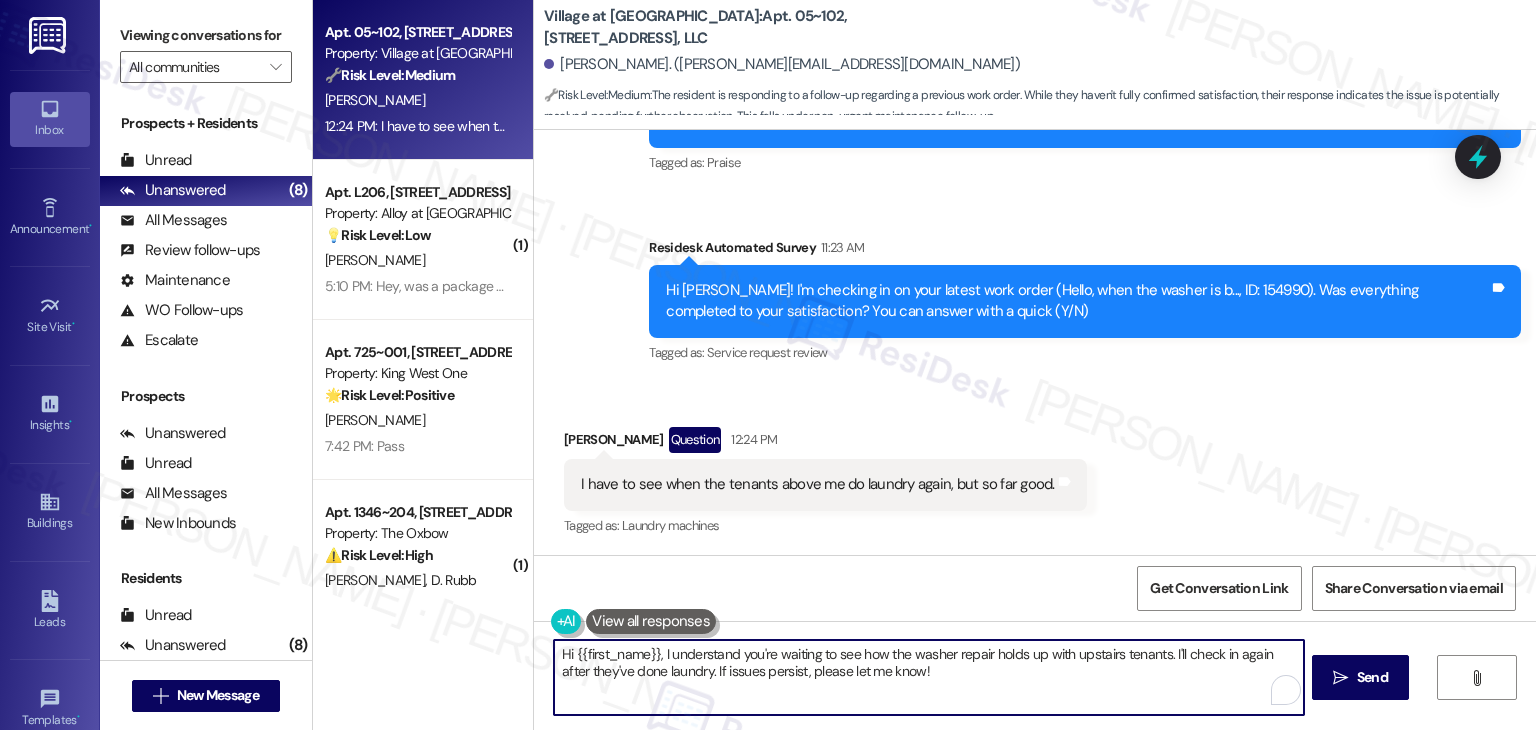 paste on "Thanks for the update, [PERSON_NAME]! Glad to hear things seem better so far. Feel free to let us know if the issue comes back once the upstairs laundry is running again—we’re happy to follow up if needed" 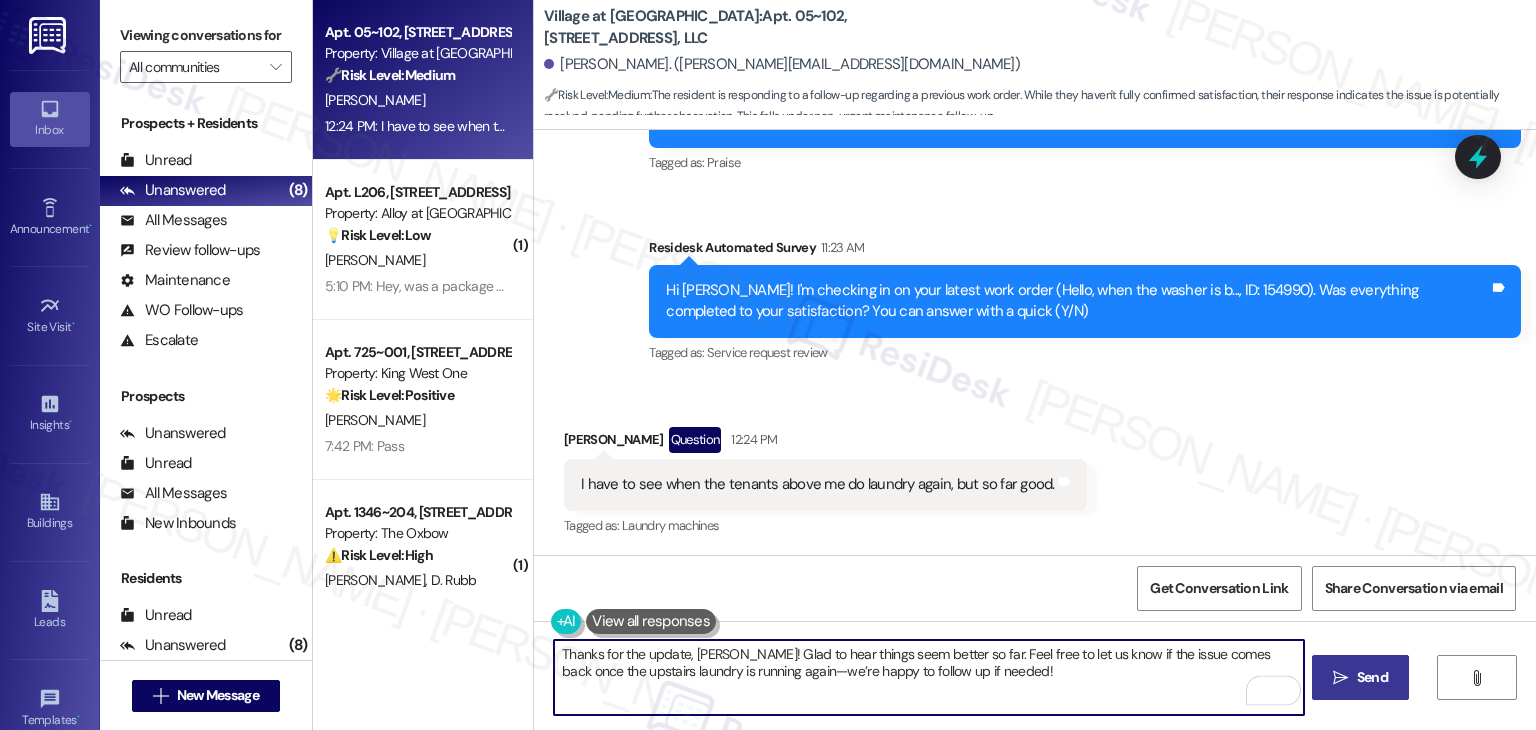 type on "Thanks for the update, [PERSON_NAME]! Glad to hear things seem better so far. Feel free to let us know if the issue comes back once the upstairs laundry is running again—we’re happy to follow up if needed!" 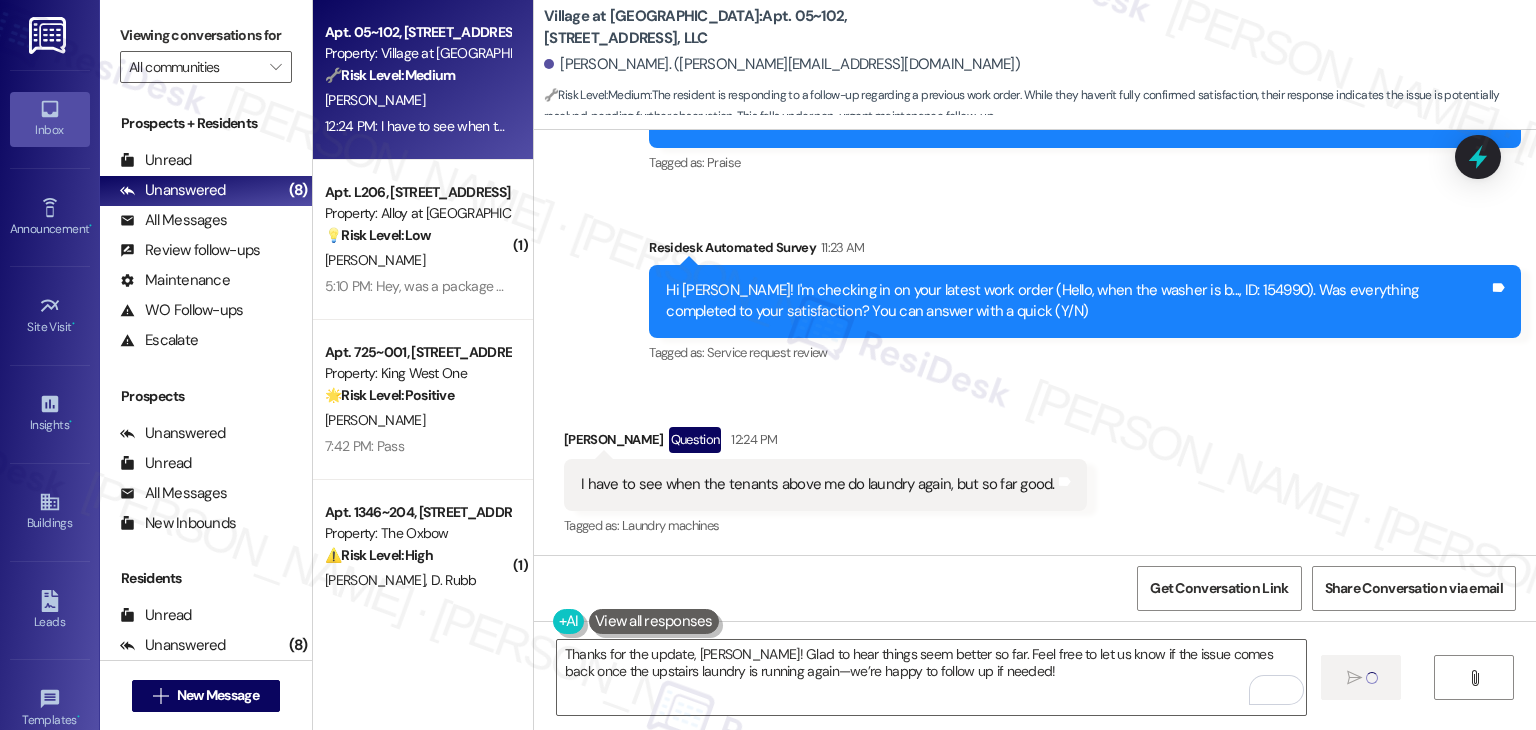 type 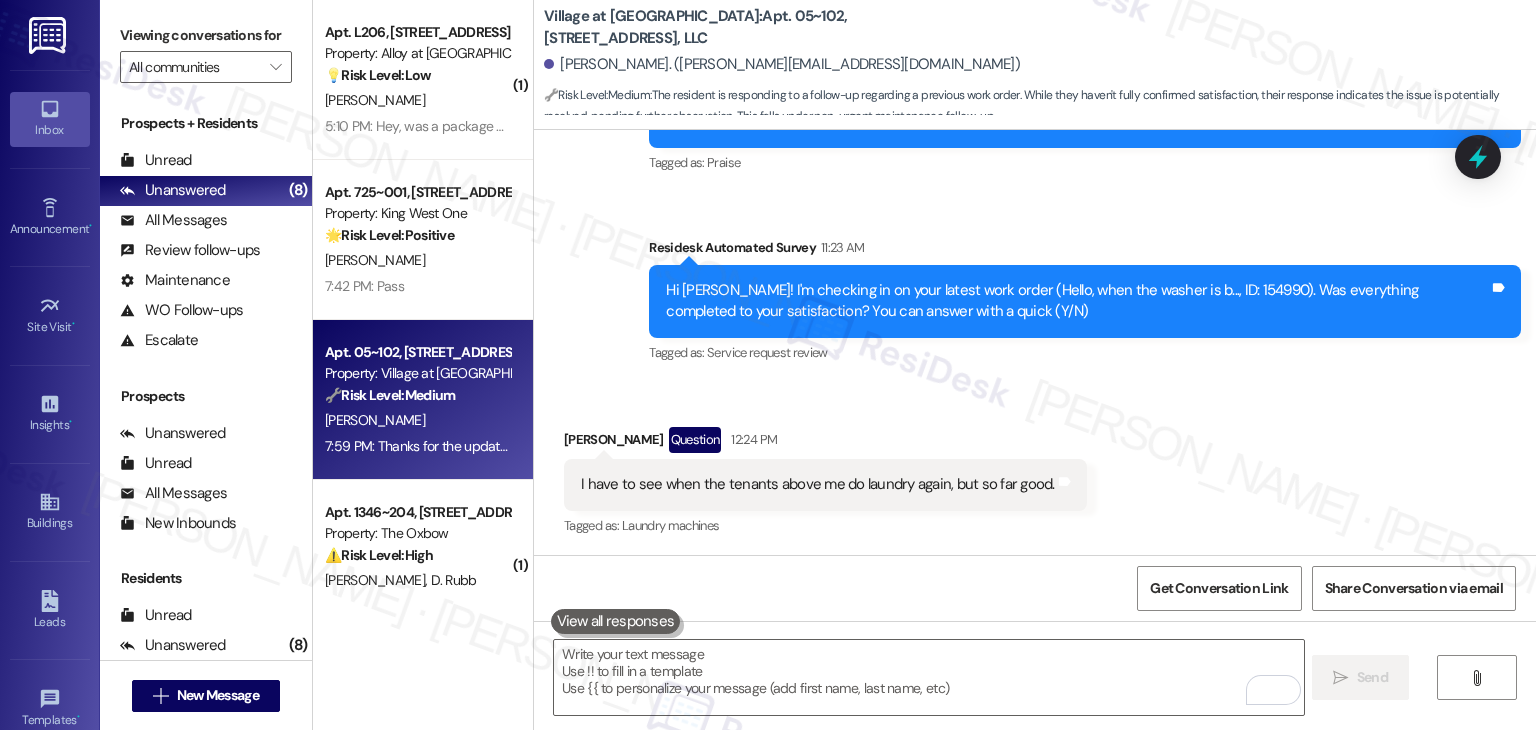 click on "Received via SMS [PERSON_NAME] Question 12:24 PM I have to see when the tenants above me do laundry again, but so far good. Tags and notes Tagged as:   Laundry machines Click to highlight conversations about Laundry machines" at bounding box center [1035, 468] 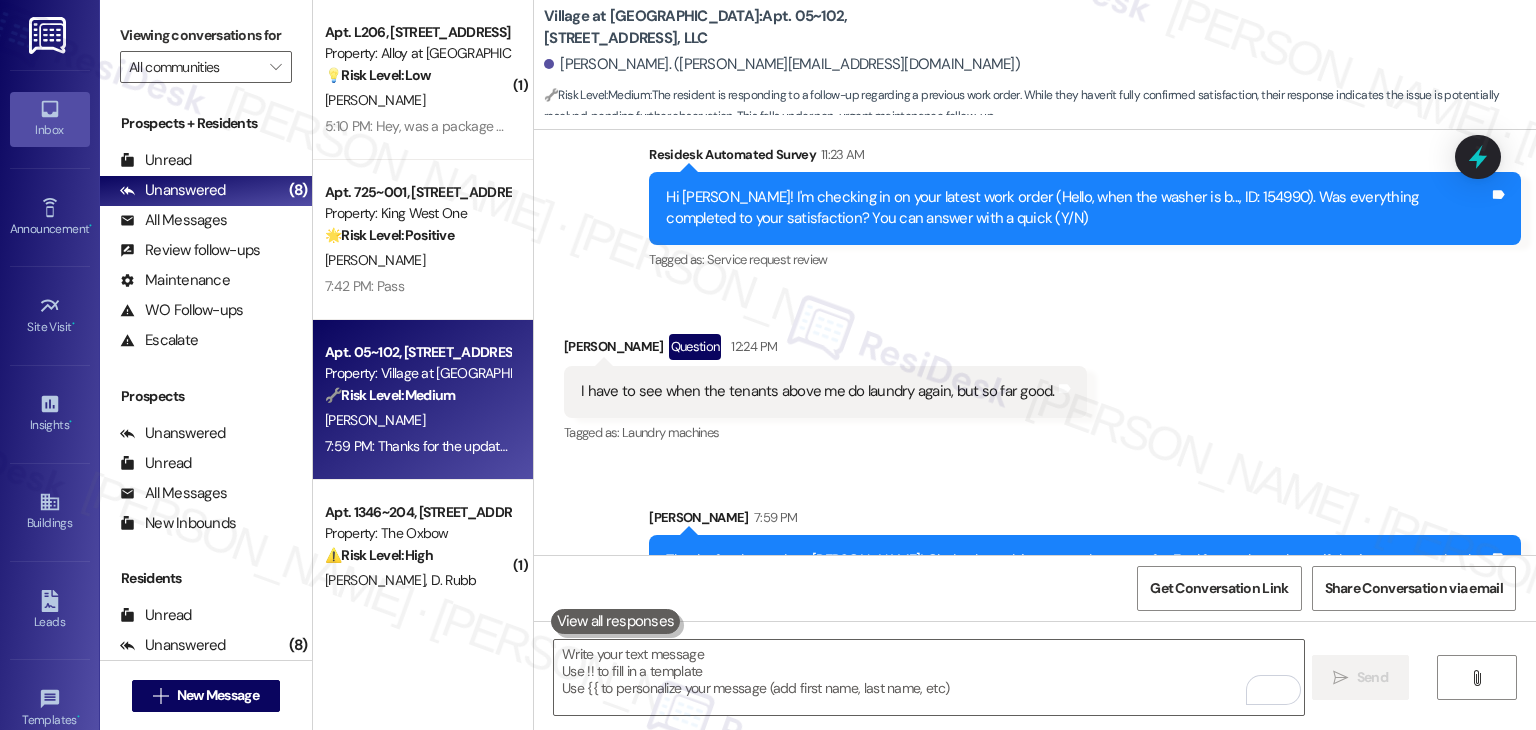 scroll, scrollTop: 3153, scrollLeft: 0, axis: vertical 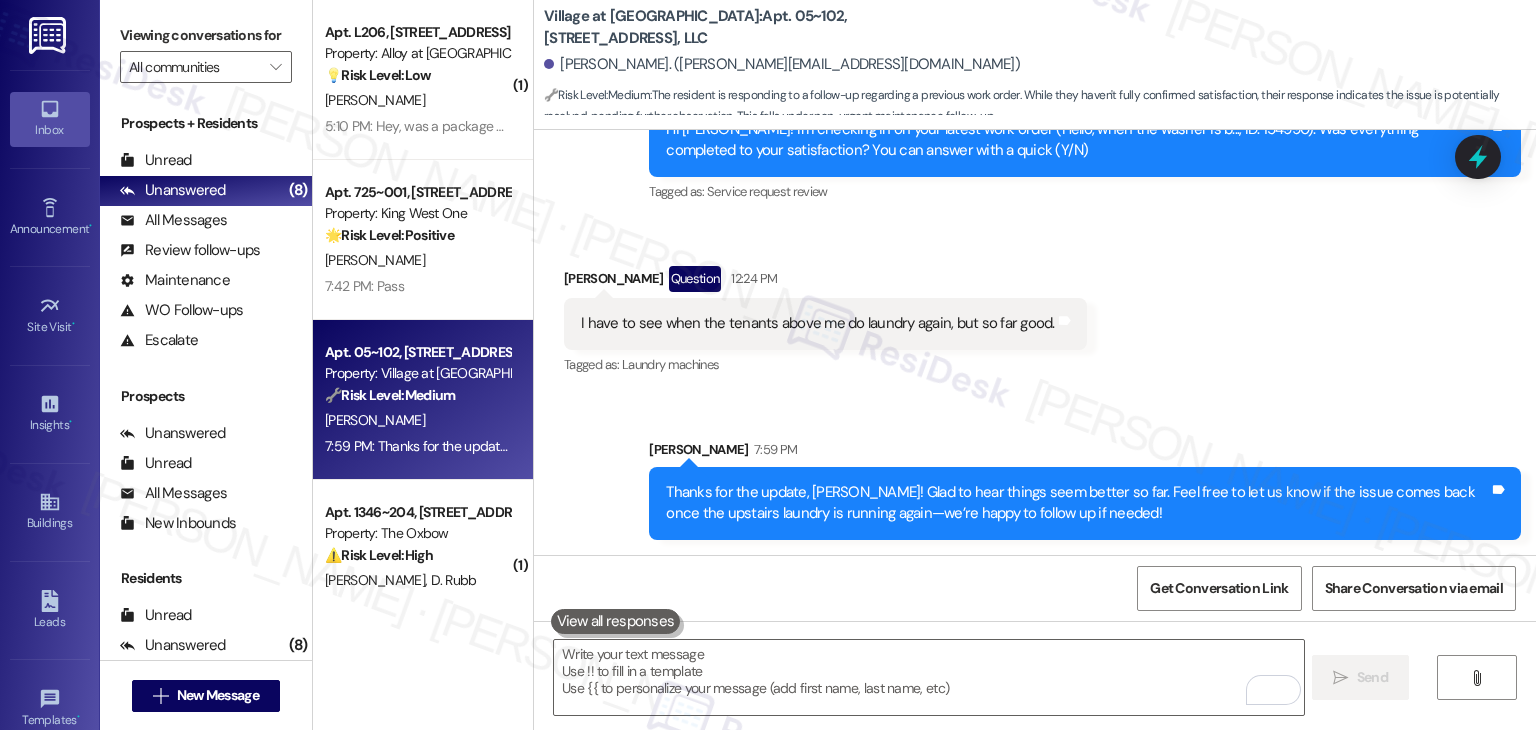 click on "Received via SMS [PERSON_NAME] Question 12:24 PM I have to see when the tenants above me do laundry again, but so far good. Tags and notes Tagged as:   Laundry machines Click to highlight conversations about Laundry machines" at bounding box center [1035, 307] 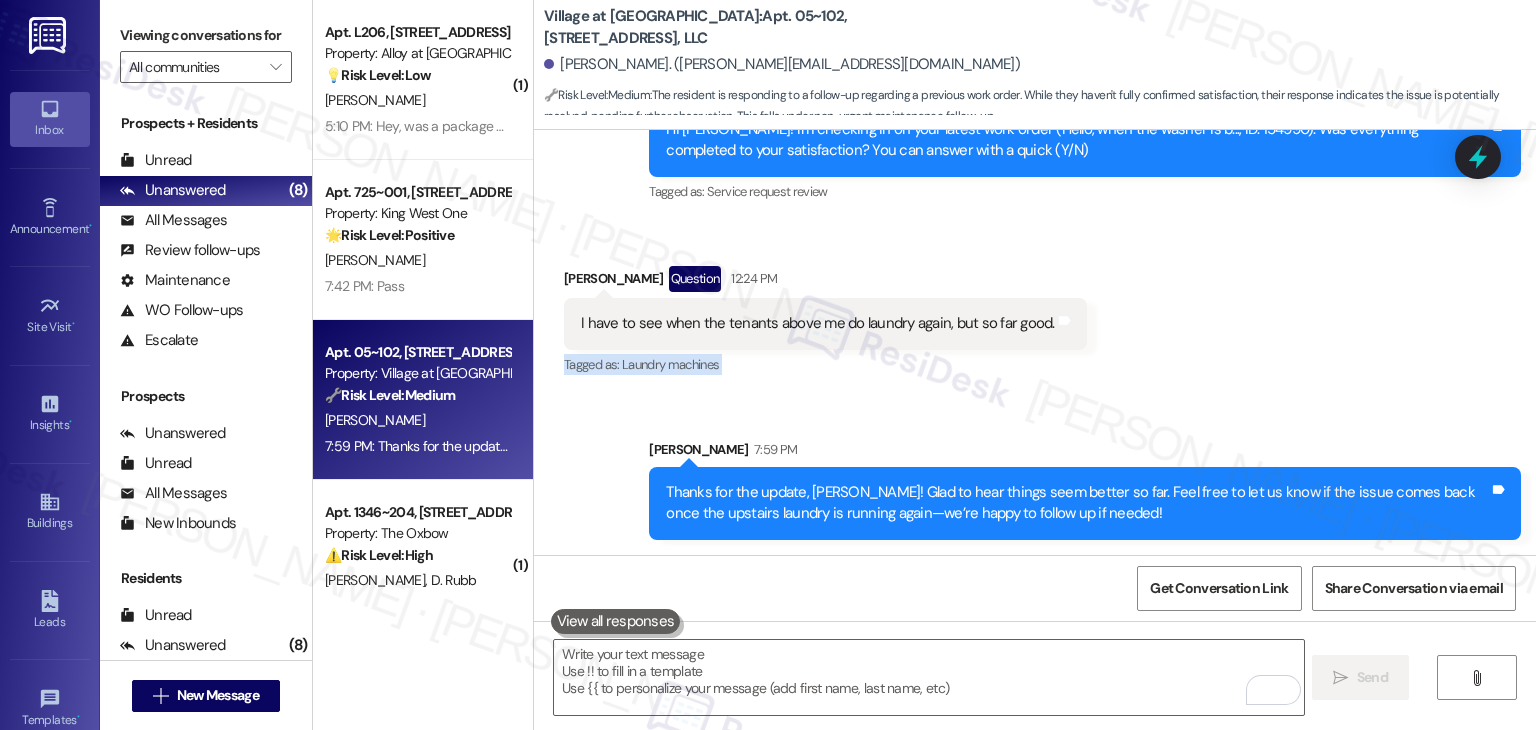 click on "Received via SMS [PERSON_NAME] Question 12:24 PM I have to see when the tenants above me do laundry again, but so far good. Tags and notes Tagged as:   Laundry machines Click to highlight conversations about Laundry machines" at bounding box center (1035, 307) 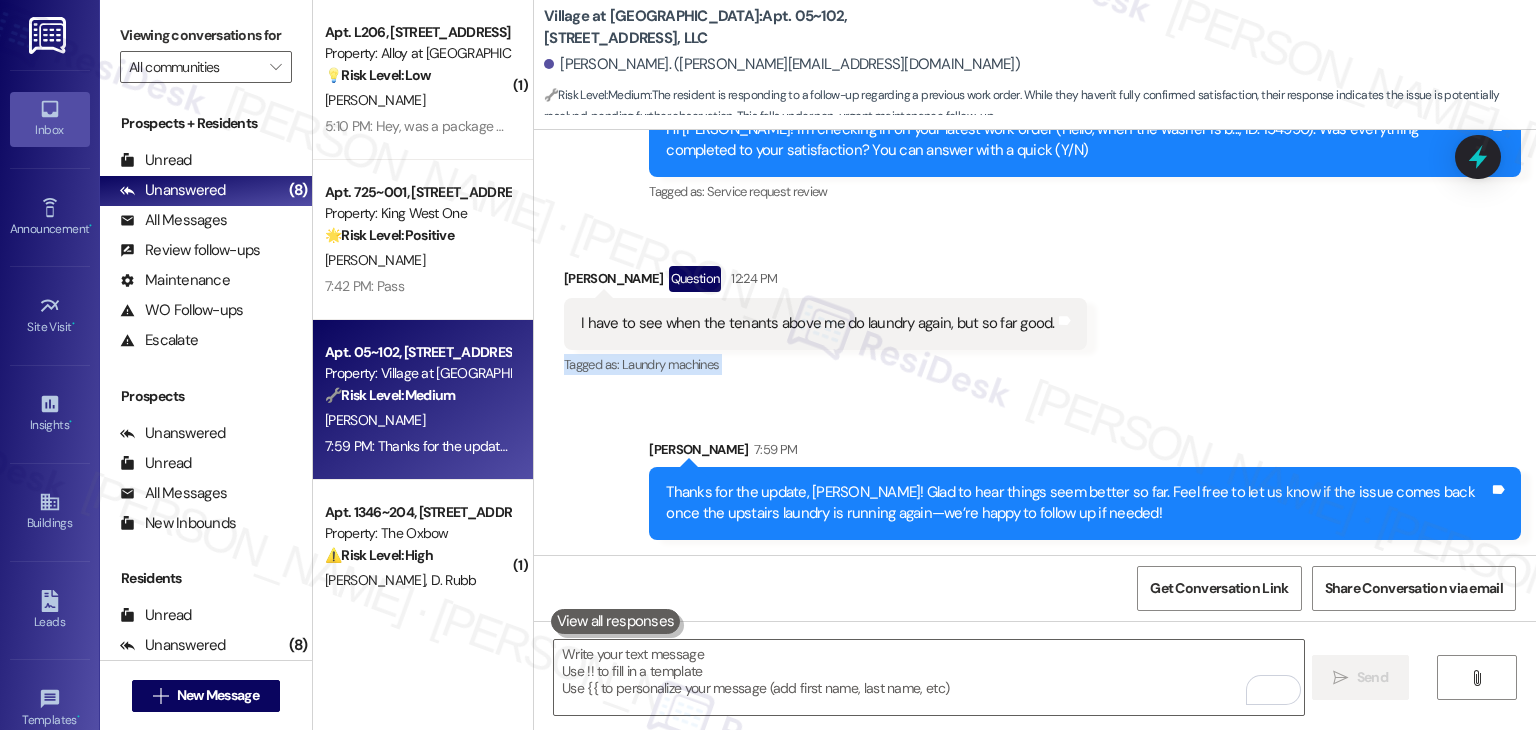 click on "Received via SMS [PERSON_NAME] Question 12:24 PM I have to see when the tenants above me do laundry again, but so far good. Tags and notes Tagged as:   Laundry machines Click to highlight conversations about Laundry machines" at bounding box center (1035, 307) 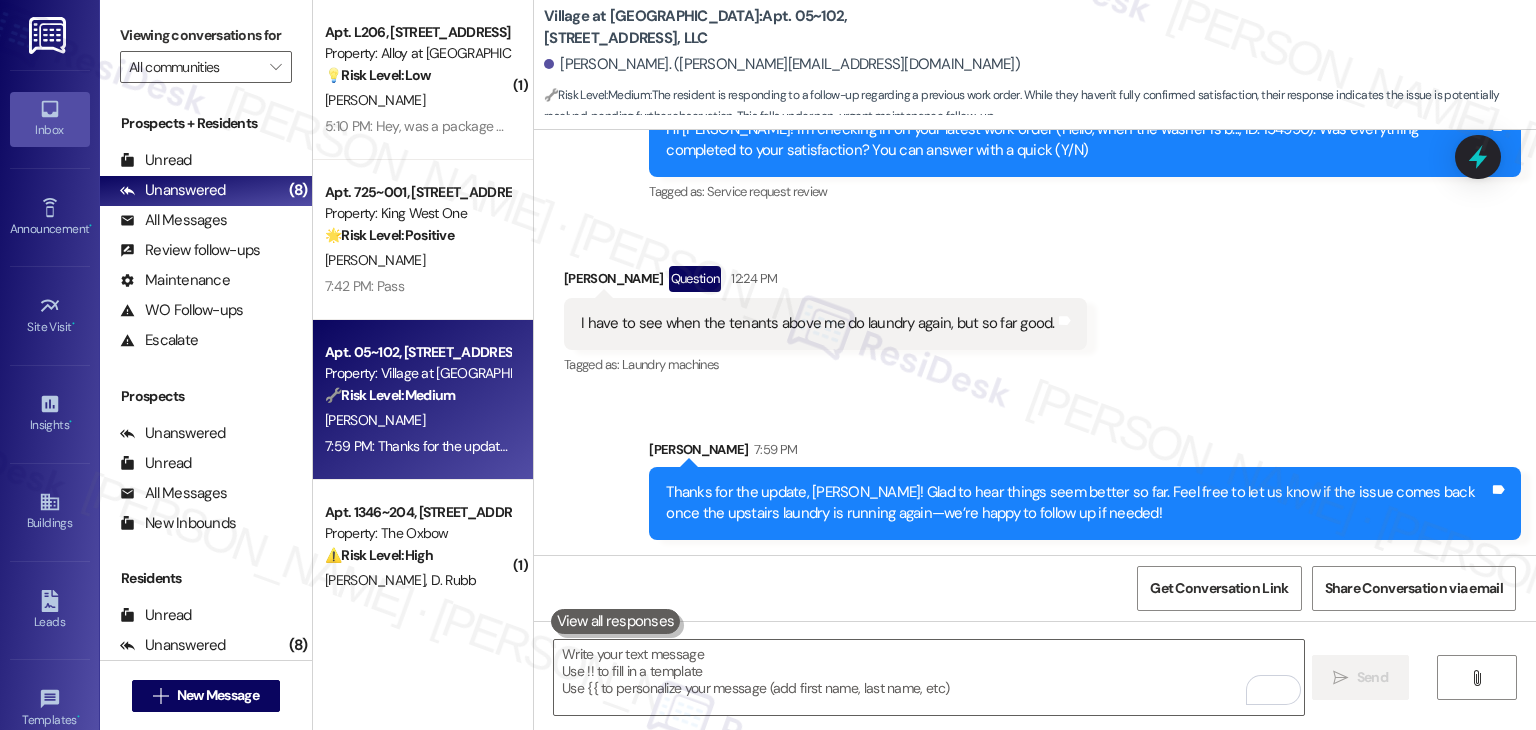 click on "Received via SMS [PERSON_NAME] Question 12:24 PM I have to see when the tenants above me do laundry again, but so far good. Tags and notes Tagged as:   Laundry machines Click to highlight conversations about Laundry machines" at bounding box center [1035, 307] 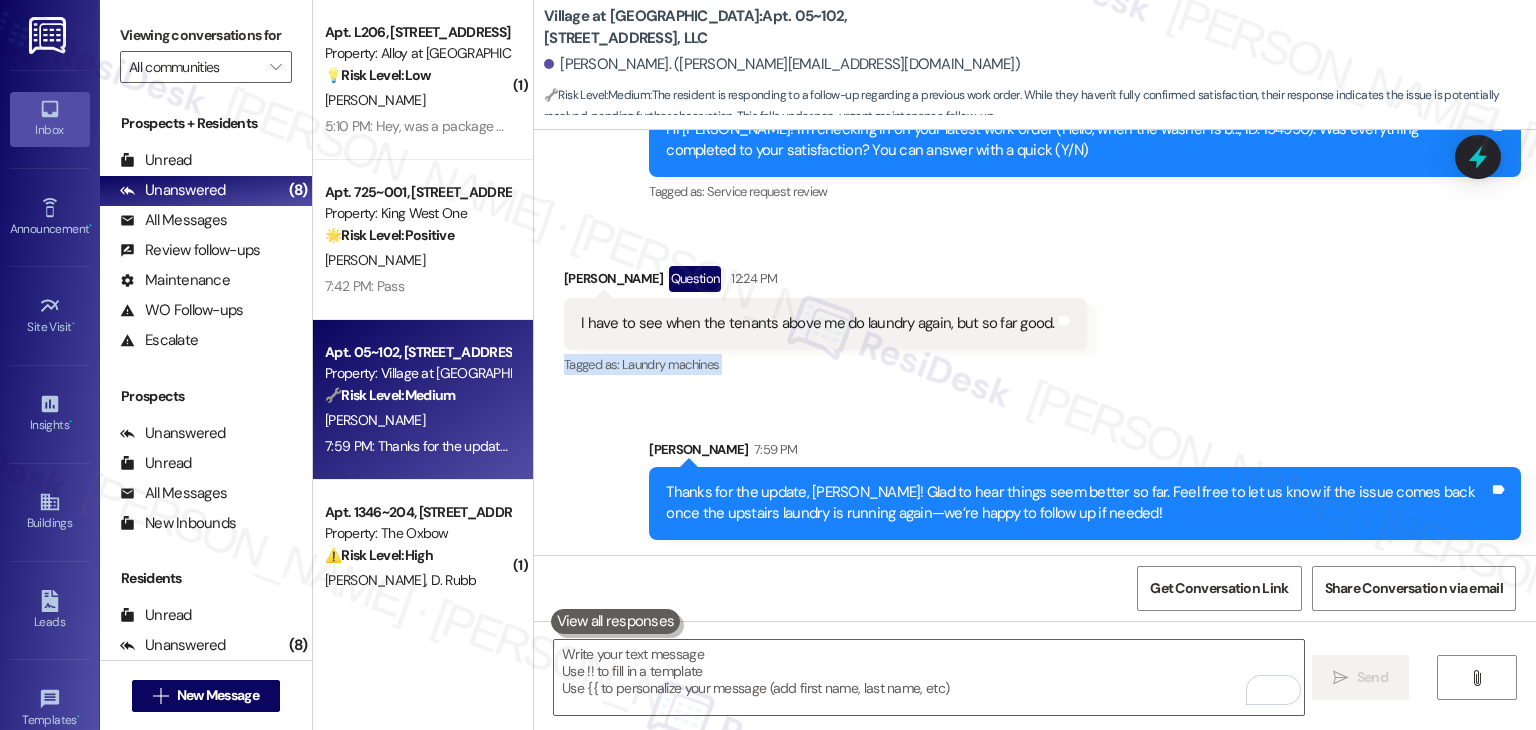 click on "Received via SMS [PERSON_NAME] Question 12:24 PM I have to see when the tenants above me do laundry again, but so far good. Tags and notes Tagged as:   Laundry machines Click to highlight conversations about Laundry machines" at bounding box center (1035, 307) 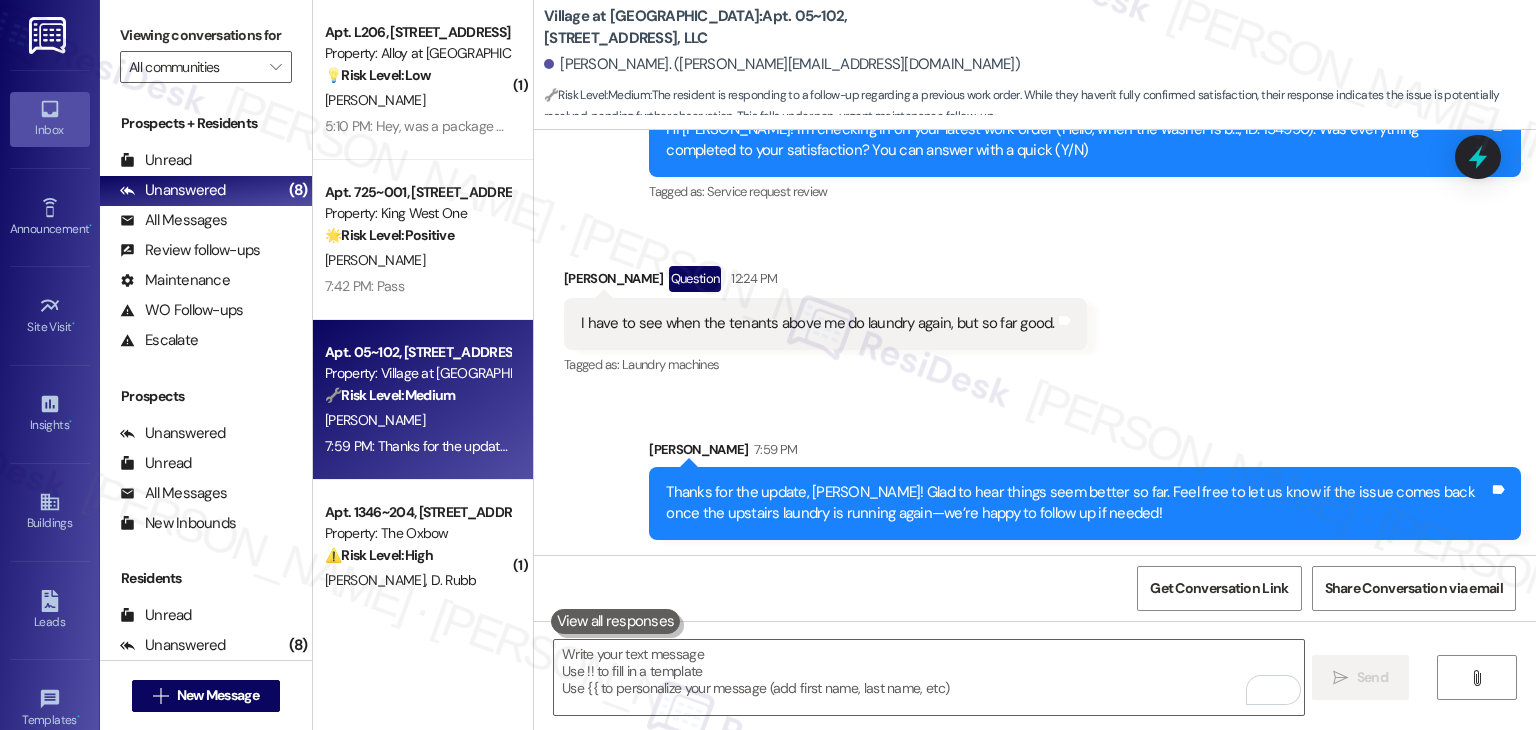 click on "Received via SMS [PERSON_NAME] Question 12:24 PM I have to see when the tenants above me do laundry again, but so far good. Tags and notes Tagged as:   Laundry machines Click to highlight conversations about Laundry machines" at bounding box center (1035, 307) 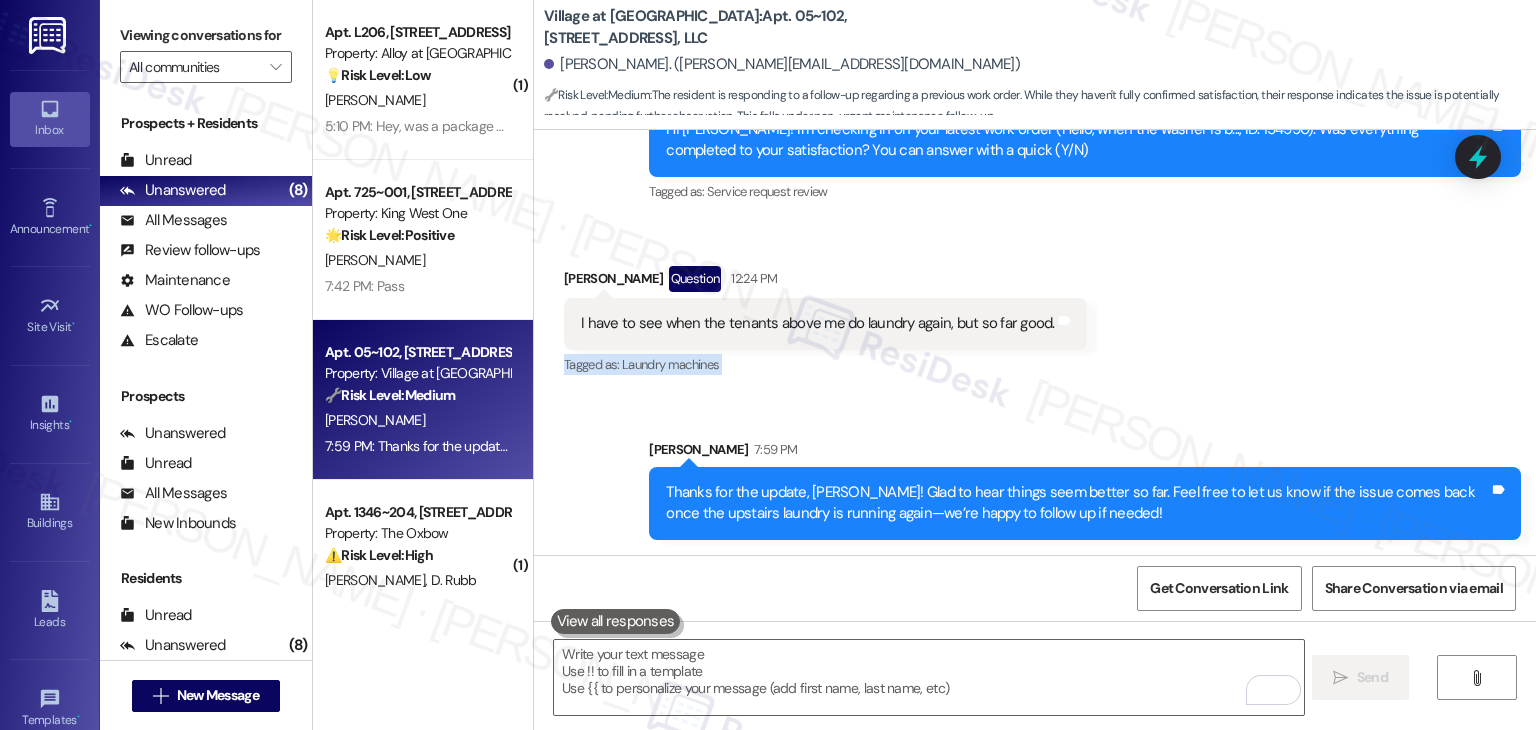 click on "Received via SMS [PERSON_NAME] Question 12:24 PM I have to see when the tenants above me do laundry again, but so far good. Tags and notes Tagged as:   Laundry machines Click to highlight conversations about Laundry machines" at bounding box center [1035, 307] 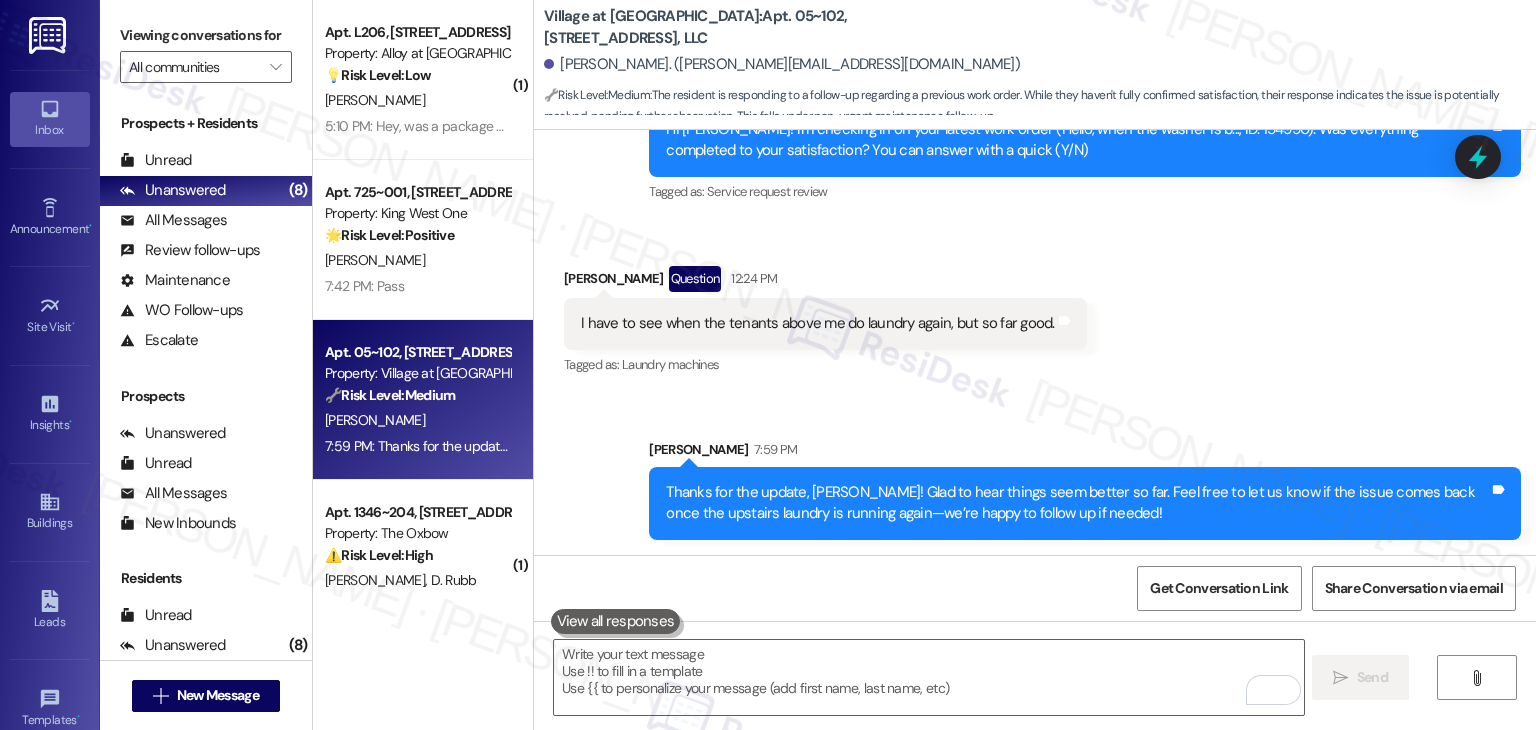 click on "Received via SMS [PERSON_NAME] Question 12:24 PM I have to see when the tenants above me do laundry again, but so far good. Tags and notes Tagged as:   Laundry machines Click to highlight conversations about Laundry machines" at bounding box center [1035, 307] 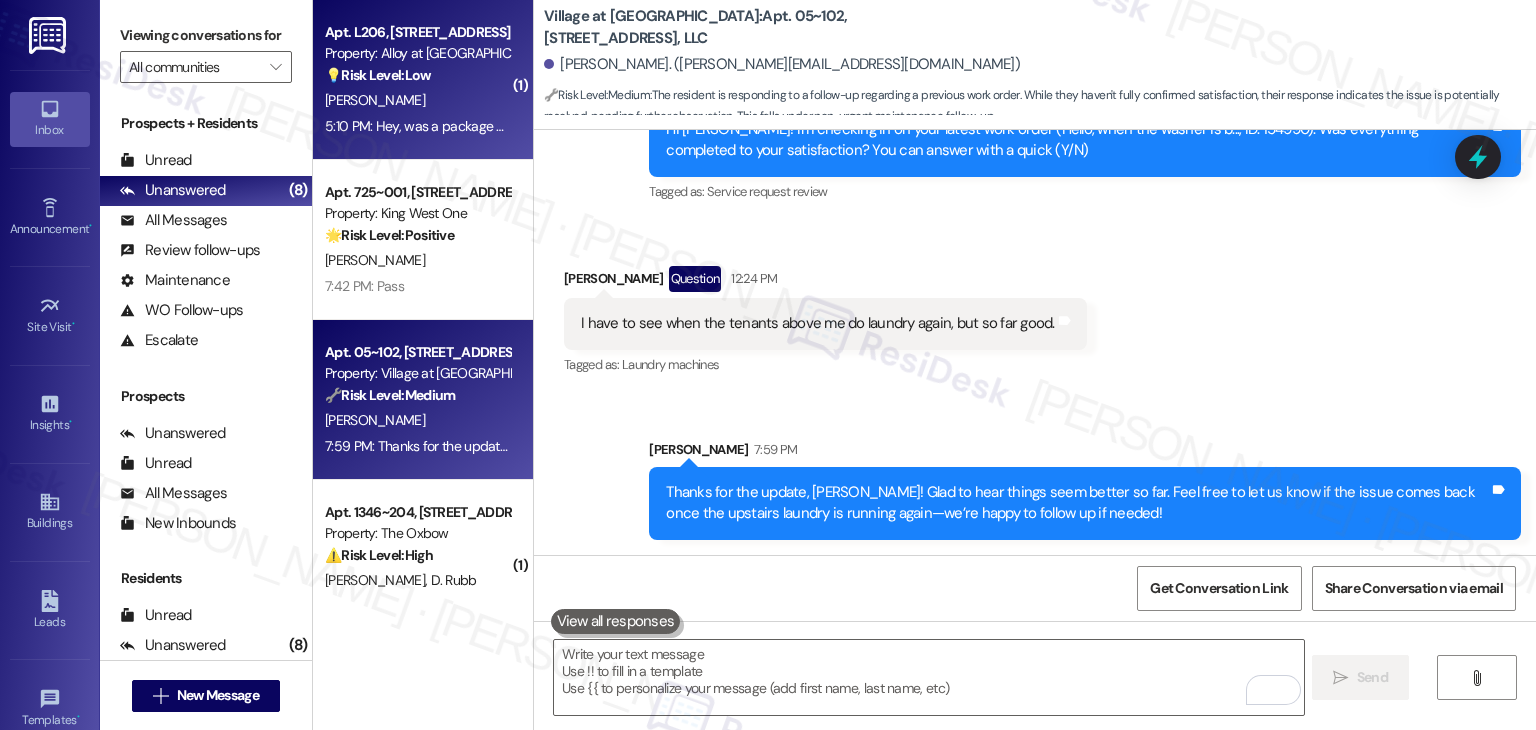 click on "[PERSON_NAME]" at bounding box center [417, 100] 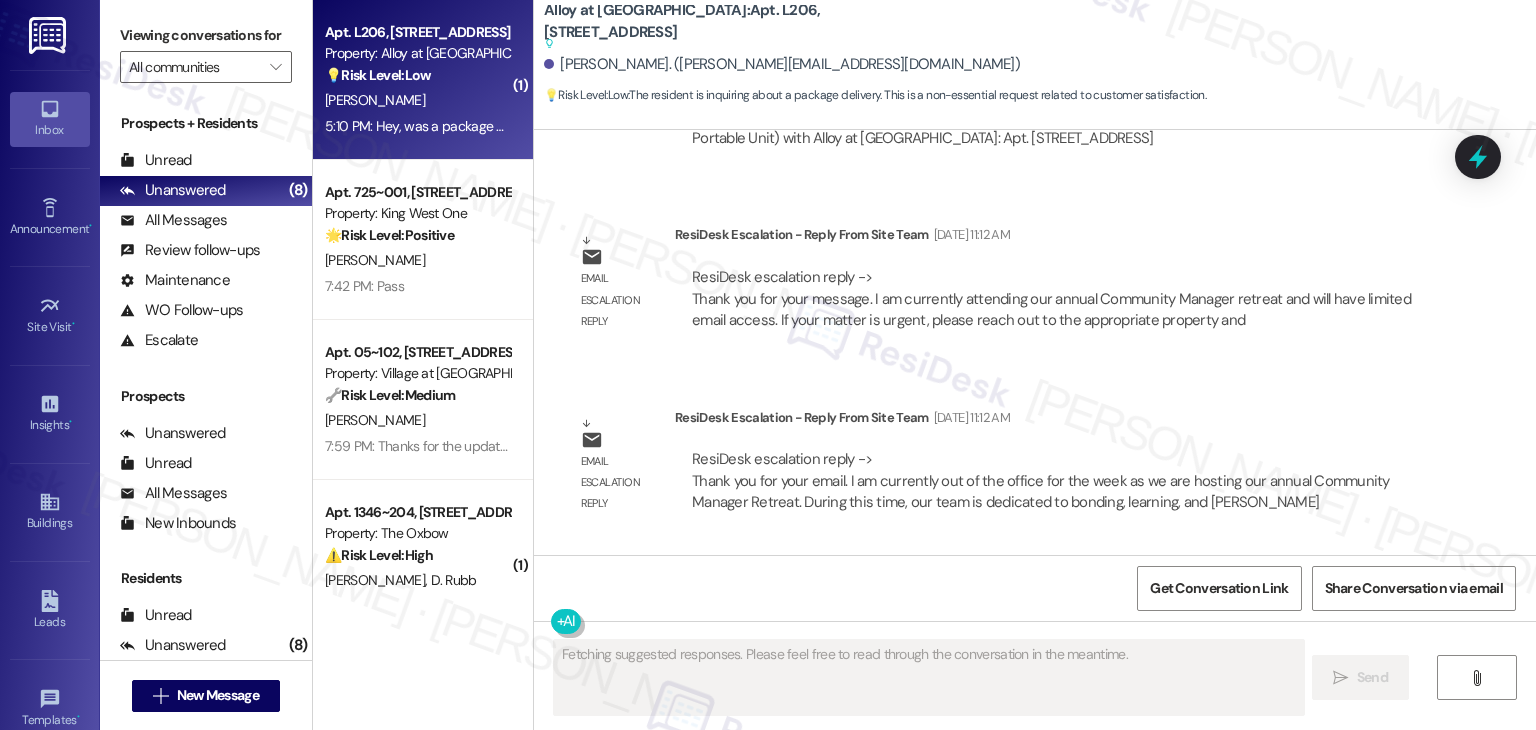 scroll, scrollTop: 28620, scrollLeft: 0, axis: vertical 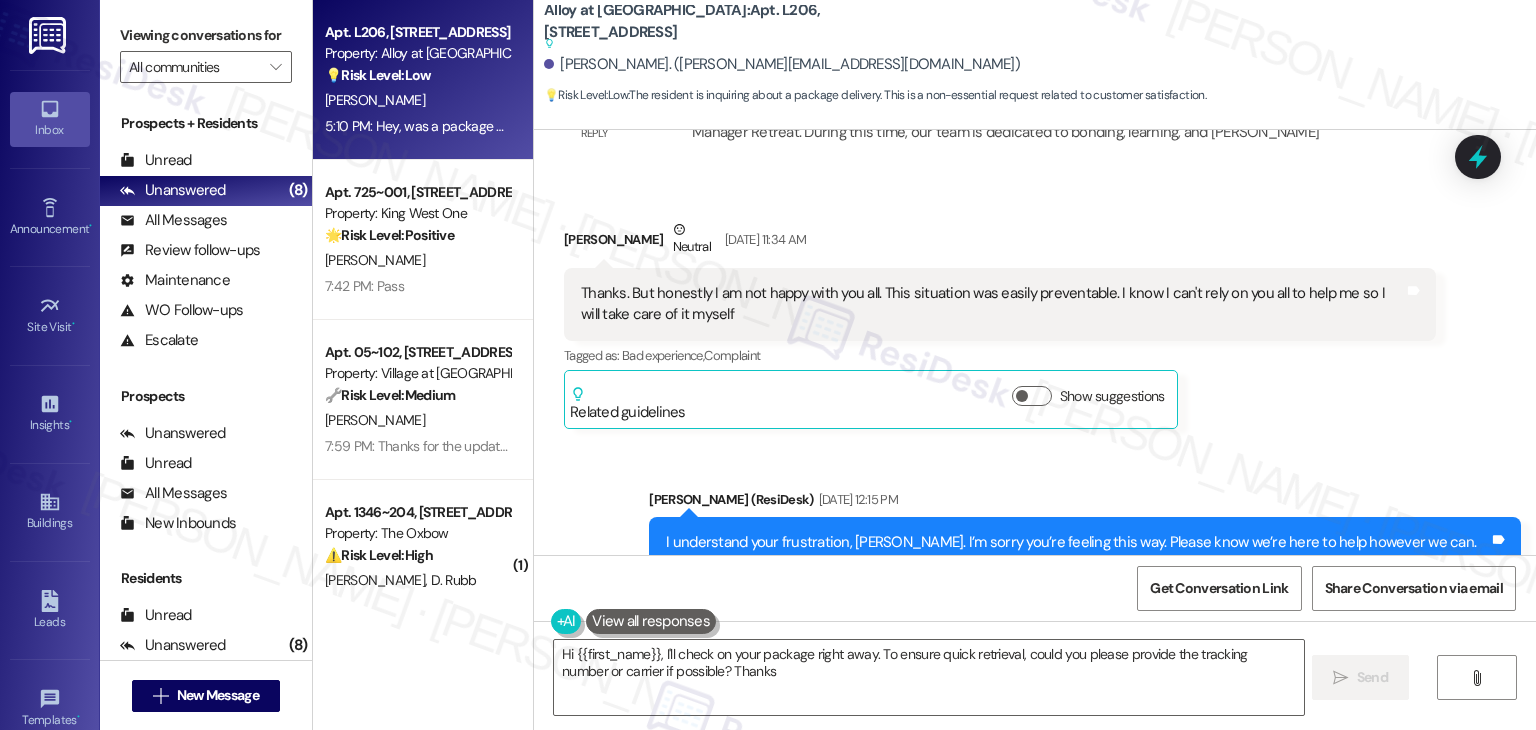 type on "Hi {{first_name}}, I'll check on your package right away. To ensure quick retrieval, could you please provide the tracking number or carrier if possible? Thanks!" 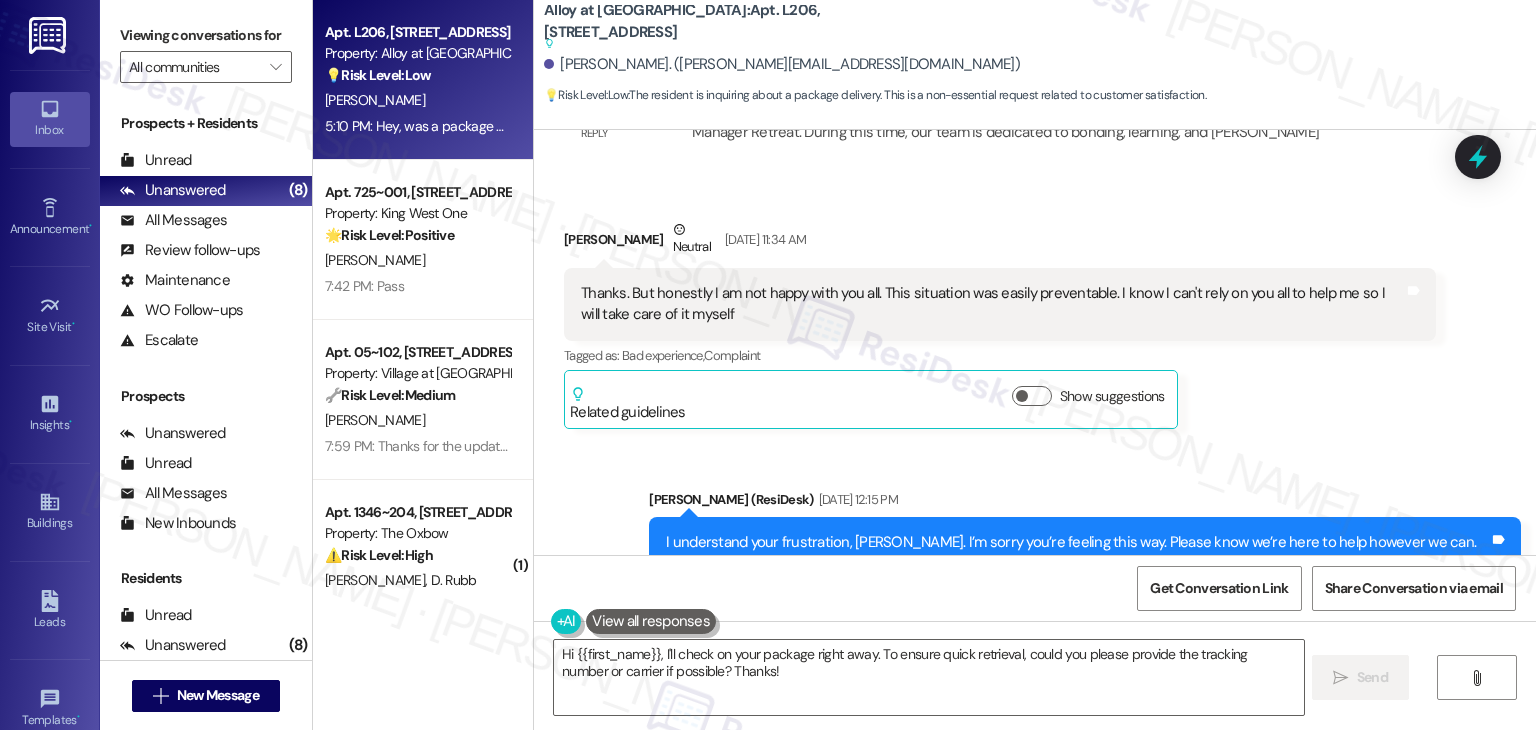 click on "Received via SMS [PERSON_NAME] 5:10 PM Hey, was a package delivered to the front office for me [DATE]. [PERSON_NAME]. Tags and notes Tagged as:   Packages/delivery ,  Click to highlight conversations about Packages/delivery Access Click to highlight conversations about Access" at bounding box center [1035, 761] 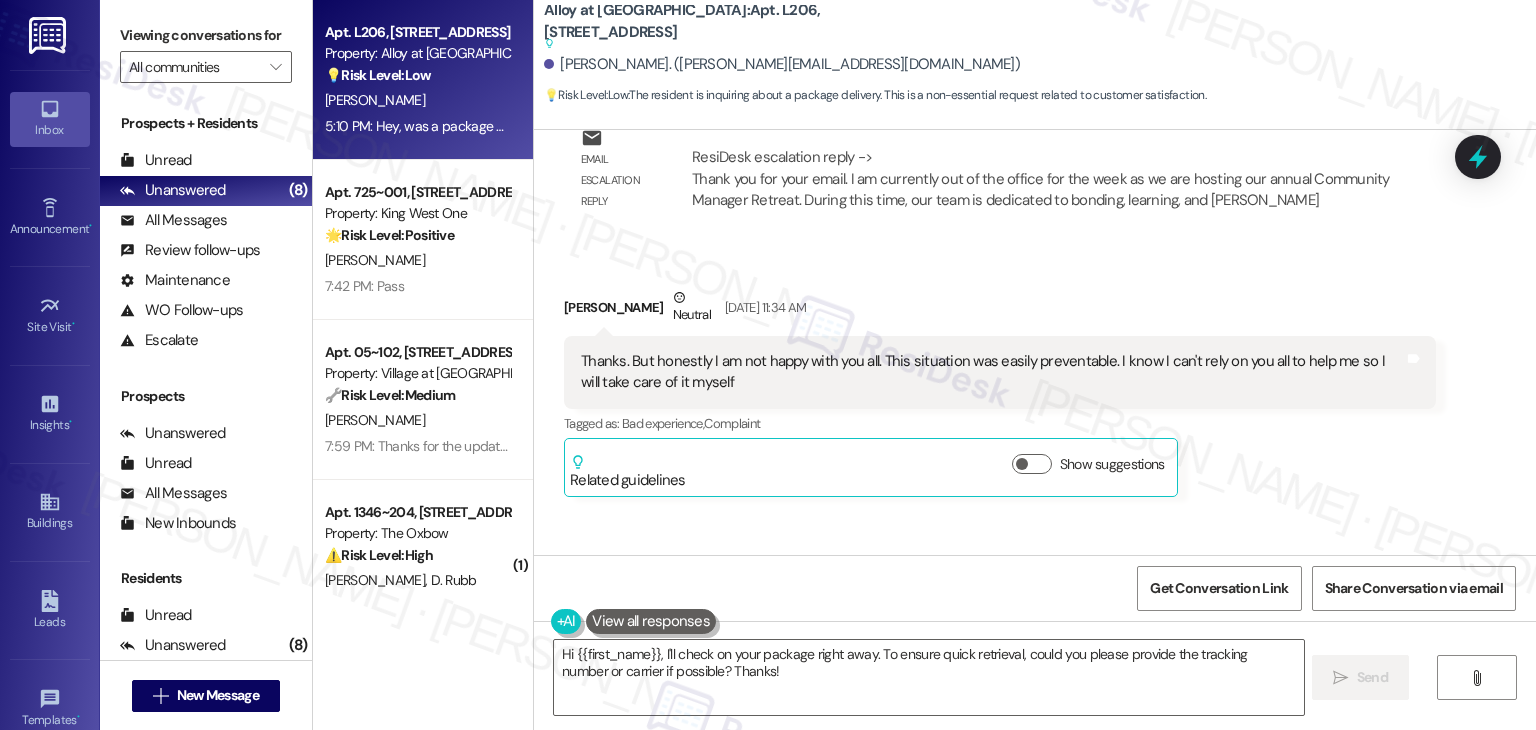 scroll, scrollTop: 28620, scrollLeft: 0, axis: vertical 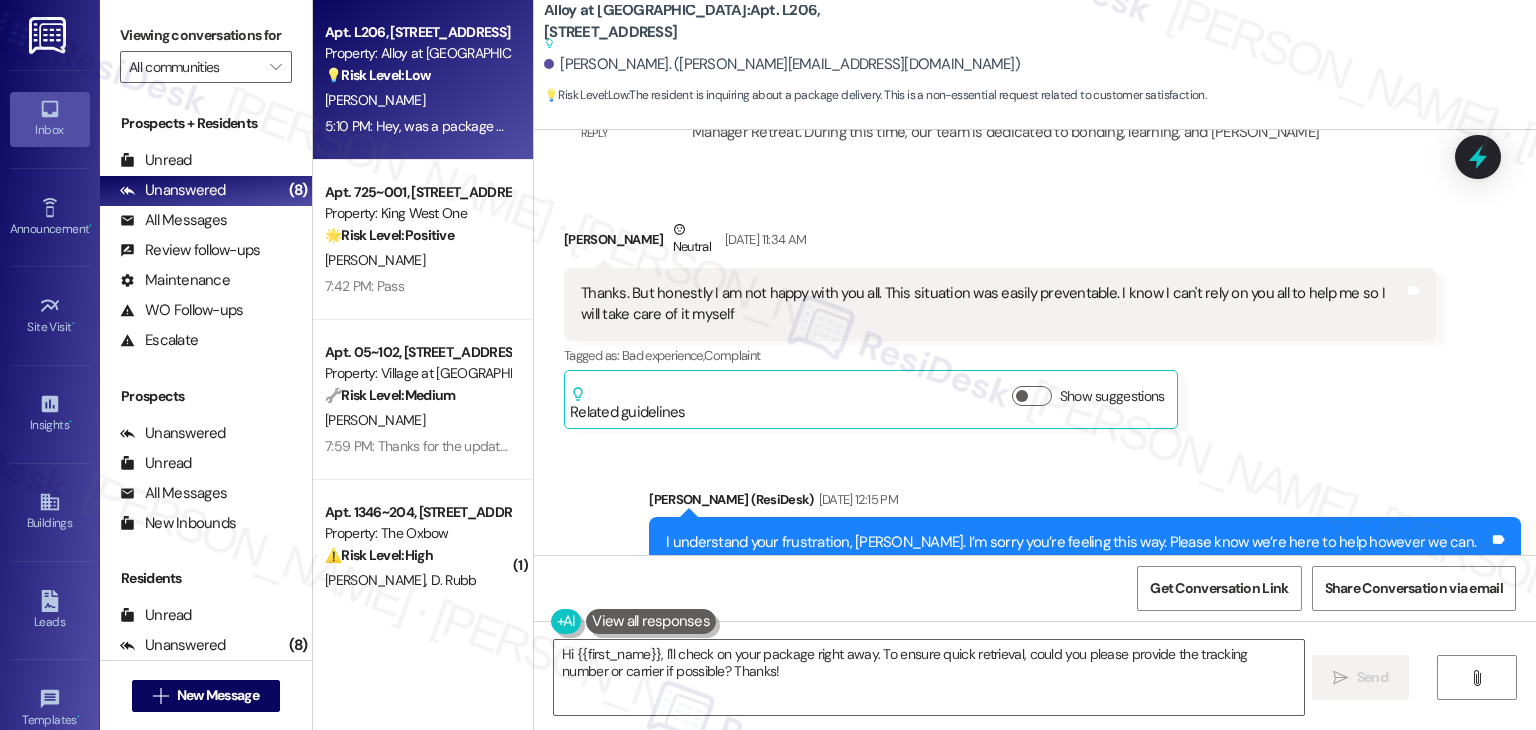 click on "Received via SMS [PERSON_NAME] 5:10 PM Hey, was a package delivered to the front office for me [DATE]. [PERSON_NAME]. Tags and notes Tagged as:   Packages/delivery ,  Click to highlight conversations about Packages/delivery Access Click to highlight conversations about Access" at bounding box center [1035, 761] 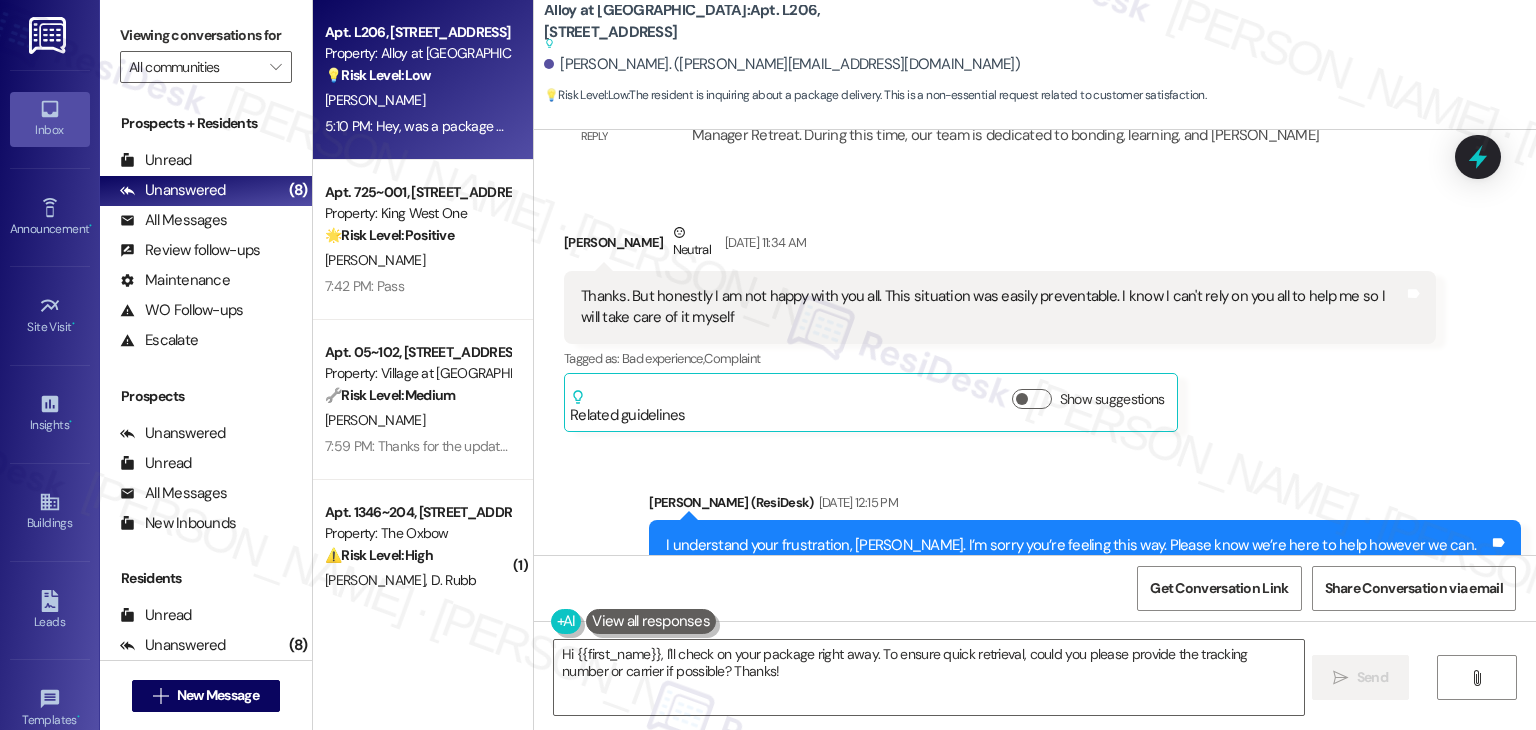 scroll, scrollTop: 28620, scrollLeft: 0, axis: vertical 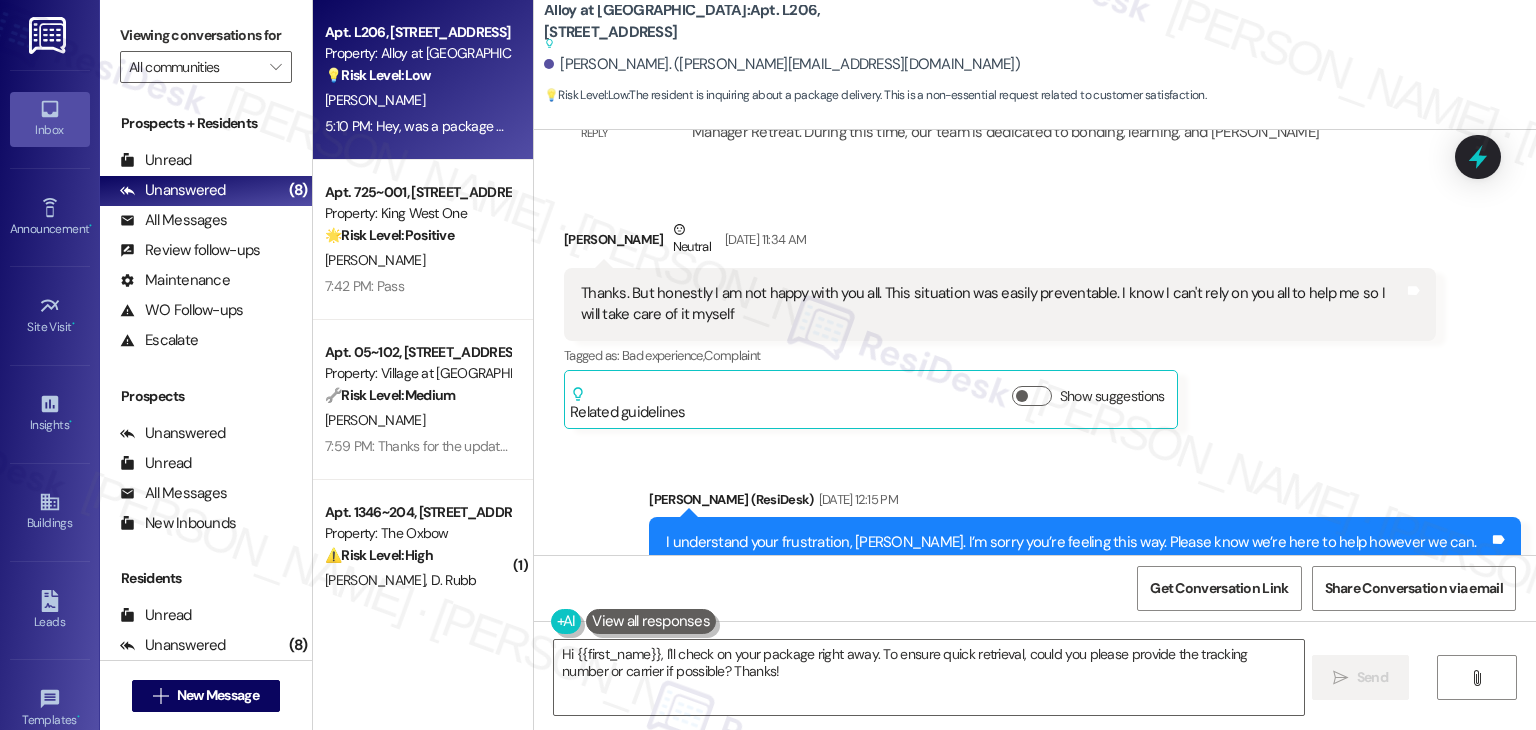 click on "Received via SMS [PERSON_NAME] 5:10 PM Hey, was a package delivered to the front office for me [DATE]. [PERSON_NAME]. Tags and notes Tagged as:   Packages/delivery ,  Click to highlight conversations about Packages/delivery Access Click to highlight conversations about Access" at bounding box center [1035, 761] 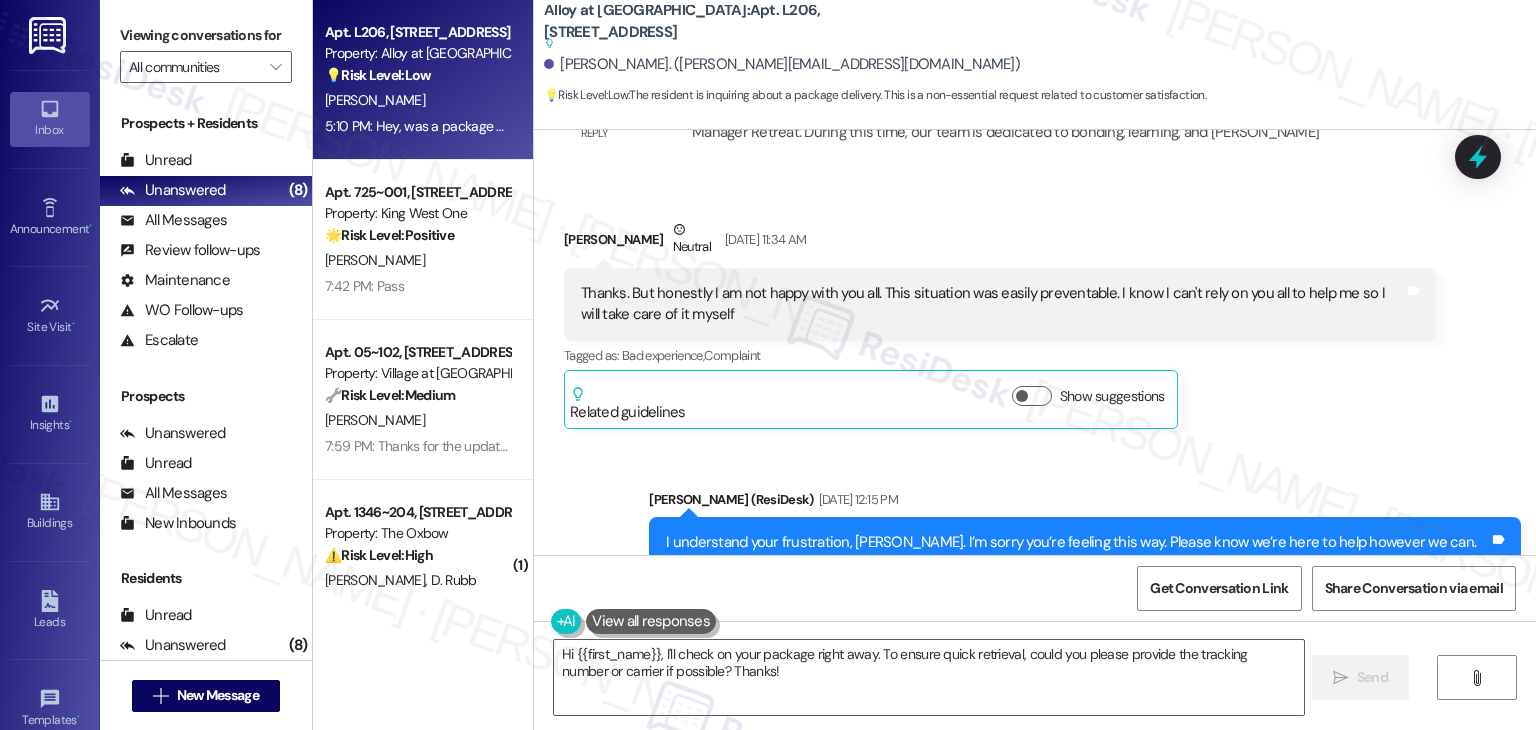 click on "Received via SMS [PERSON_NAME] 5:10 PM Hey, was a package delivered to the front office for me [DATE]. [PERSON_NAME]. Tags and notes Tagged as:   Packages/delivery ,  Click to highlight conversations about Packages/delivery Access Click to highlight conversations about Access" at bounding box center [1035, 761] 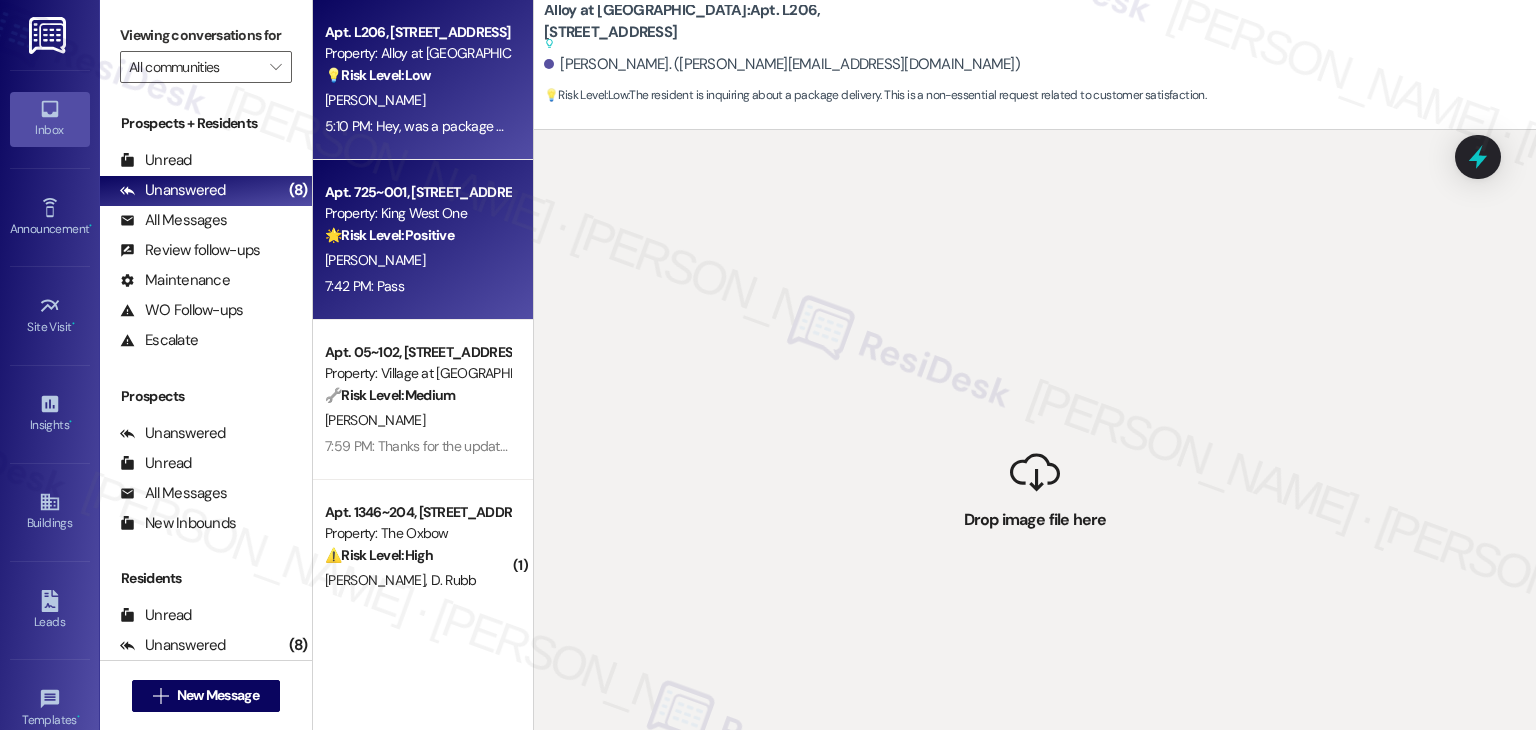 click on "[PERSON_NAME]" at bounding box center [417, 260] 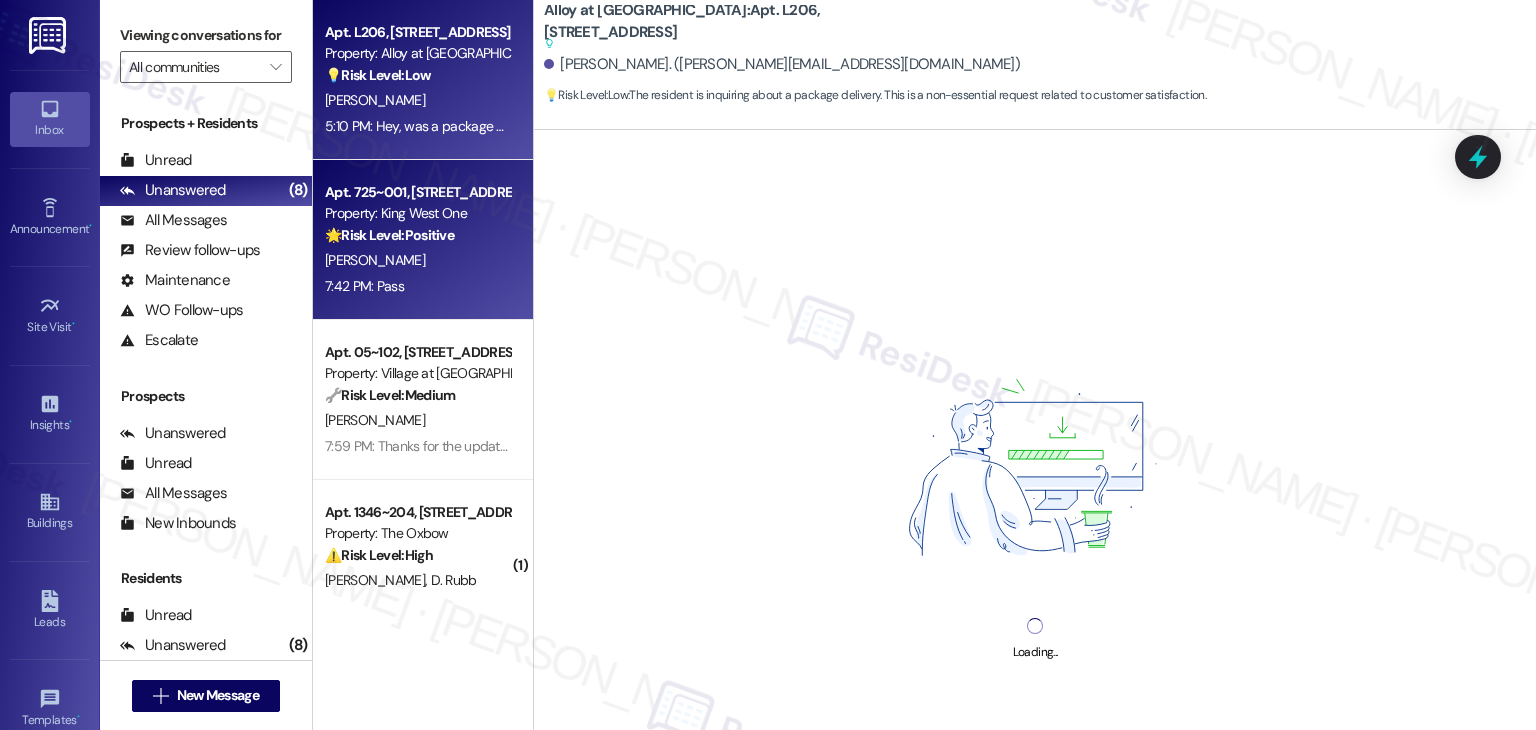 click on "5:10 PM: Hey, was a package delivered to the front office for me [DATE]. [PERSON_NAME]. 5:10 PM: Hey, was a package delivered to the front office for me [DATE]. [PERSON_NAME]." at bounding box center (417, 126) 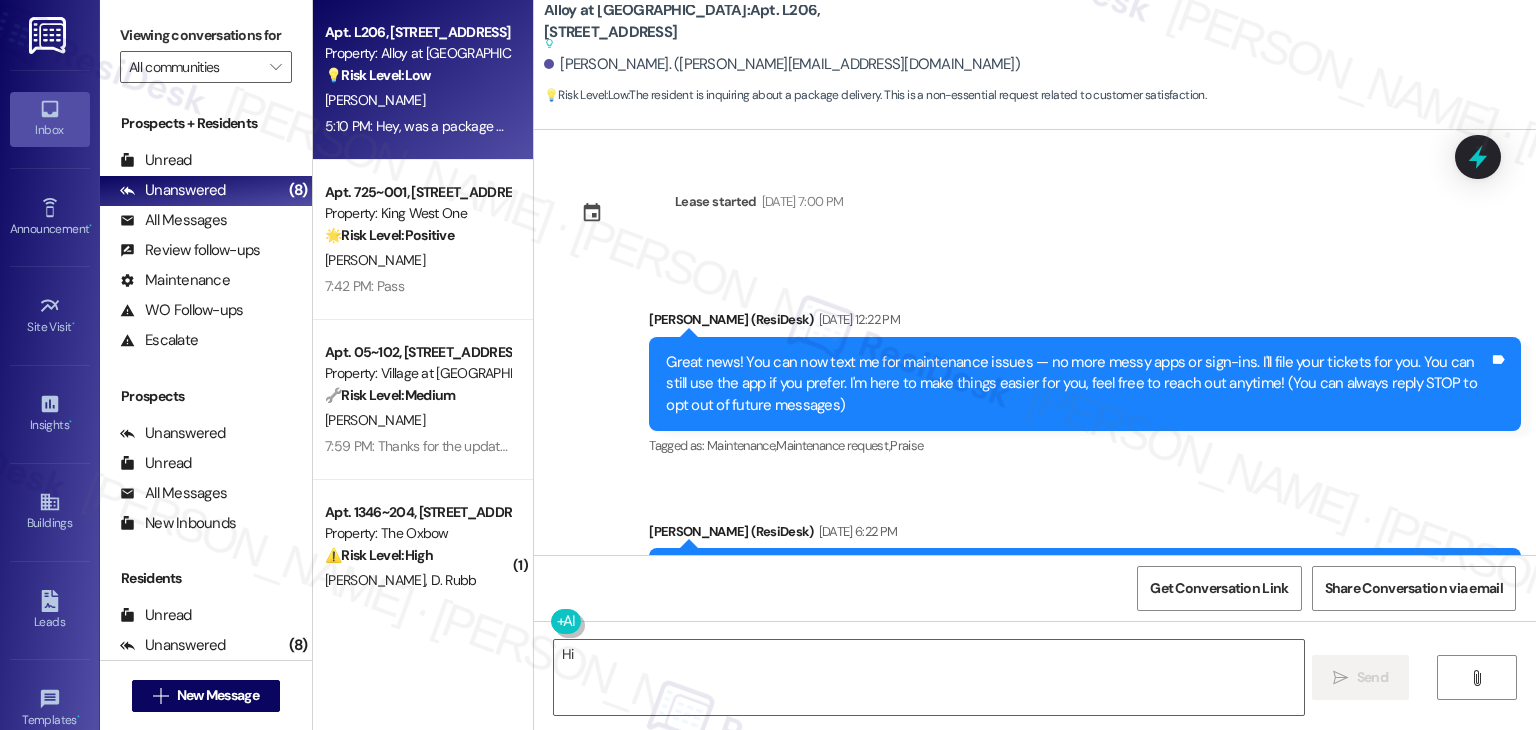 type on "Hi {{first_name}}" 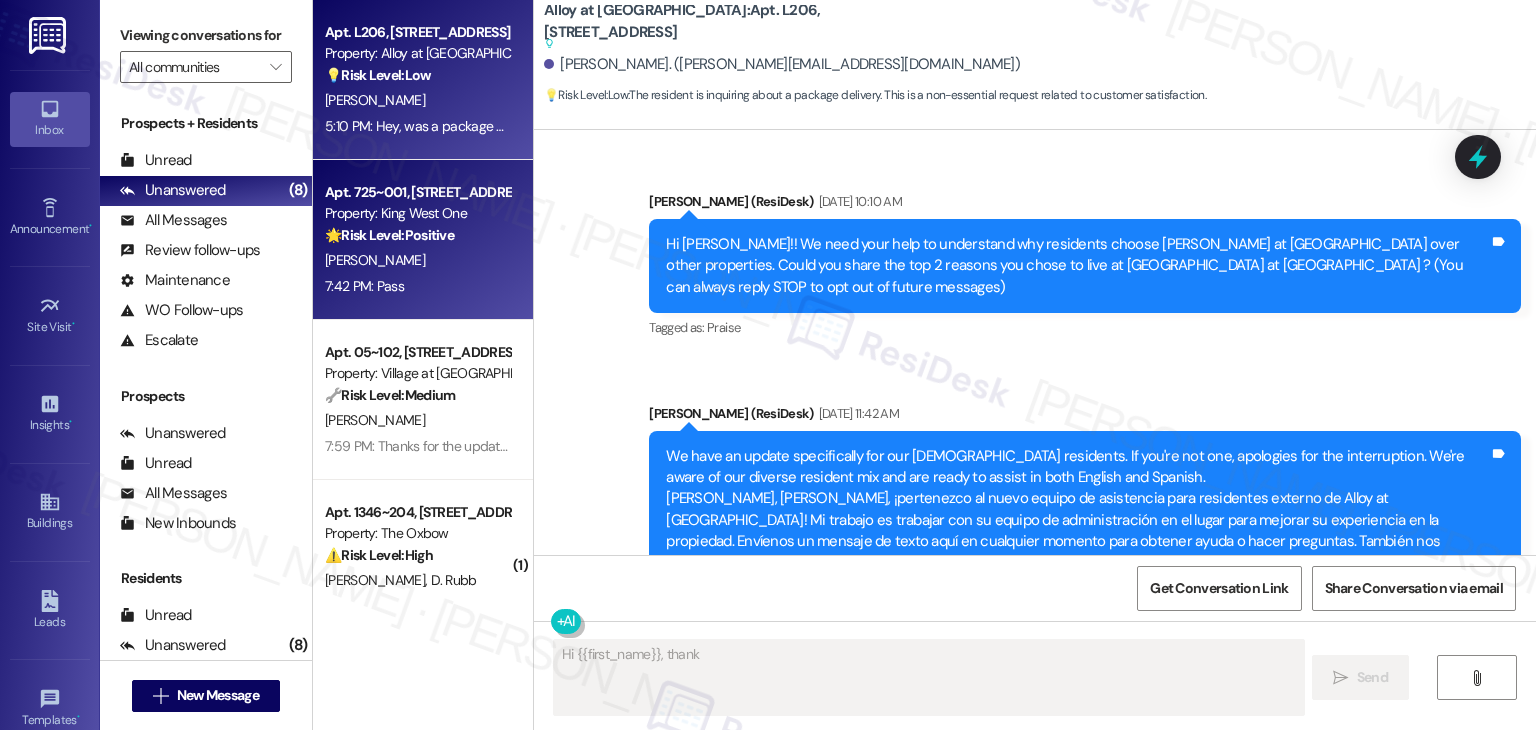 click on "[PERSON_NAME]" at bounding box center (417, 260) 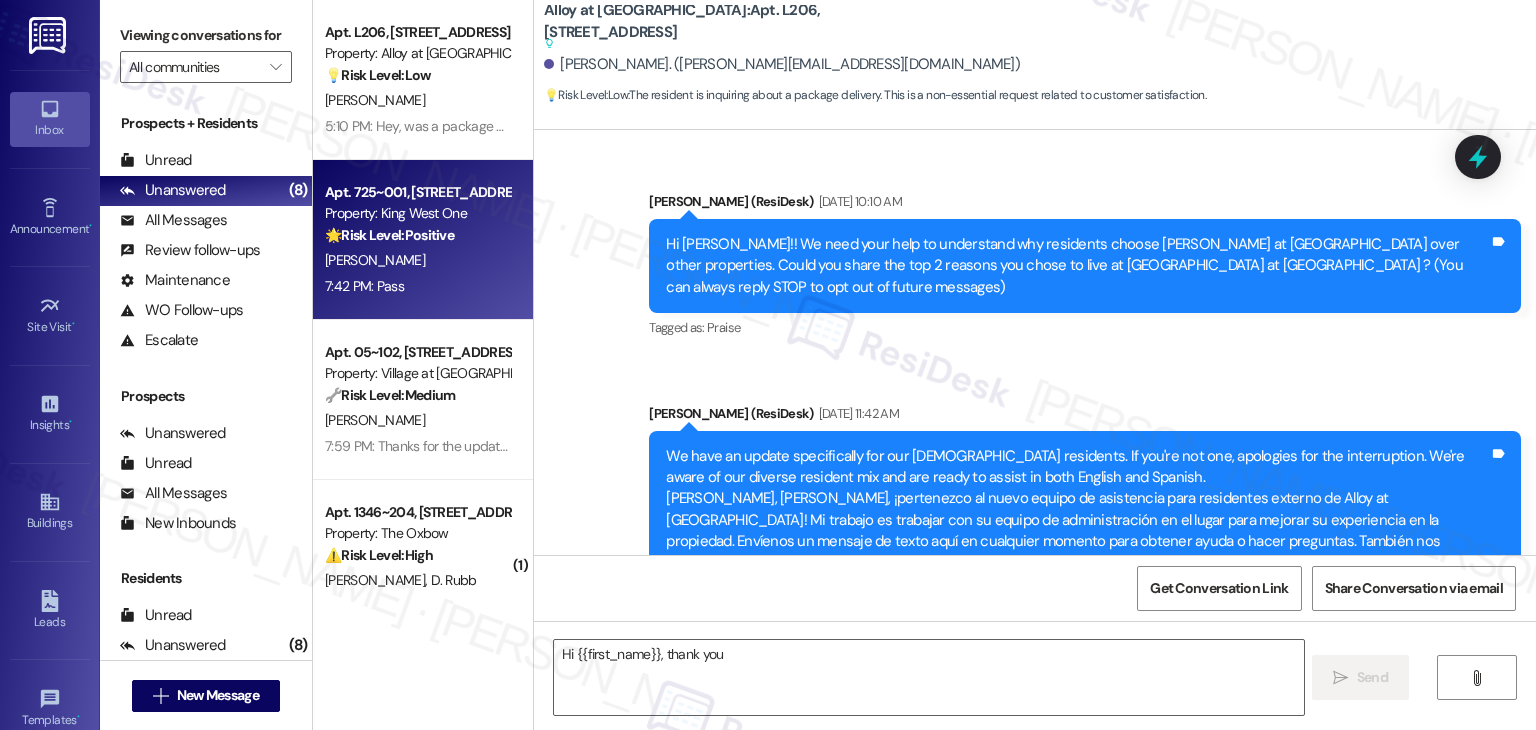 scroll, scrollTop: 28619, scrollLeft: 0, axis: vertical 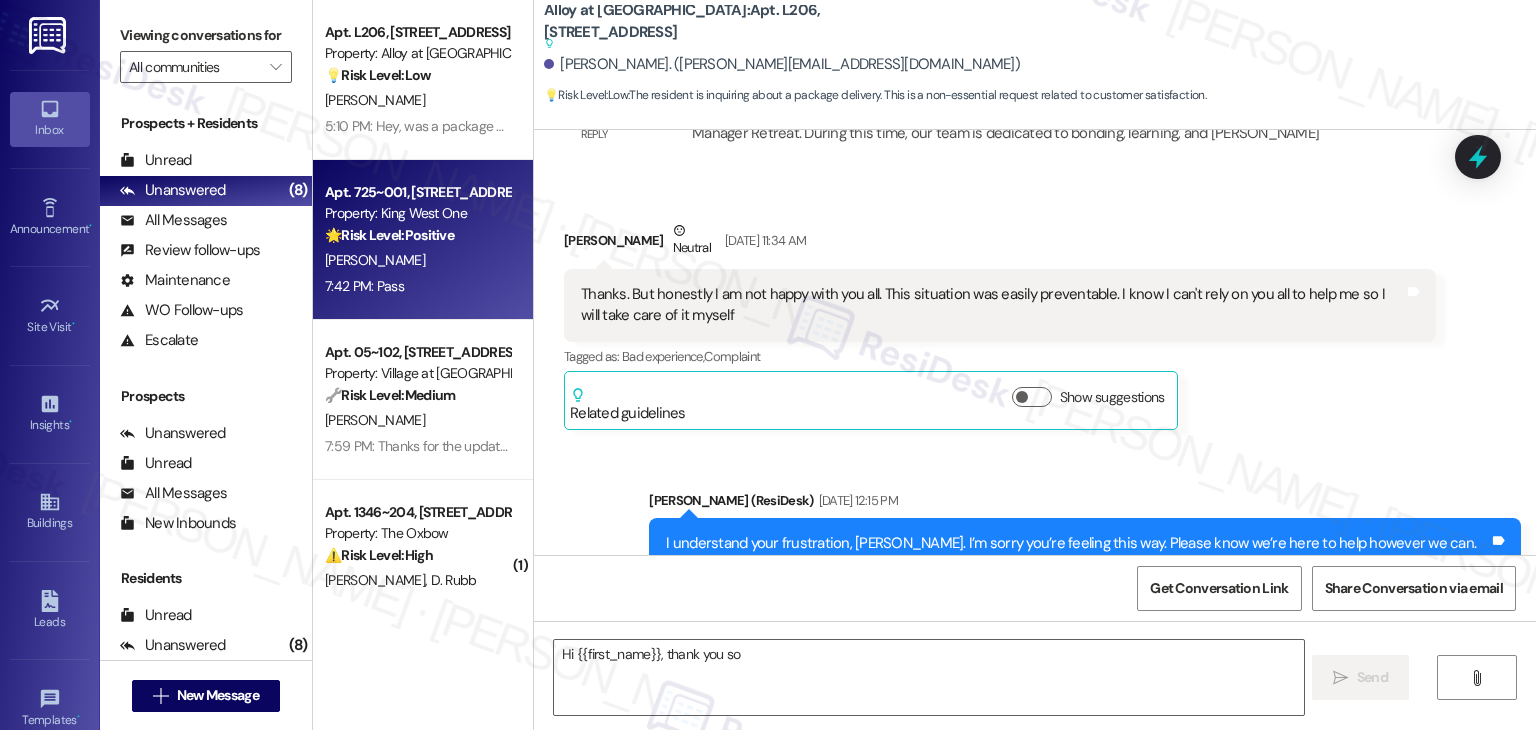 click on "[PERSON_NAME]" at bounding box center [417, 100] 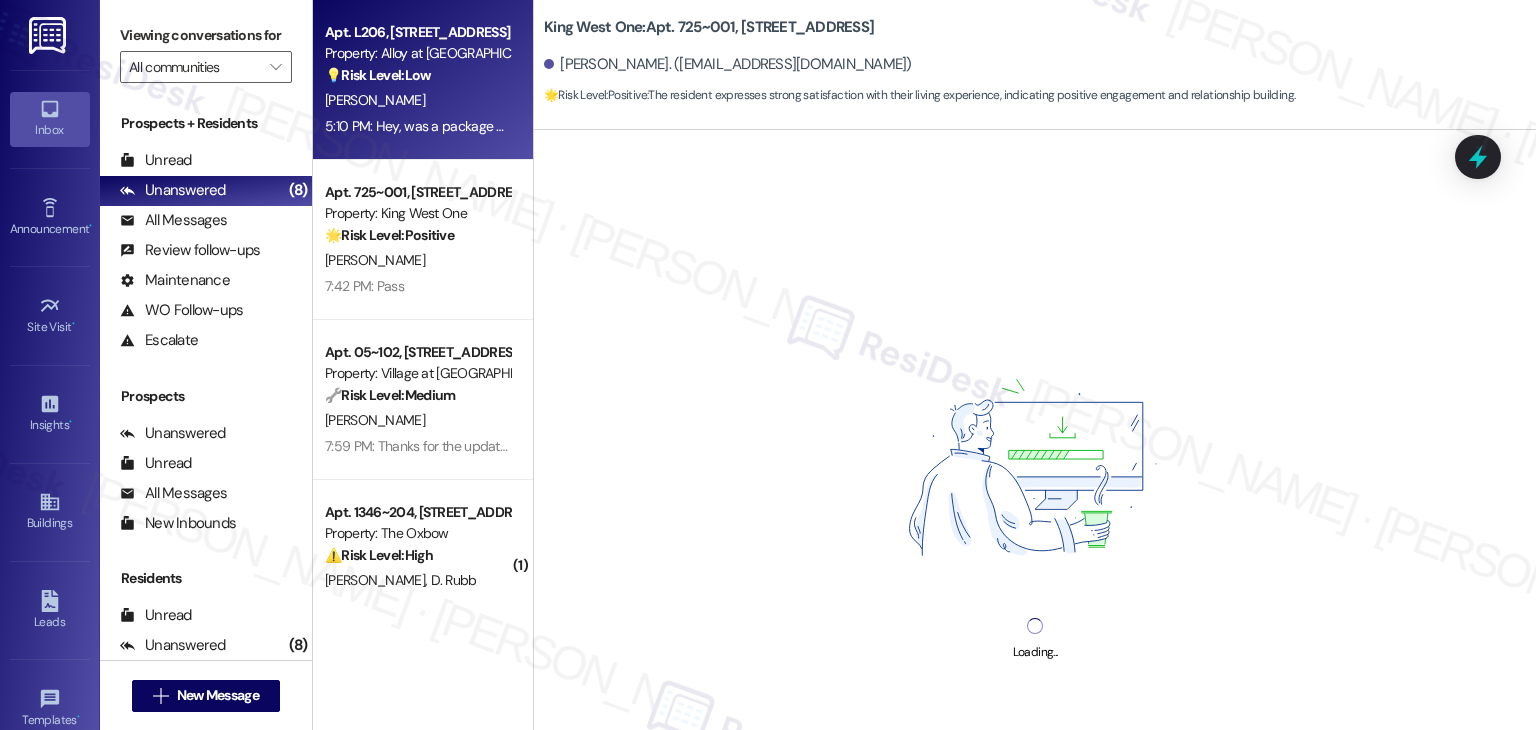 click at bounding box center [1034, 472] 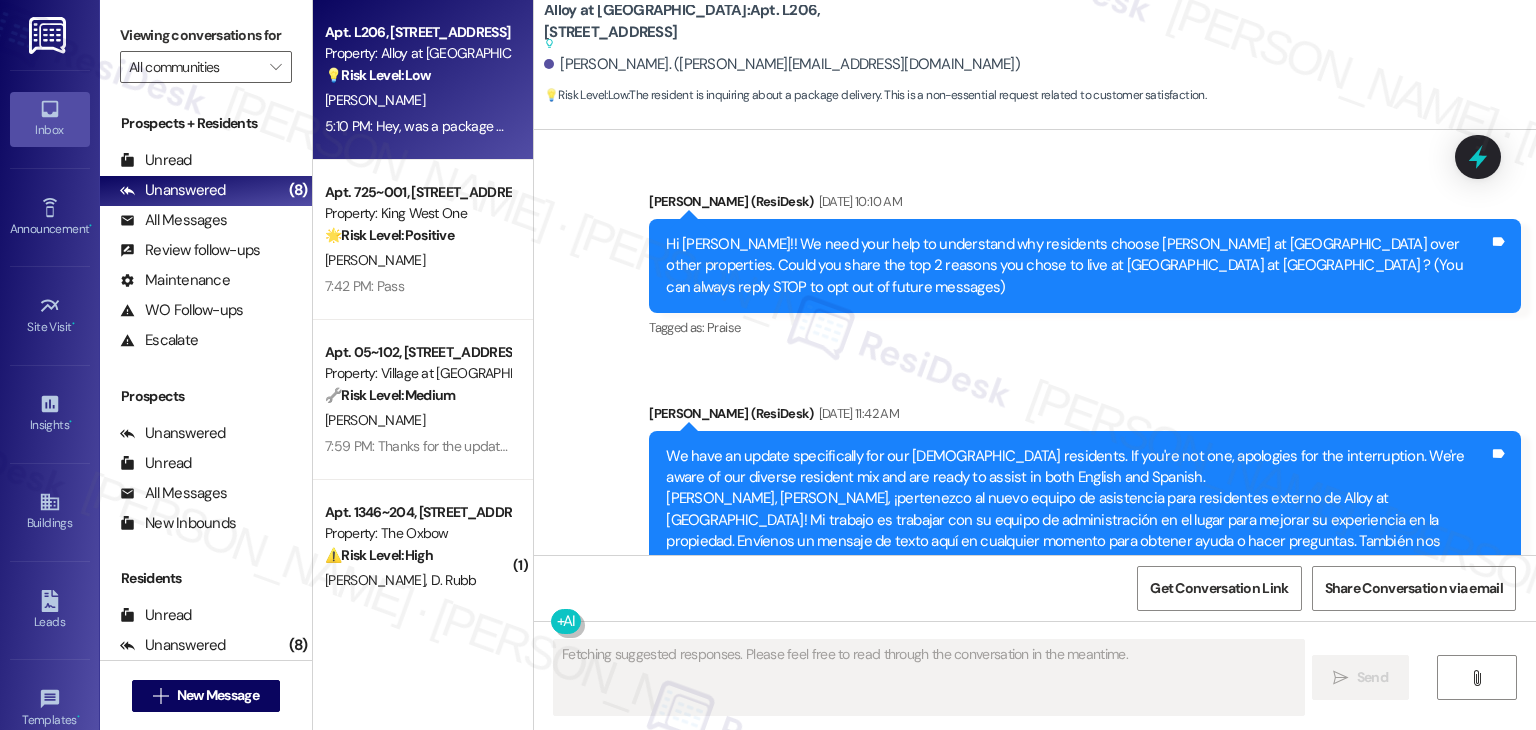 scroll, scrollTop: 28619, scrollLeft: 0, axis: vertical 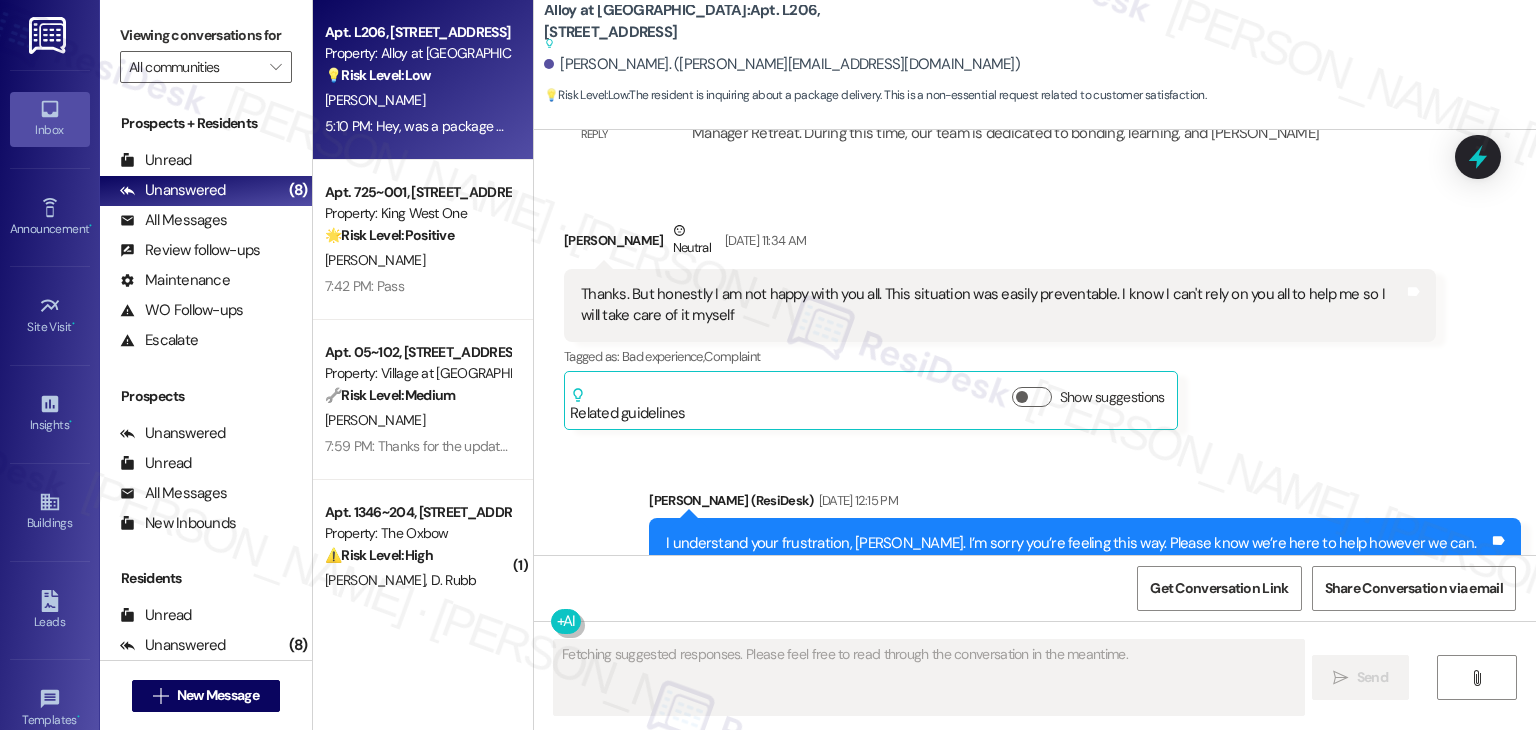click on "Hey, was a package delivered to the front office for me [DATE]. [PERSON_NAME]." at bounding box center (833, 776) 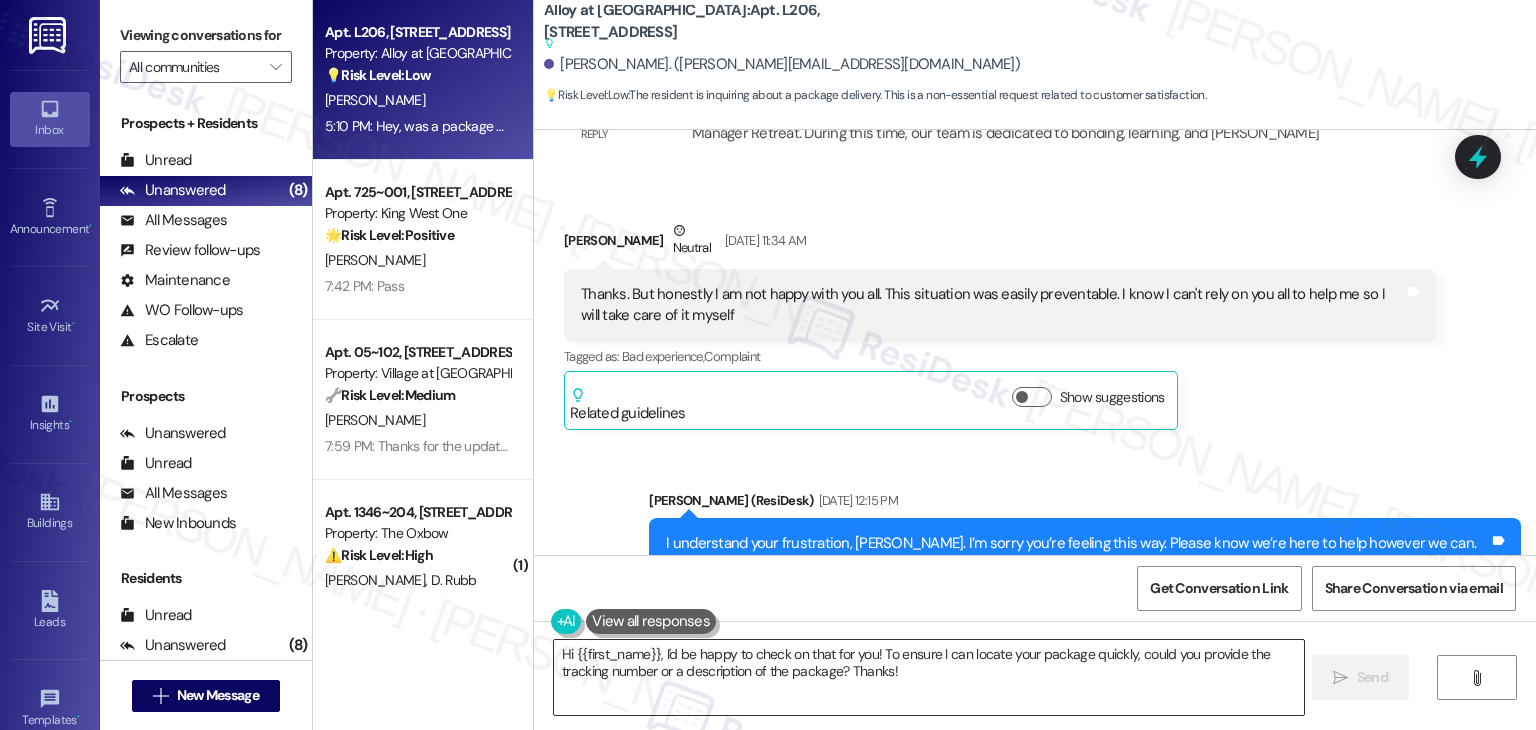 click on "Hi {{first_name}}, I'd be happy to check on that for you! To ensure I can locate your package quickly, could you provide the tracking number or a description of the package? Thanks!" at bounding box center [928, 677] 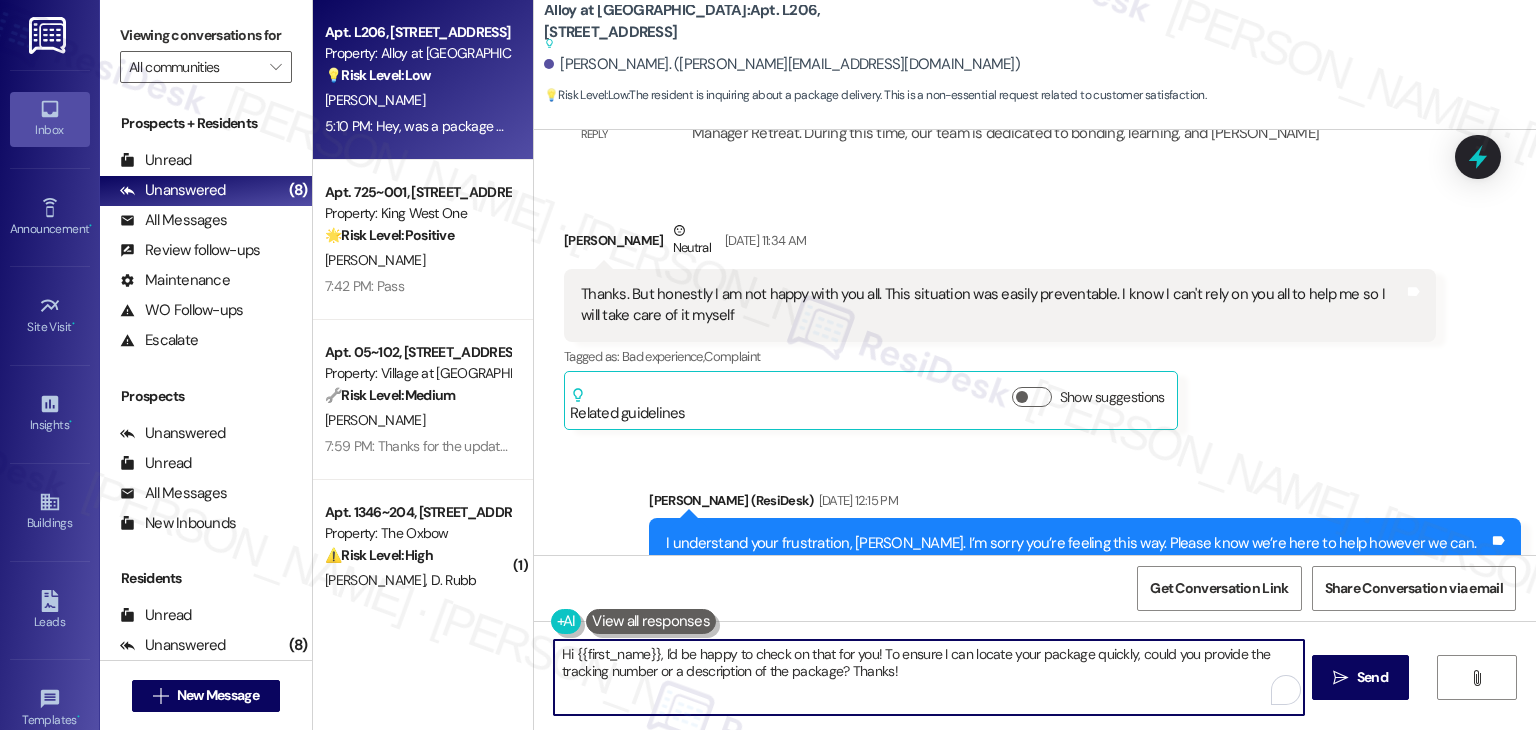 click on "Hi {{first_name}}, I'd be happy to check on that for you! To ensure I can locate your package quickly, could you provide the tracking number or a description of the package? Thanks!" at bounding box center [928, 677] 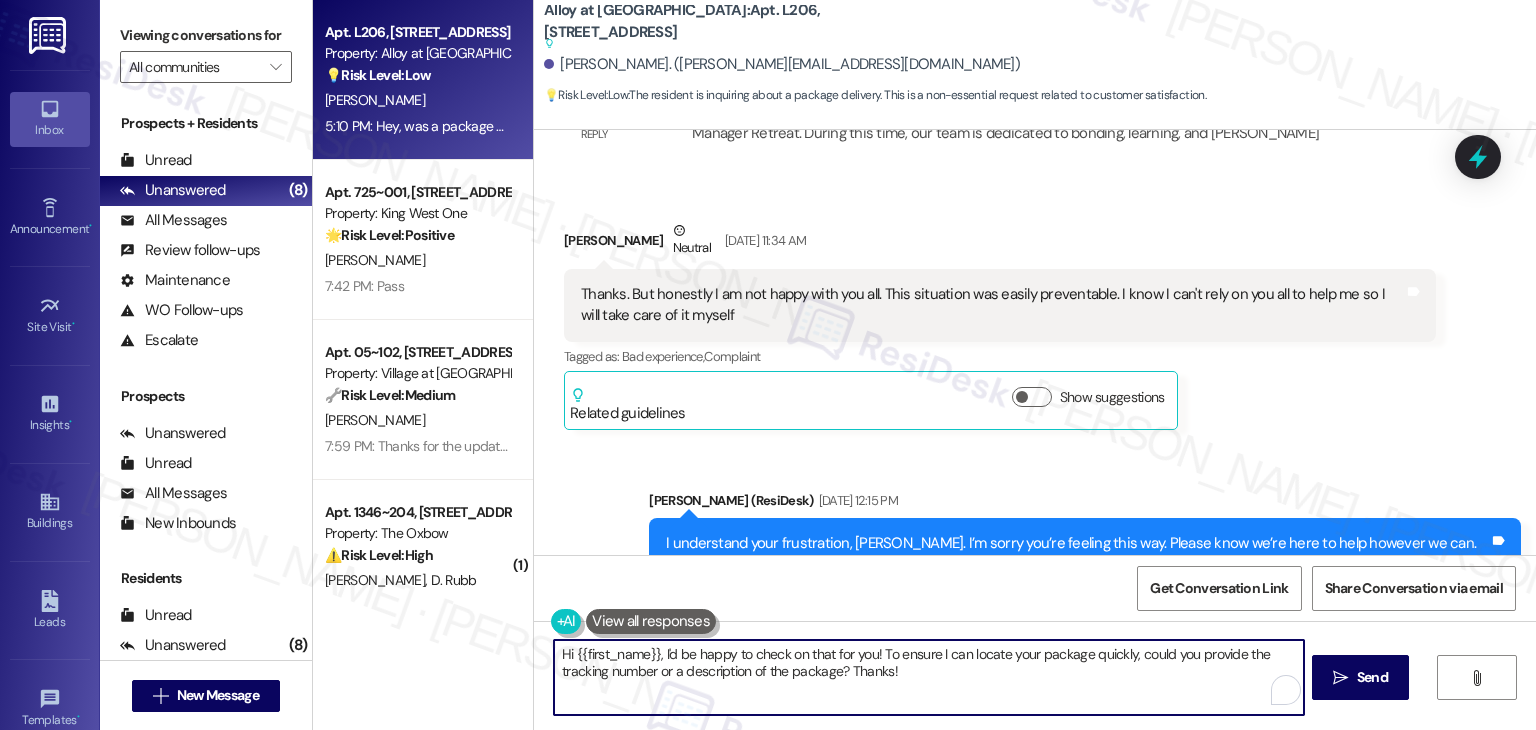 paste on "[PERSON_NAME]! I don’t have access to delivery info at the office since I work off-site, but I’ll go ahead and forward your inquiry to the team. In the meantime, I recommend calling or stopping by the office directly for the quickest update." 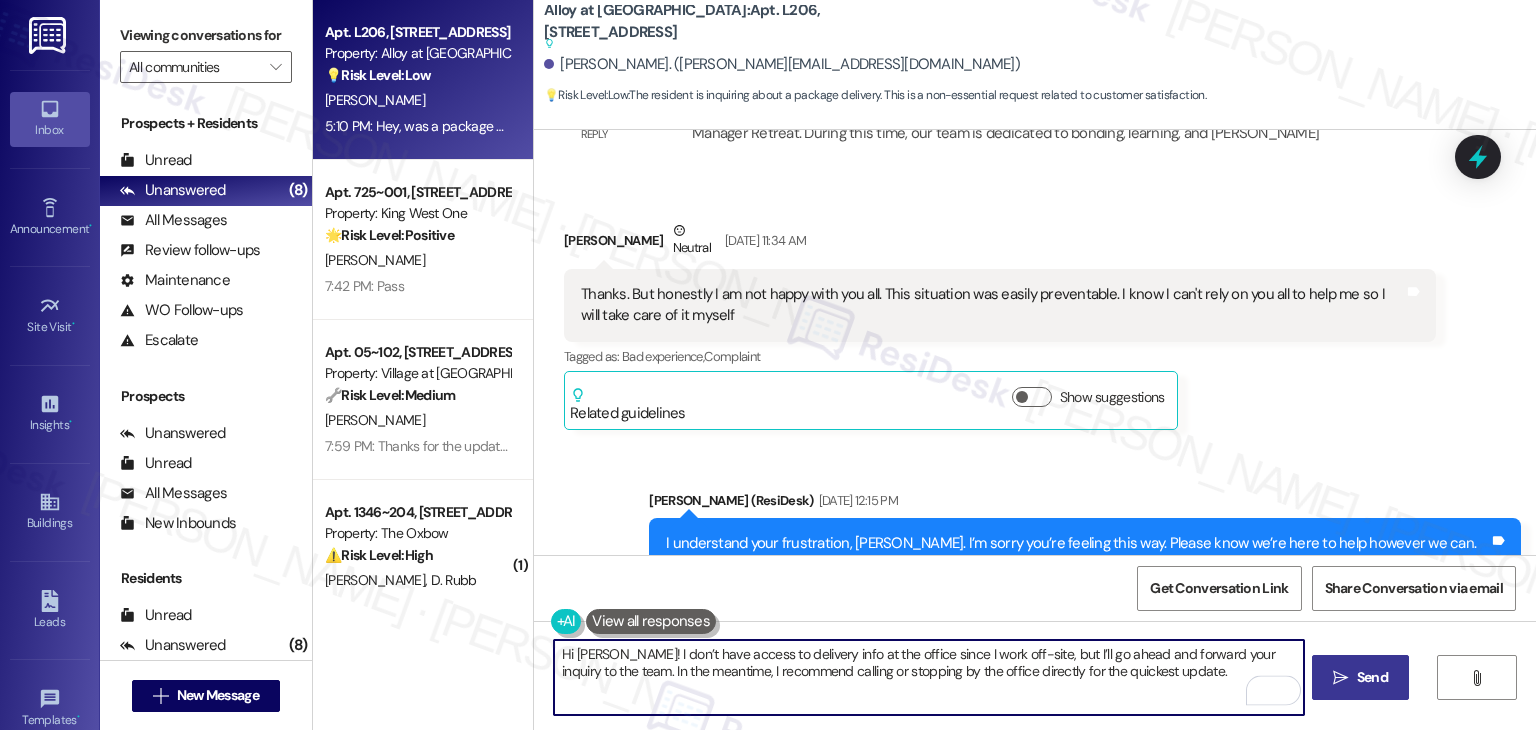 type on "Hi [PERSON_NAME]! I don’t have access to delivery info at the office since I work off-site, but I’ll go ahead and forward your inquiry to the team. In the meantime, I recommend calling or stopping by the office directly for the quickest update." 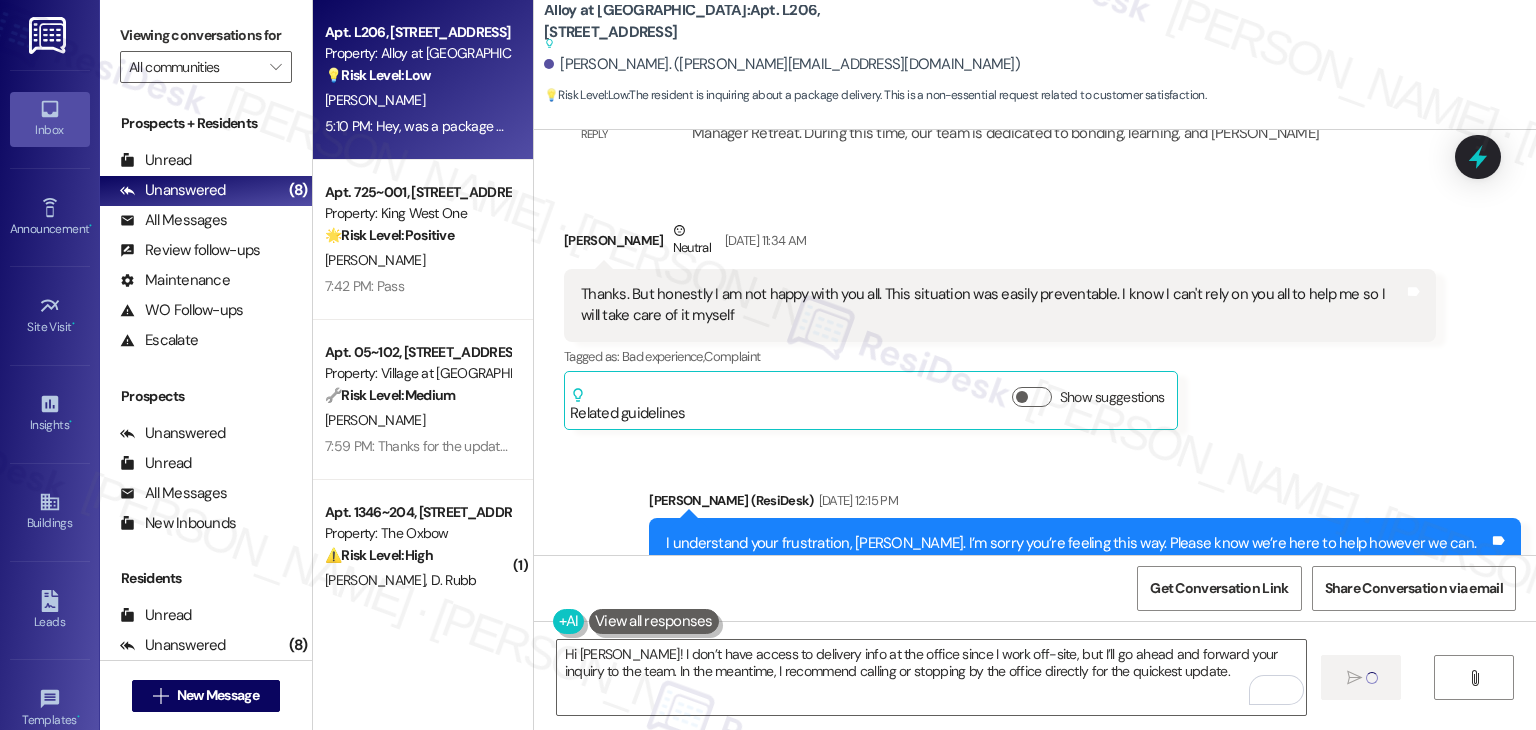 type 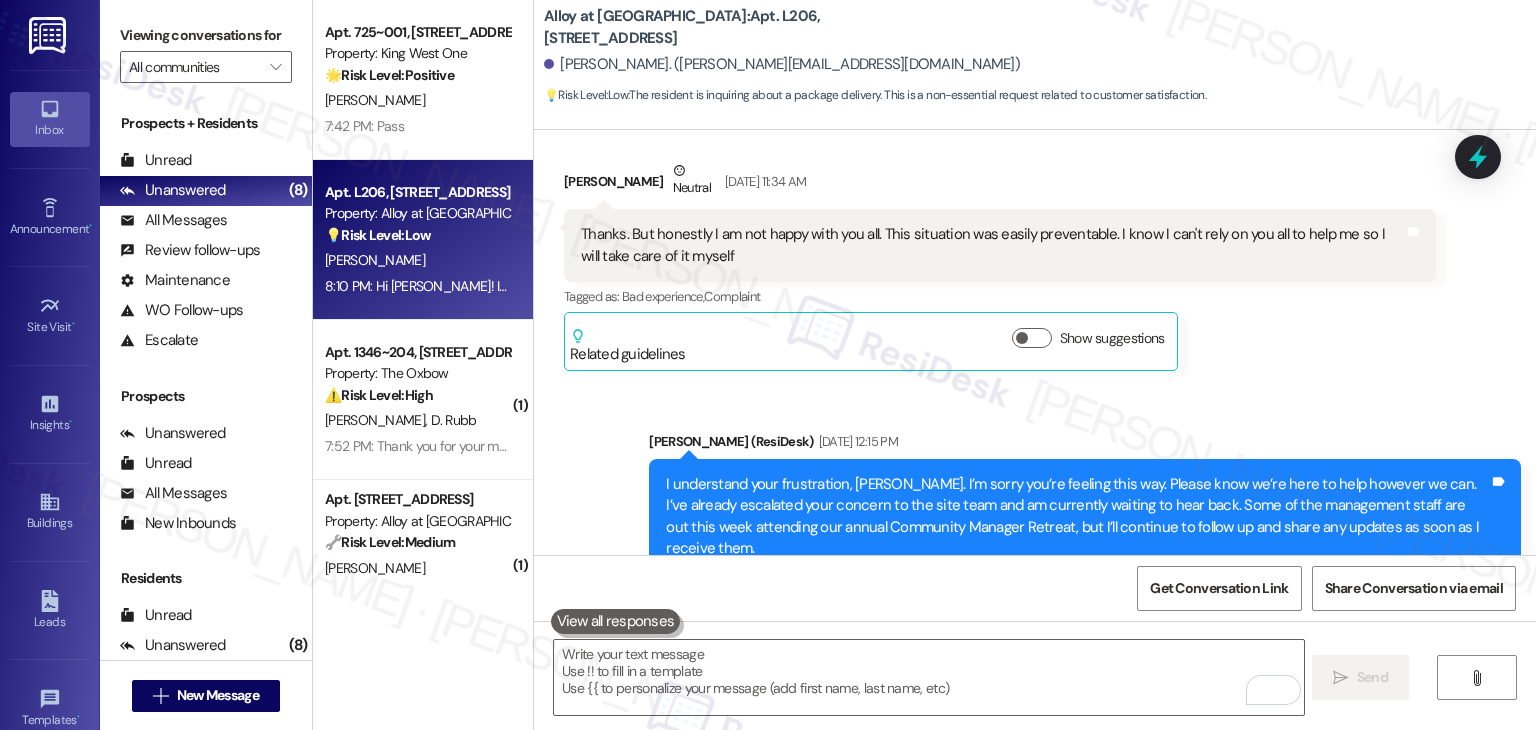 scroll, scrollTop: 28560, scrollLeft: 0, axis: vertical 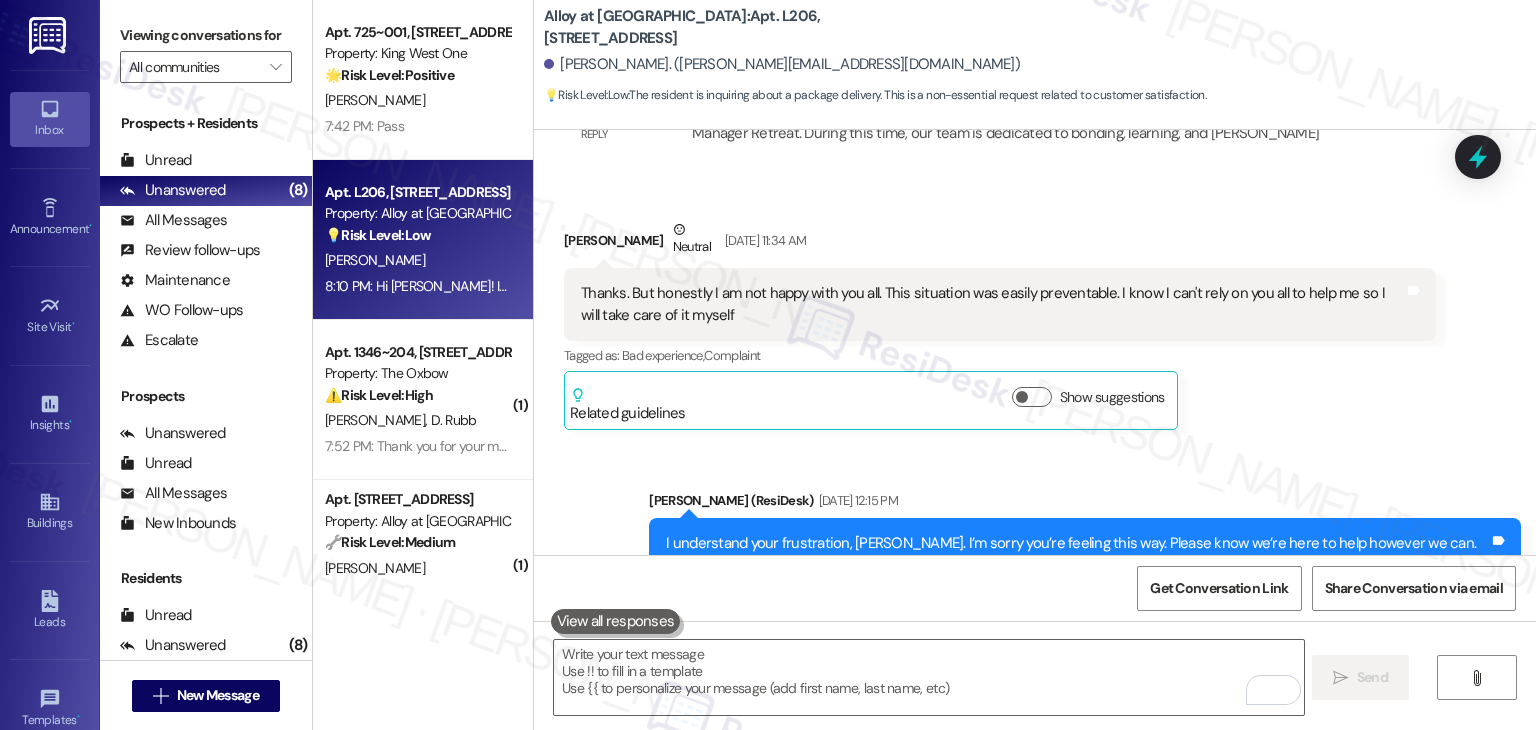 click on "Received via SMS [PERSON_NAME] 5:10 PM Hey, was a package delivered to the front office for me [DATE]. [PERSON_NAME]. Tags and notes Tagged as:   Packages/delivery ,  Click to highlight conversations about Packages/delivery Access Click to highlight conversations about Access" at bounding box center [1035, 762] 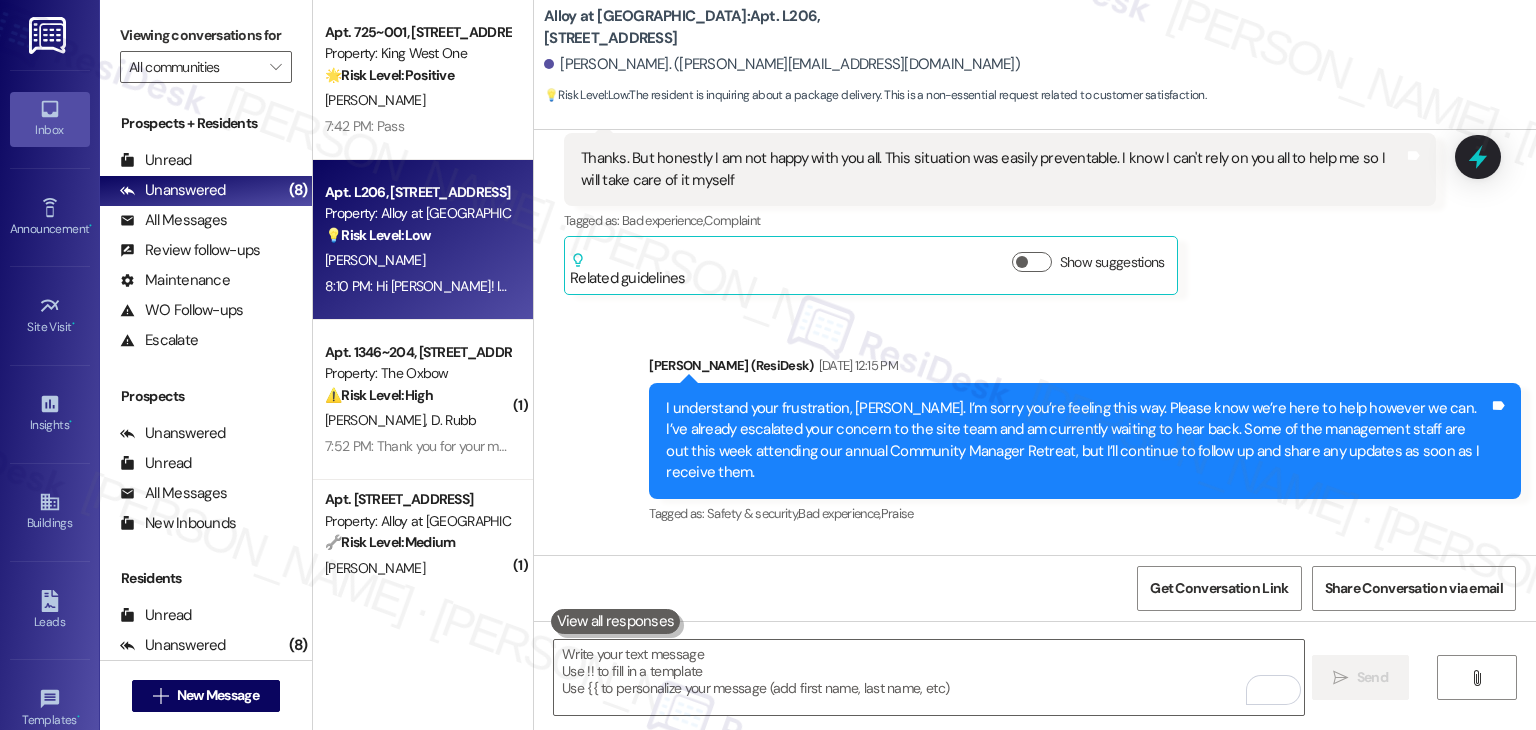 scroll, scrollTop: 28721, scrollLeft: 0, axis: vertical 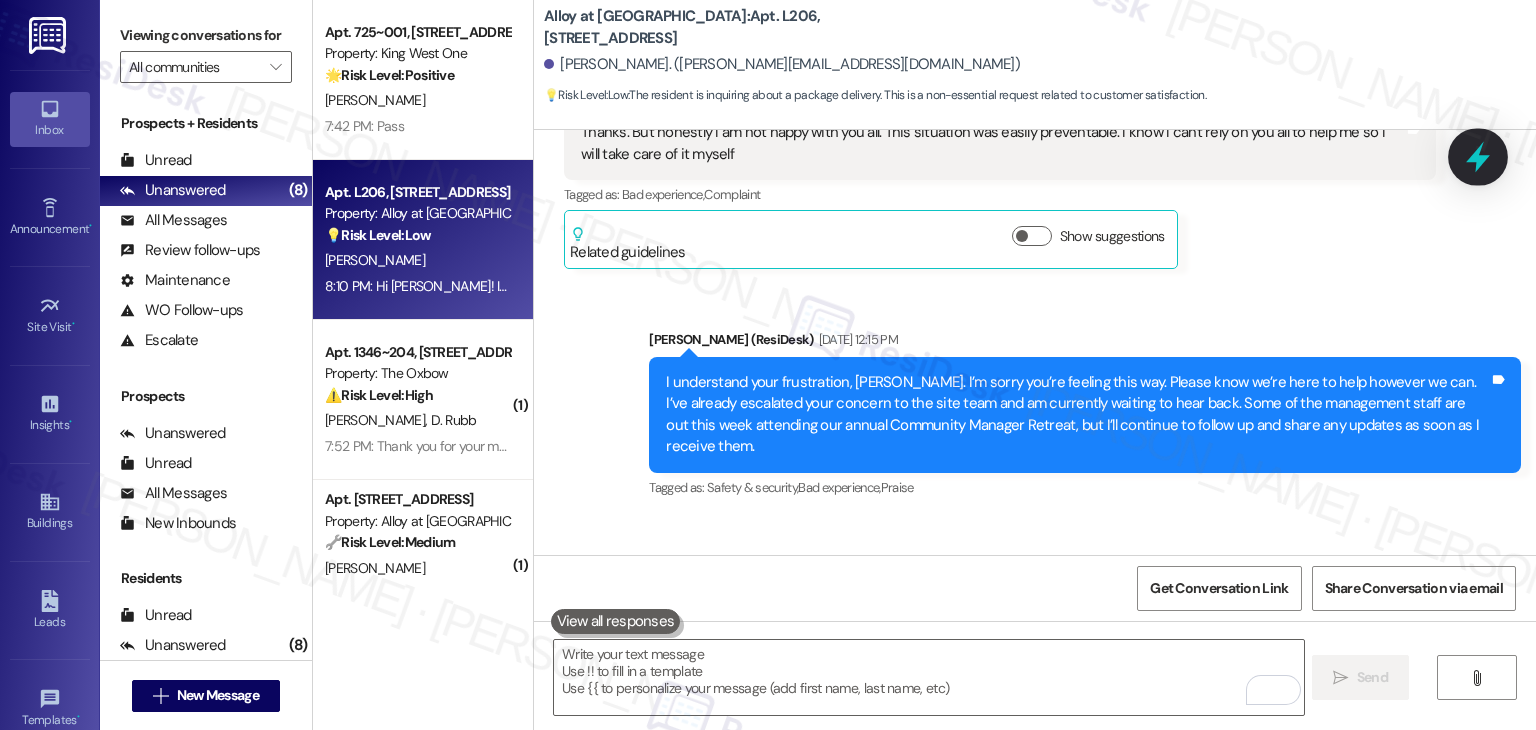 click 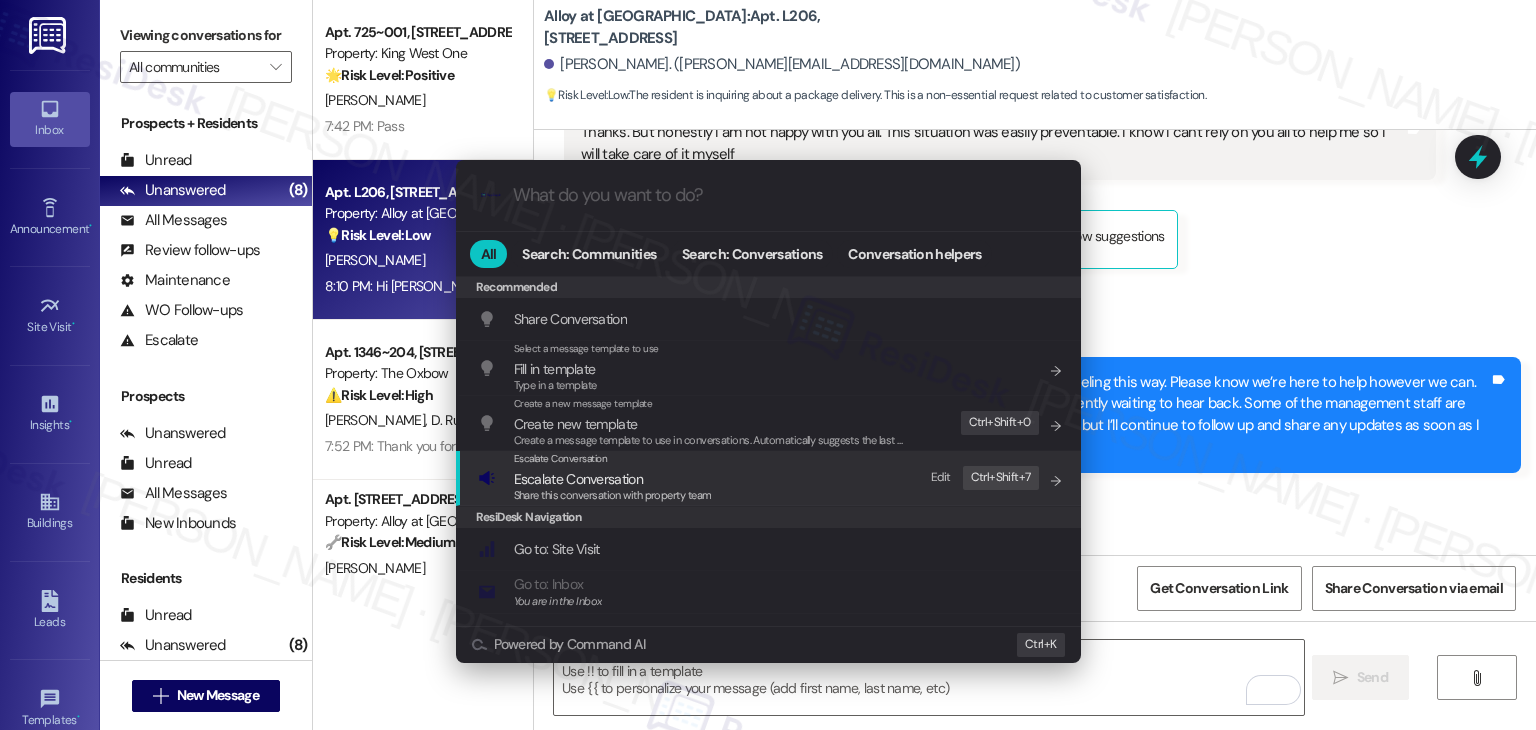 click on "Share this conversation with property team" at bounding box center [613, 496] 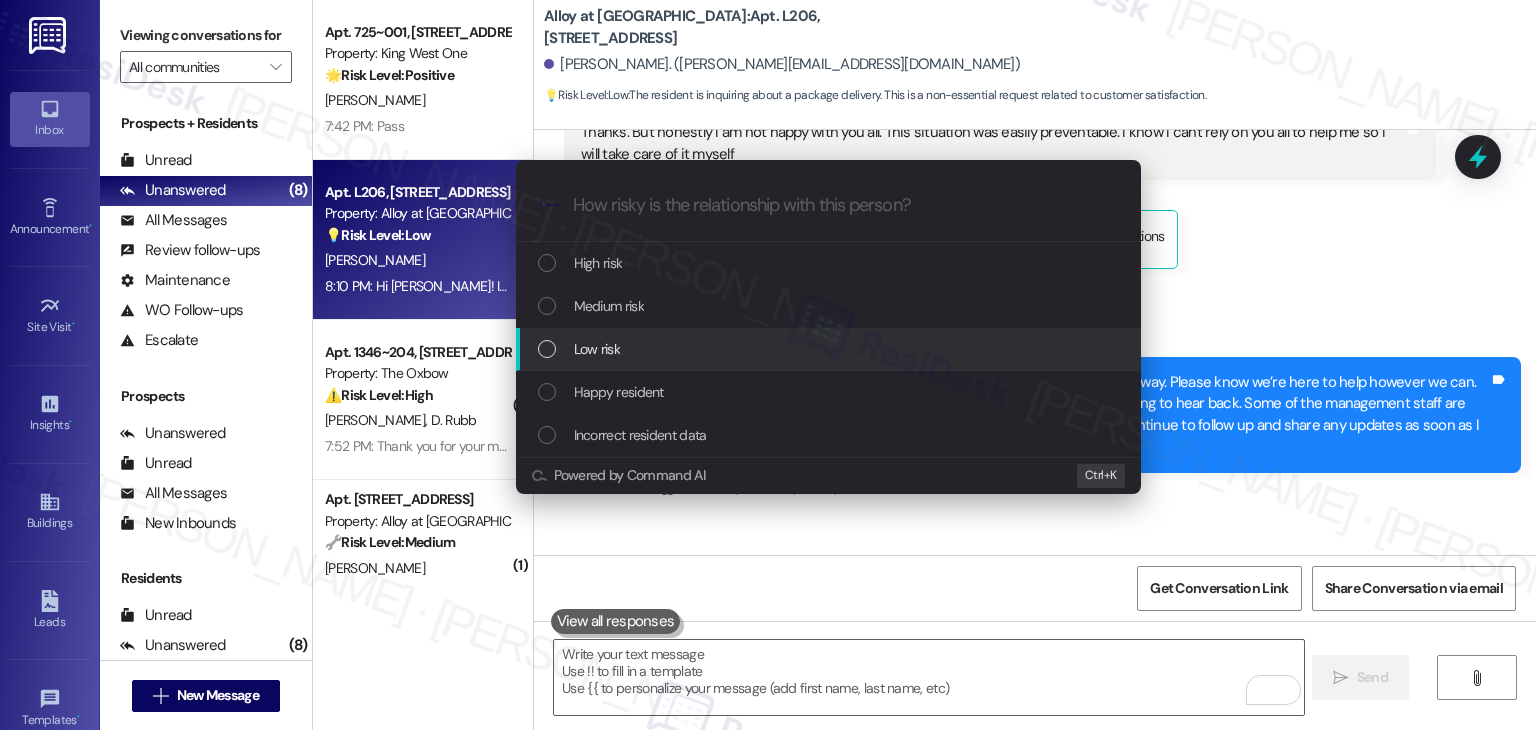 click at bounding box center [547, 349] 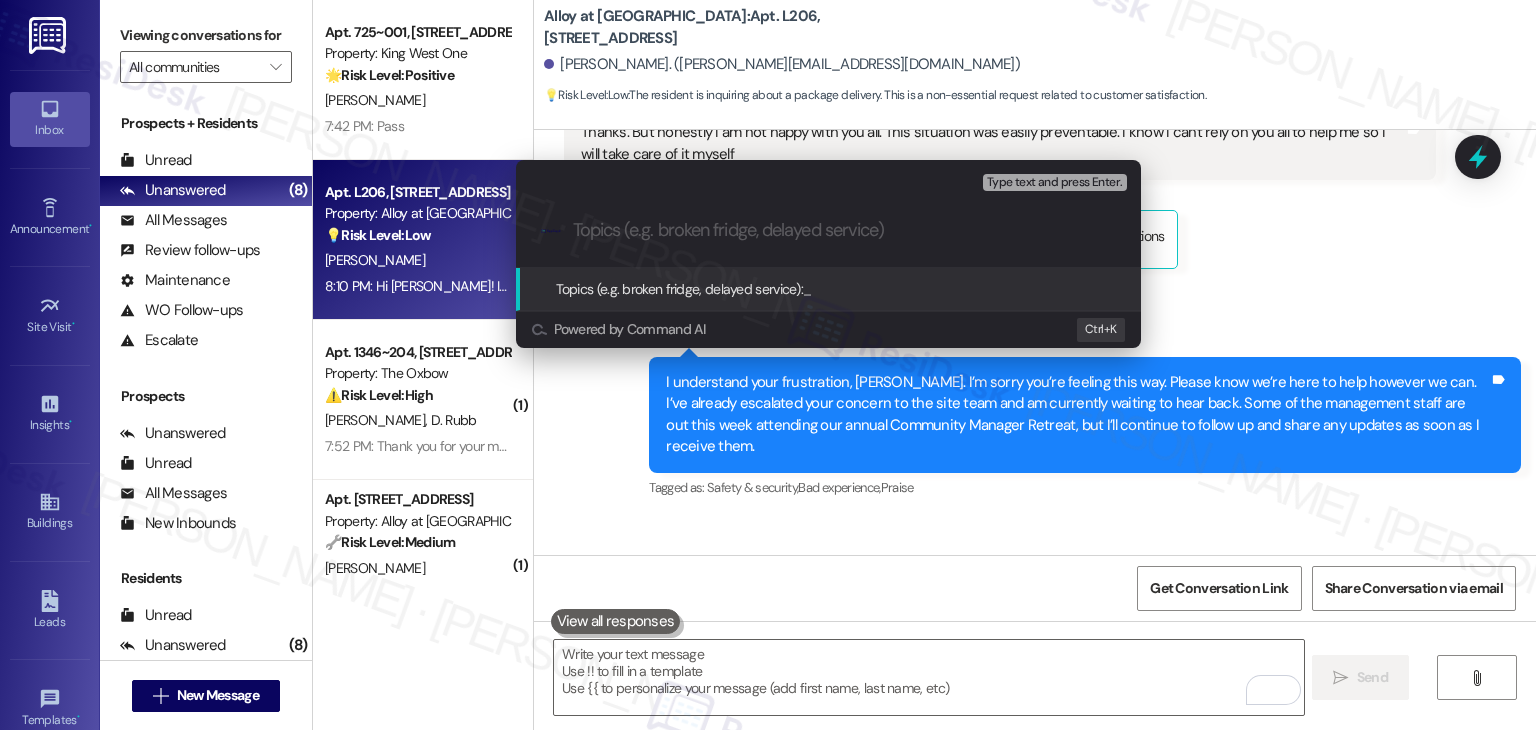 paste on "Package Delivery Inquiry" 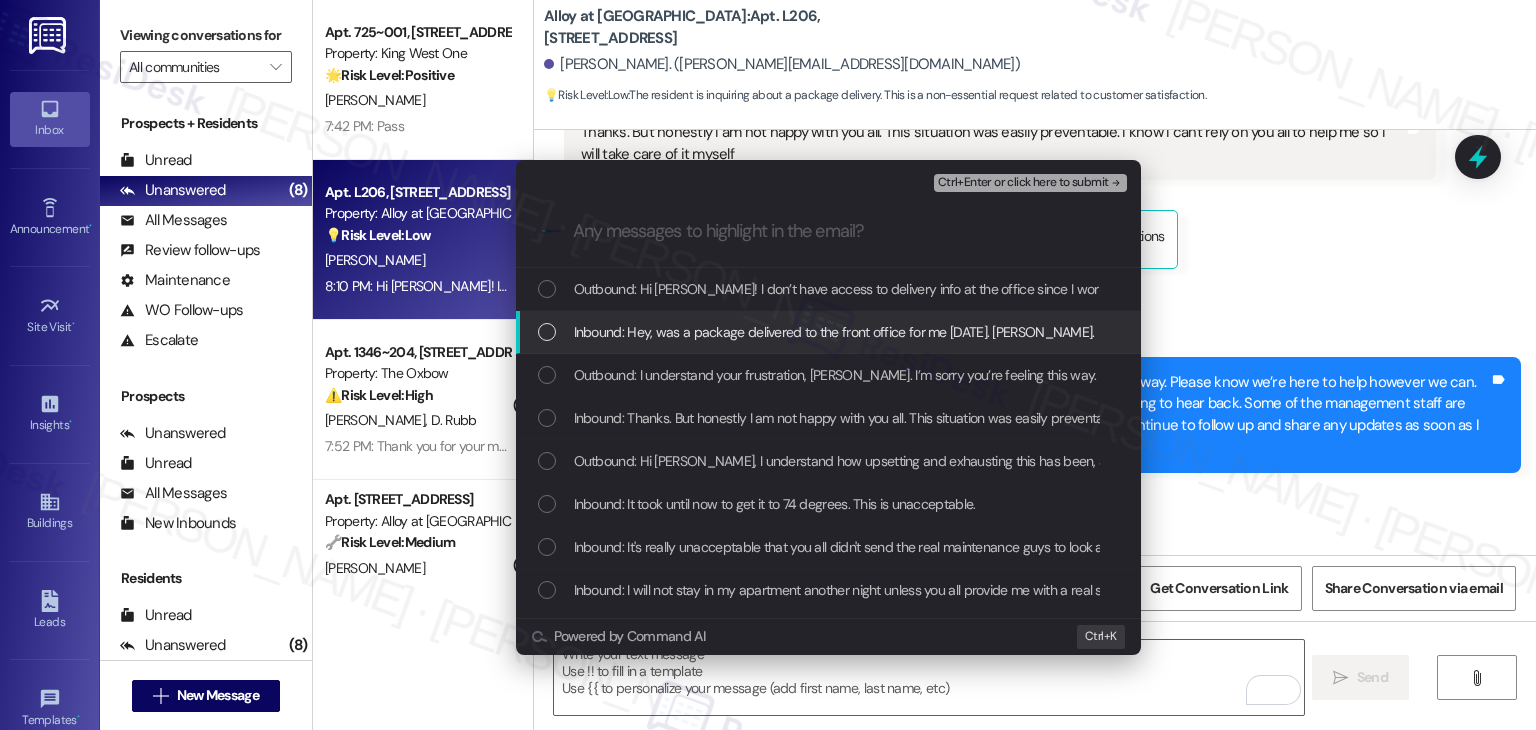 click at bounding box center (547, 332) 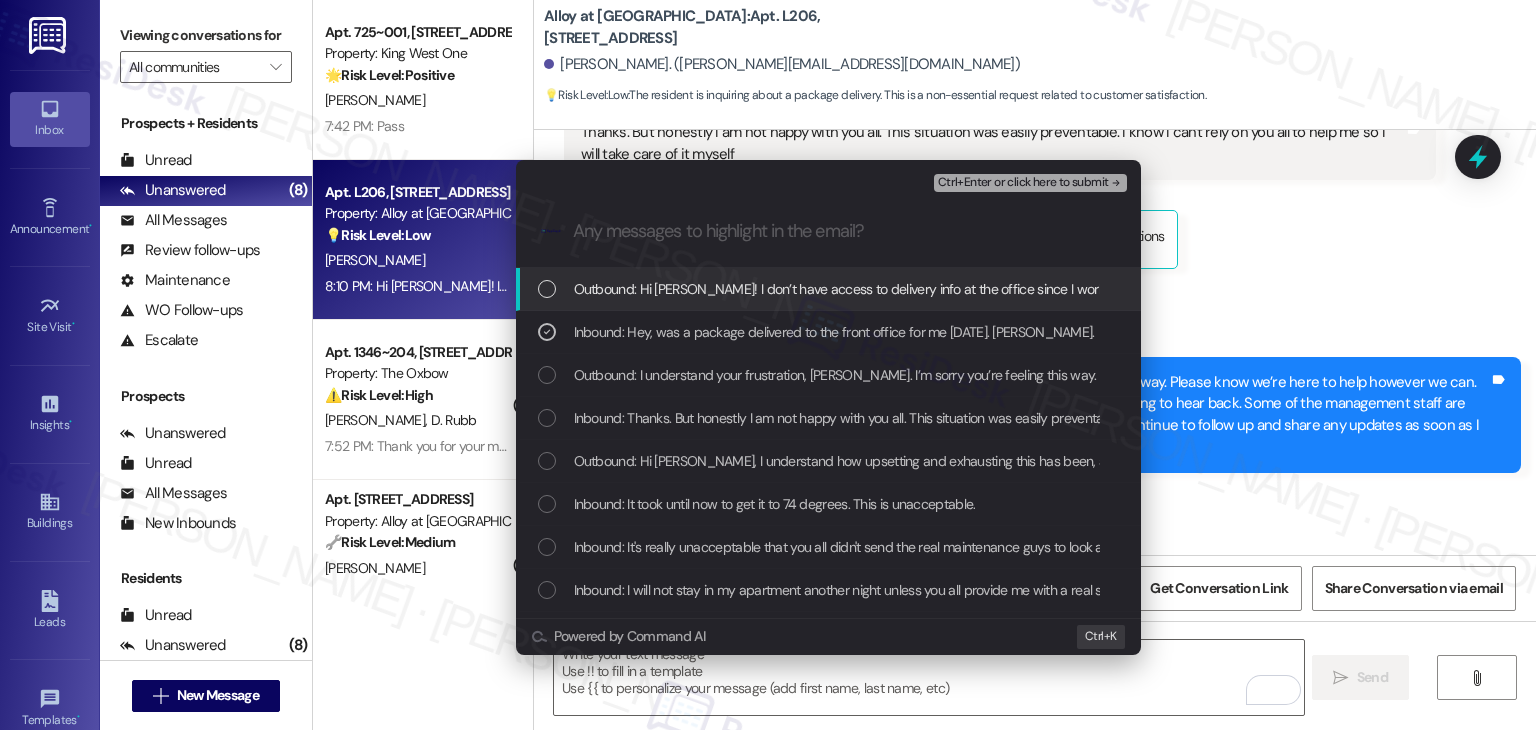 click on "Ctrl+Enter or click here to submit" at bounding box center (1023, 183) 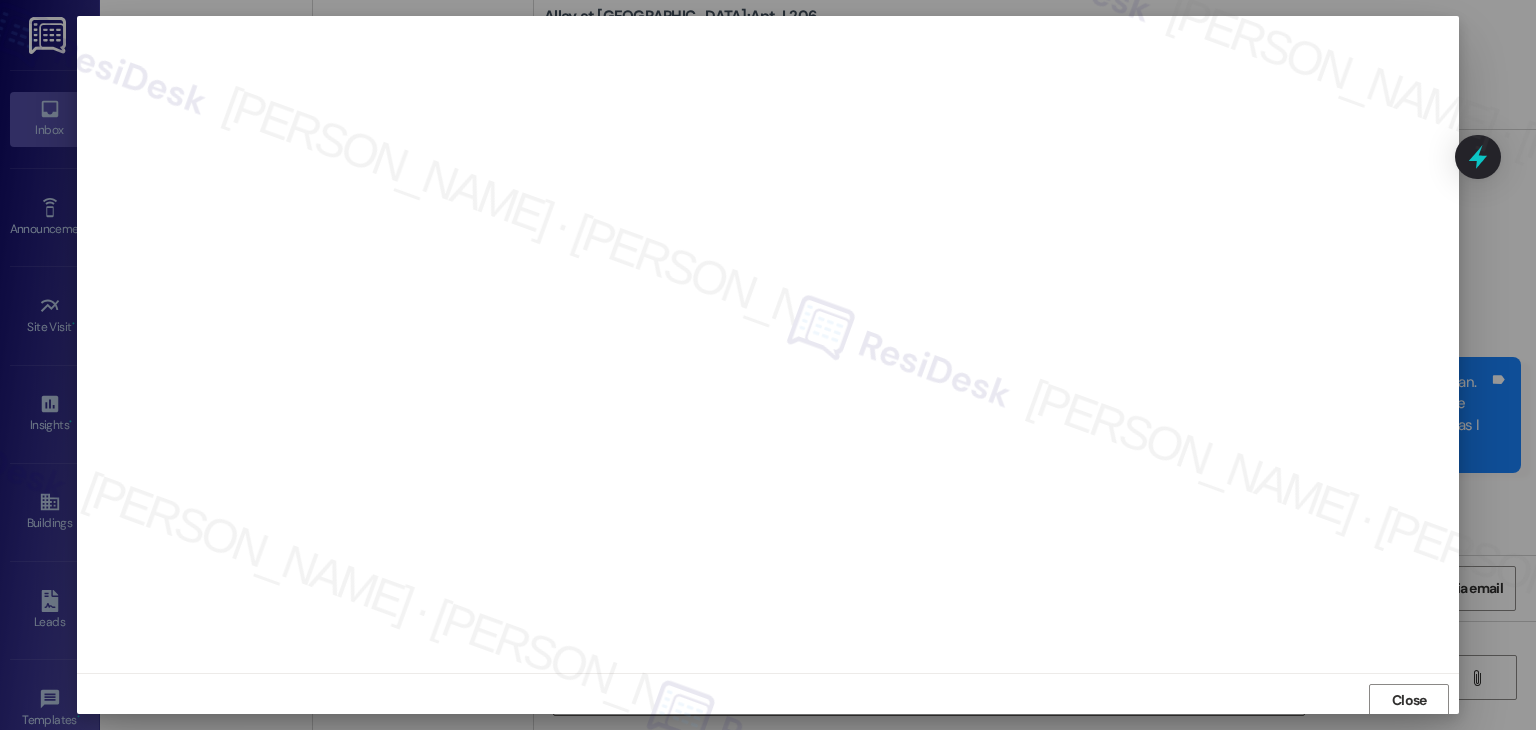 scroll, scrollTop: 1, scrollLeft: 0, axis: vertical 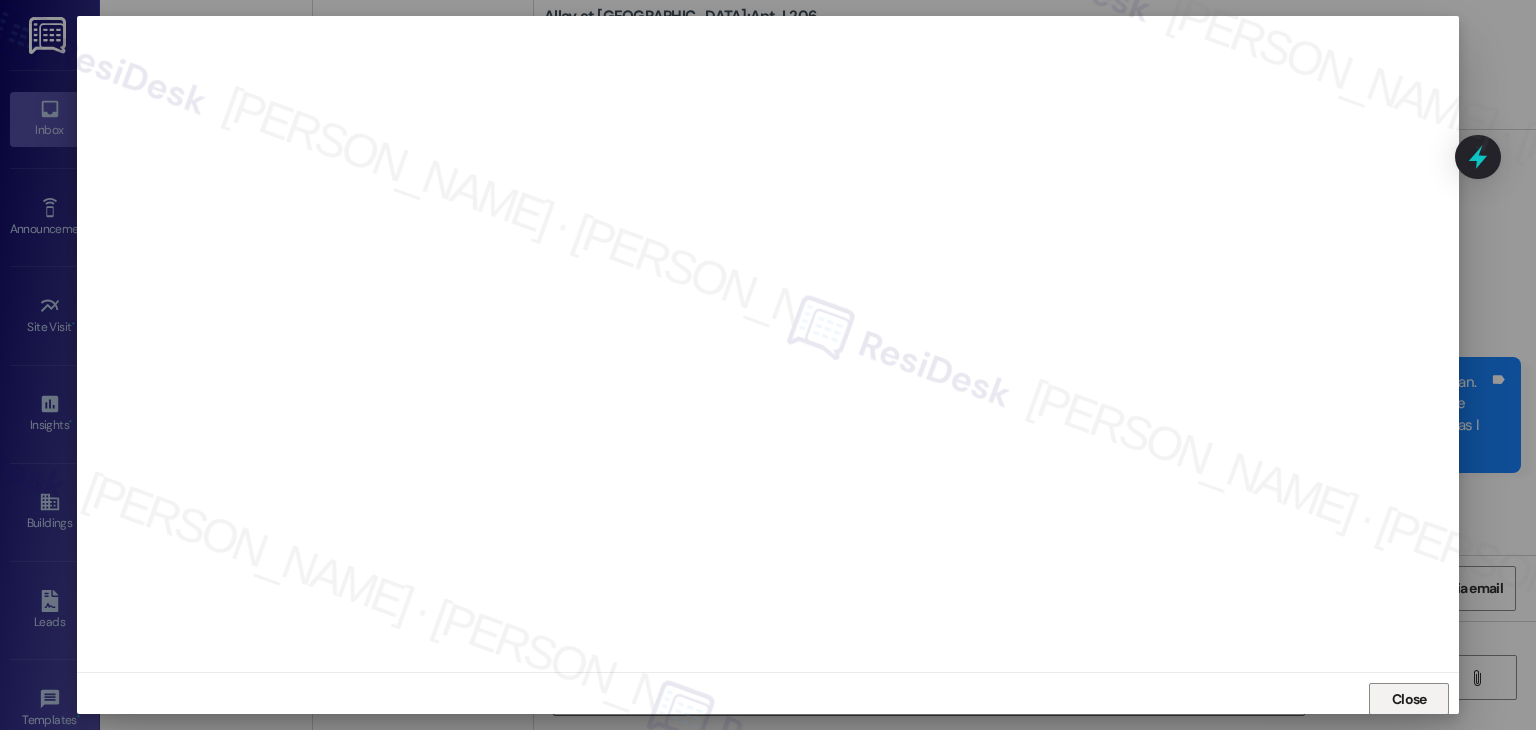 click on "Close" at bounding box center (1409, 699) 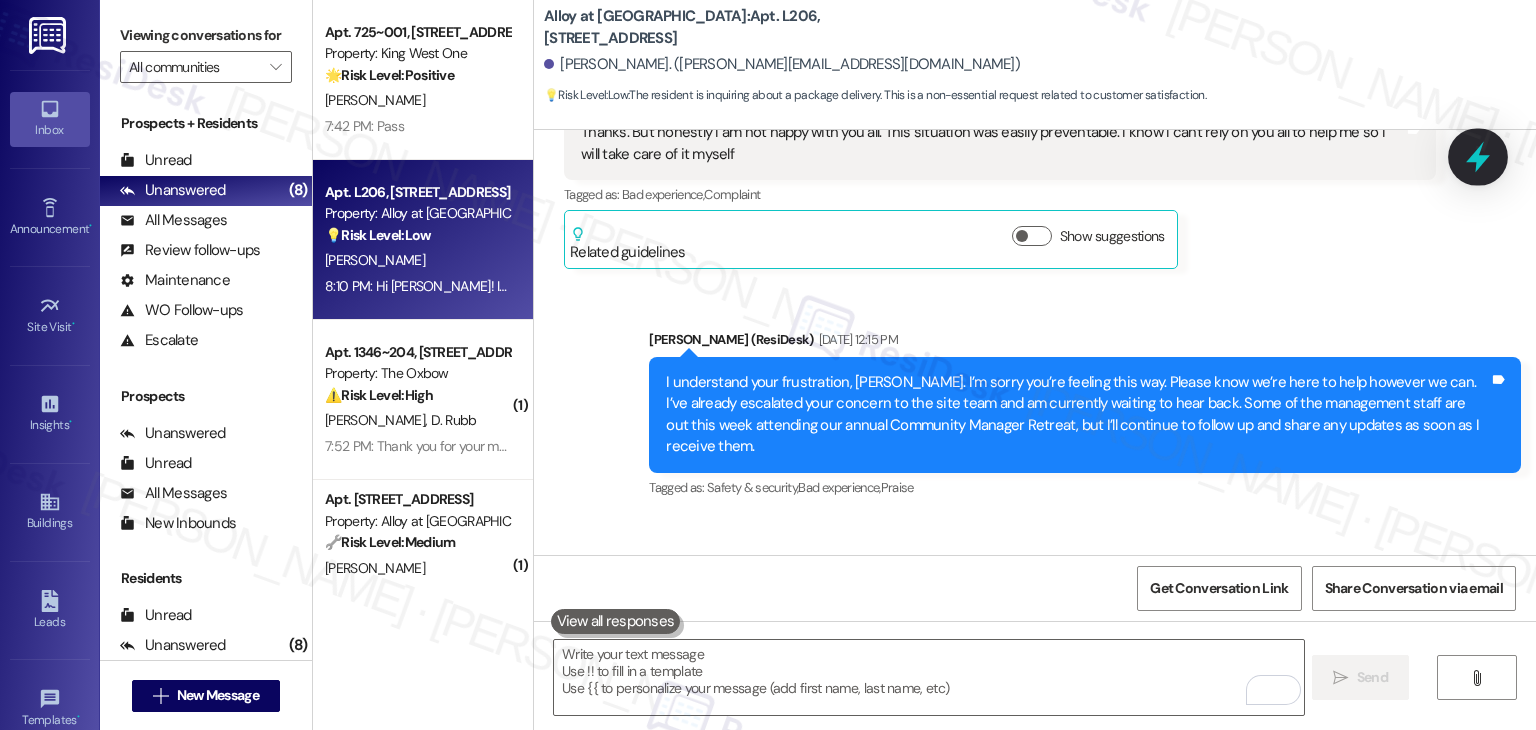 click 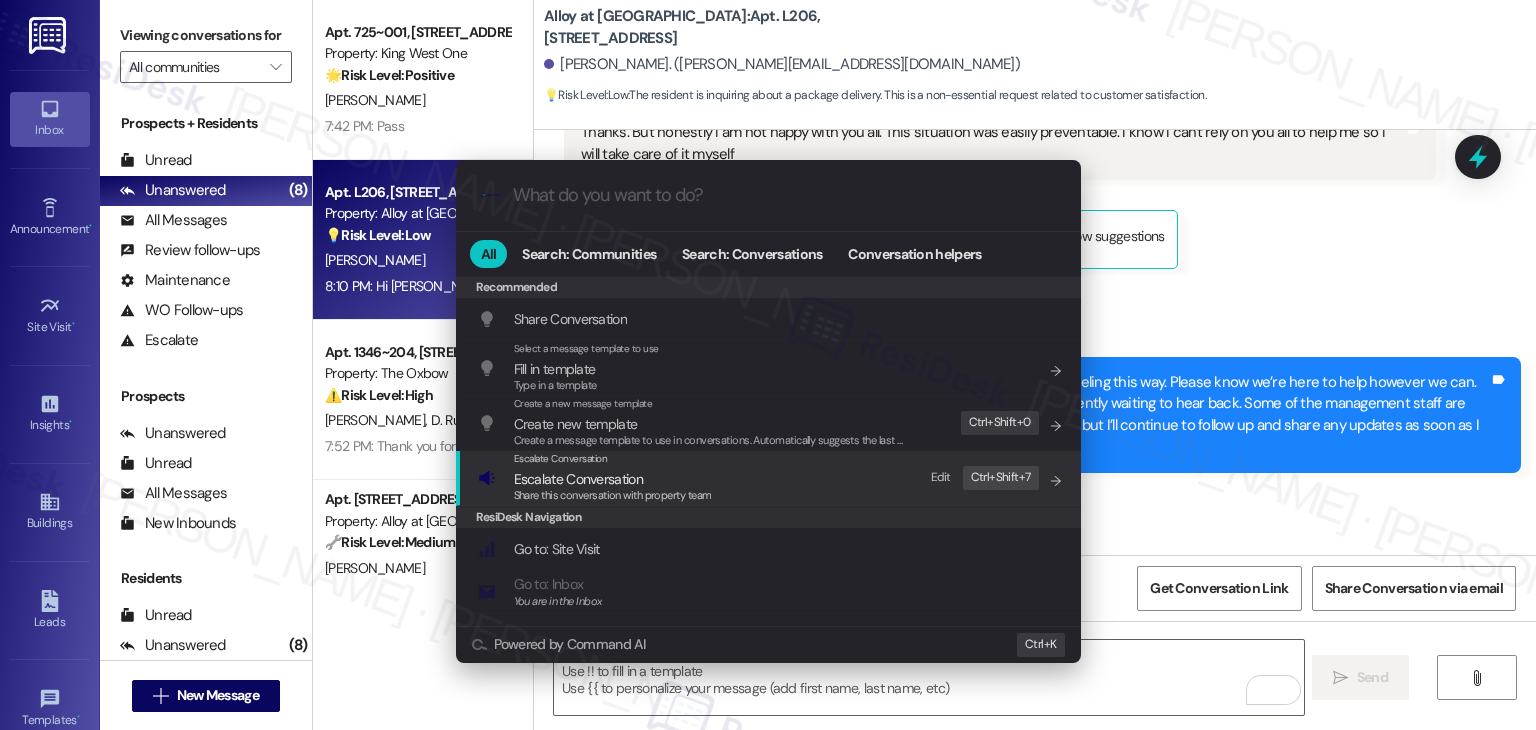 click on "Escalate Conversation" at bounding box center [578, 479] 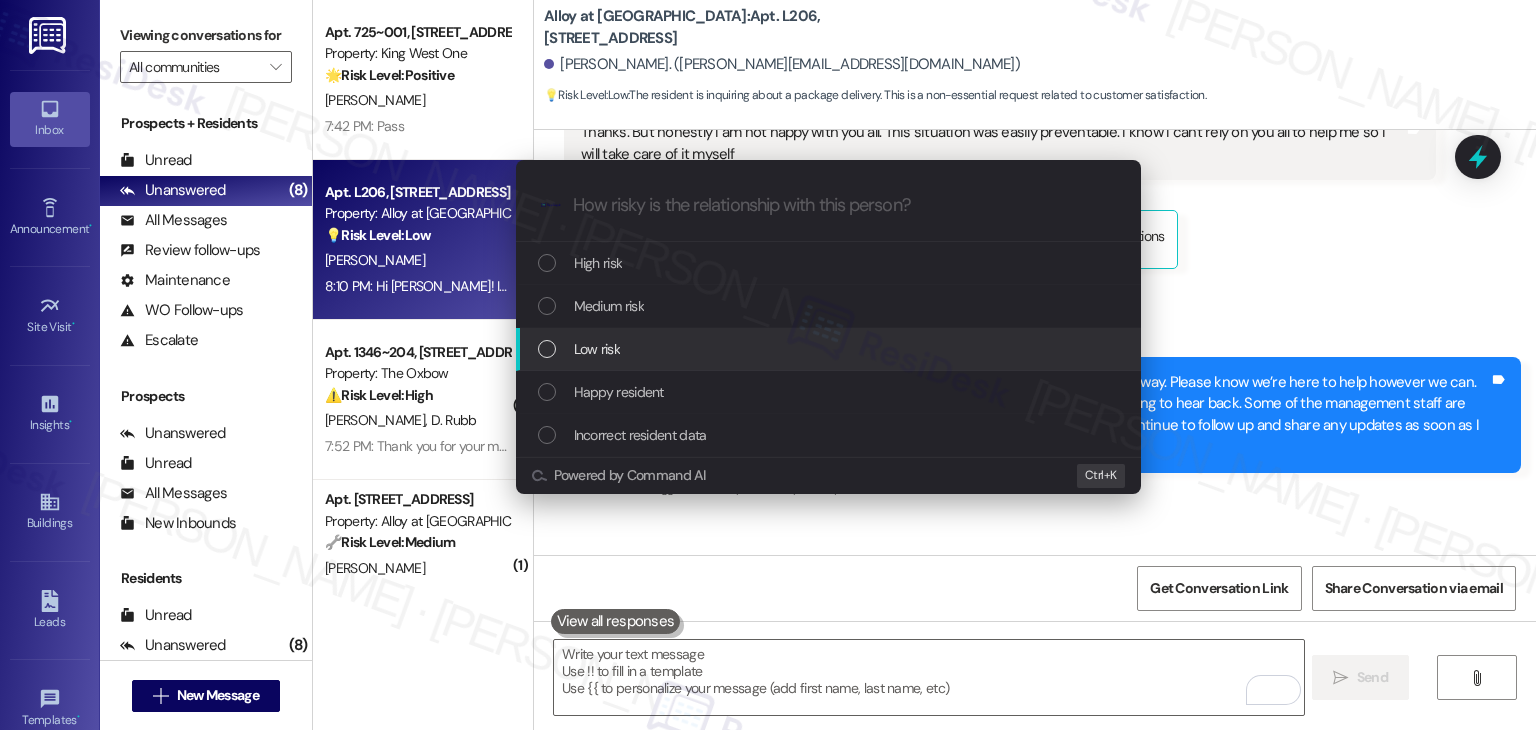 click at bounding box center (547, 349) 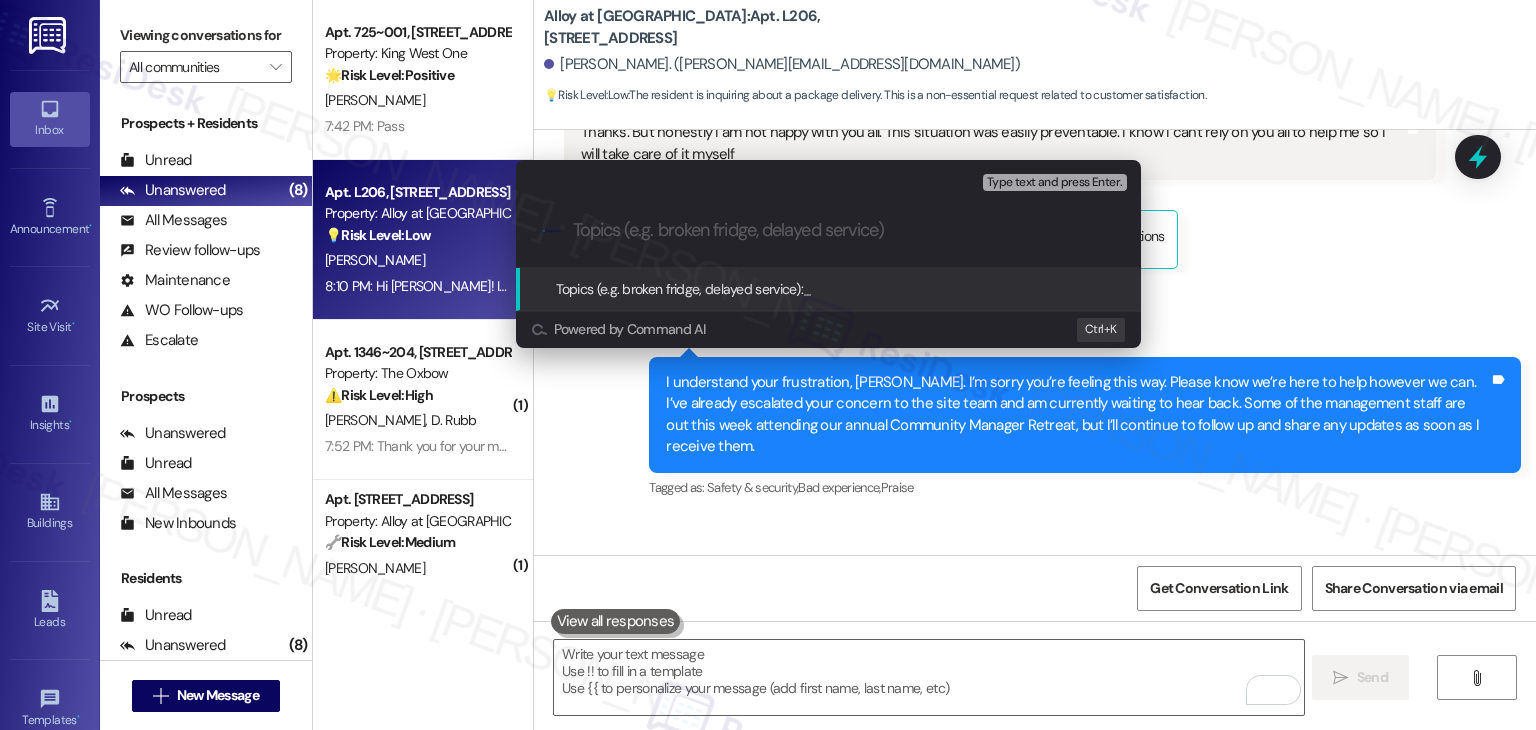 paste on "Package Delivery Inquiry" 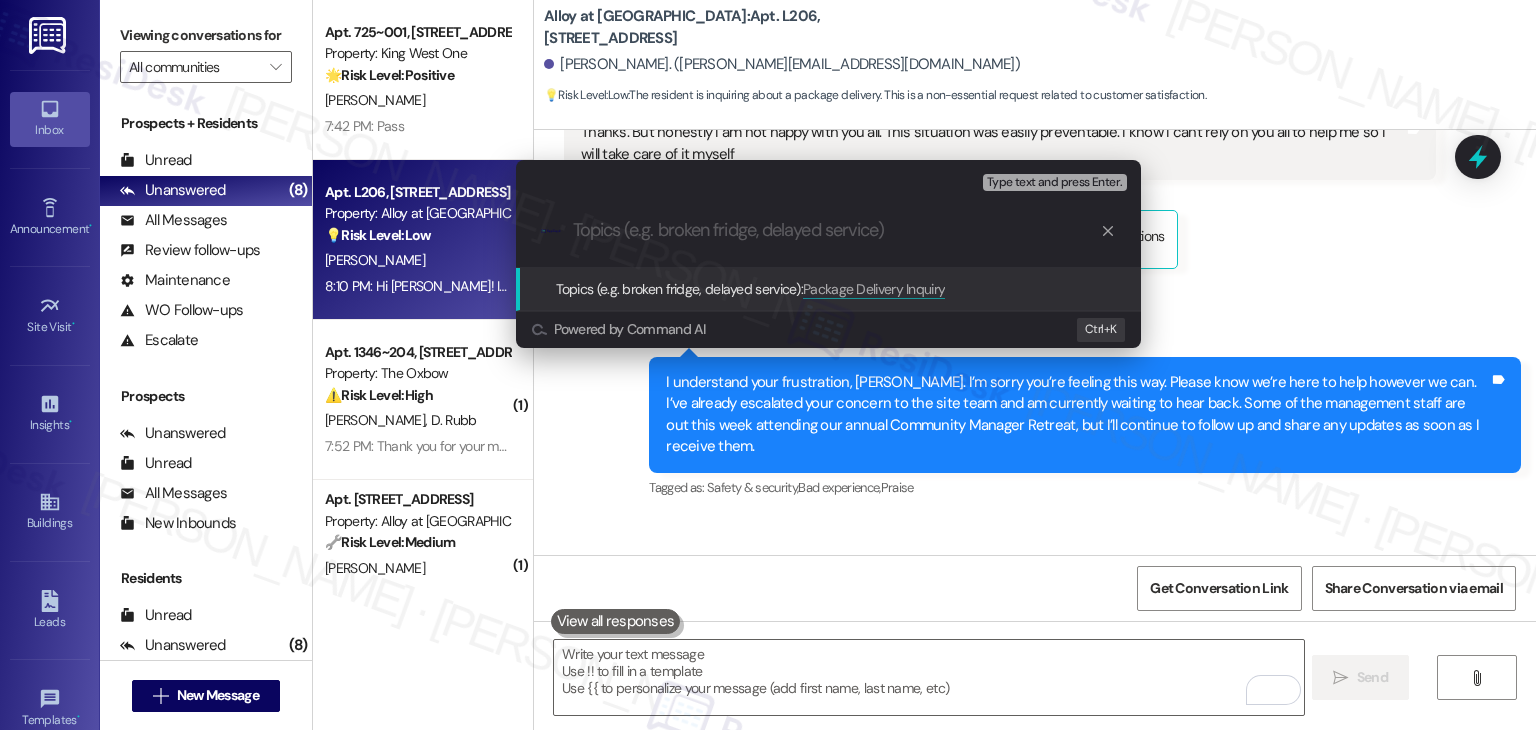 type on "Package Delivery Inquiry" 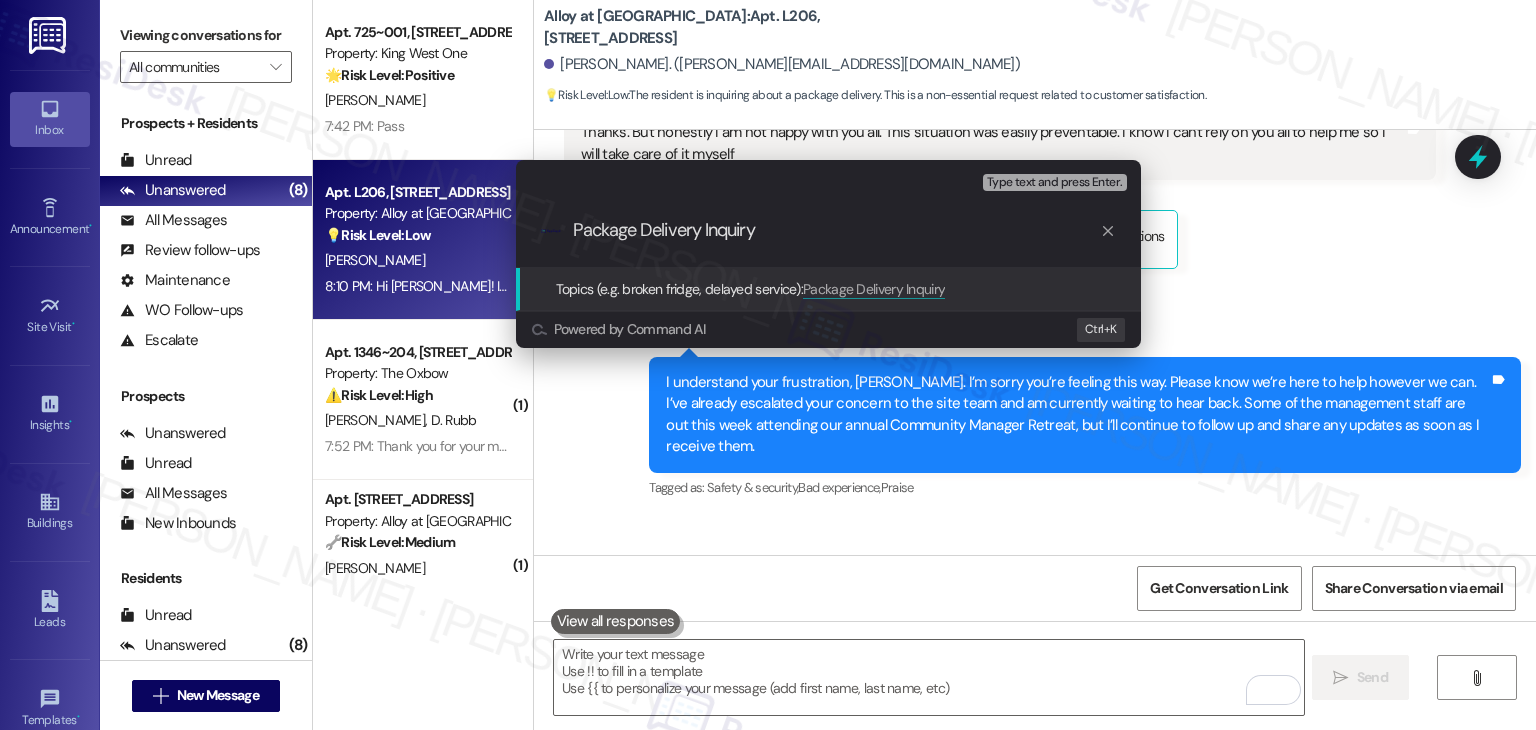 type 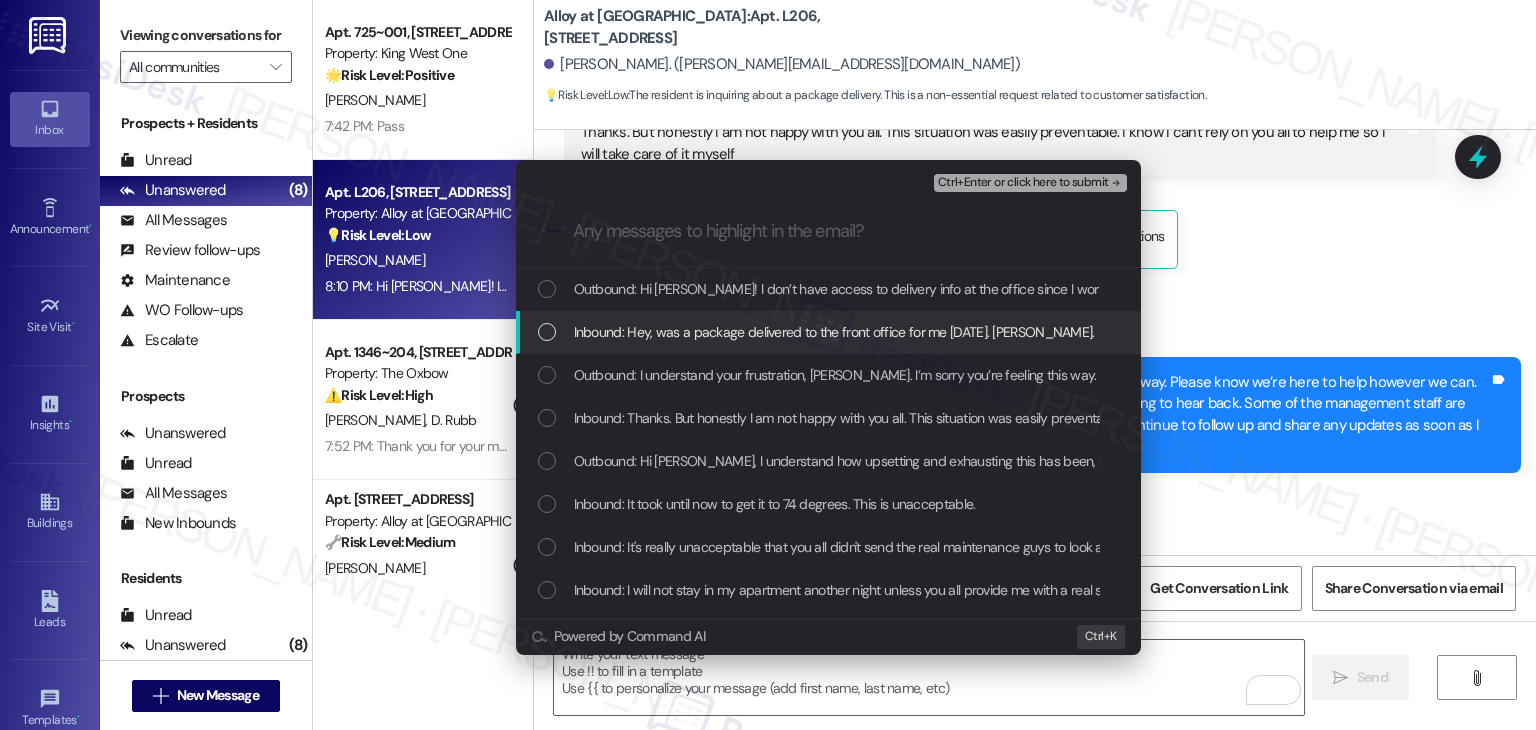 click at bounding box center (547, 332) 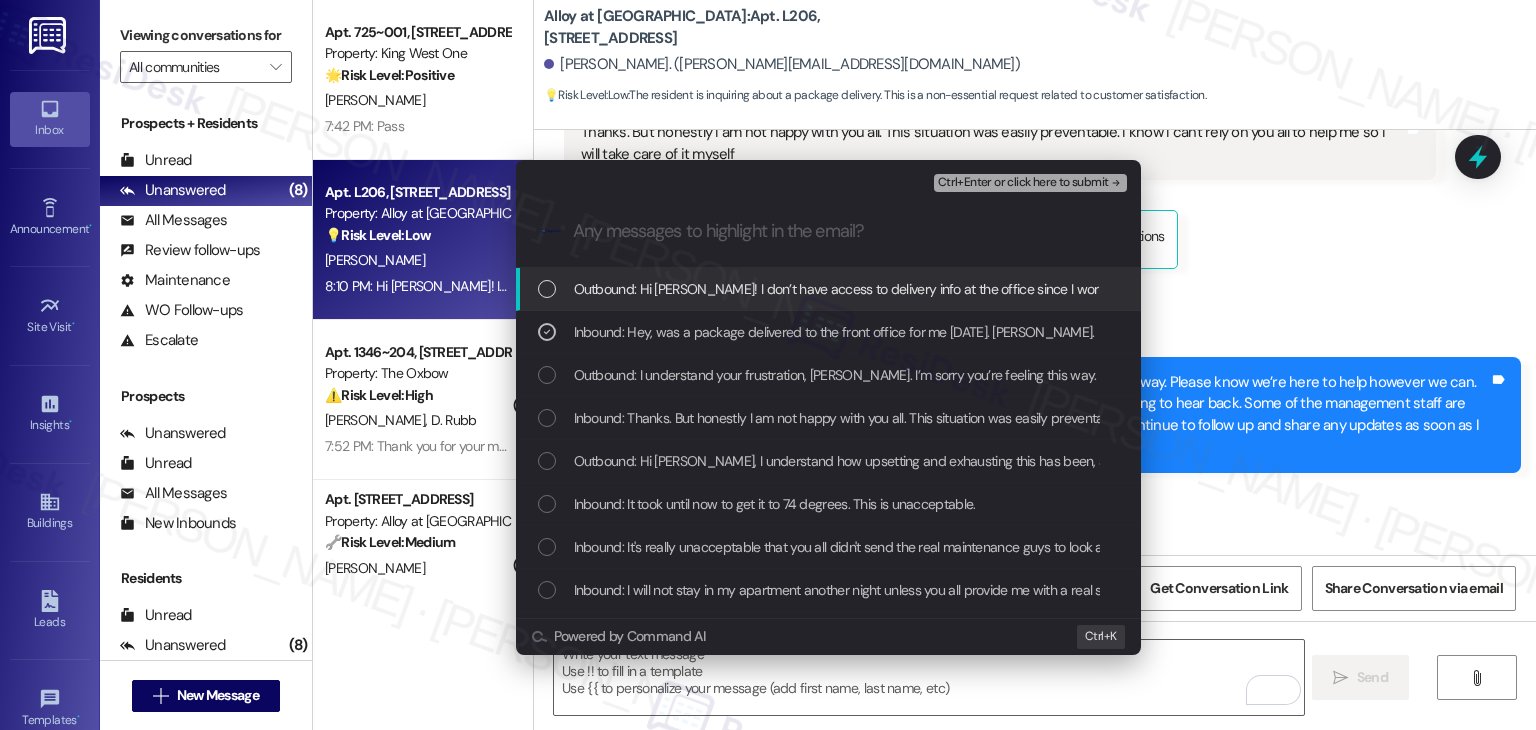 click on "Ctrl+Enter or click here to submit" at bounding box center [1023, 183] 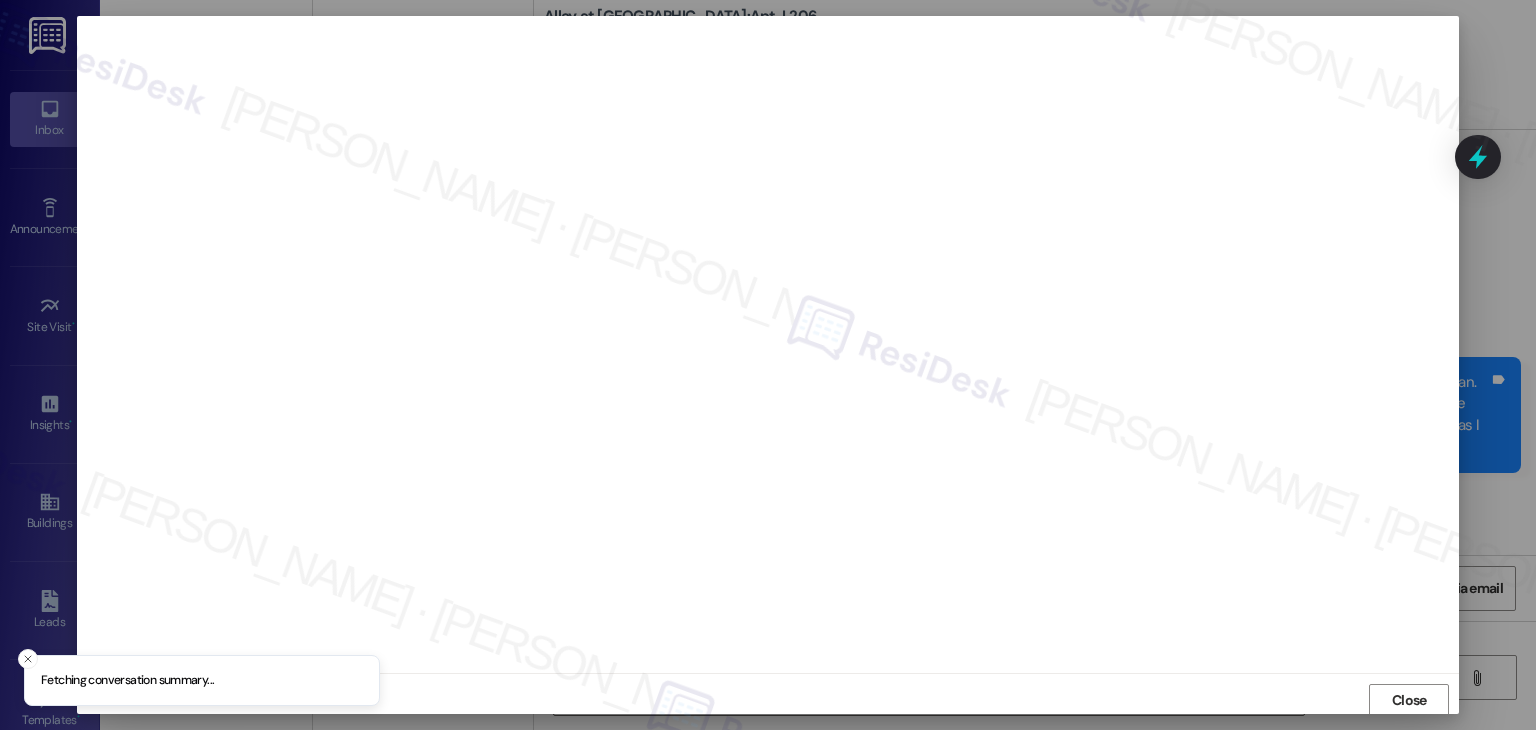 scroll, scrollTop: 1, scrollLeft: 0, axis: vertical 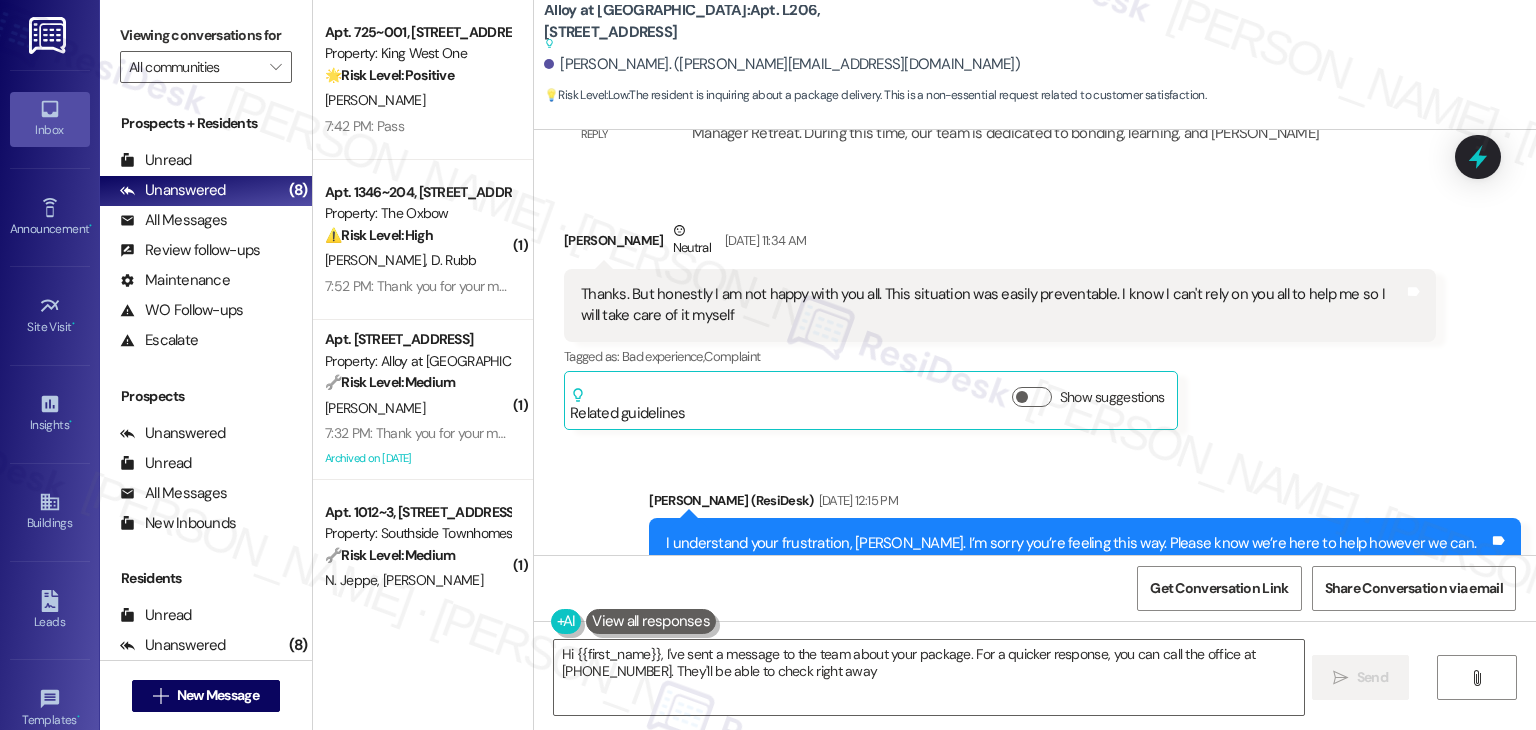 type on "Hi {{first_name}}, I've sent a message to the team about your package. For a quicker response, you can call the office at [PHONE_NUMBER]. They'll be able to check right away!" 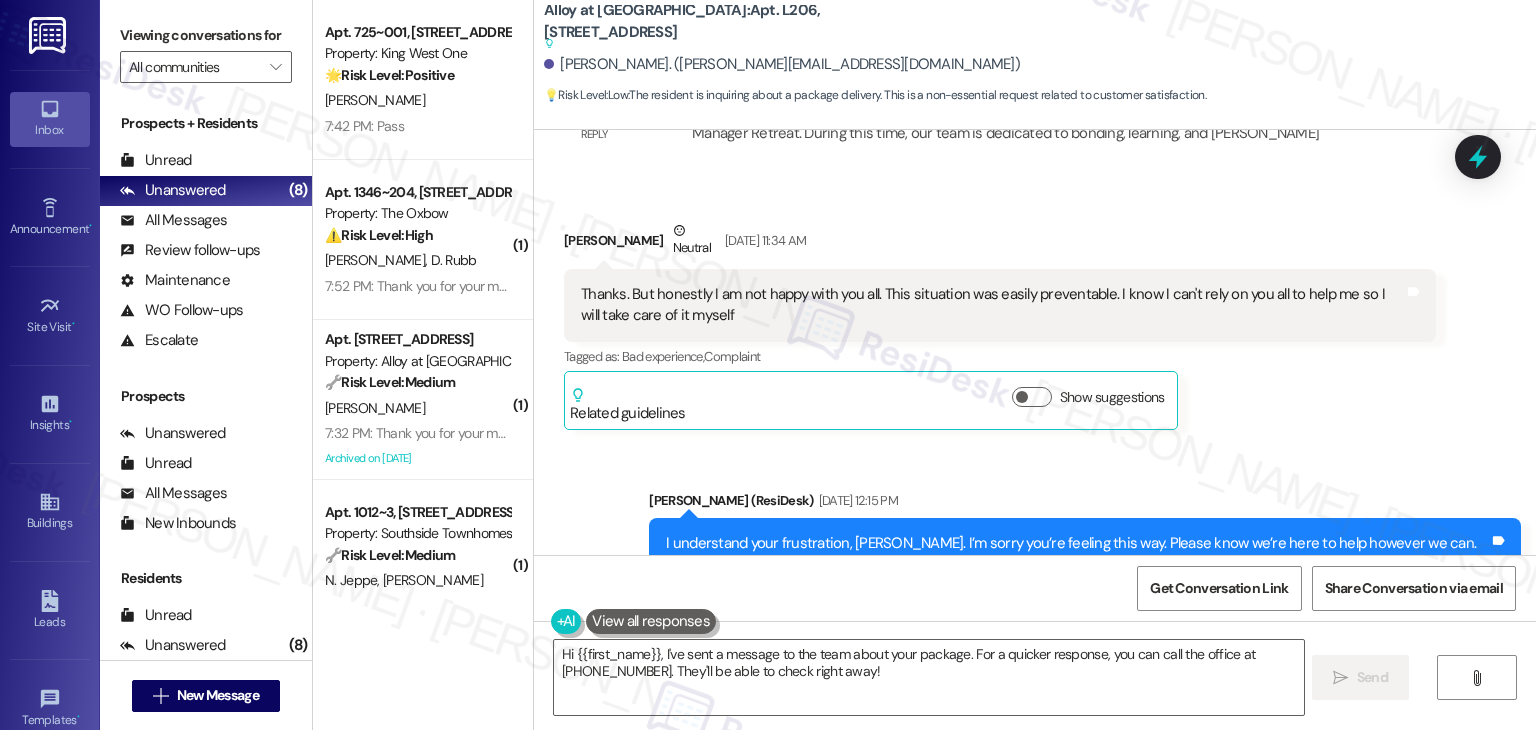 click on "Received via SMS [PERSON_NAME] 5:10 PM Hey, was a package delivered to the front office for me [DATE]. [PERSON_NAME]. Tags and notes Tagged as:   Packages/delivery ,  Click to highlight conversations about Packages/delivery Access ,  Click to highlight conversations about Access Emailed client ,  Click to highlight conversations about Emailed client Escalation type escalation Click to highlight conversations about Escalation type escalation" at bounding box center [1035, 762] 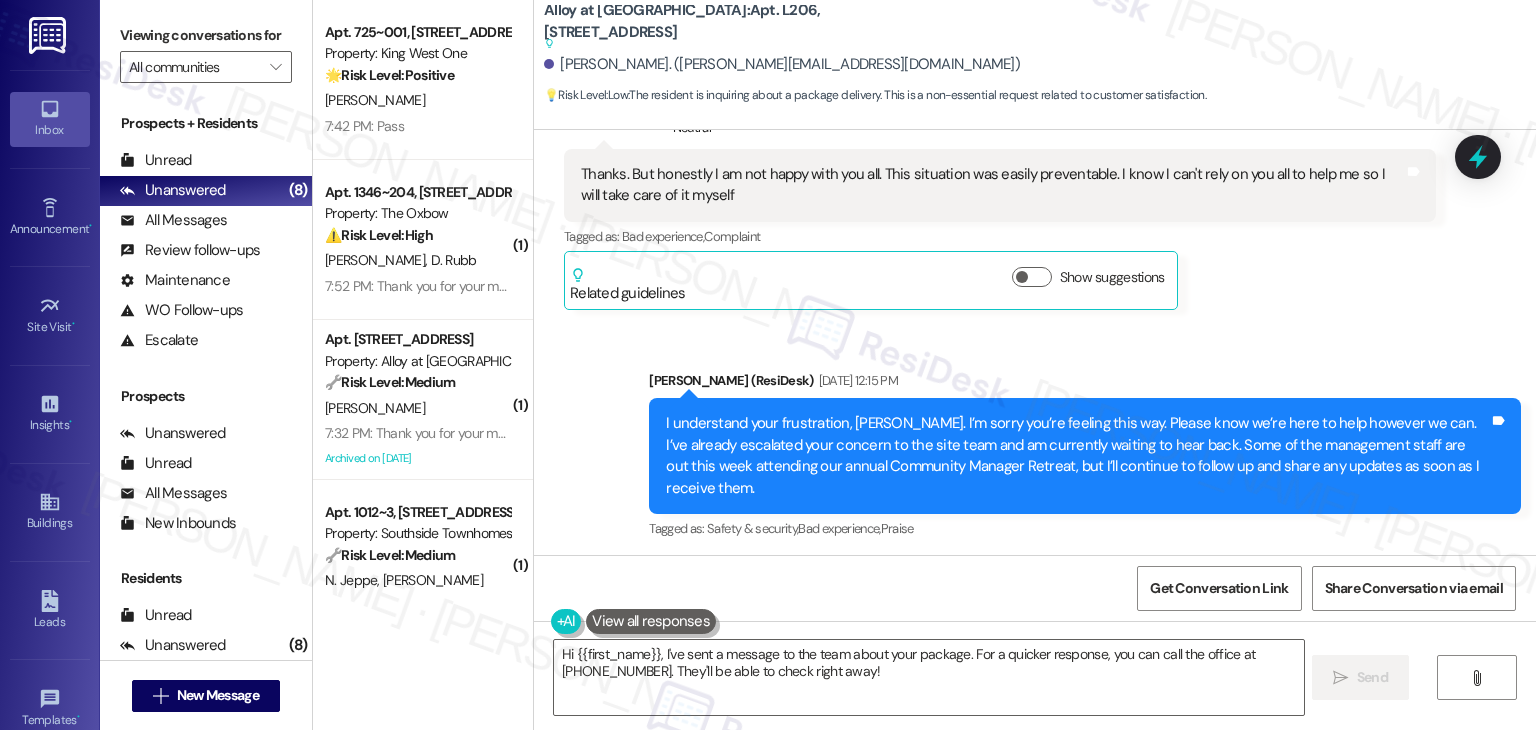 scroll, scrollTop: 28810, scrollLeft: 0, axis: vertical 